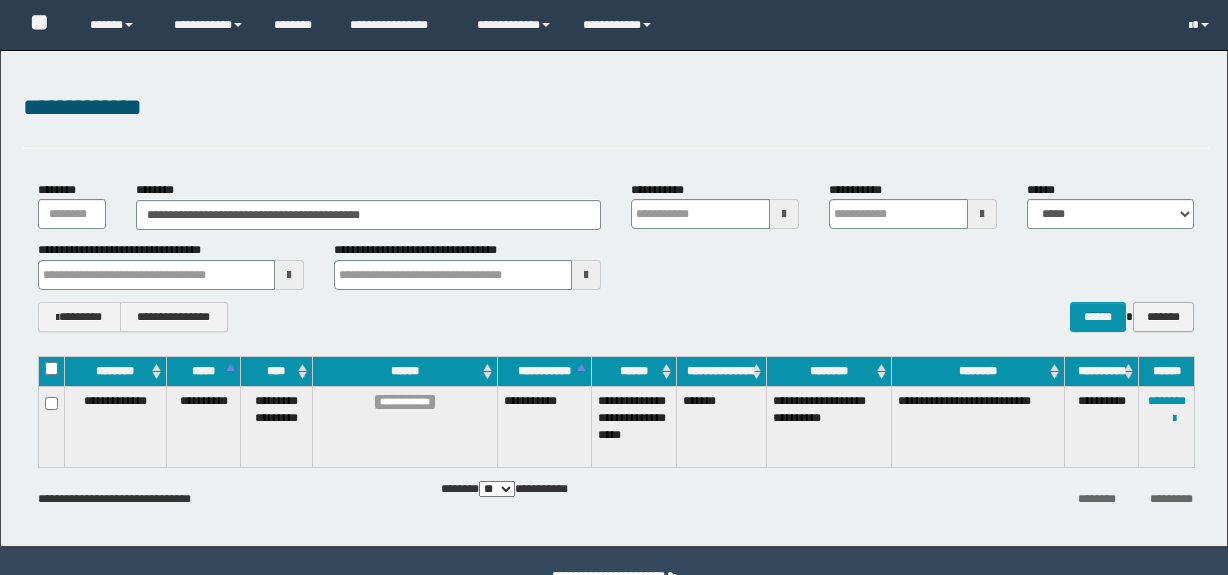 scroll, scrollTop: 0, scrollLeft: 0, axis: both 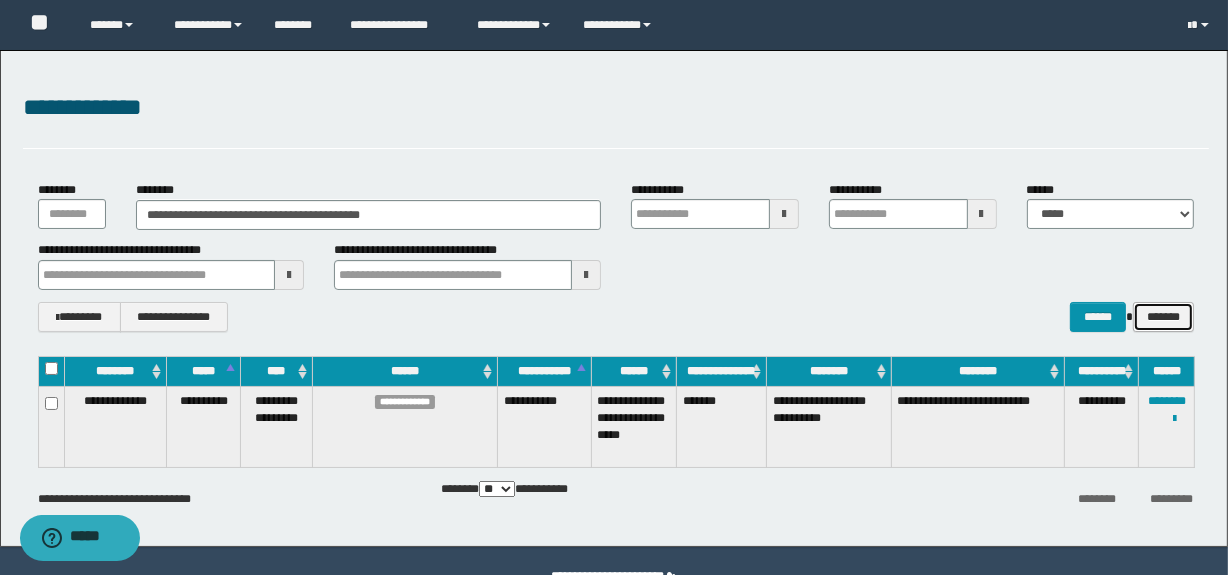 click on "*******" at bounding box center (1163, 317) 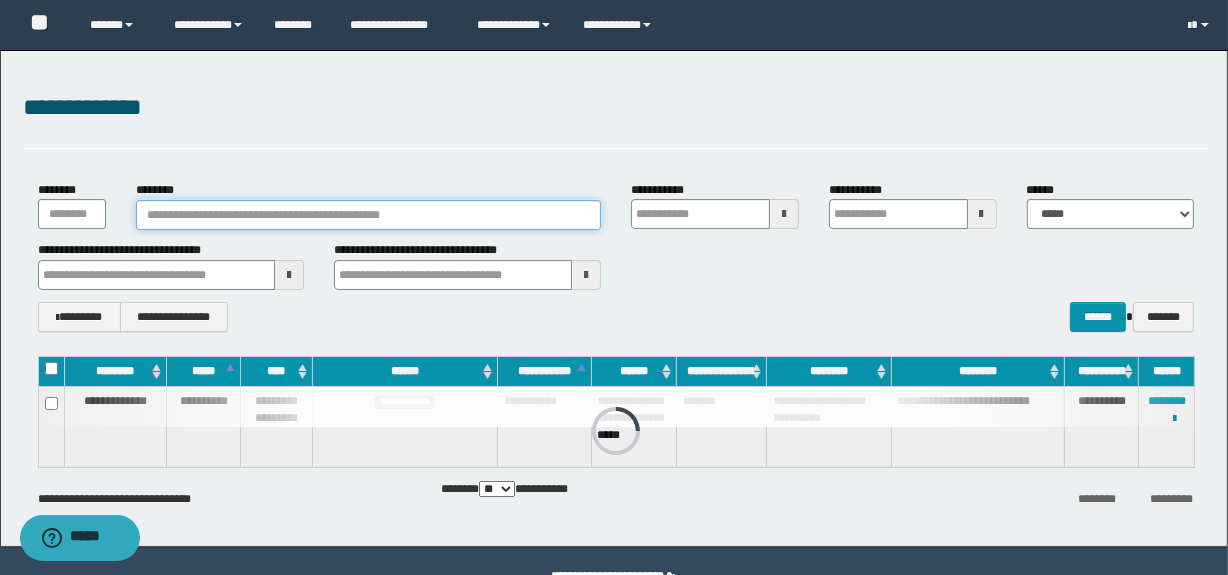 click on "********" at bounding box center [368, 215] 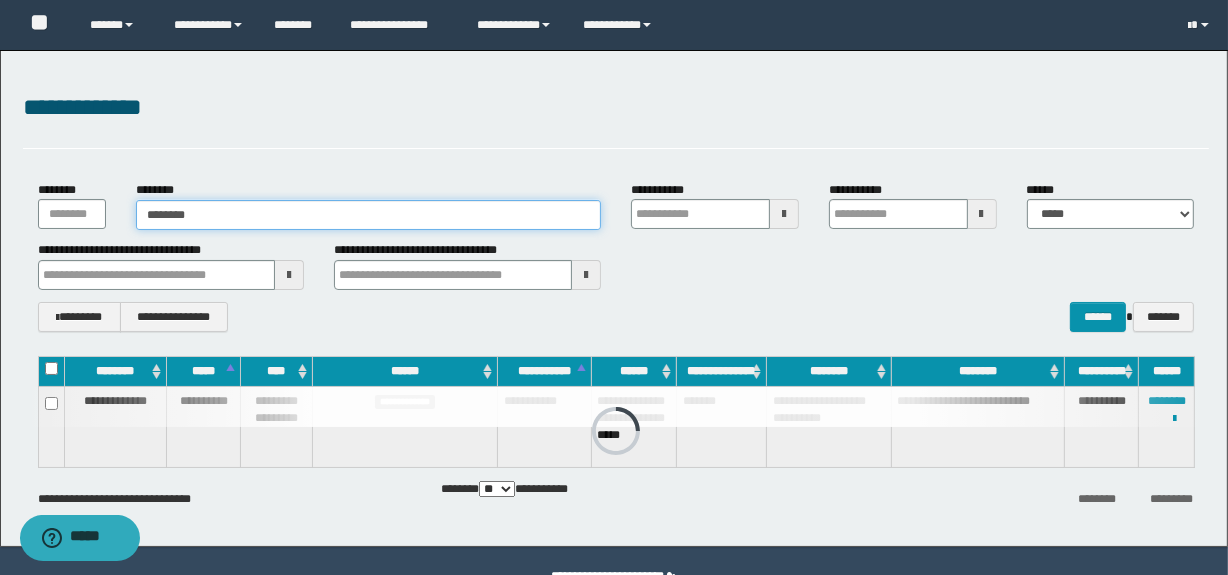 type on "********" 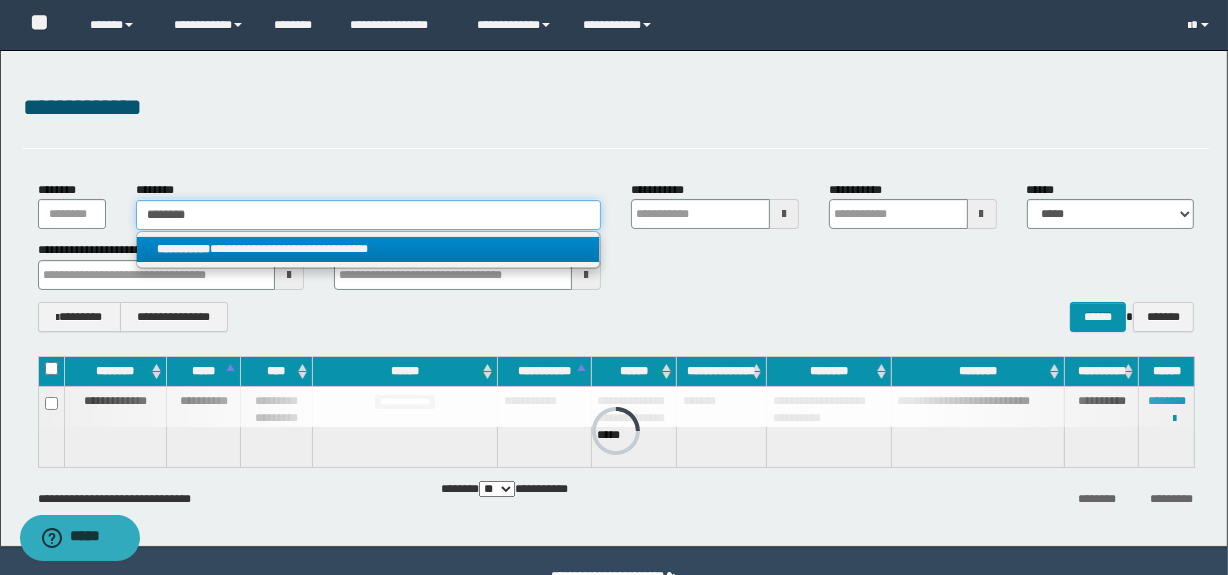 type on "********" 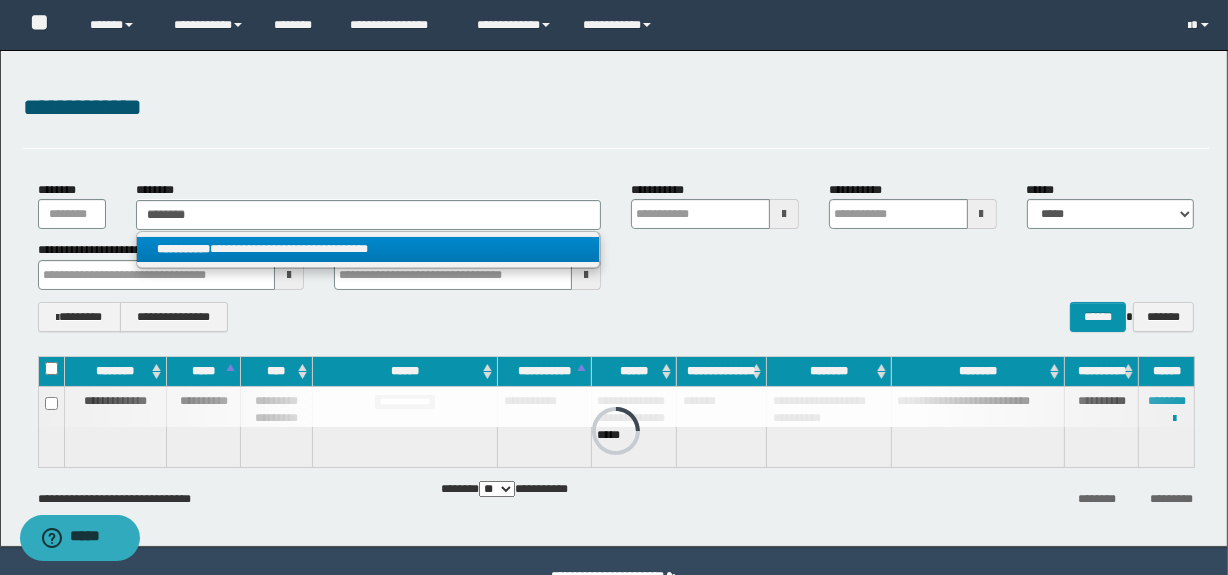 click on "**********" at bounding box center (368, 249) 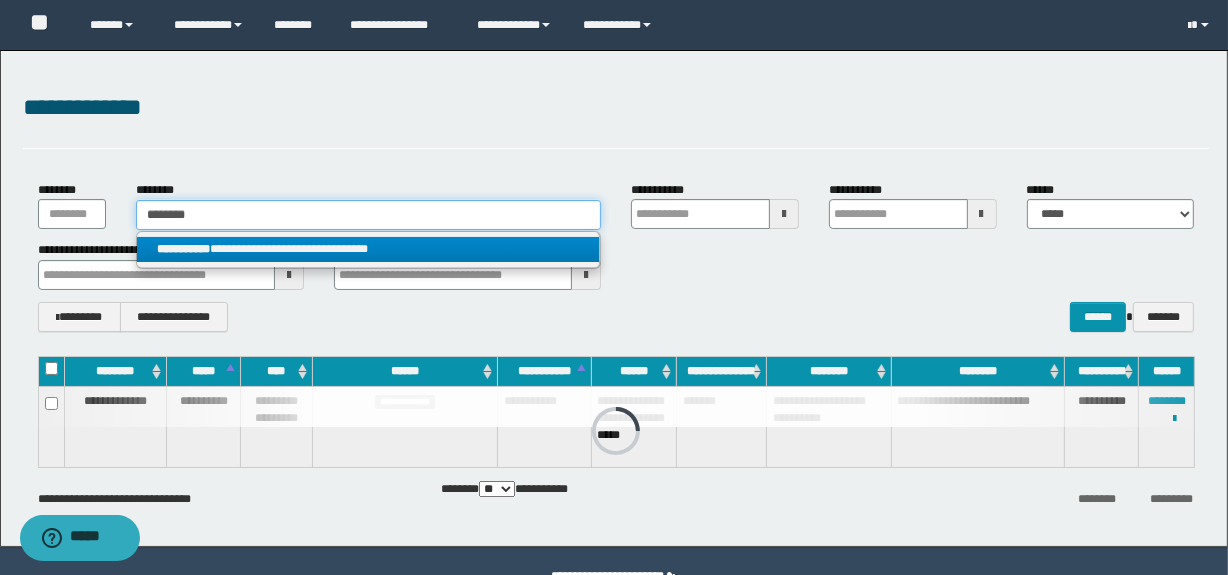 type 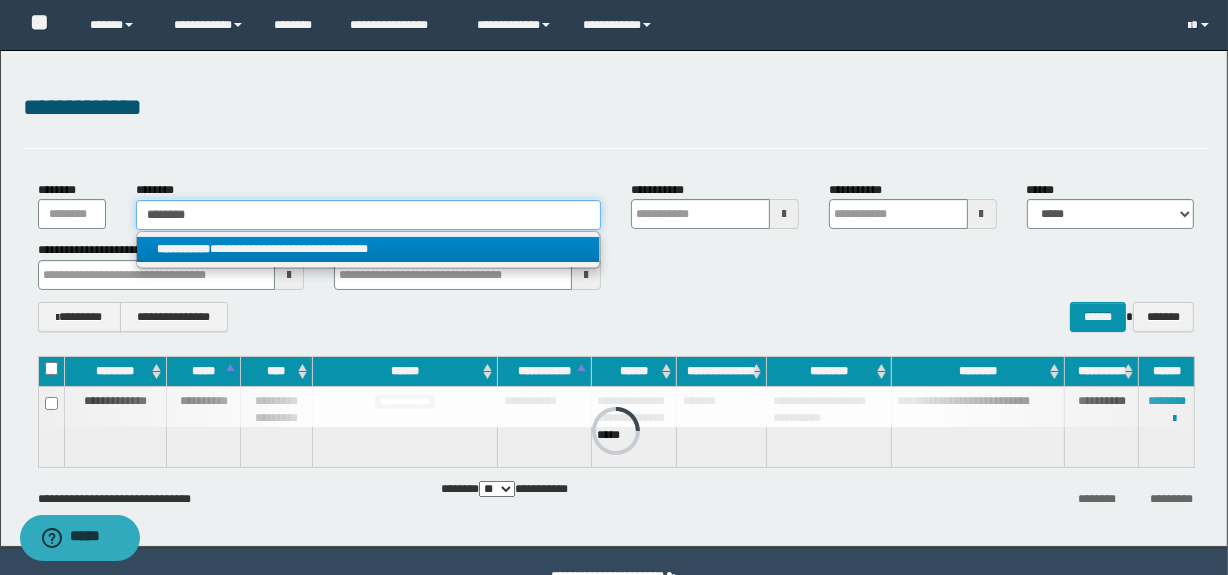 type on "**********" 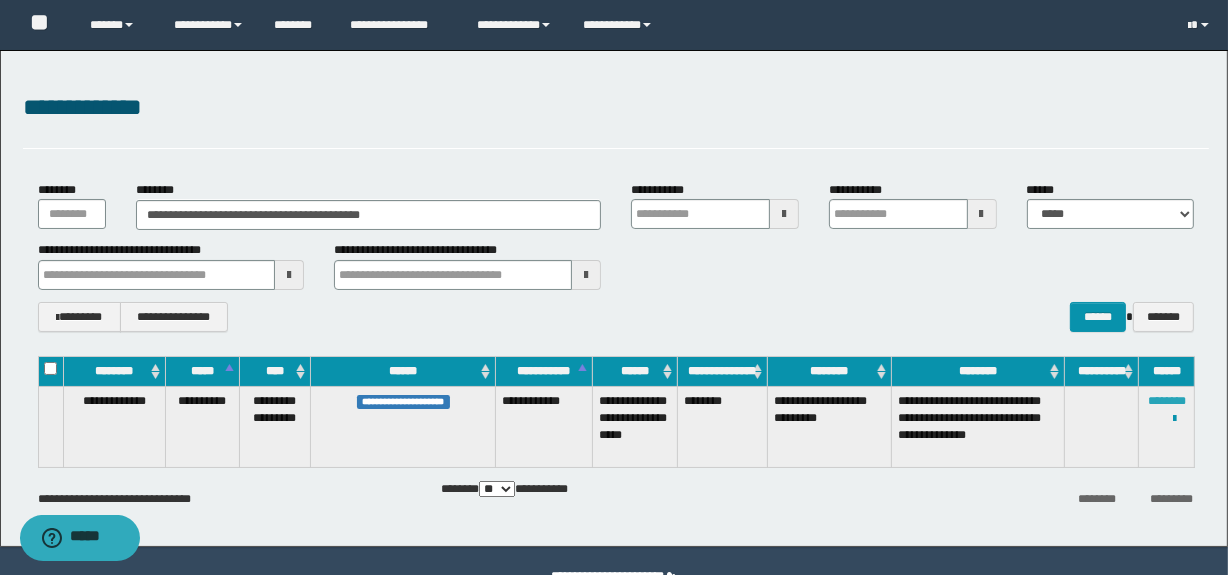 click on "********" at bounding box center [1167, 401] 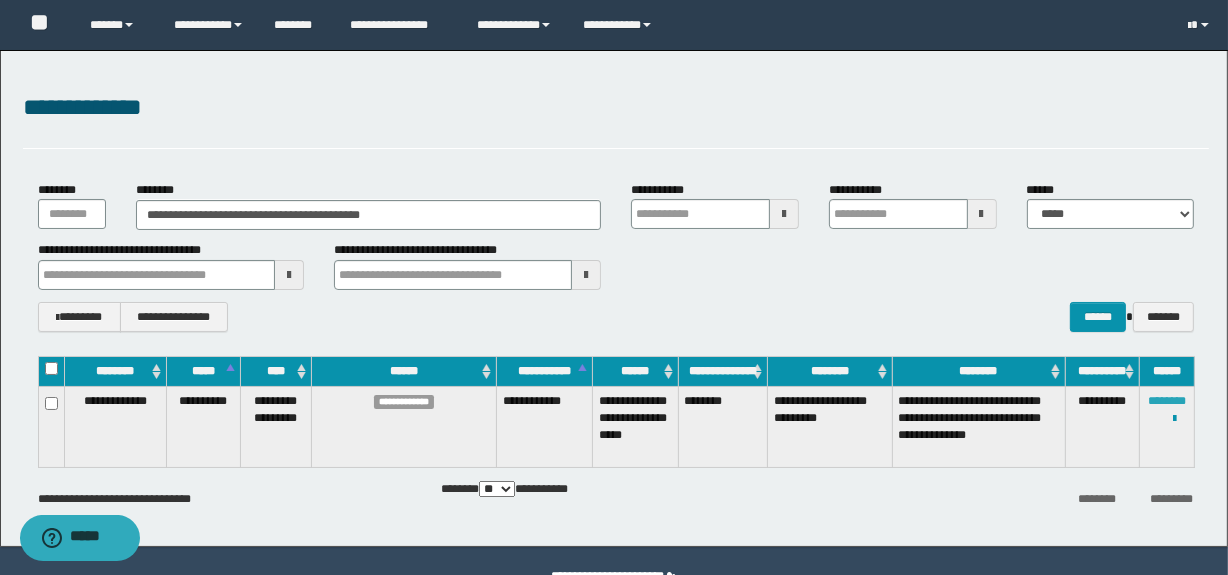 click on "********" at bounding box center [1167, 401] 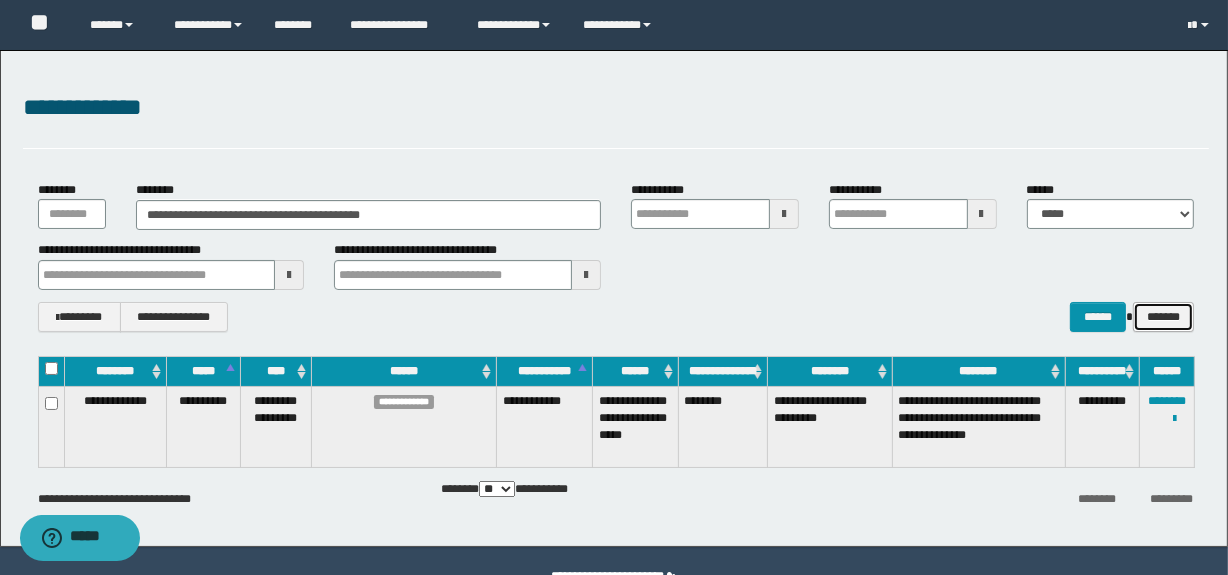 click on "*******" at bounding box center (1163, 317) 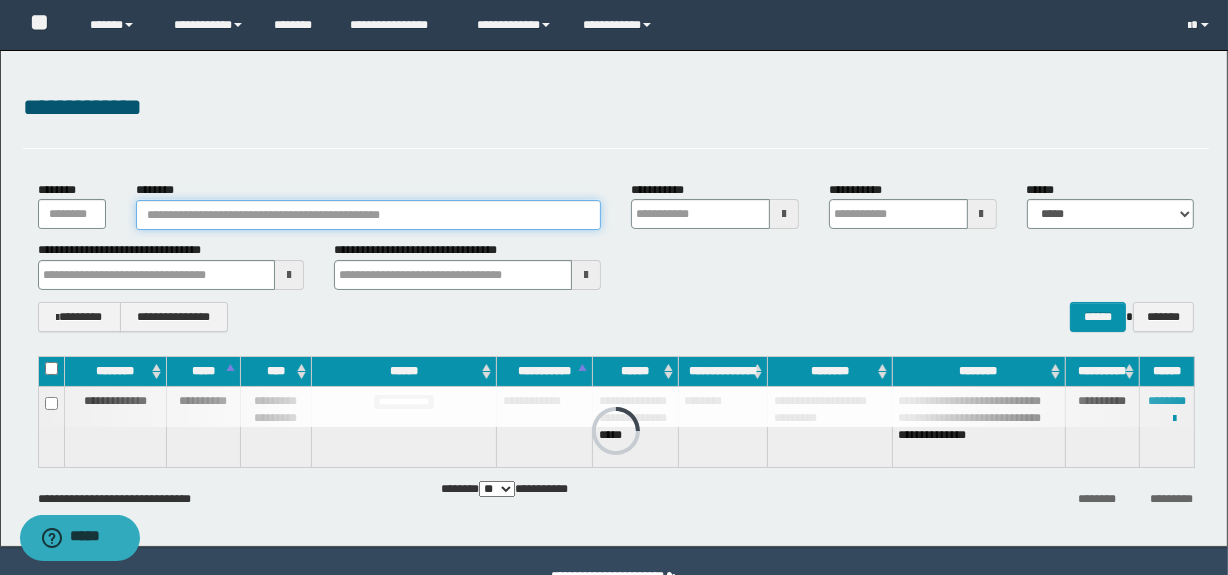 click on "********" at bounding box center (368, 215) 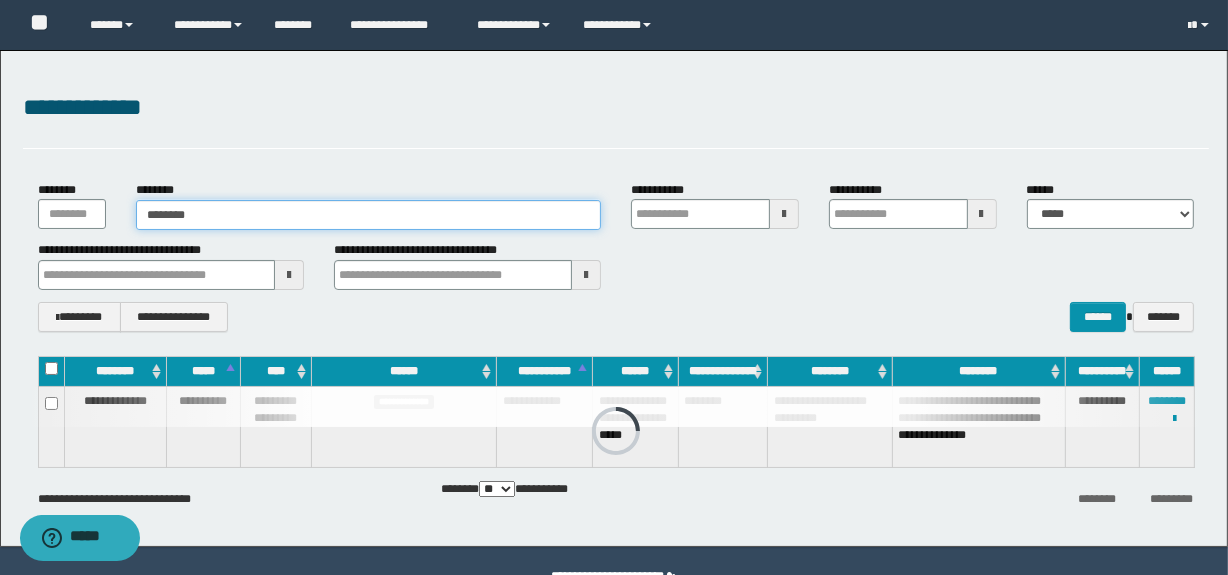type on "********" 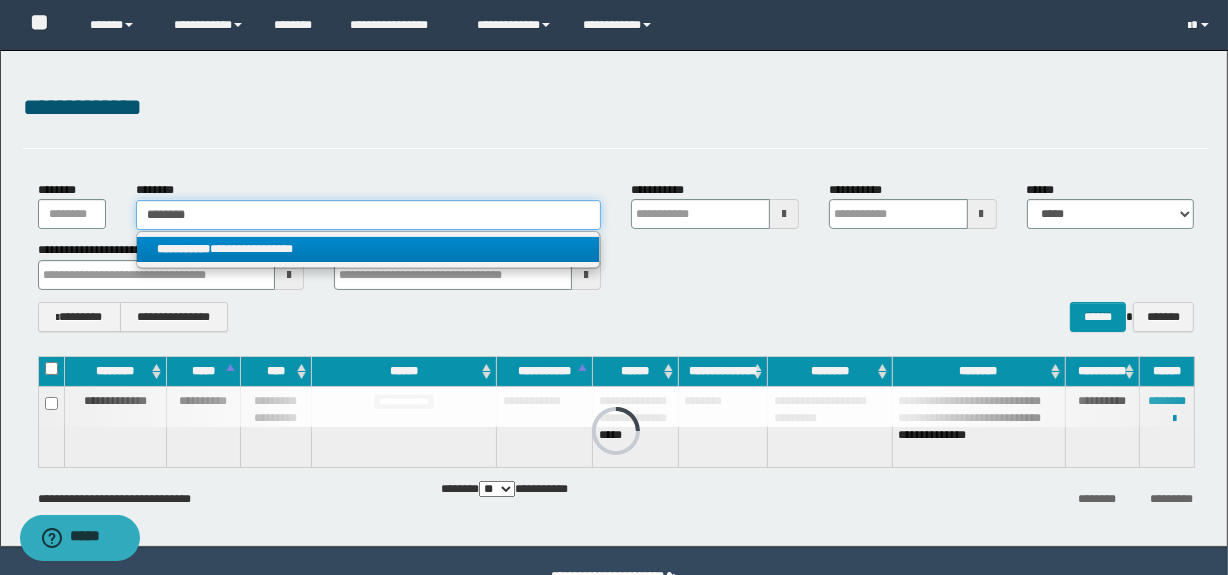 type on "********" 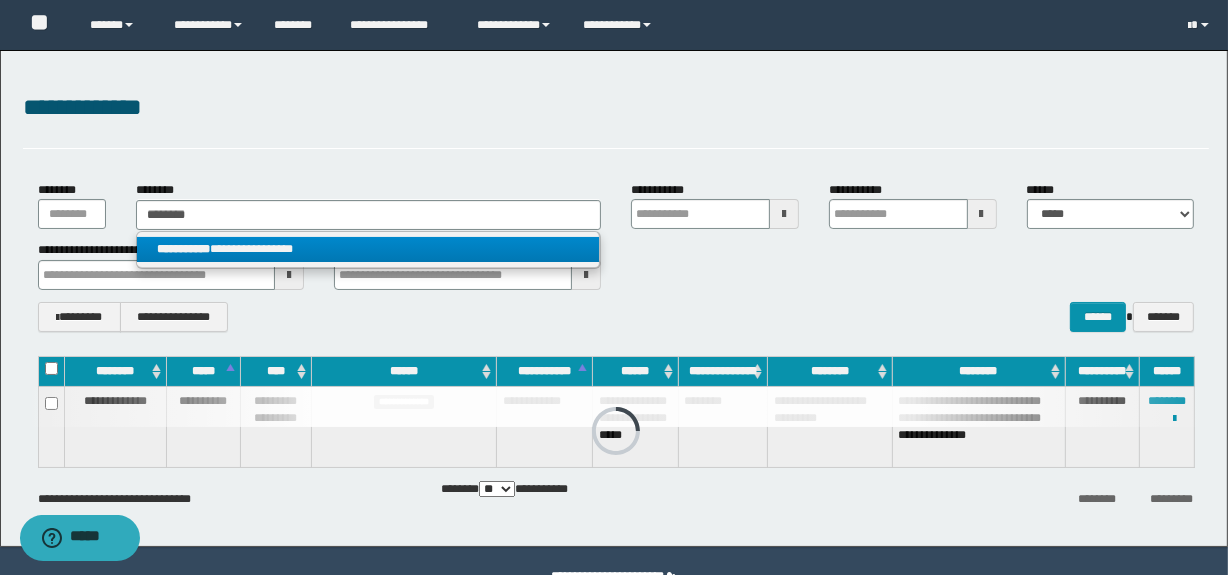 click on "**********" at bounding box center [368, 249] 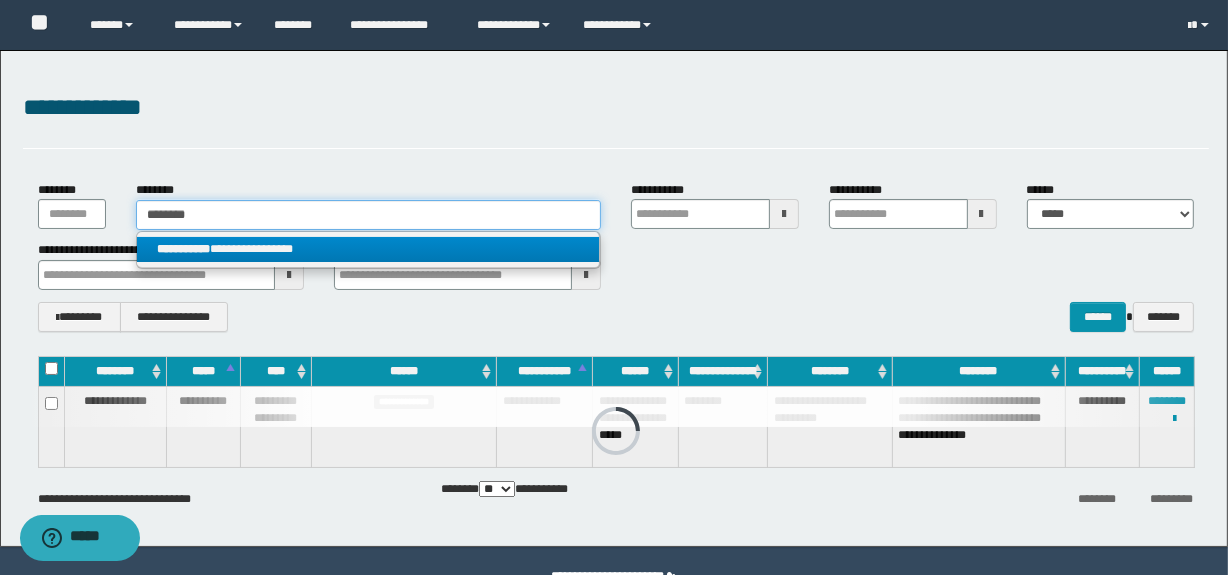 type 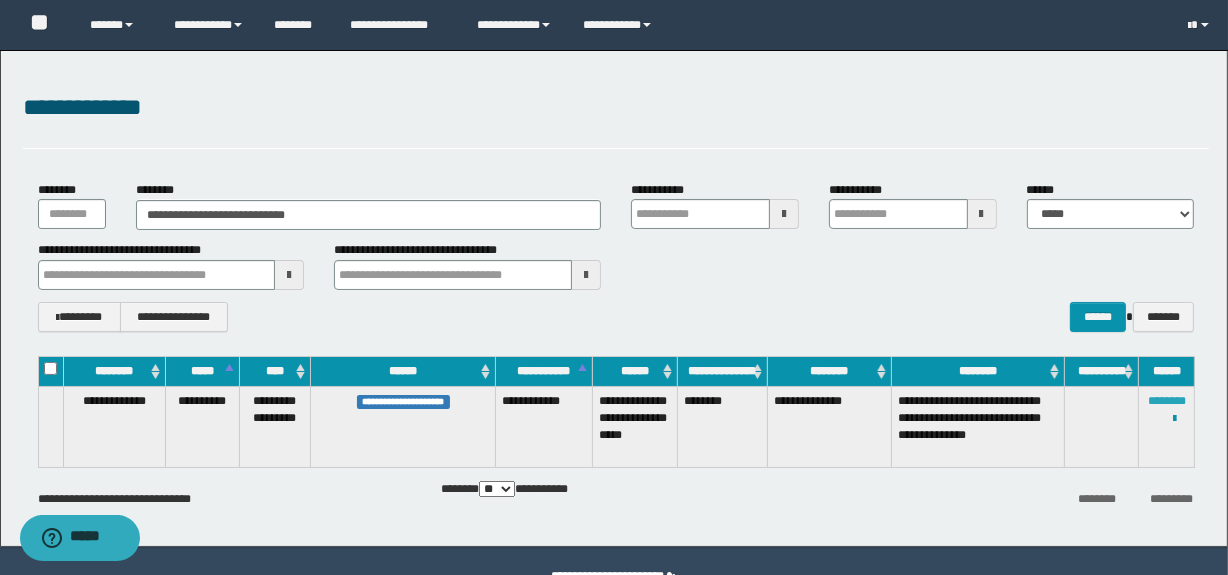 click on "********" at bounding box center (1167, 401) 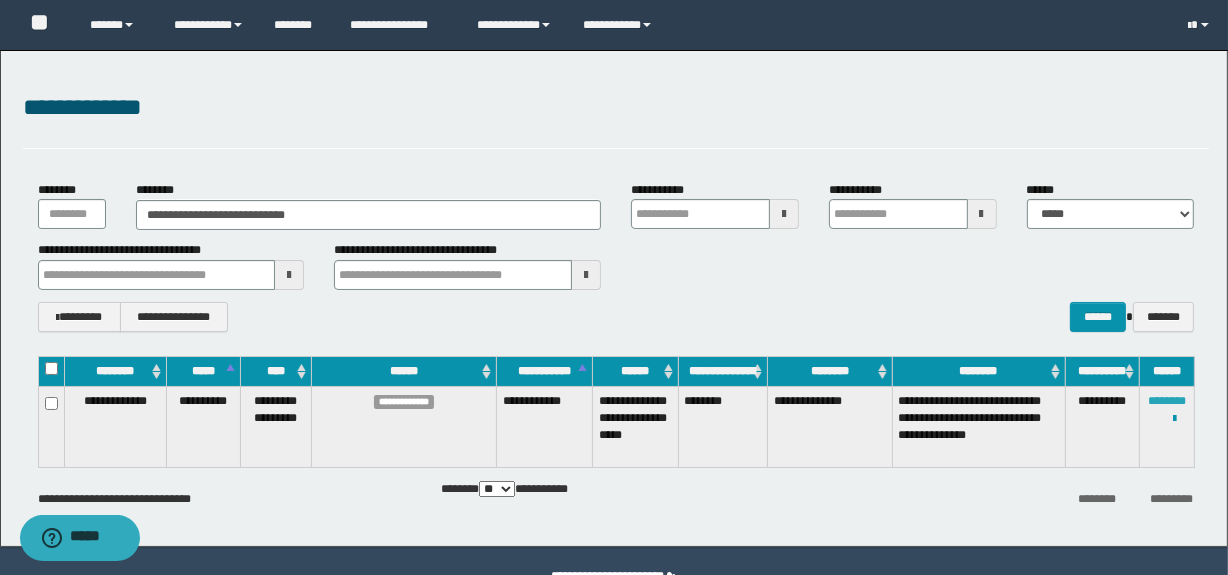 click on "********" at bounding box center (1167, 401) 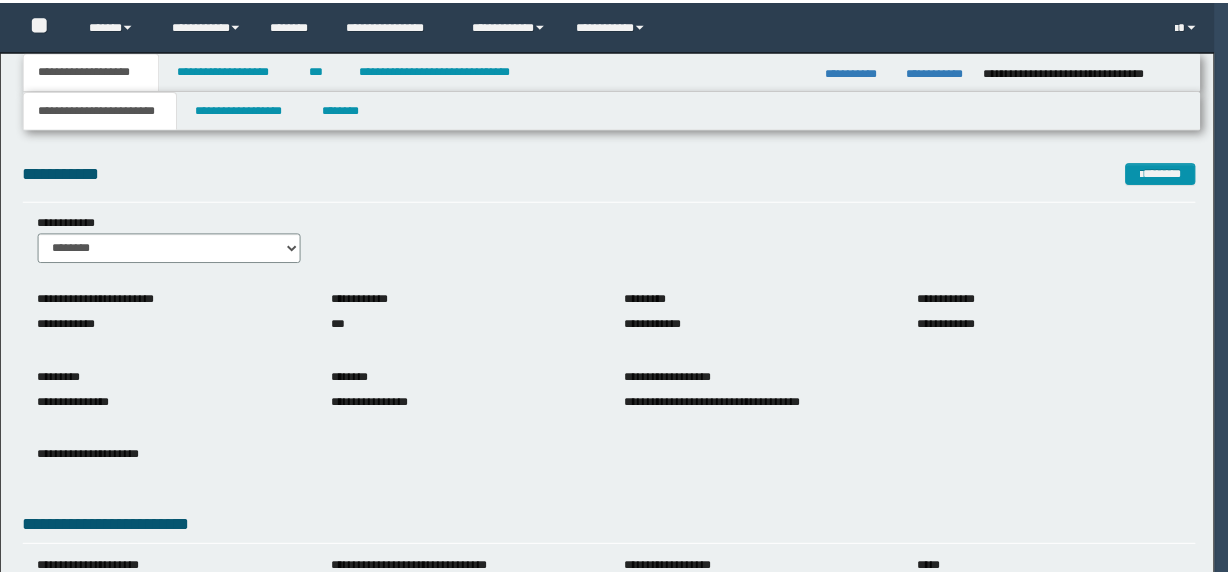 scroll, scrollTop: 0, scrollLeft: 0, axis: both 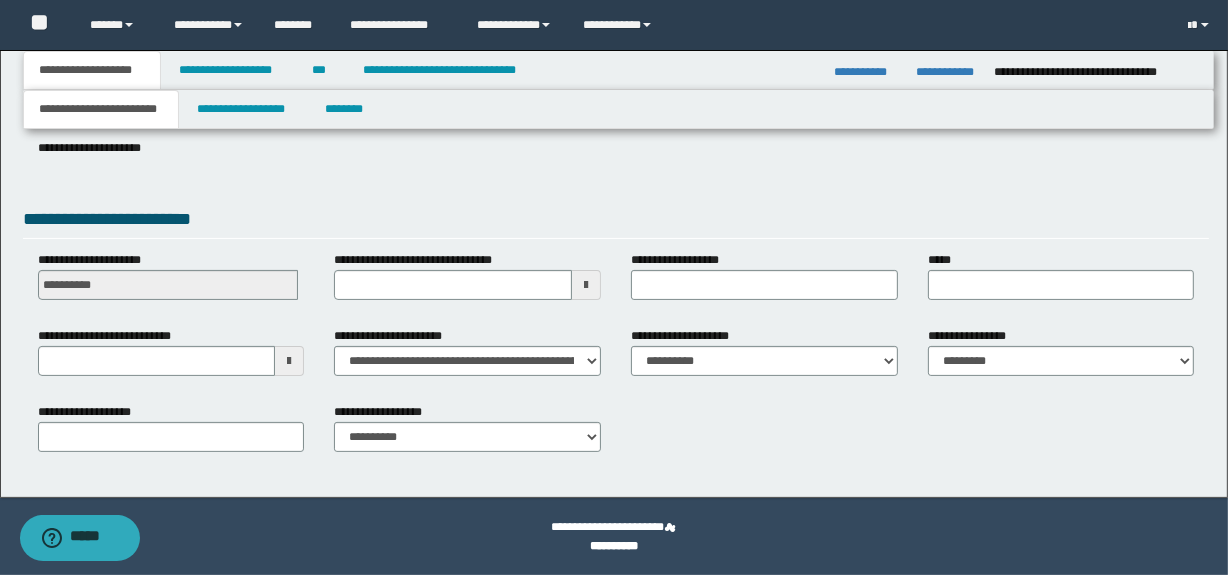click at bounding box center (289, 361) 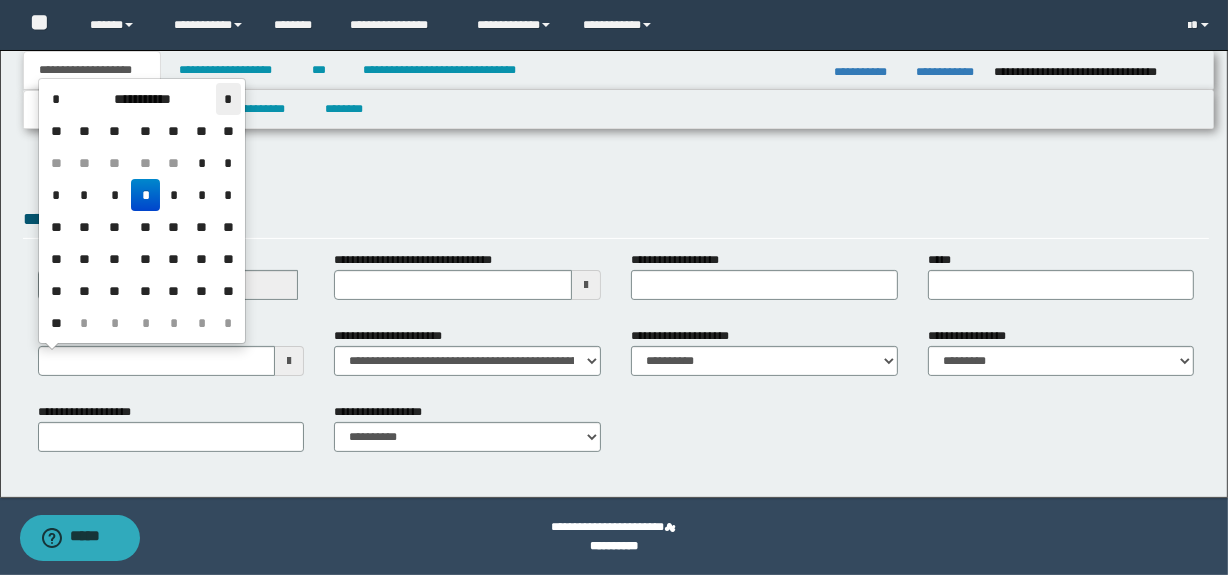 click on "*" at bounding box center (228, 99) 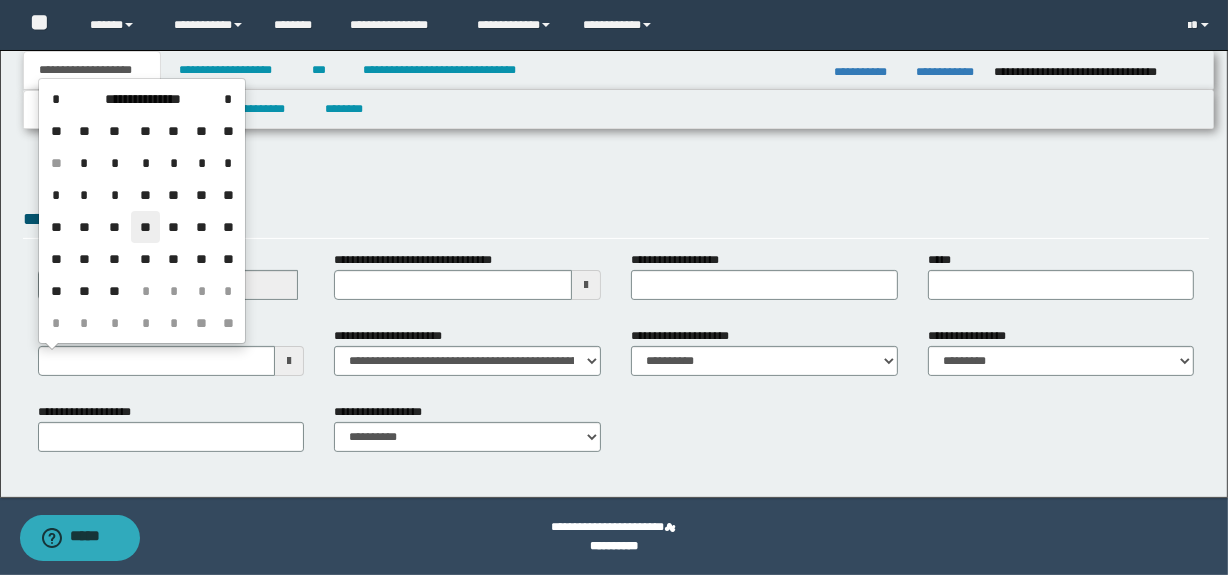 click on "**" at bounding box center (145, 227) 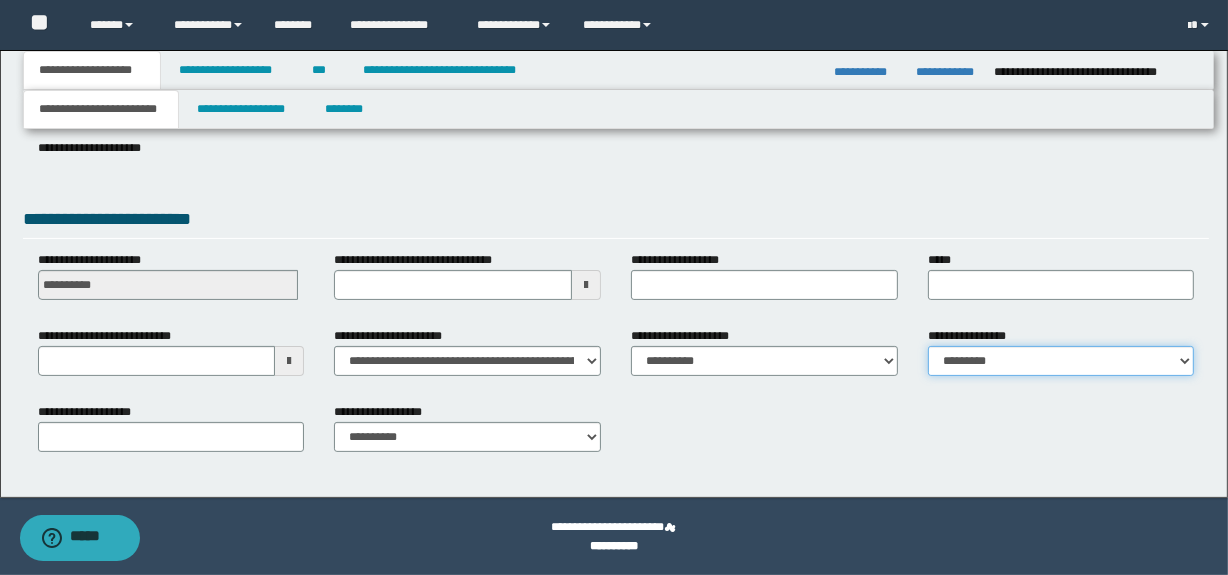 click on "**********" at bounding box center [1061, 361] 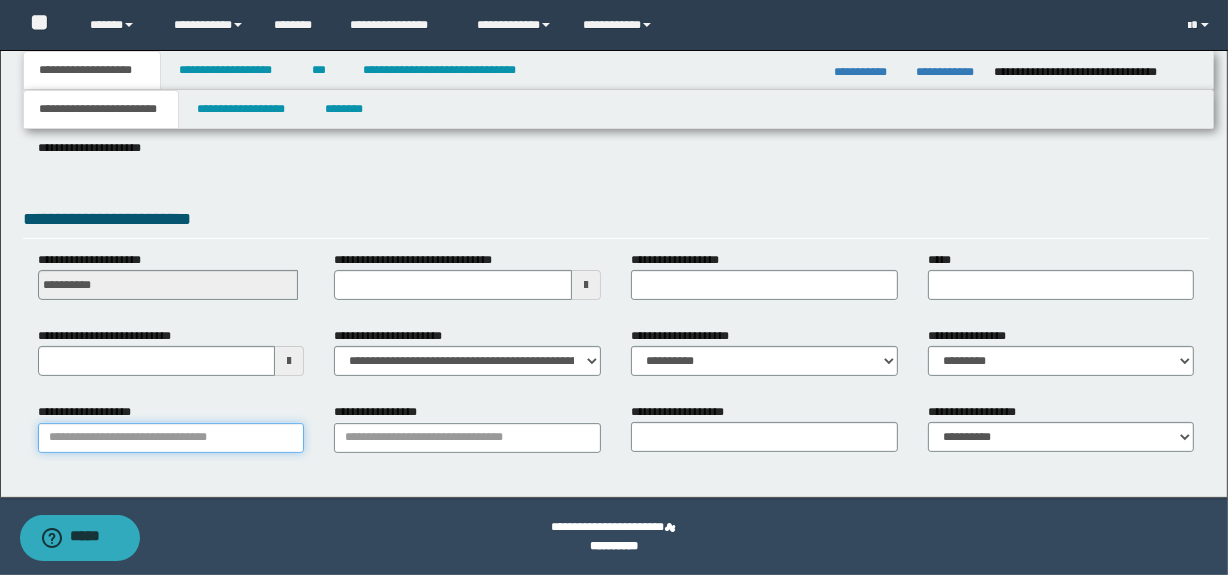click on "**********" at bounding box center (171, 438) 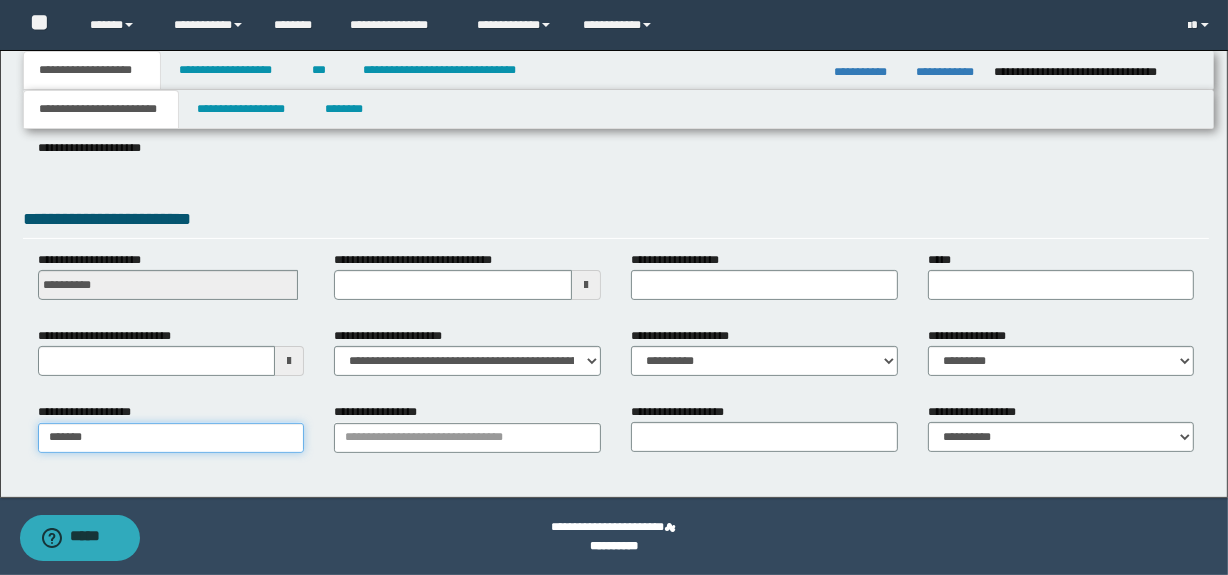 type on "********" 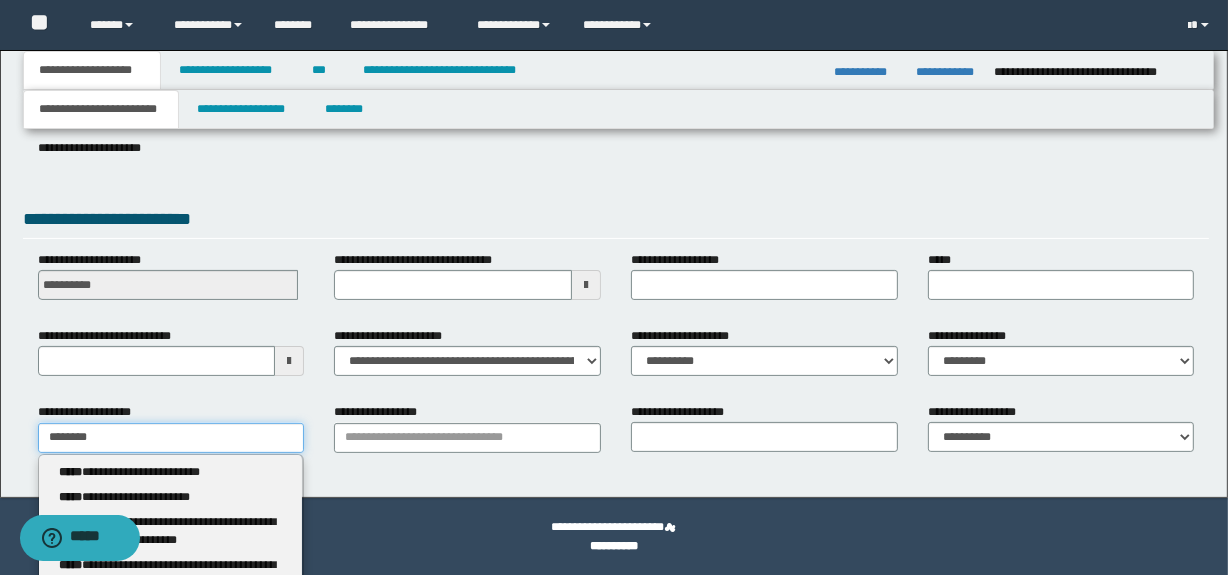 type on "**********" 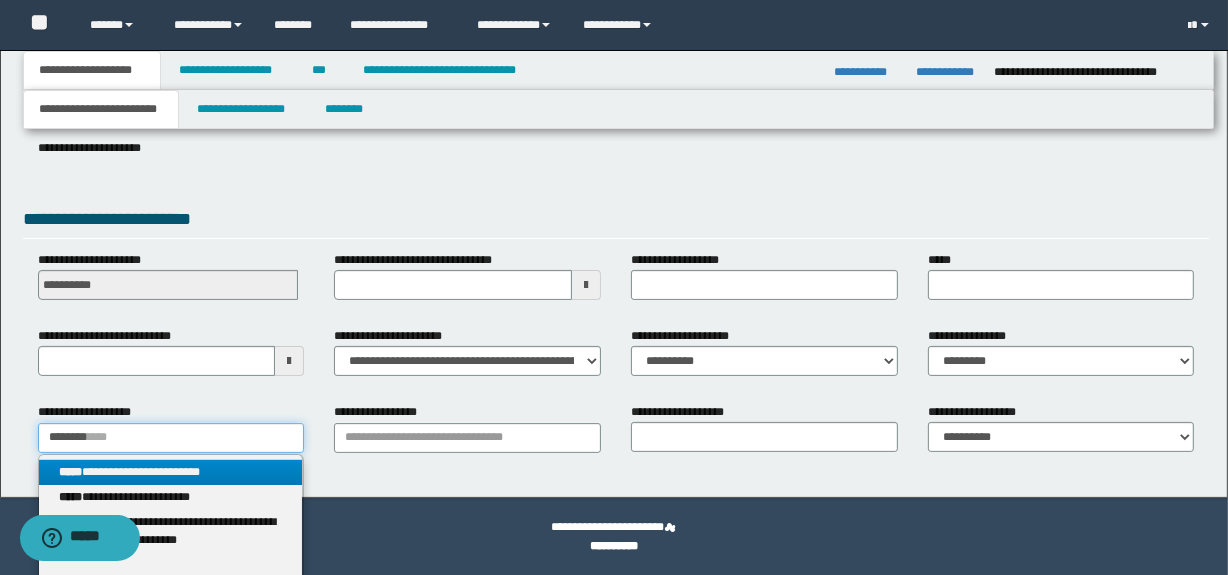 type on "********" 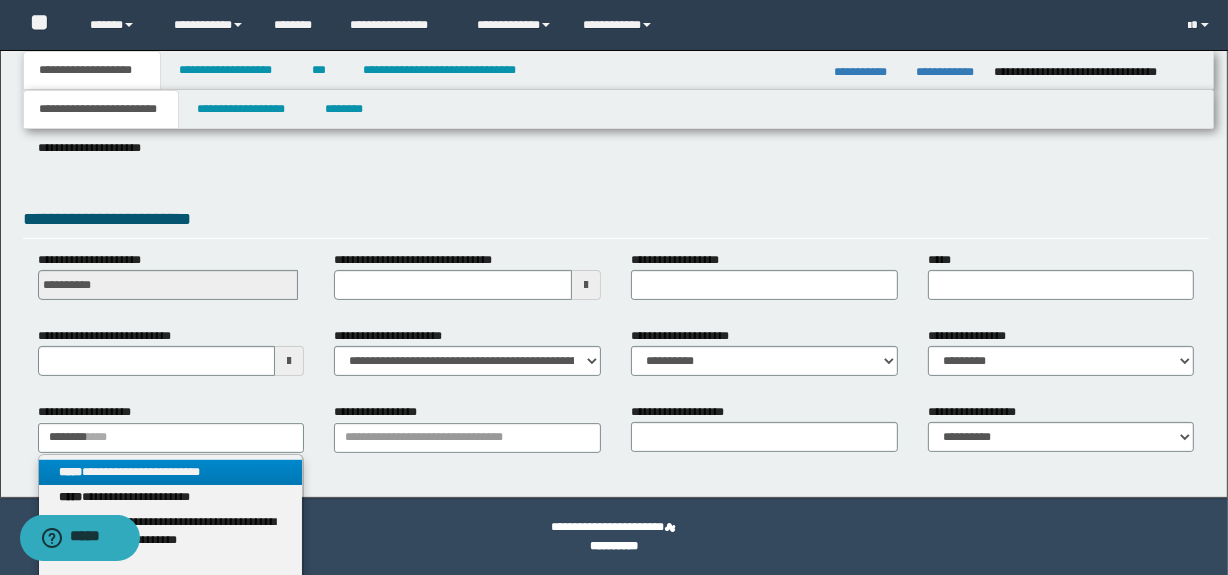 click on "**********" at bounding box center (171, 472) 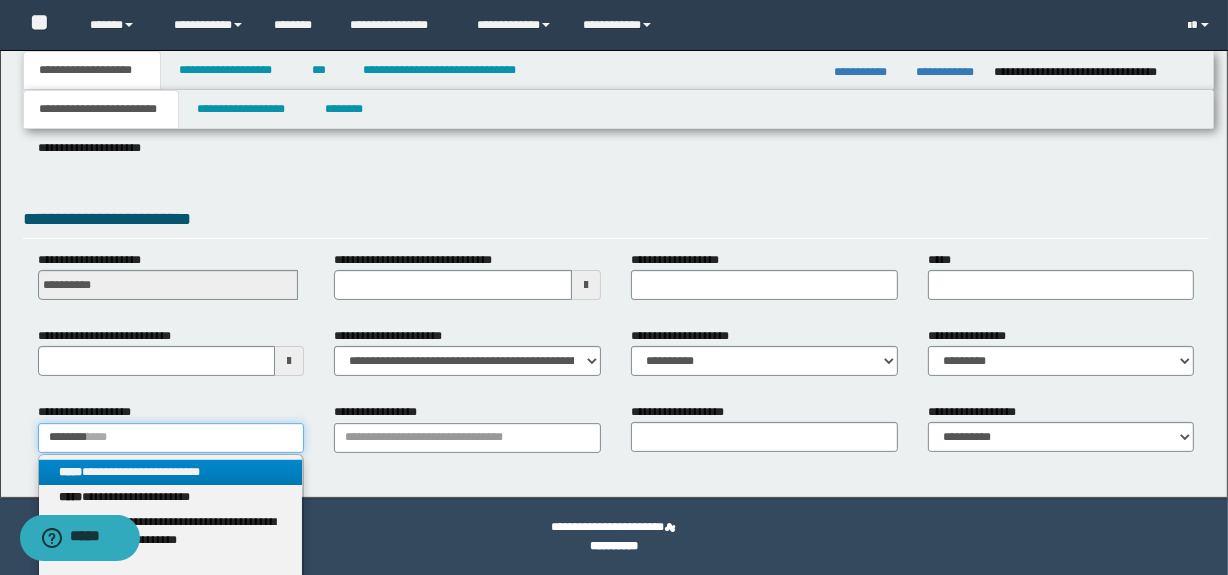 type 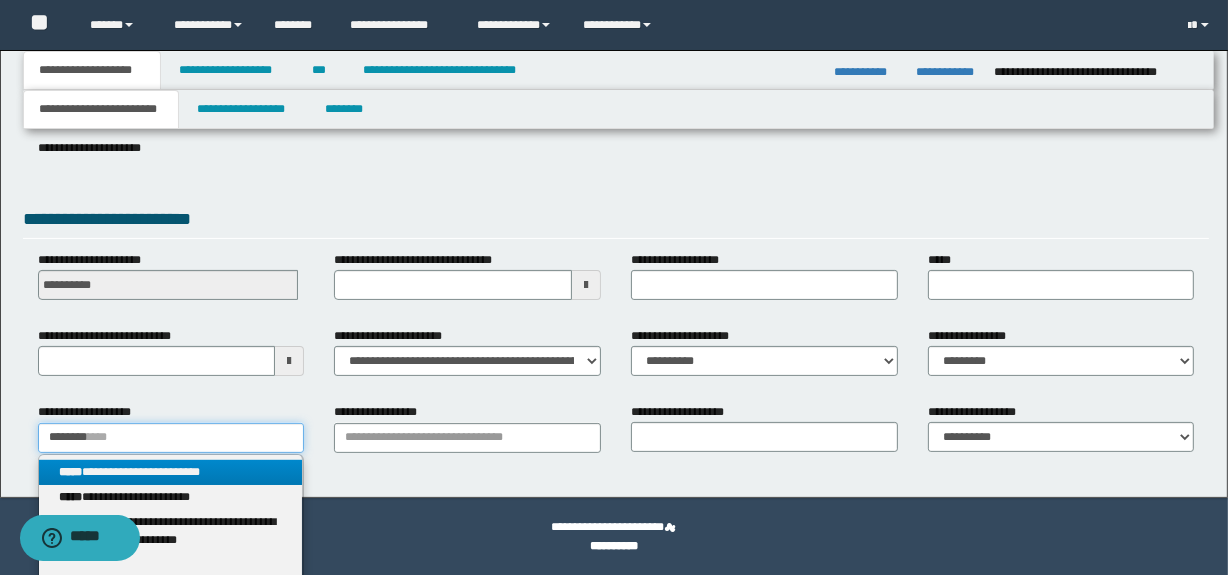 type on "**********" 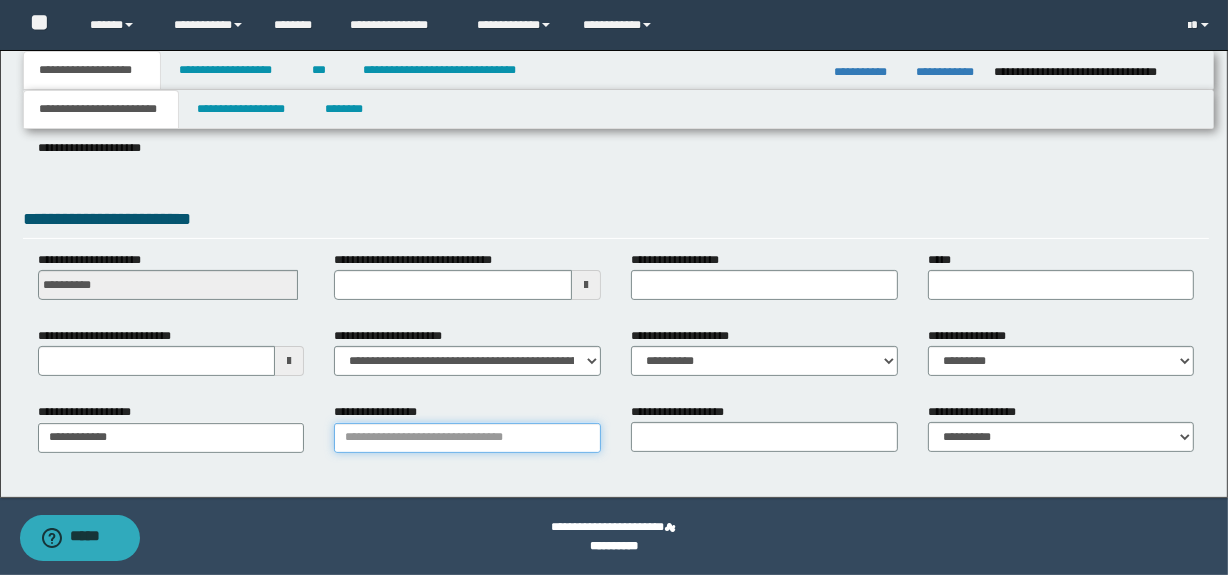click on "**********" at bounding box center (467, 438) 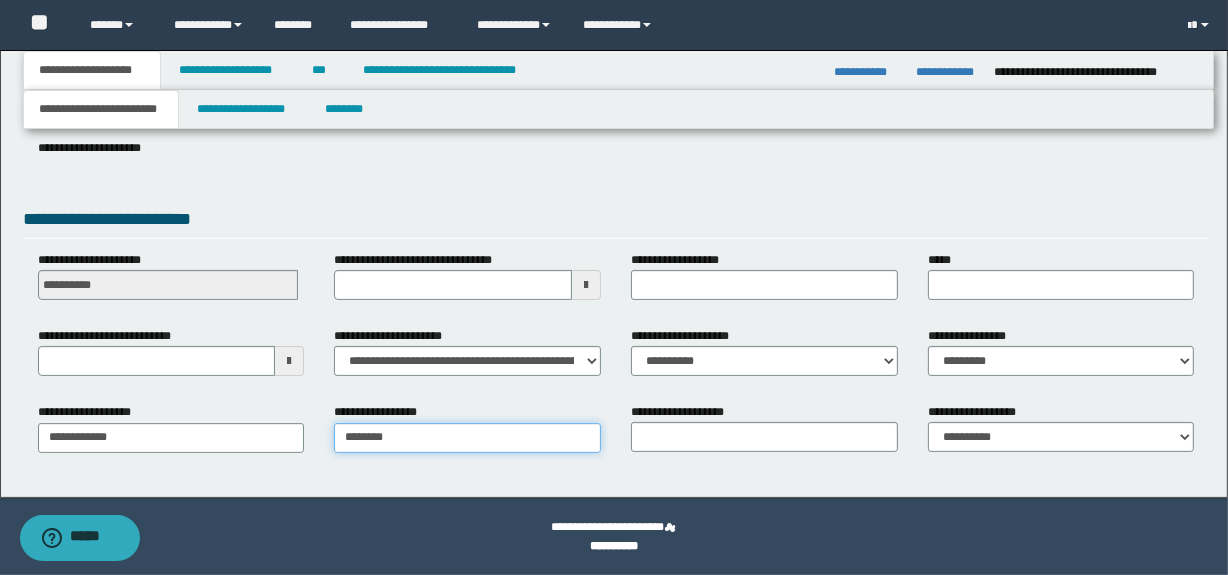 type on "*********" 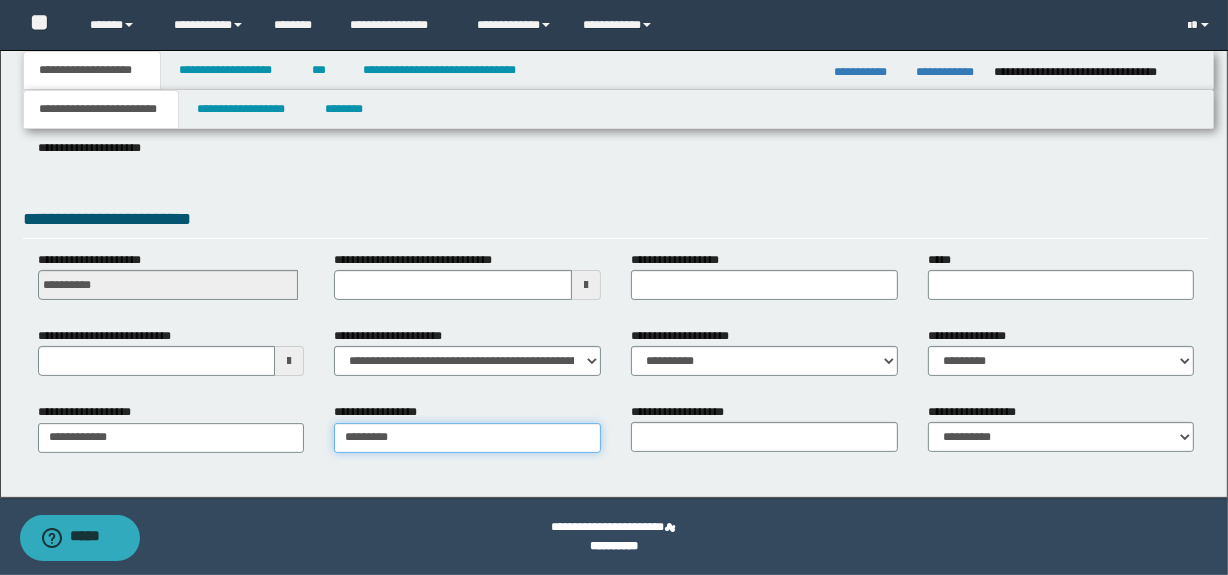 type on "*********" 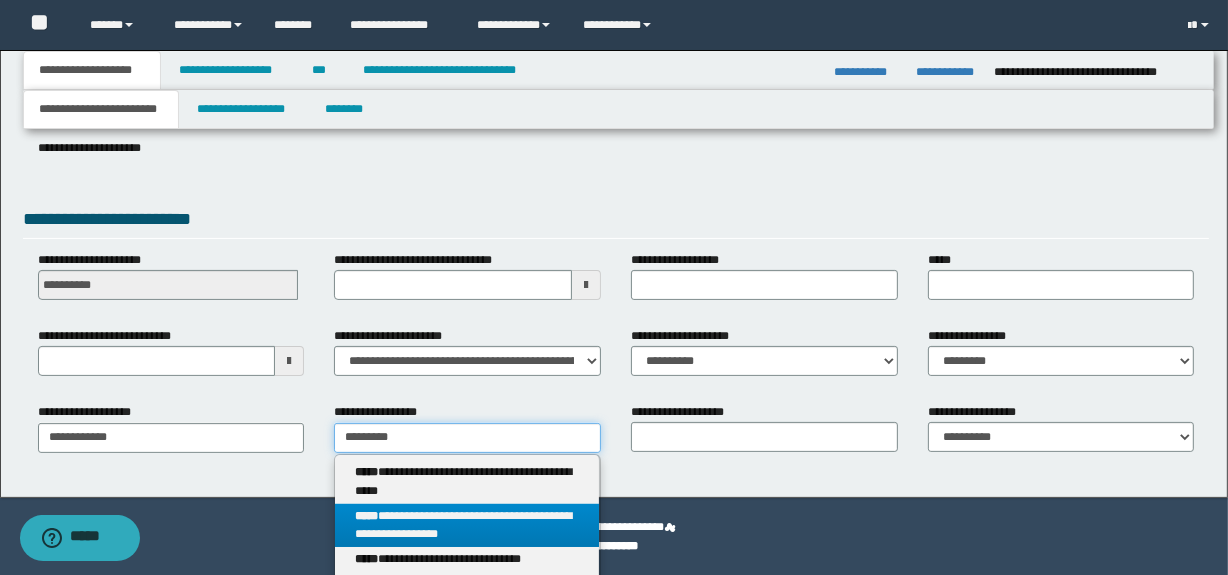 type on "*********" 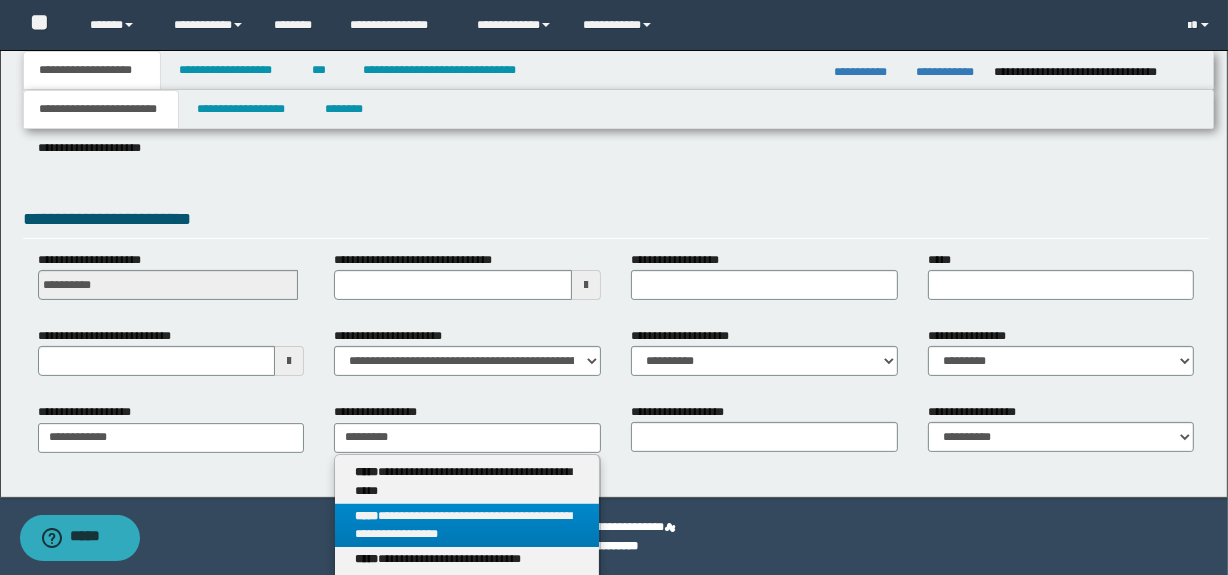 click on "**********" at bounding box center [467, 526] 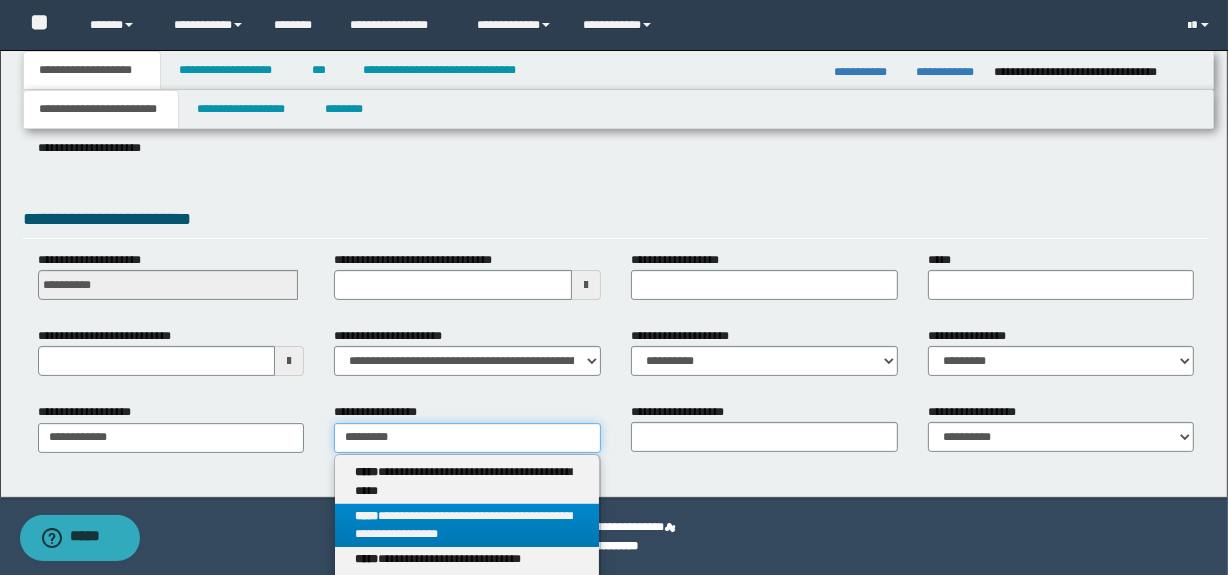 type 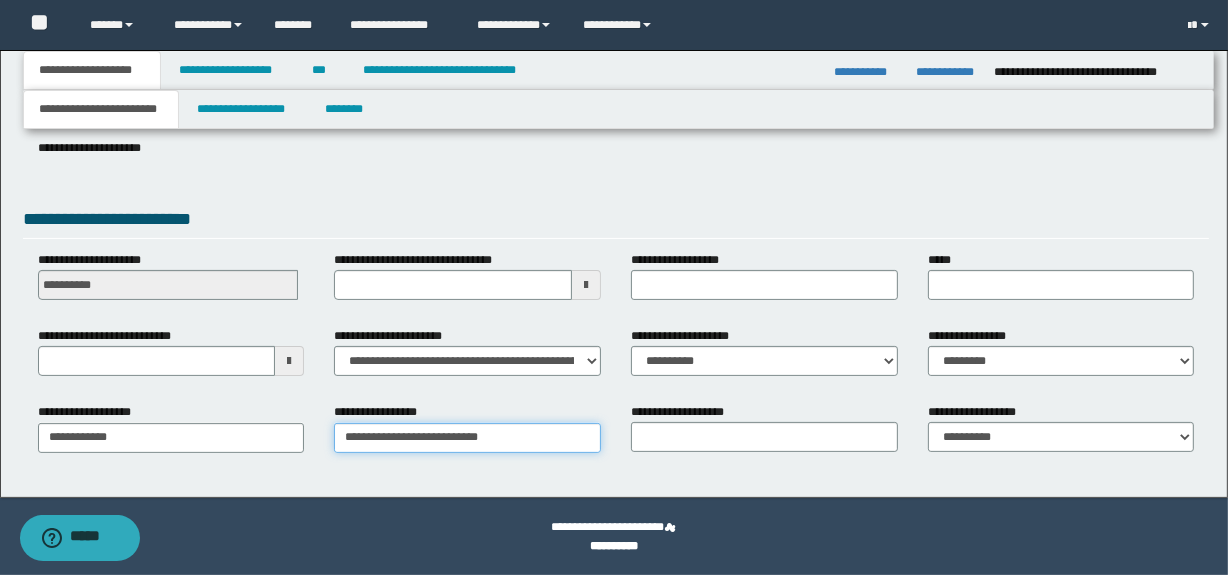 type on "**********" 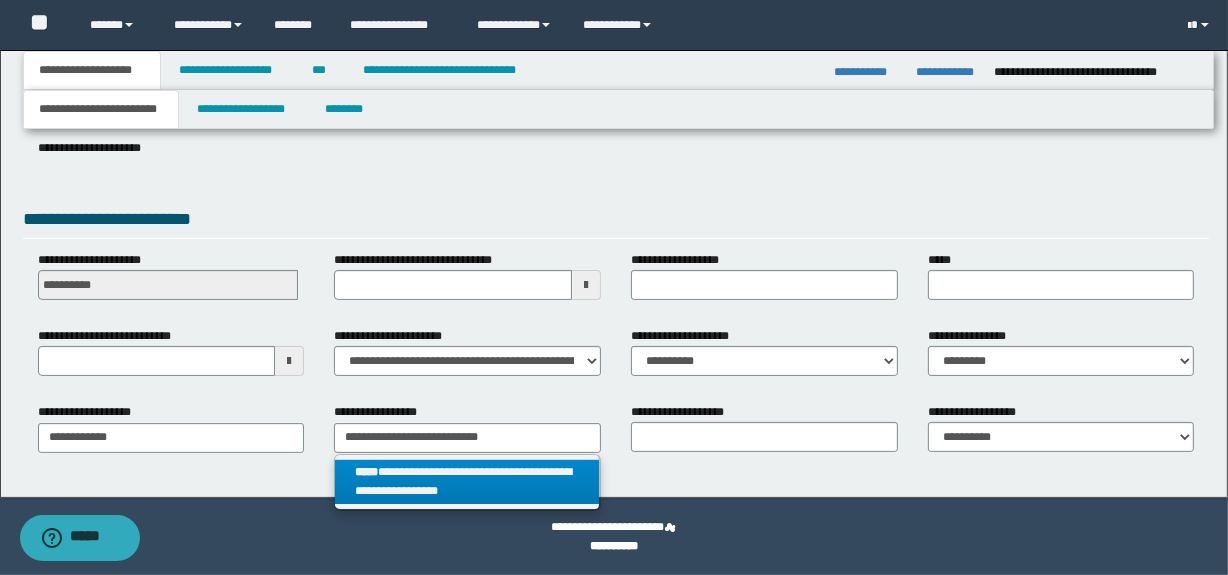 click on "**********" at bounding box center (467, 482) 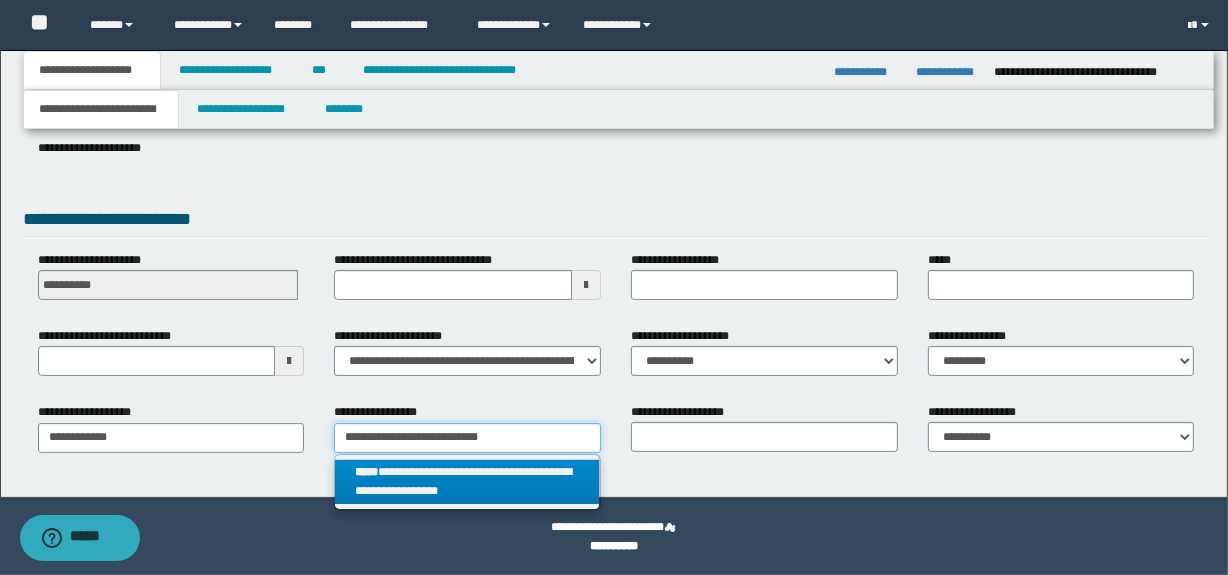 type 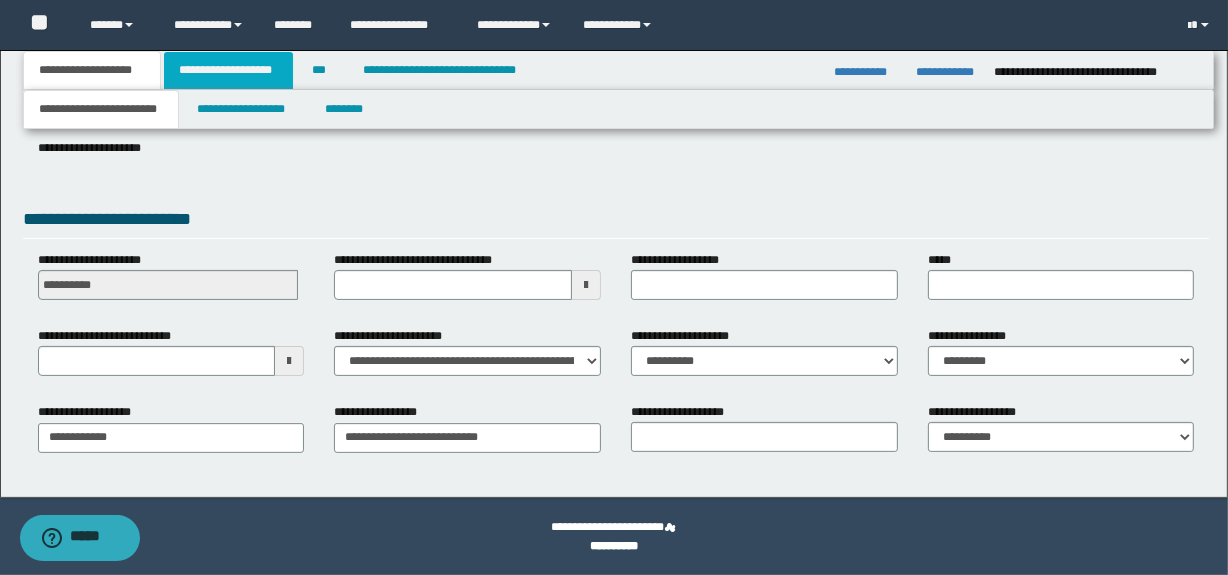 click on "**********" at bounding box center [228, 70] 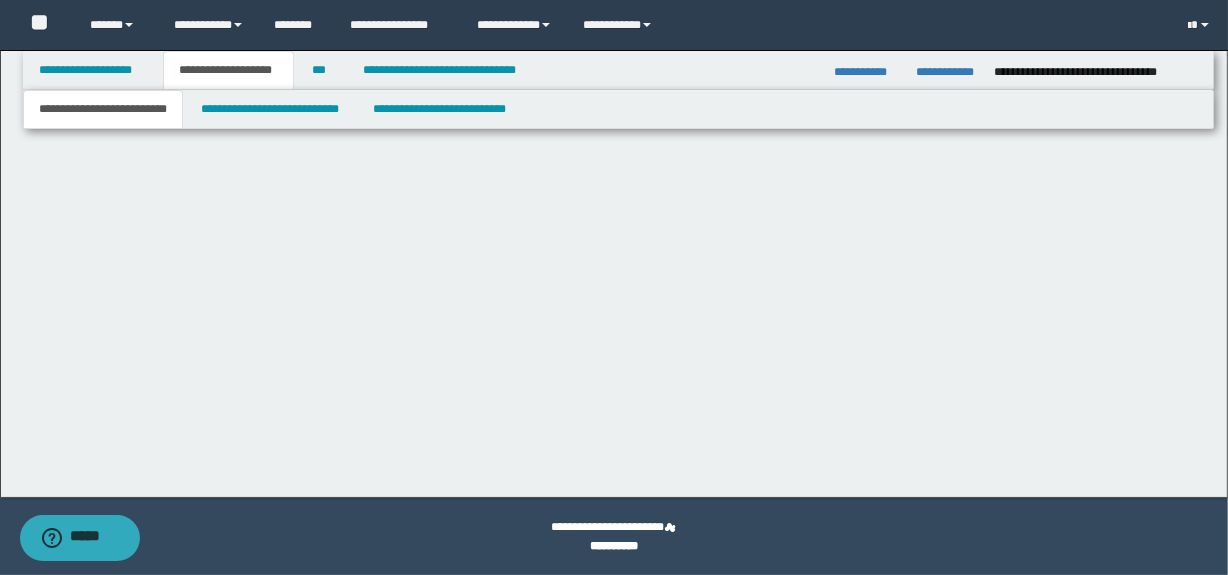scroll, scrollTop: 0, scrollLeft: 0, axis: both 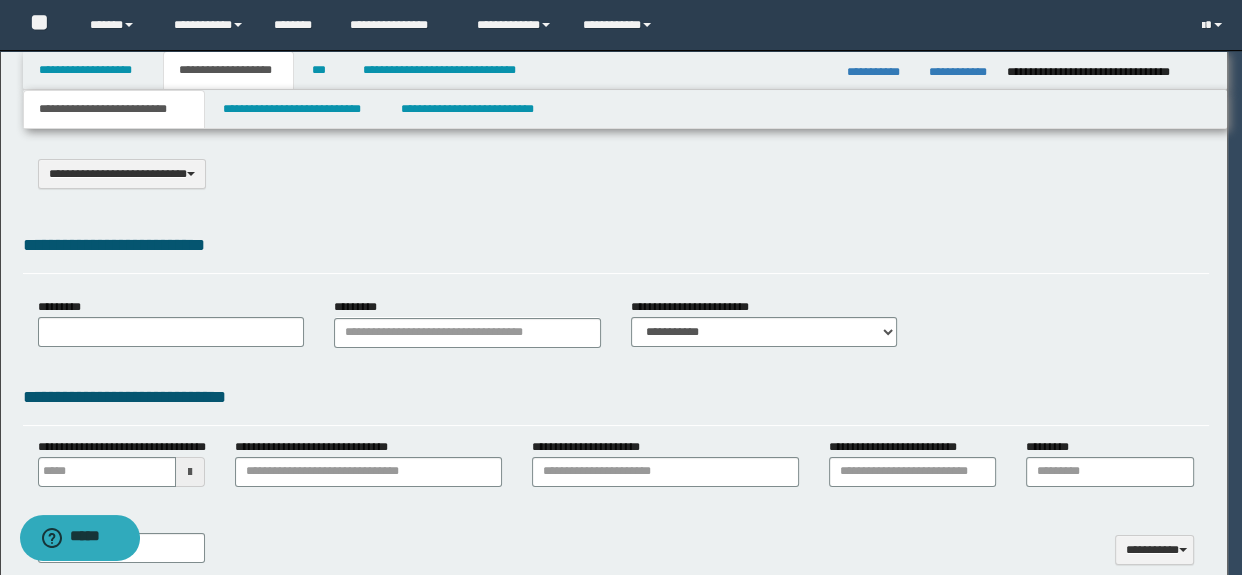 select on "*" 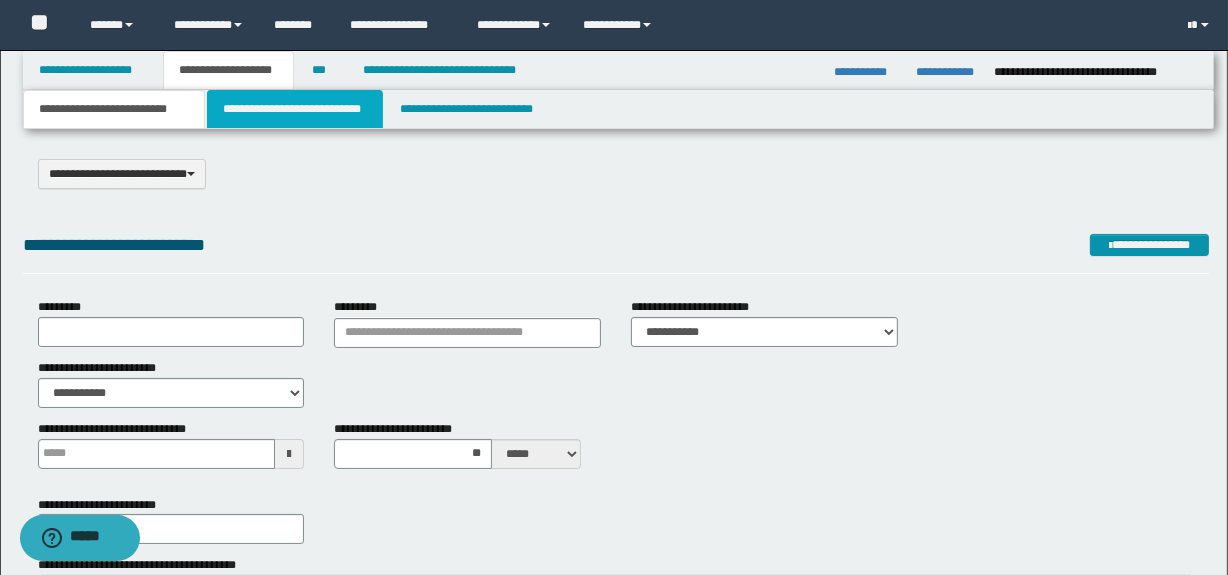 click on "**********" at bounding box center [294, 109] 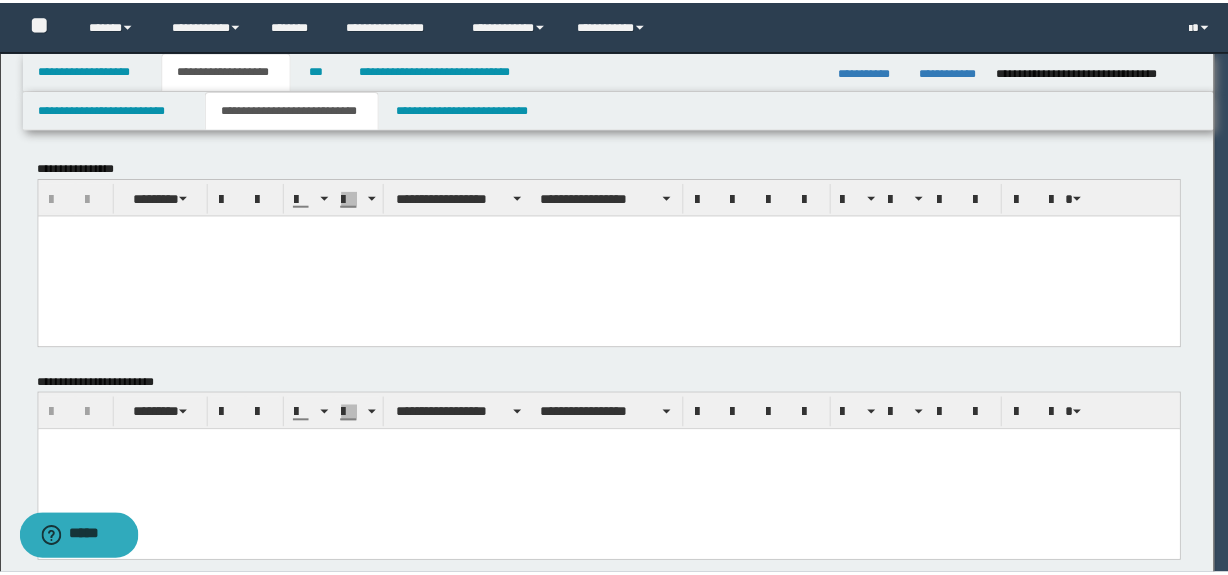 scroll, scrollTop: 0, scrollLeft: 0, axis: both 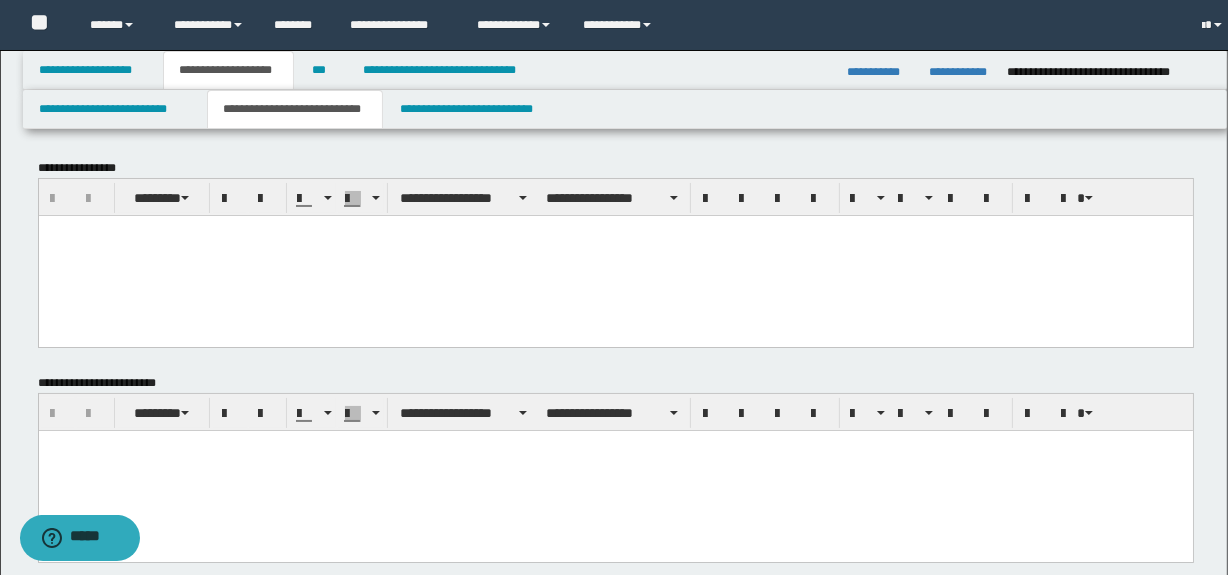 click at bounding box center (615, 255) 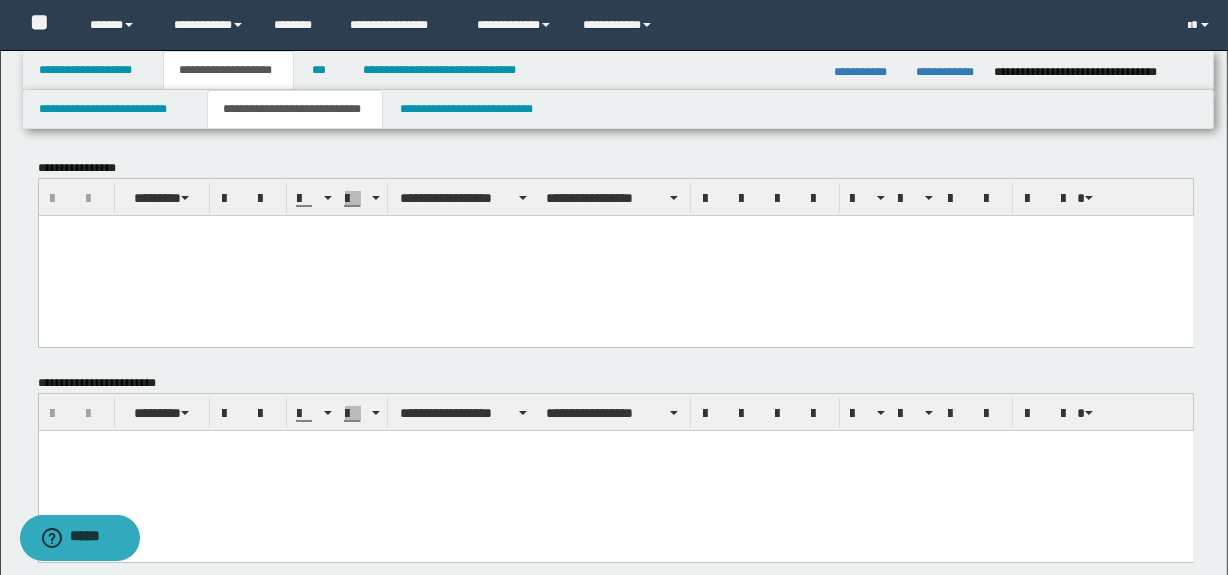 click at bounding box center [615, 255] 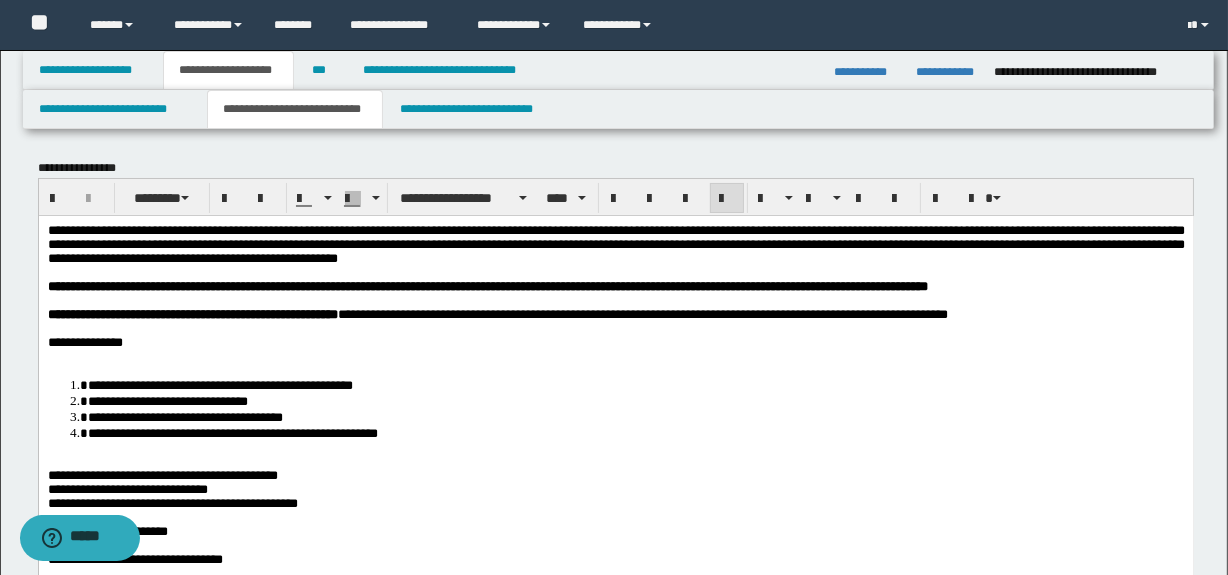 click on "**********" at bounding box center [615, 243] 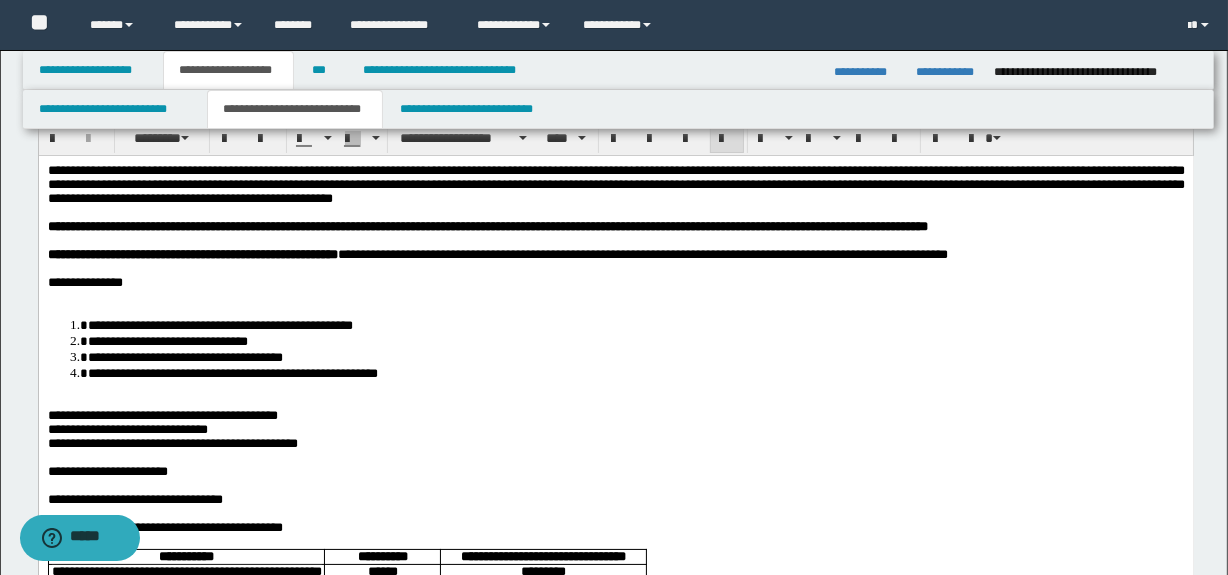 scroll, scrollTop: 60, scrollLeft: 0, axis: vertical 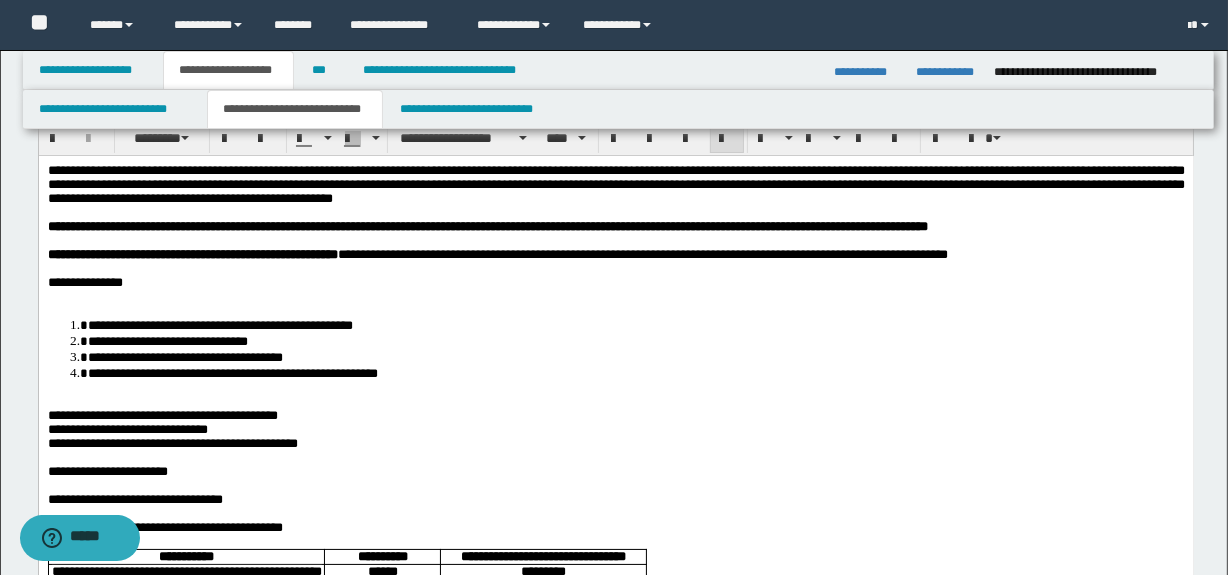 click on "**********" at bounding box center (615, 282) 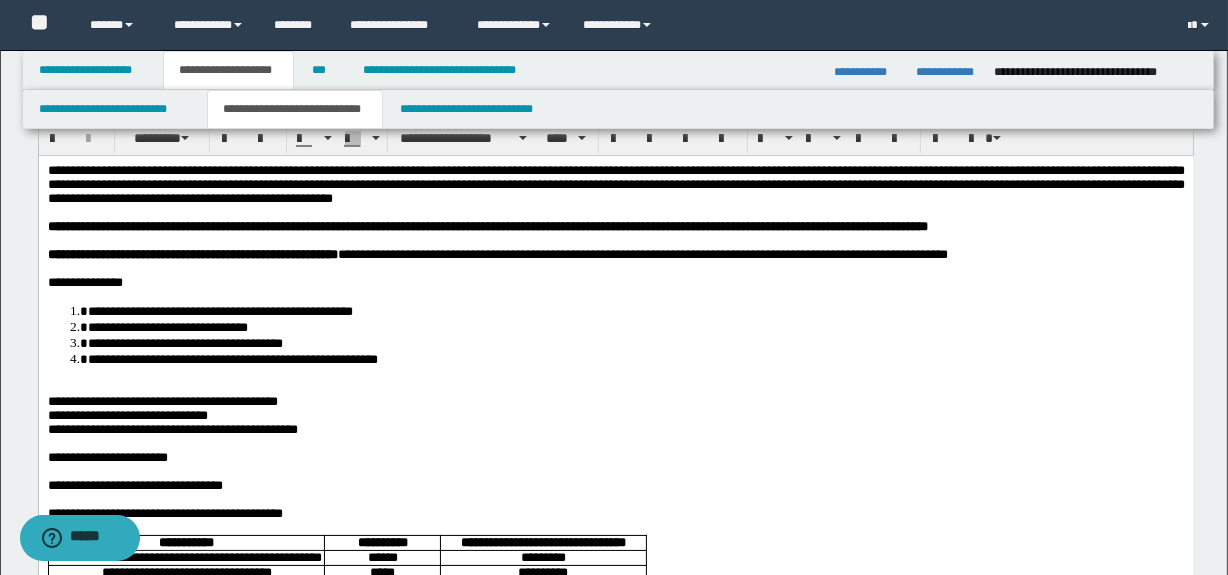 click at bounding box center [615, 387] 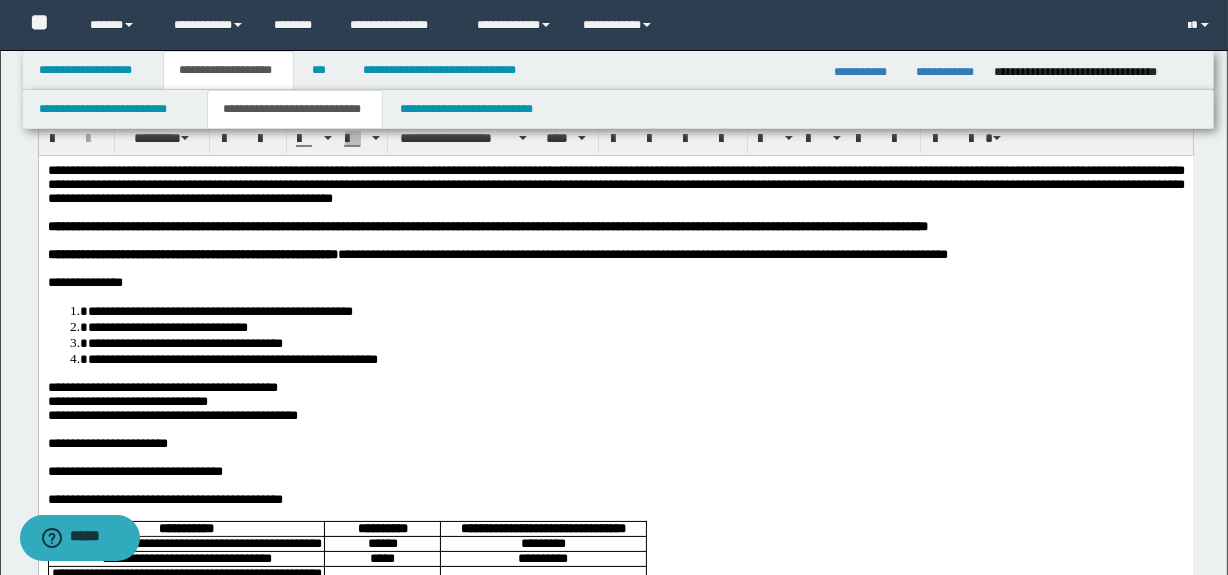 click on "**********" at bounding box center (162, 386) 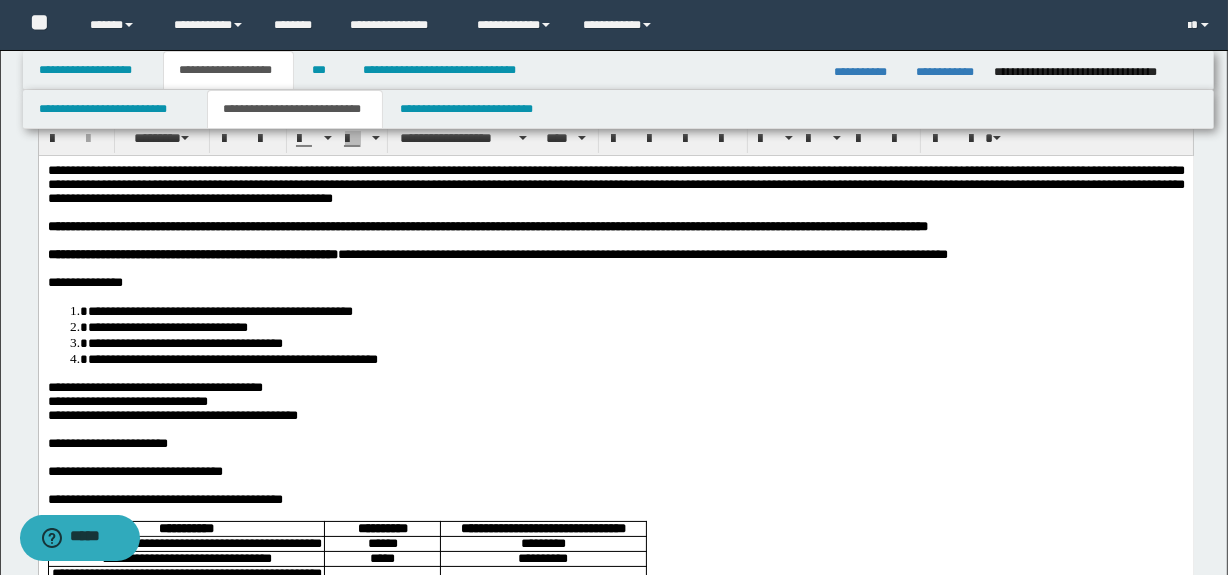 click on "**********" at bounding box center (172, 414) 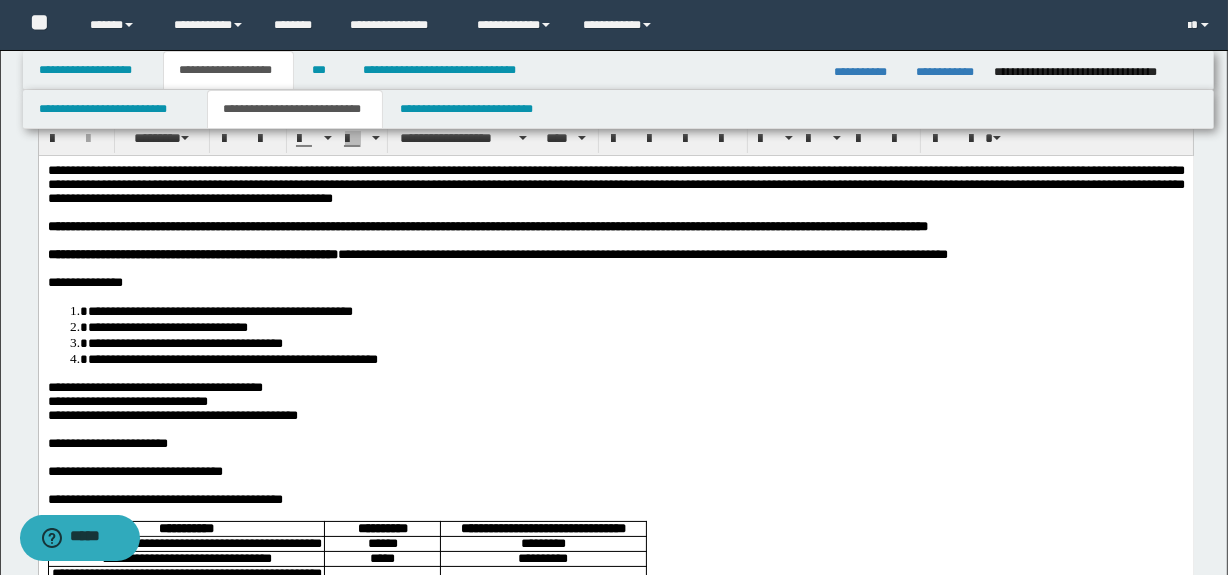 click on "**********" at bounding box center (172, 414) 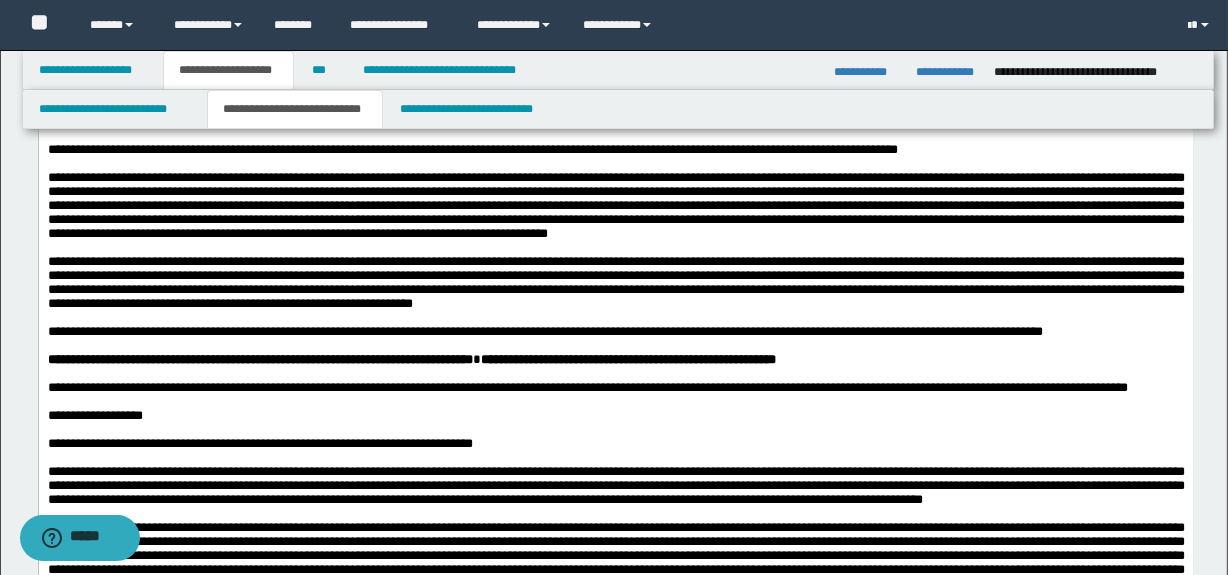 scroll, scrollTop: 879, scrollLeft: 0, axis: vertical 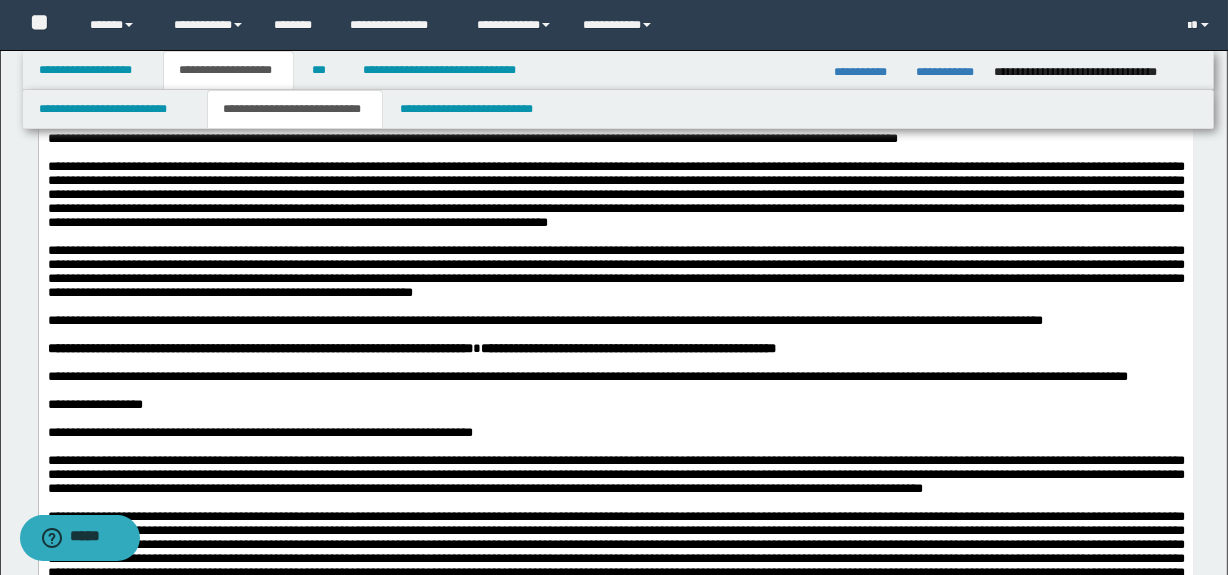 click on "**********" at bounding box center (472, 138) 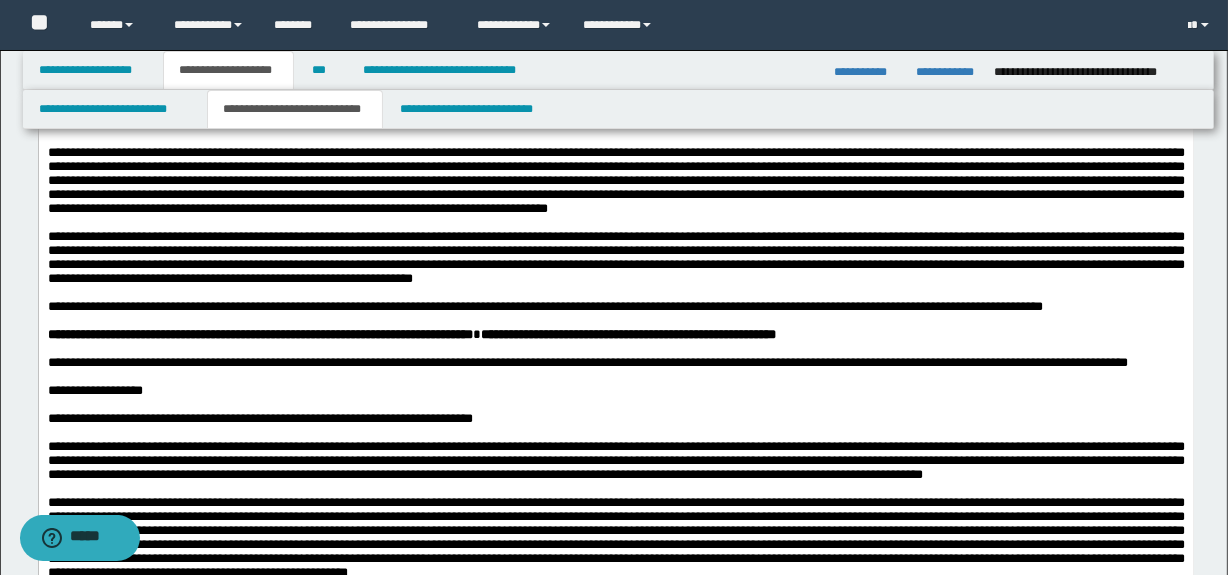 drag, startPoint x: 182, startPoint y: 388, endPoint x: 587, endPoint y: 418, distance: 406.1096 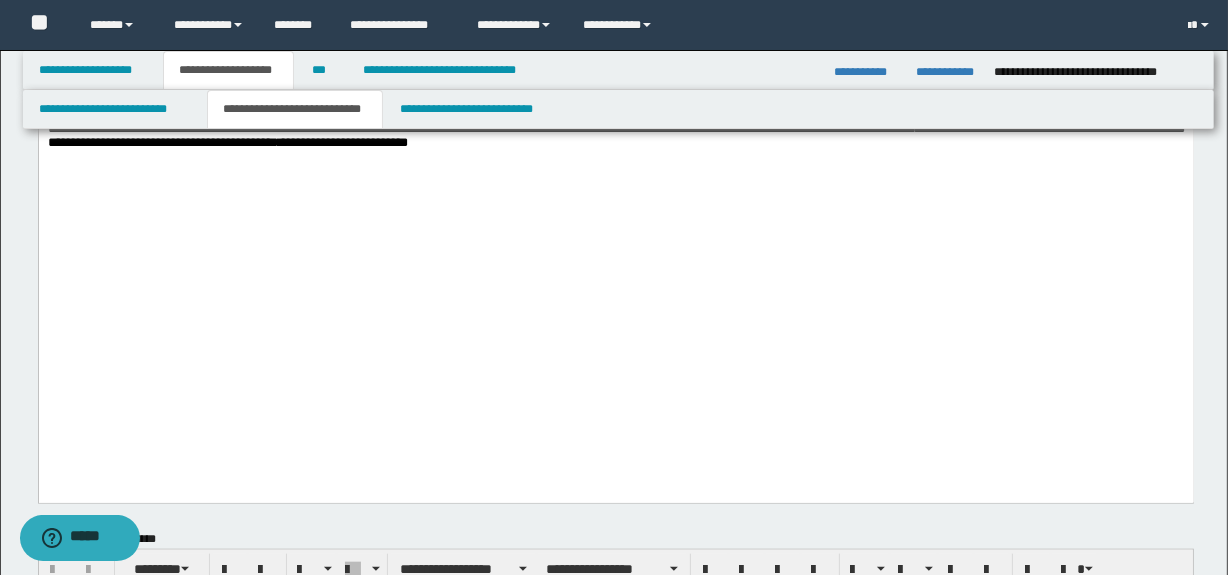 scroll, scrollTop: 1848, scrollLeft: 0, axis: vertical 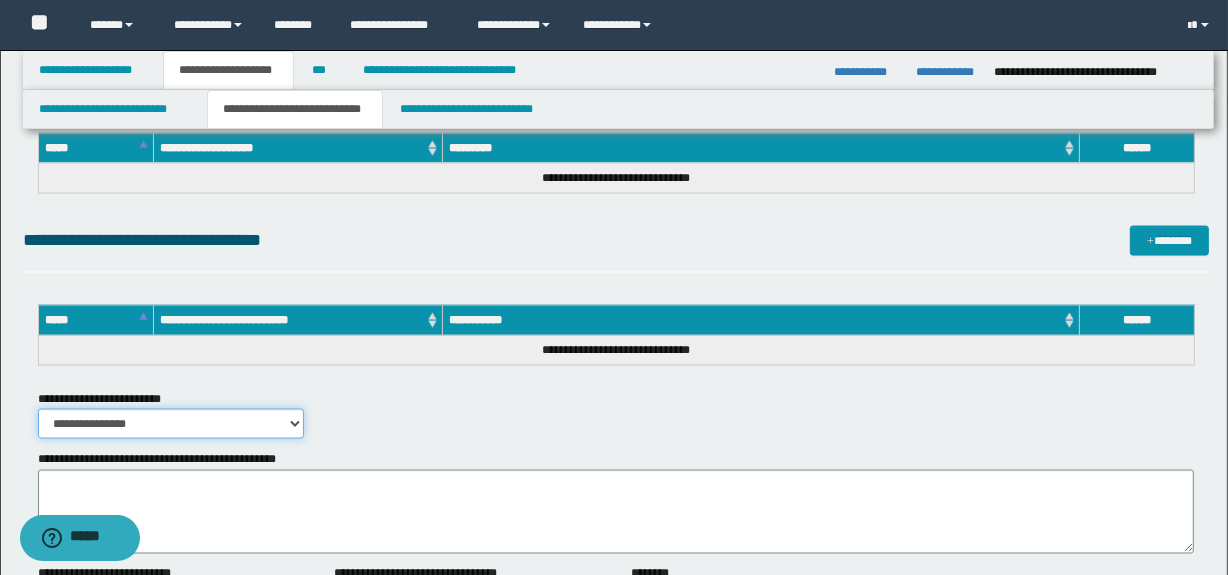 drag, startPoint x: 112, startPoint y: 433, endPoint x: 112, endPoint y: 469, distance: 36 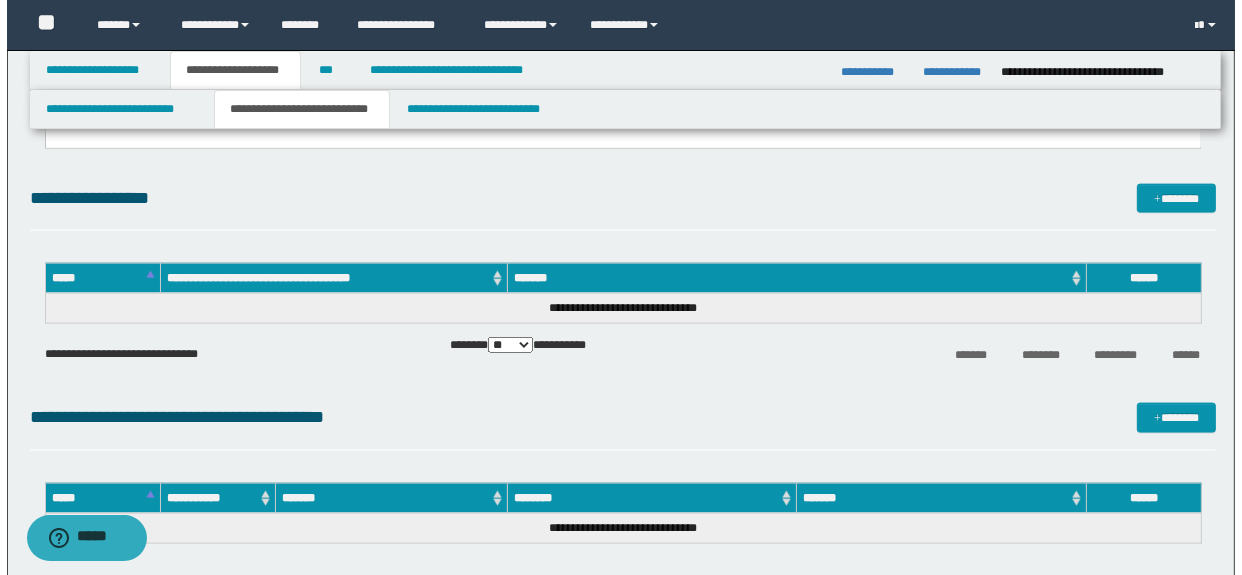 scroll, scrollTop: 2342, scrollLeft: 0, axis: vertical 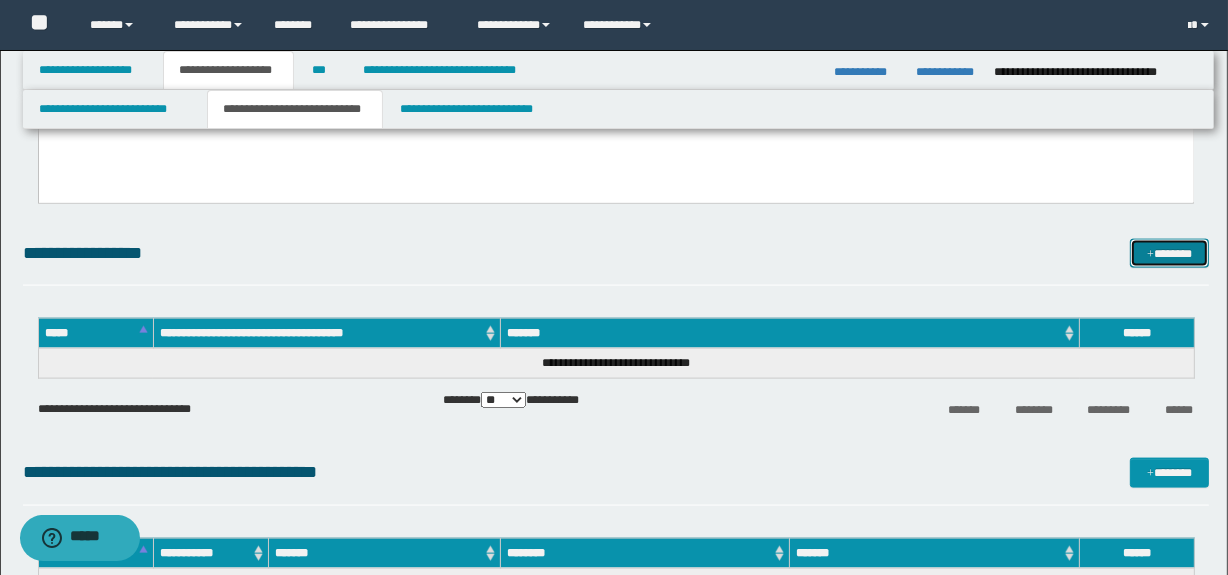 click at bounding box center (1150, 255) 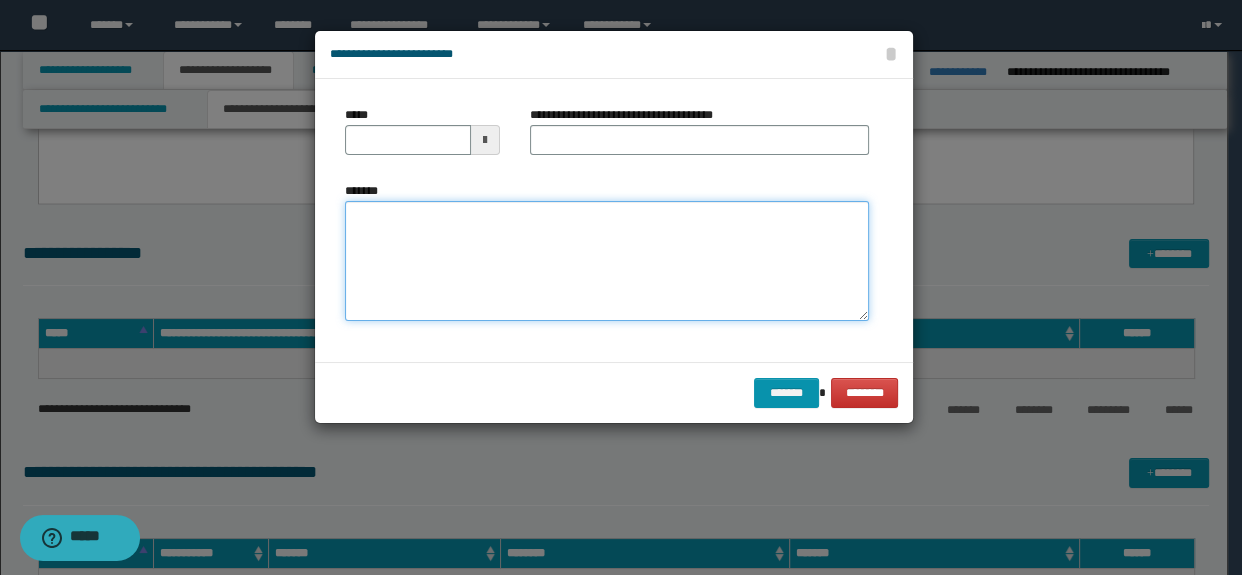 click on "*******" at bounding box center [607, 261] 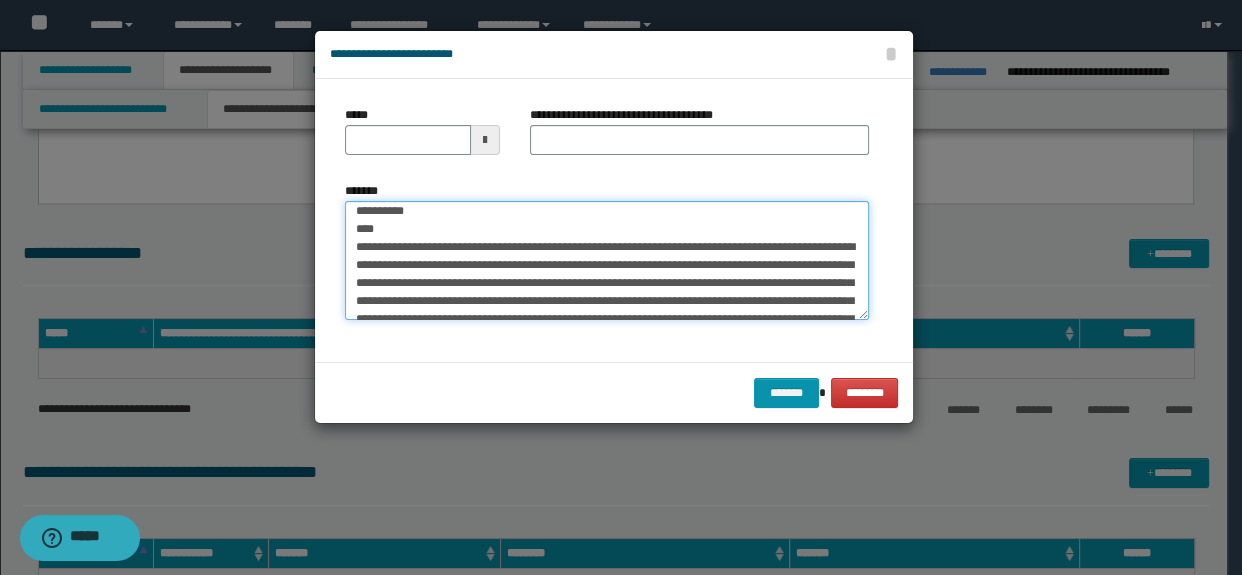 scroll, scrollTop: 0, scrollLeft: 0, axis: both 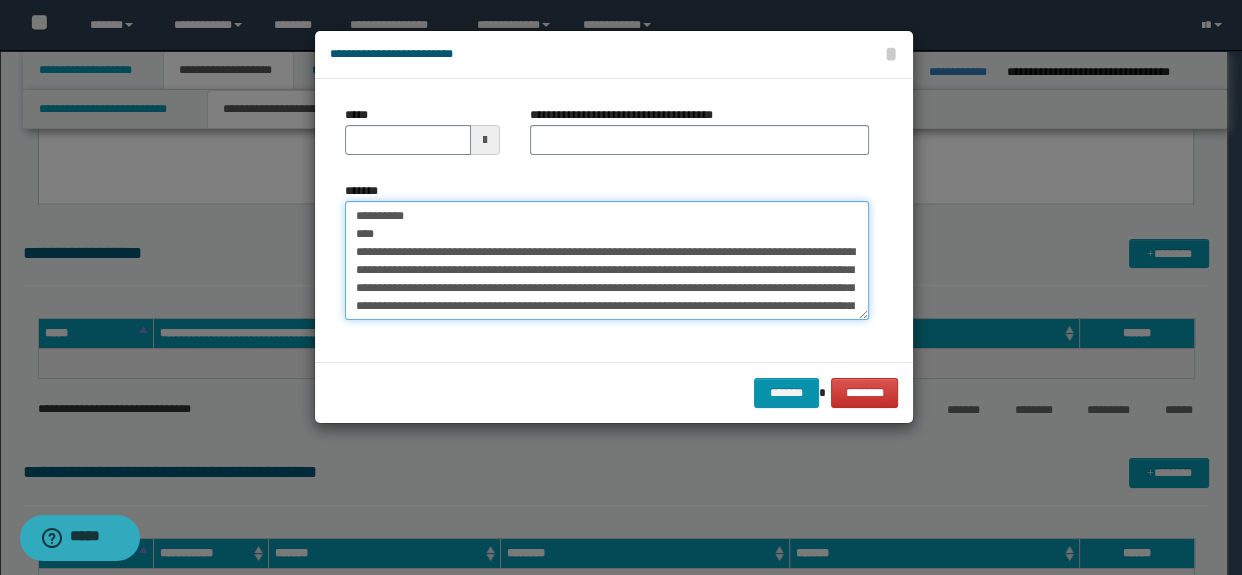 drag, startPoint x: 425, startPoint y: 233, endPoint x: 298, endPoint y: 190, distance: 134.08206 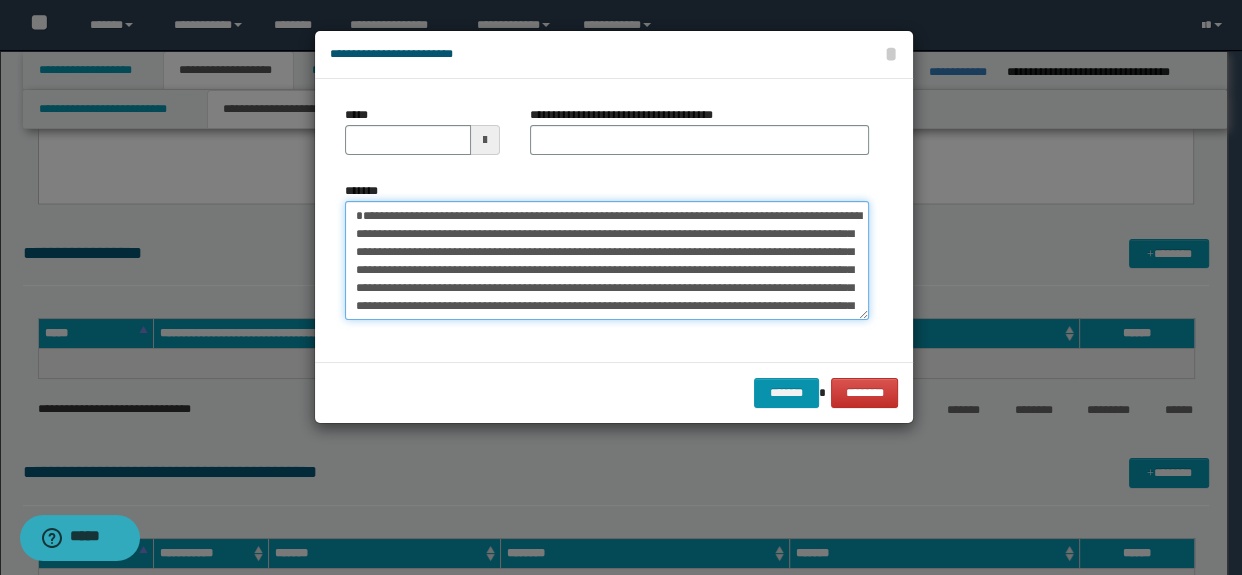 type 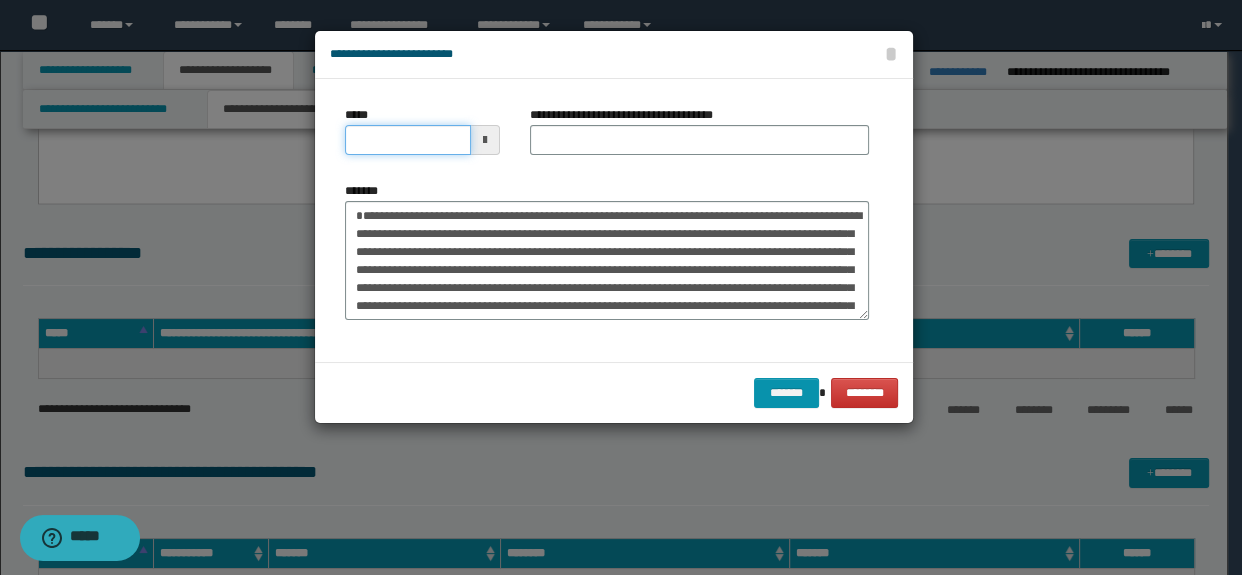 click on "*****" at bounding box center [408, 140] 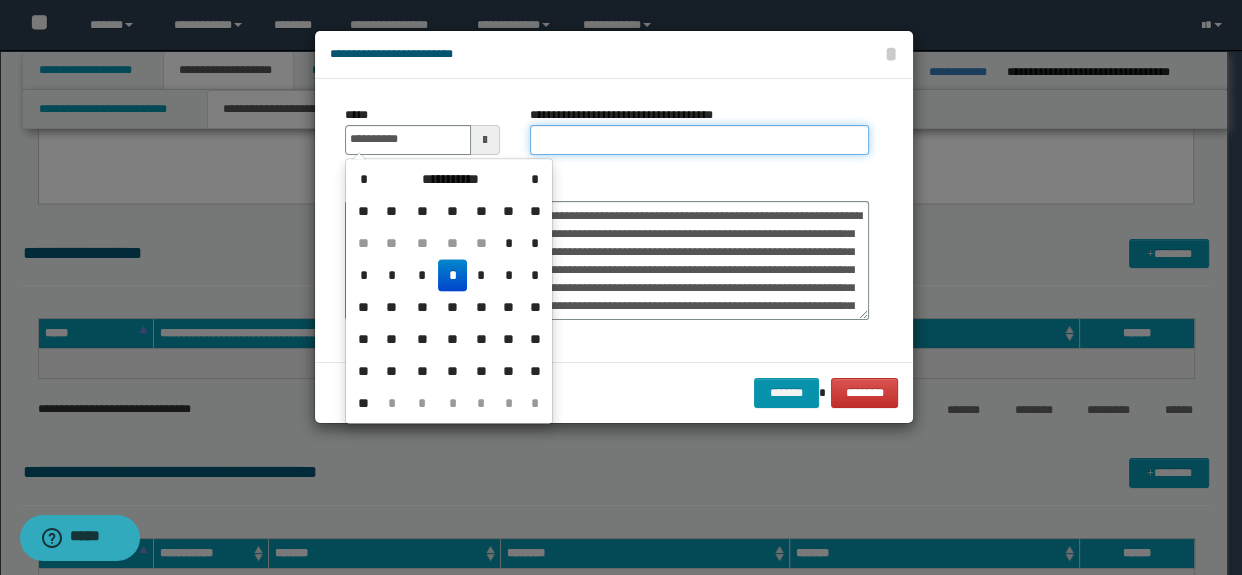 type on "**********" 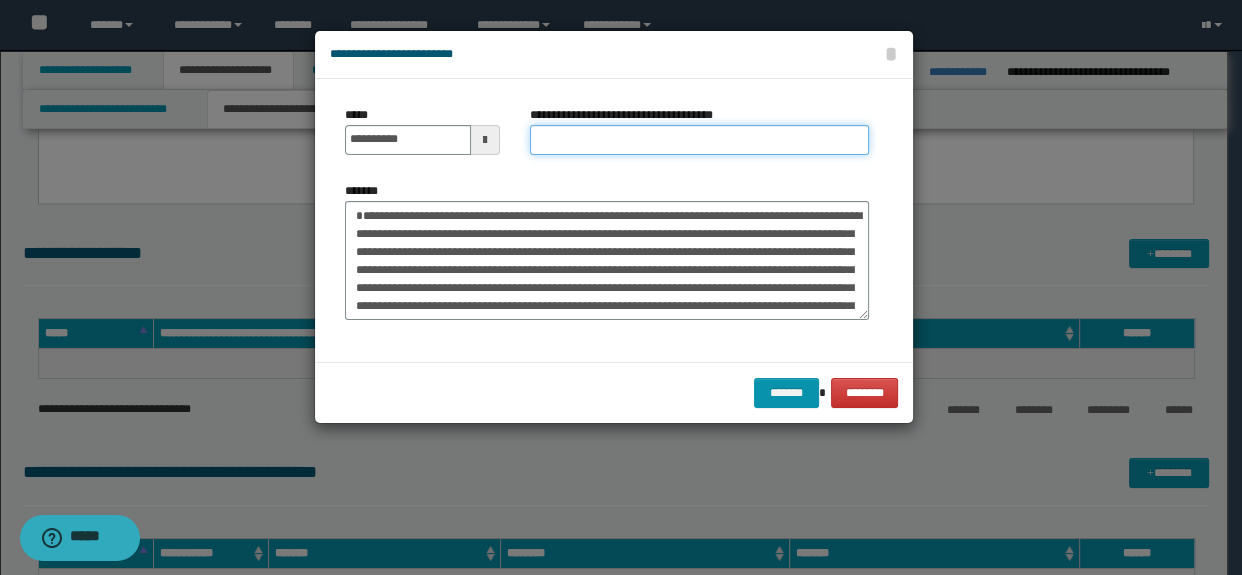 click on "**********" at bounding box center [700, 140] 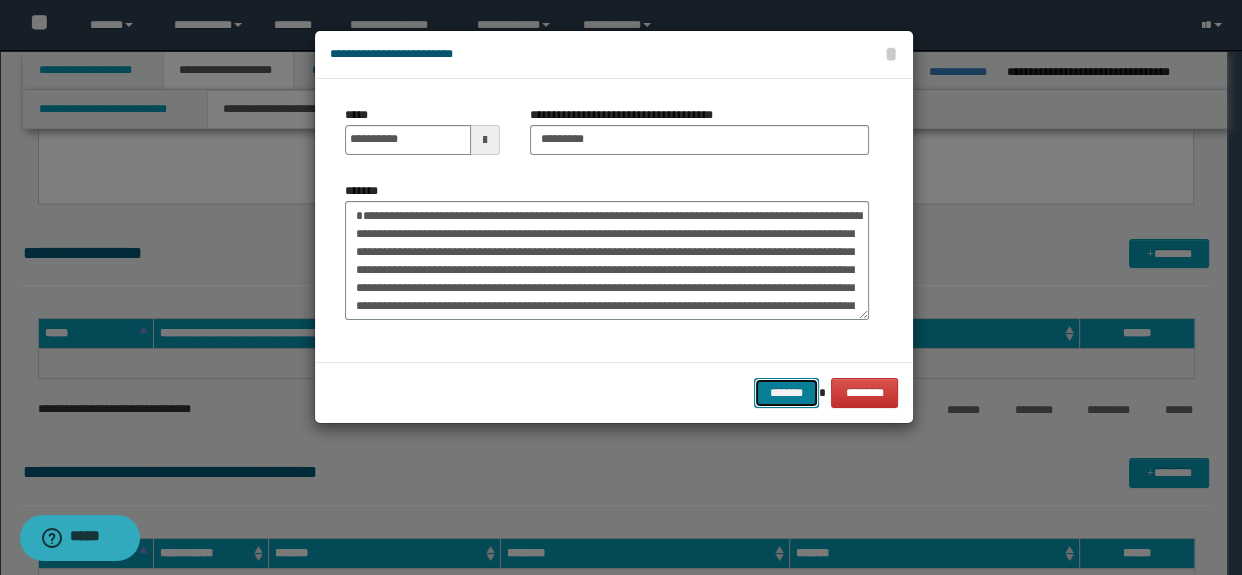 click on "*******" at bounding box center [786, 393] 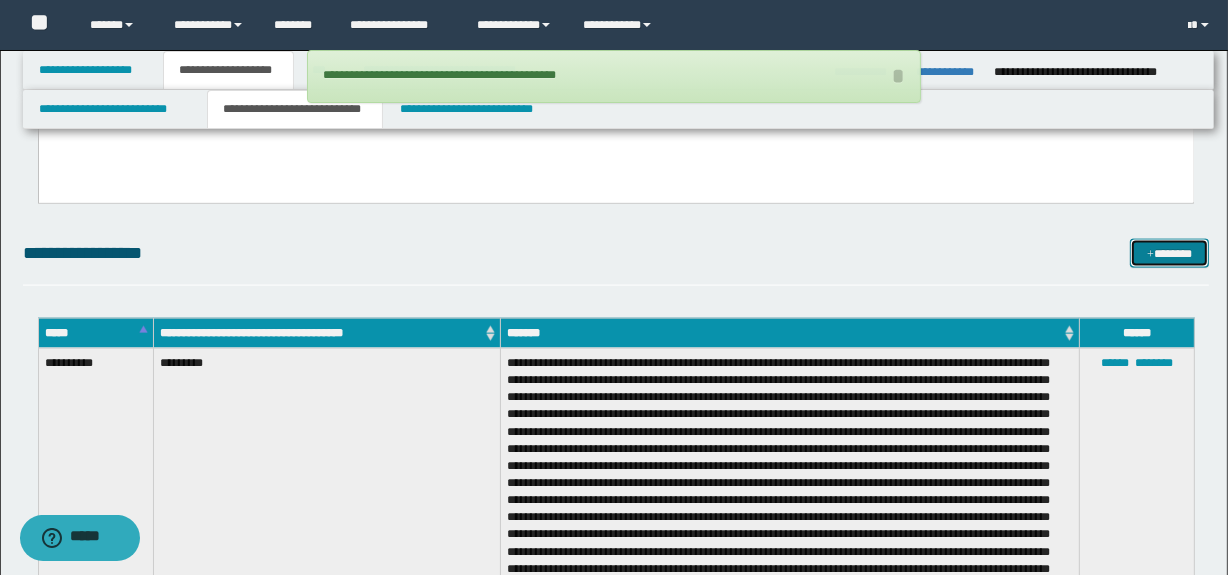 click on "*******" at bounding box center [1170, 254] 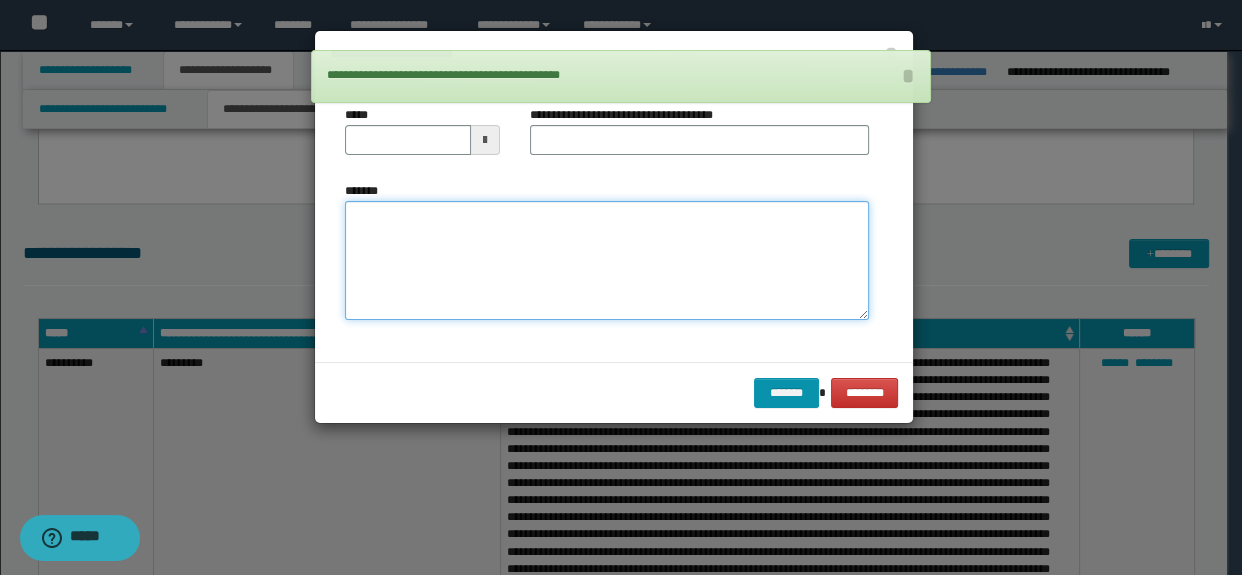 click on "*******" at bounding box center (607, 261) 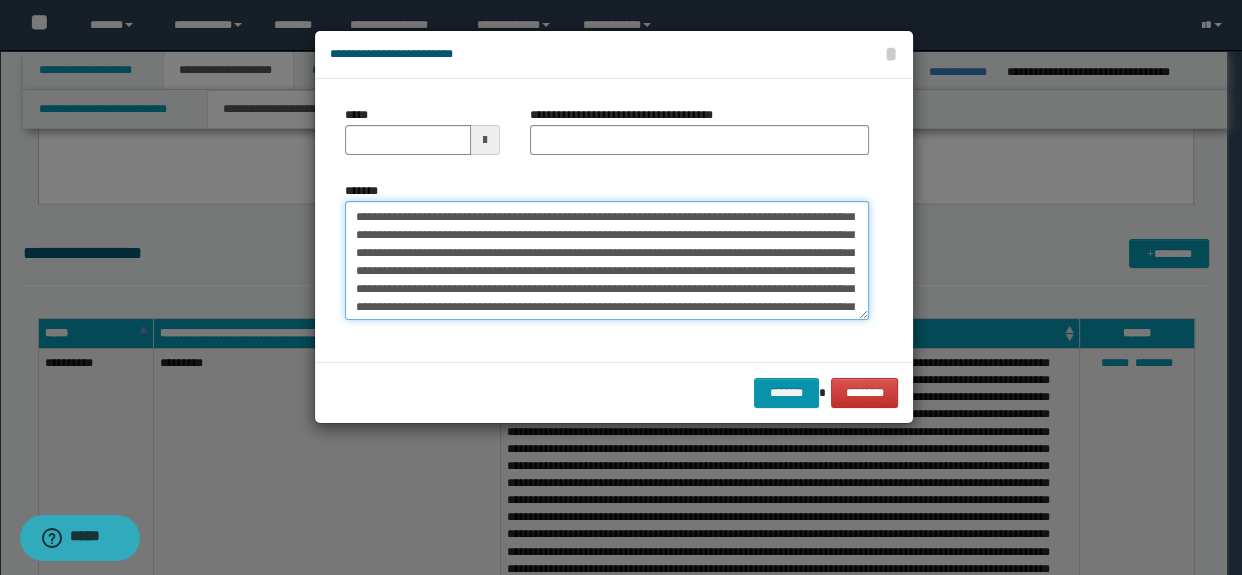 scroll, scrollTop: 0, scrollLeft: 0, axis: both 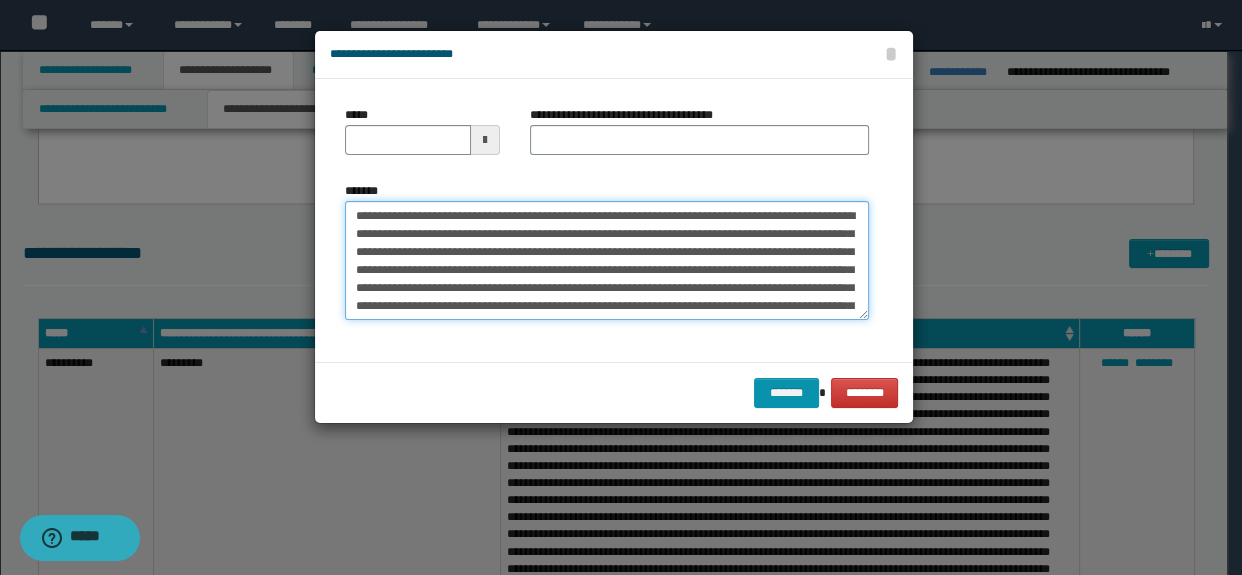 click on "*******" at bounding box center [607, 261] 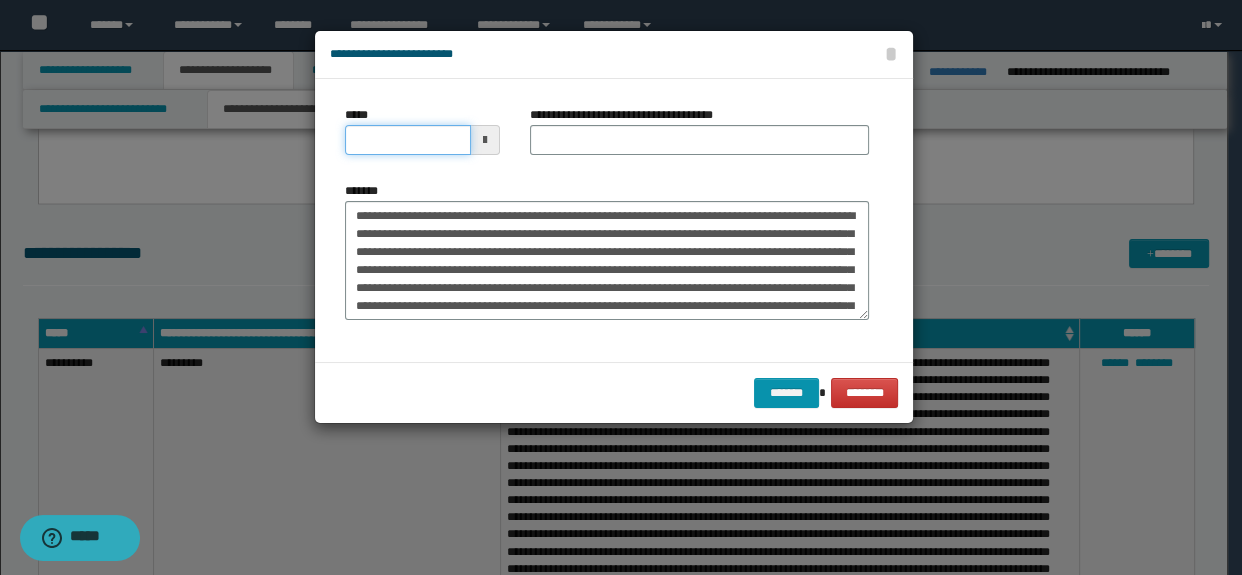 click on "*****" at bounding box center [408, 140] 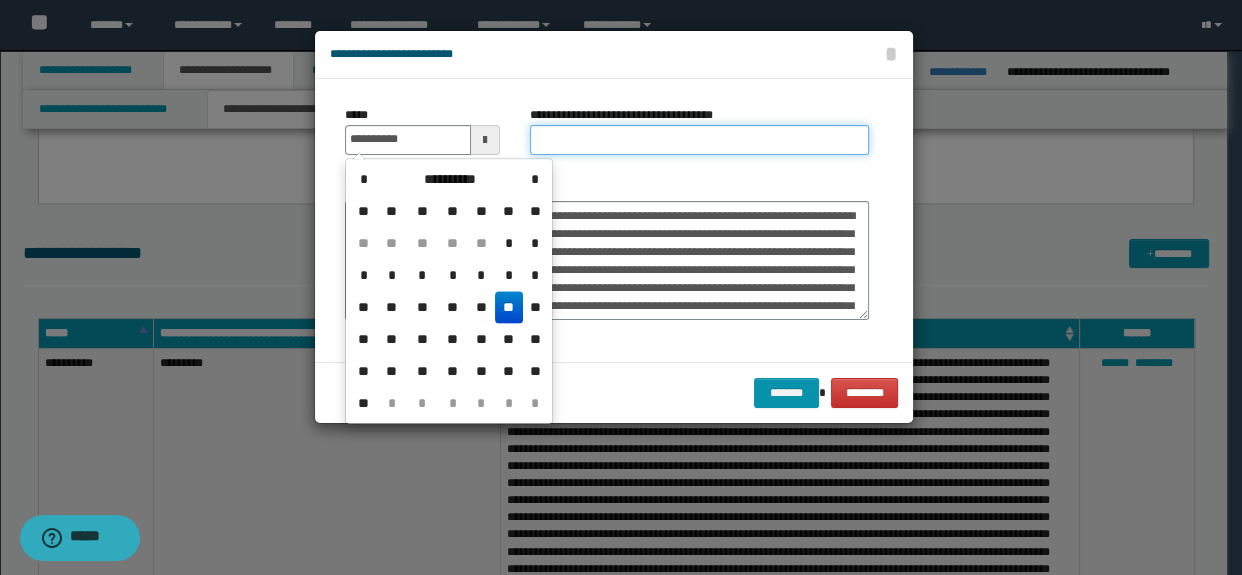 type on "**********" 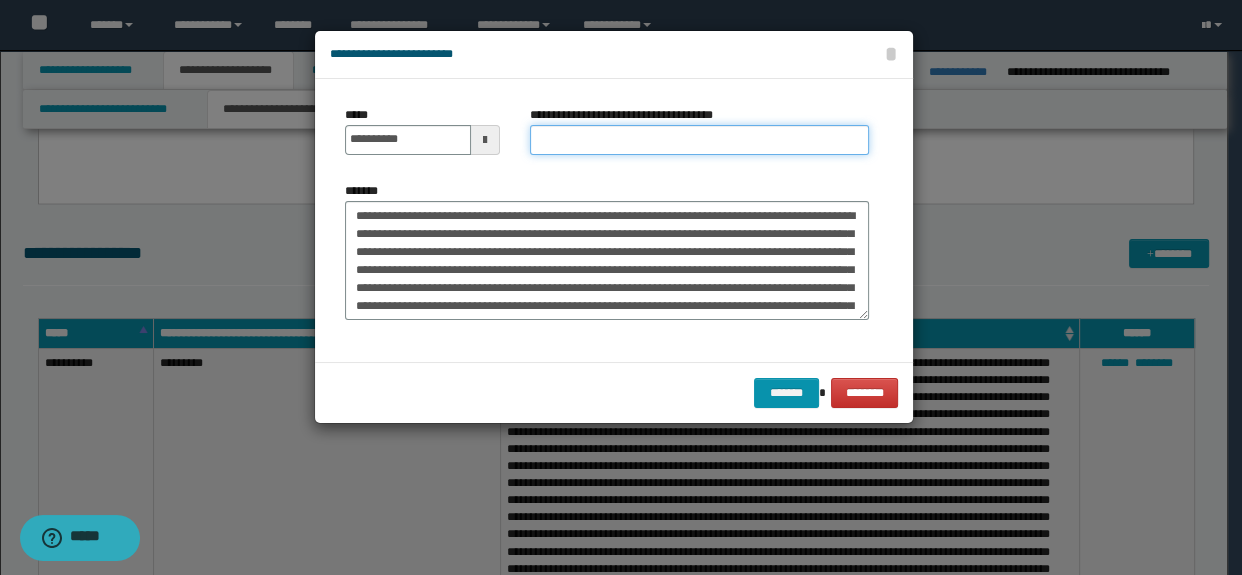 type on "*" 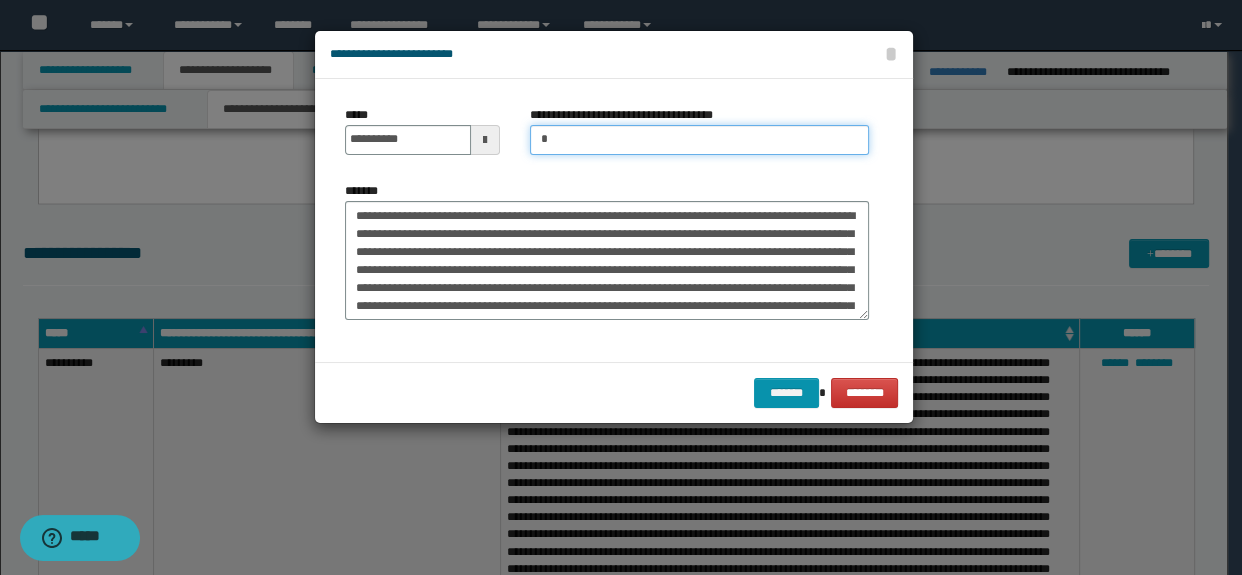 type on "**********" 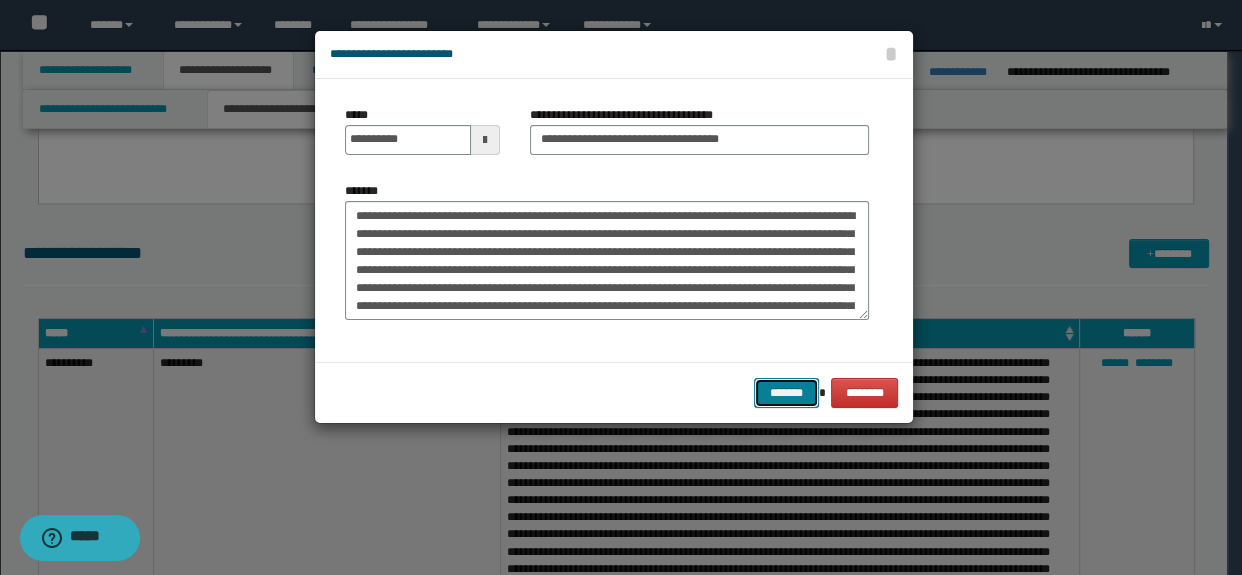 click on "*******" at bounding box center (786, 393) 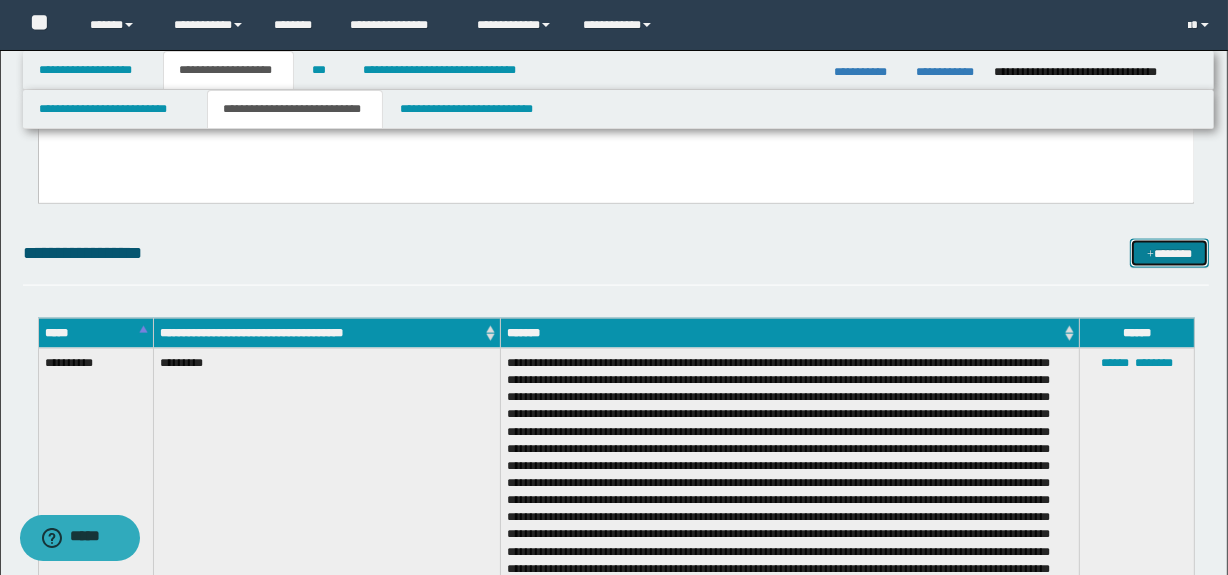 click on "*******" at bounding box center [1170, 254] 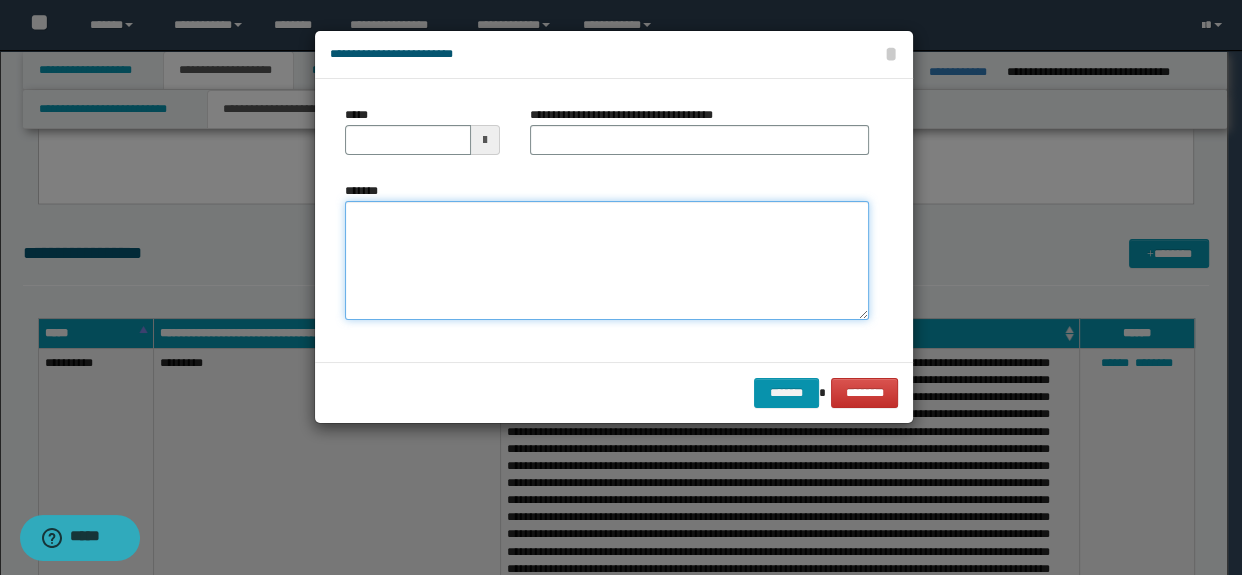 click on "*******" at bounding box center [607, 261] 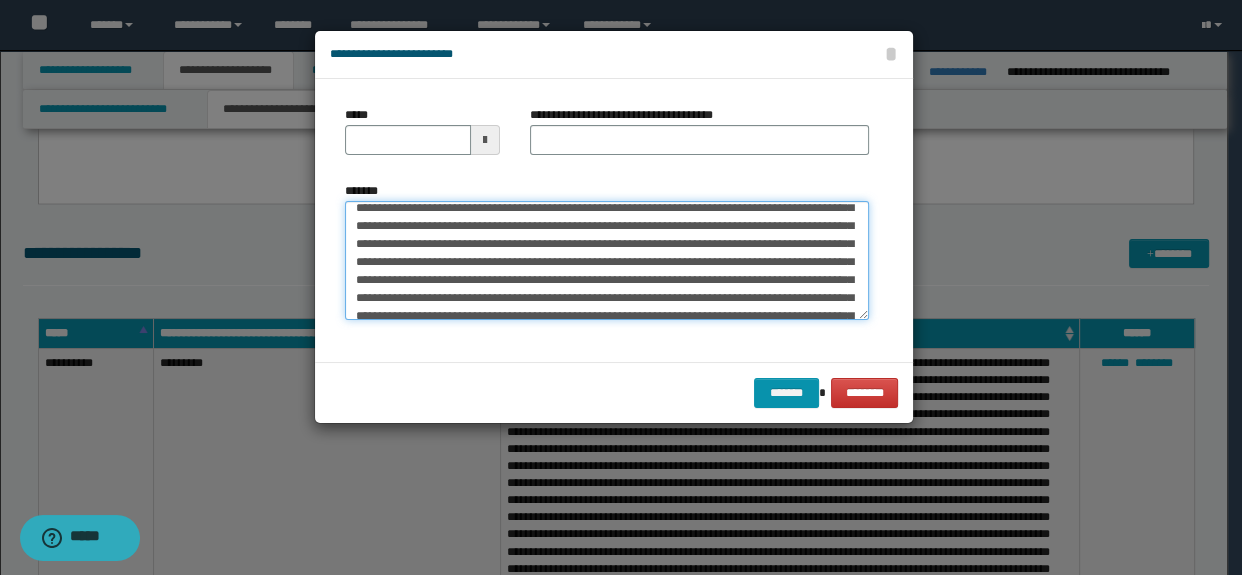scroll, scrollTop: 0, scrollLeft: 0, axis: both 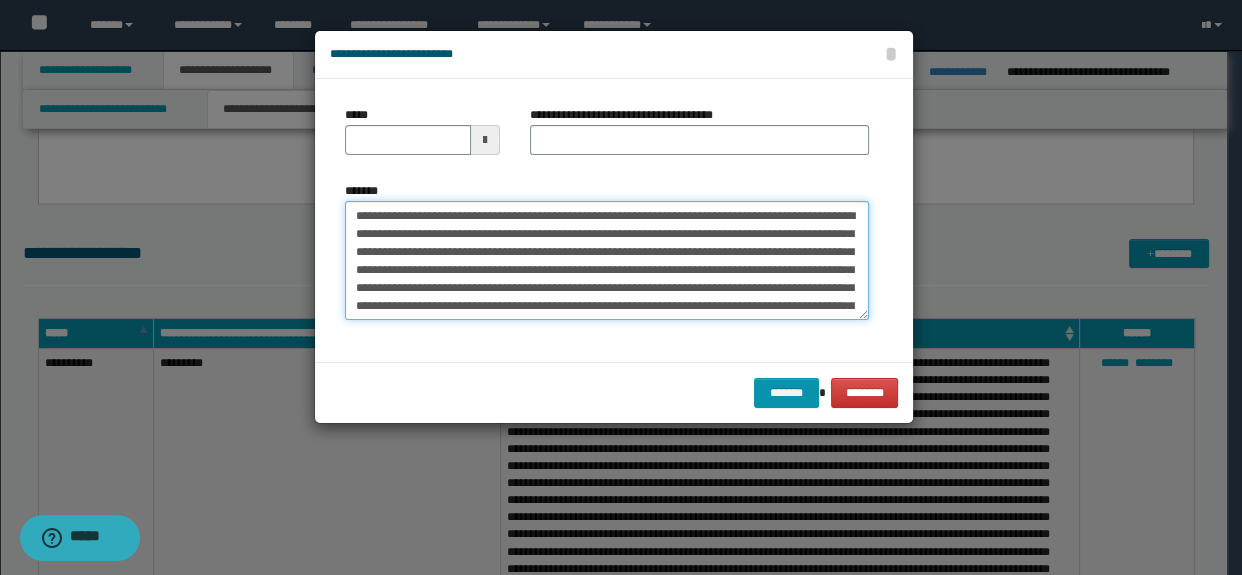 drag, startPoint x: 689, startPoint y: 208, endPoint x: 614, endPoint y: 217, distance: 75.53807 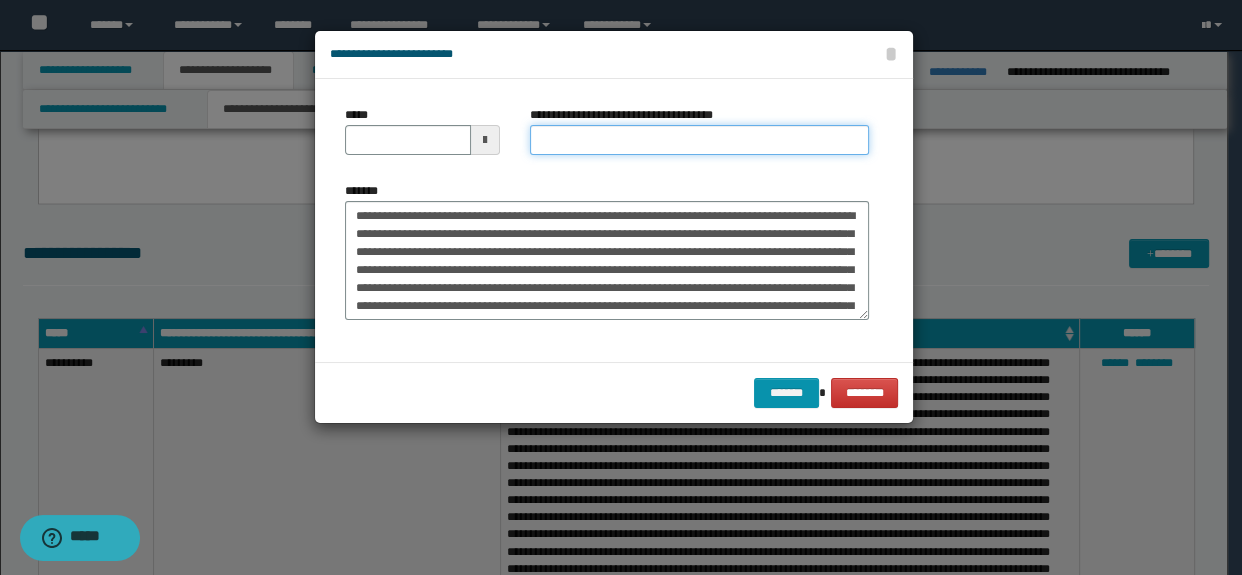 click on "**********" at bounding box center [700, 140] 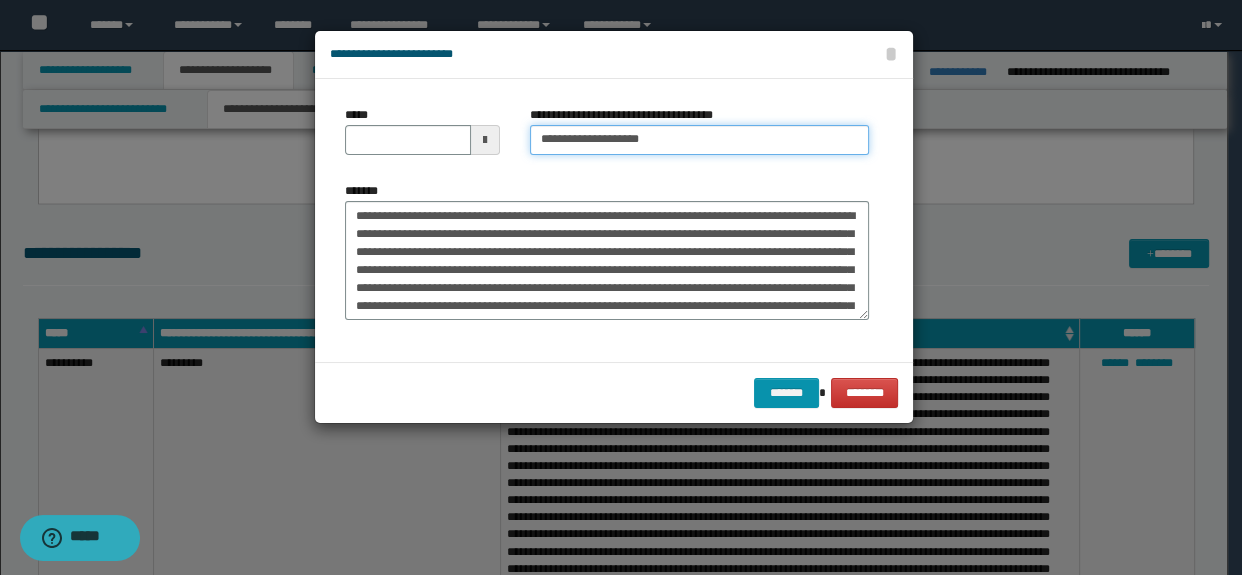 type on "**********" 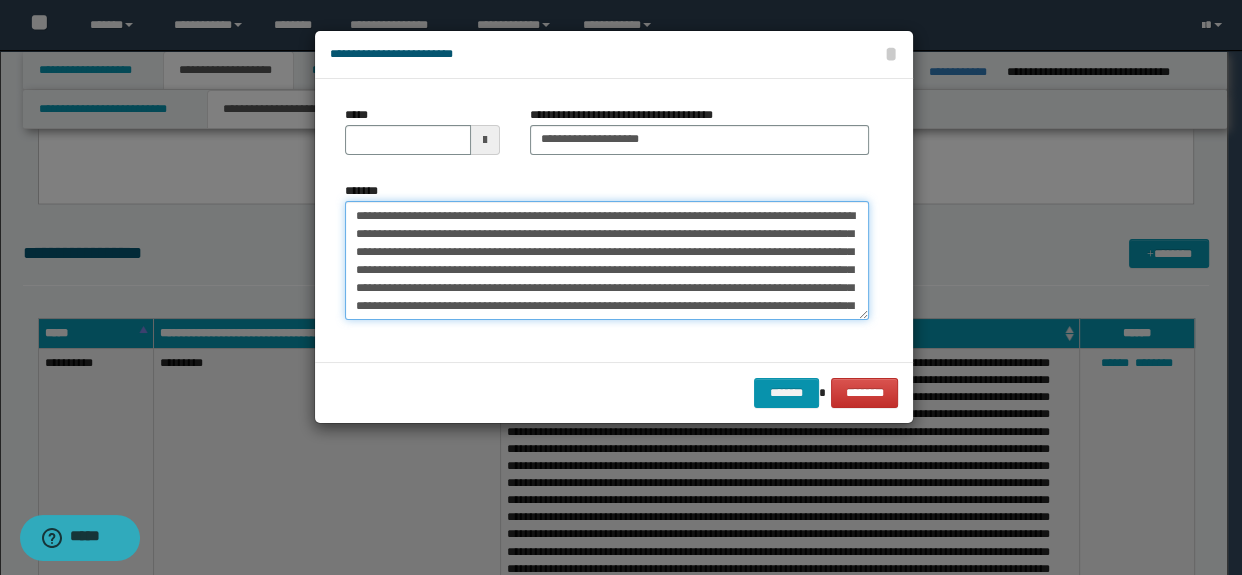 click on "*******" at bounding box center [607, 261] 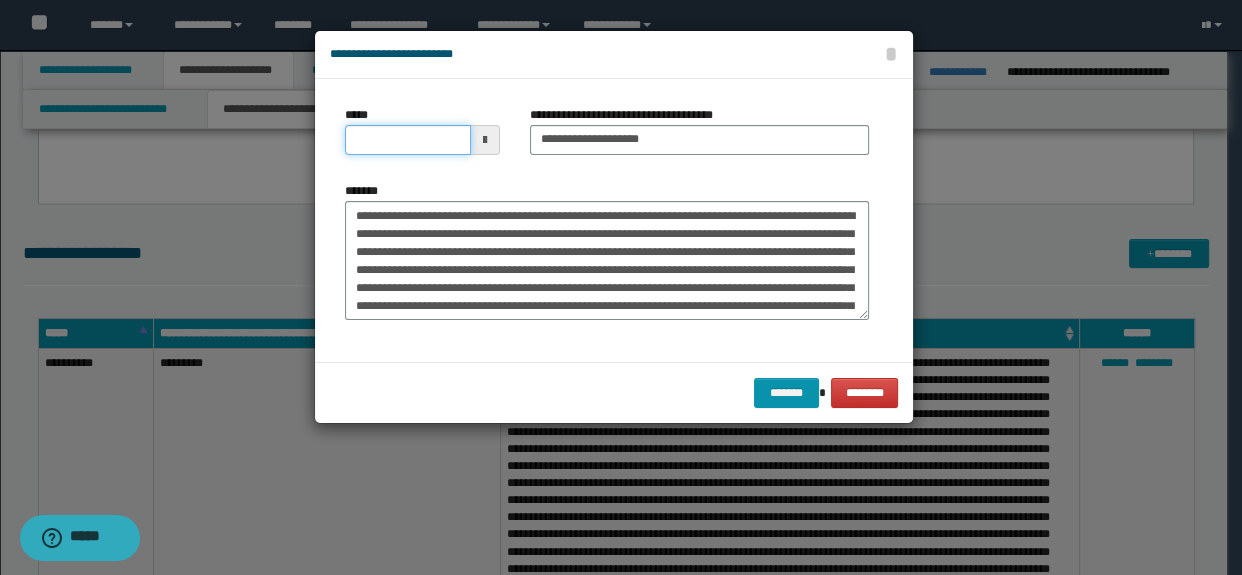 click on "*****" at bounding box center [408, 140] 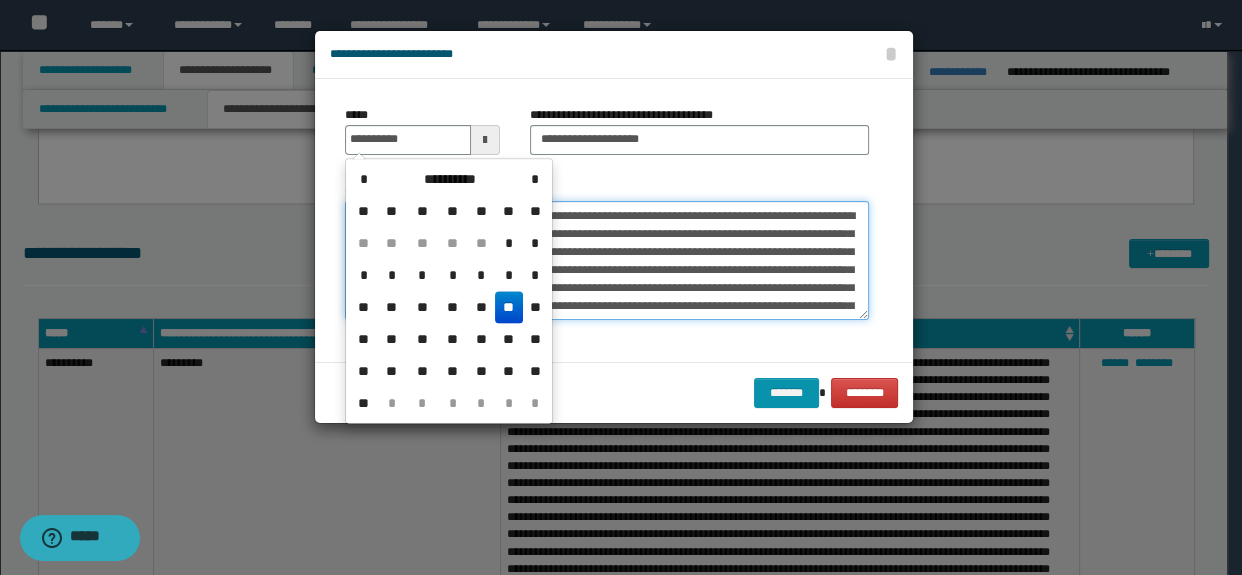 type on "**********" 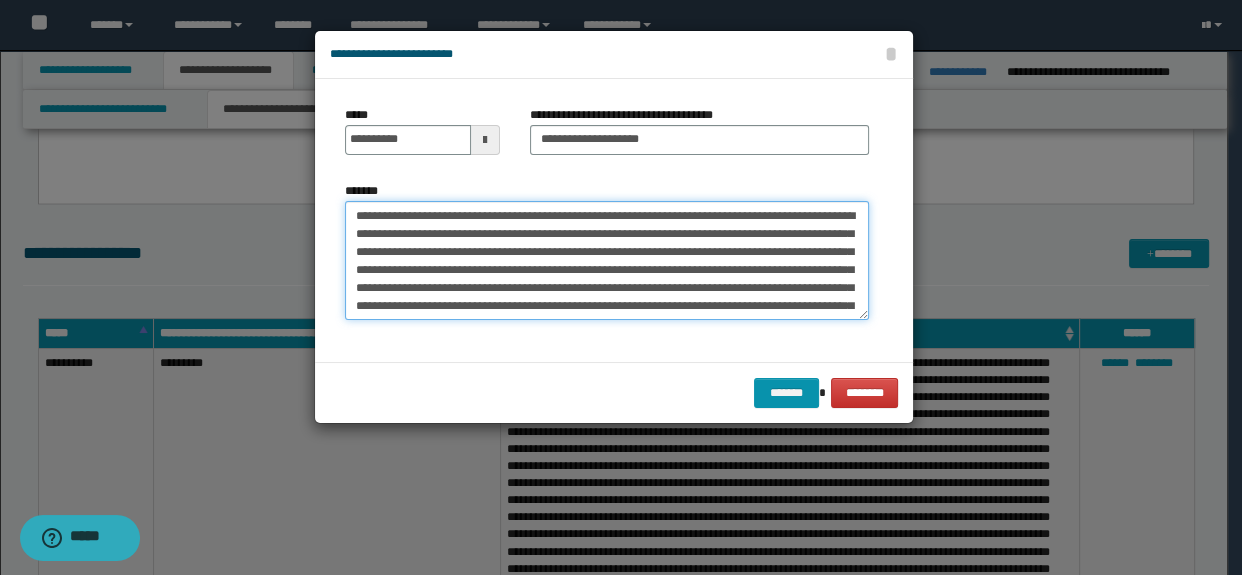 click on "*******" at bounding box center [607, 261] 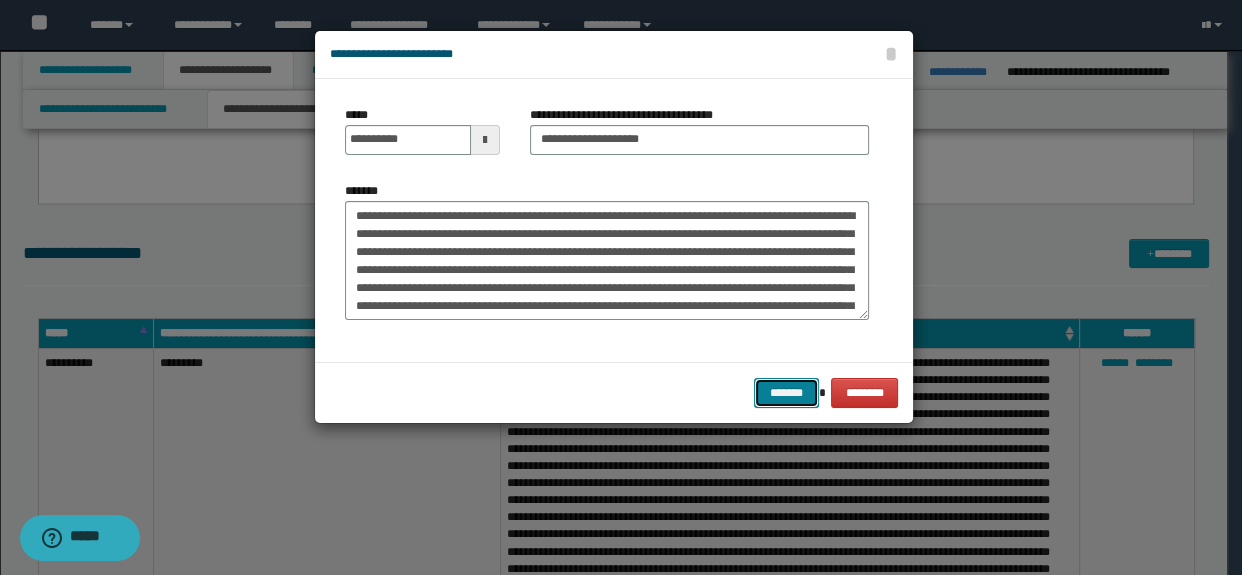 click on "*******" at bounding box center [786, 393] 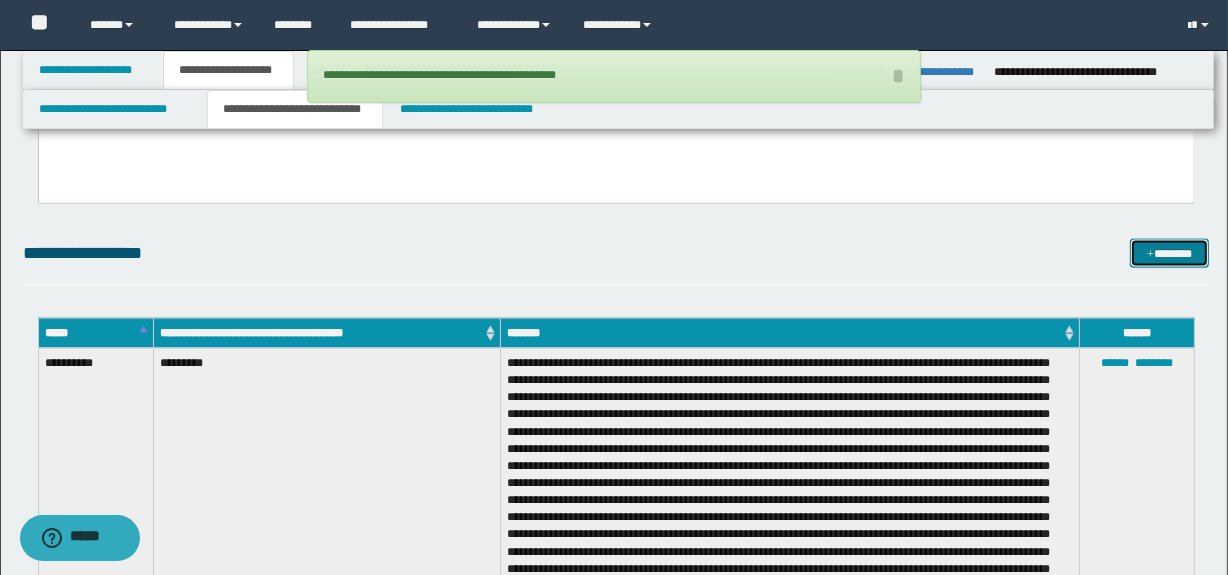 click on "*******" at bounding box center (1170, 254) 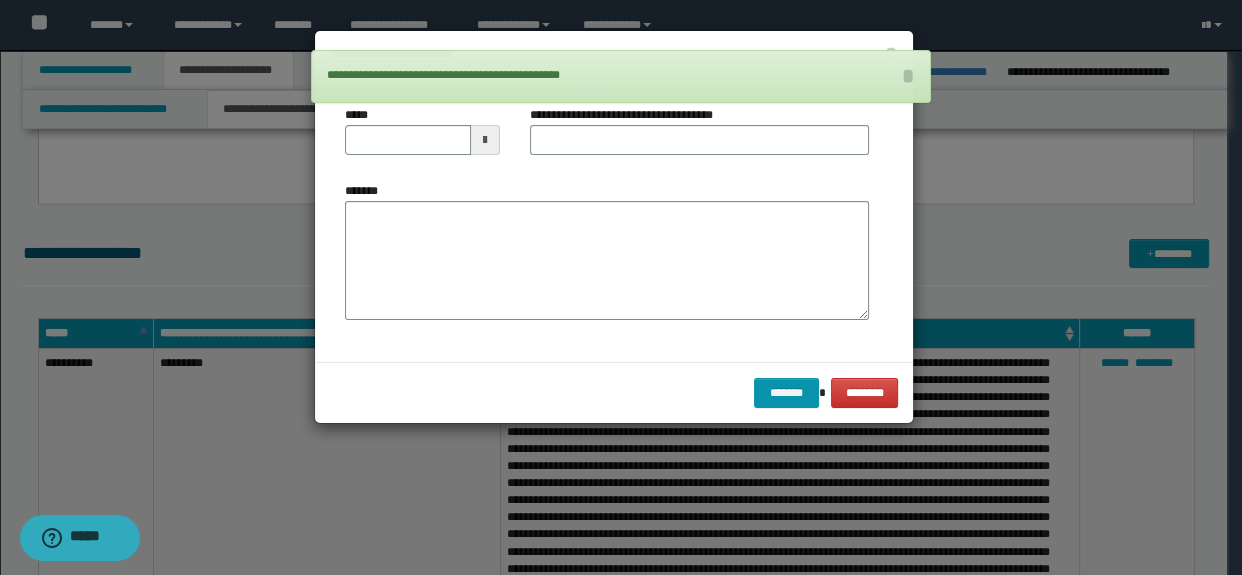 click on "*******" at bounding box center [607, 251] 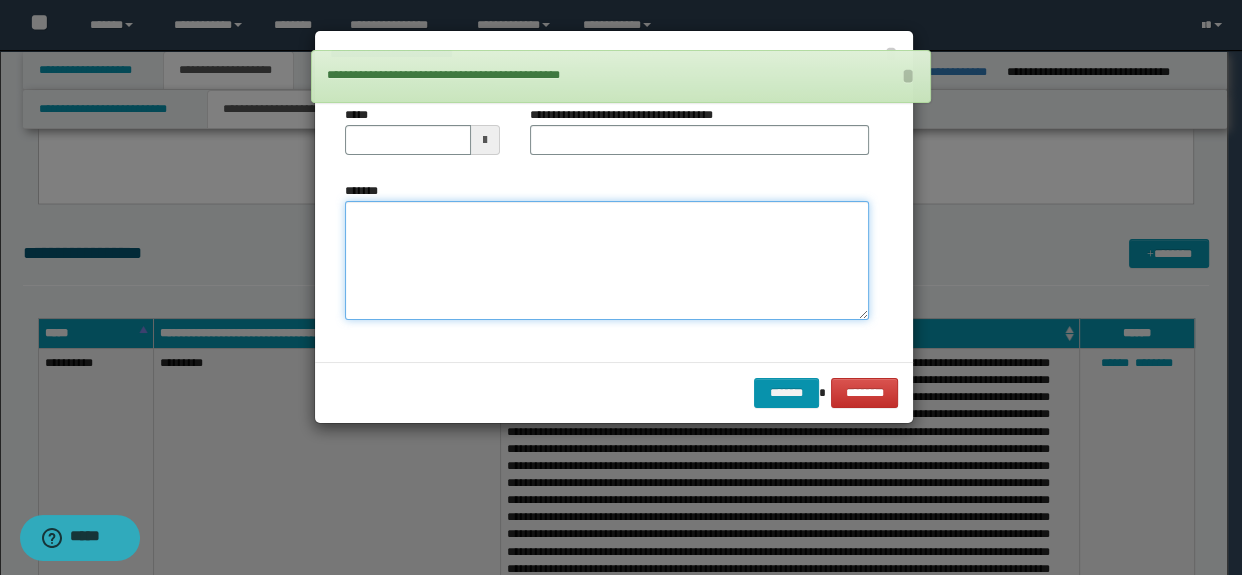 click on "*******" at bounding box center [607, 261] 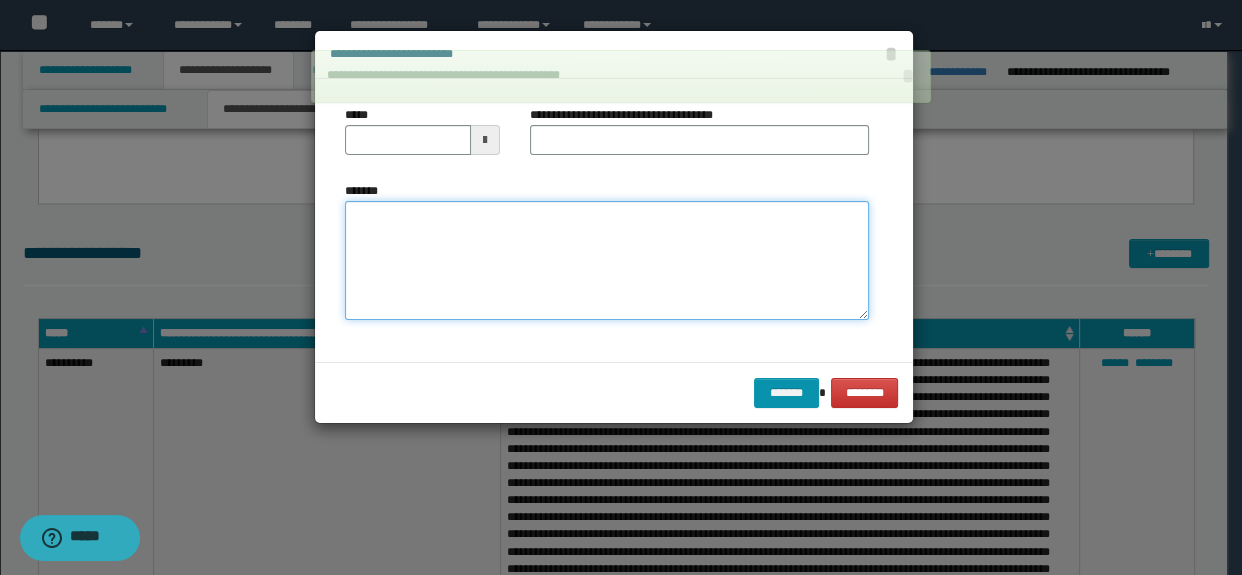 paste on "**********" 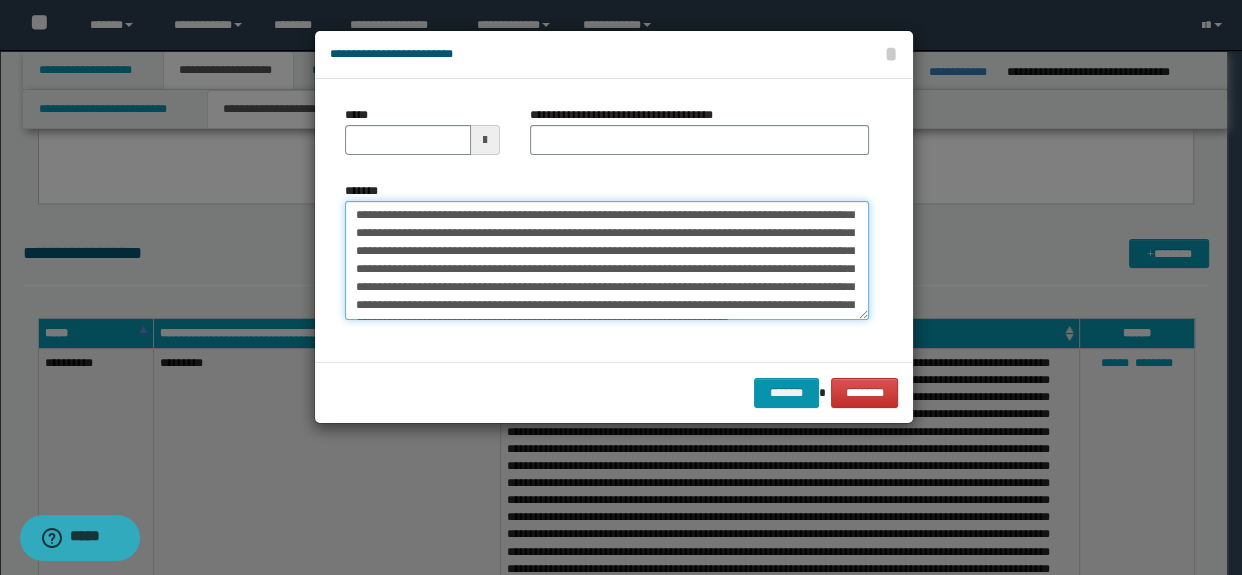 scroll, scrollTop: 0, scrollLeft: 0, axis: both 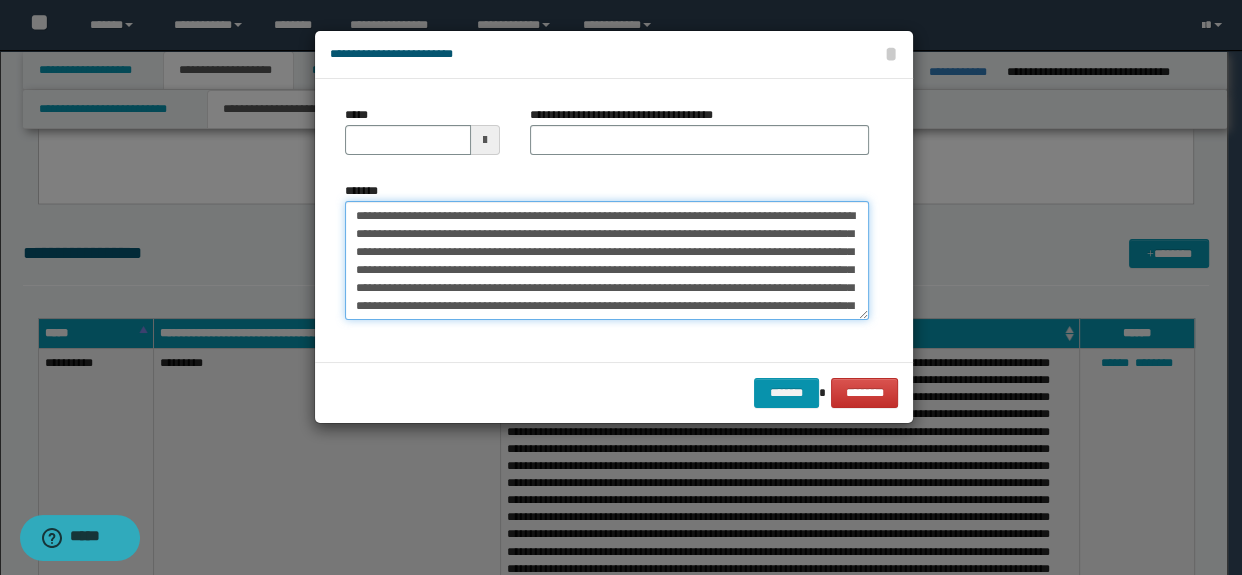 drag, startPoint x: 401, startPoint y: 231, endPoint x: 252, endPoint y: 198, distance: 152.61061 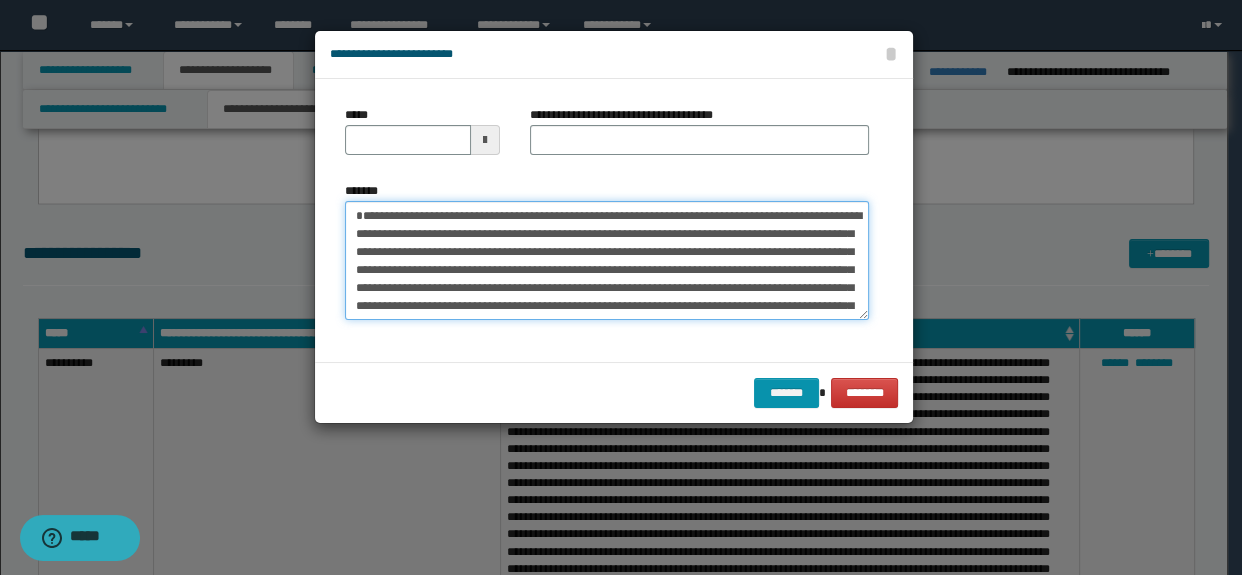 type 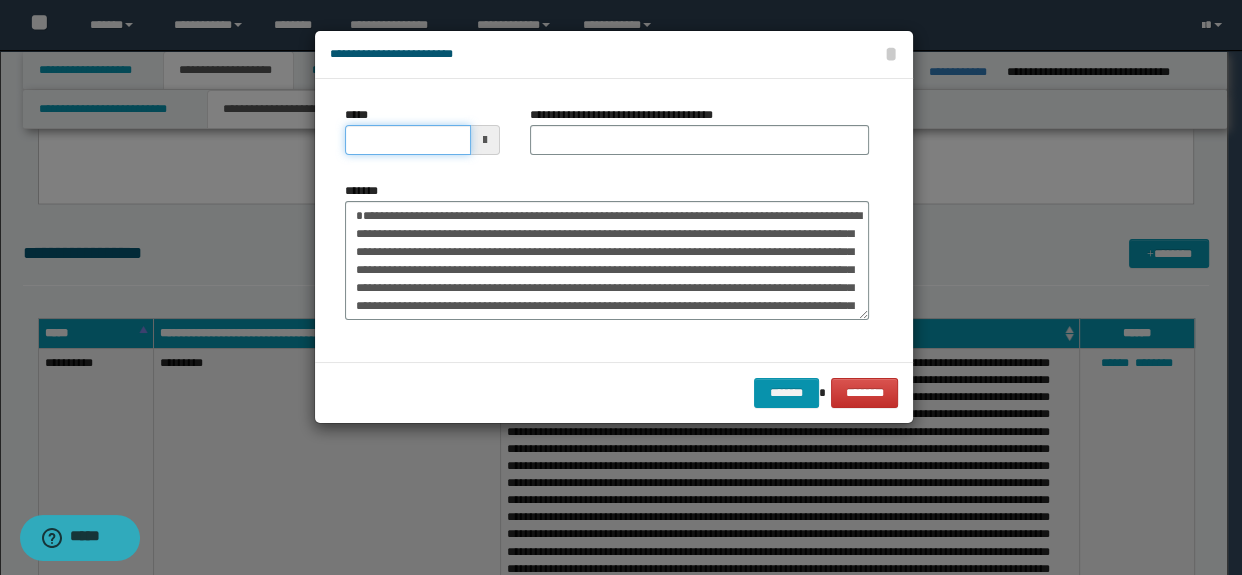 click on "*****" at bounding box center (408, 140) 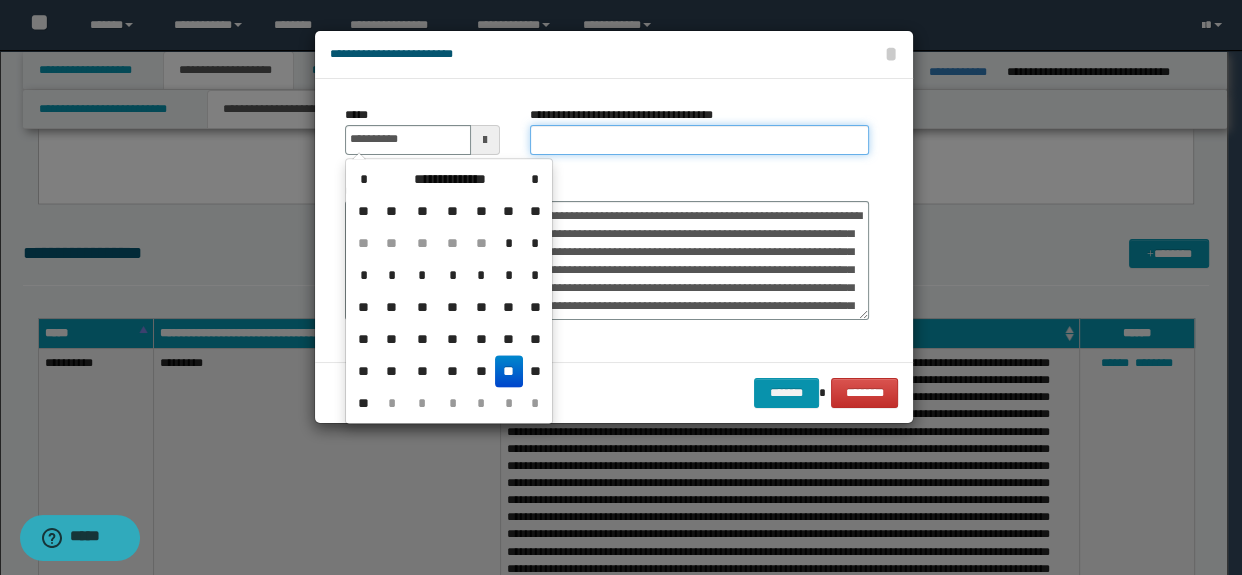 type on "**********" 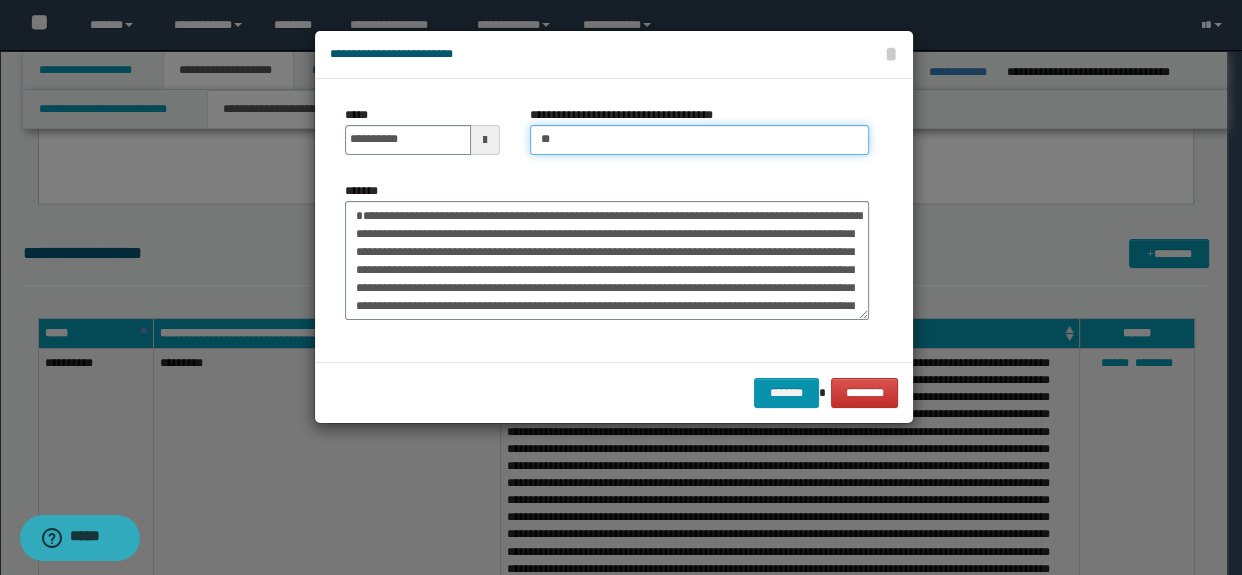 type on "**********" 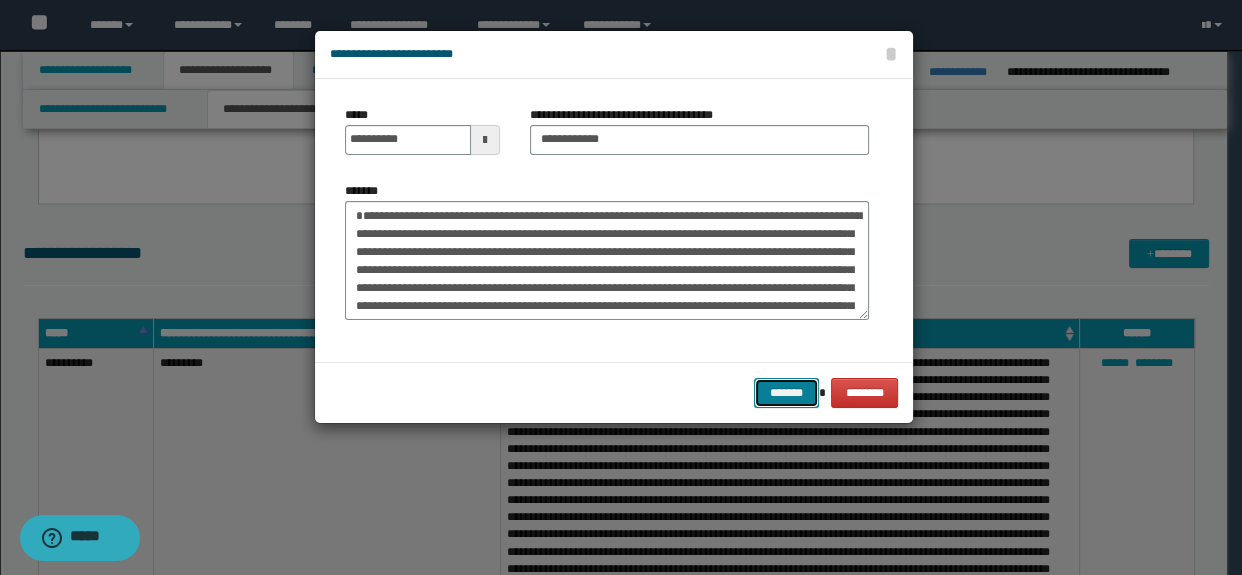 click on "*******" at bounding box center [786, 393] 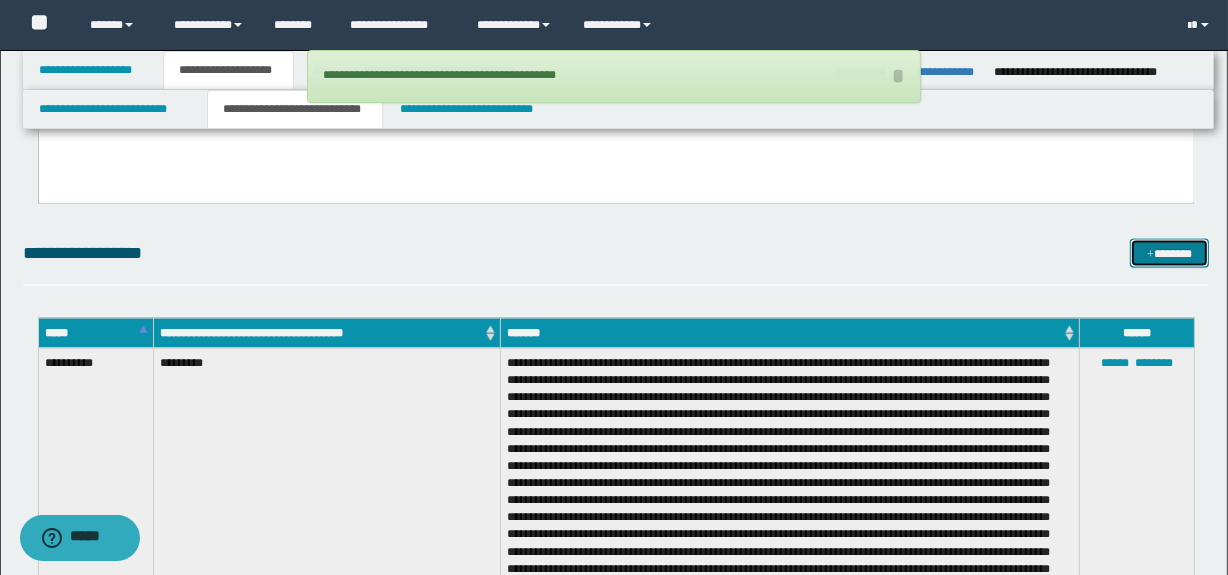 click on "*******" at bounding box center (1170, 254) 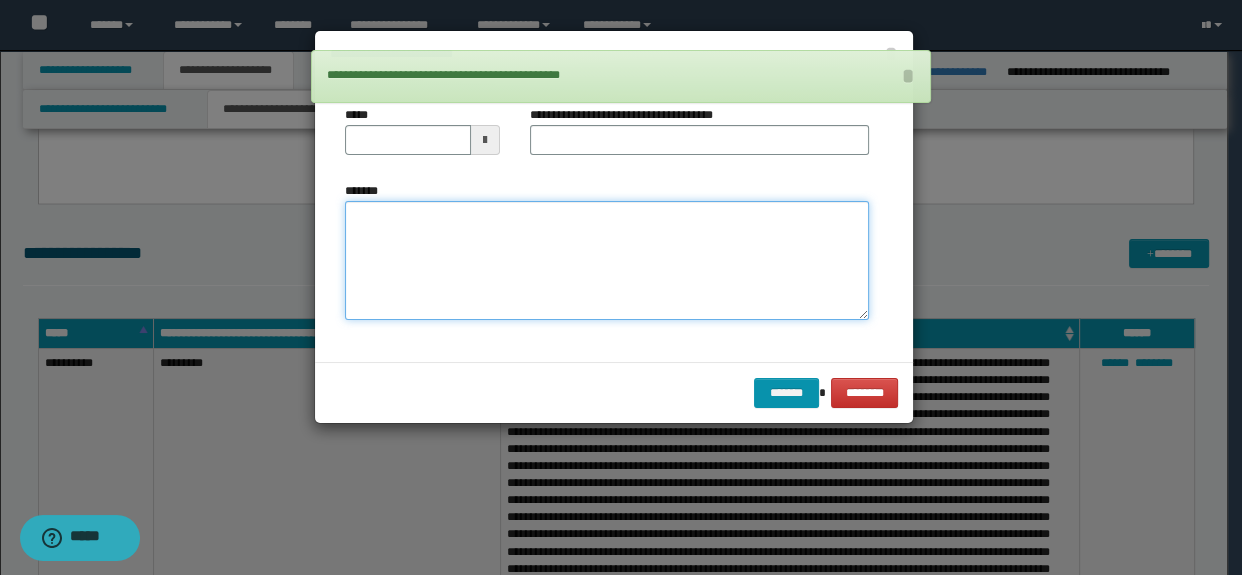 click on "*******" at bounding box center (607, 261) 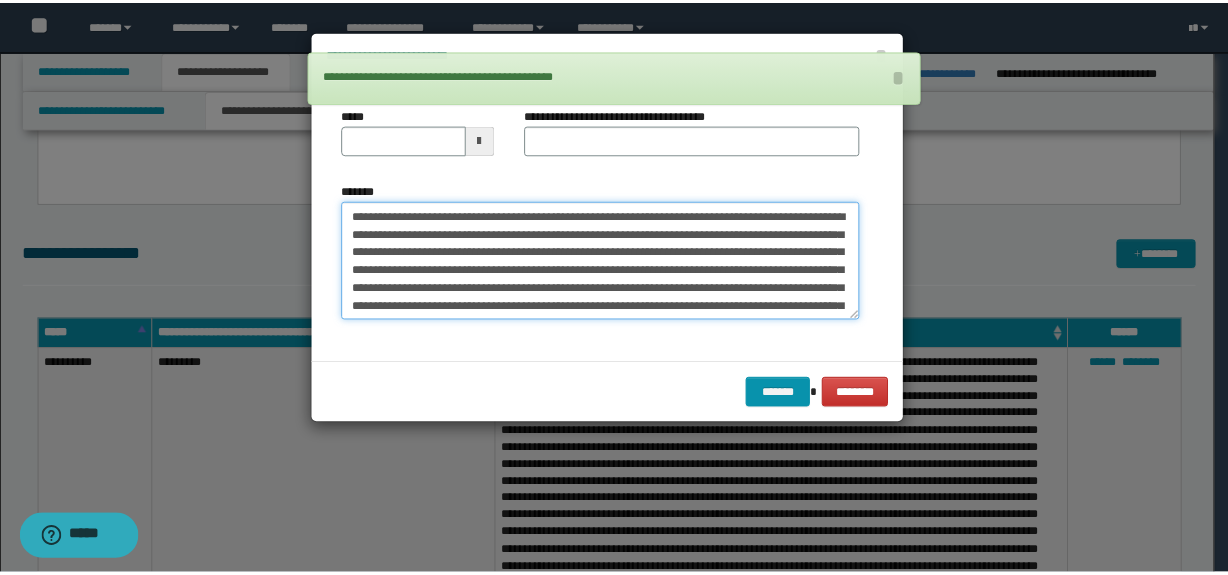 scroll, scrollTop: 0, scrollLeft: 0, axis: both 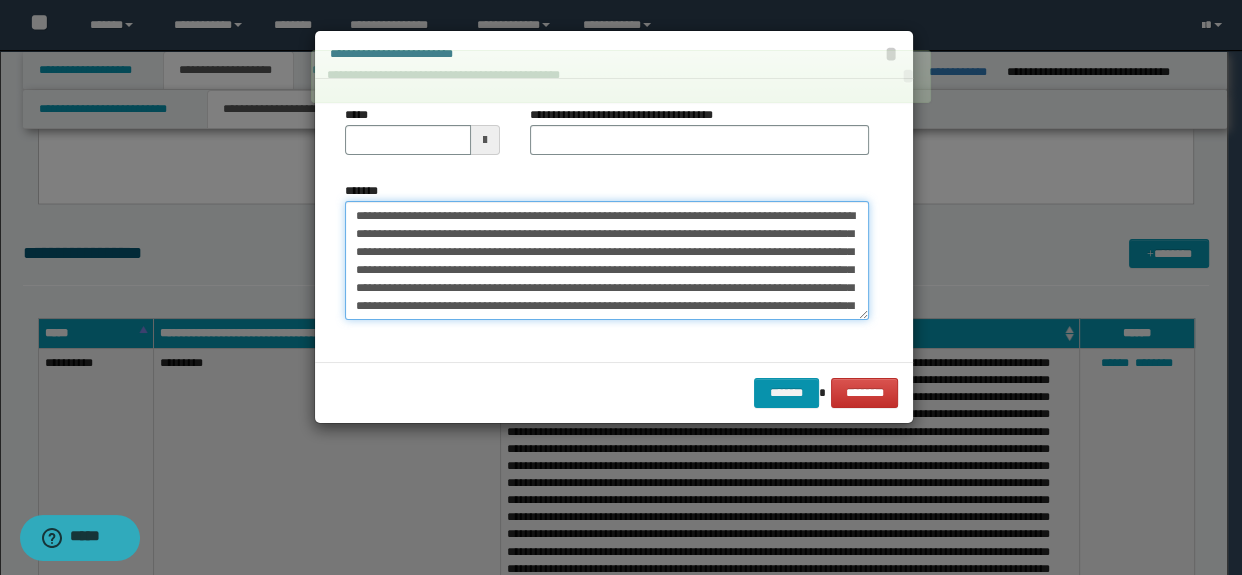 type on "**********" 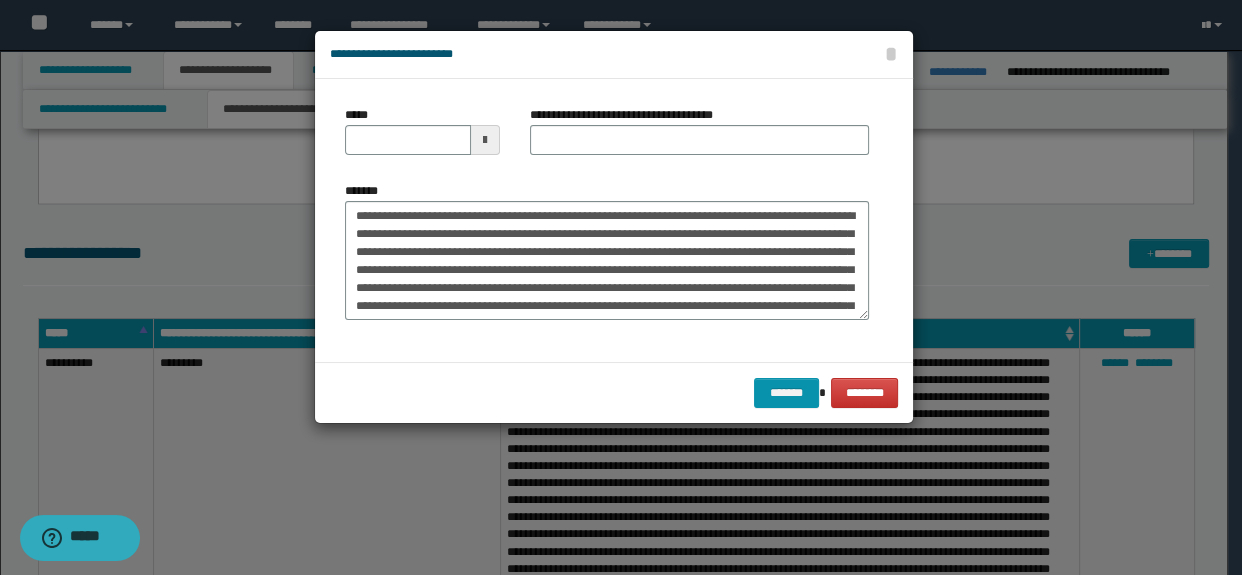 click on "**********" at bounding box center [700, 138] 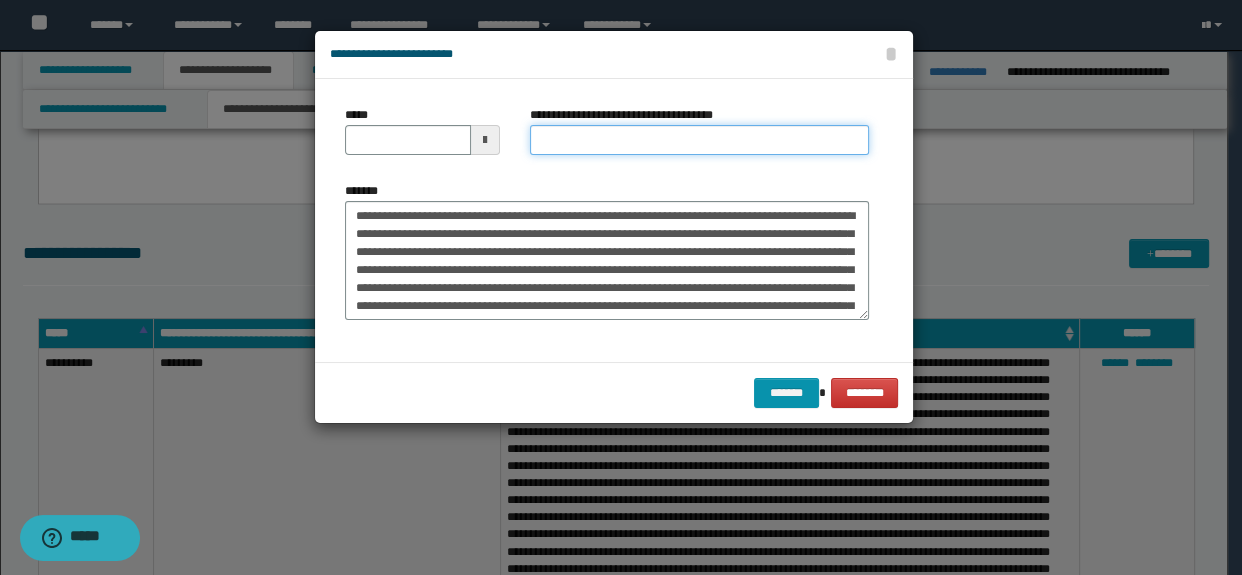 drag, startPoint x: 609, startPoint y: 146, endPoint x: 634, endPoint y: 147, distance: 25.019993 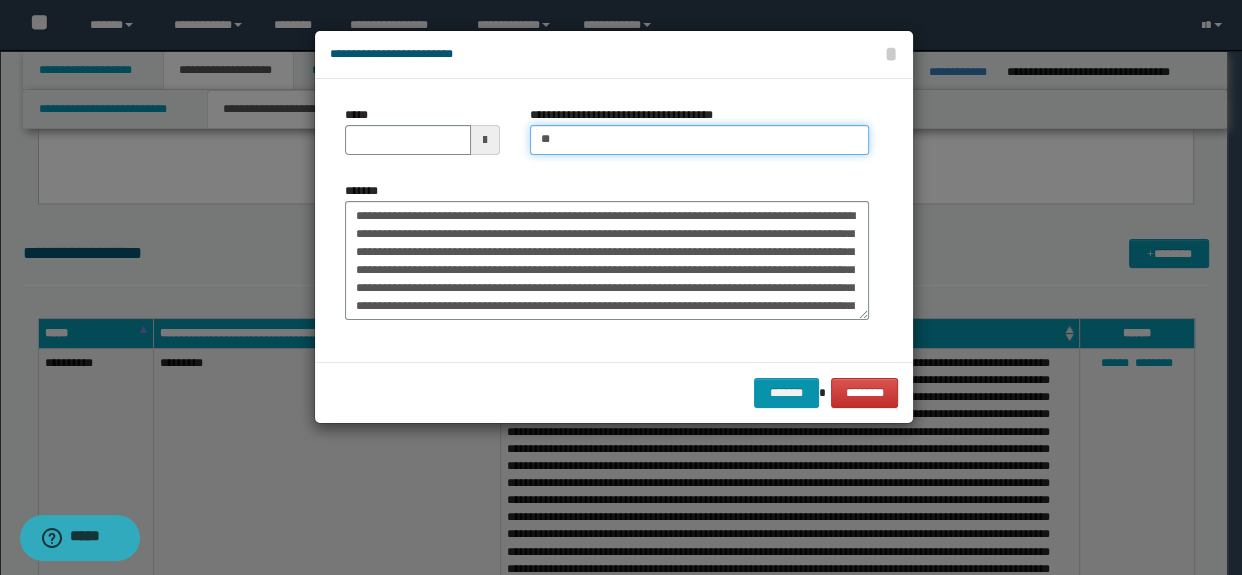 type on "**********" 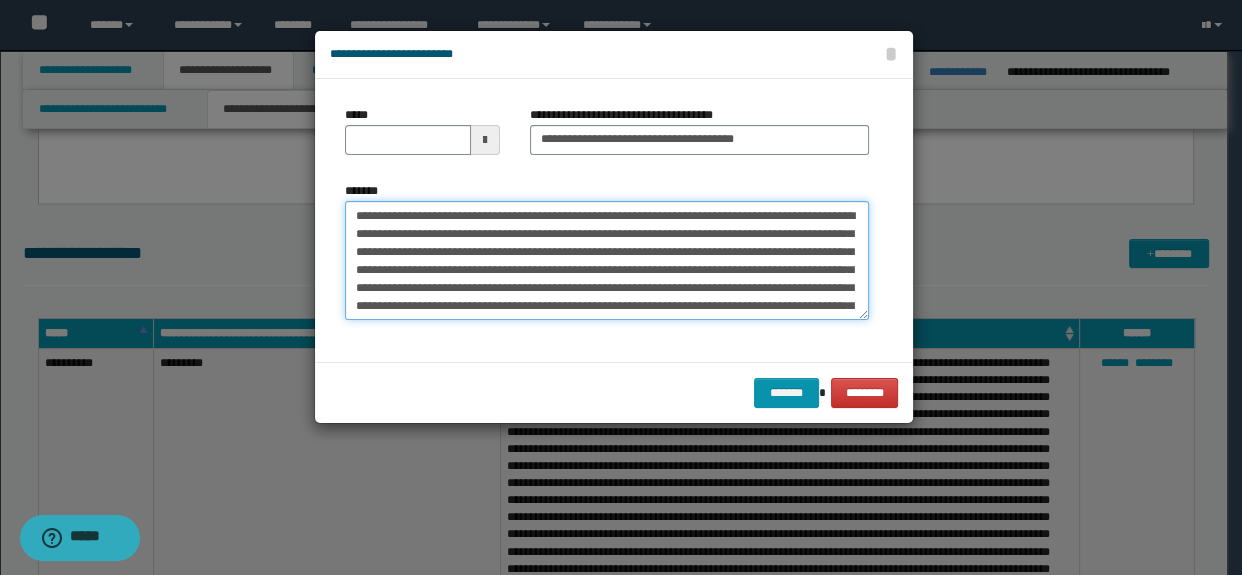 drag, startPoint x: 630, startPoint y: 216, endPoint x: 502, endPoint y: 239, distance: 130.04999 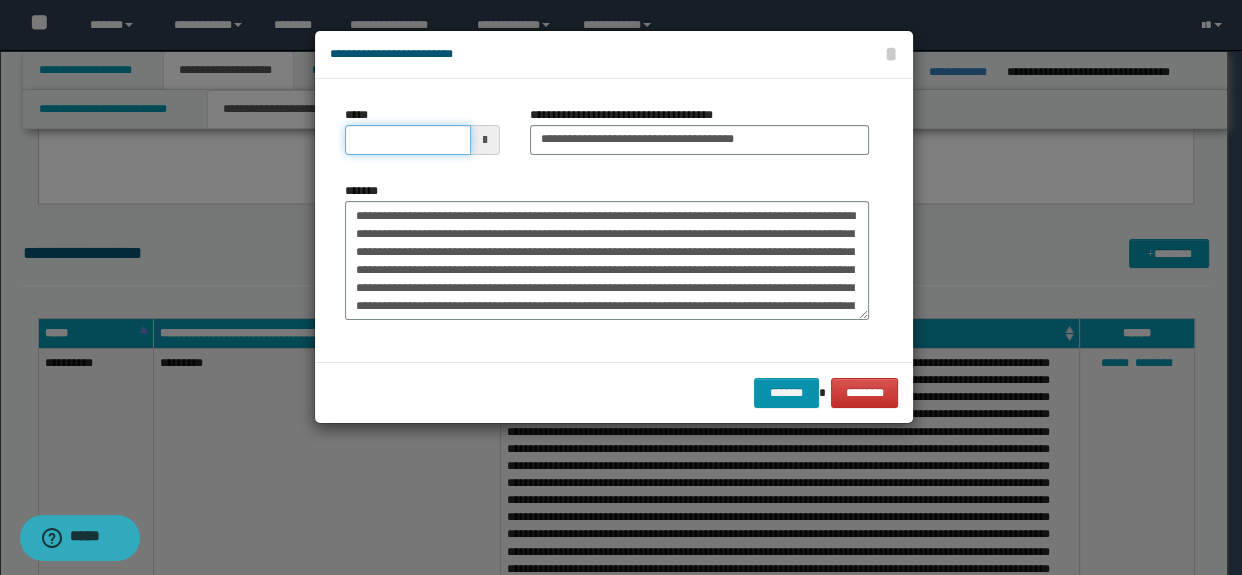 click on "*****" at bounding box center (408, 140) 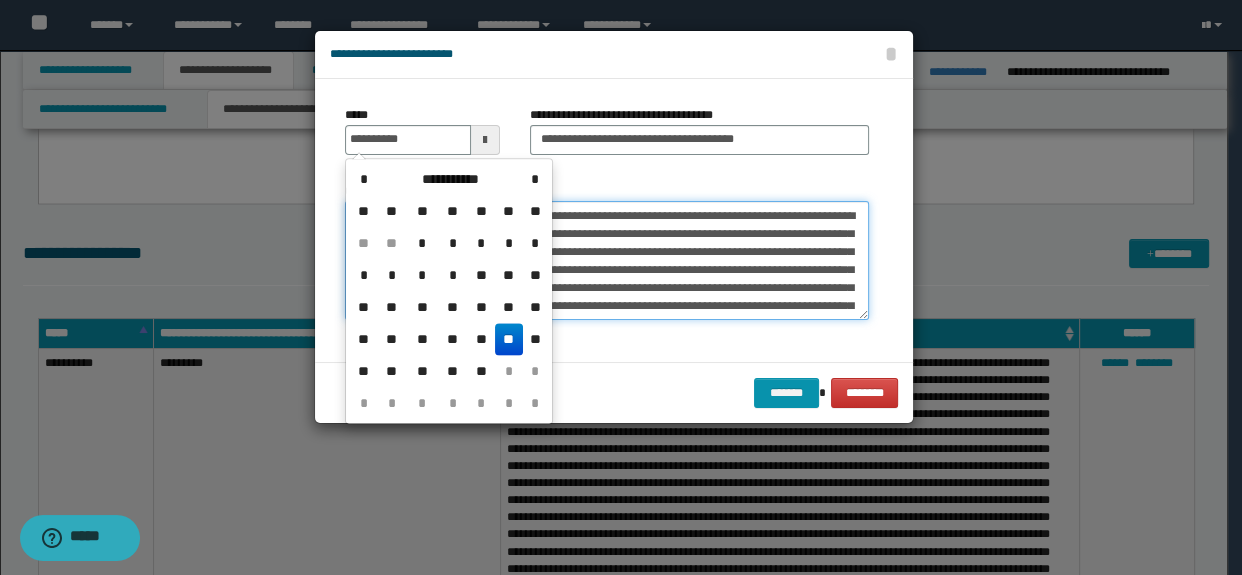 type on "**********" 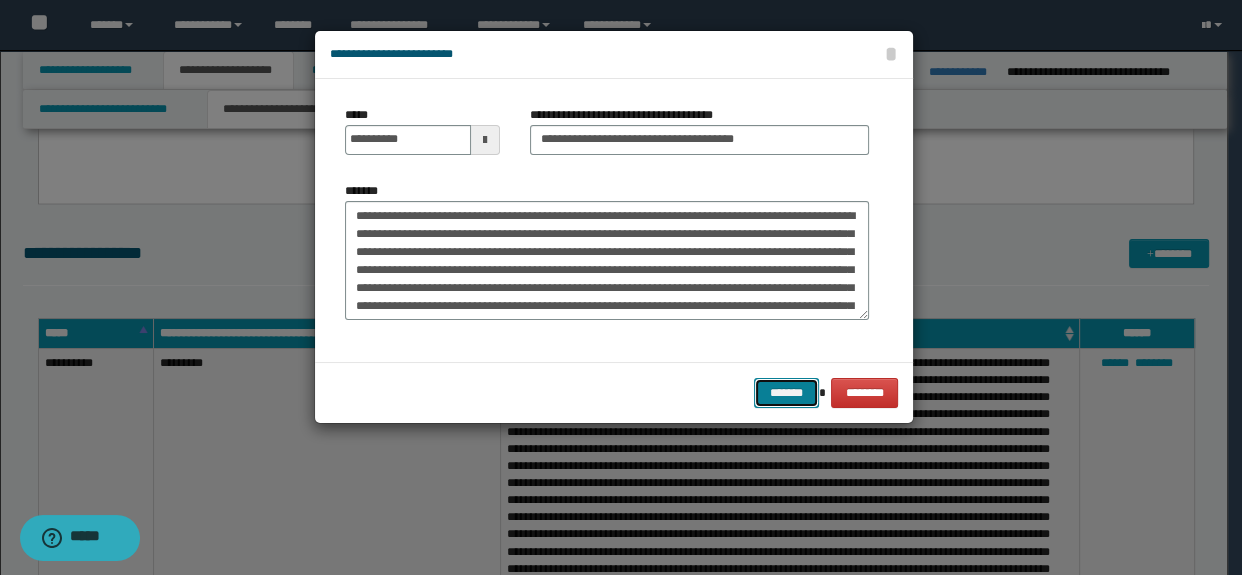 click on "*******" at bounding box center [786, 393] 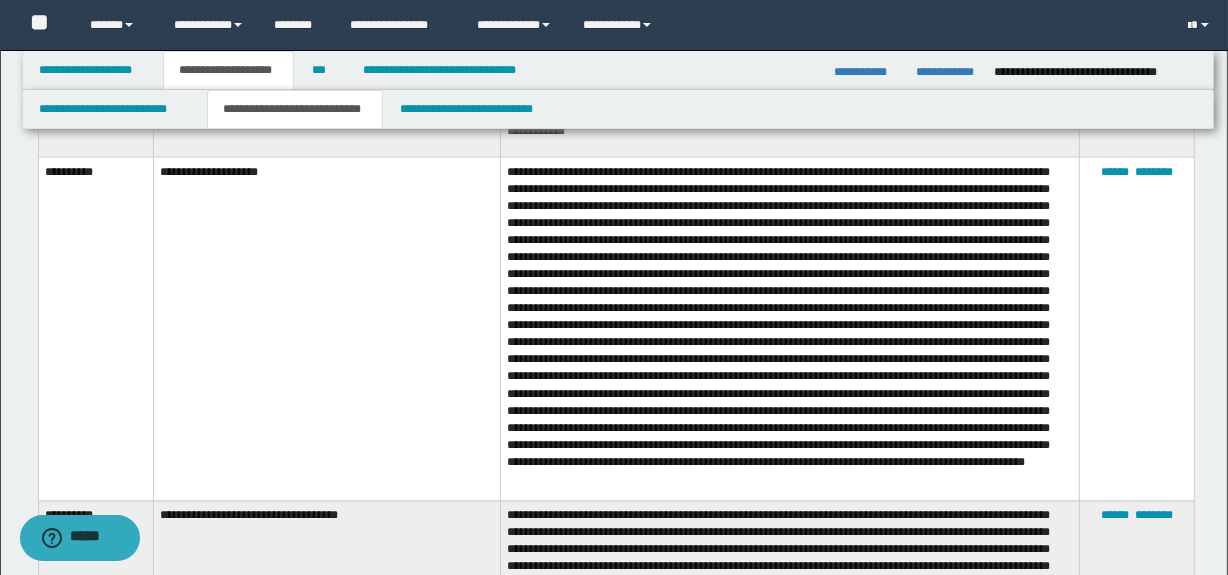 scroll, scrollTop: 3100, scrollLeft: 0, axis: vertical 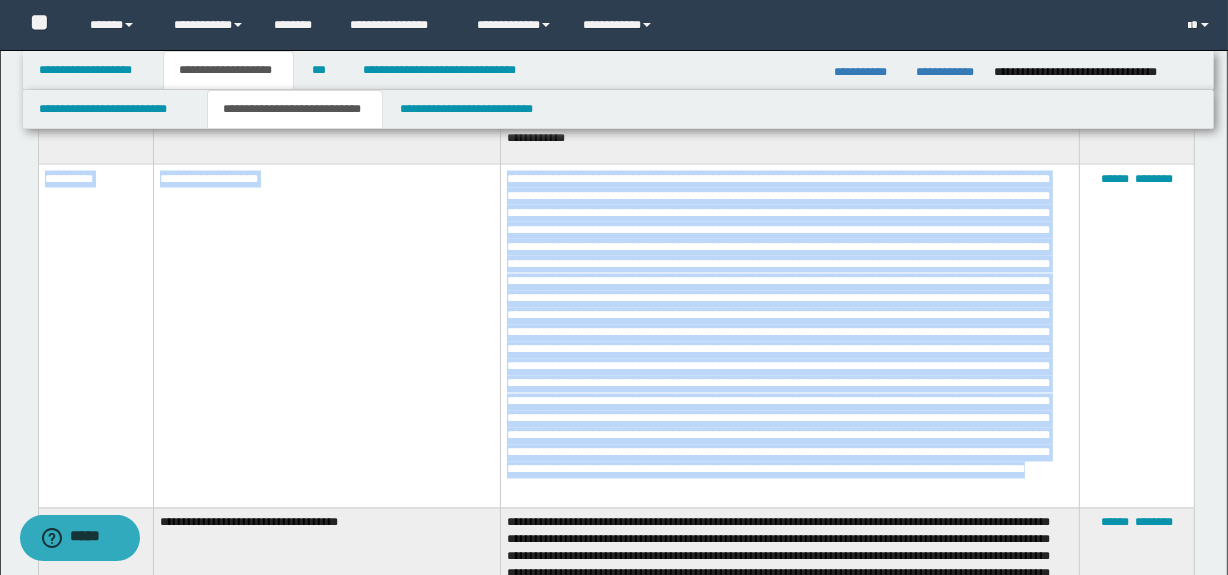 drag, startPoint x: 561, startPoint y: 503, endPoint x: 43, endPoint y: 176, distance: 612.579 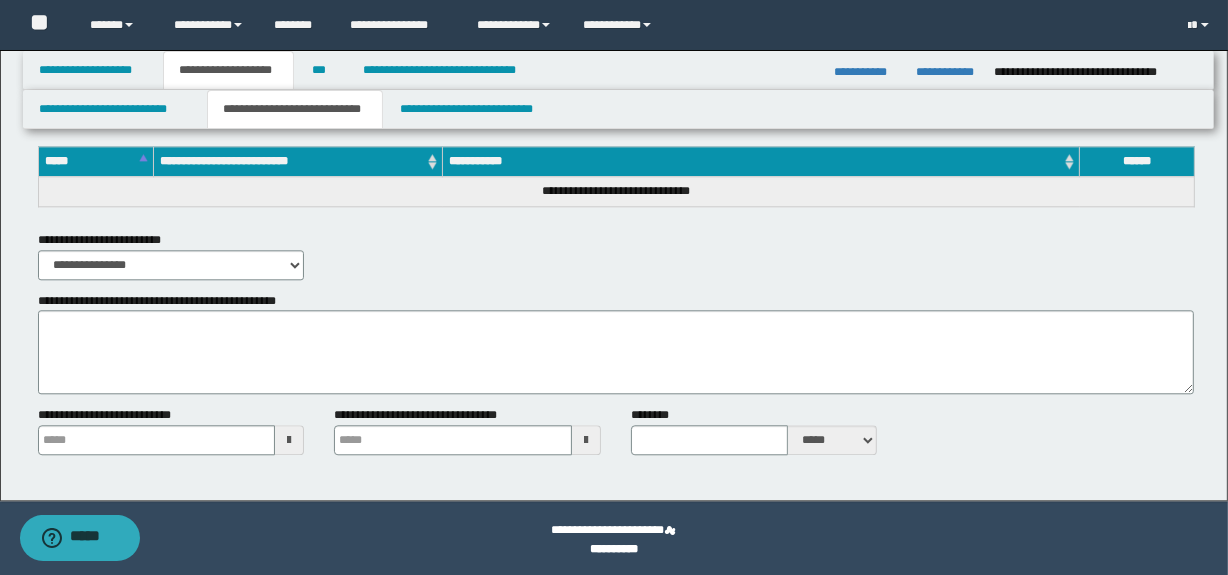 scroll, scrollTop: 4350, scrollLeft: 0, axis: vertical 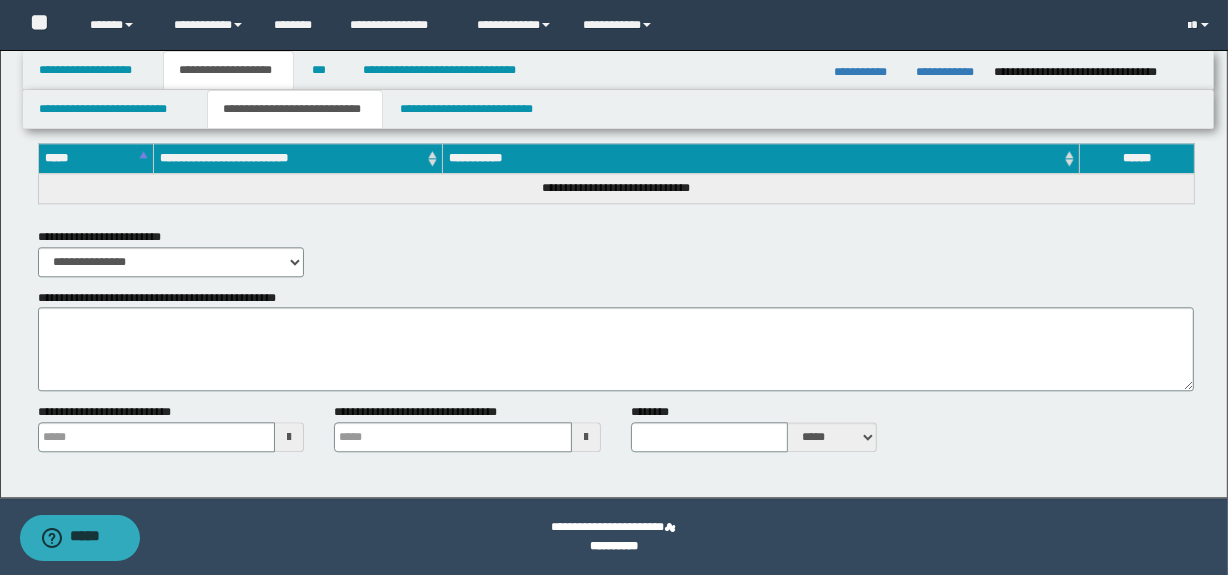 type 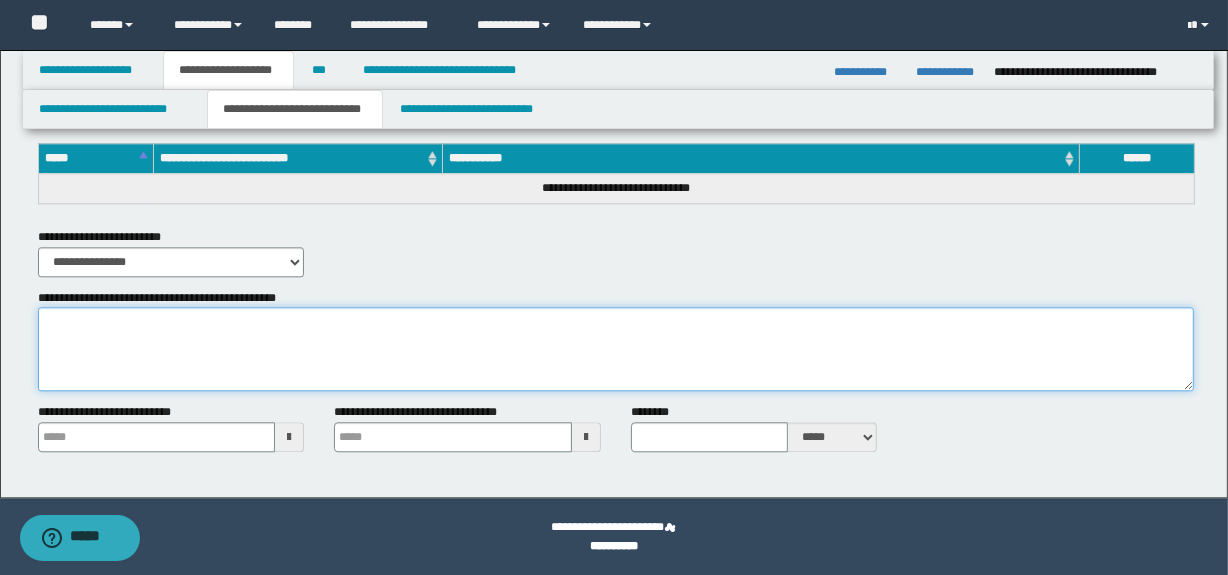 click on "**********" at bounding box center [616, 349] 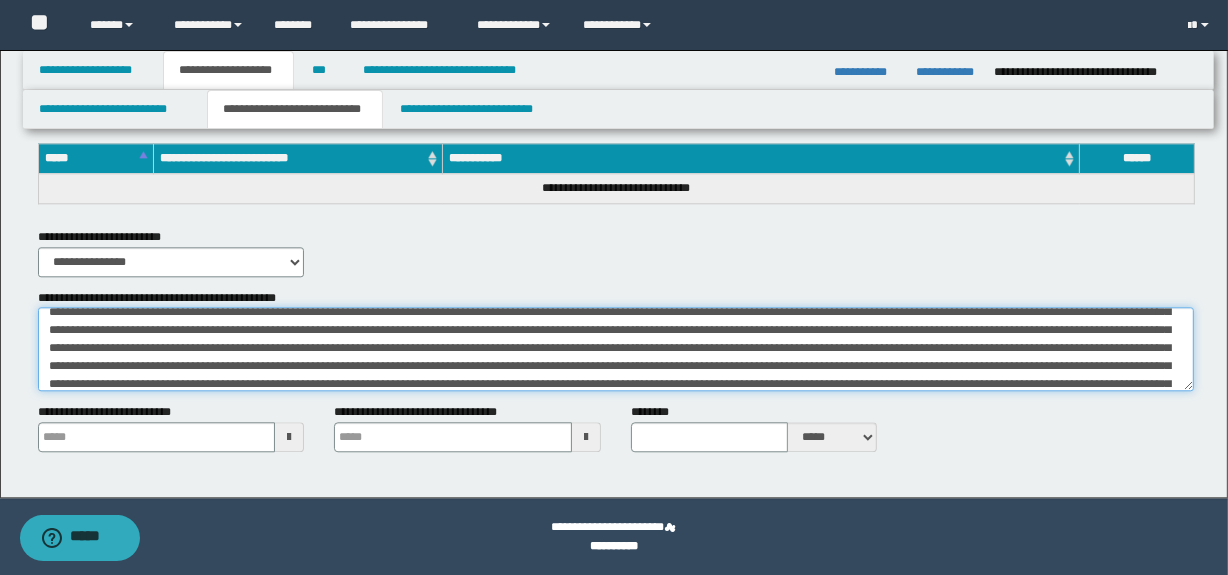 scroll, scrollTop: 0, scrollLeft: 0, axis: both 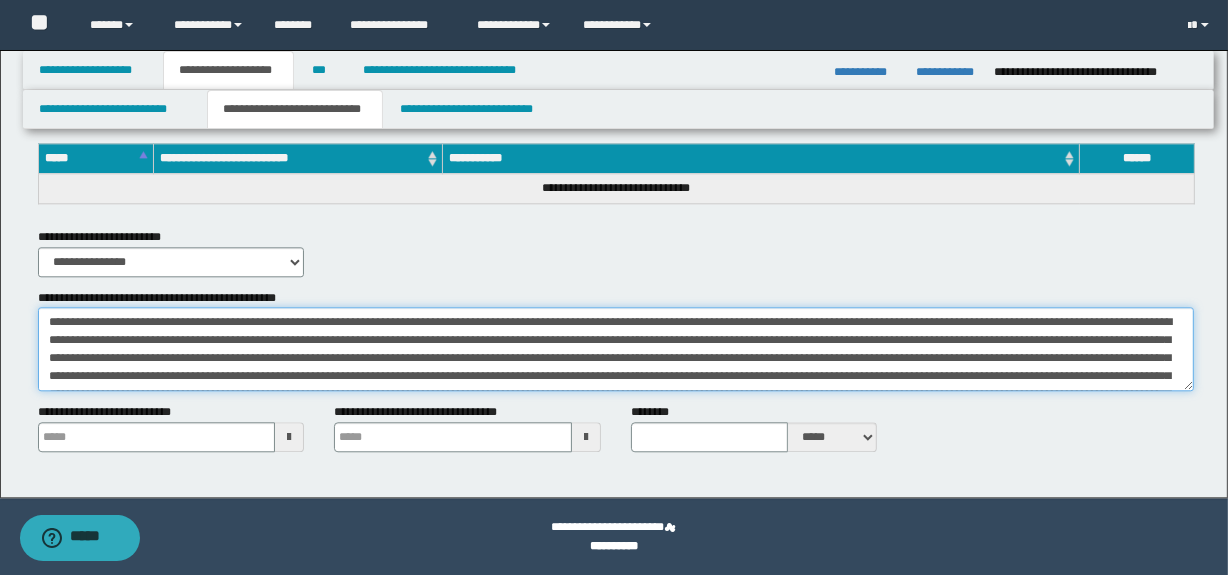 drag, startPoint x: 123, startPoint y: 321, endPoint x: 153, endPoint y: 327, distance: 30.594116 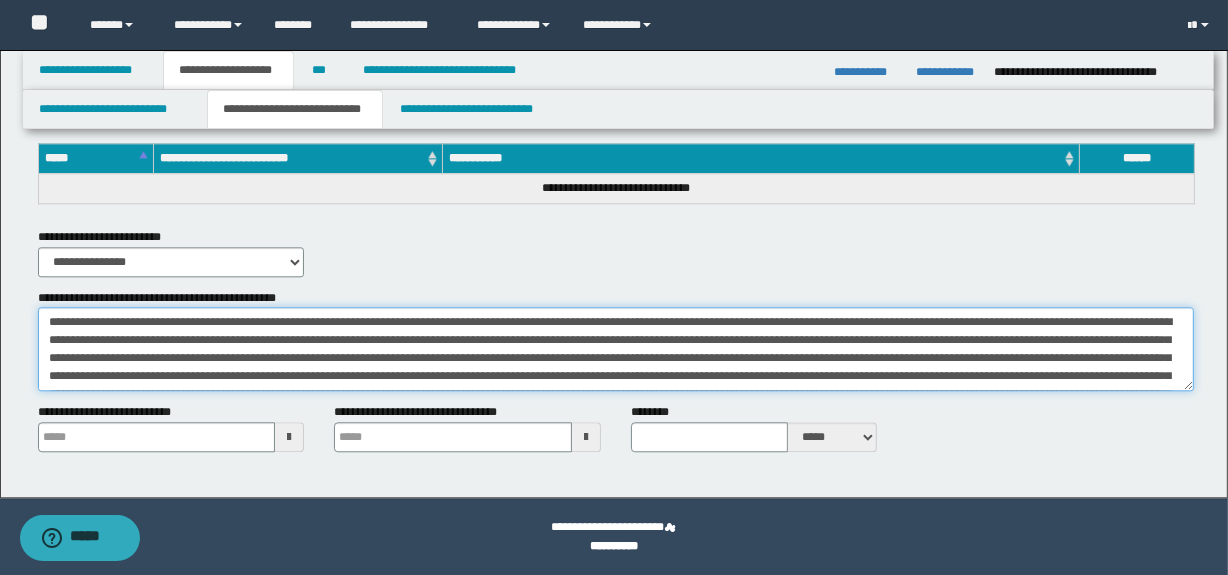 scroll, scrollTop: 30, scrollLeft: 0, axis: vertical 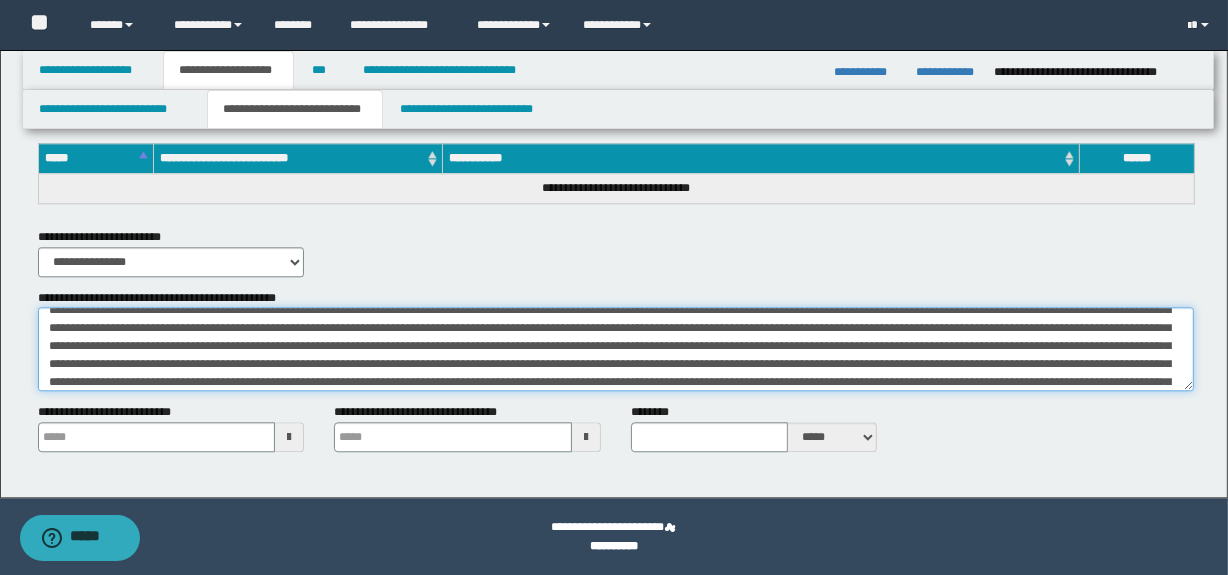 drag, startPoint x: 412, startPoint y: 324, endPoint x: 756, endPoint y: 349, distance: 344.90723 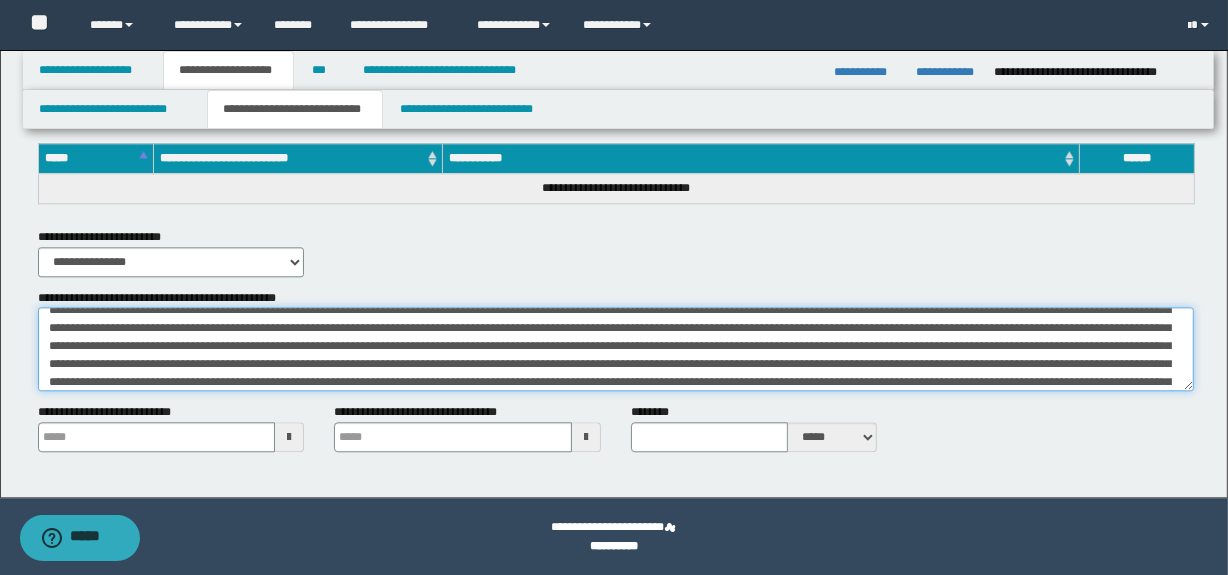 click on "**********" at bounding box center [616, 349] 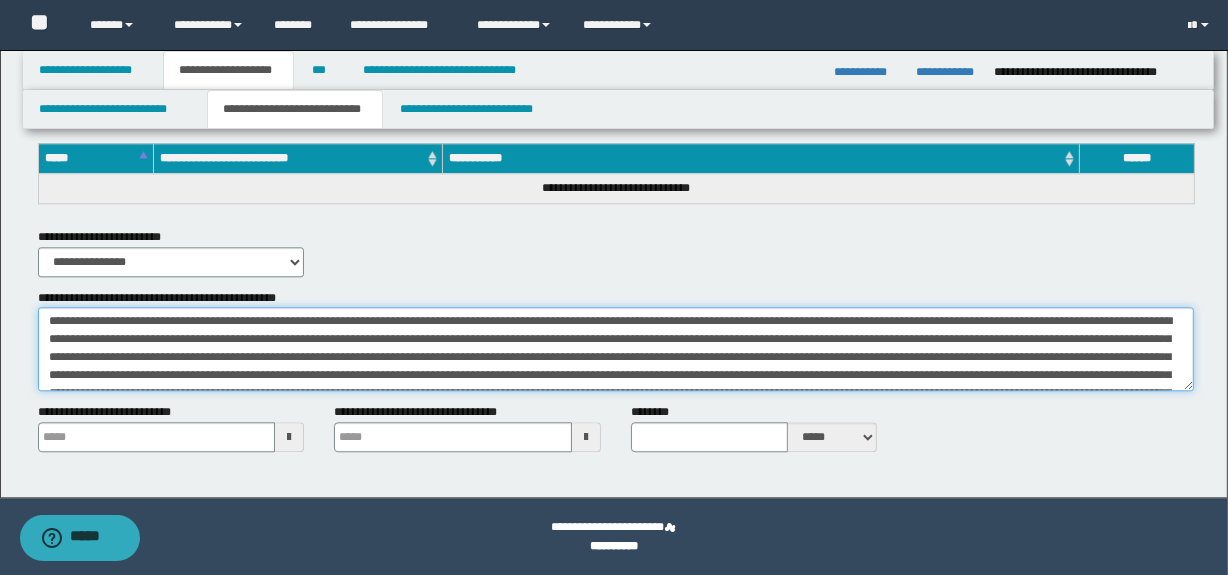 scroll, scrollTop: 0, scrollLeft: 0, axis: both 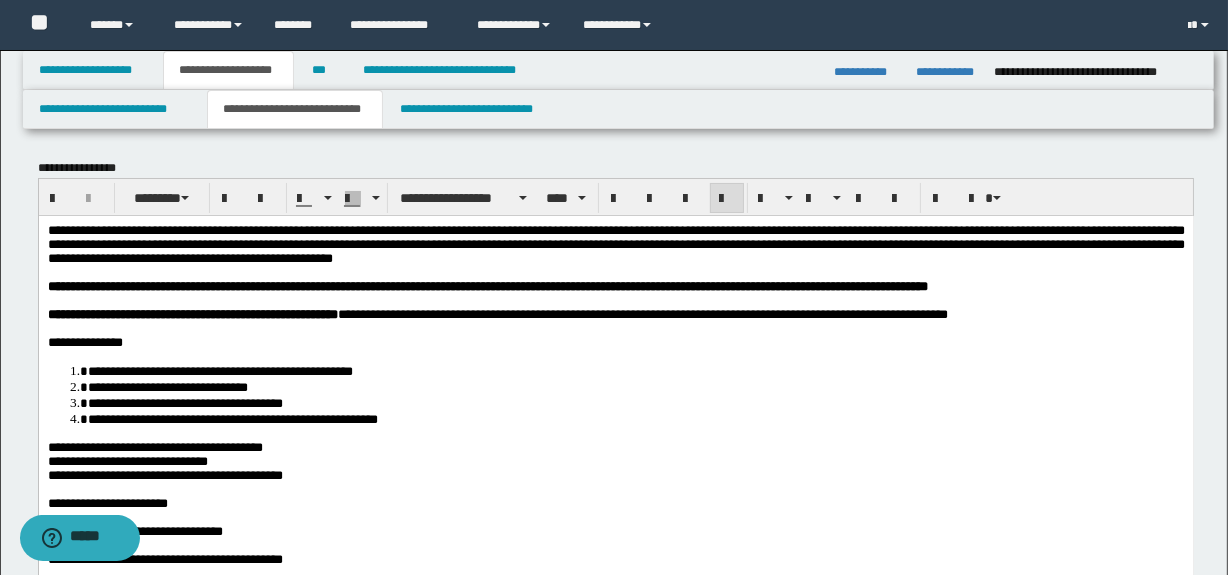 type on "**********" 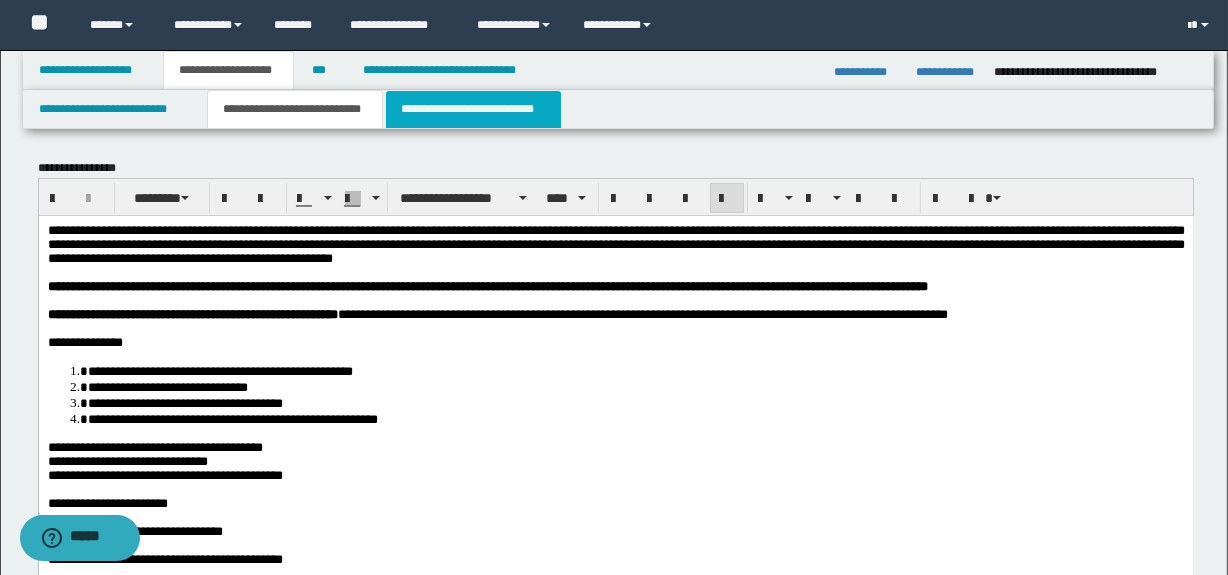 click on "**********" at bounding box center (473, 109) 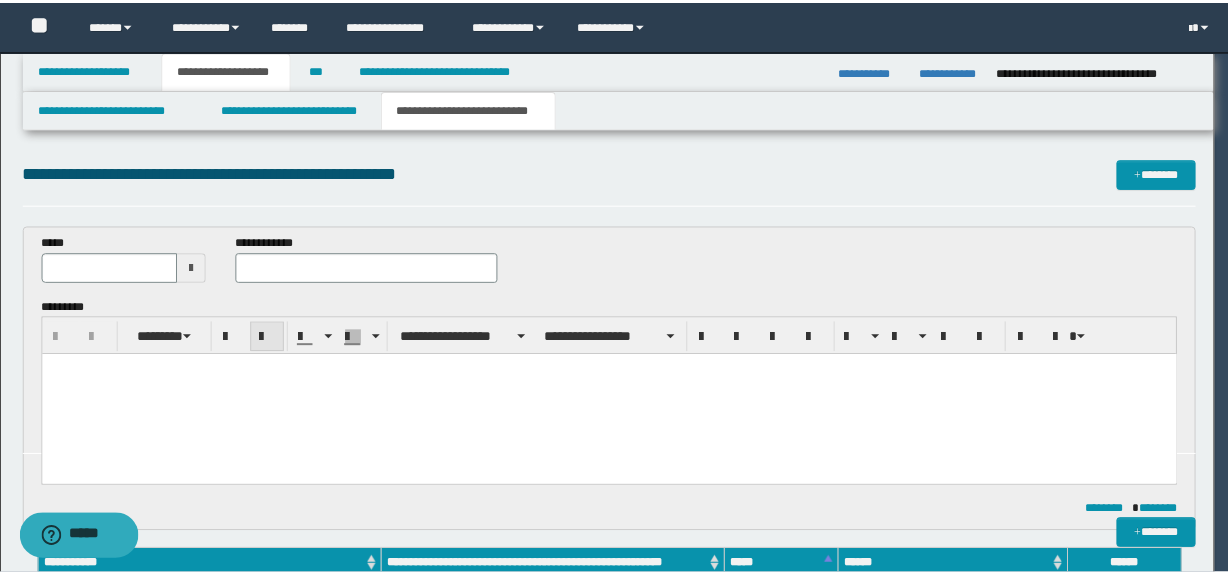scroll, scrollTop: 0, scrollLeft: 0, axis: both 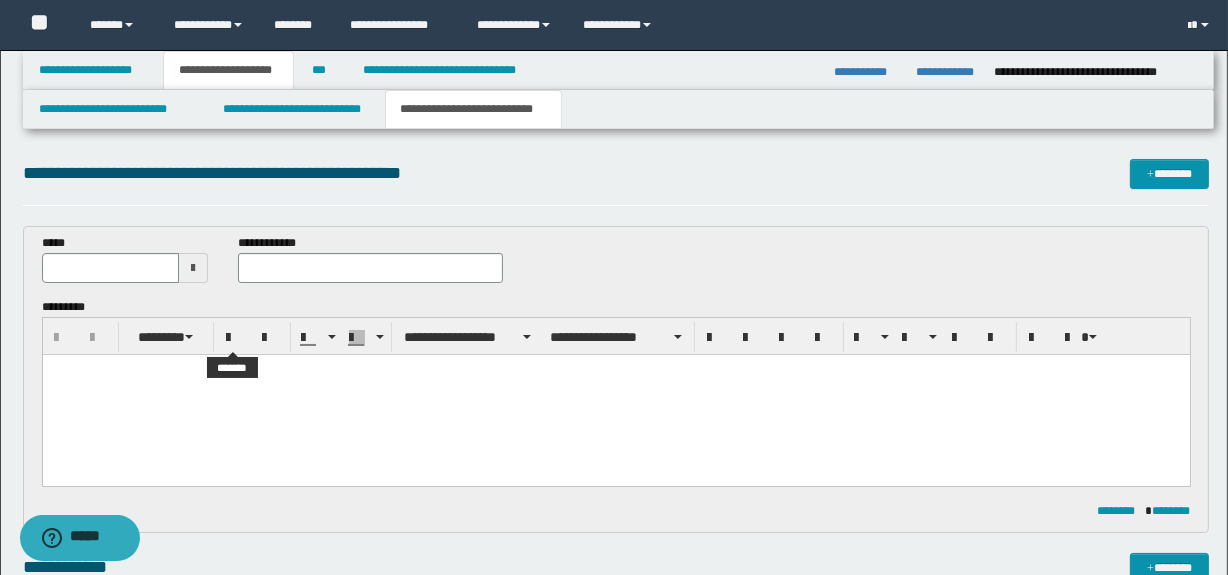 click at bounding box center [615, 395] 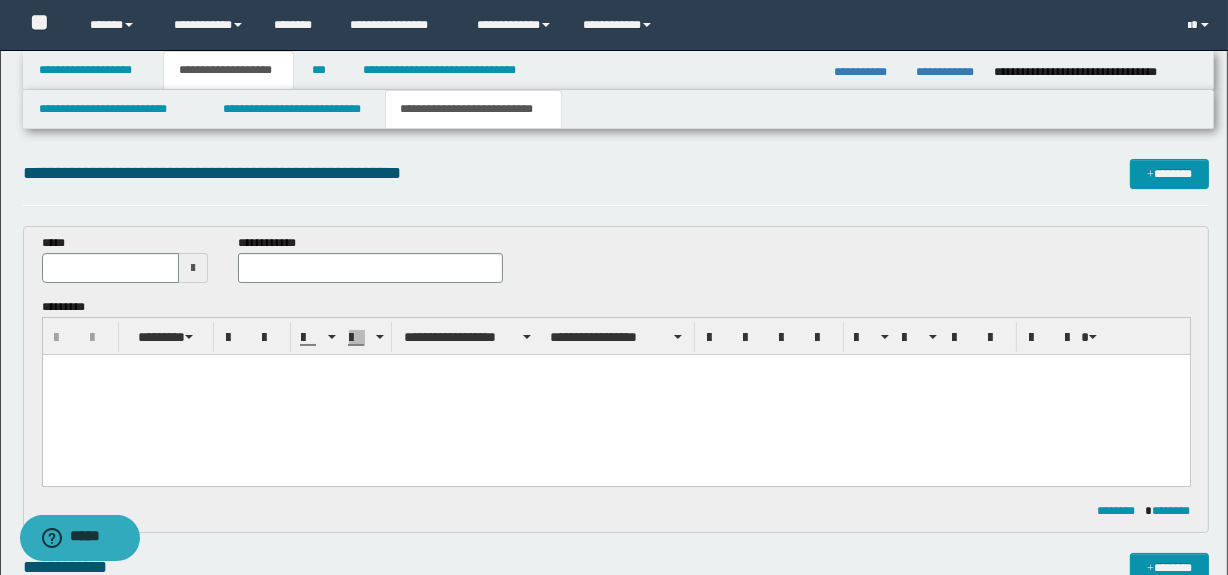 paste 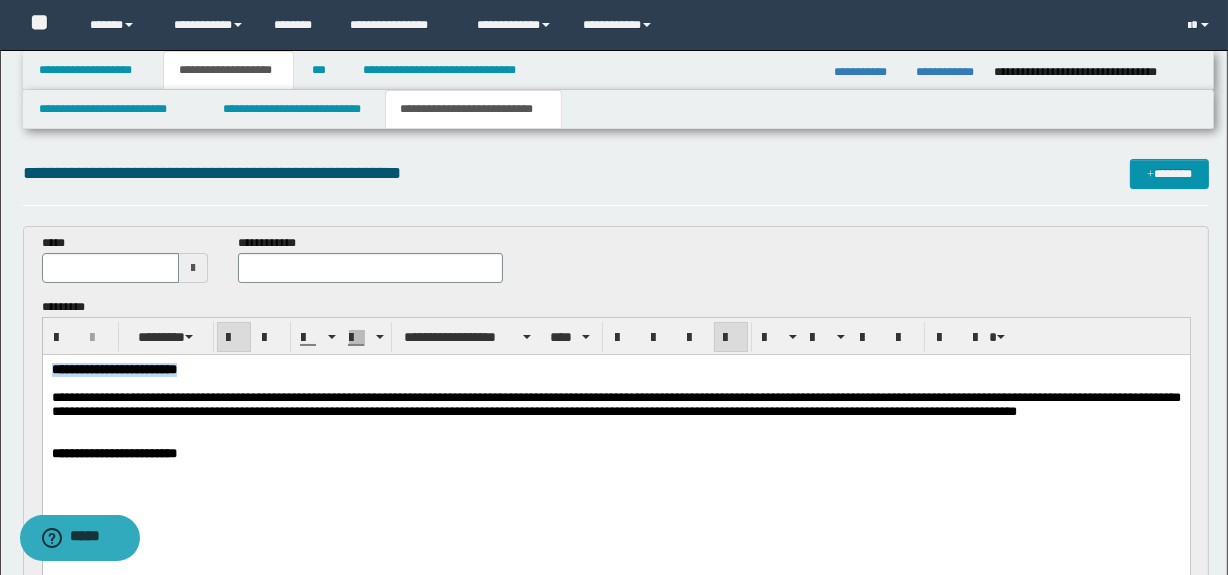 drag, startPoint x: 277, startPoint y: 375, endPoint x: -1, endPoint y: 374, distance: 278.0018 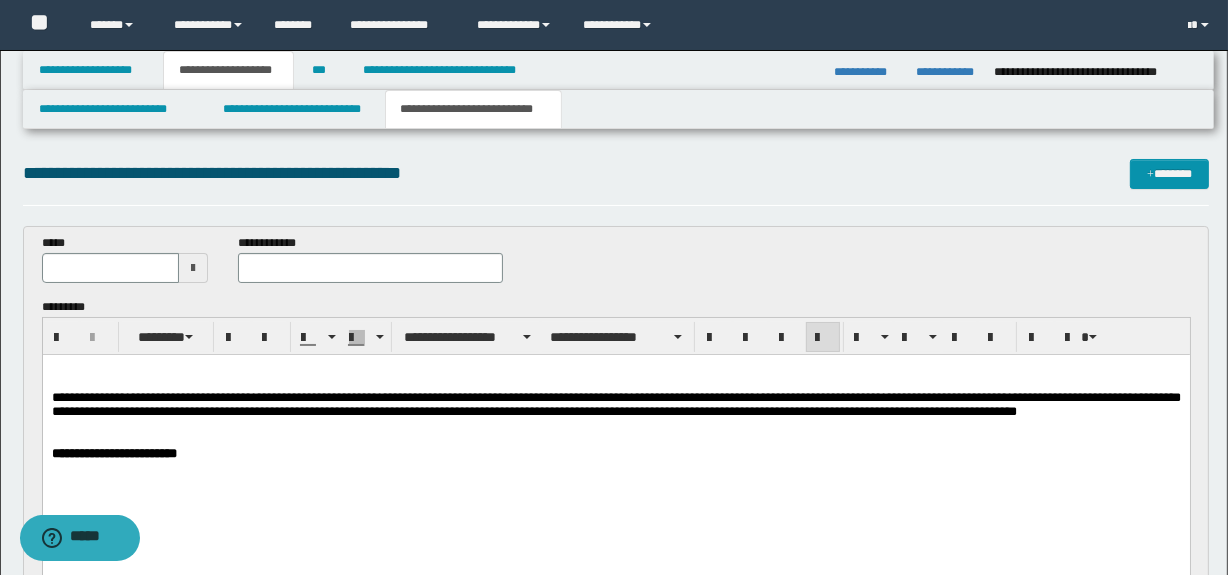 click at bounding box center (370, 268) 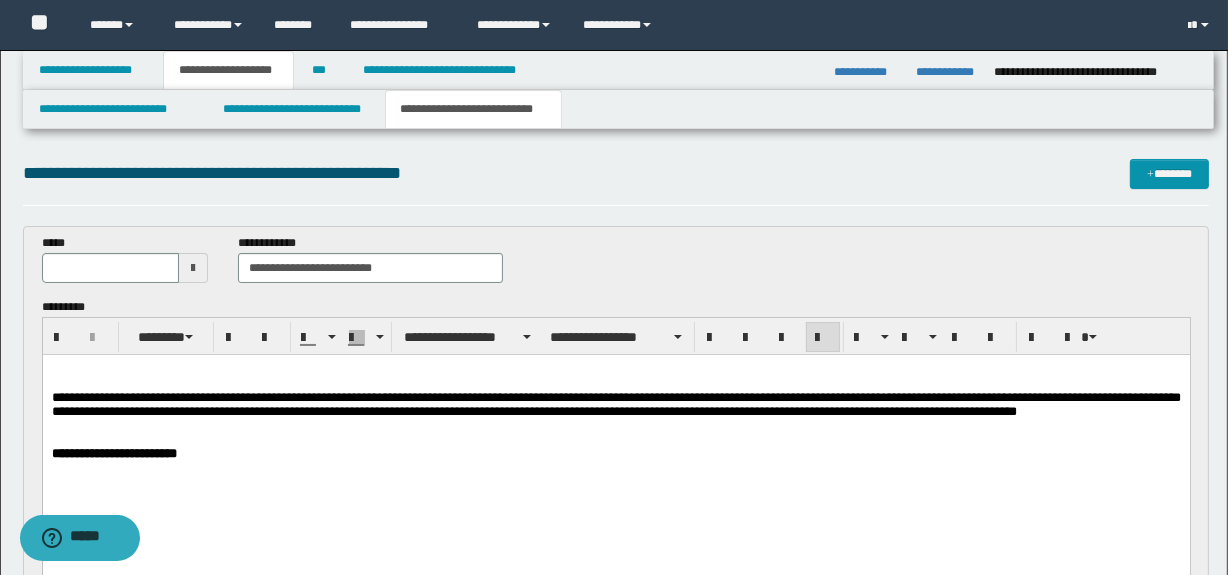 type on "**********" 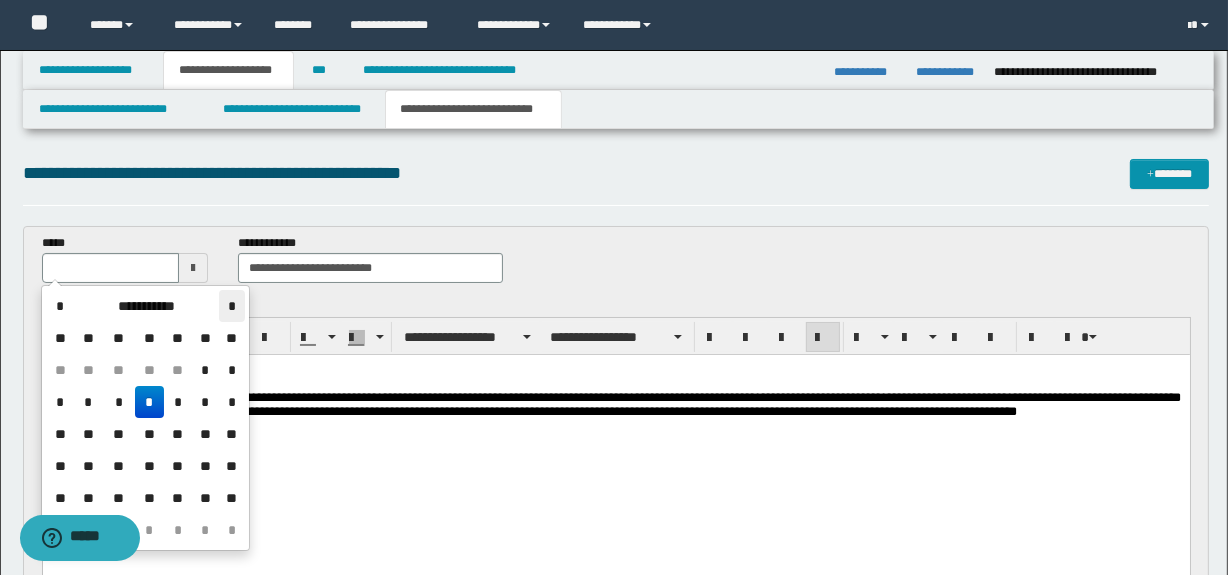 click on "*" at bounding box center (231, 306) 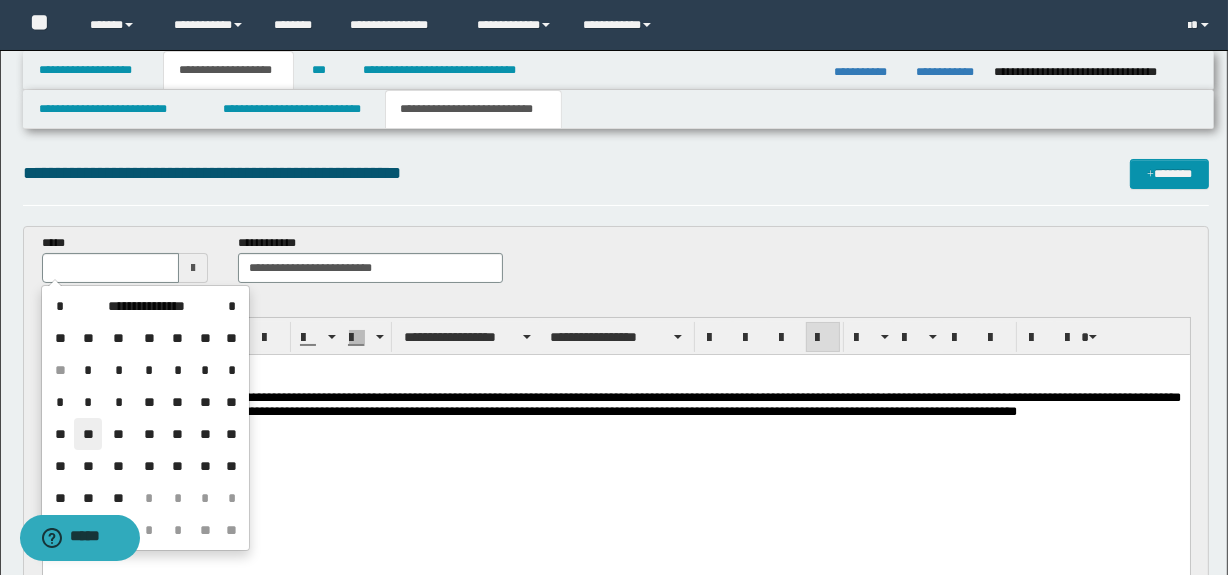 click on "**" at bounding box center [88, 434] 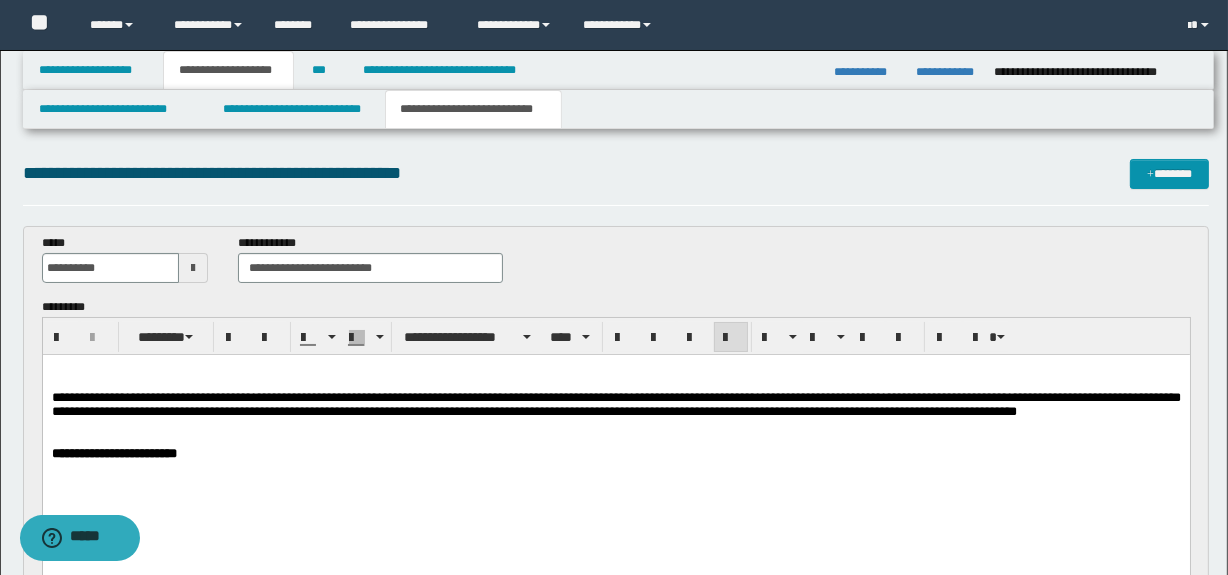 click on "**********" at bounding box center (615, 404) 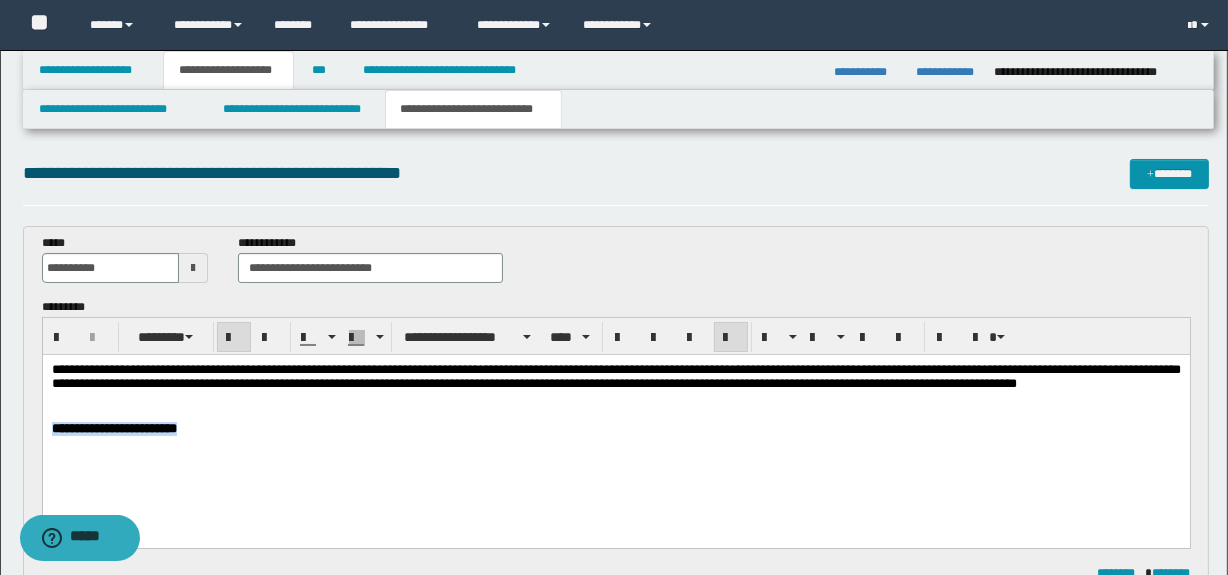 drag, startPoint x: 270, startPoint y: 443, endPoint x: 42, endPoint y: 794, distance: 418.5511 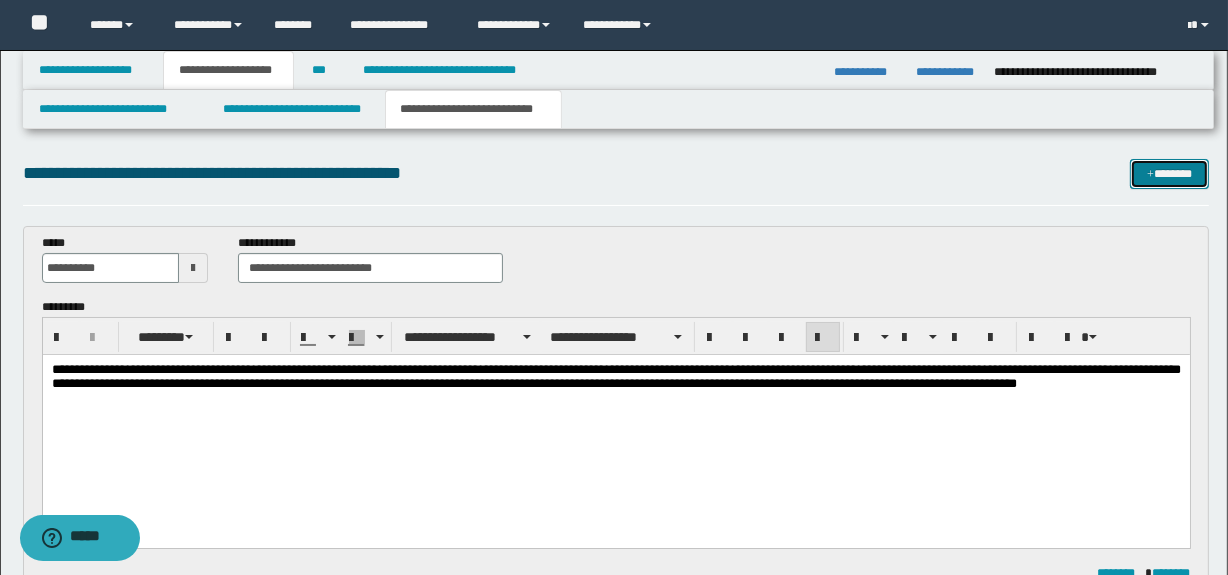 click on "*******" at bounding box center [1170, 174] 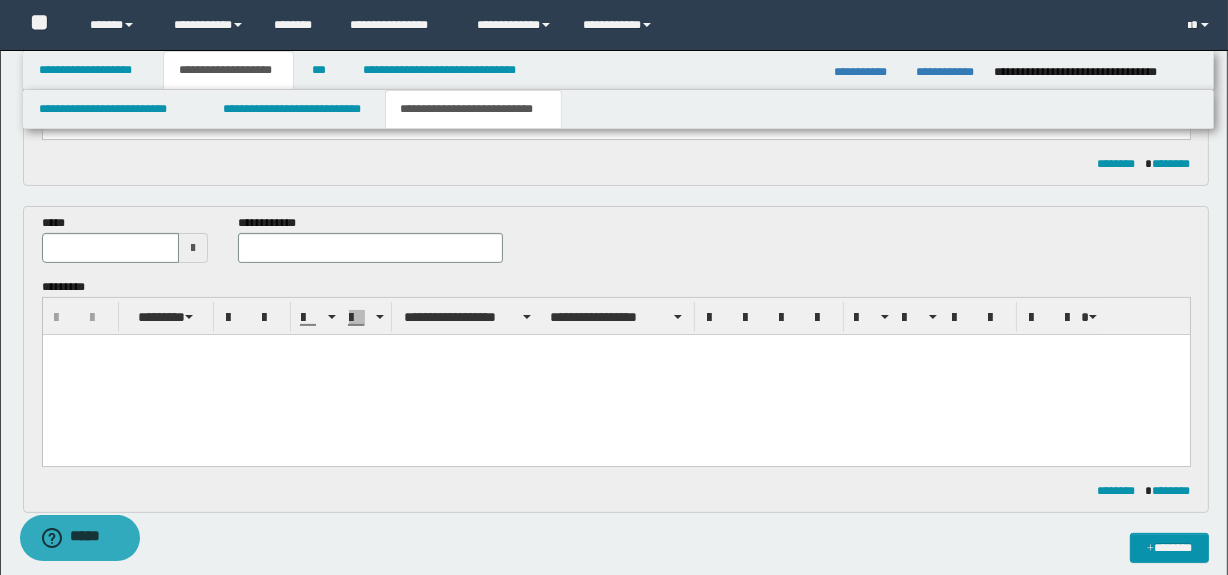 scroll, scrollTop: 390, scrollLeft: 0, axis: vertical 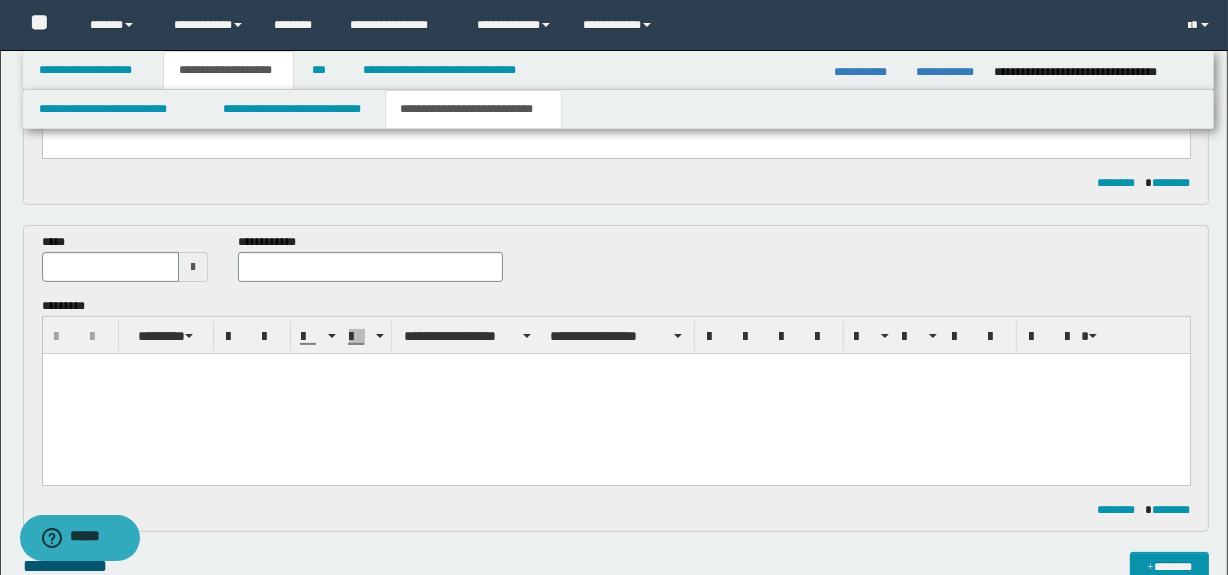 click on "**********" at bounding box center (370, 265) 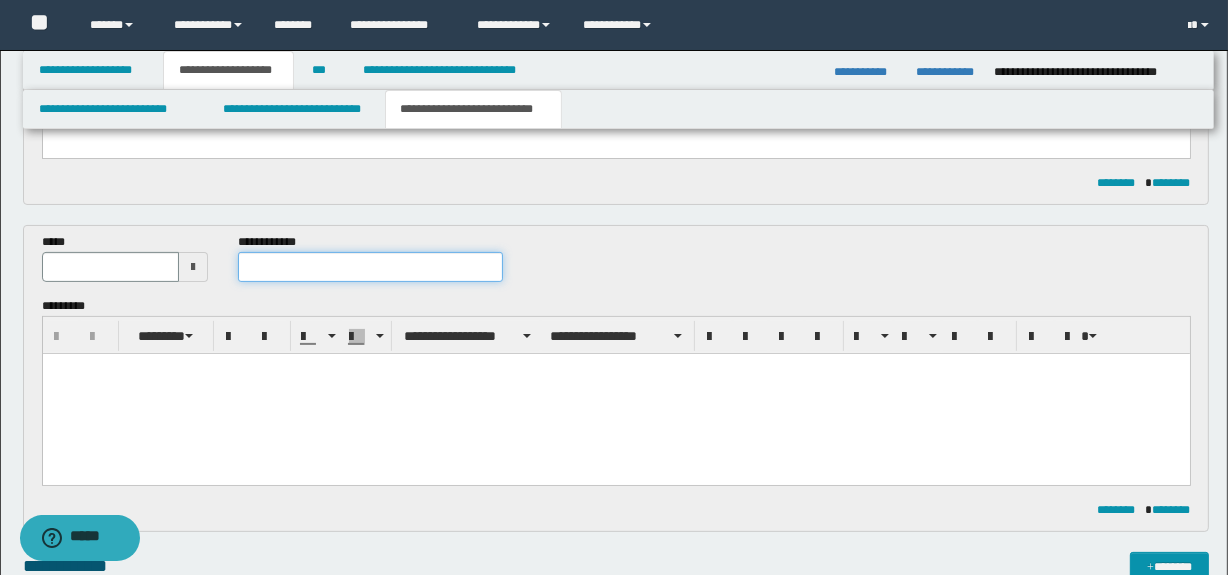 click at bounding box center (370, 267) 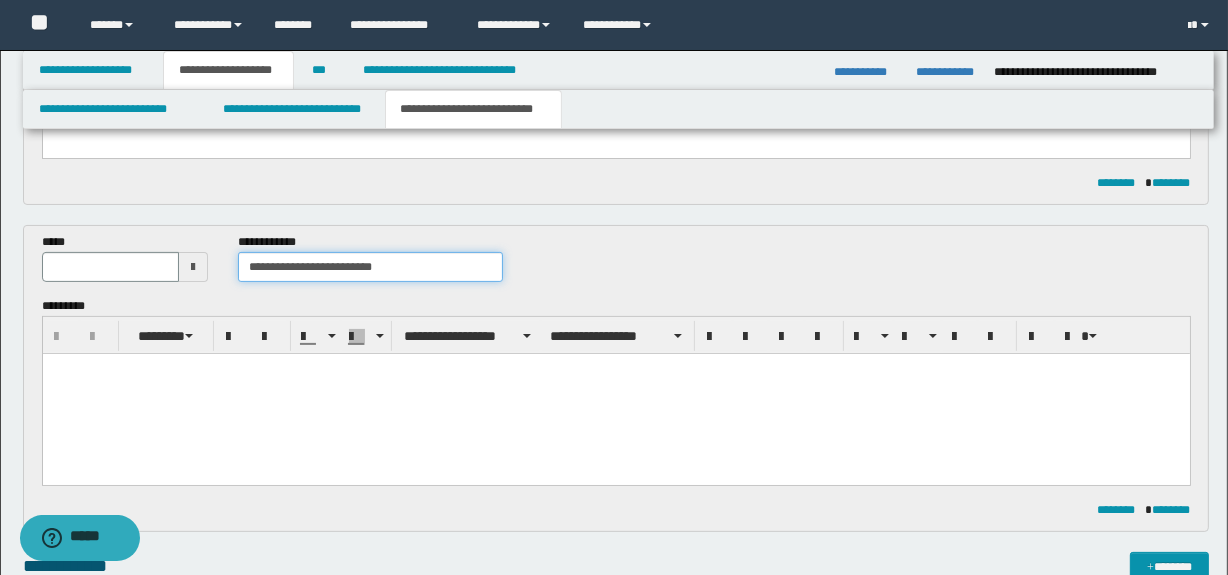 type on "**********" 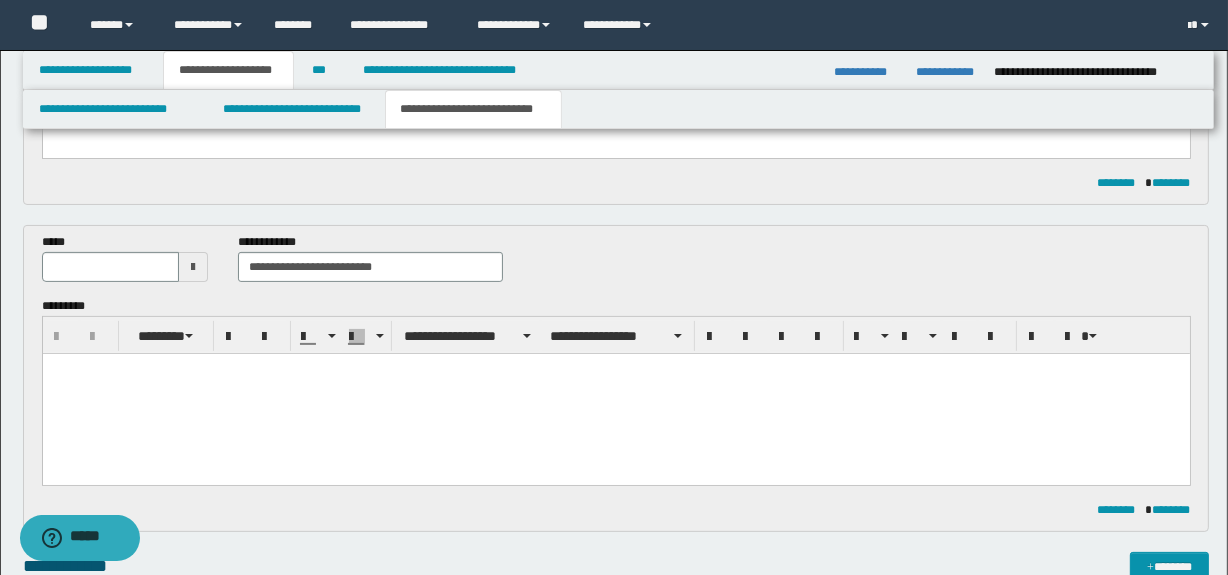 click at bounding box center [193, 267] 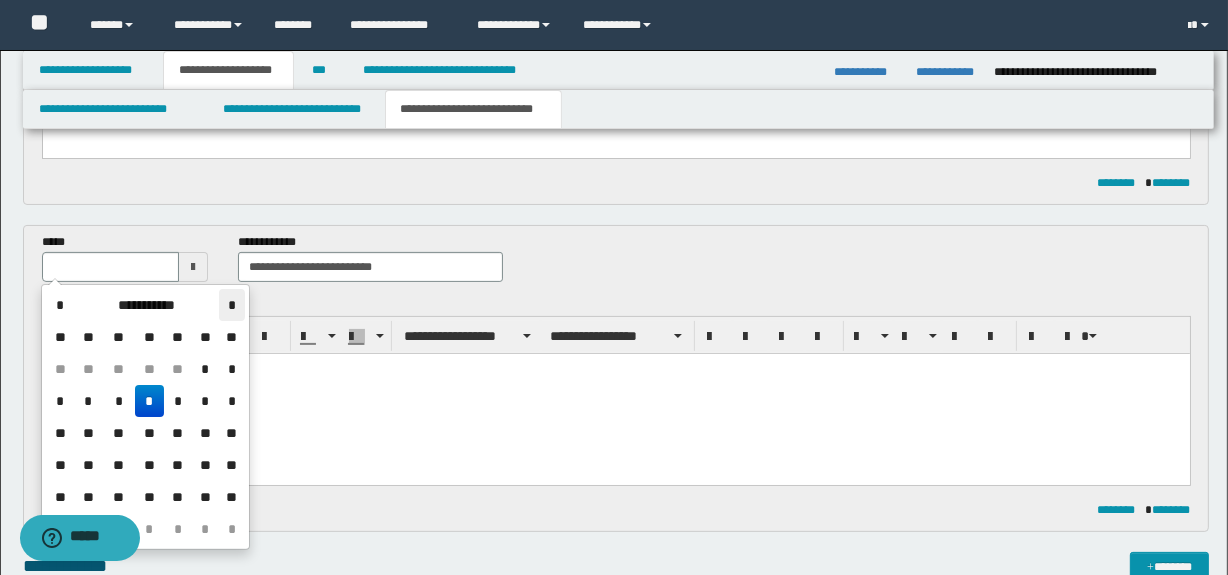 click on "*" at bounding box center (231, 305) 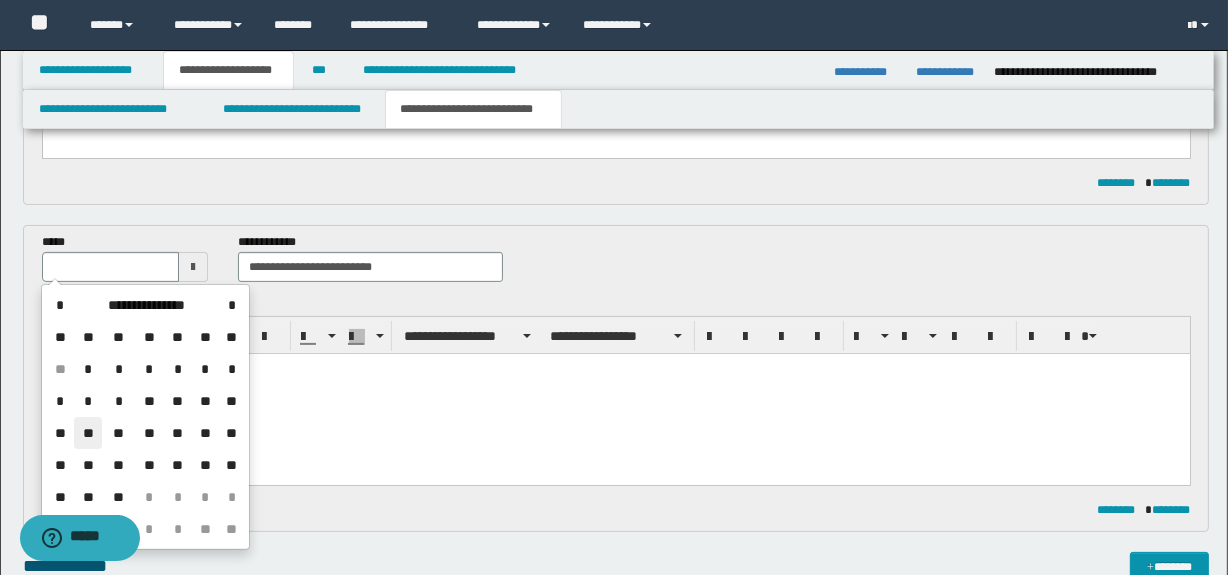 click on "**" at bounding box center [88, 433] 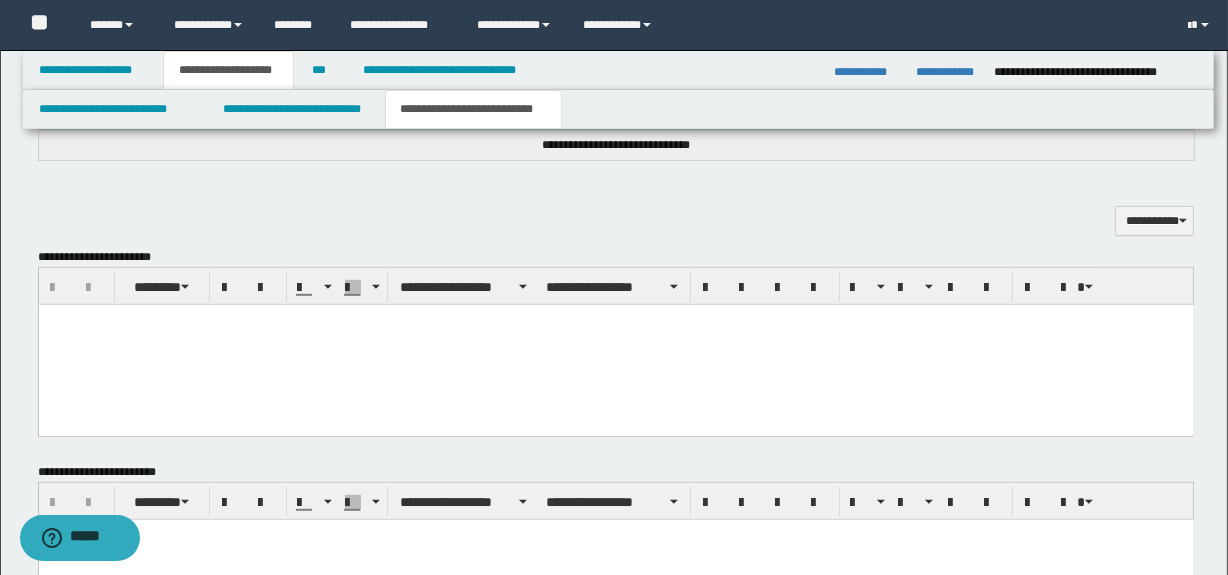 scroll, scrollTop: 1324, scrollLeft: 0, axis: vertical 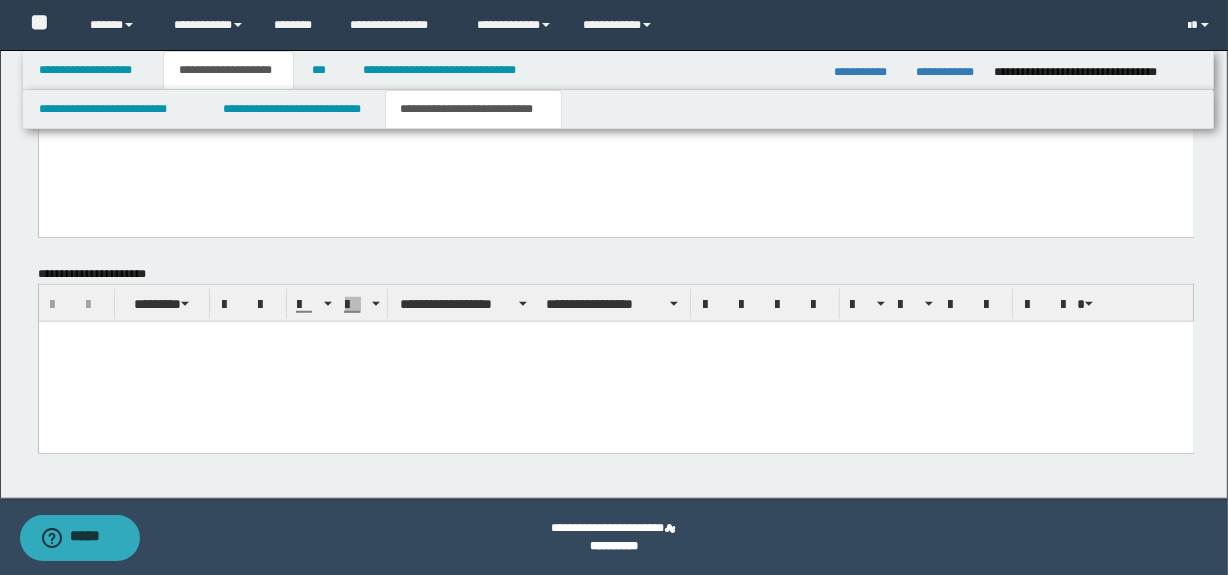 click at bounding box center (615, 336) 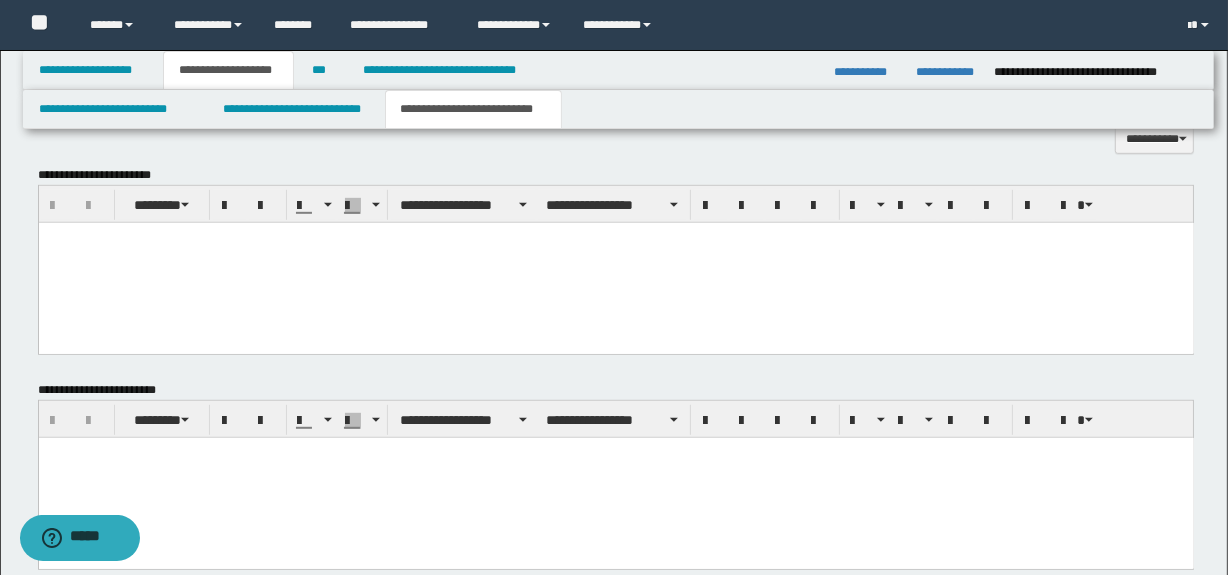 scroll, scrollTop: 990, scrollLeft: 0, axis: vertical 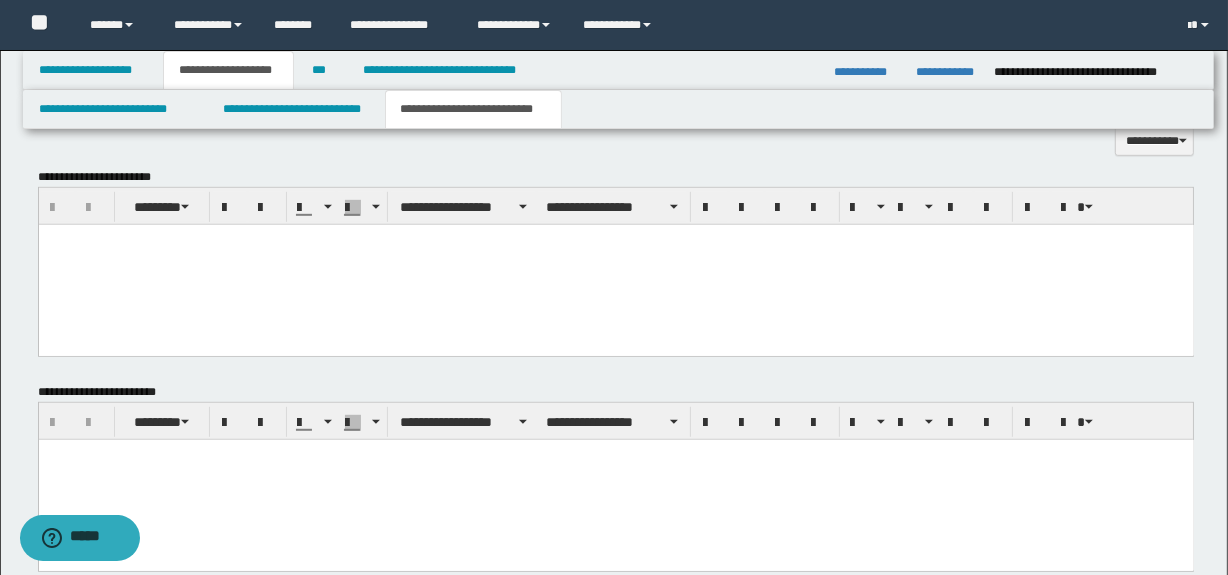 click at bounding box center [615, 264] 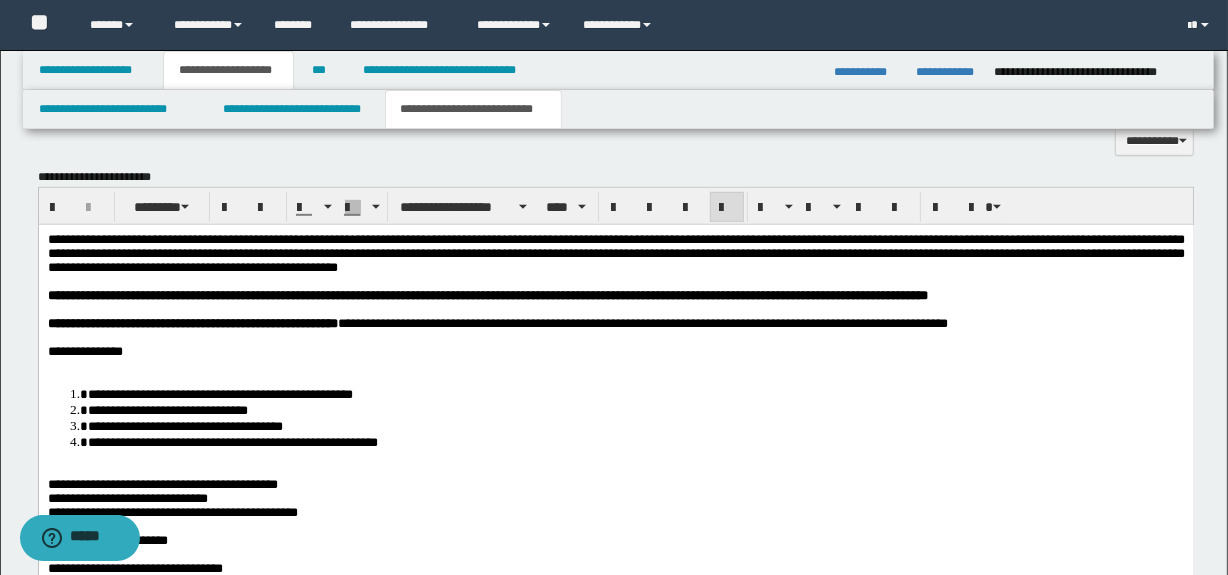 click at bounding box center [615, 365] 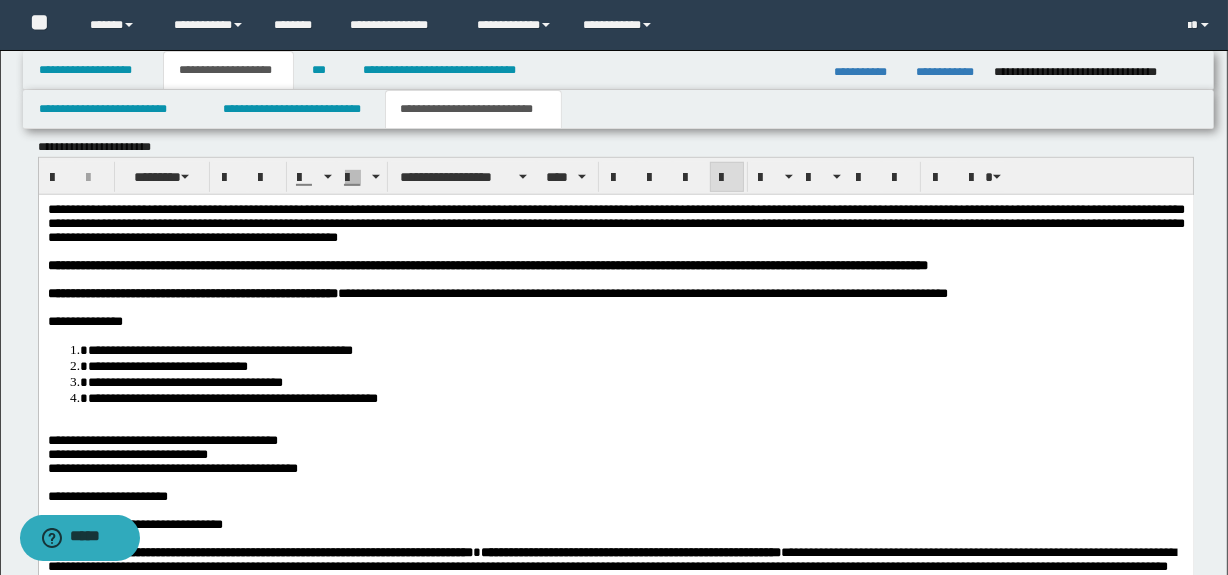 scroll, scrollTop: 1081, scrollLeft: 0, axis: vertical 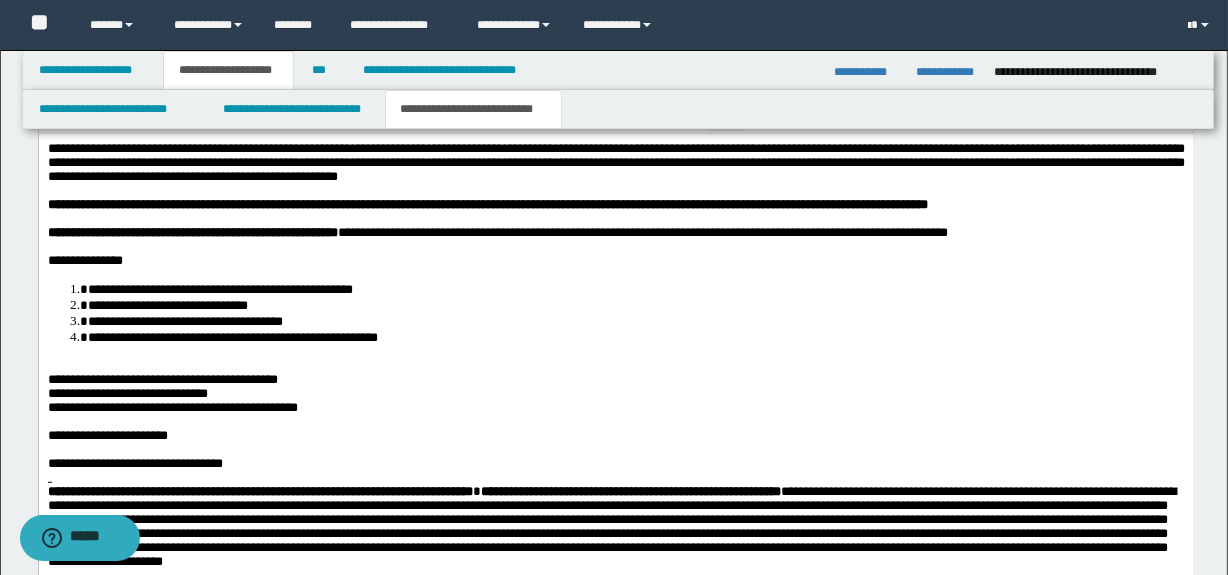 click at bounding box center (615, 365) 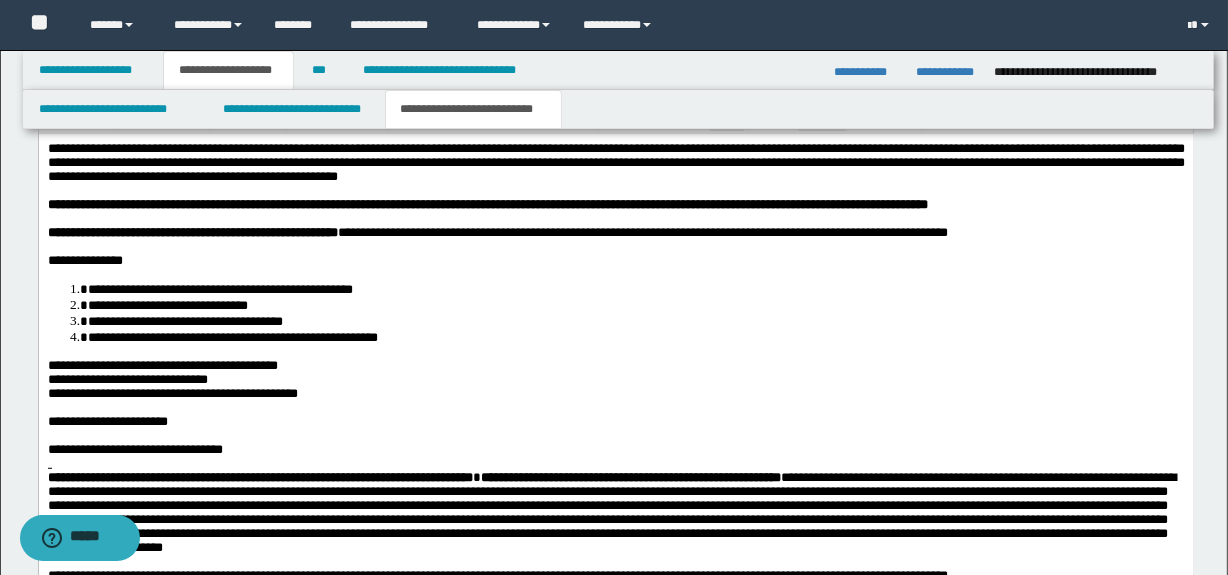 click on "**********" at bounding box center (162, 364) 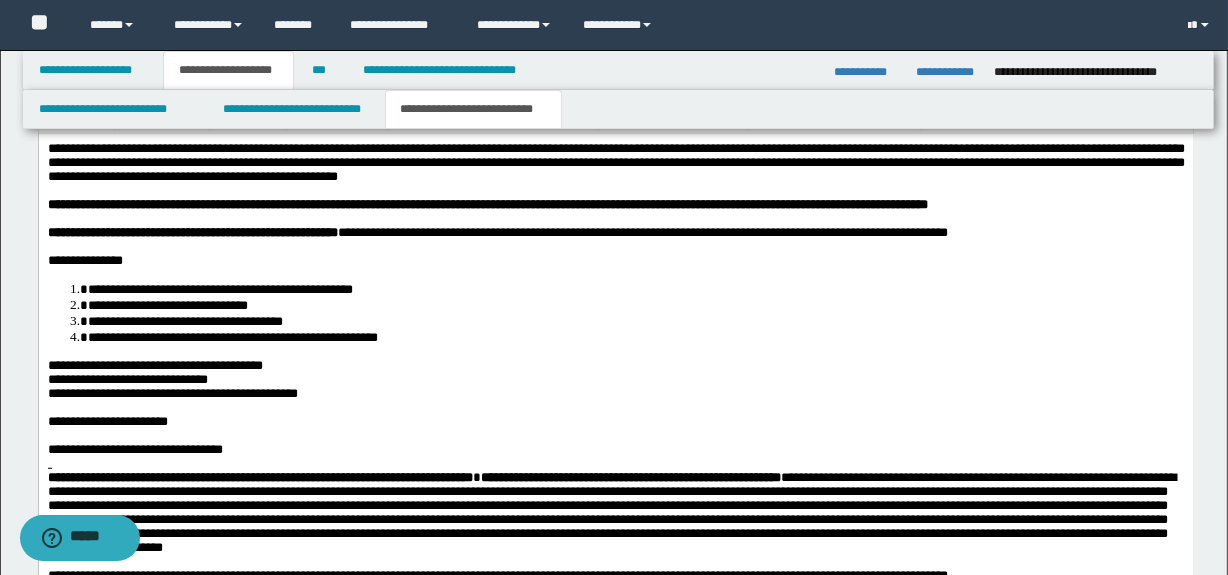 click on "**********" at bounding box center [172, 392] 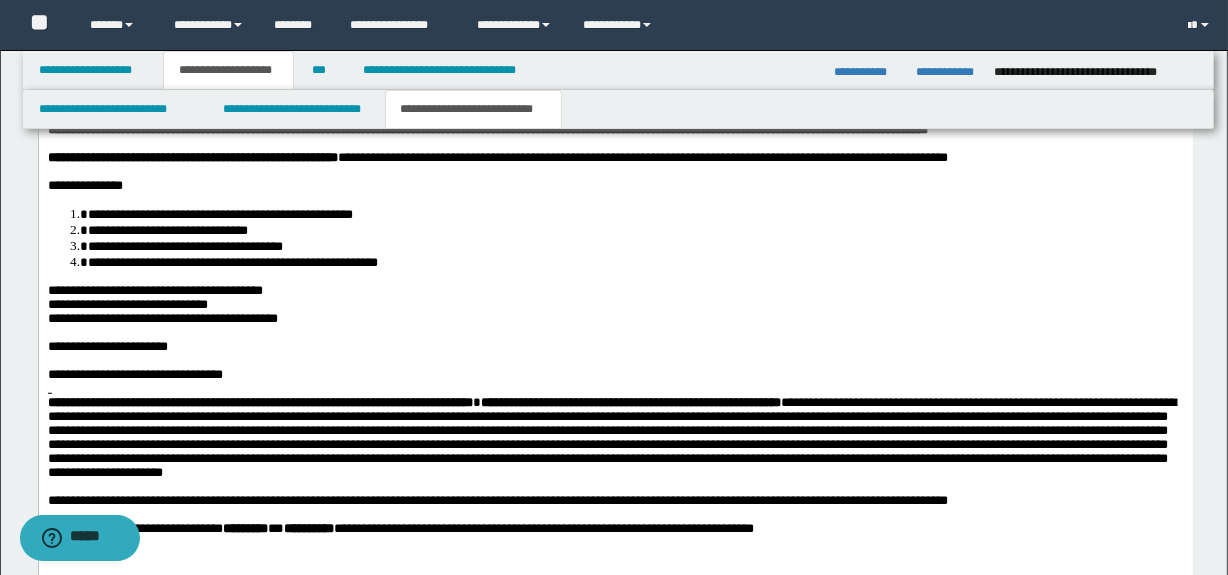 scroll, scrollTop: 1172, scrollLeft: 0, axis: vertical 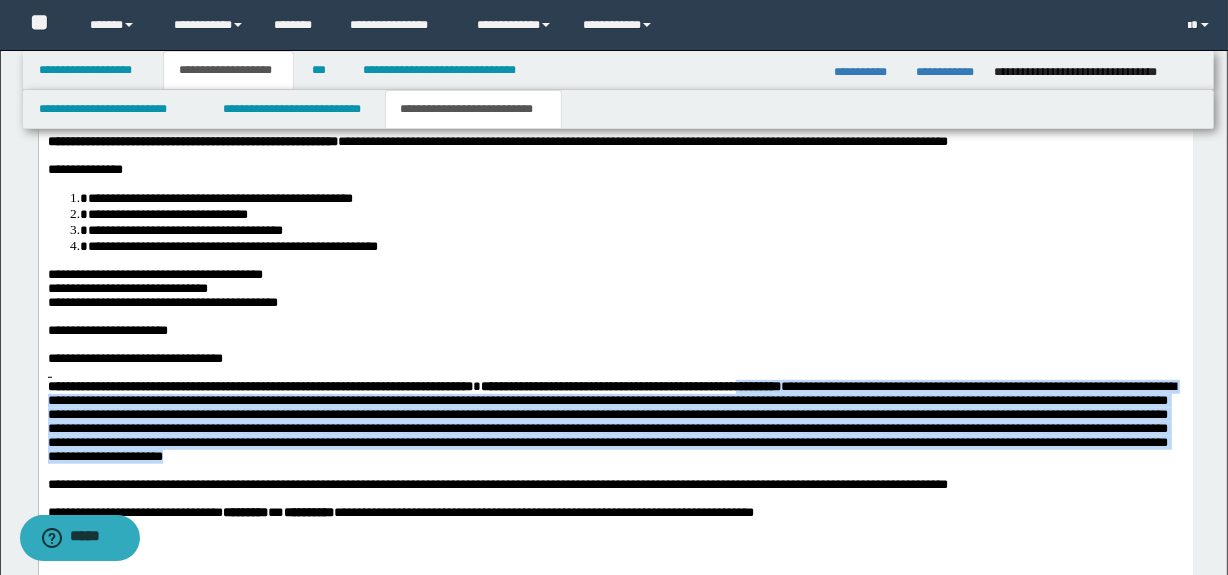 drag, startPoint x: 930, startPoint y: 489, endPoint x: 891, endPoint y: 414, distance: 84.53402 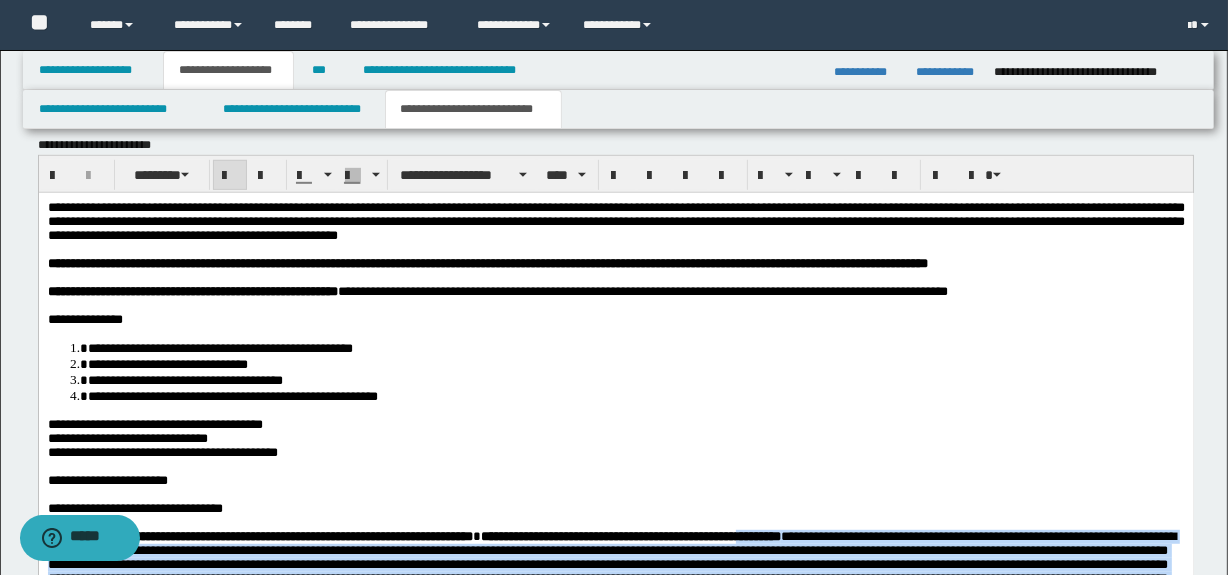 scroll, scrollTop: 990, scrollLeft: 0, axis: vertical 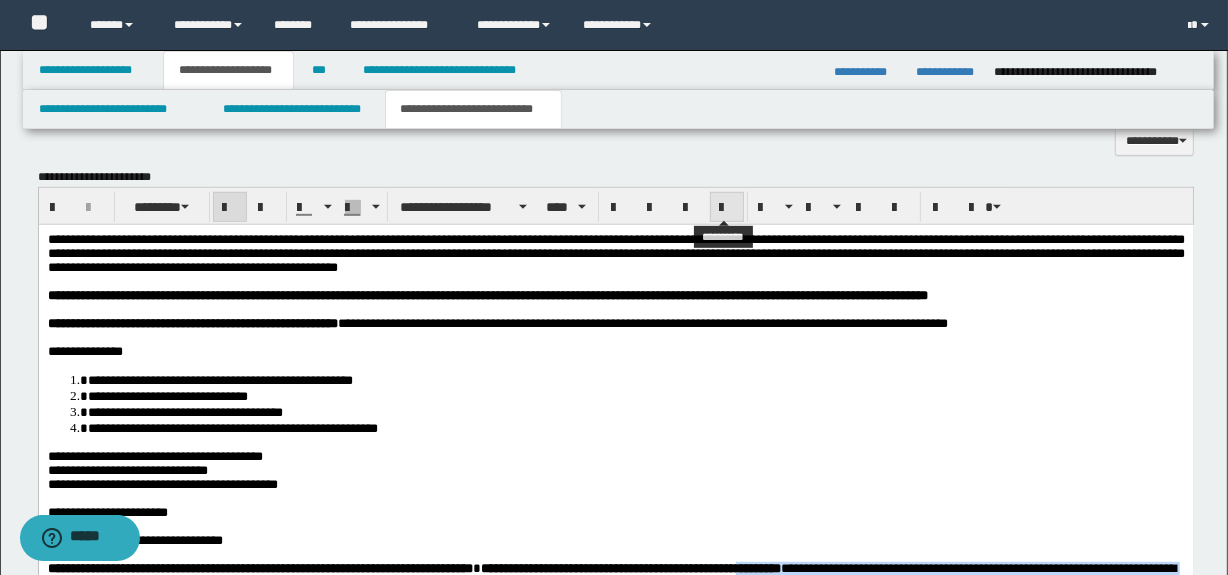 click at bounding box center [727, 208] 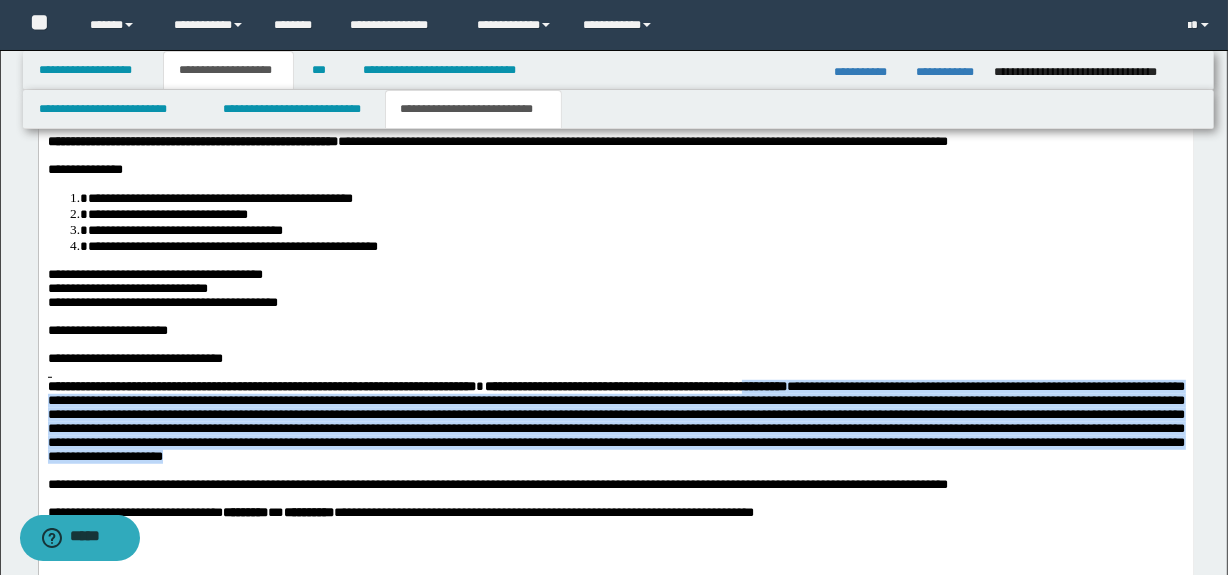 click on "**********" at bounding box center (615, 421) 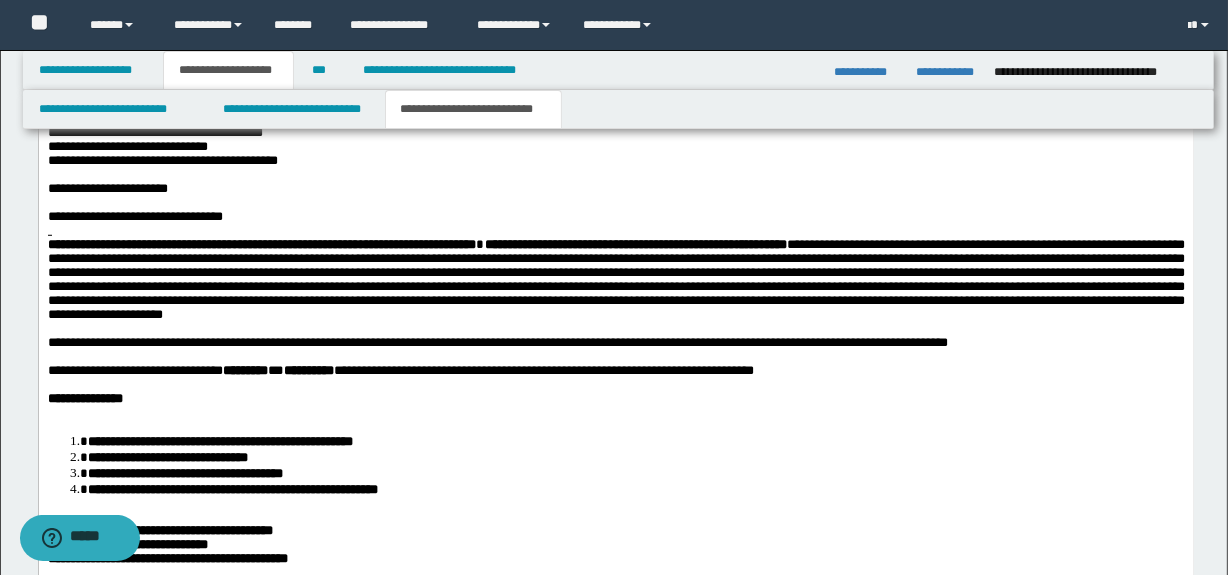 scroll, scrollTop: 1324, scrollLeft: 0, axis: vertical 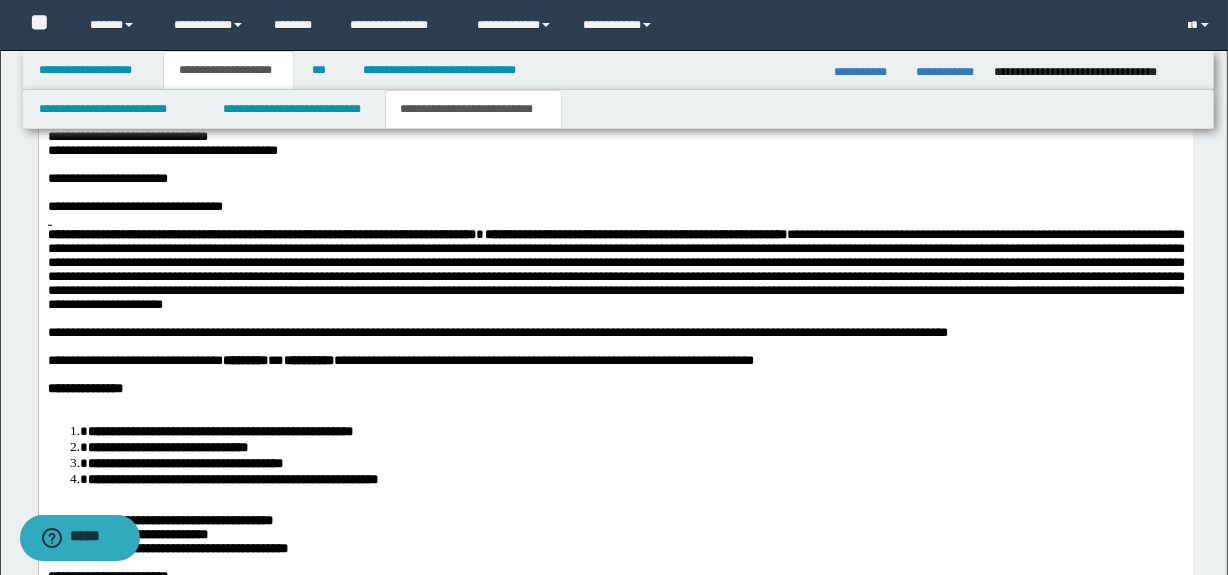 click on "**********" at bounding box center (615, 301) 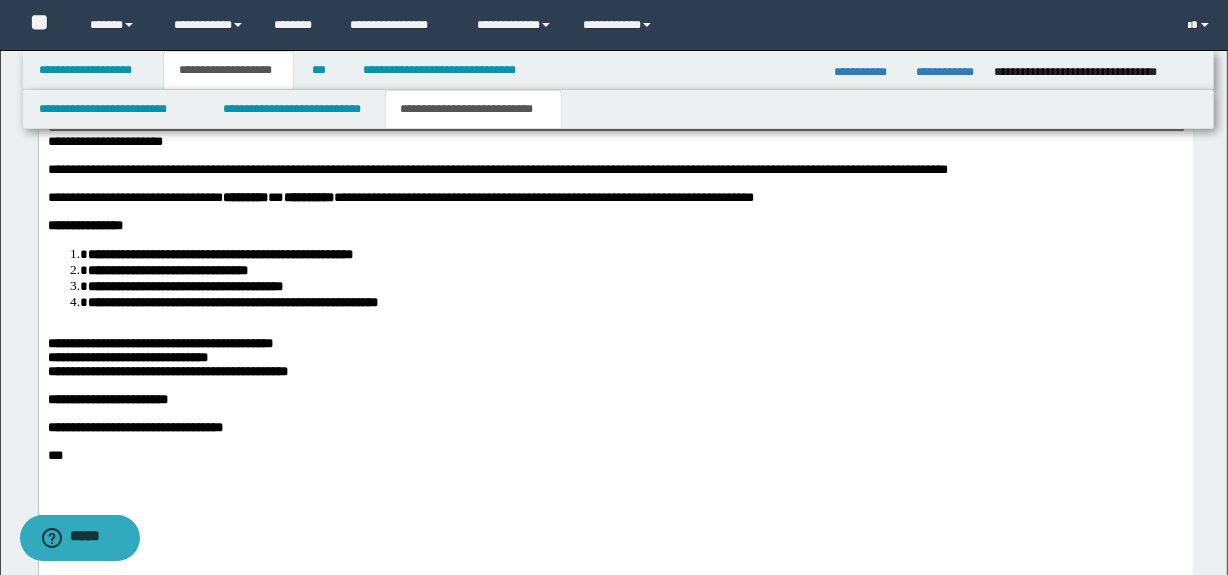 scroll, scrollTop: 1506, scrollLeft: 0, axis: vertical 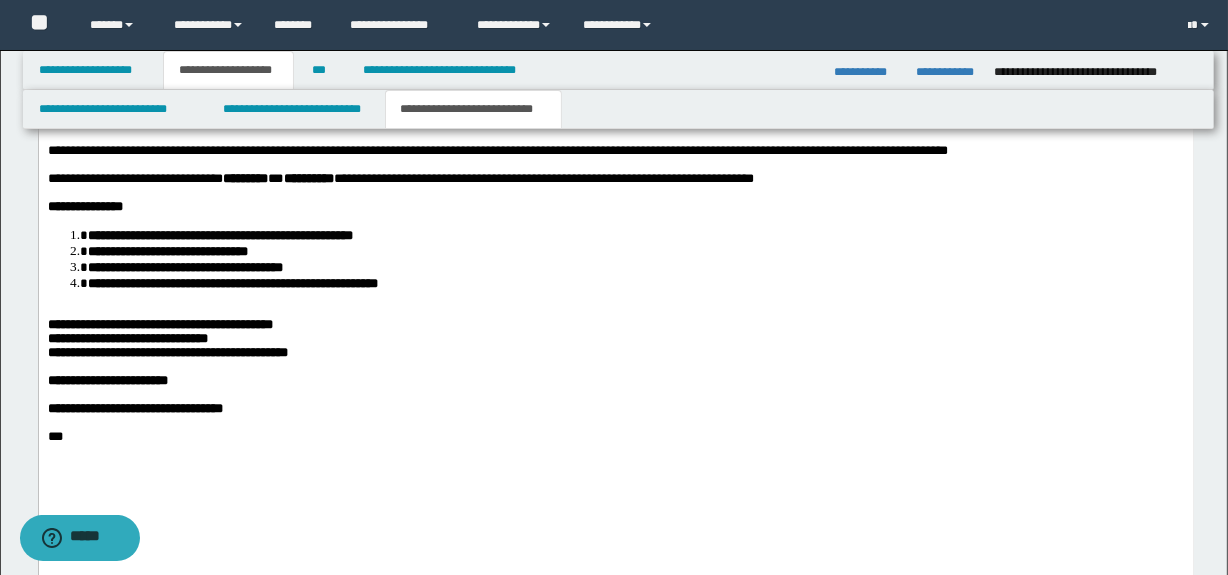 click at bounding box center [615, 311] 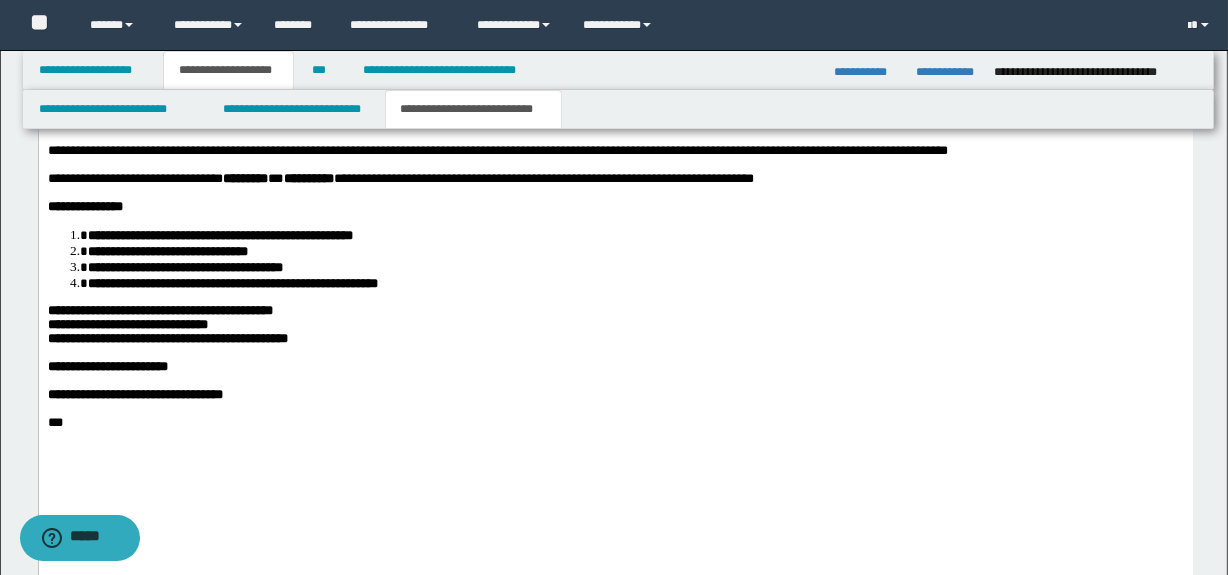 click on "**********" at bounding box center (159, 310) 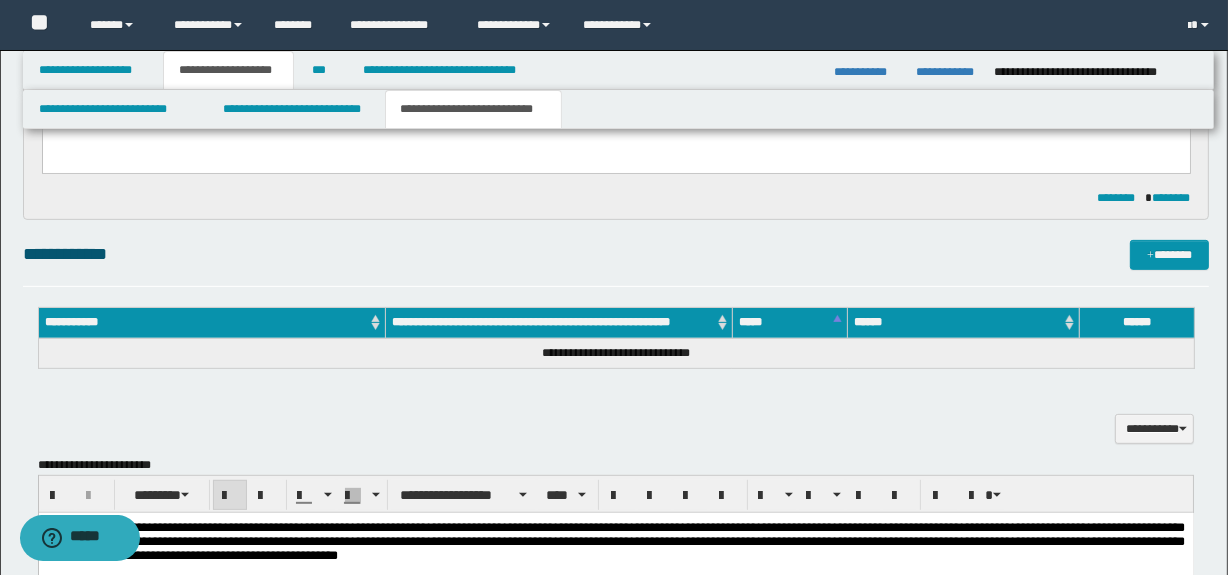 scroll, scrollTop: 688, scrollLeft: 0, axis: vertical 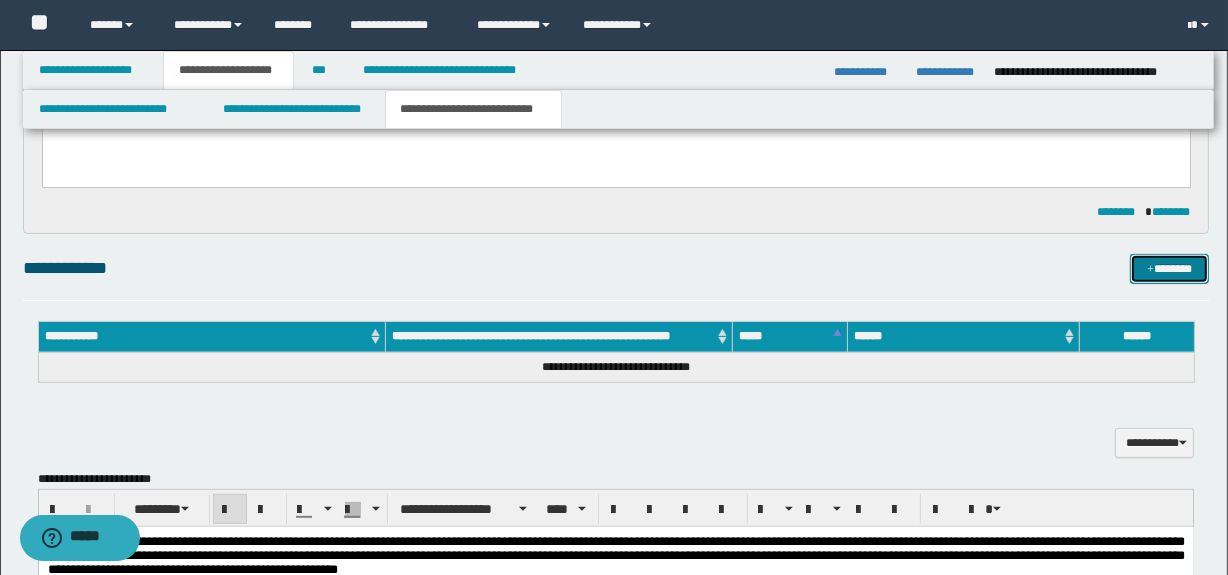 click at bounding box center (1150, 270) 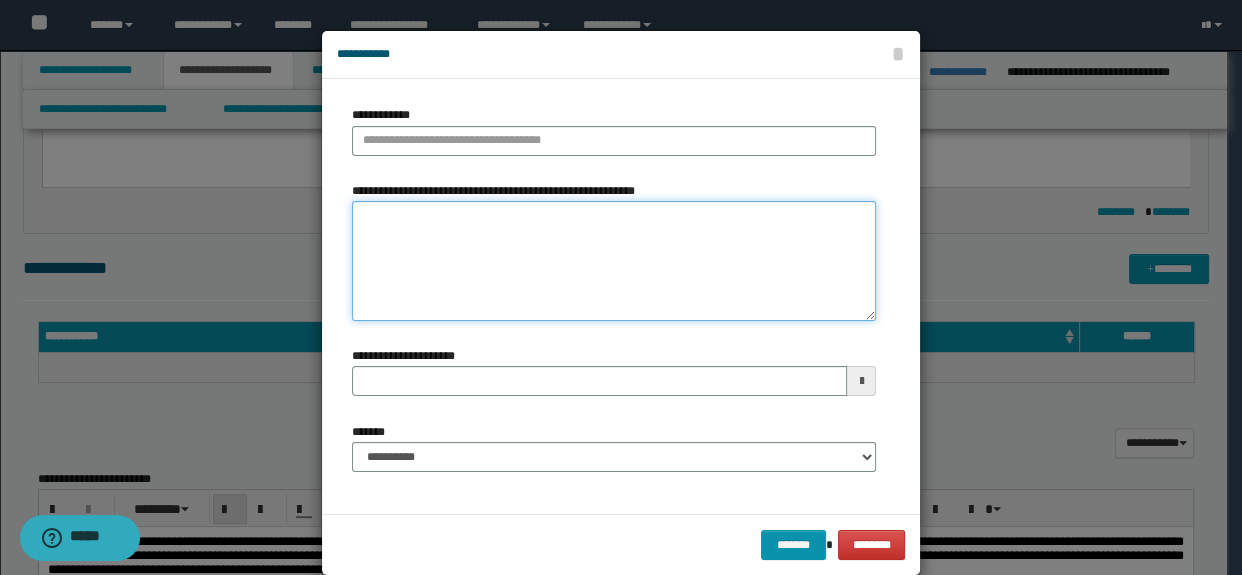 click on "**********" at bounding box center [614, 261] 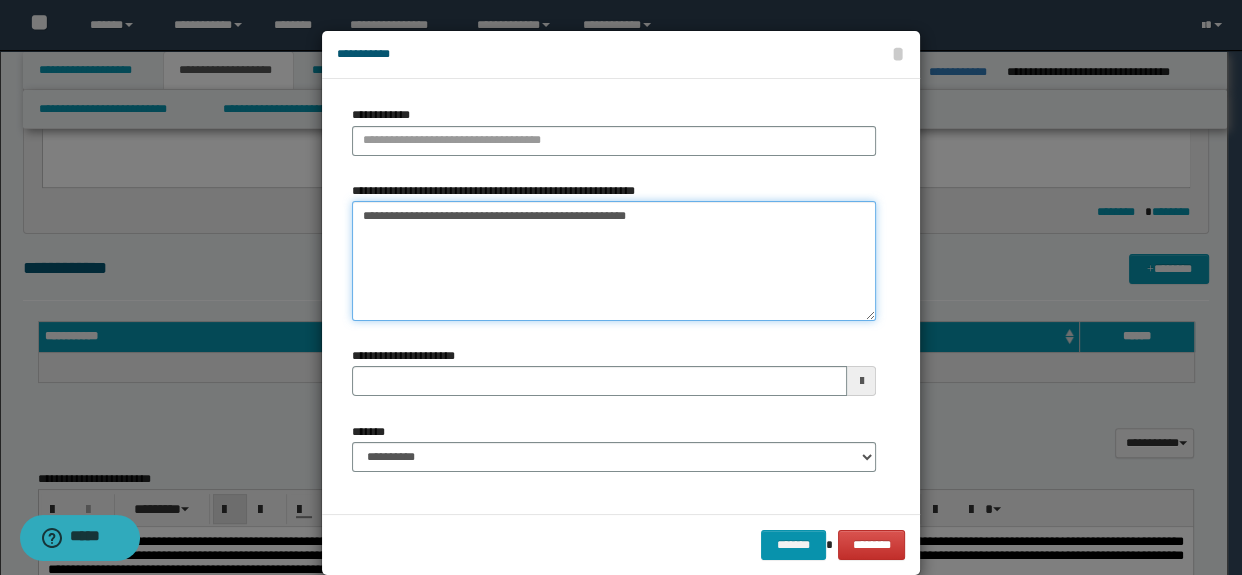 drag, startPoint x: 512, startPoint y: 218, endPoint x: 248, endPoint y: 218, distance: 264 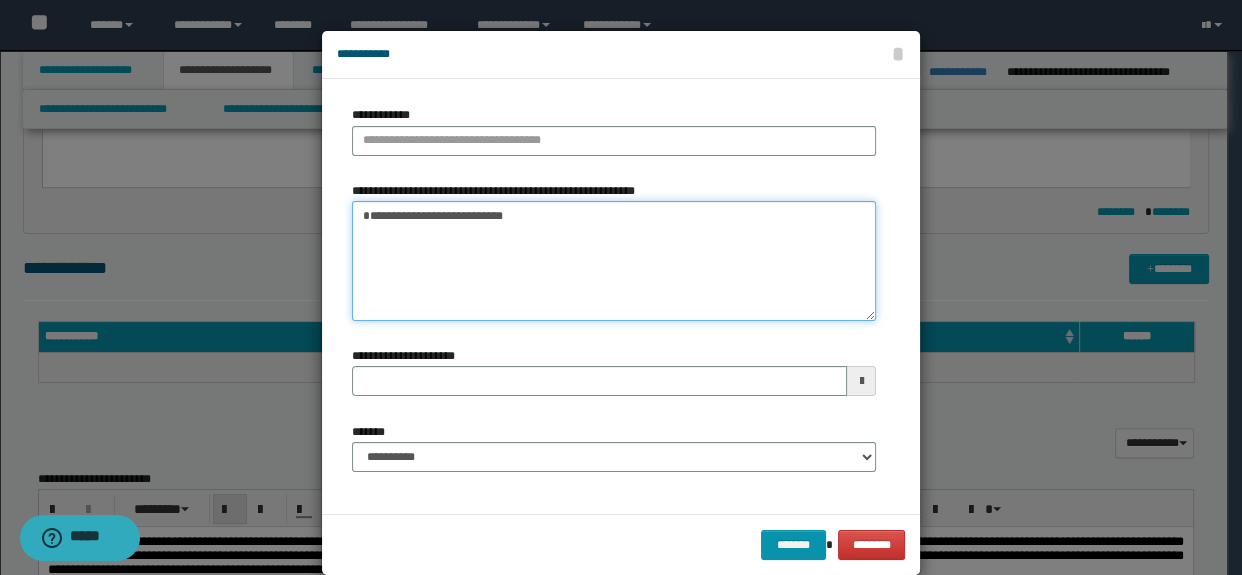 type on "**********" 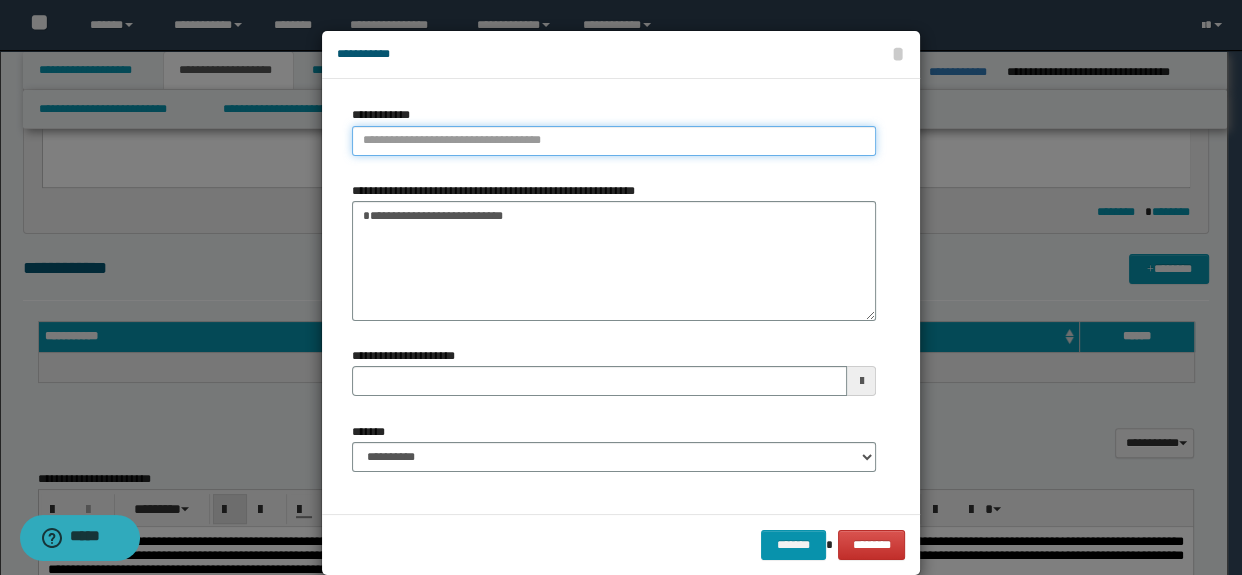 click on "**********" at bounding box center [614, 141] 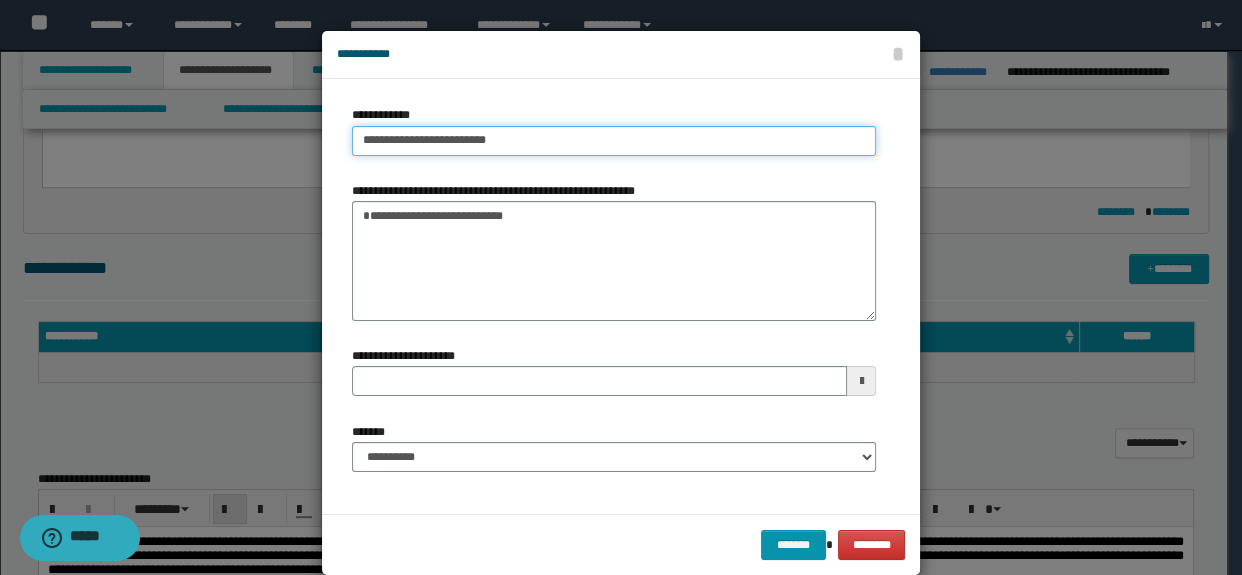 type on "**********" 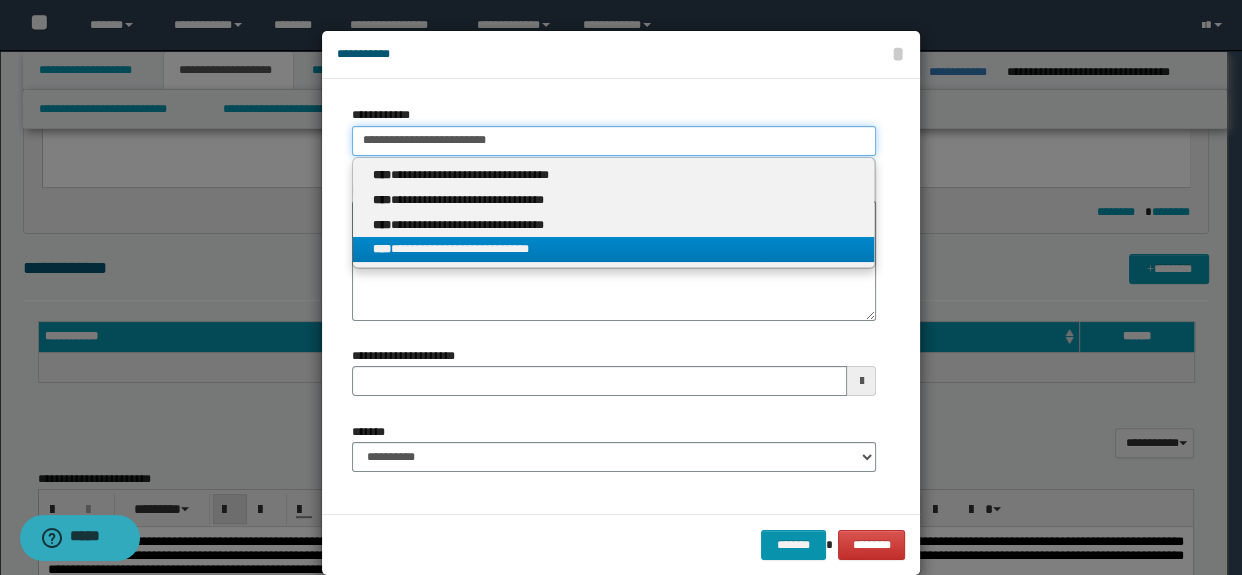type on "**********" 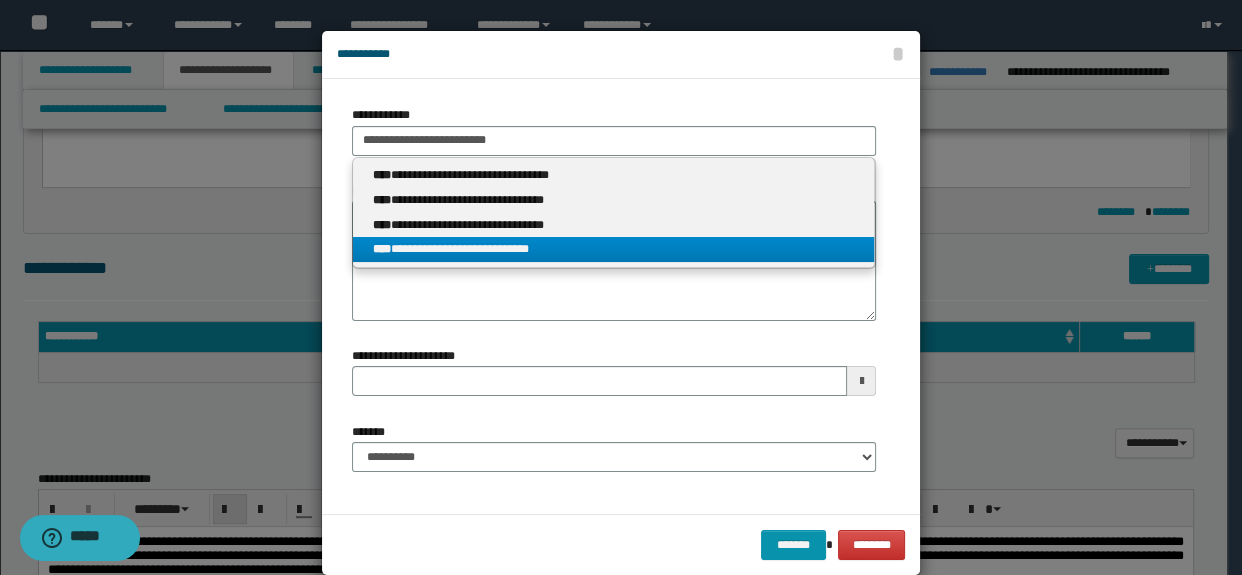 click on "**********" at bounding box center (614, 249) 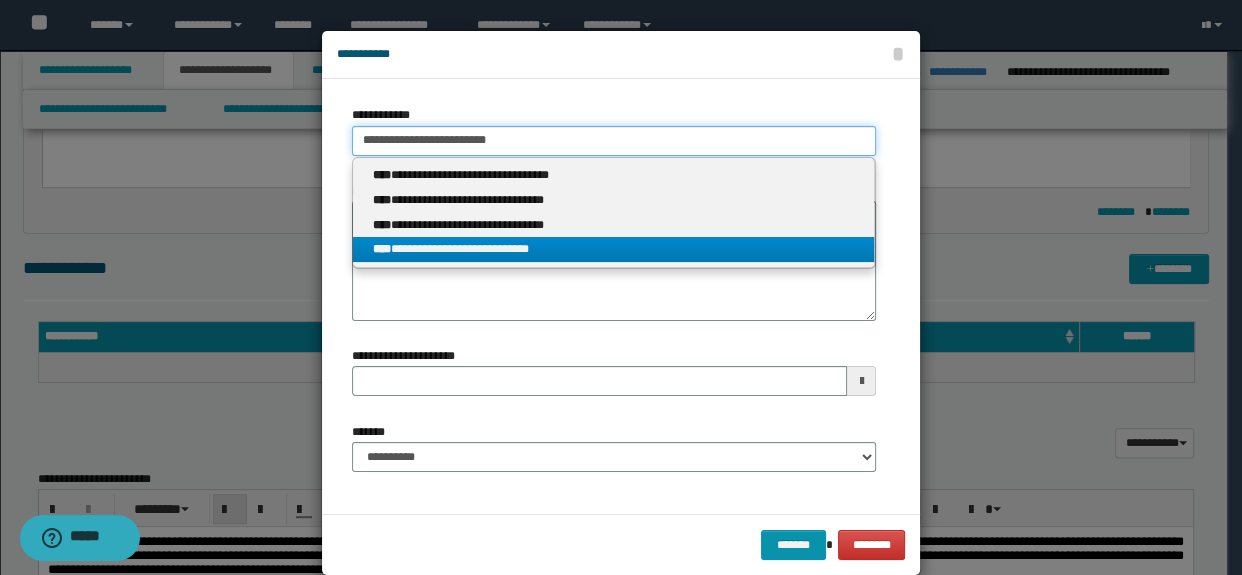 type 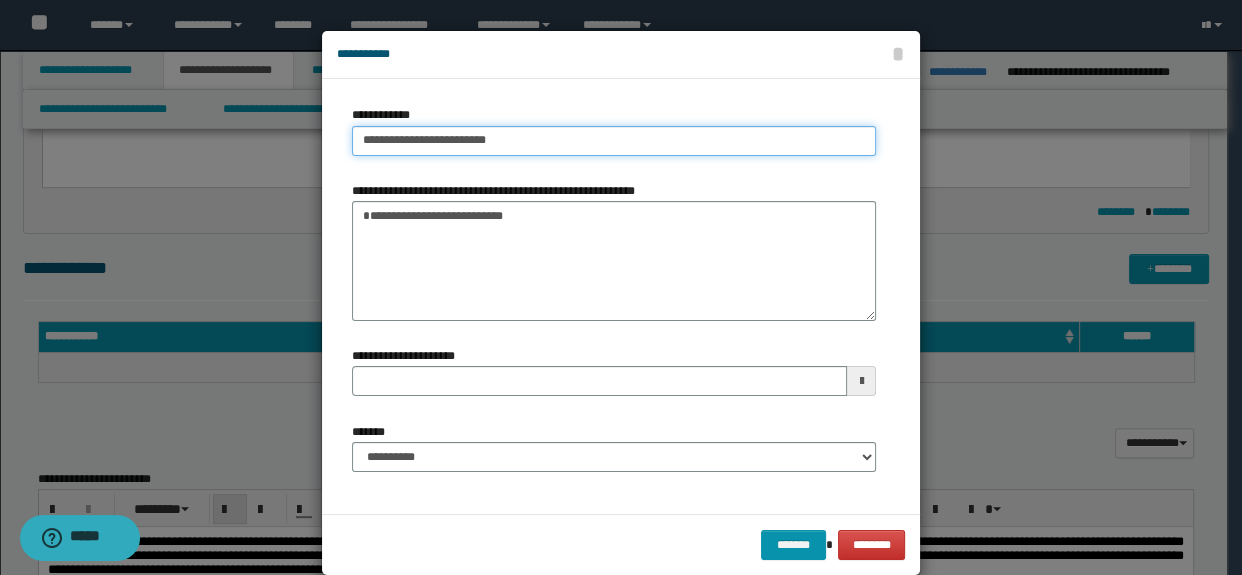 type 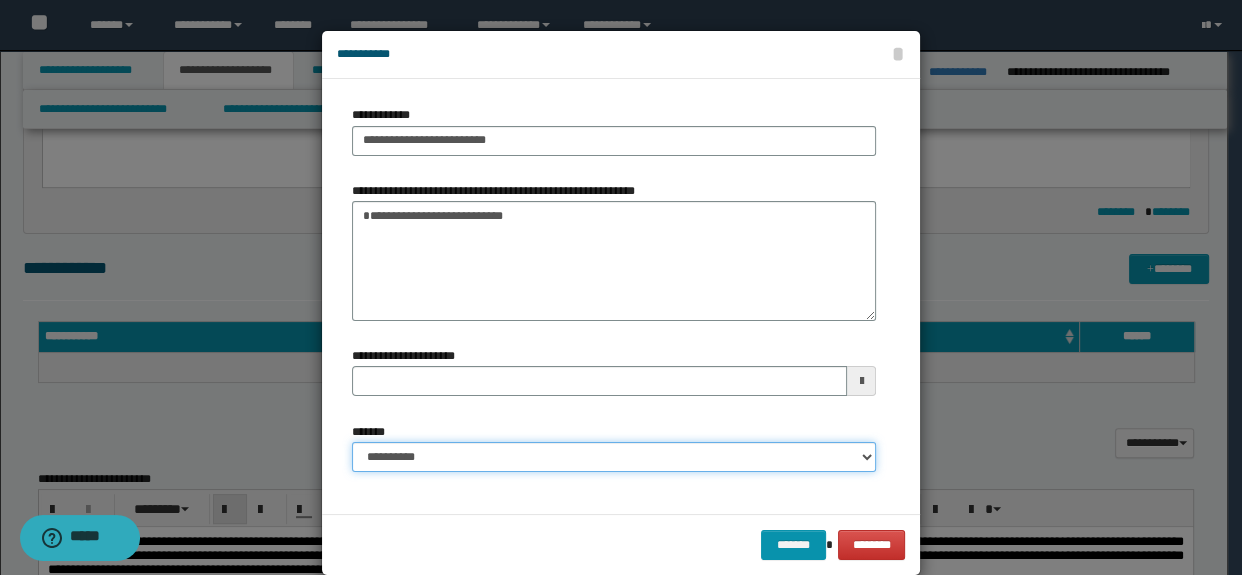 click on "**********" at bounding box center [614, 457] 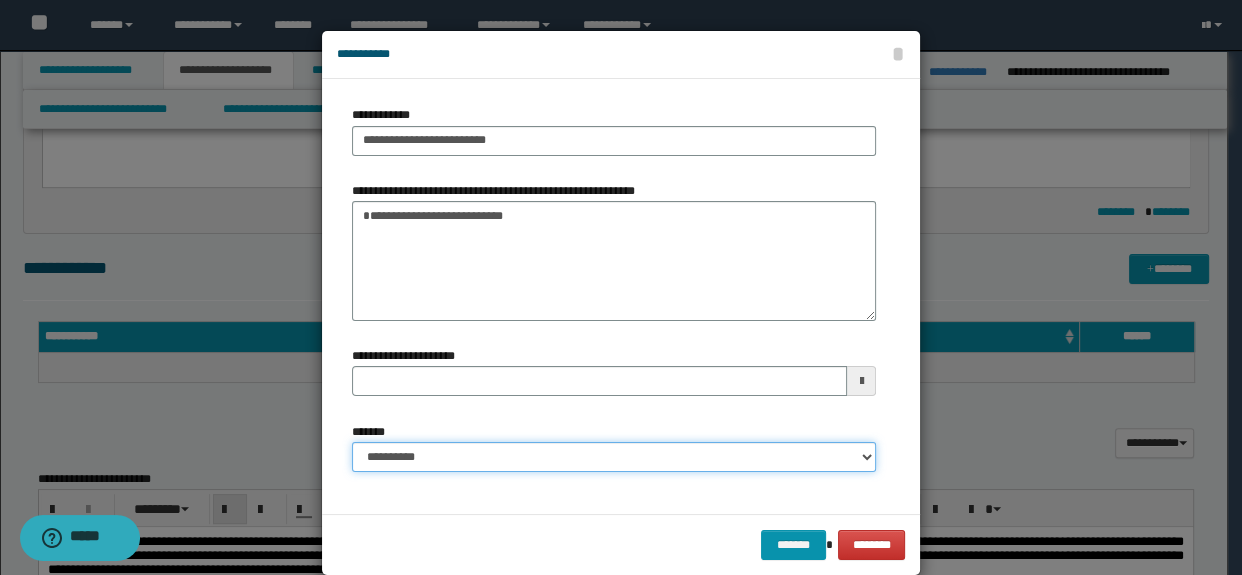 select on "*" 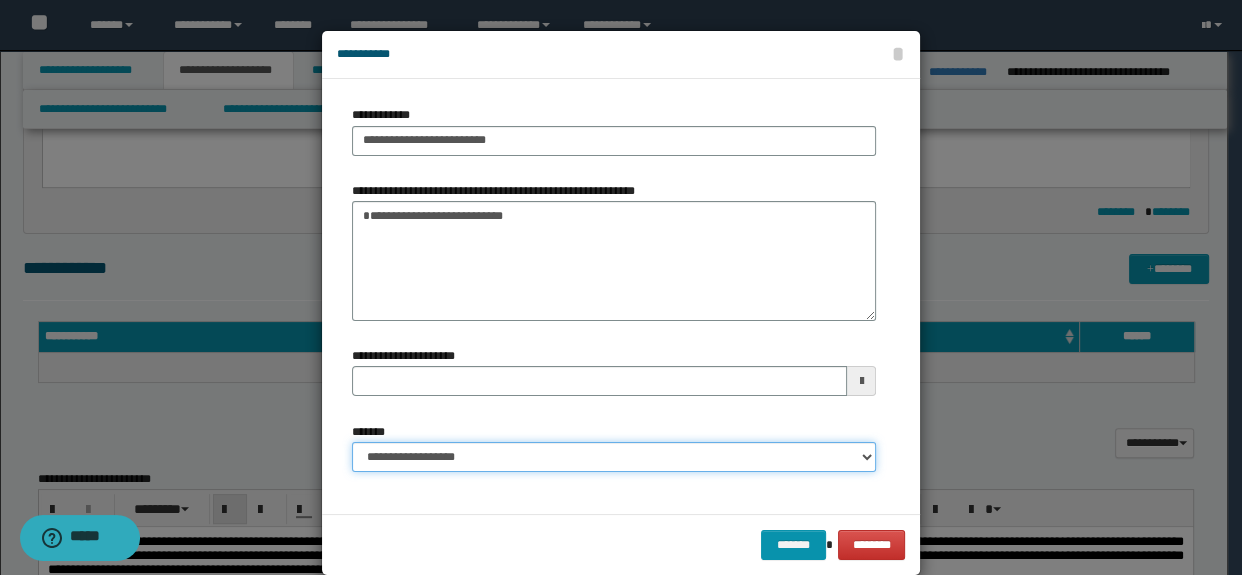 type 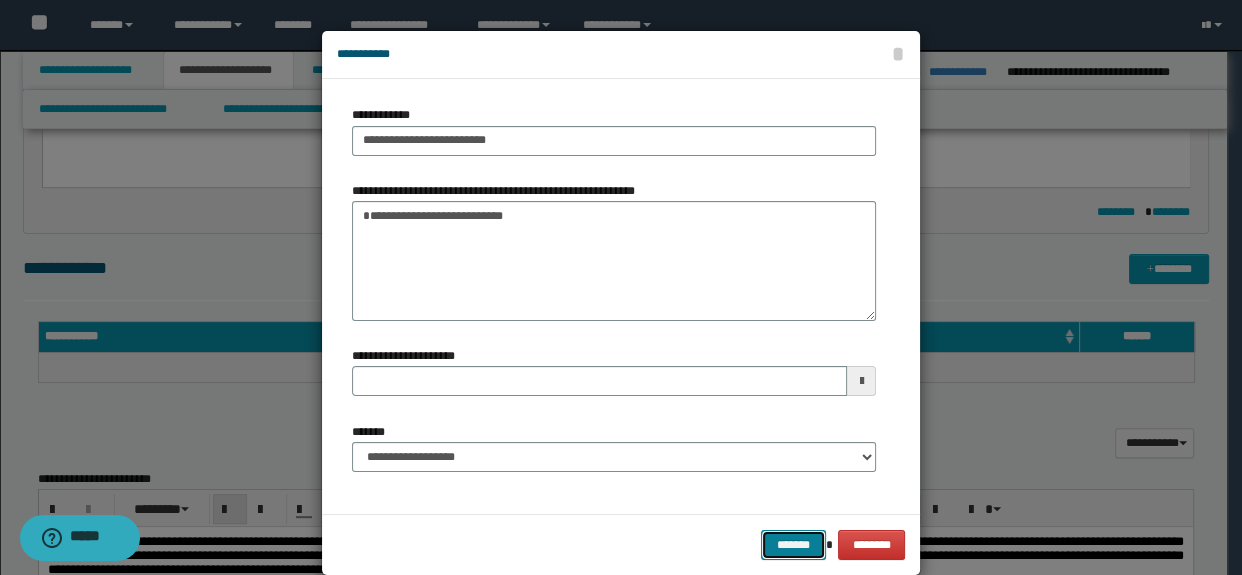 click on "*******" at bounding box center (793, 545) 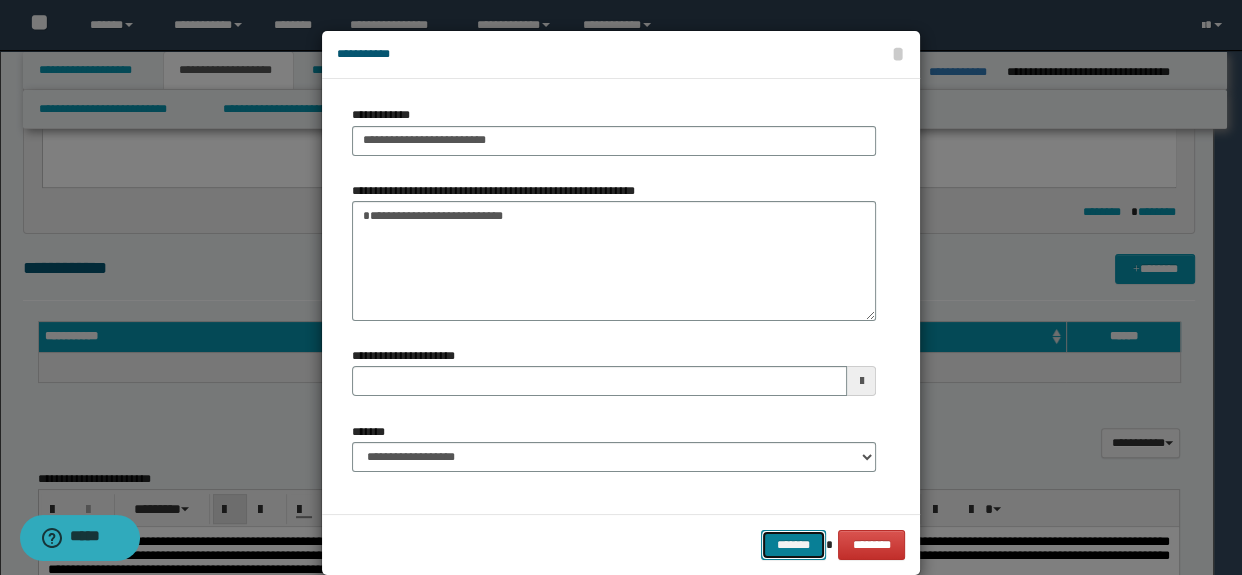 type 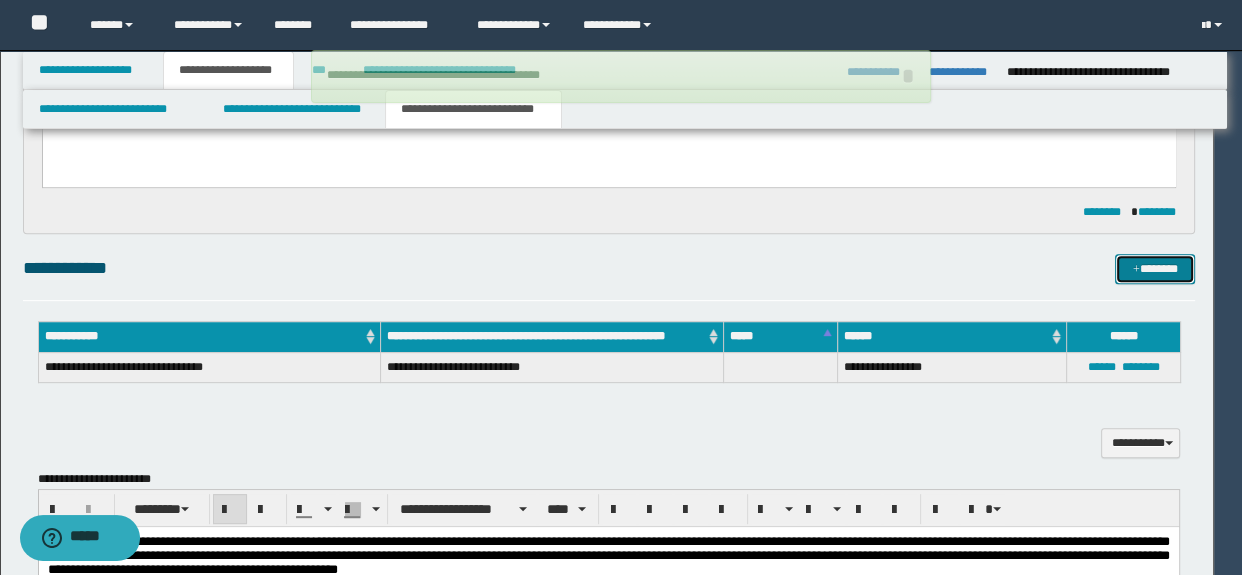 type 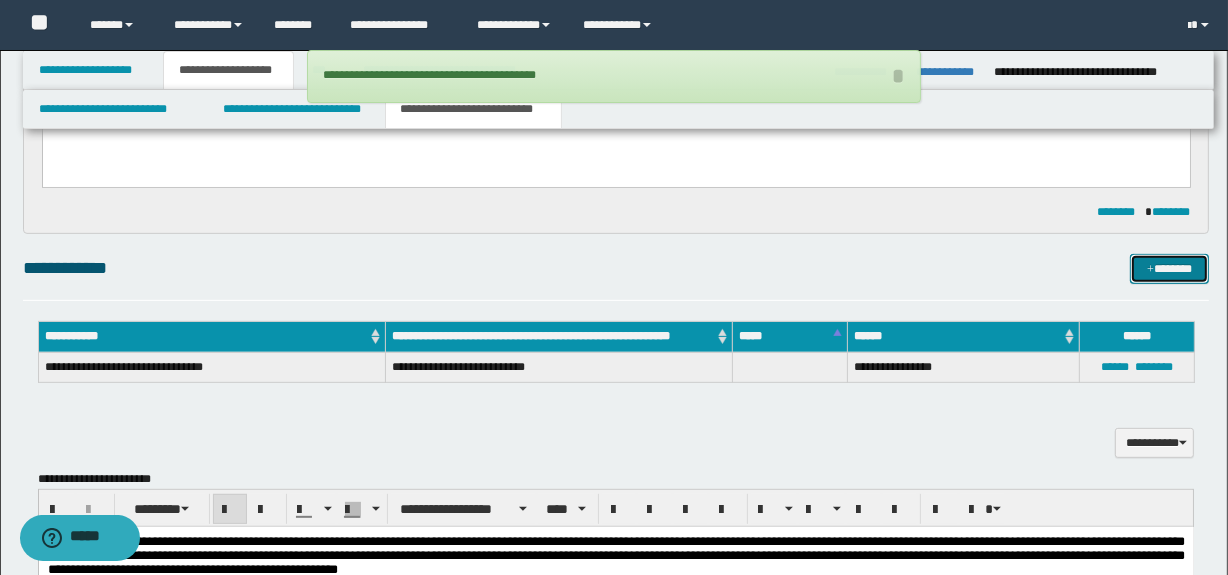 click at bounding box center [1150, 270] 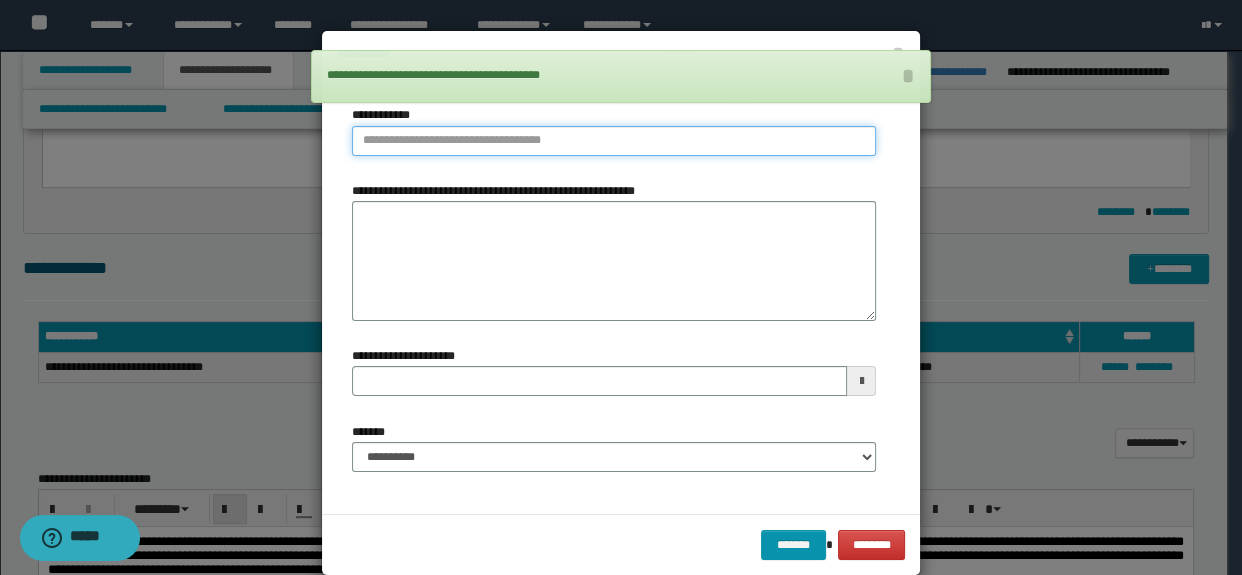 type on "**********" 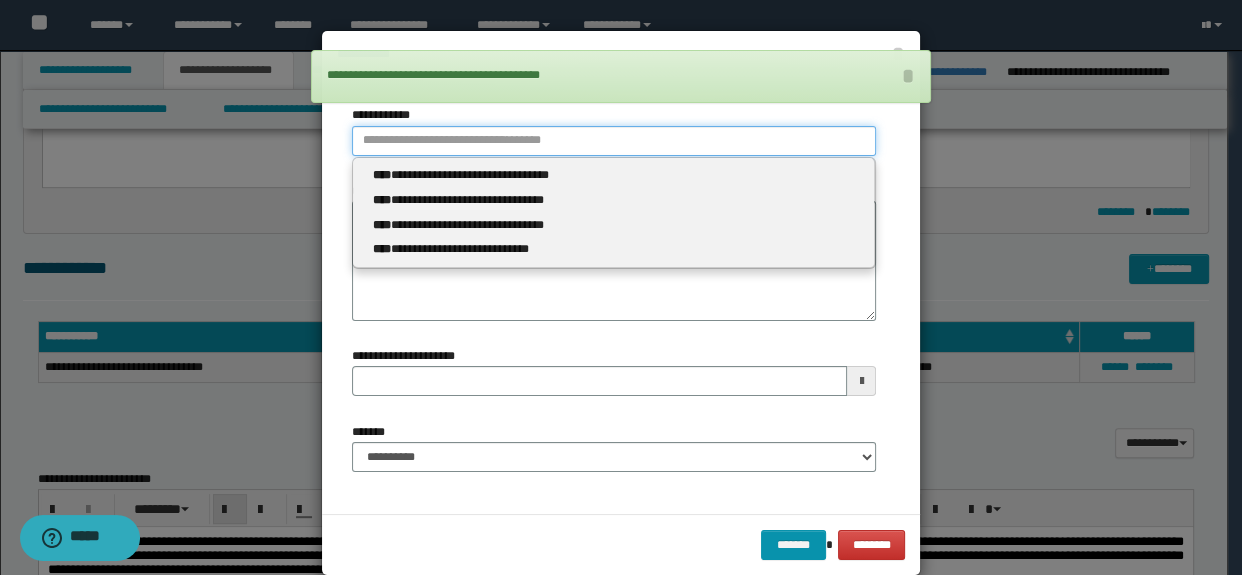 click on "**********" at bounding box center (614, 141) 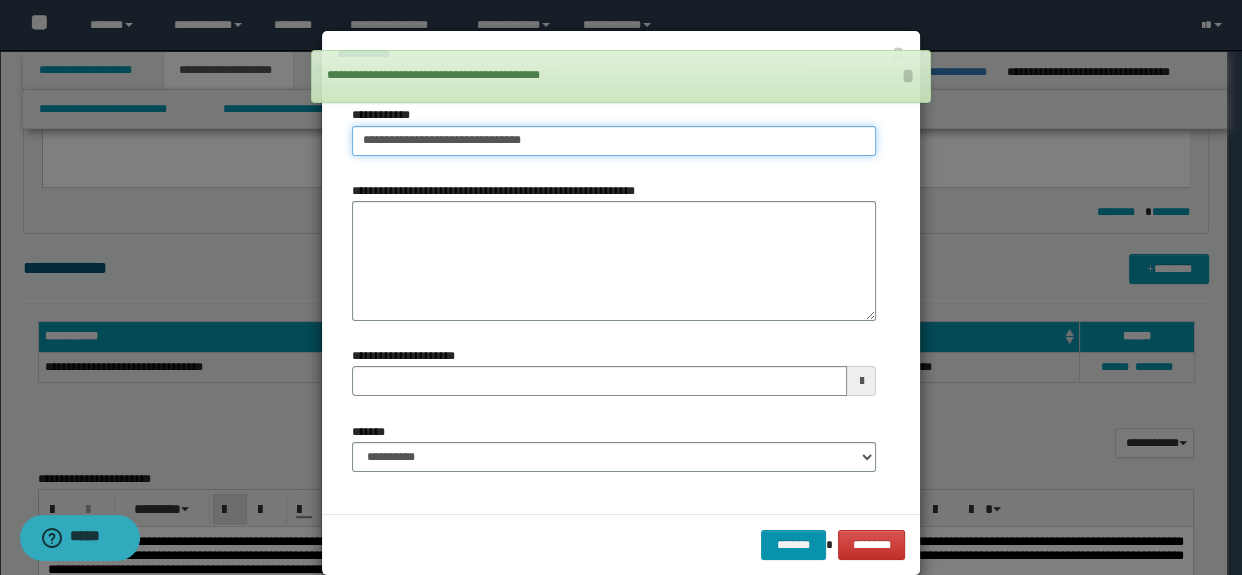 type on "**********" 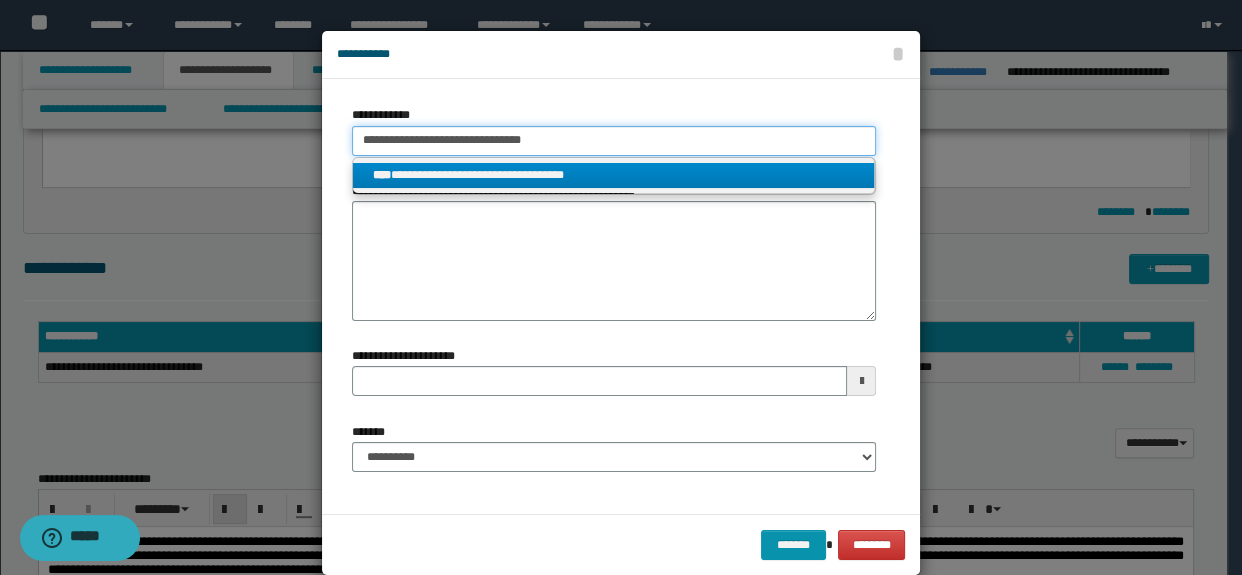 type on "**********" 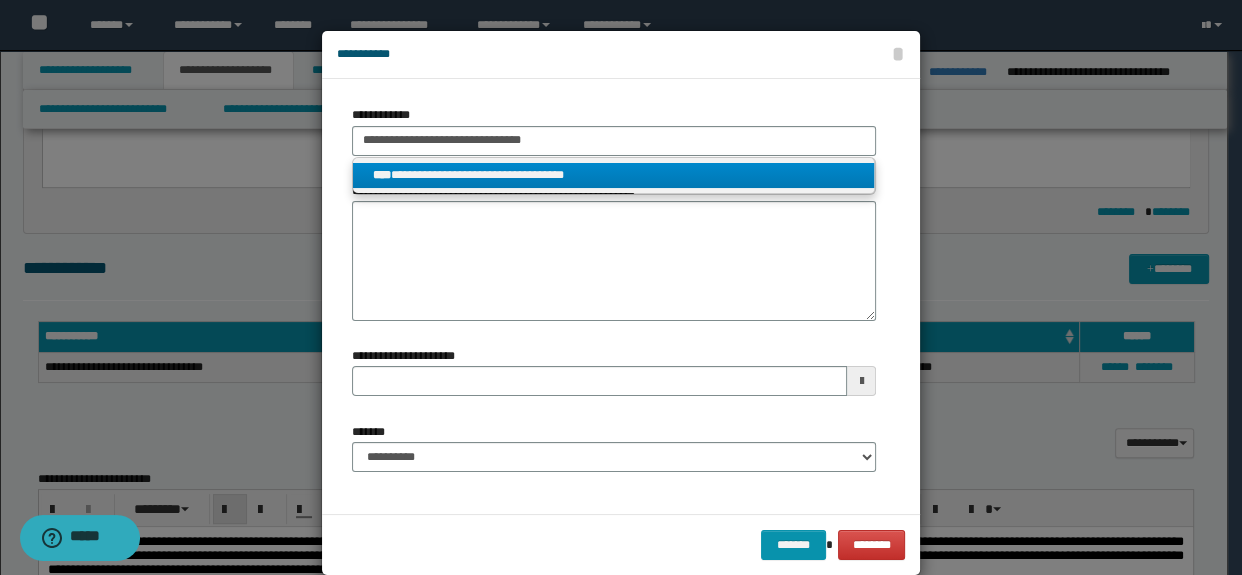 click on "**********" at bounding box center [614, 175] 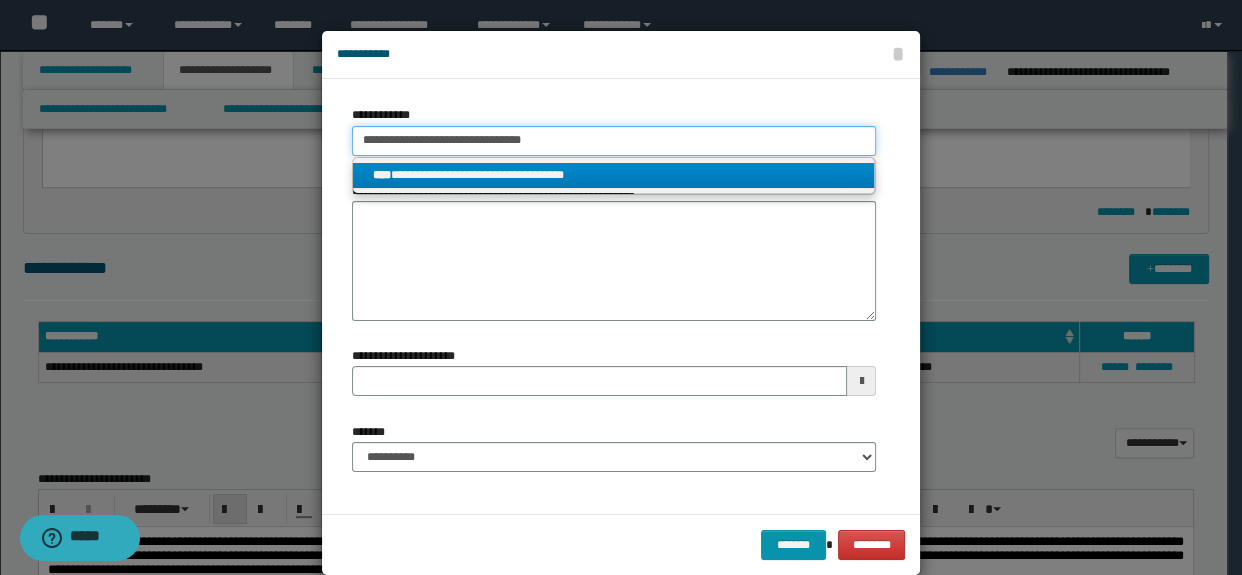 type 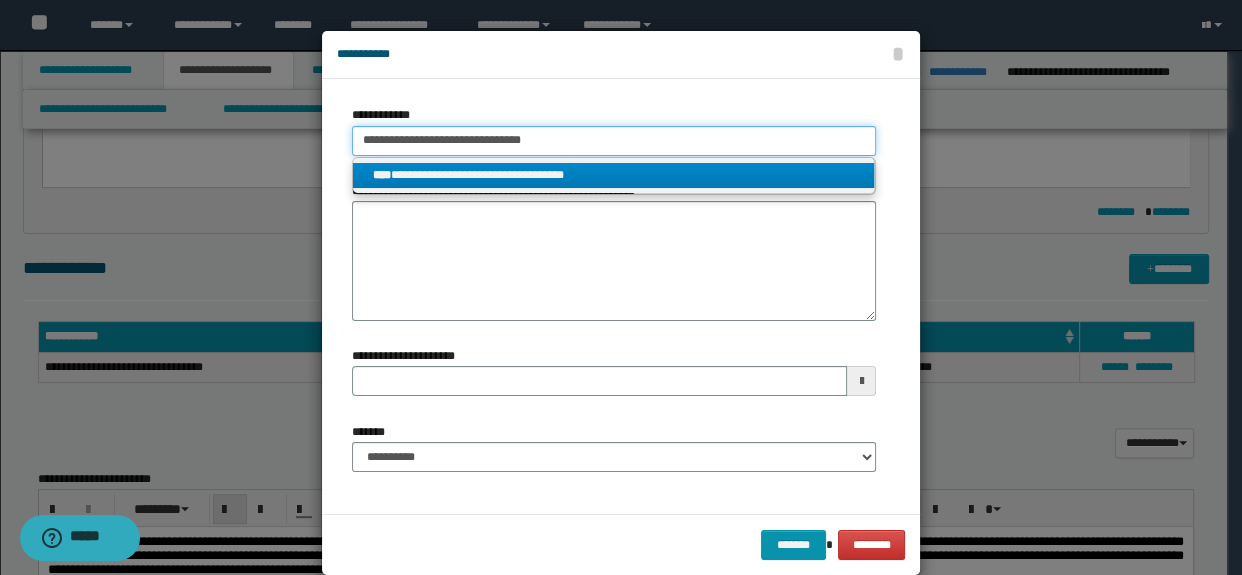 type 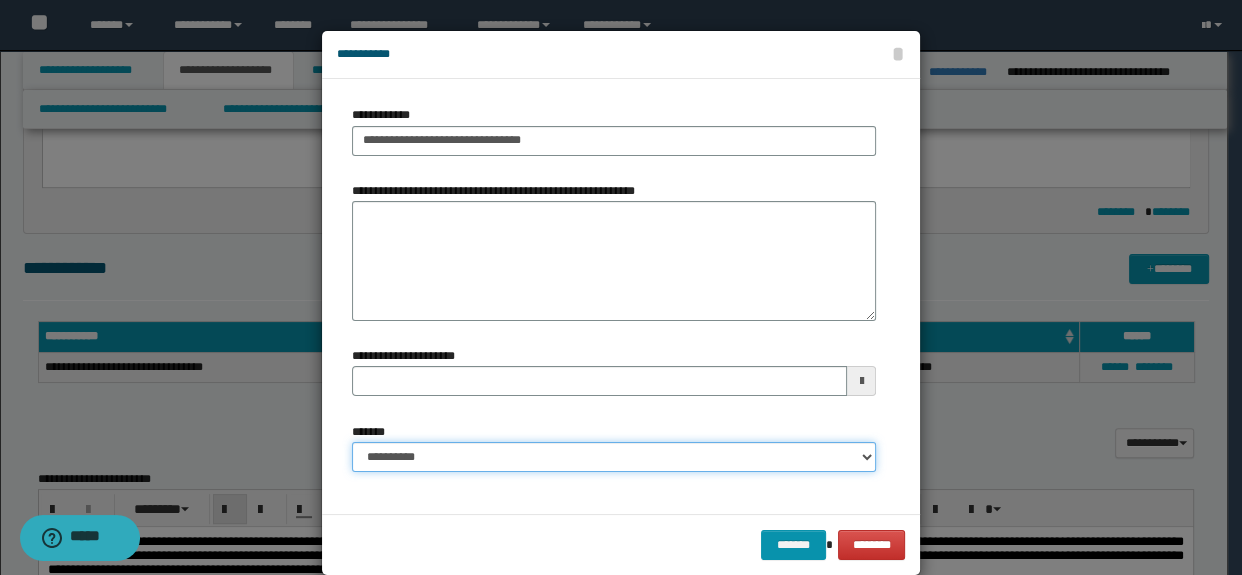 click on "**********" at bounding box center (614, 457) 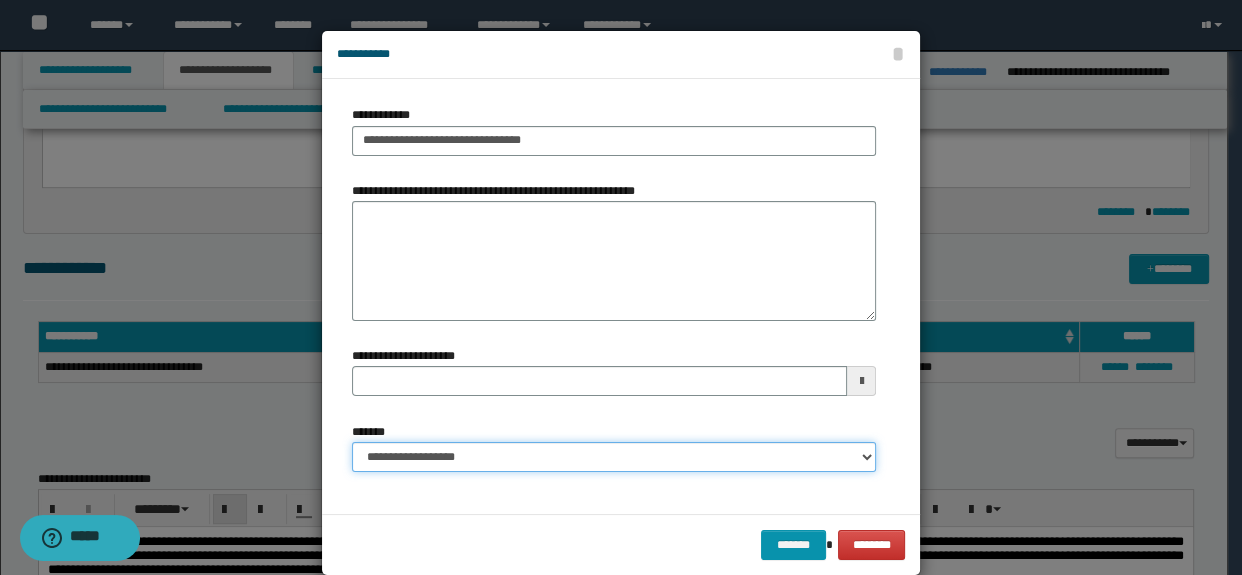 type 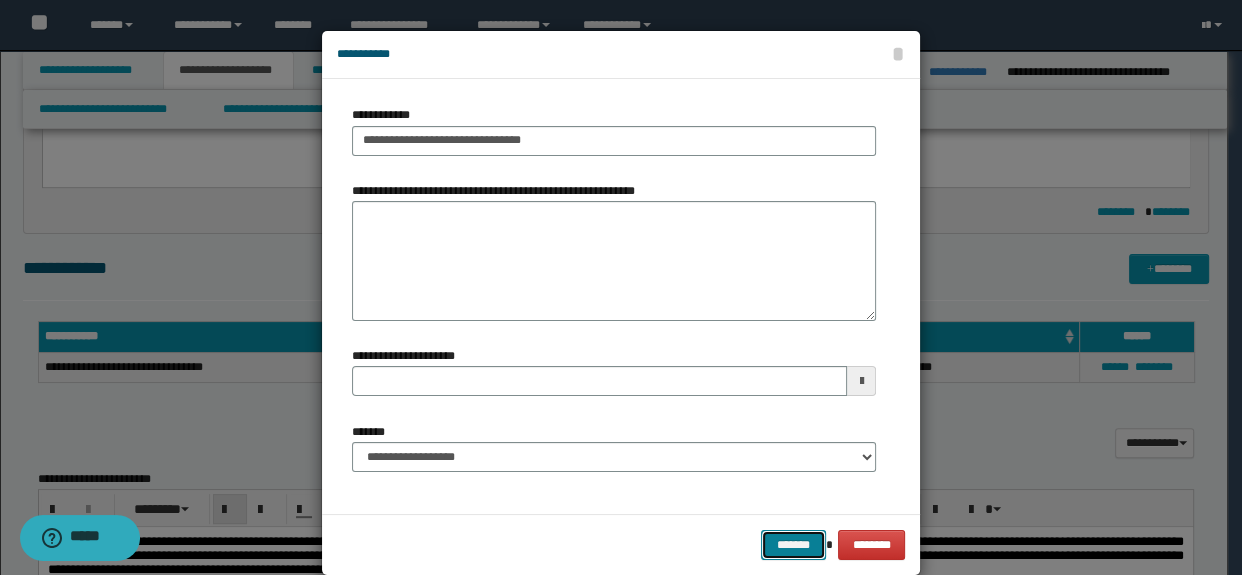 click on "*******" at bounding box center [793, 545] 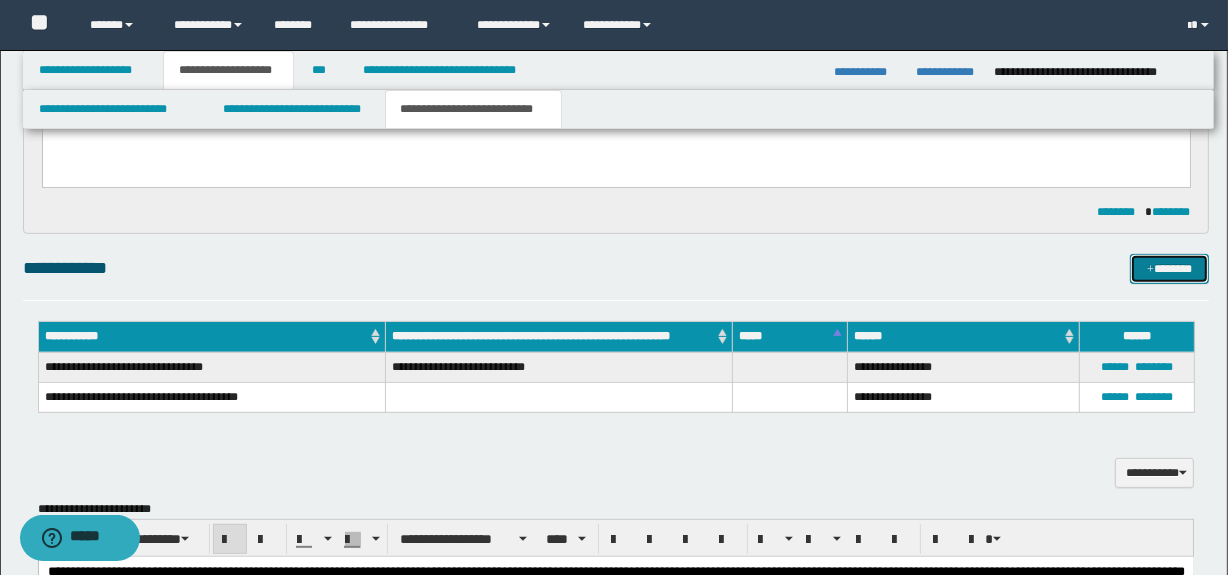 click at bounding box center [1150, 270] 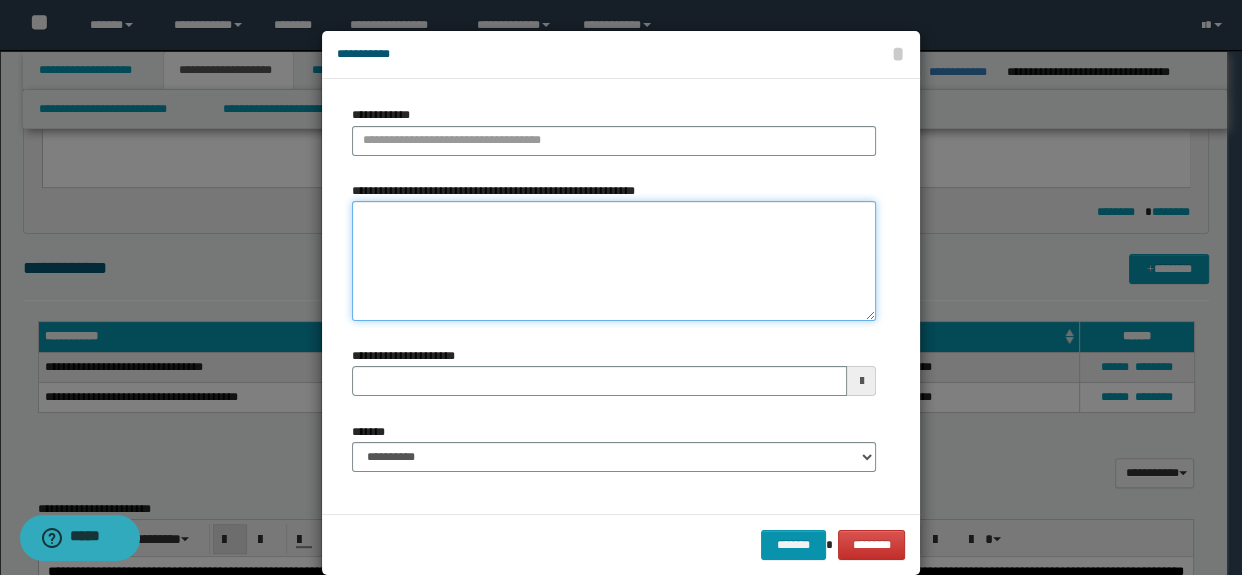 click on "**********" at bounding box center [614, 261] 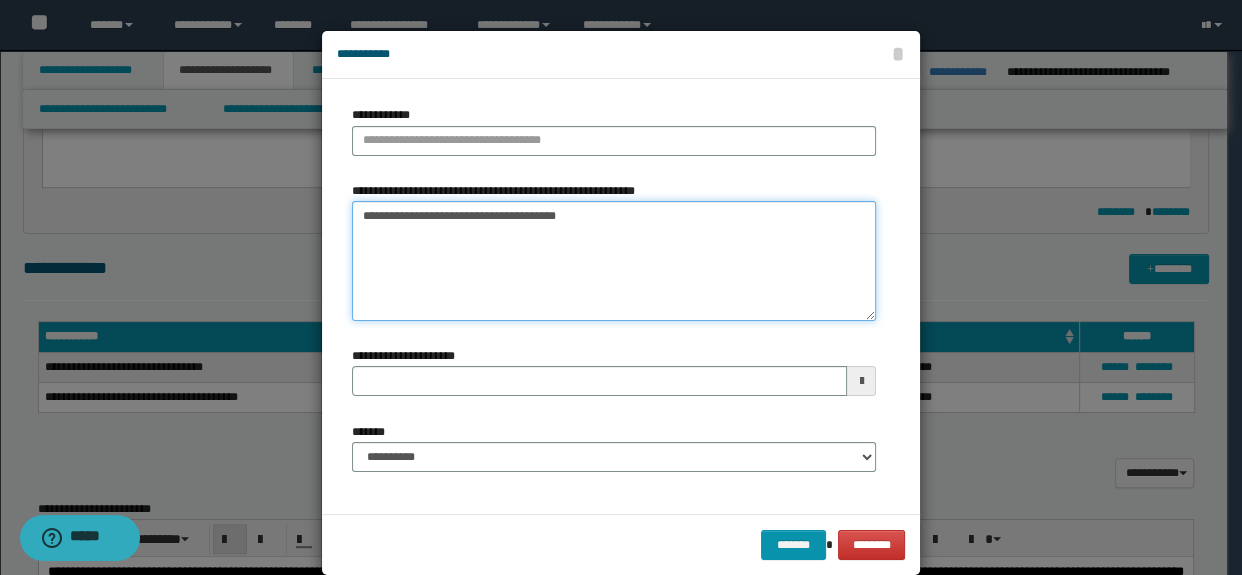 drag, startPoint x: 537, startPoint y: 210, endPoint x: 231, endPoint y: 210, distance: 306 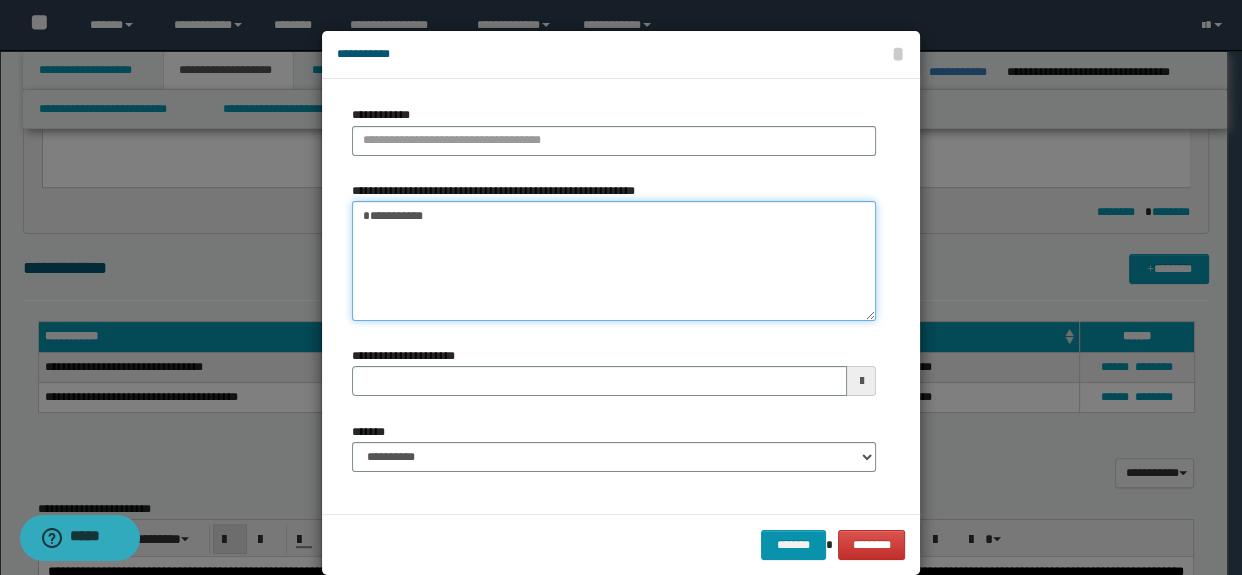 type on "**********" 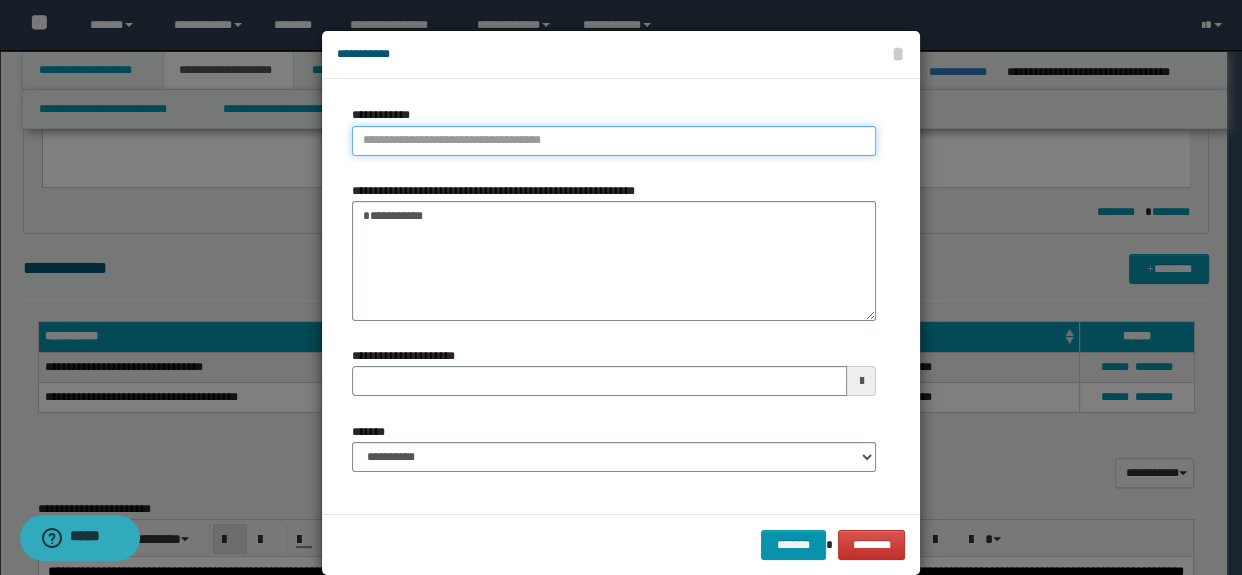 type on "**********" 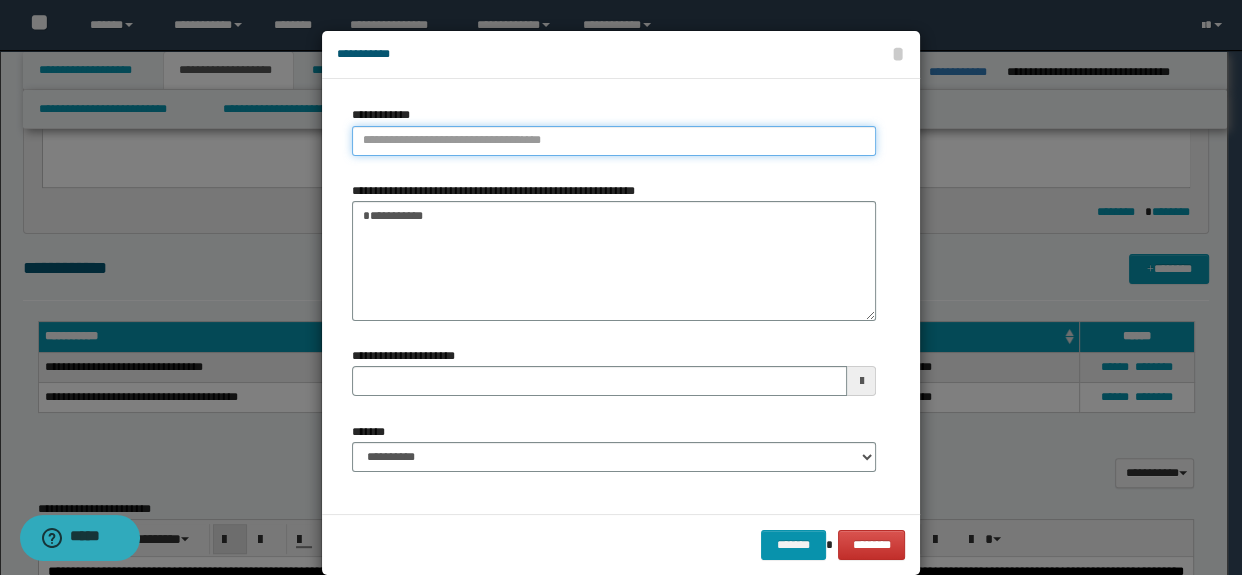click on "**********" at bounding box center (614, 141) 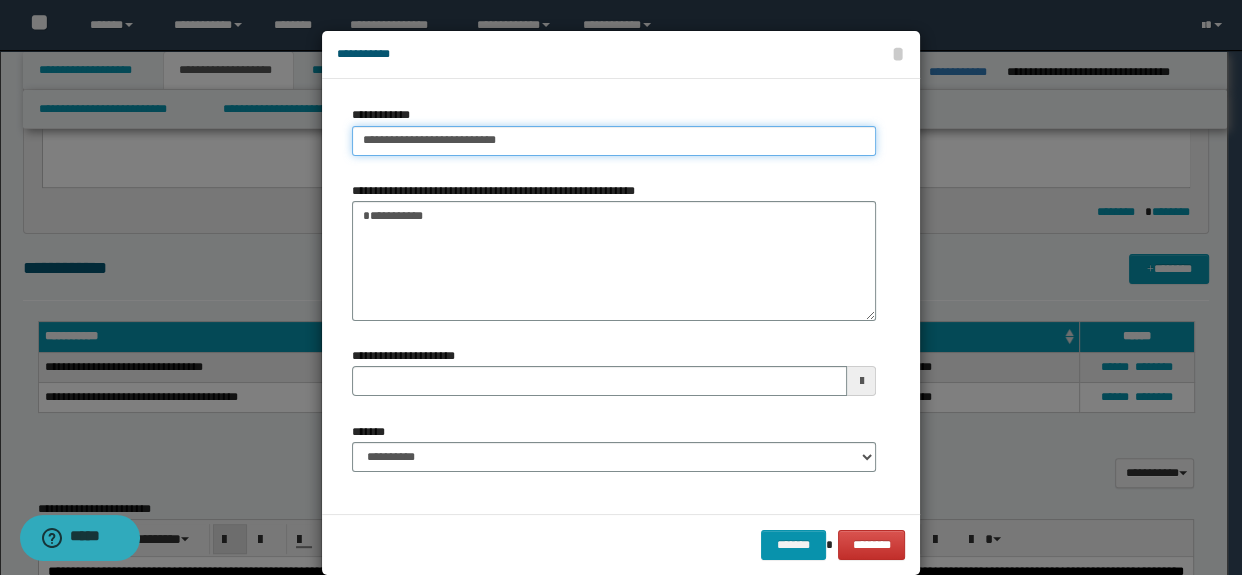type on "**********" 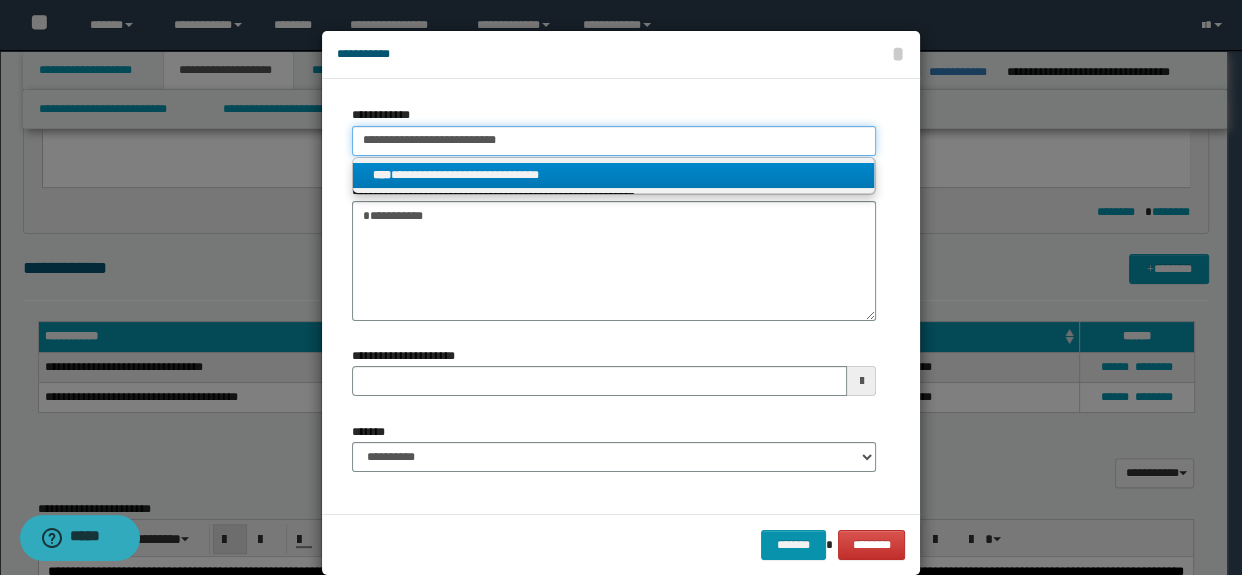 type on "**********" 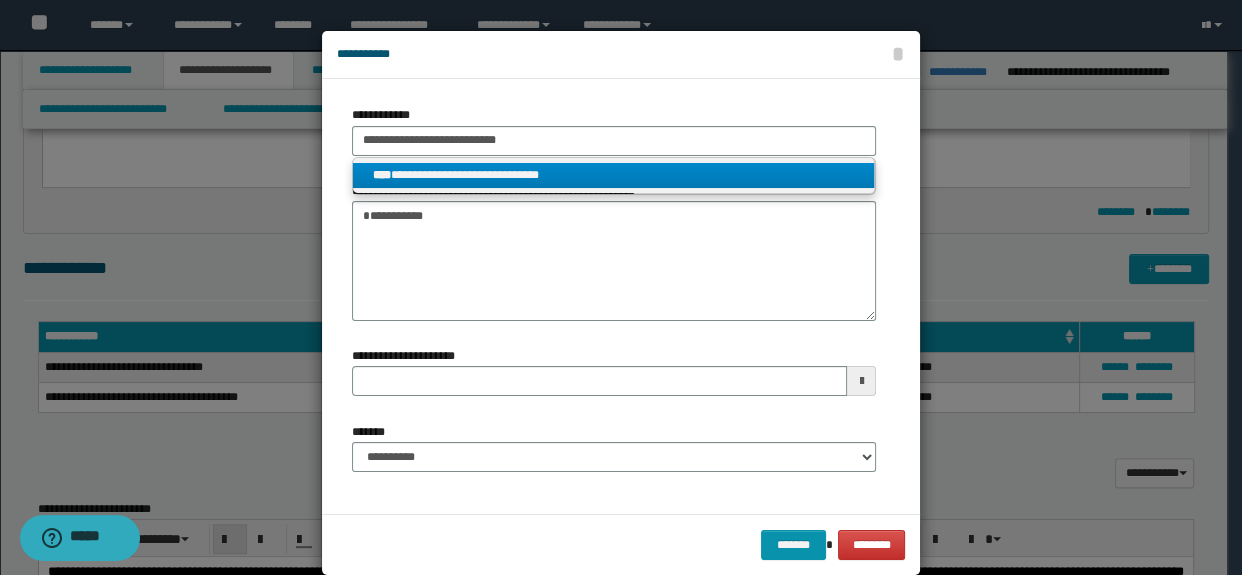 click on "**********" at bounding box center (614, 175) 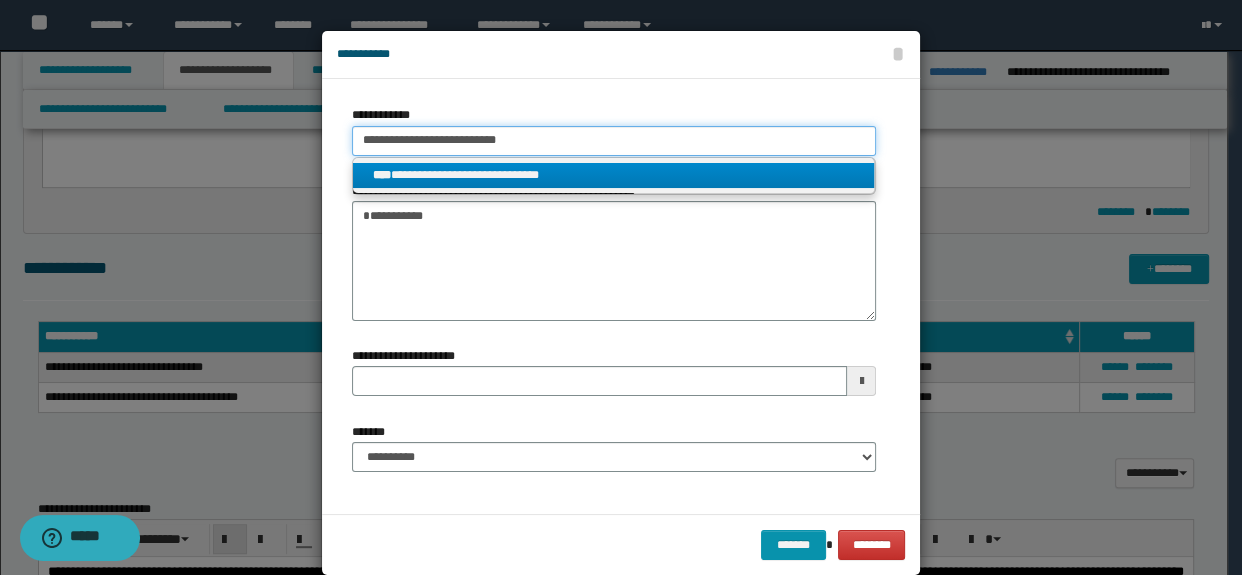 type 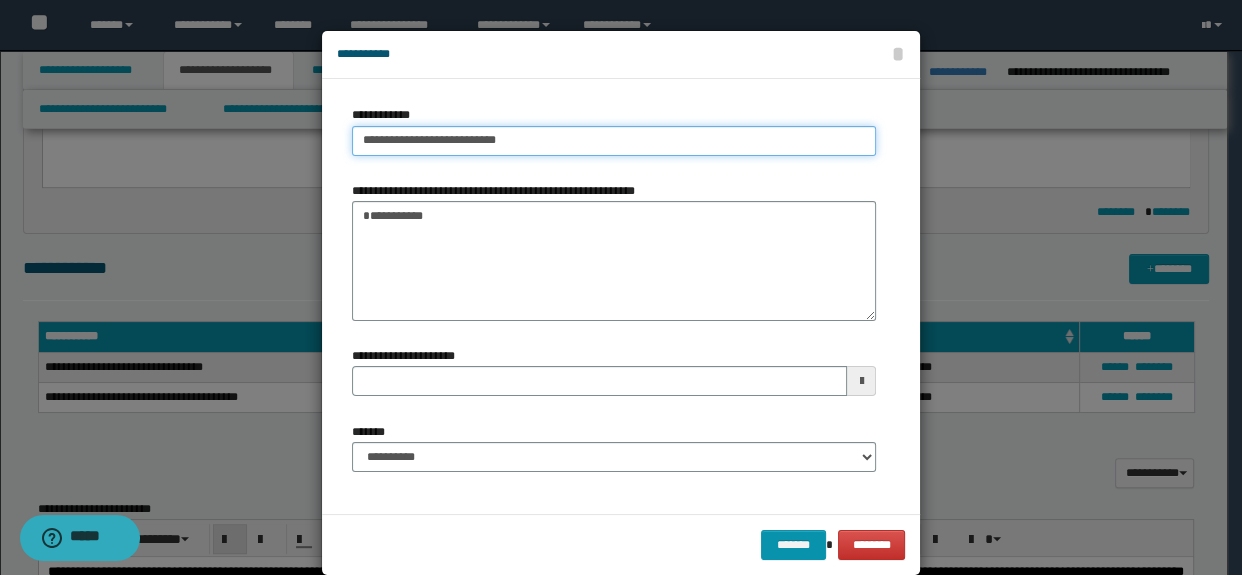 type 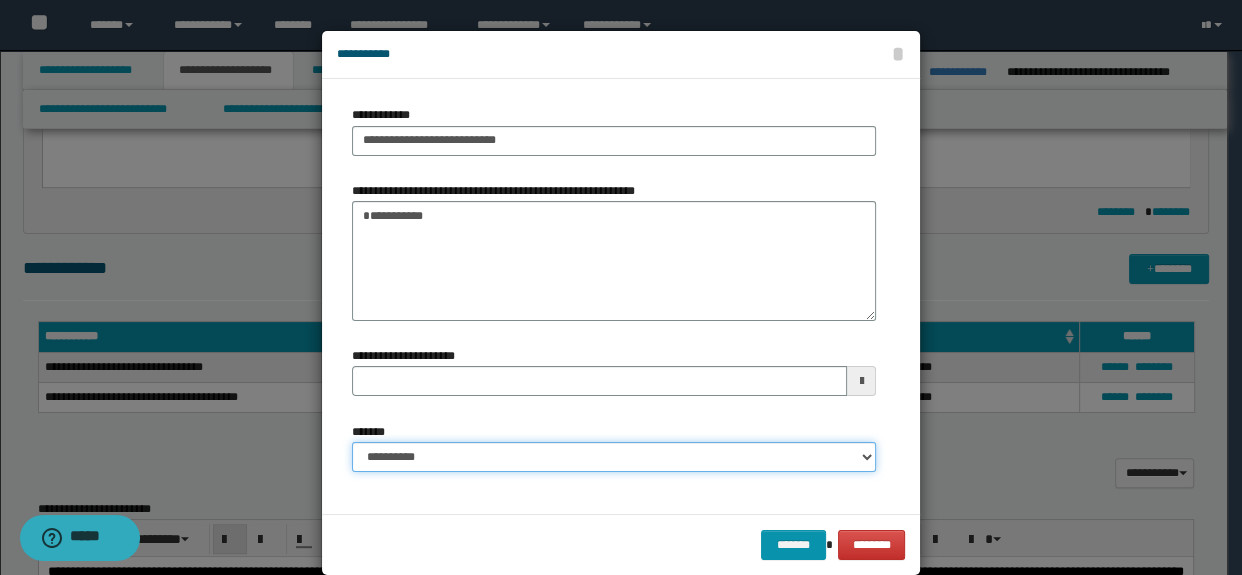 click on "**********" at bounding box center [614, 457] 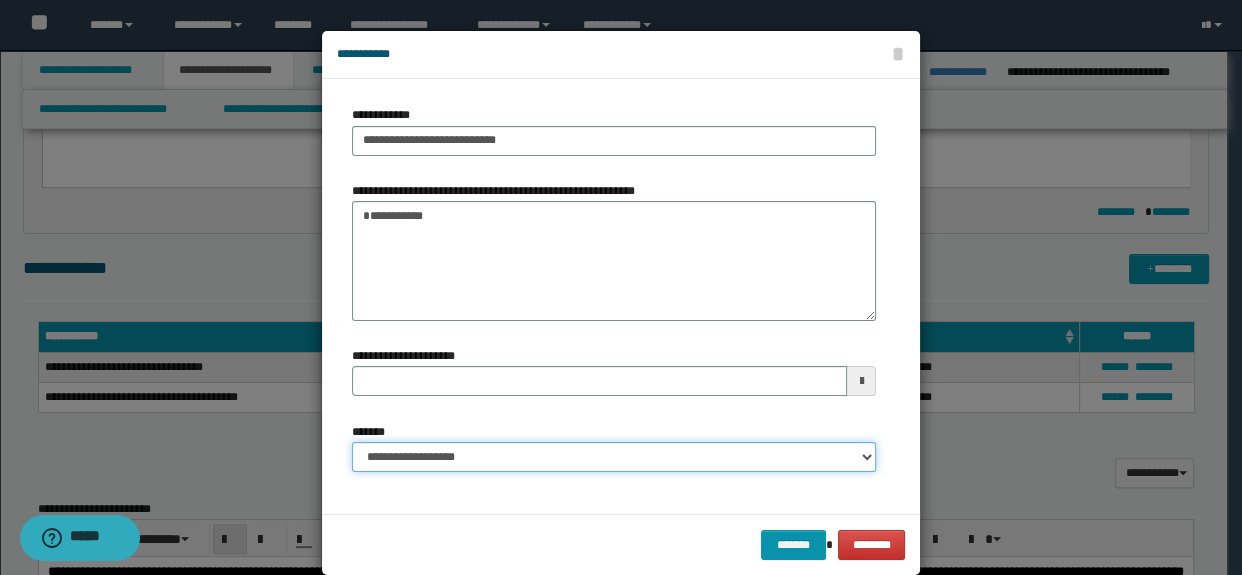type 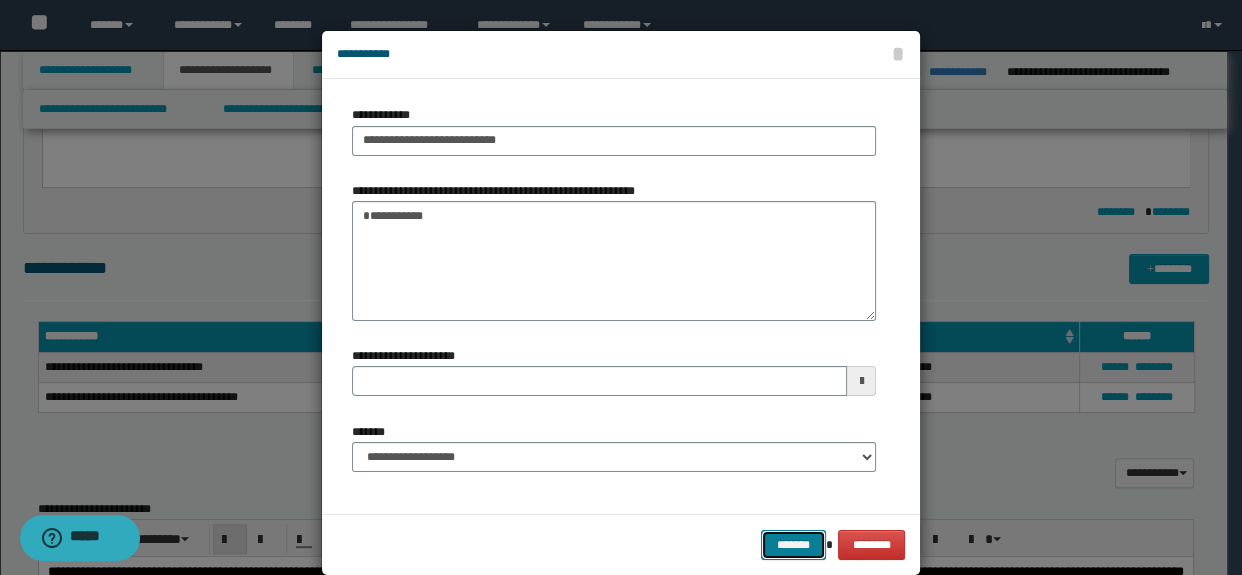 click on "*******" at bounding box center [793, 545] 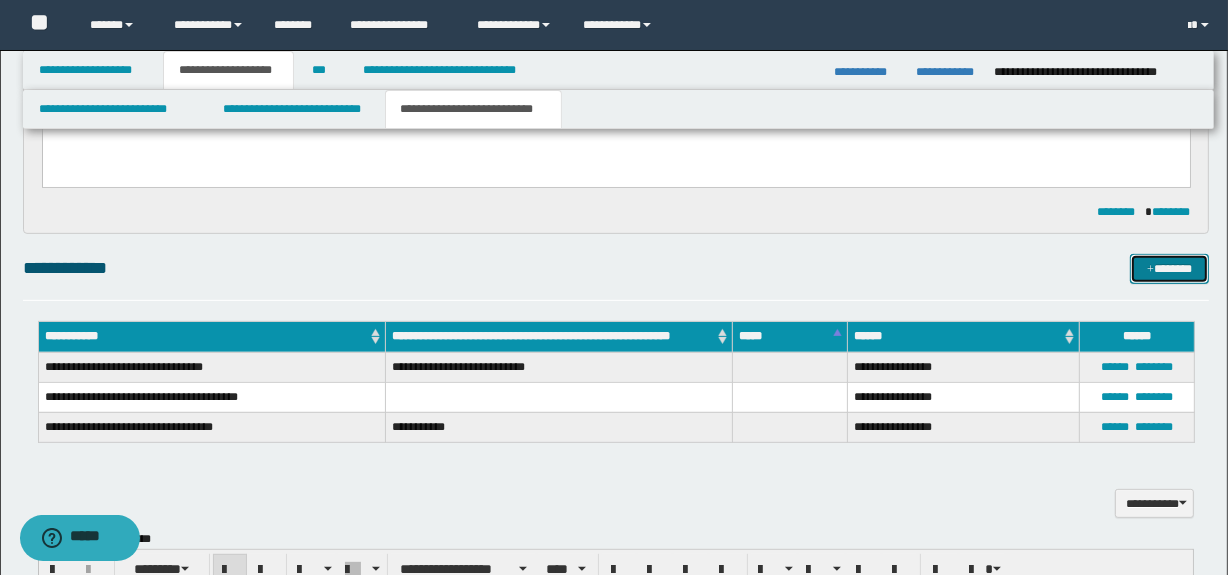 click on "*******" at bounding box center (1170, 269) 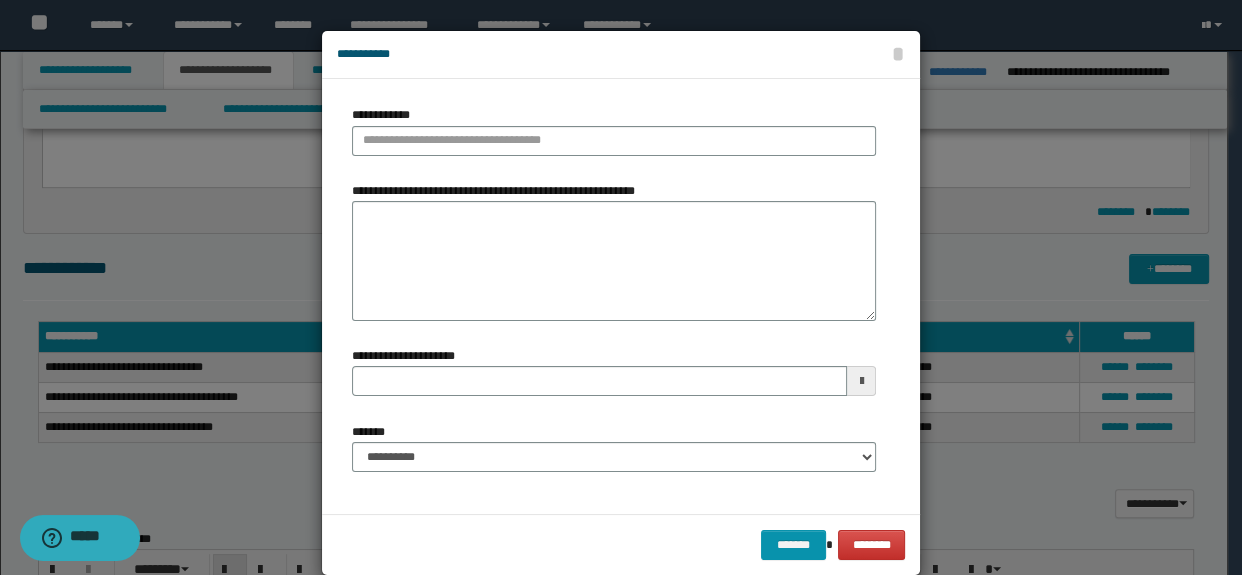 click on "**********" at bounding box center (614, 130) 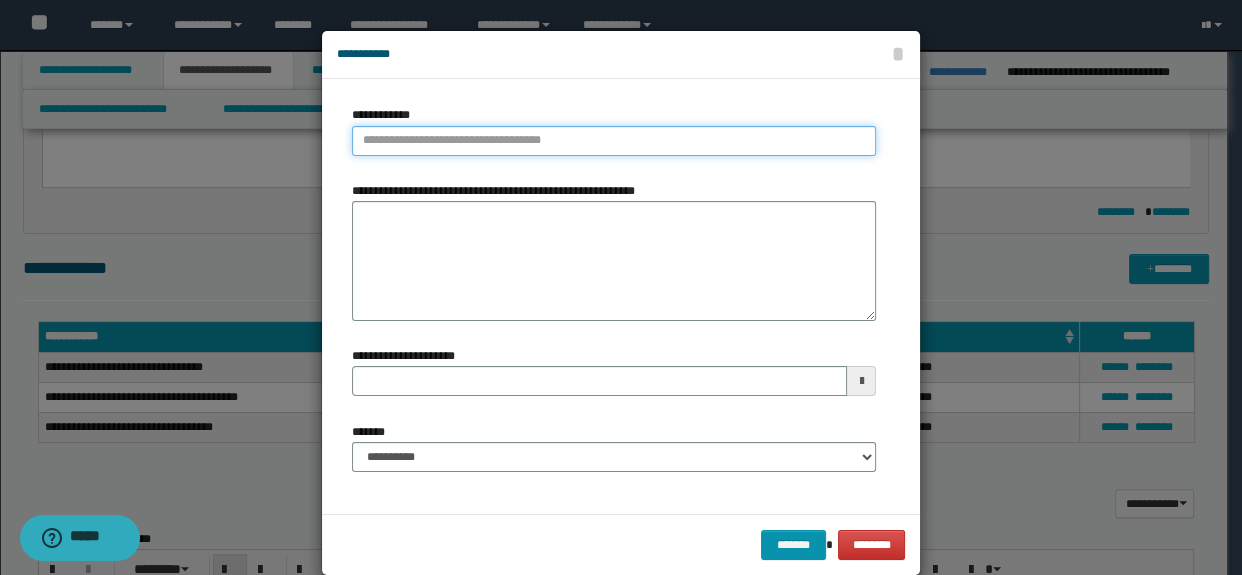 type on "**********" 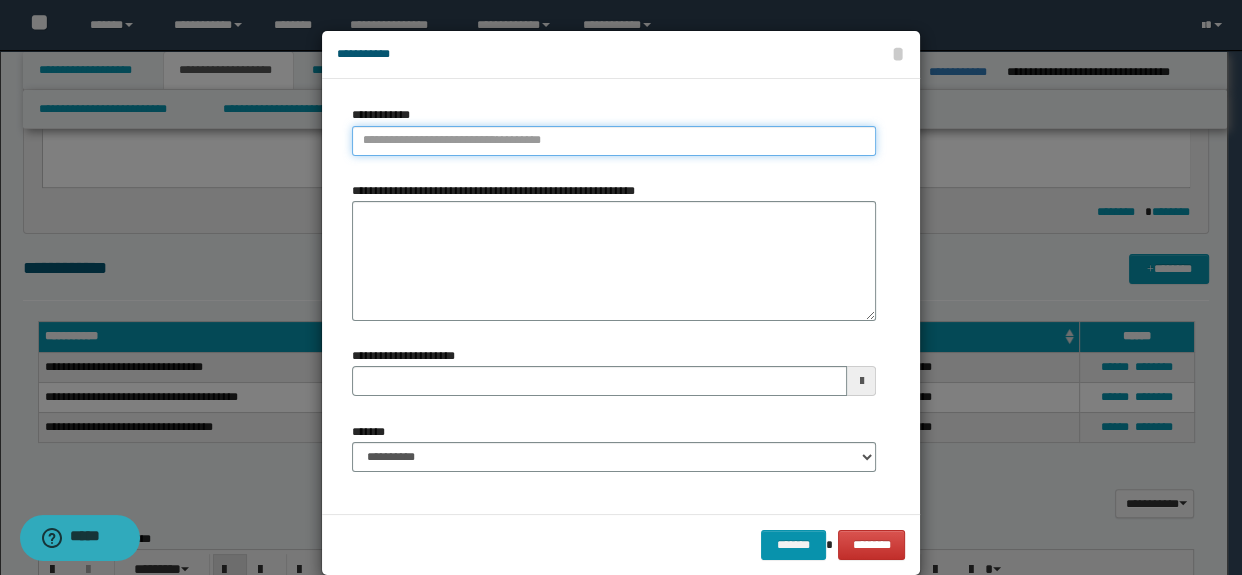 click on "**********" at bounding box center [614, 141] 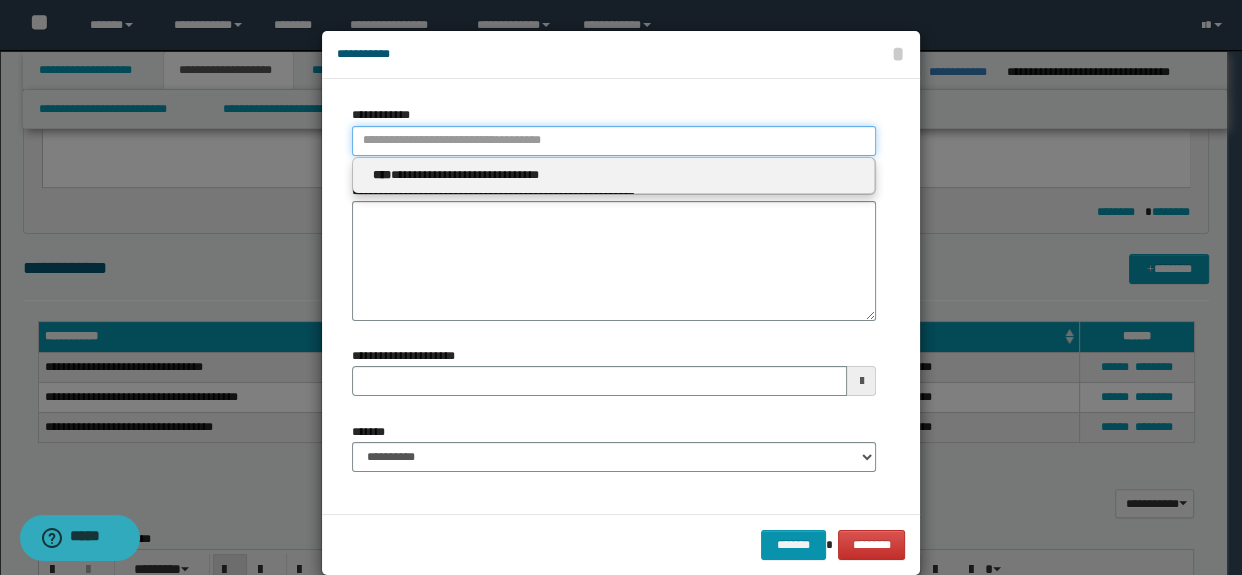 paste on "**********" 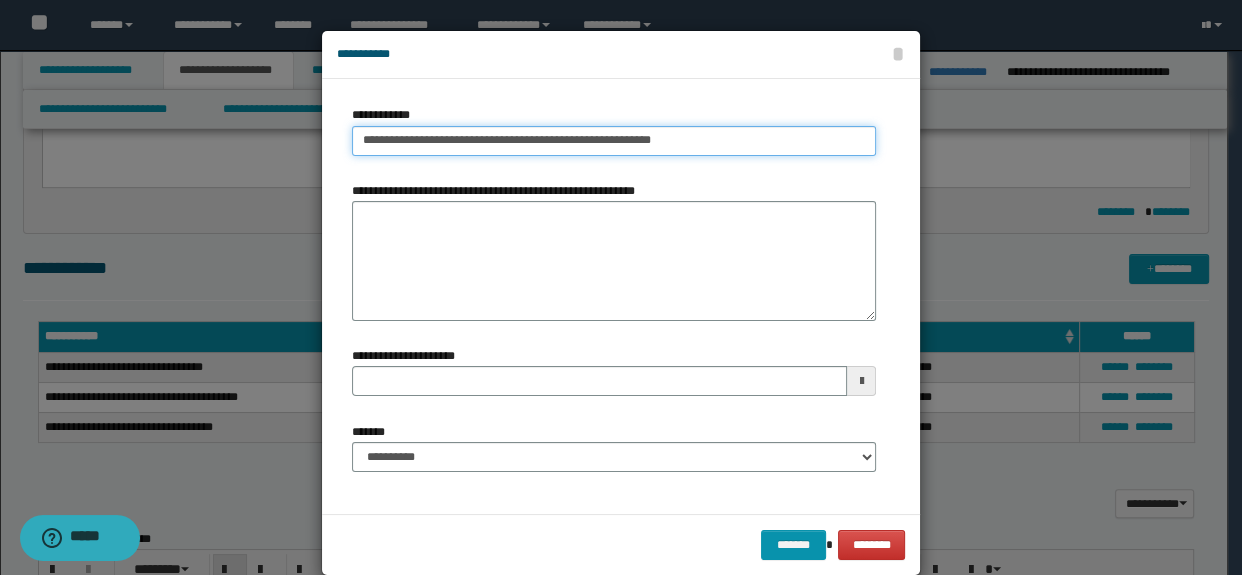 type on "**********" 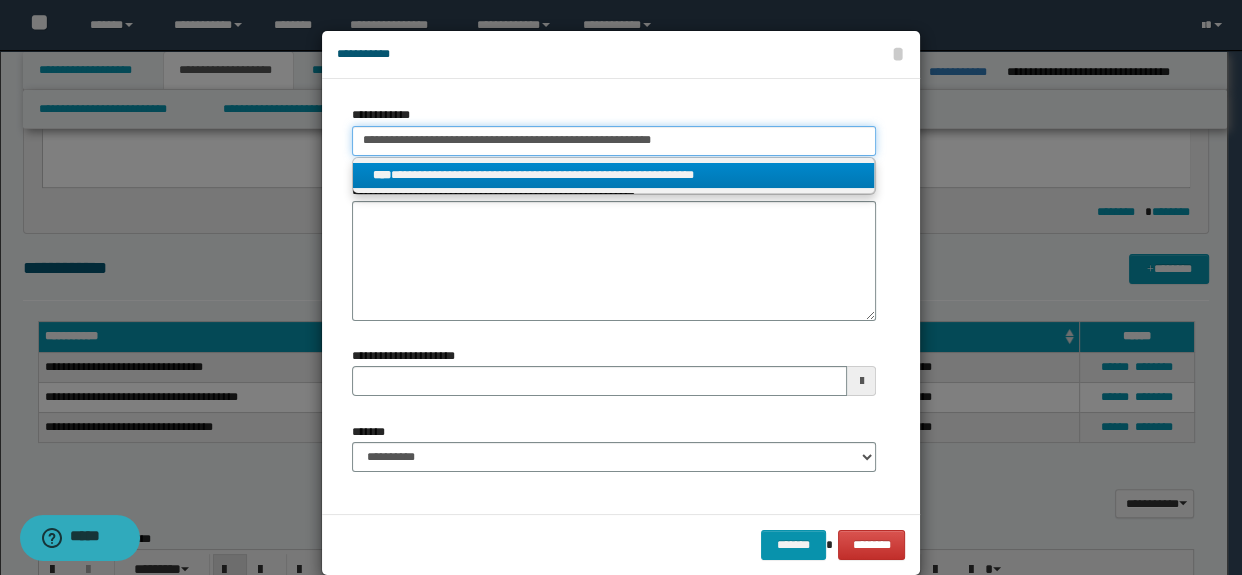 type on "**********" 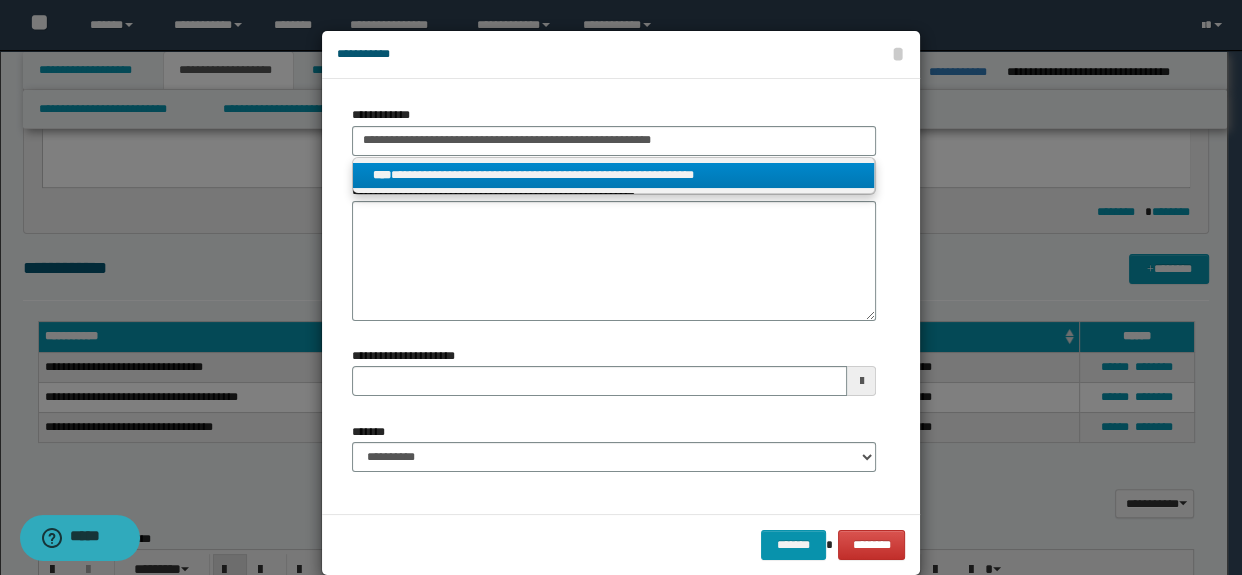 click on "**********" at bounding box center [614, 175] 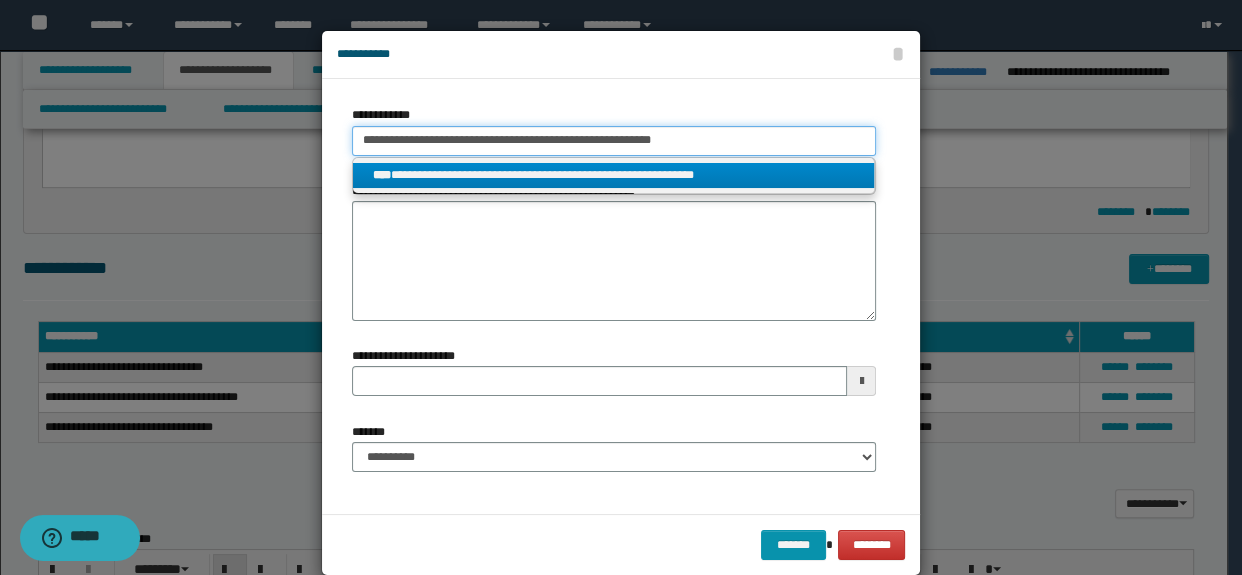type 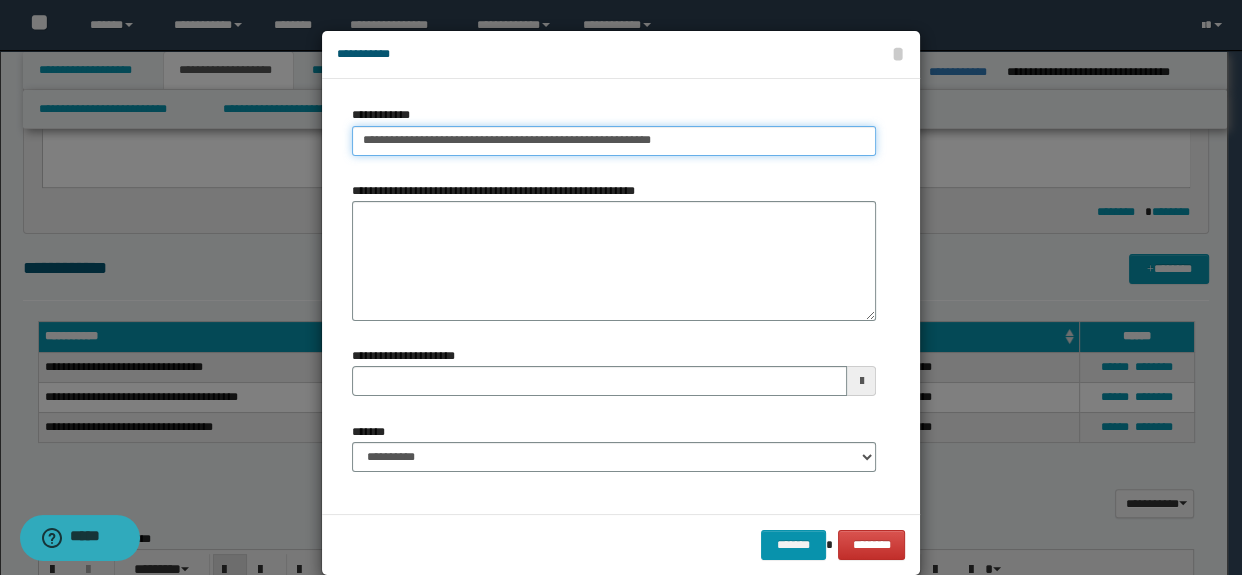 type 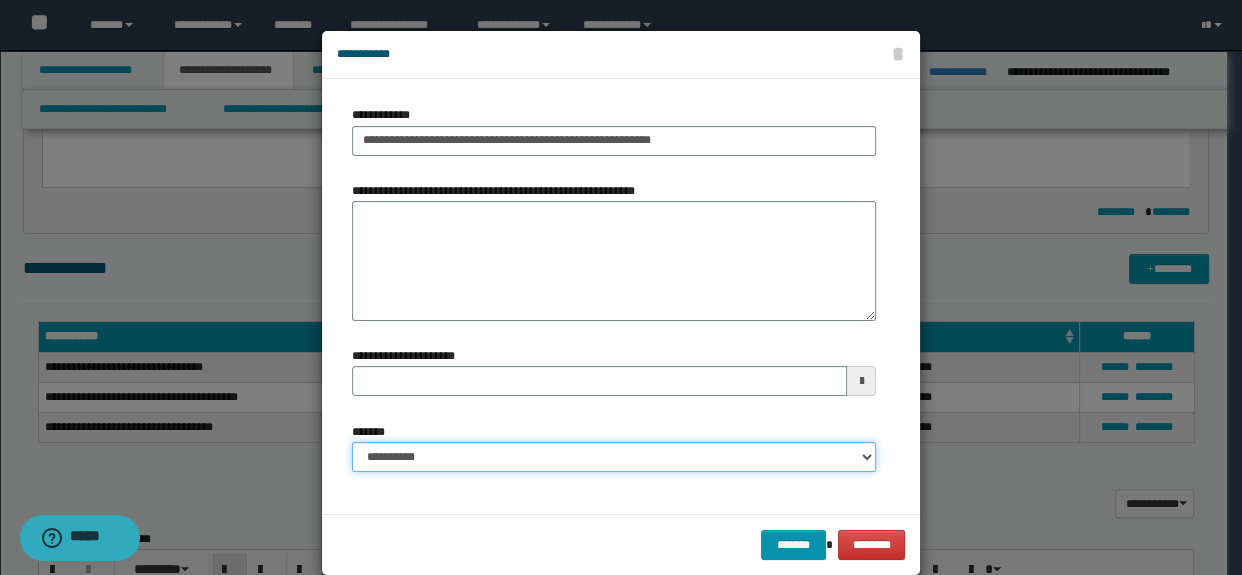 click on "**********" at bounding box center (614, 457) 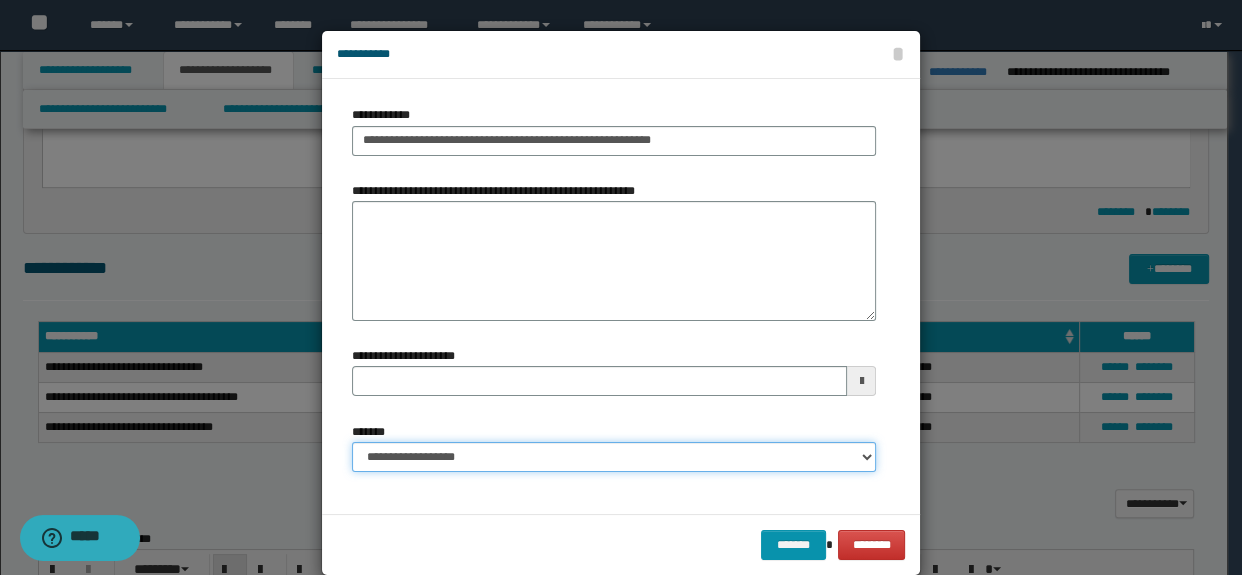 click on "**********" at bounding box center (614, 457) 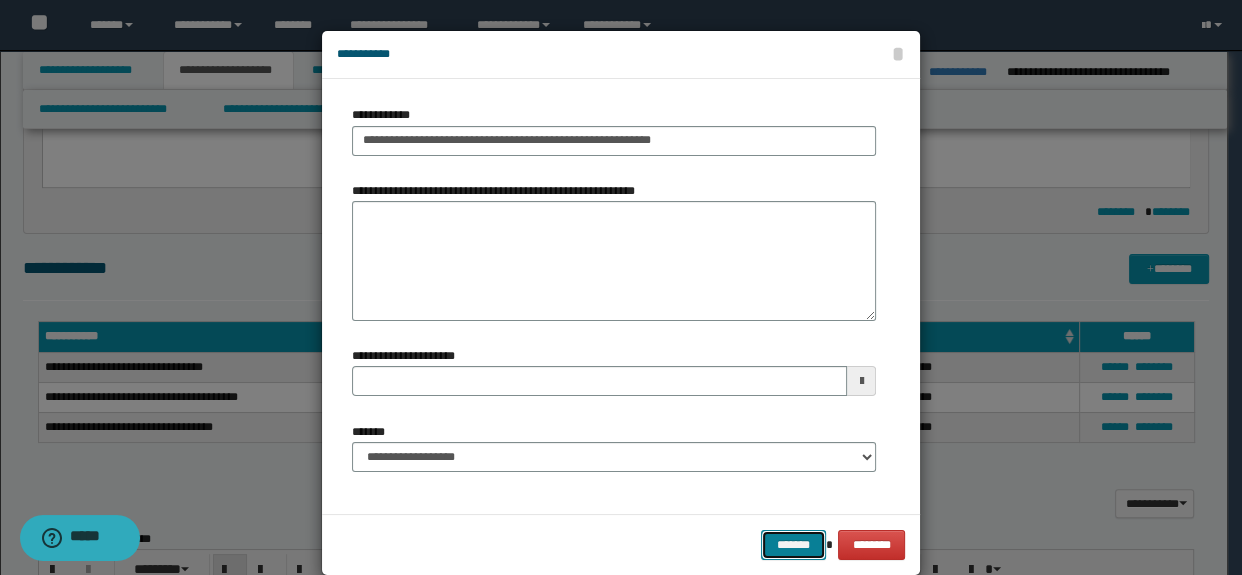 click on "*******" at bounding box center (793, 545) 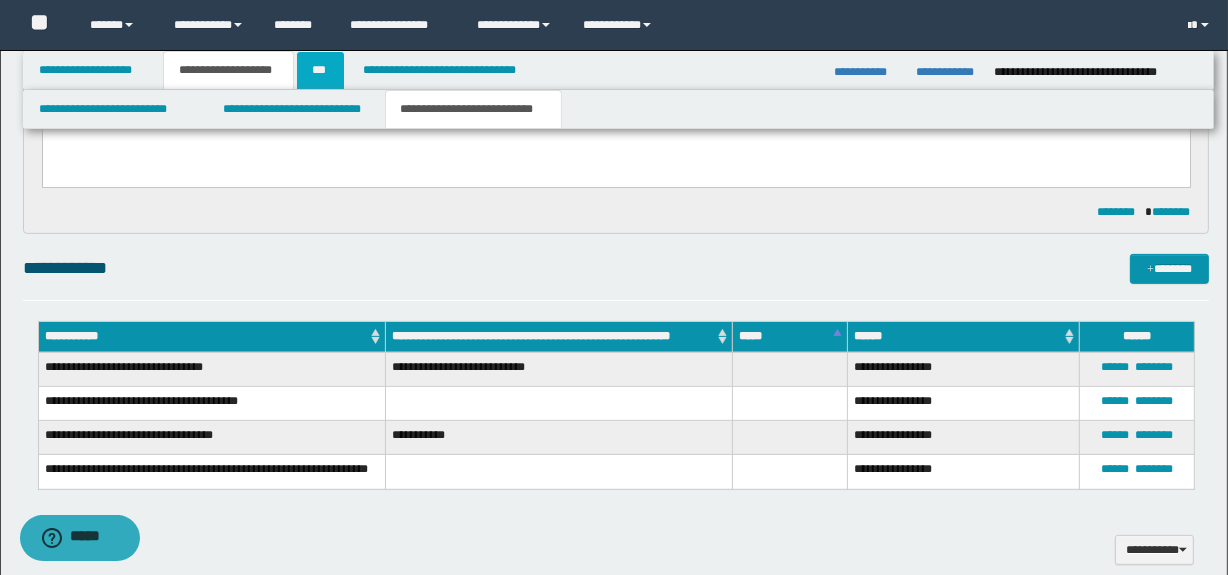 click on "***" at bounding box center (320, 70) 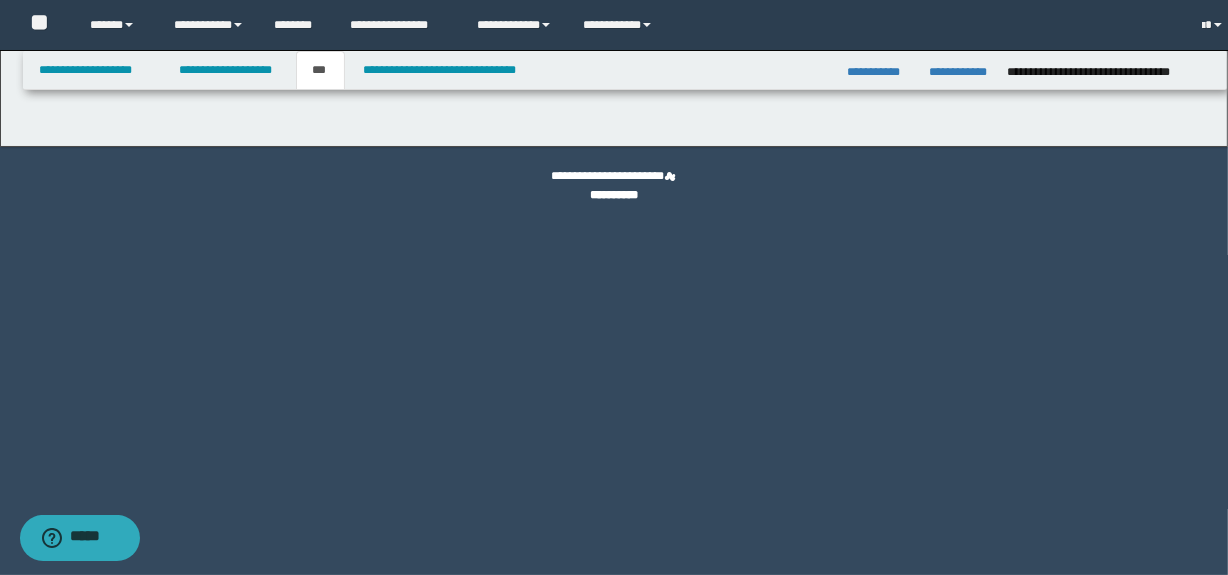 scroll, scrollTop: 0, scrollLeft: 0, axis: both 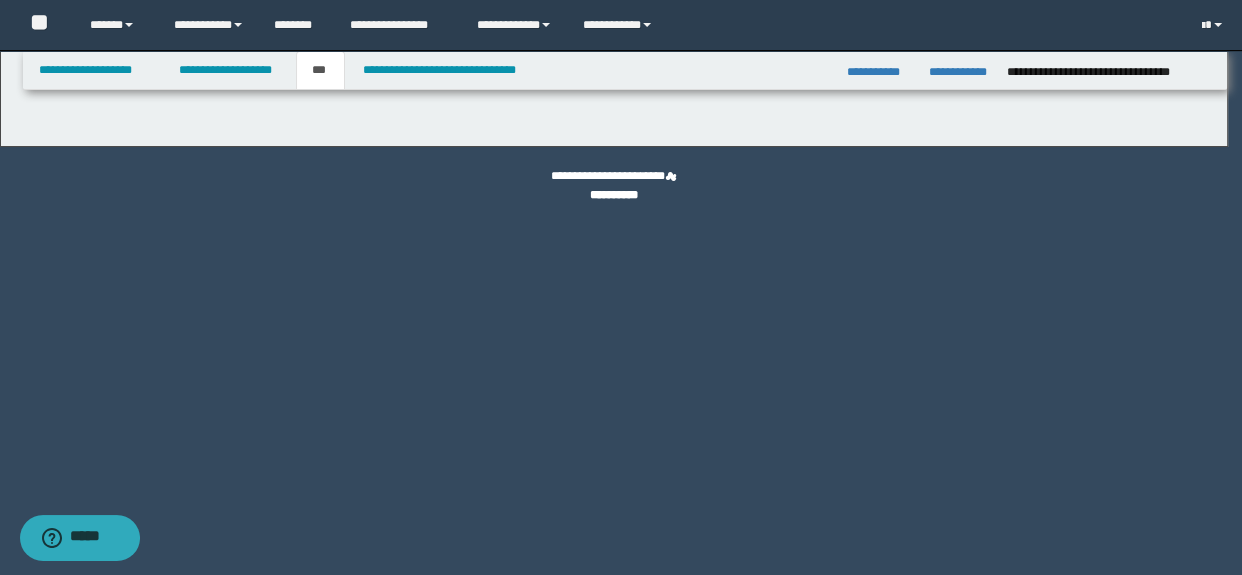 select on "*" 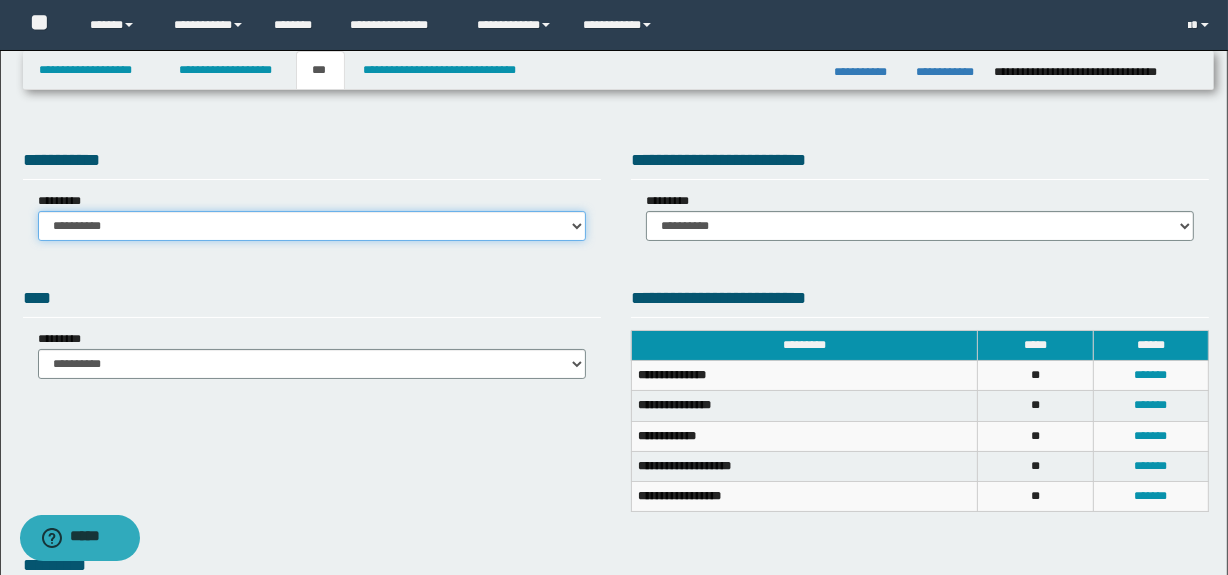 drag, startPoint x: 416, startPoint y: 225, endPoint x: 407, endPoint y: 230, distance: 10.29563 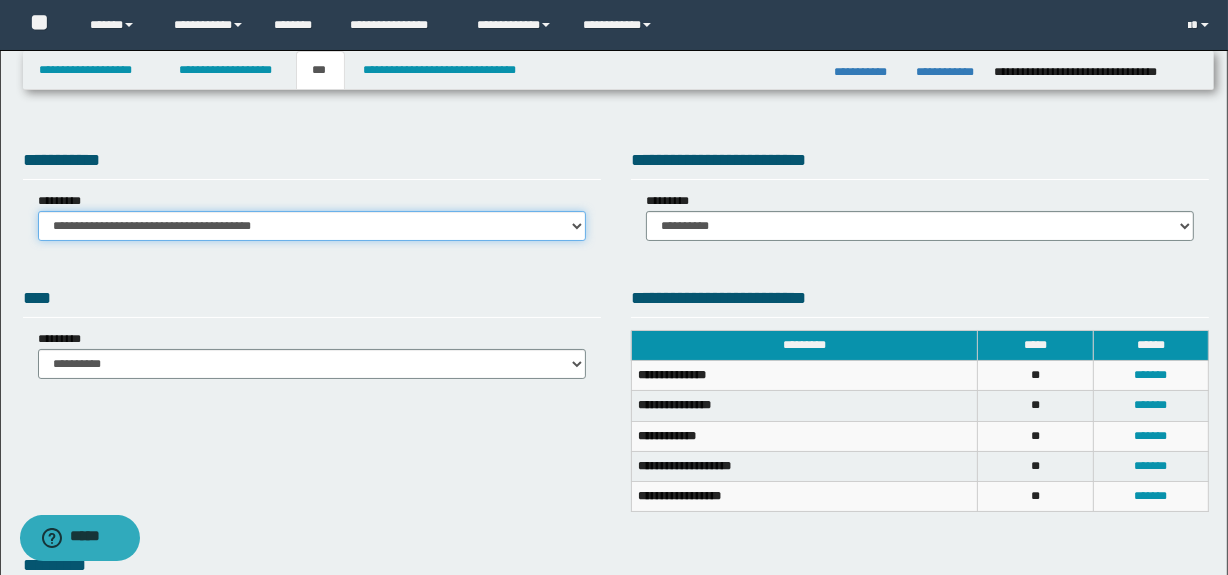 click on "**********" at bounding box center (312, 226) 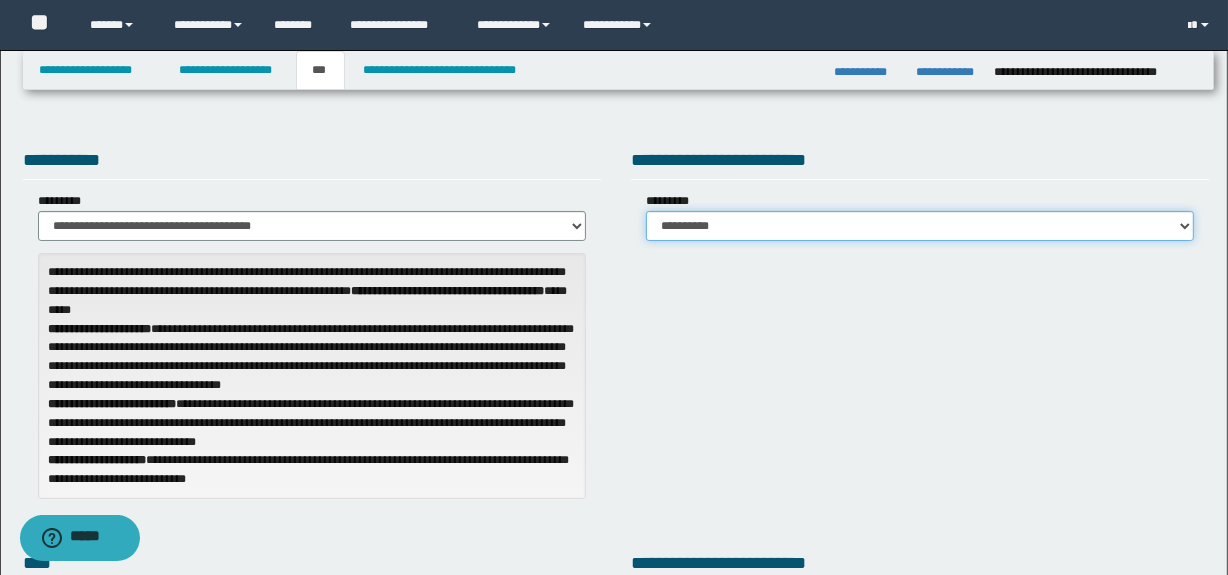 click on "**********" at bounding box center (920, 226) 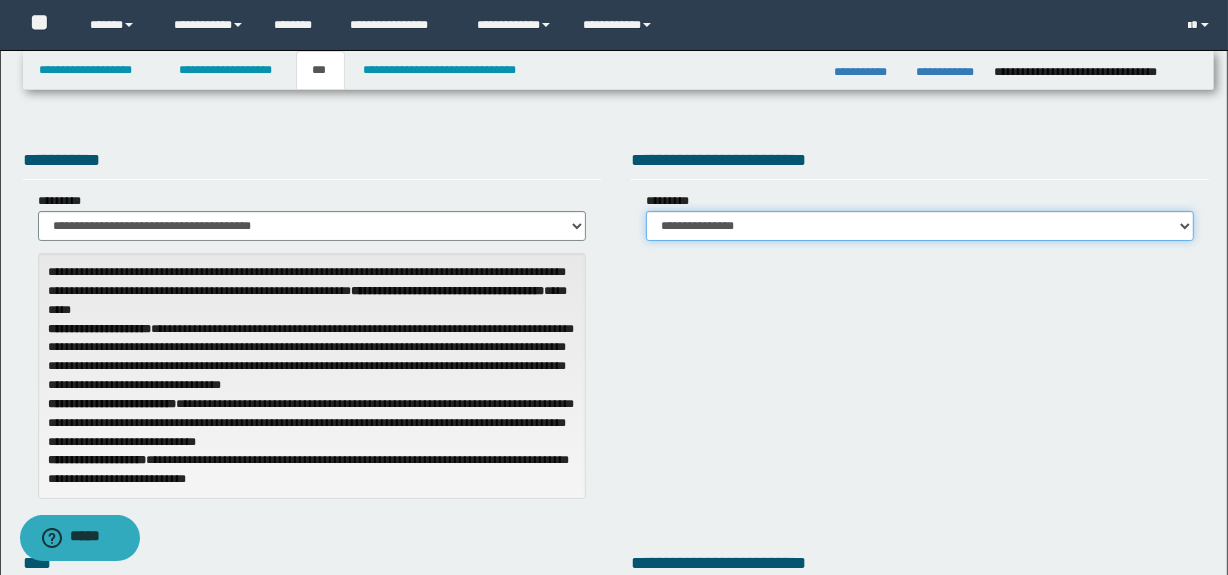 click on "**********" at bounding box center [920, 226] 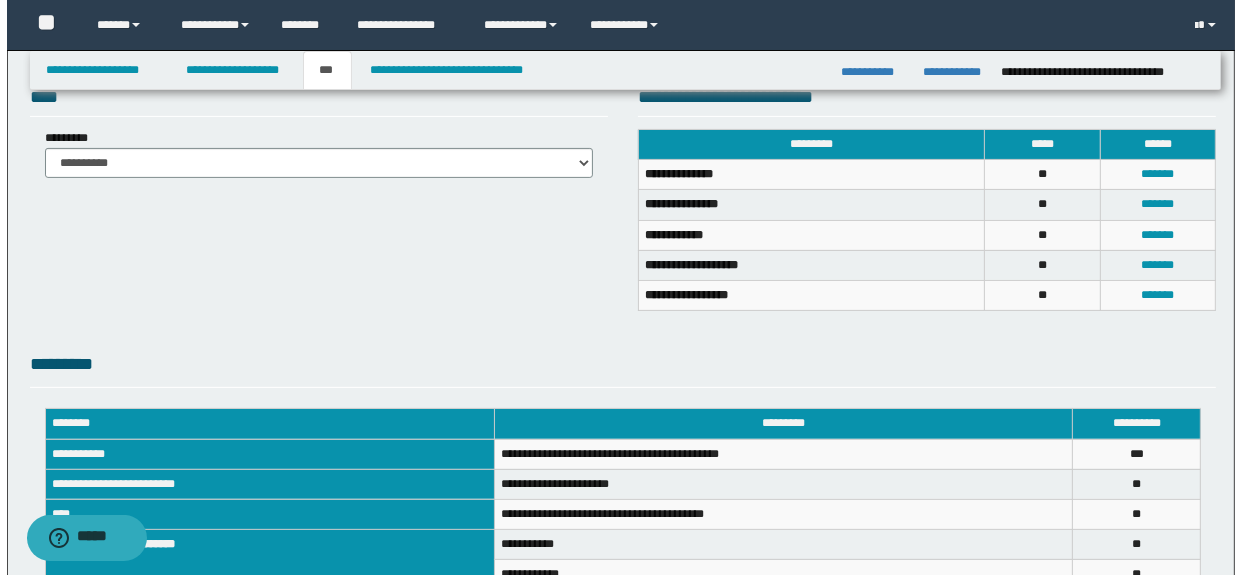 scroll, scrollTop: 411, scrollLeft: 0, axis: vertical 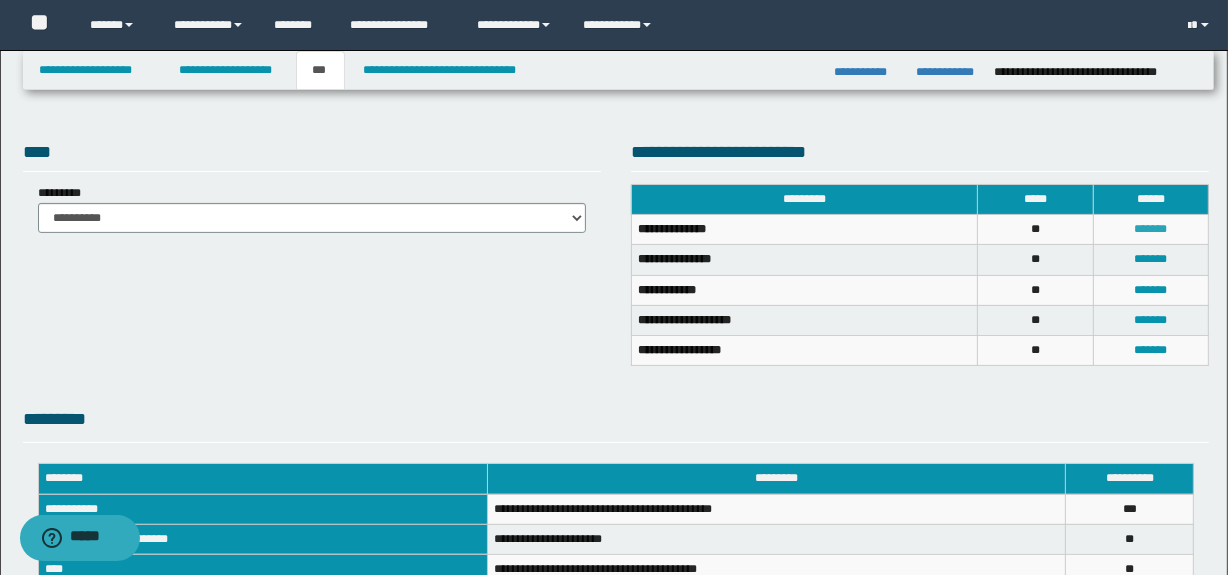click on "*******" at bounding box center [1151, 229] 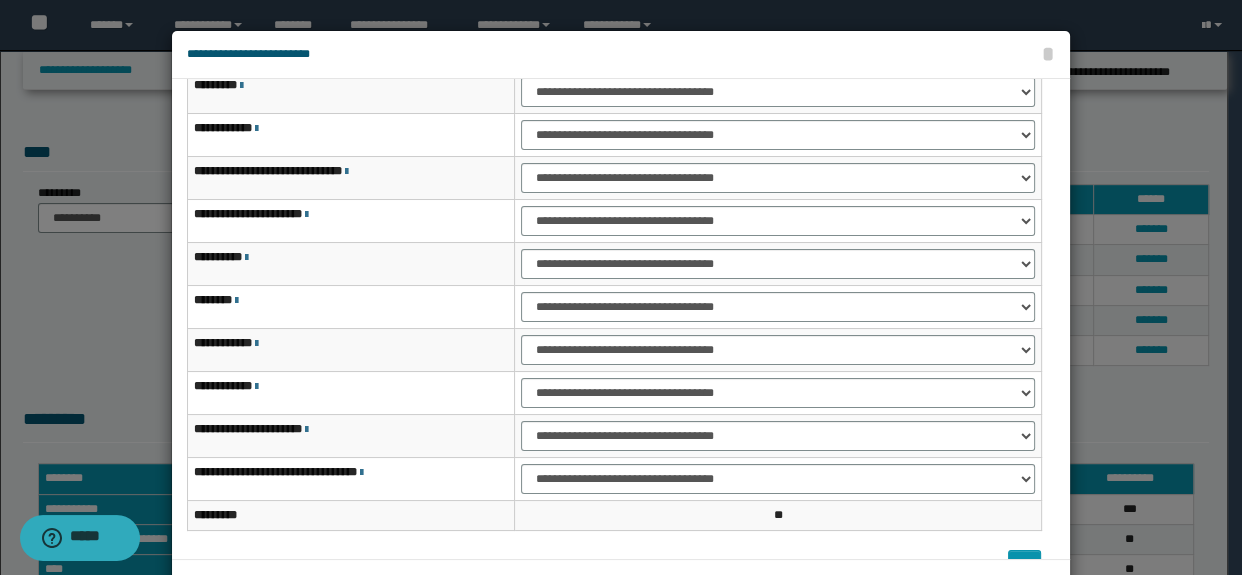 scroll, scrollTop: 120, scrollLeft: 0, axis: vertical 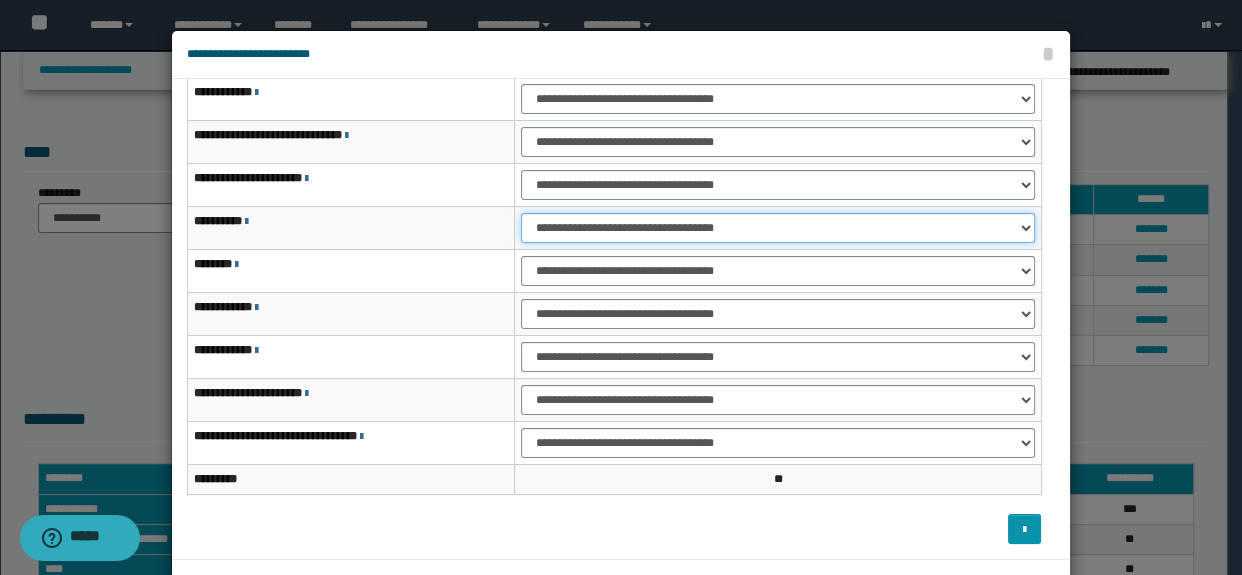 click on "**********" at bounding box center [777, 228] 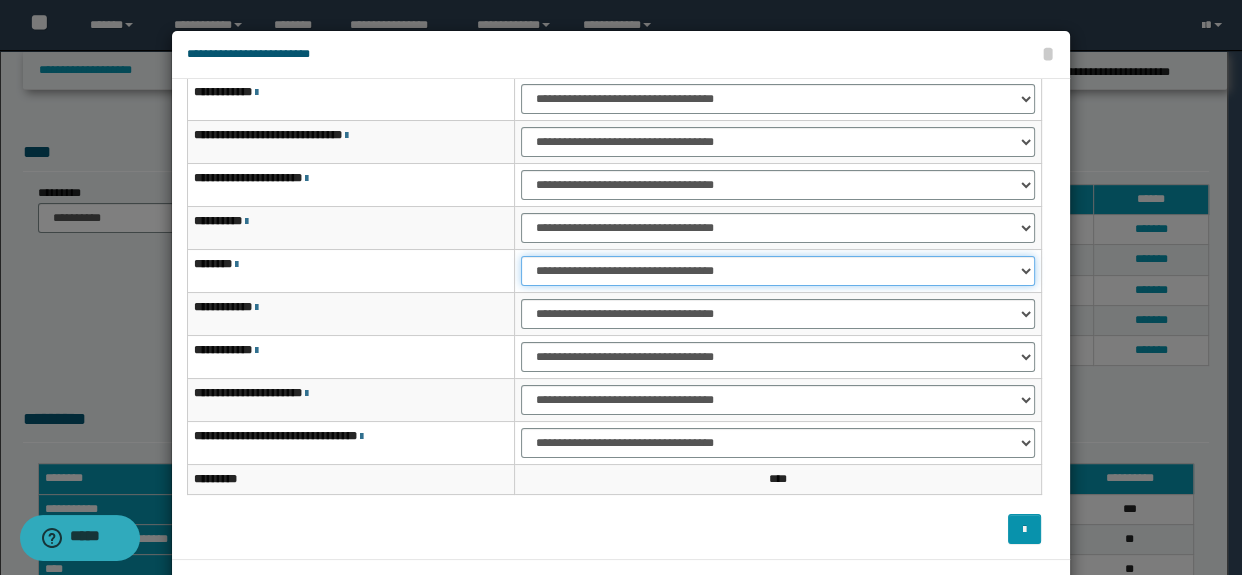 drag, startPoint x: 539, startPoint y: 270, endPoint x: 551, endPoint y: 282, distance: 16.970562 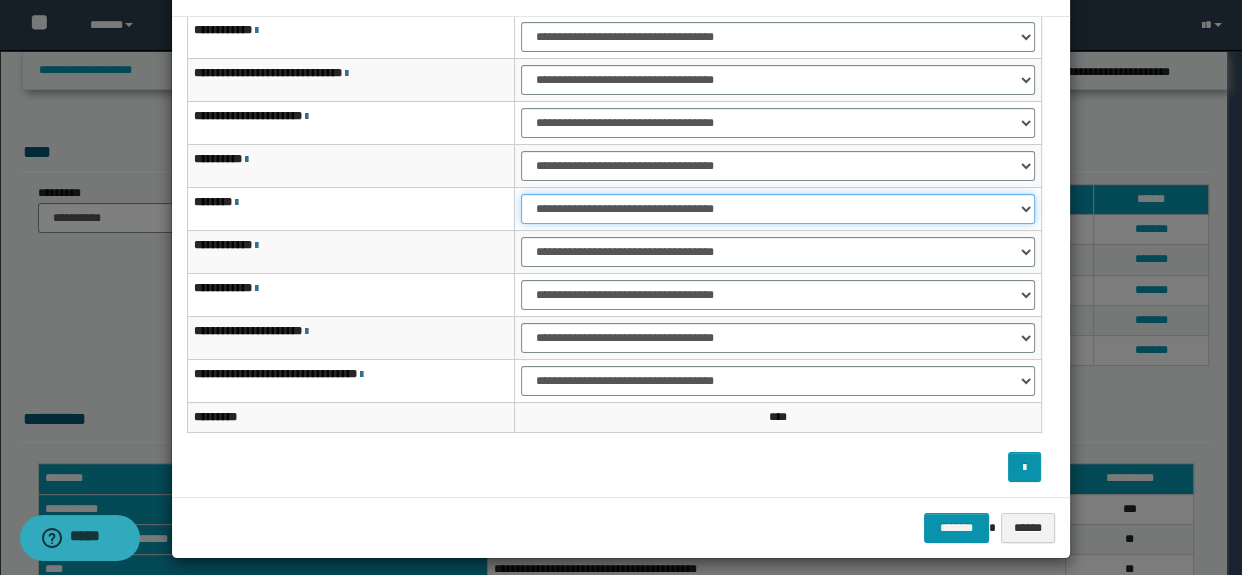scroll, scrollTop: 75, scrollLeft: 0, axis: vertical 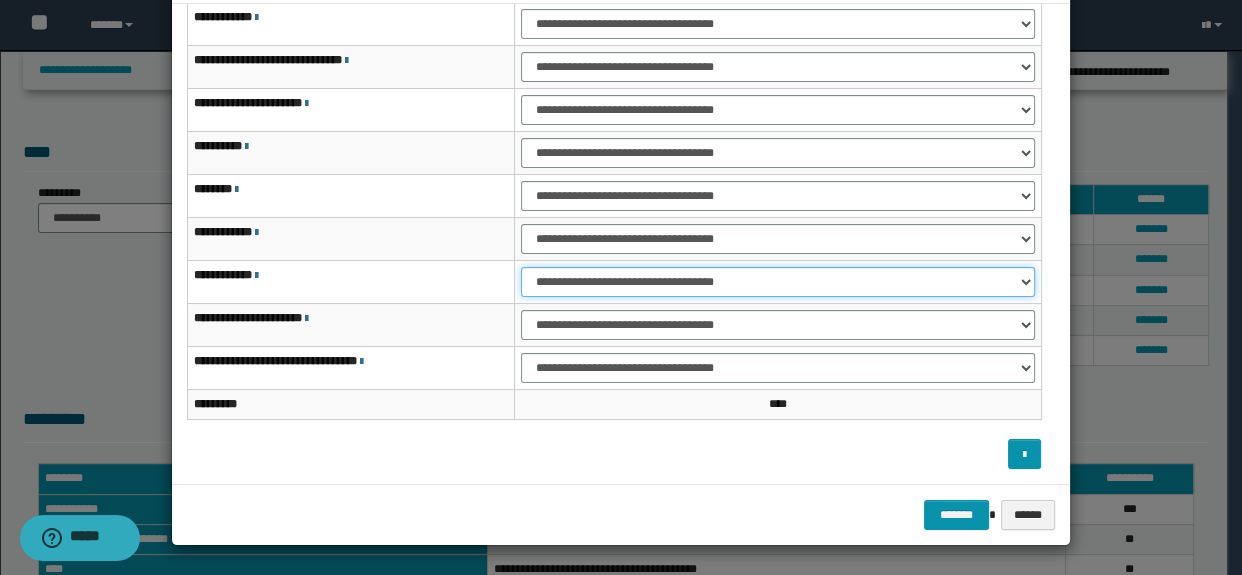click on "**********" at bounding box center (777, 282) 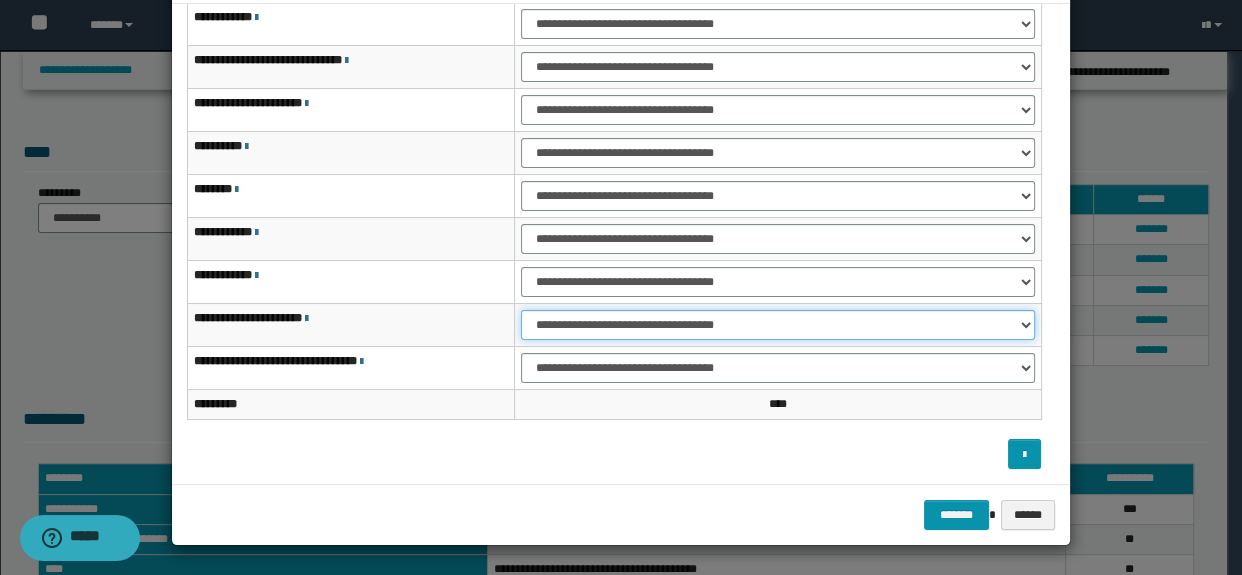 click on "**********" at bounding box center [777, 325] 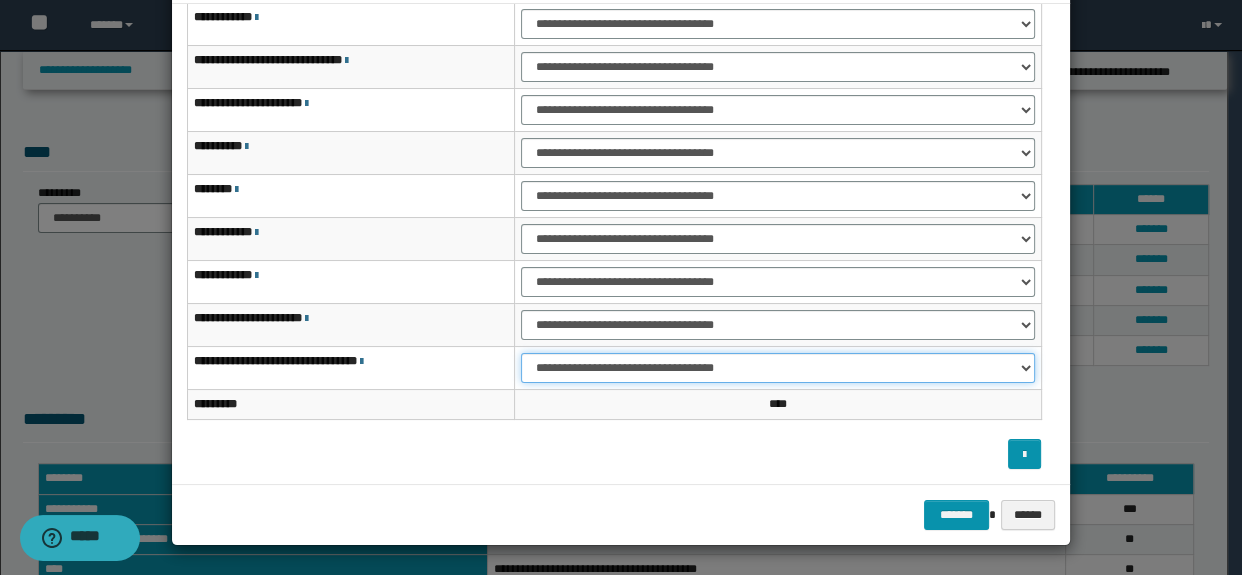 click on "**********" at bounding box center [777, 368] 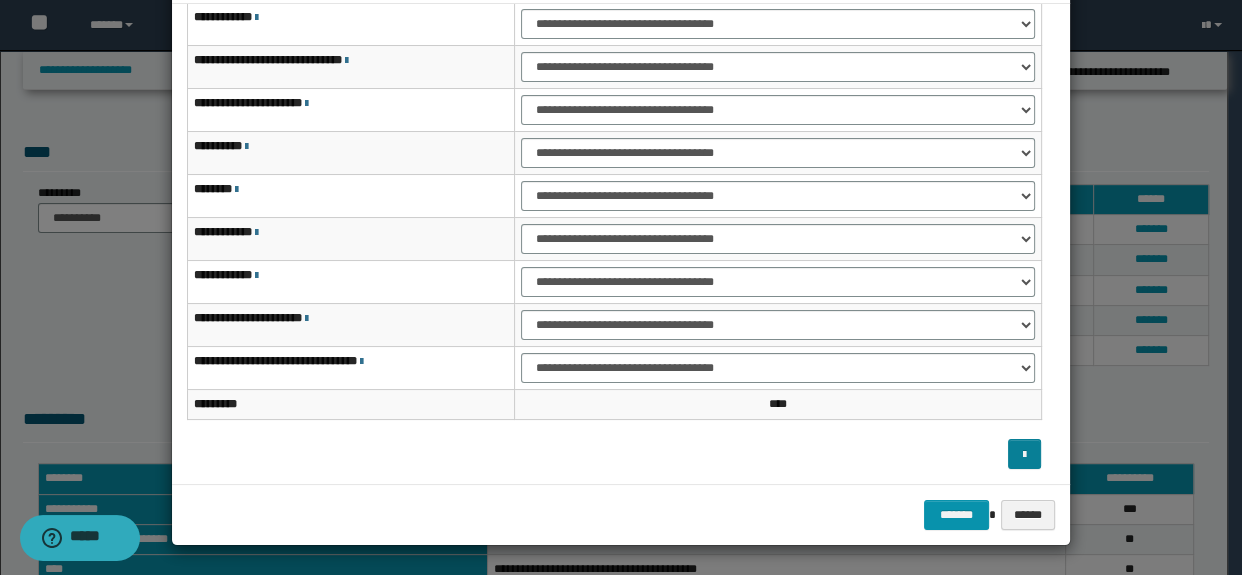 click at bounding box center (835, 454) 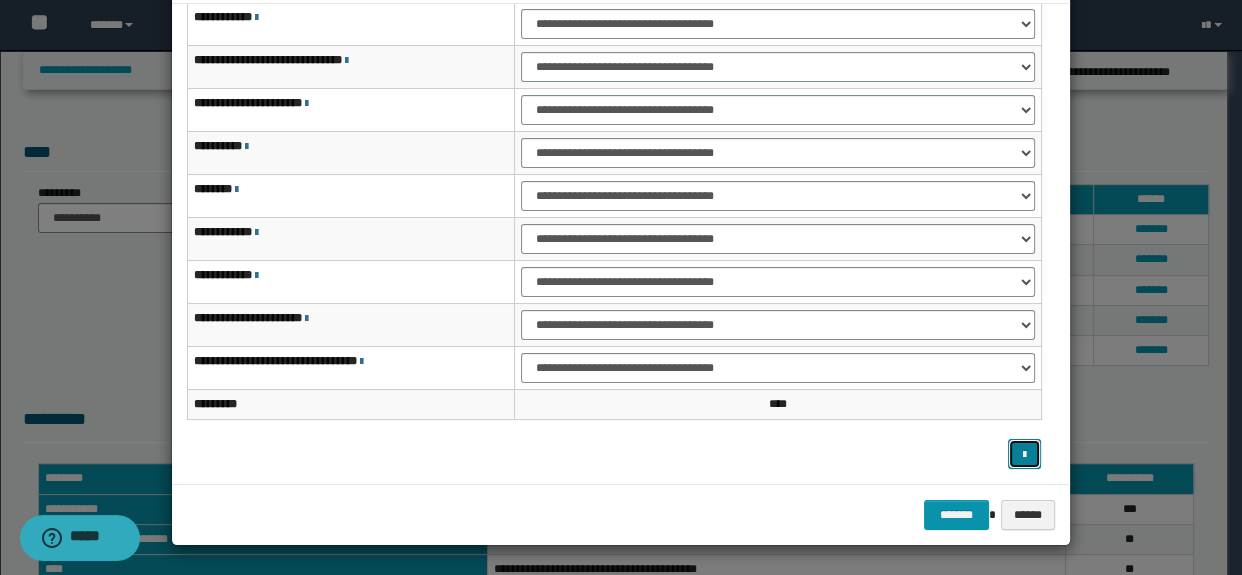 click at bounding box center (1025, 454) 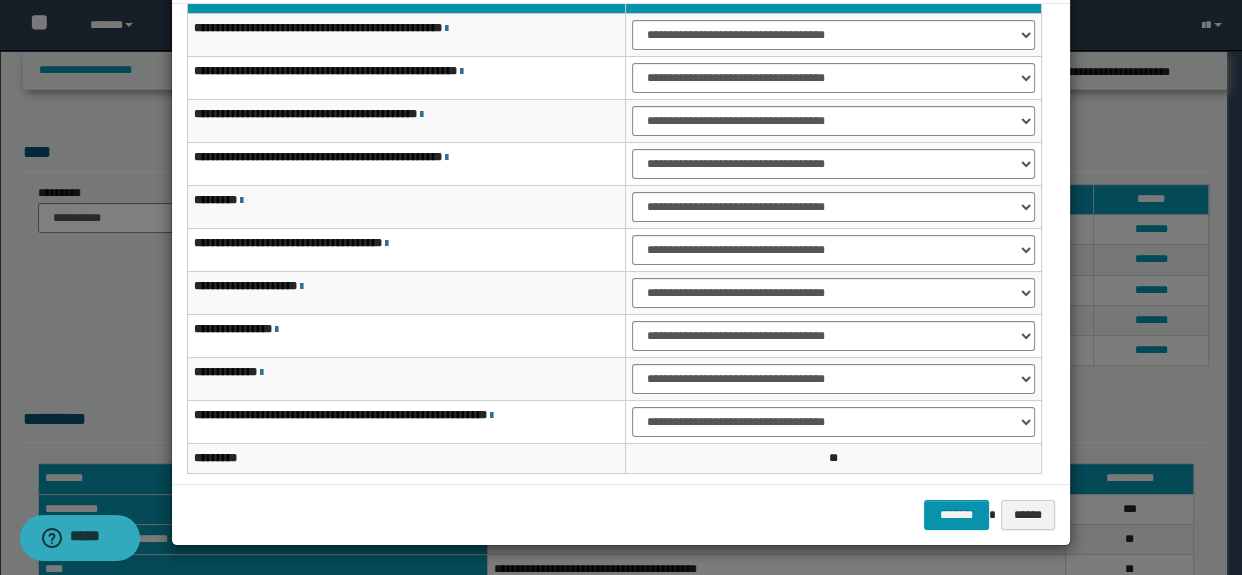 type 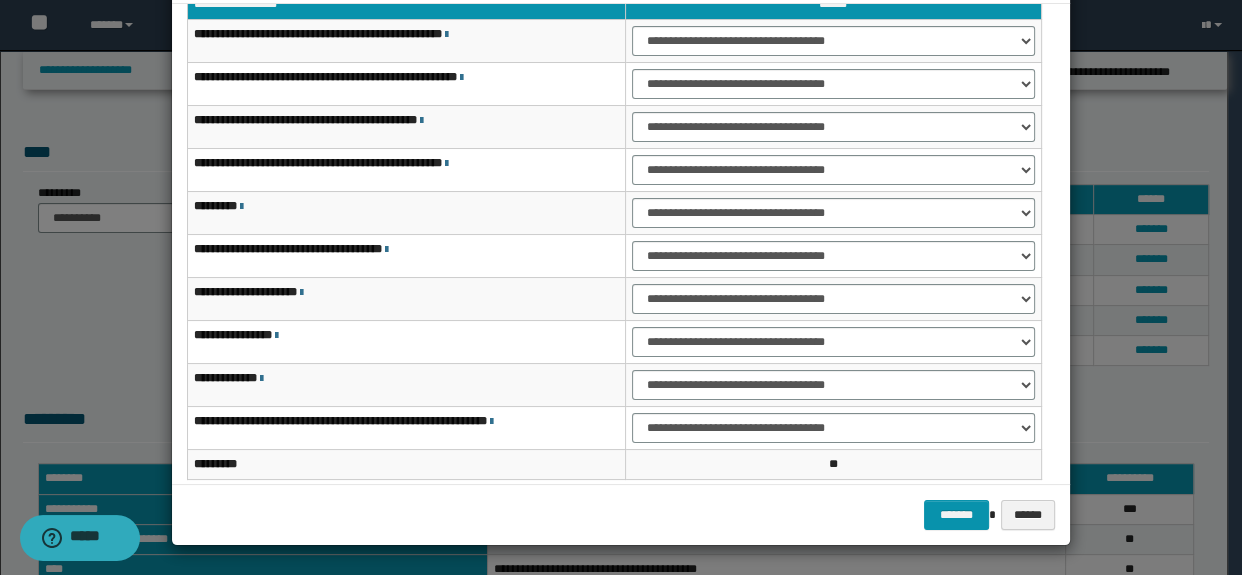 scroll, scrollTop: 59, scrollLeft: 0, axis: vertical 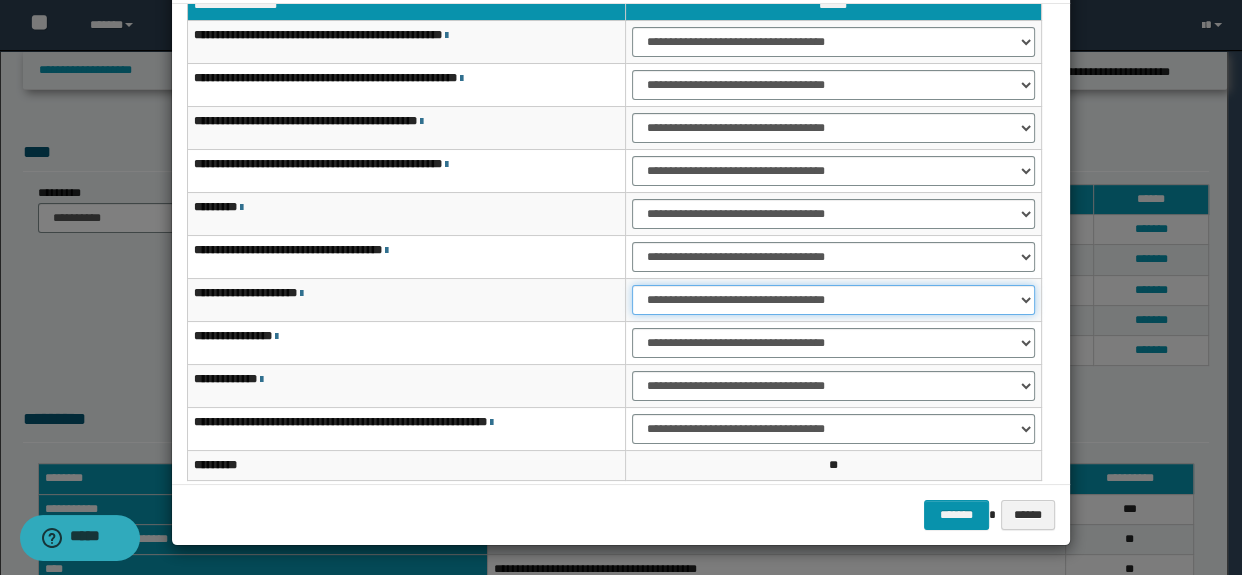 click on "**********" at bounding box center (833, 300) 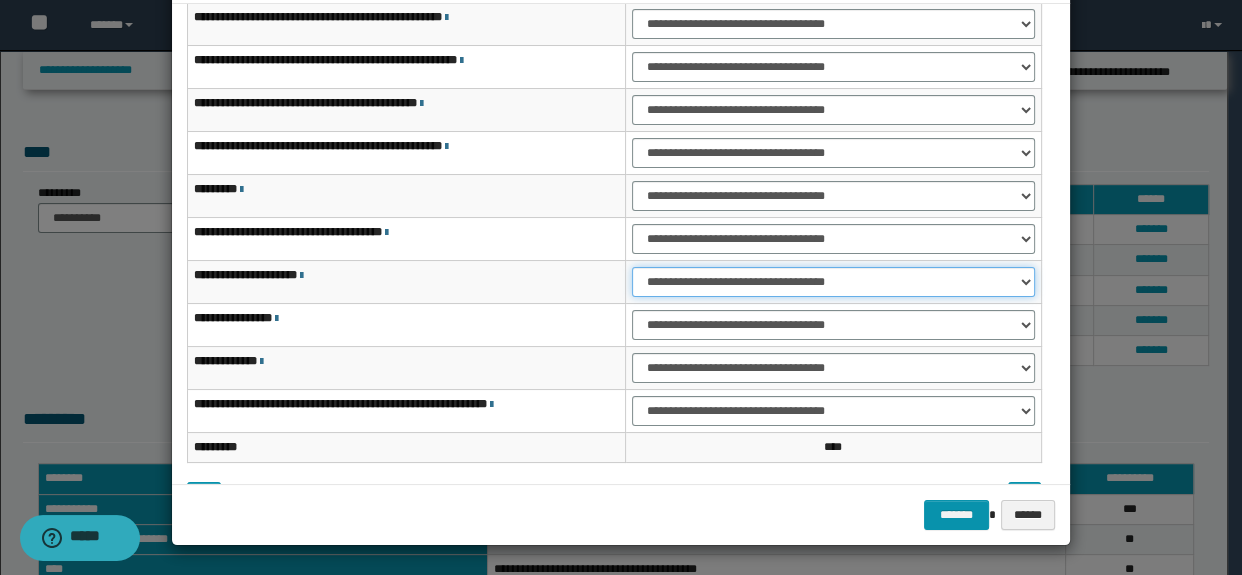 scroll, scrollTop: 120, scrollLeft: 0, axis: vertical 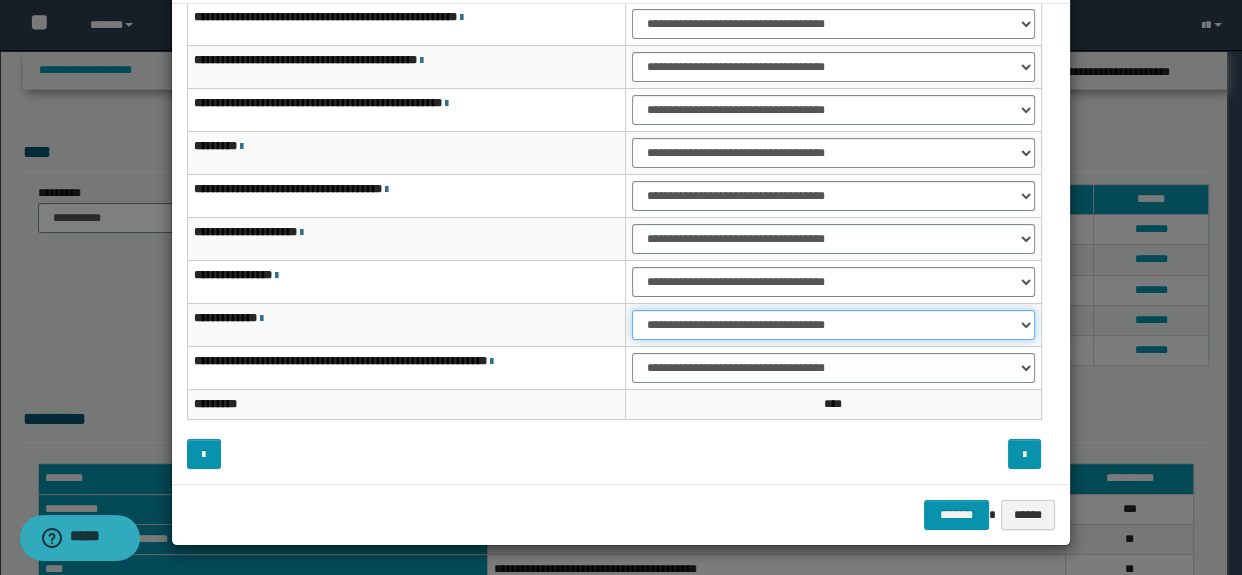 click on "**********" at bounding box center (833, 325) 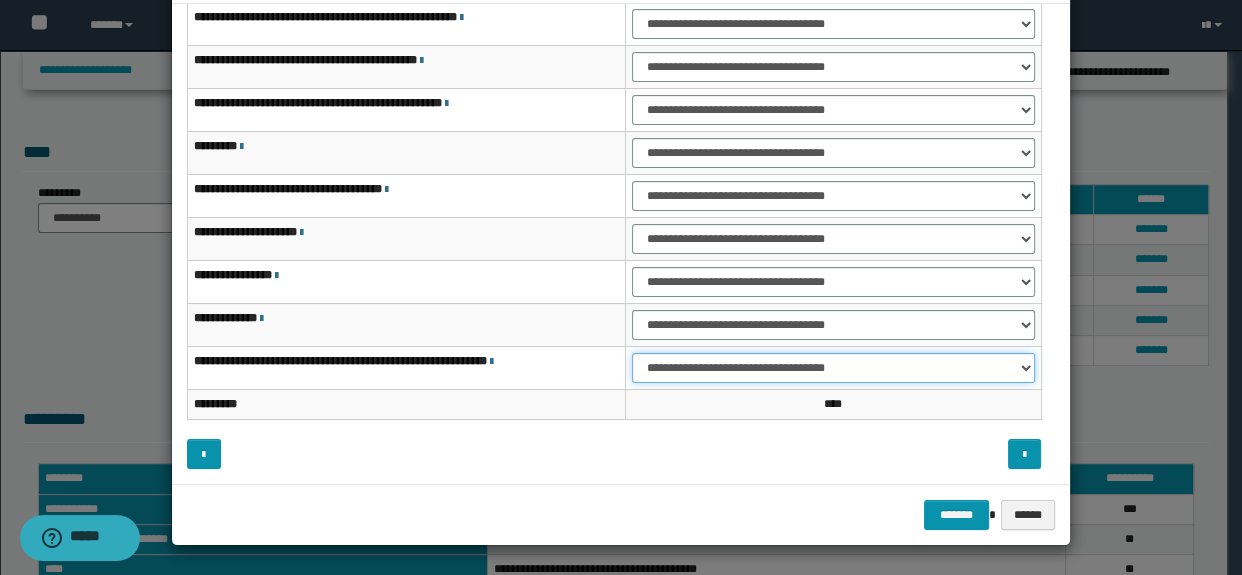 drag, startPoint x: 653, startPoint y: 361, endPoint x: 664, endPoint y: 378, distance: 20.248457 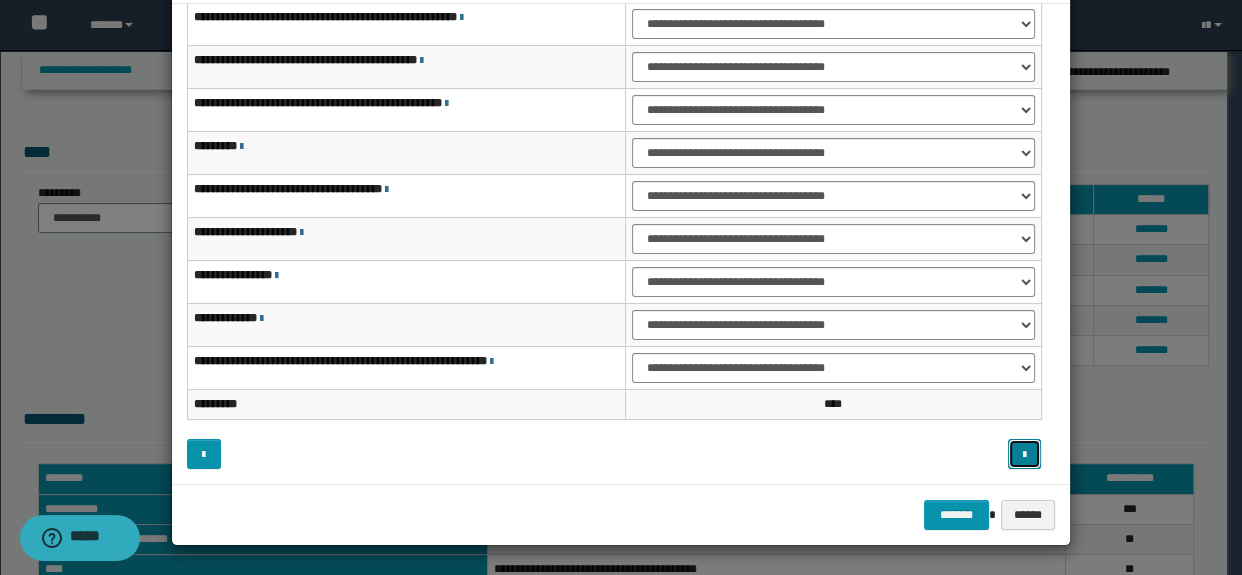 click at bounding box center (1025, 454) 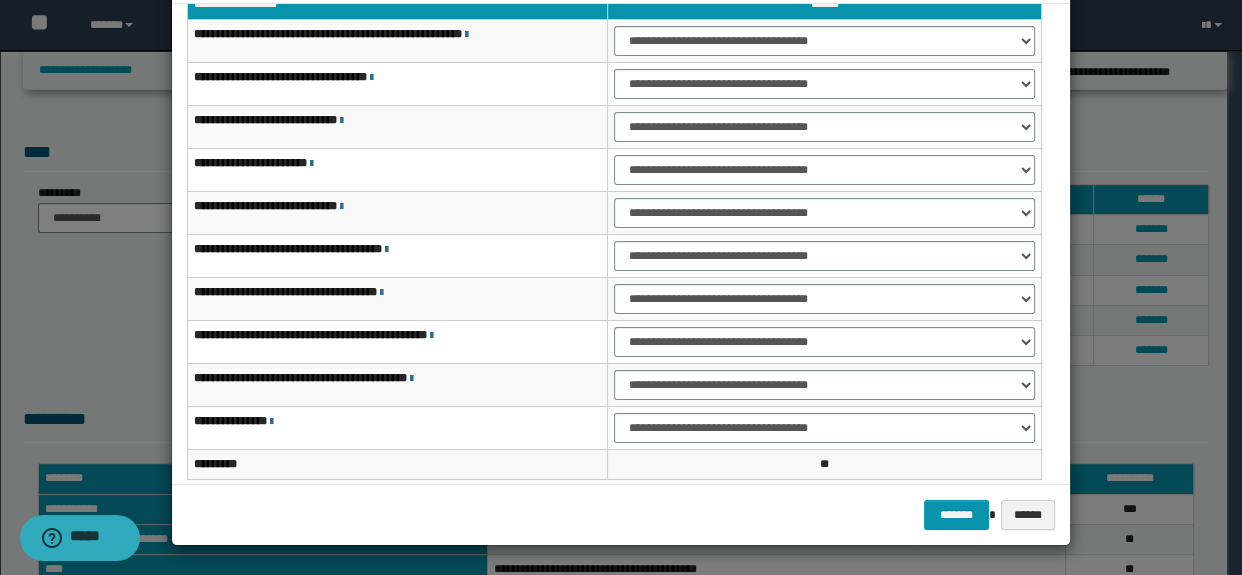 scroll, scrollTop: 59, scrollLeft: 0, axis: vertical 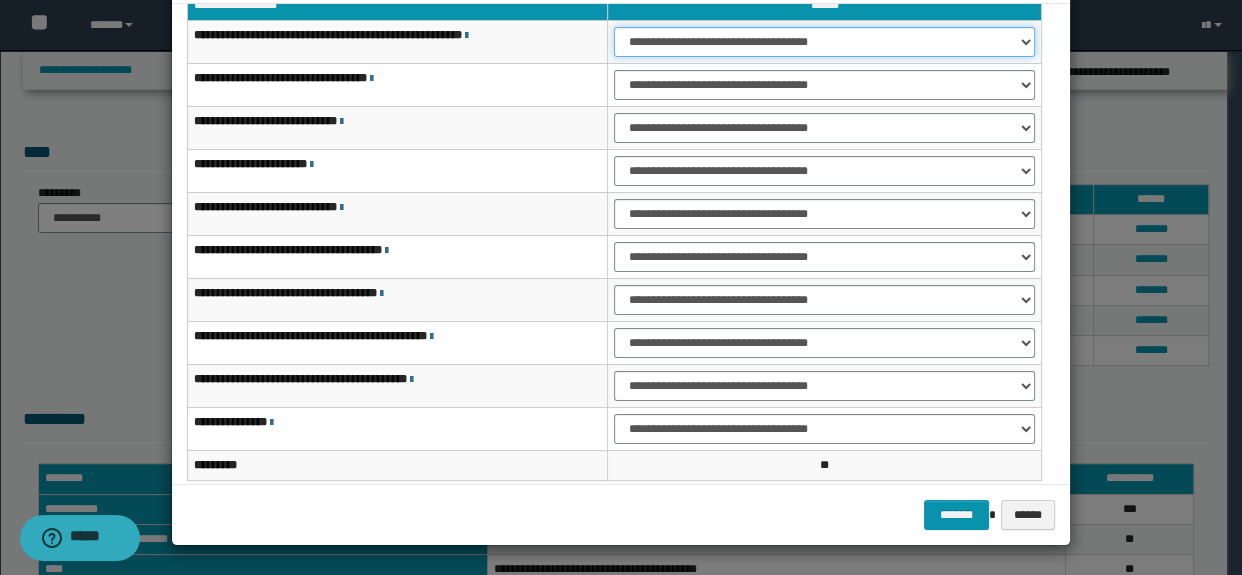 click on "**********" at bounding box center [824, 42] 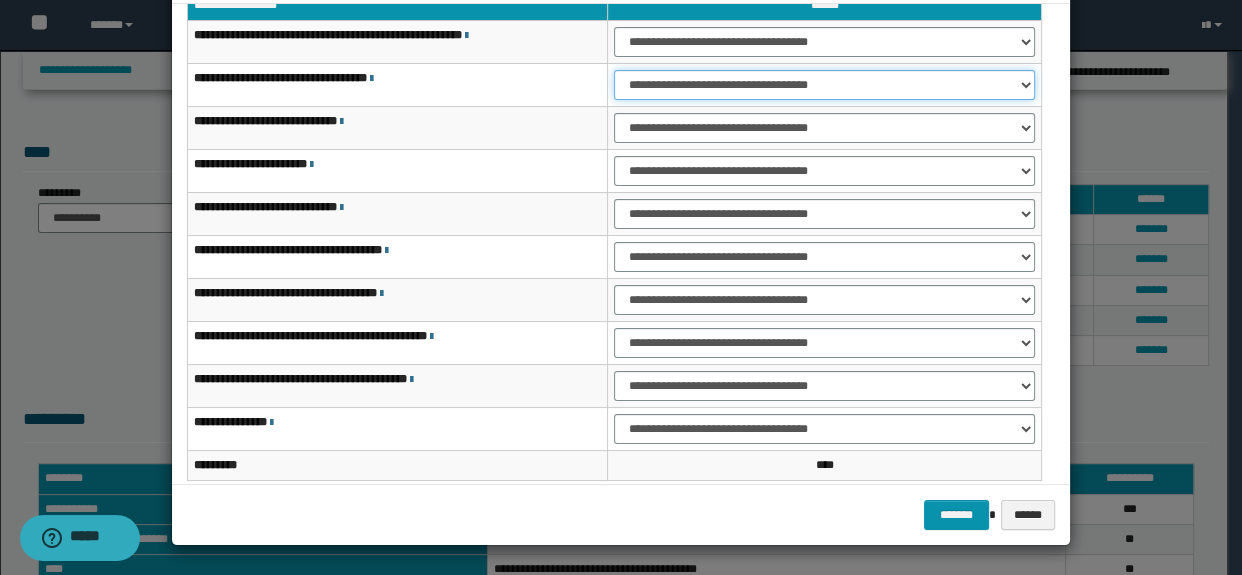 drag, startPoint x: 643, startPoint y: 77, endPoint x: 648, endPoint y: 91, distance: 14.866069 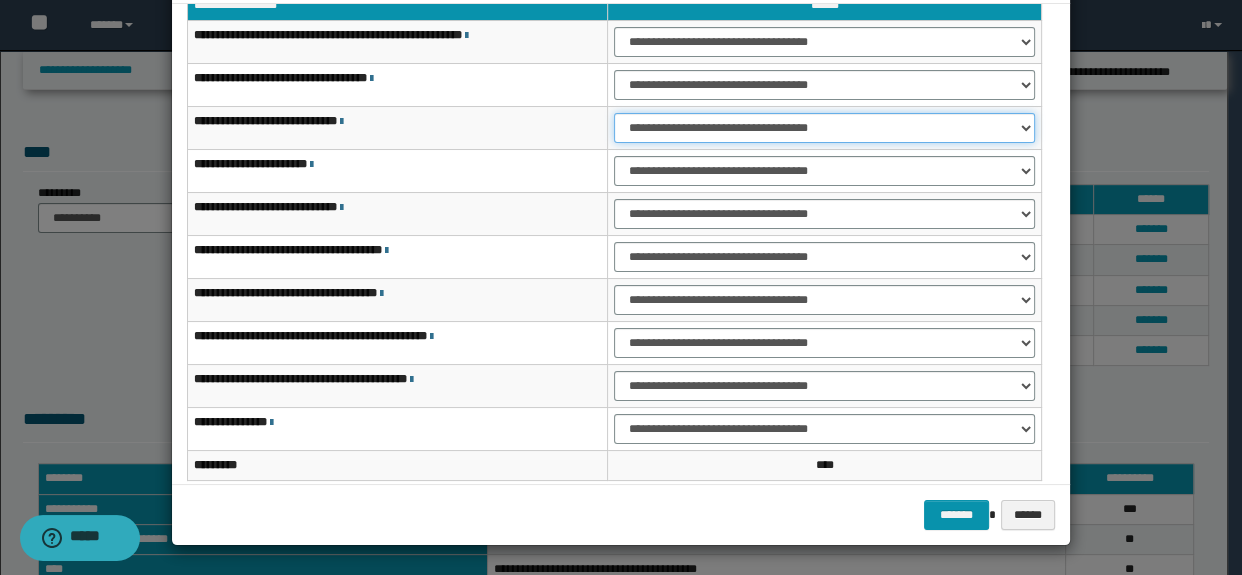 click on "**********" at bounding box center (824, 128) 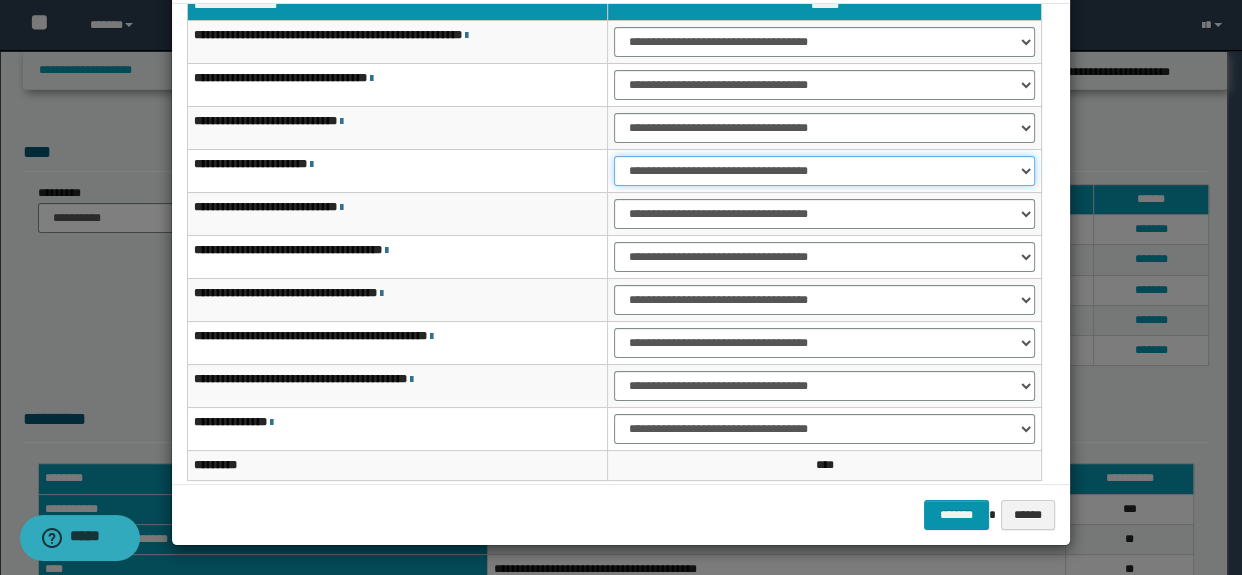 click on "**********" at bounding box center [824, 171] 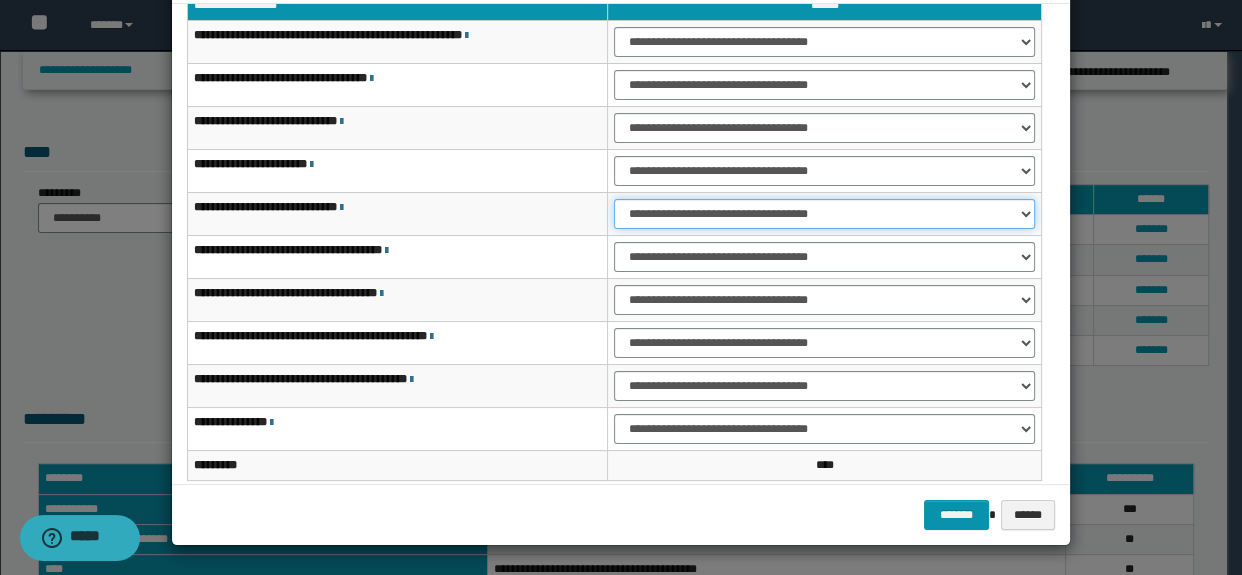 drag, startPoint x: 625, startPoint y: 205, endPoint x: 630, endPoint y: 219, distance: 14.866069 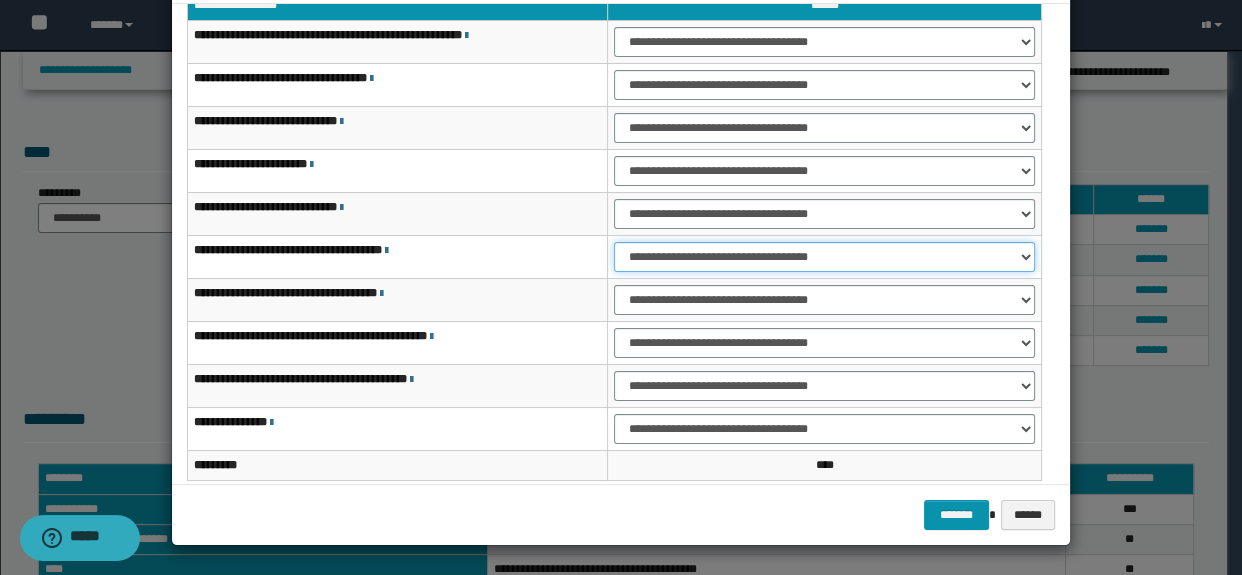 click on "**********" at bounding box center [824, 257] 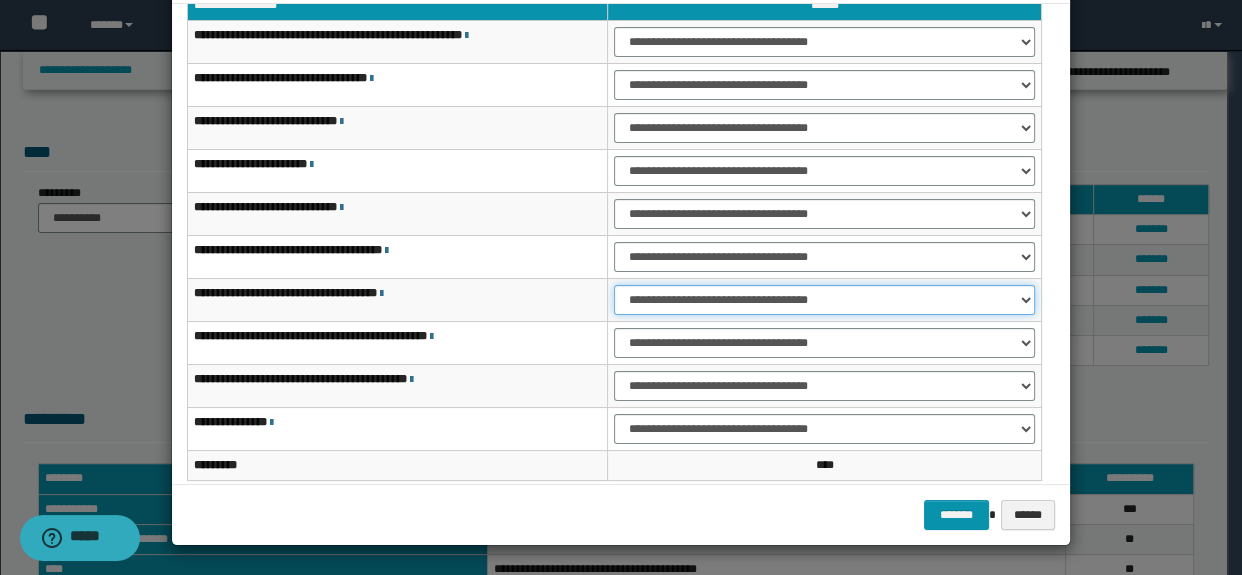 click on "**********" at bounding box center (824, 300) 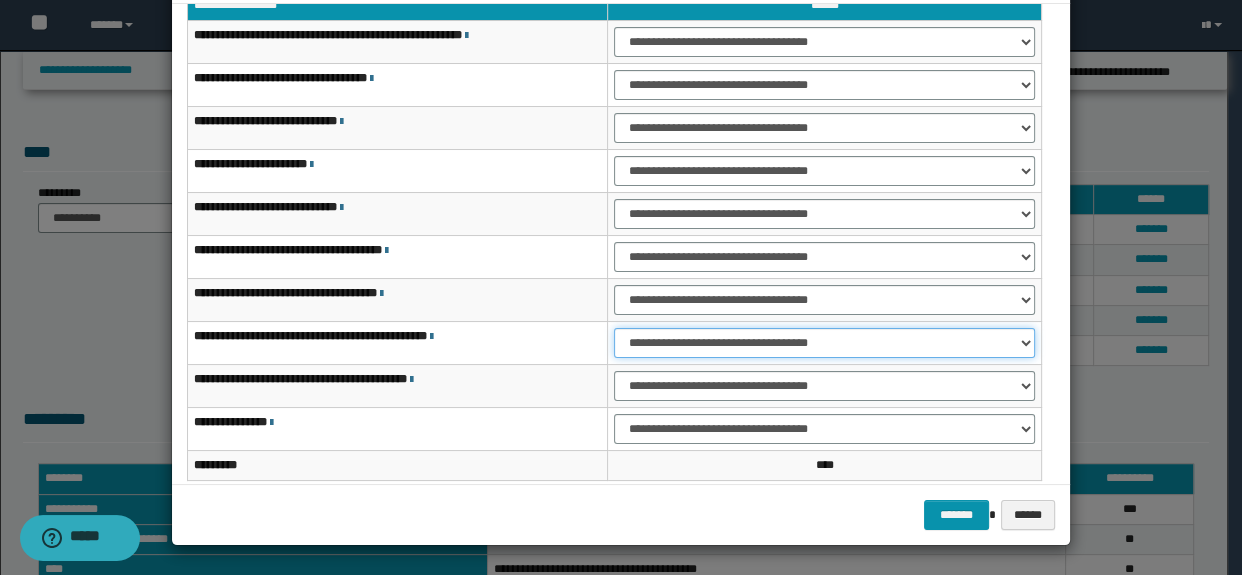click on "**********" at bounding box center [824, 343] 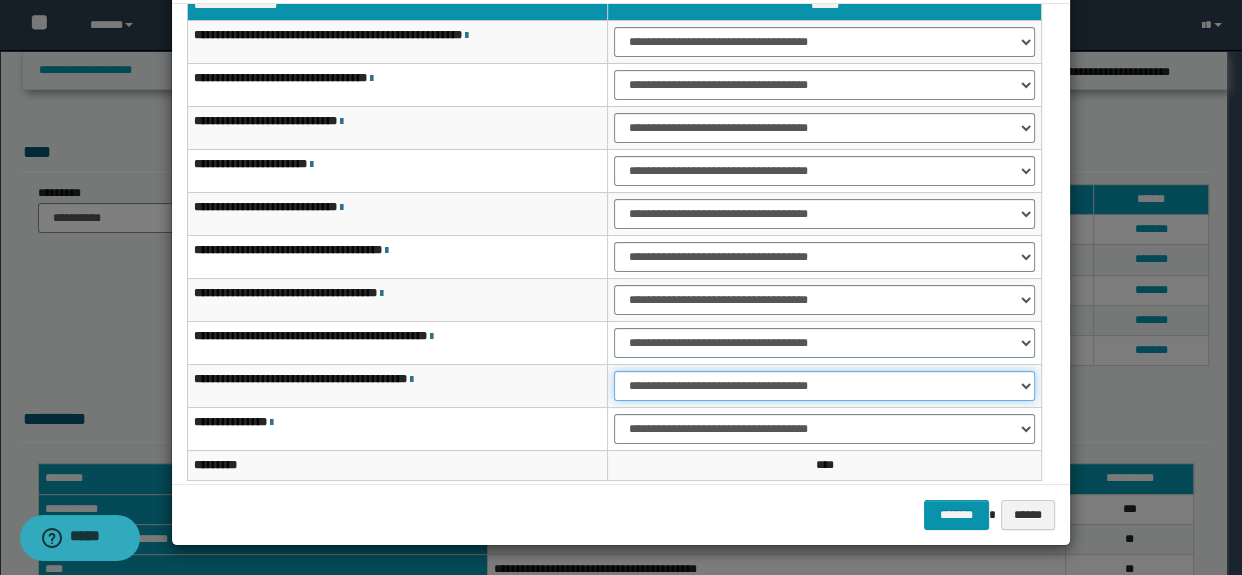 click on "**********" at bounding box center [824, 386] 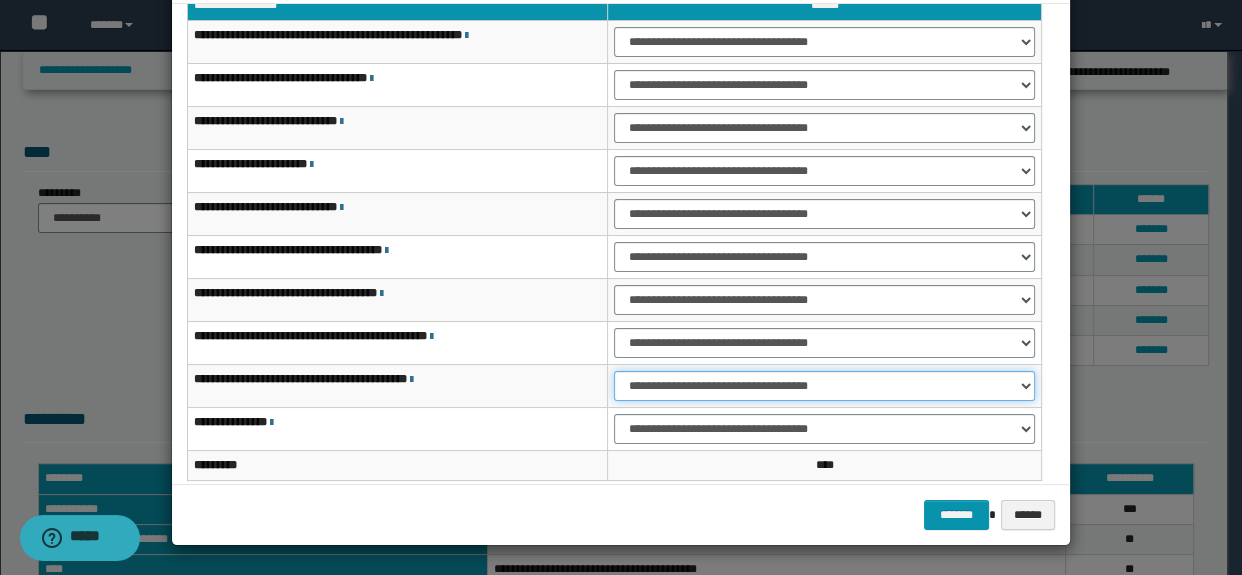 select on "***" 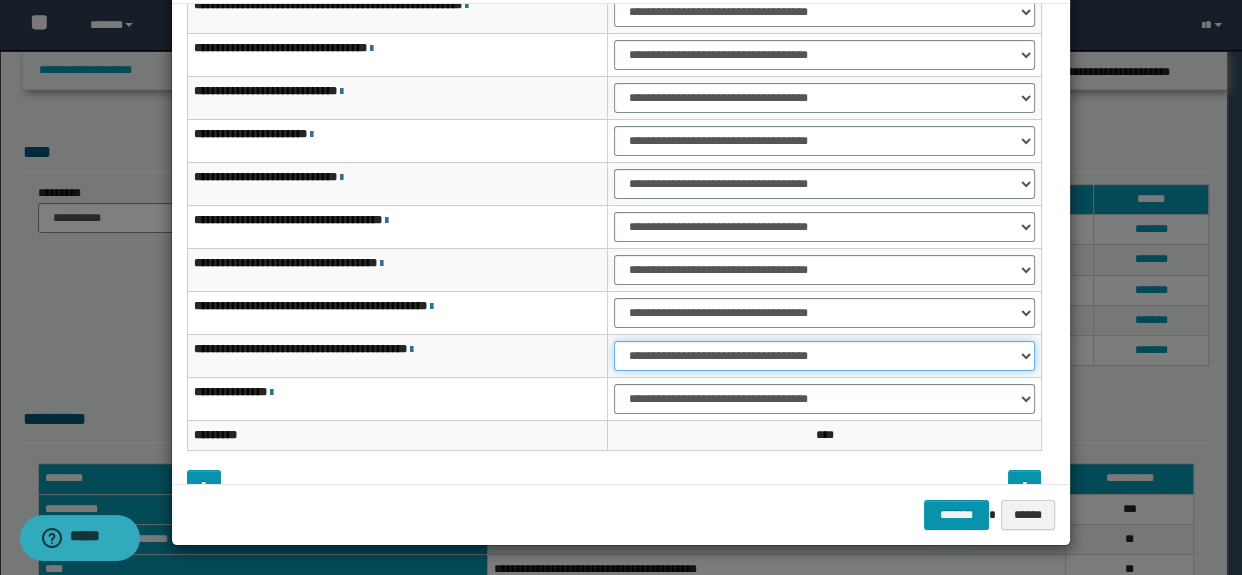 scroll, scrollTop: 120, scrollLeft: 0, axis: vertical 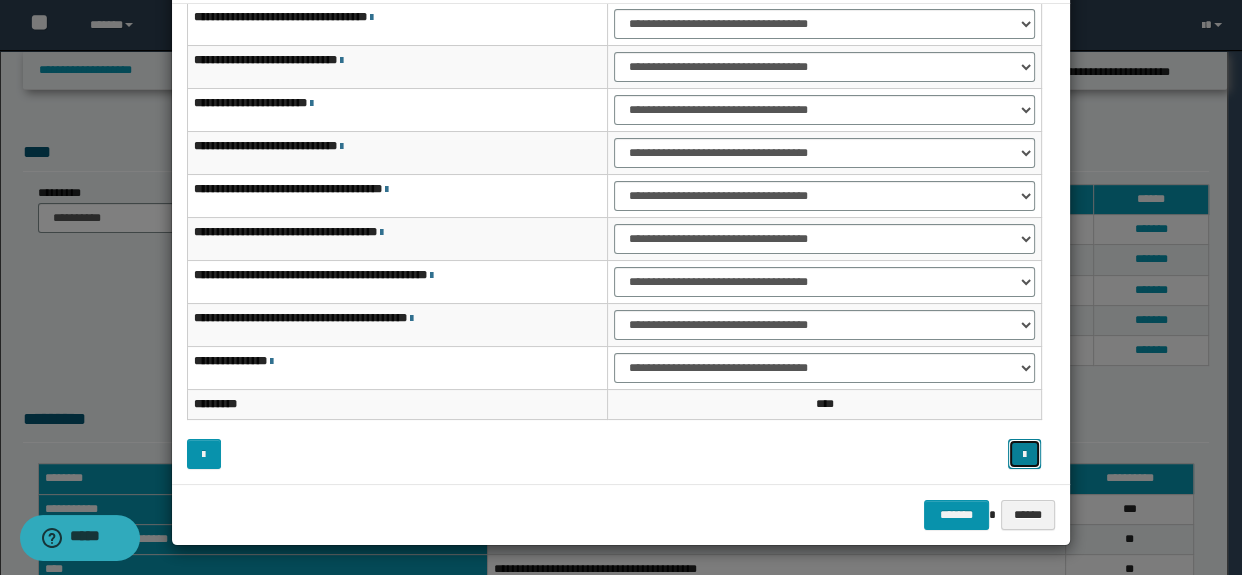 click at bounding box center (1024, 455) 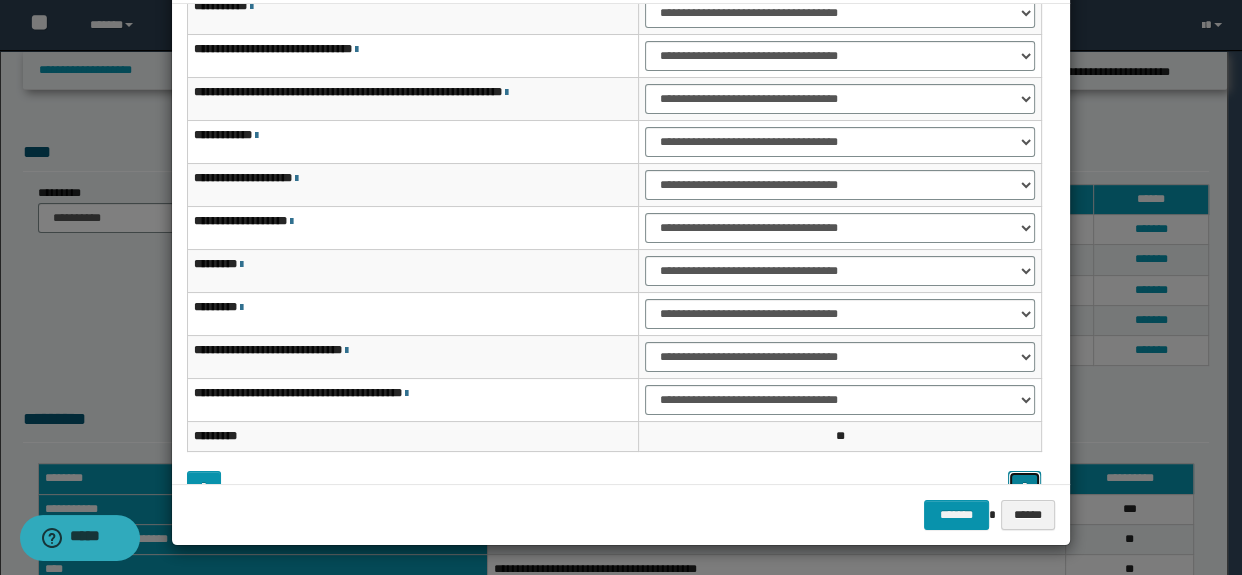 scroll, scrollTop: 29, scrollLeft: 0, axis: vertical 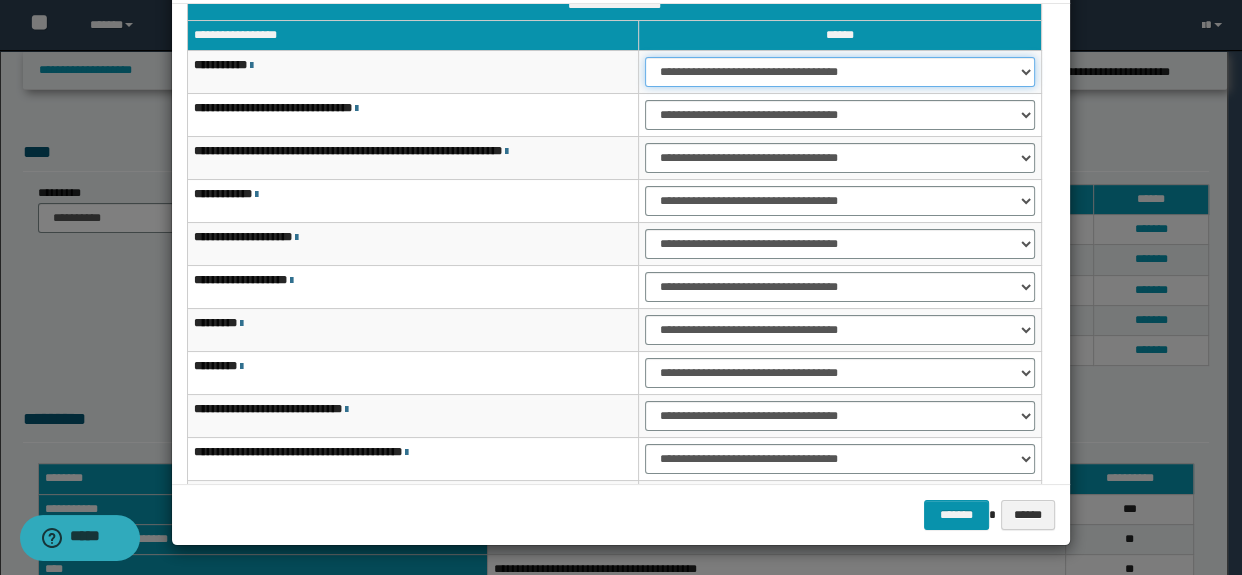 click on "**********" at bounding box center [839, 72] 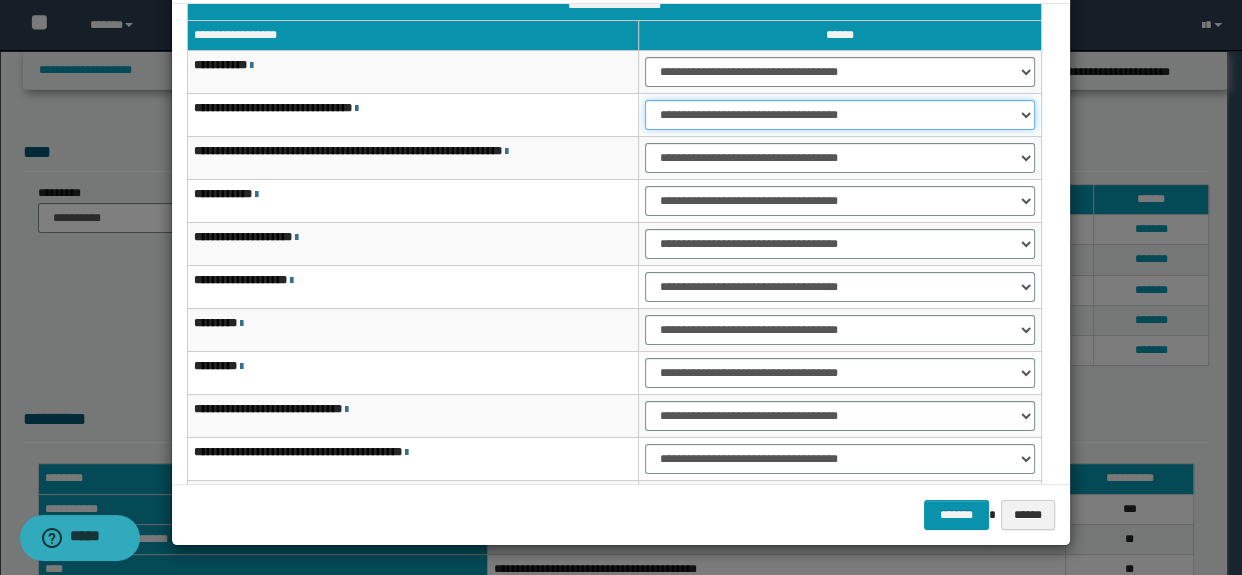drag, startPoint x: 659, startPoint y: 111, endPoint x: 660, endPoint y: 126, distance: 15.033297 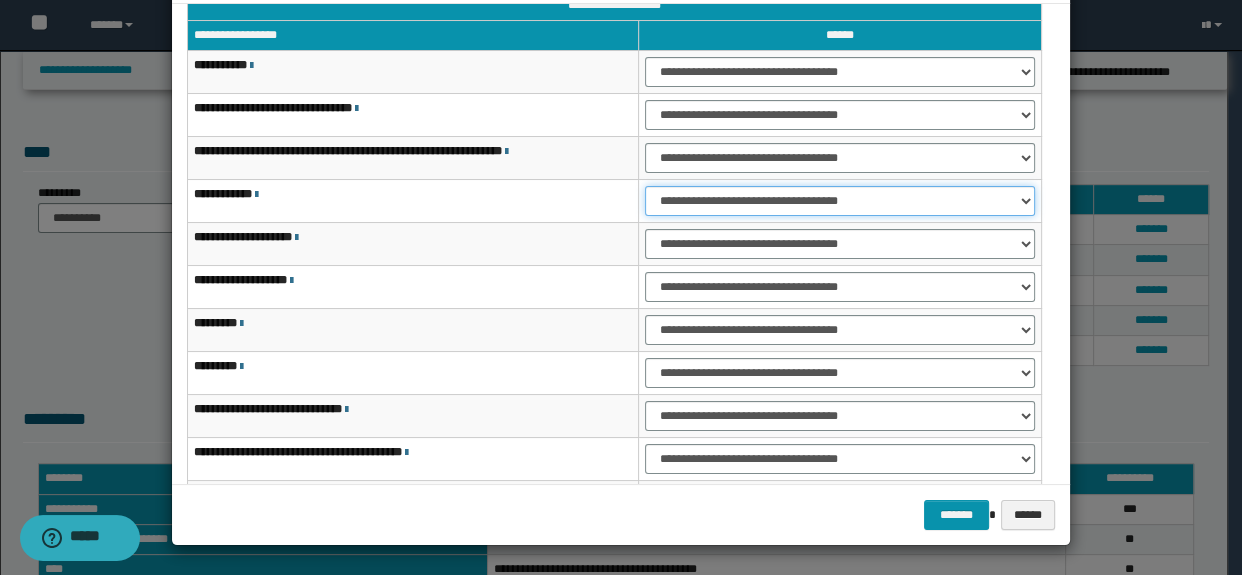 click on "**********" at bounding box center [839, 201] 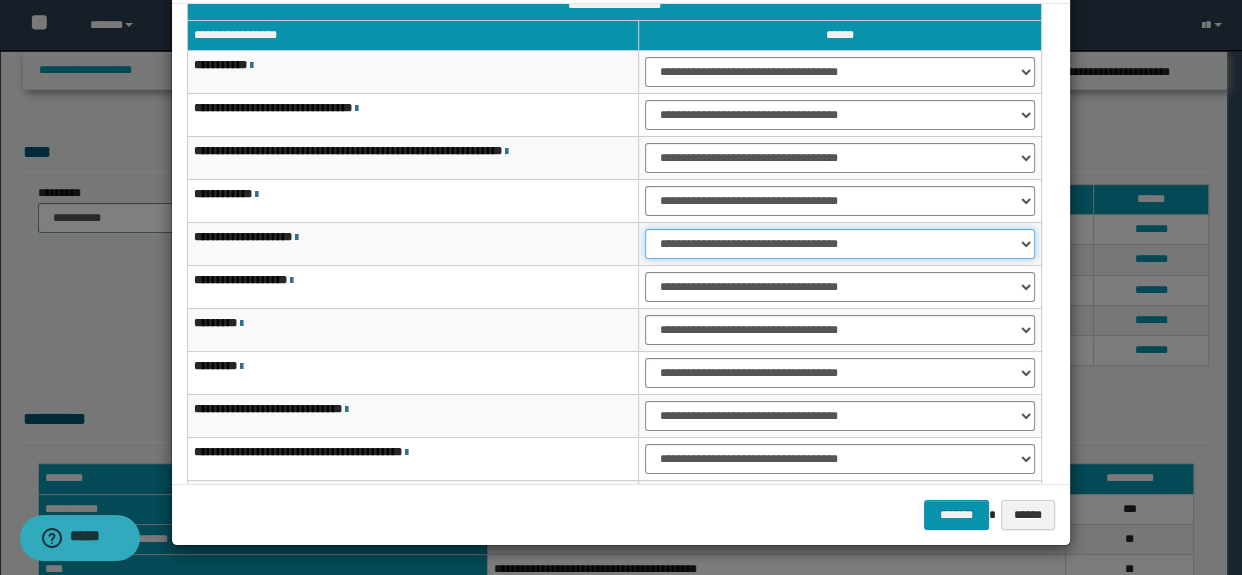 drag, startPoint x: 670, startPoint y: 245, endPoint x: 670, endPoint y: 257, distance: 12 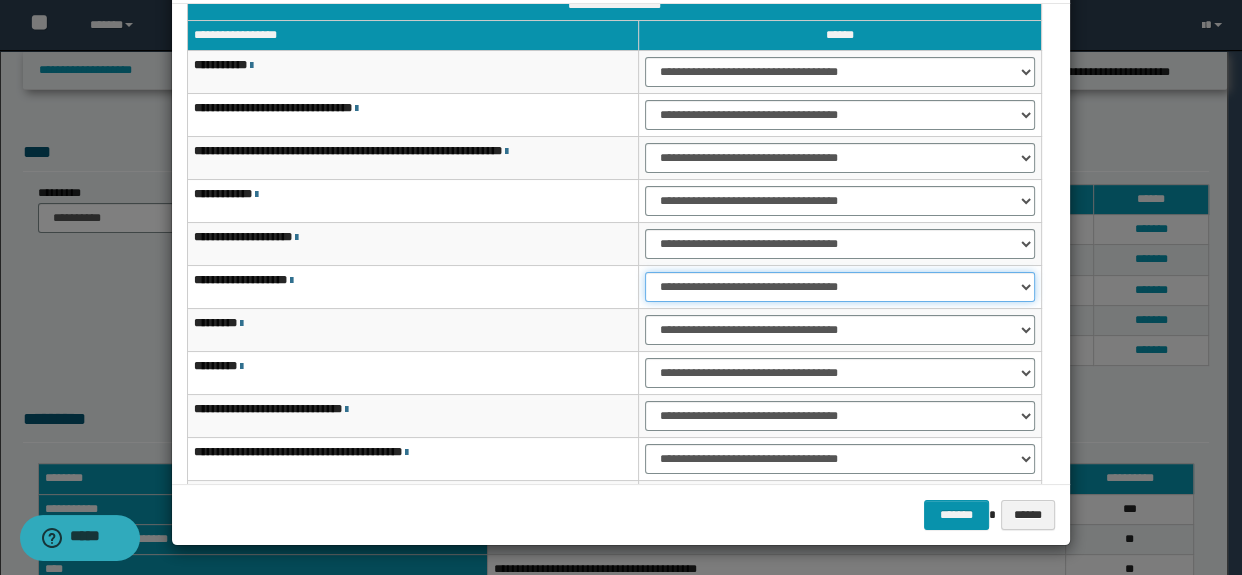 click on "**********" at bounding box center (839, 287) 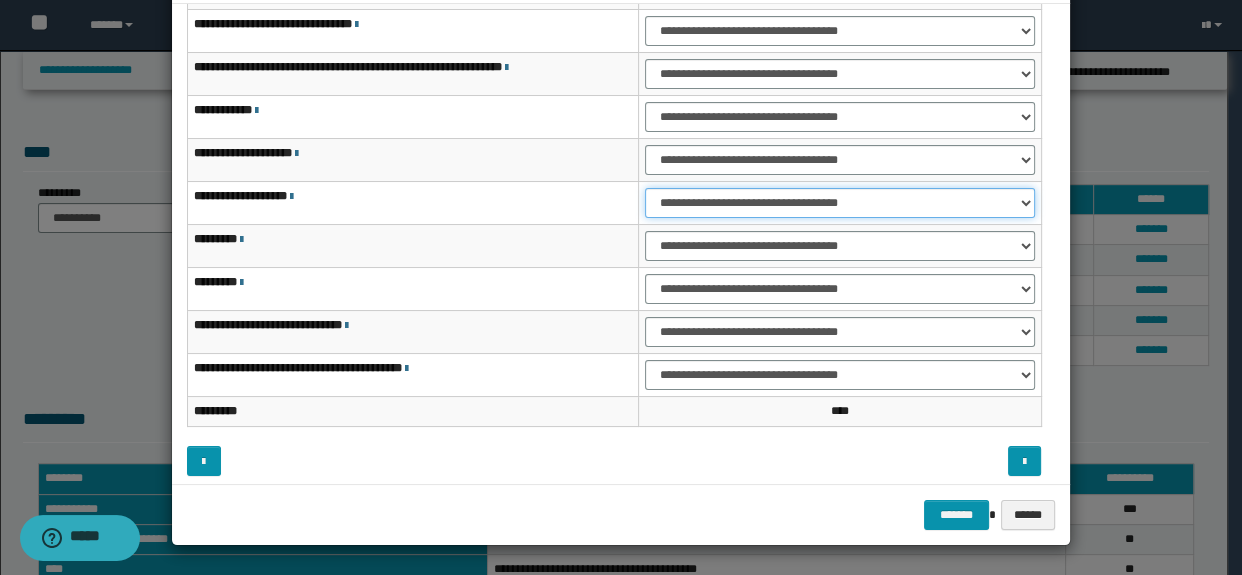 scroll, scrollTop: 120, scrollLeft: 0, axis: vertical 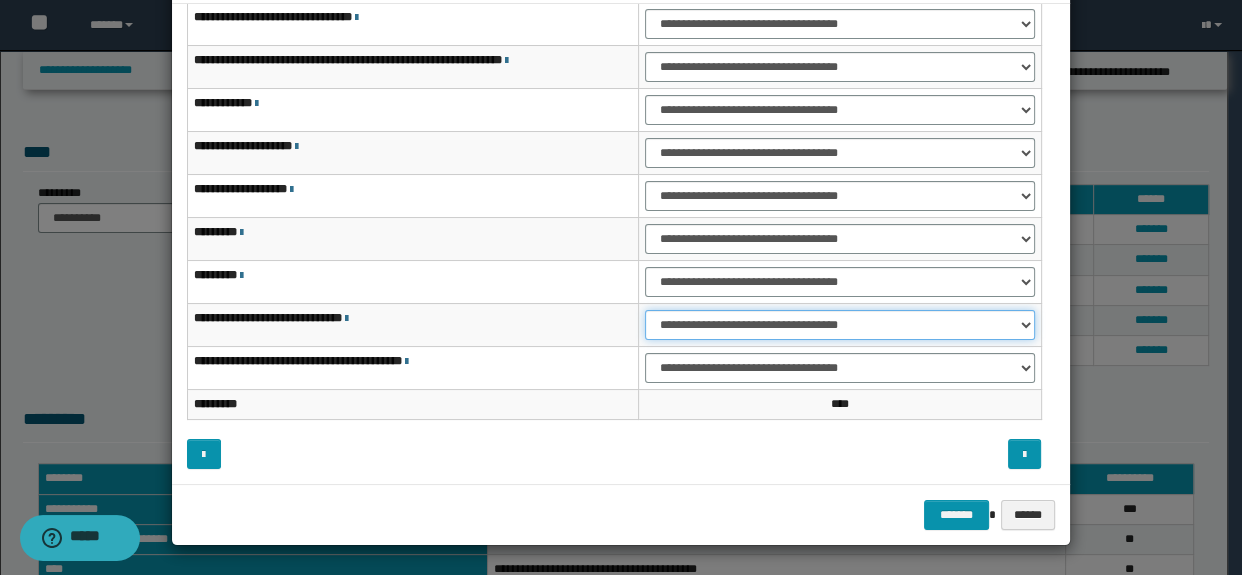 click on "**********" at bounding box center [839, 325] 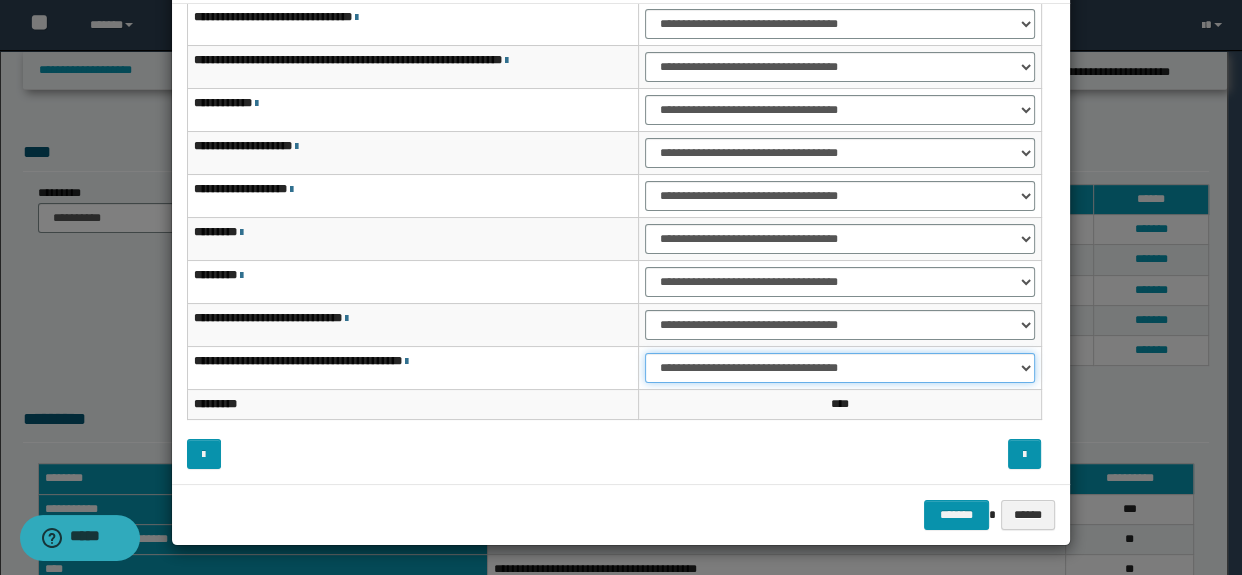 click on "**********" at bounding box center (839, 368) 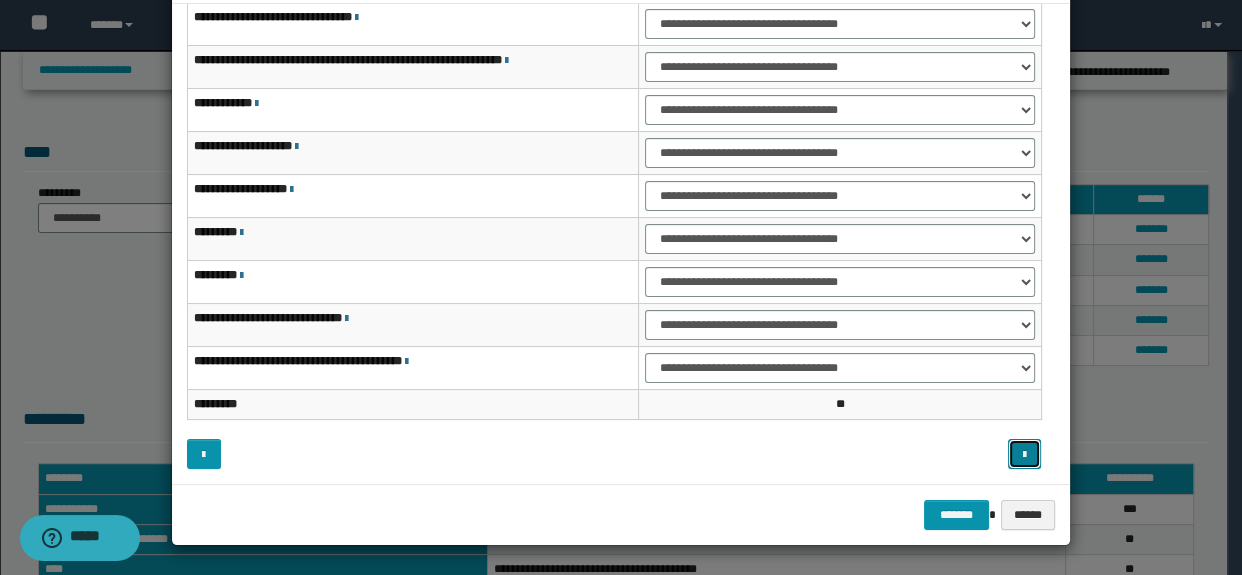click at bounding box center (1025, 454) 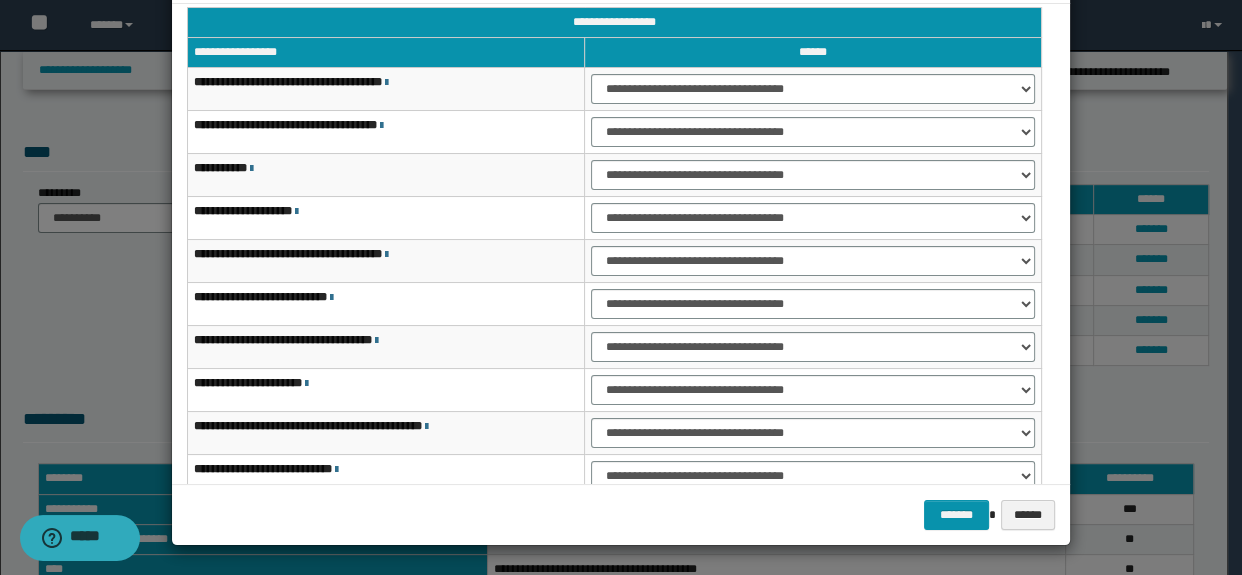 scroll, scrollTop: 0, scrollLeft: 0, axis: both 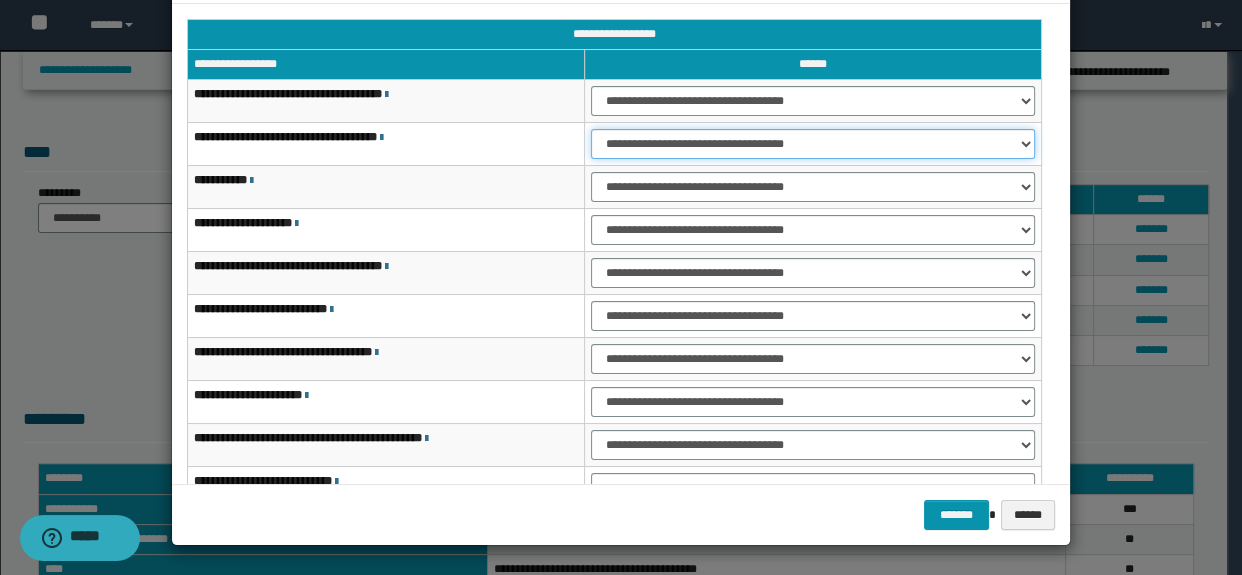 click on "**********" at bounding box center (813, 144) 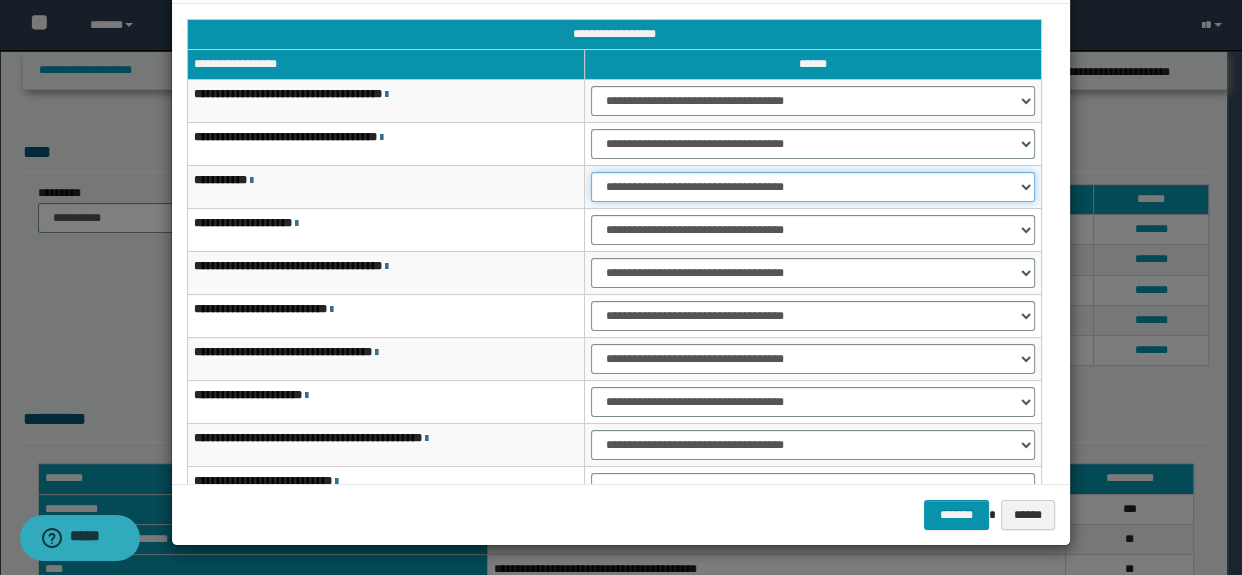 click on "**********" at bounding box center [813, 187] 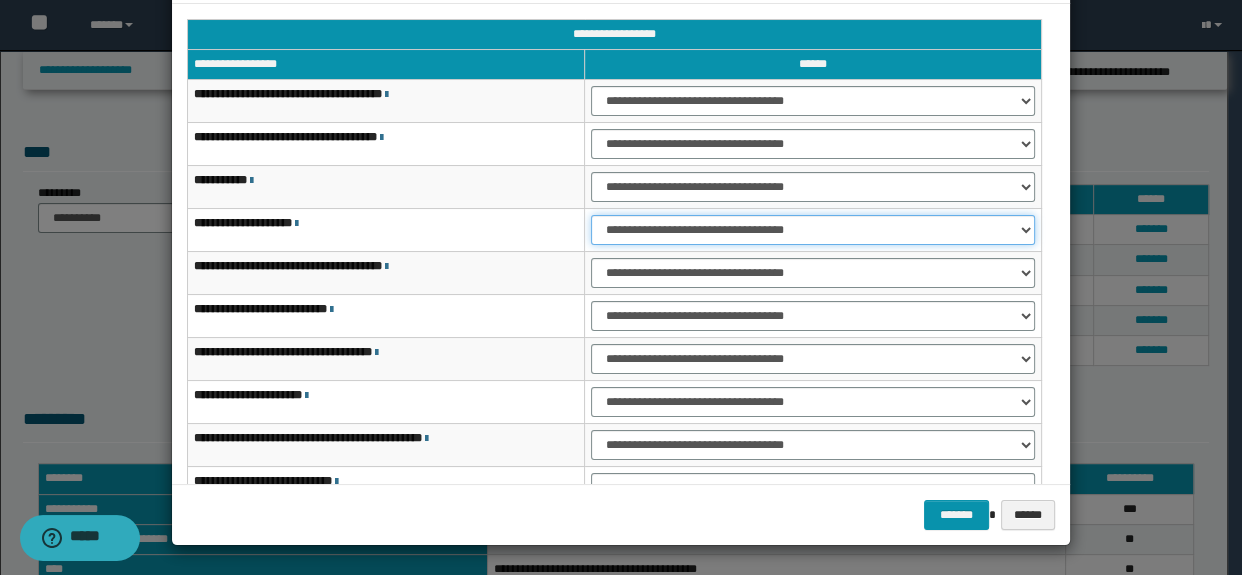 click on "**********" at bounding box center [813, 230] 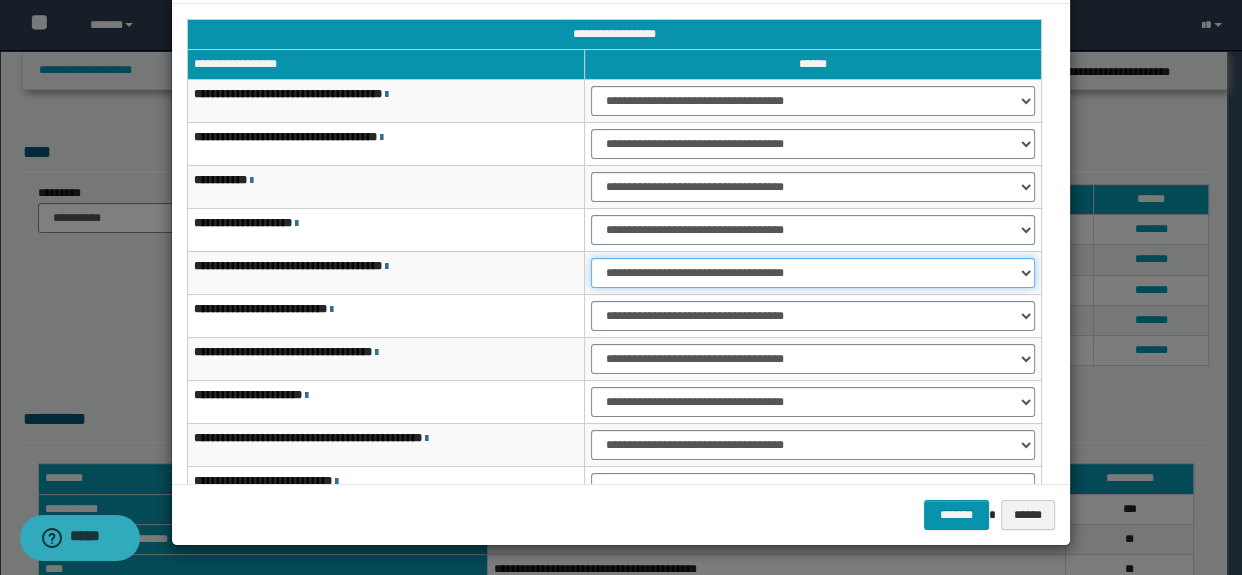 drag, startPoint x: 605, startPoint y: 266, endPoint x: 604, endPoint y: 283, distance: 17.029387 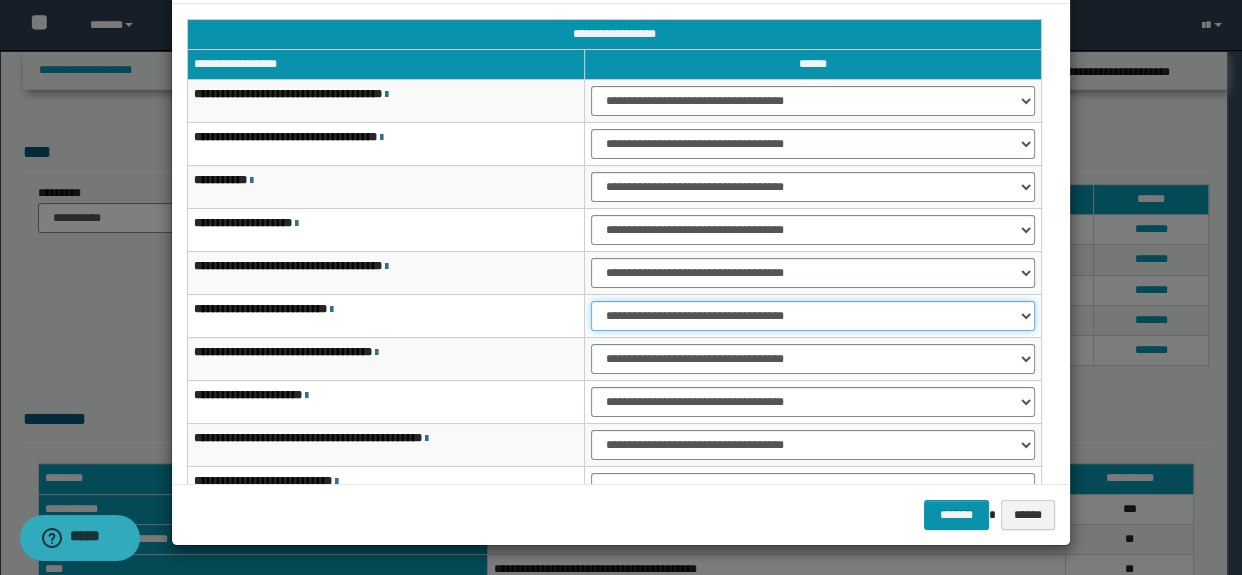 click on "**********" at bounding box center [813, 316] 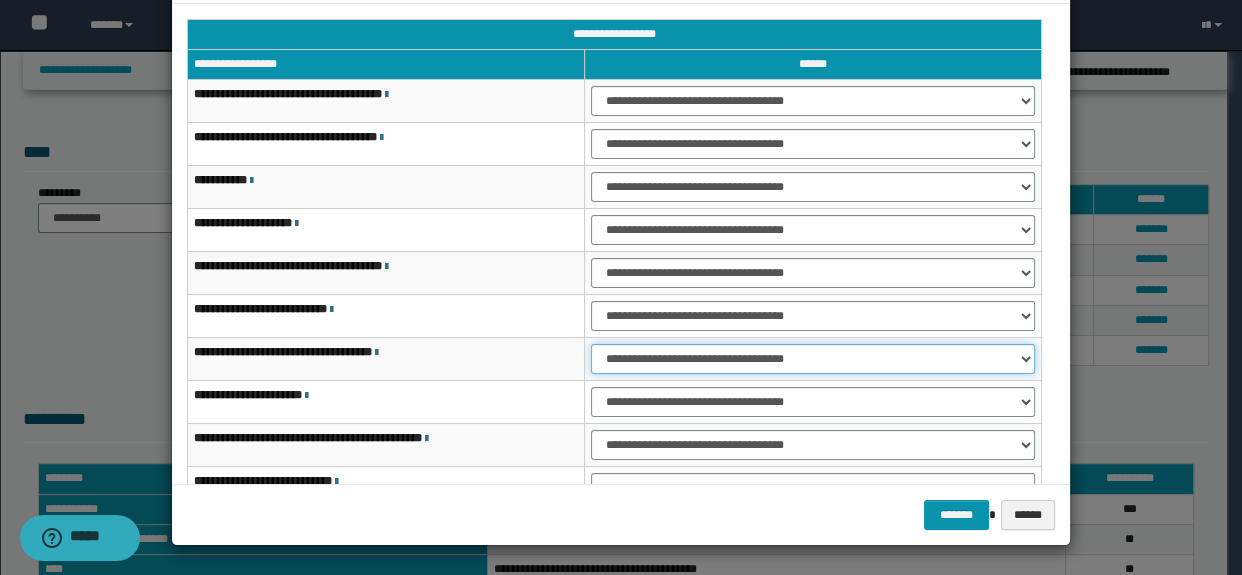 click on "**********" at bounding box center [813, 359] 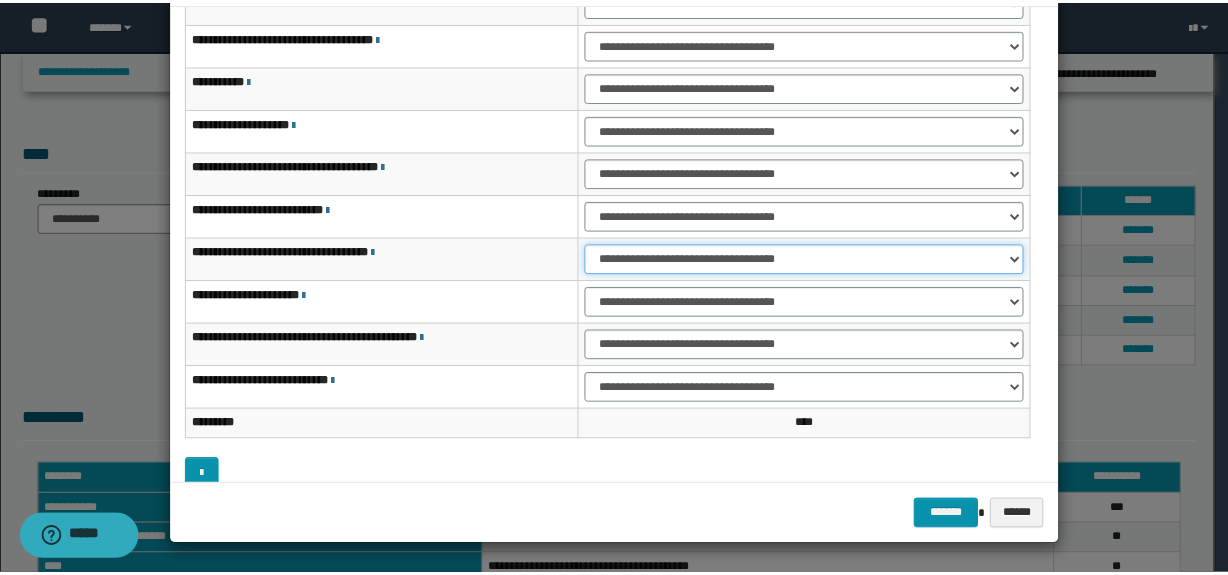 scroll, scrollTop: 120, scrollLeft: 0, axis: vertical 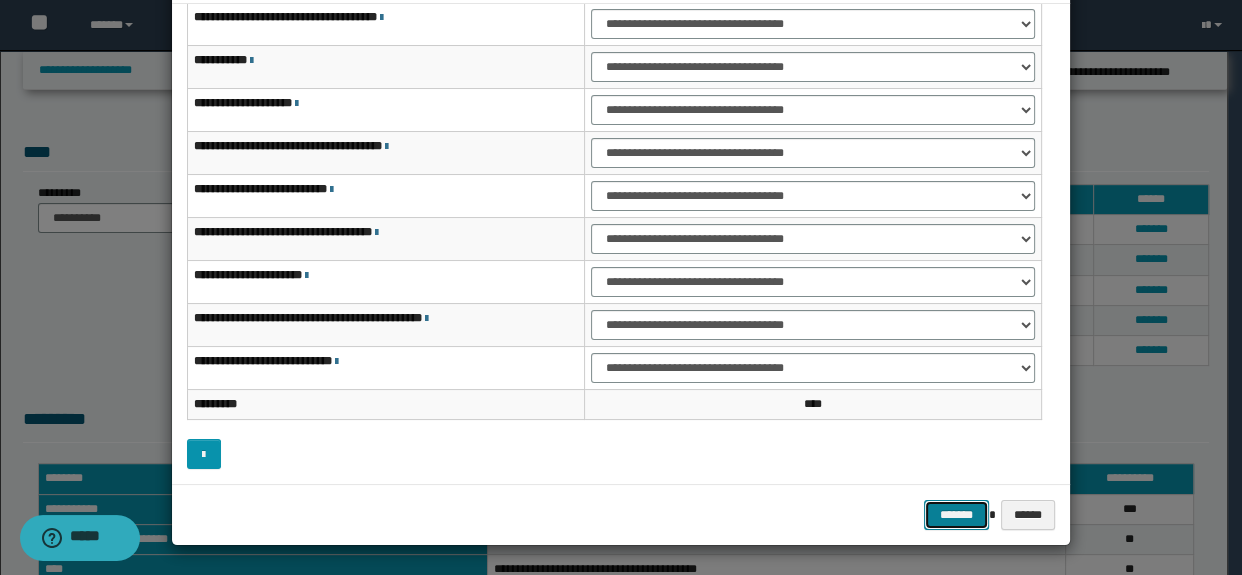 click on "*******" at bounding box center [956, 515] 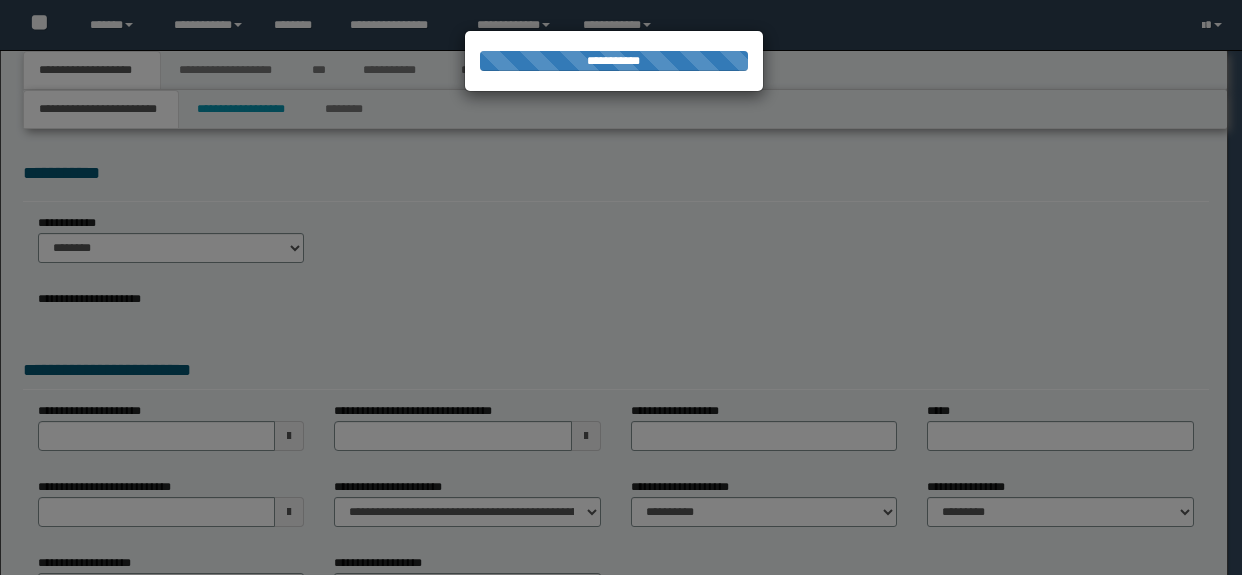 scroll, scrollTop: 0, scrollLeft: 0, axis: both 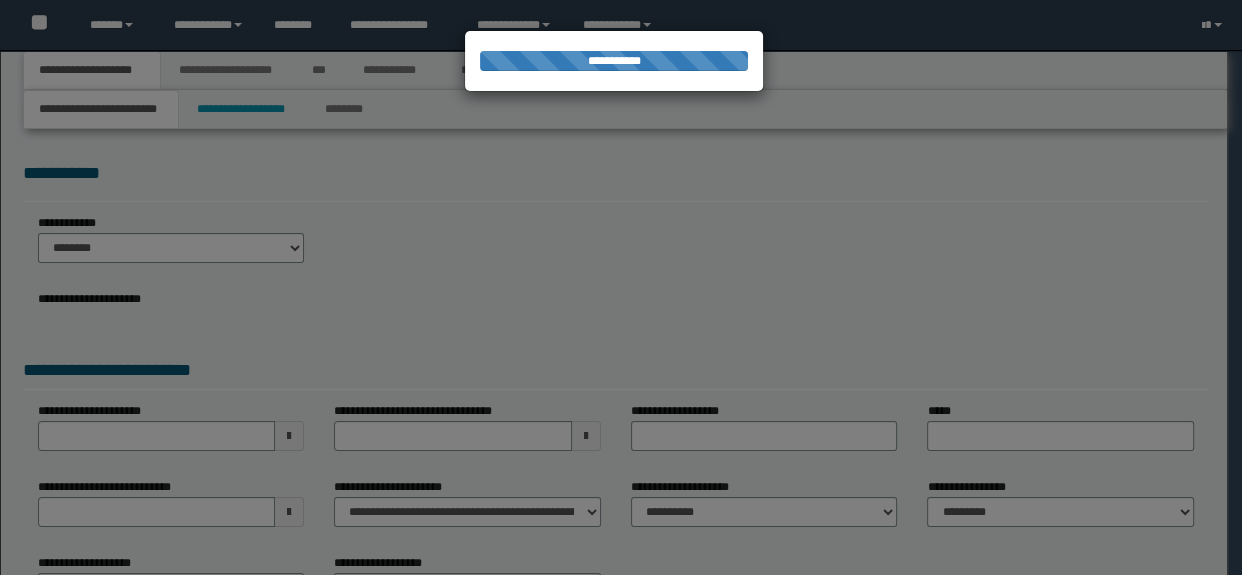 select on "*" 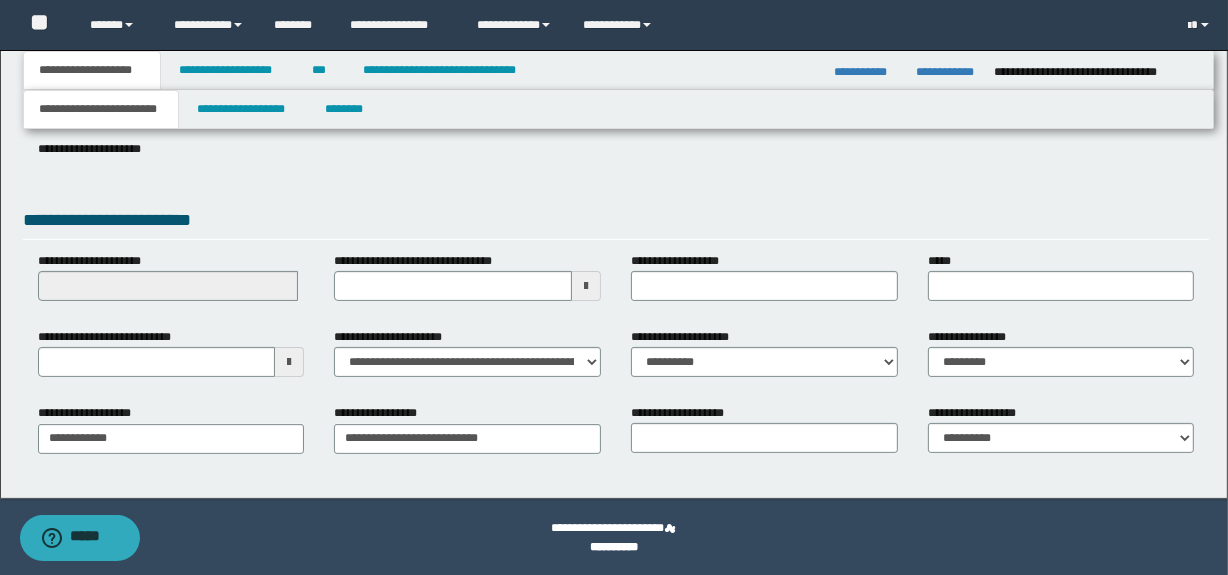 scroll, scrollTop: 308, scrollLeft: 0, axis: vertical 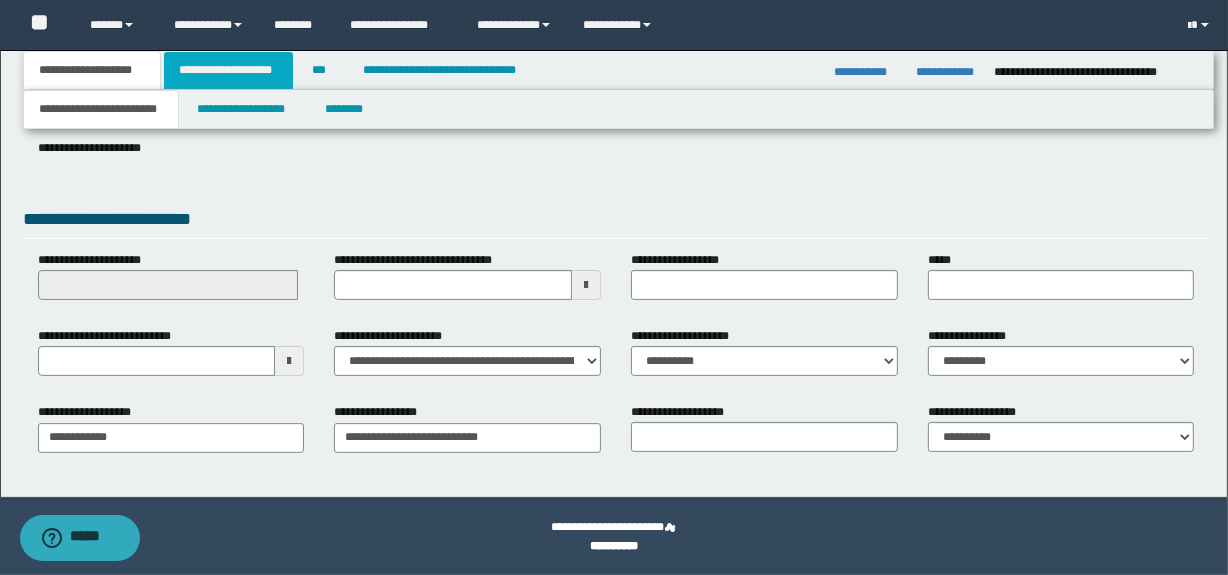 click on "**********" at bounding box center [228, 70] 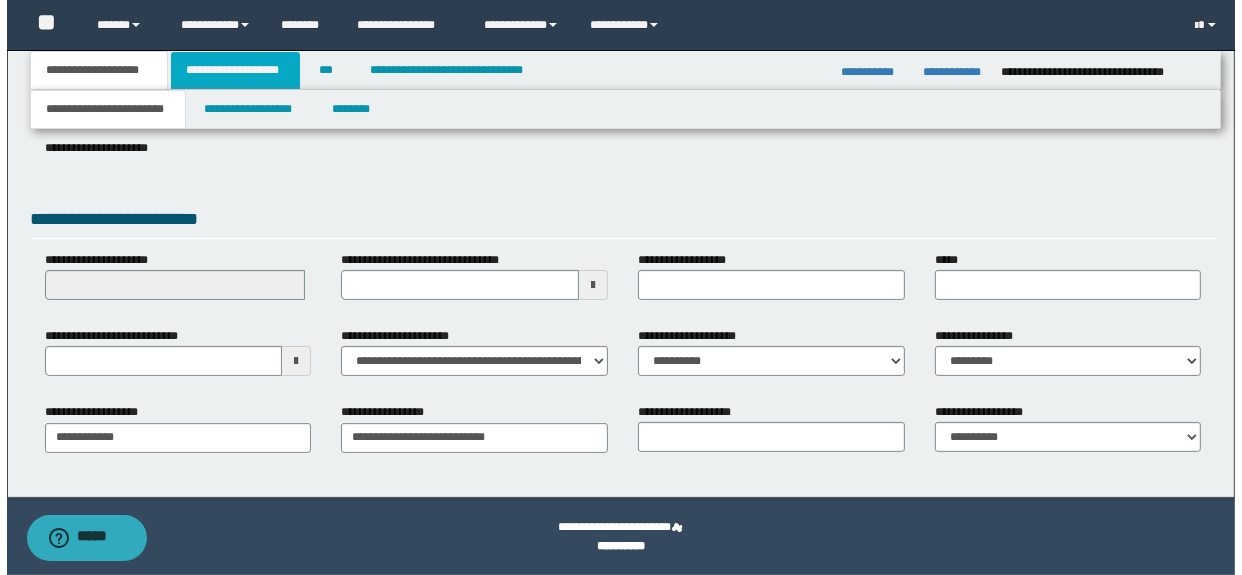 scroll, scrollTop: 0, scrollLeft: 0, axis: both 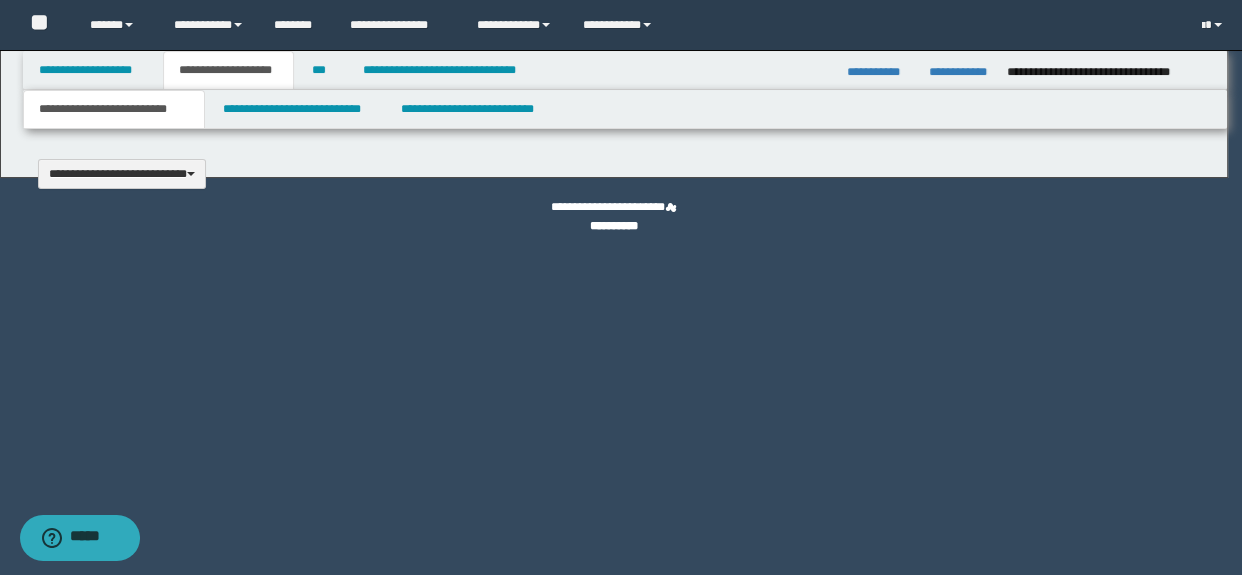 type 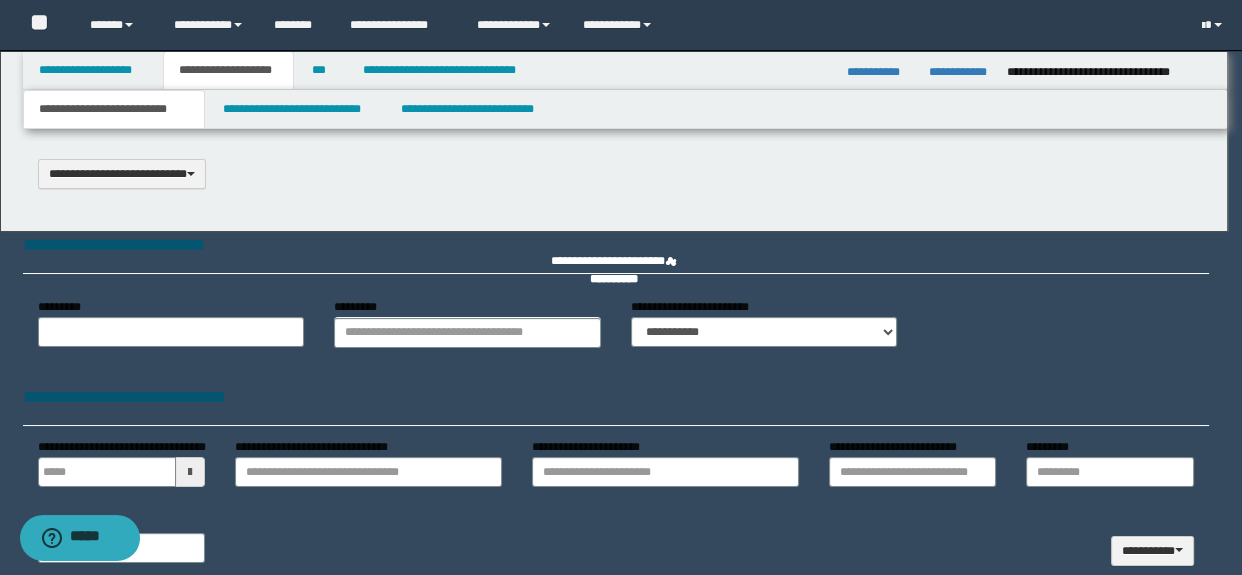 scroll, scrollTop: 0, scrollLeft: 0, axis: both 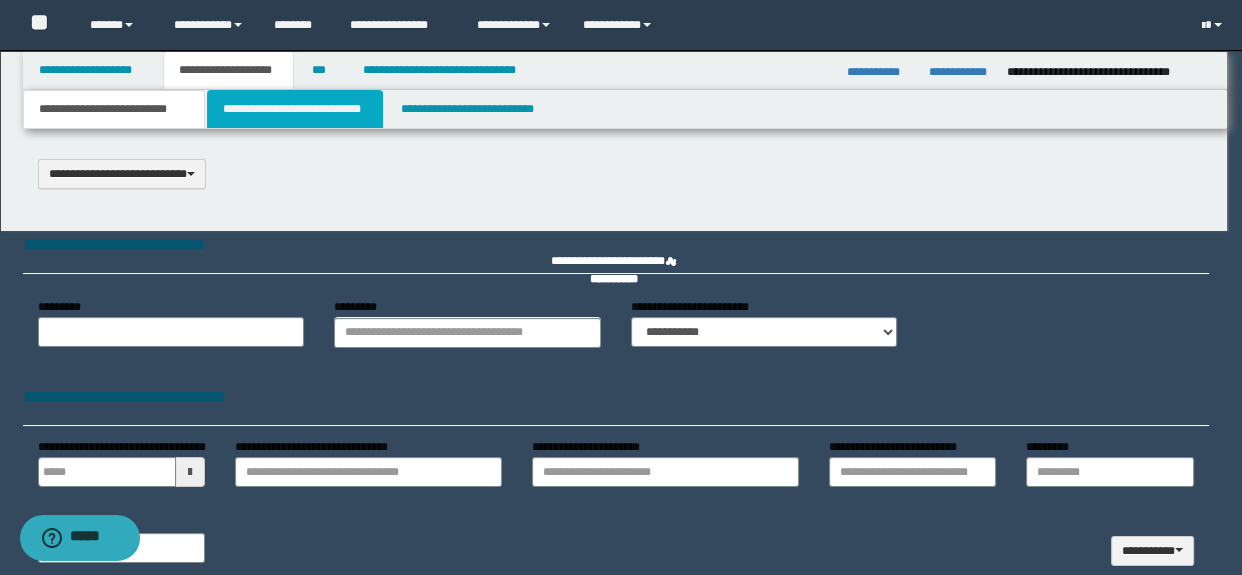 select on "*" 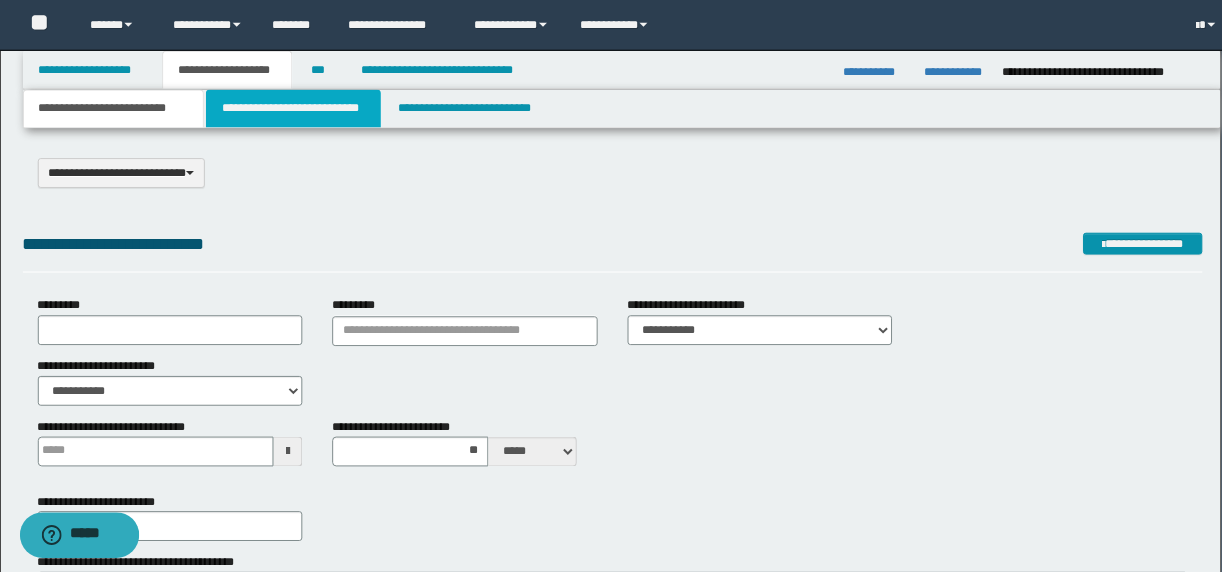 click on "**********" at bounding box center (294, 109) 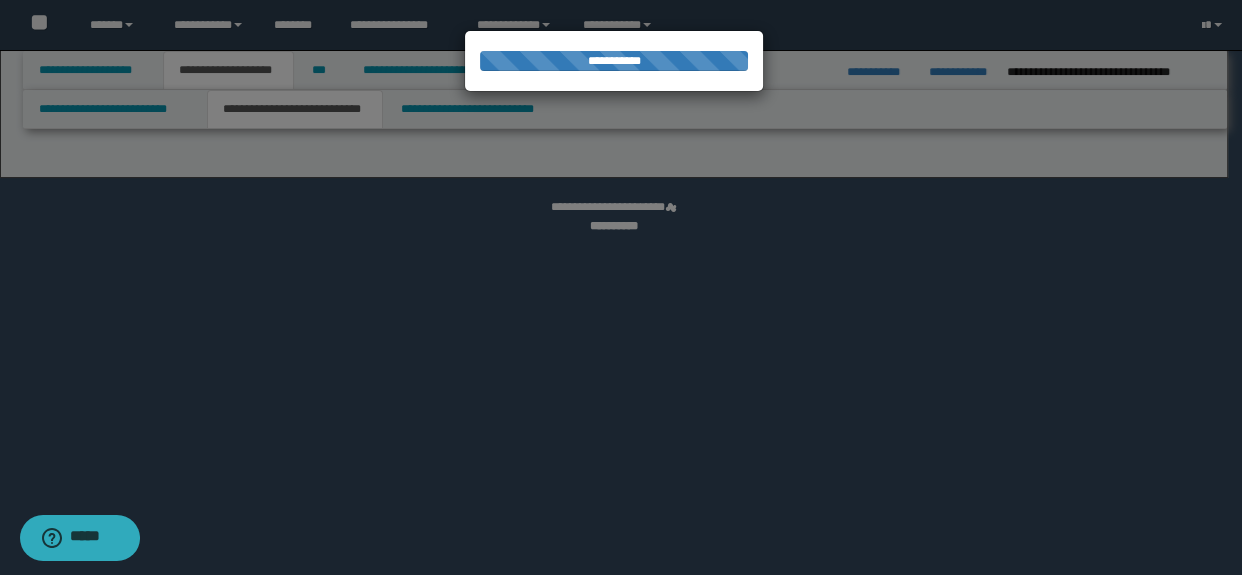 select on "*" 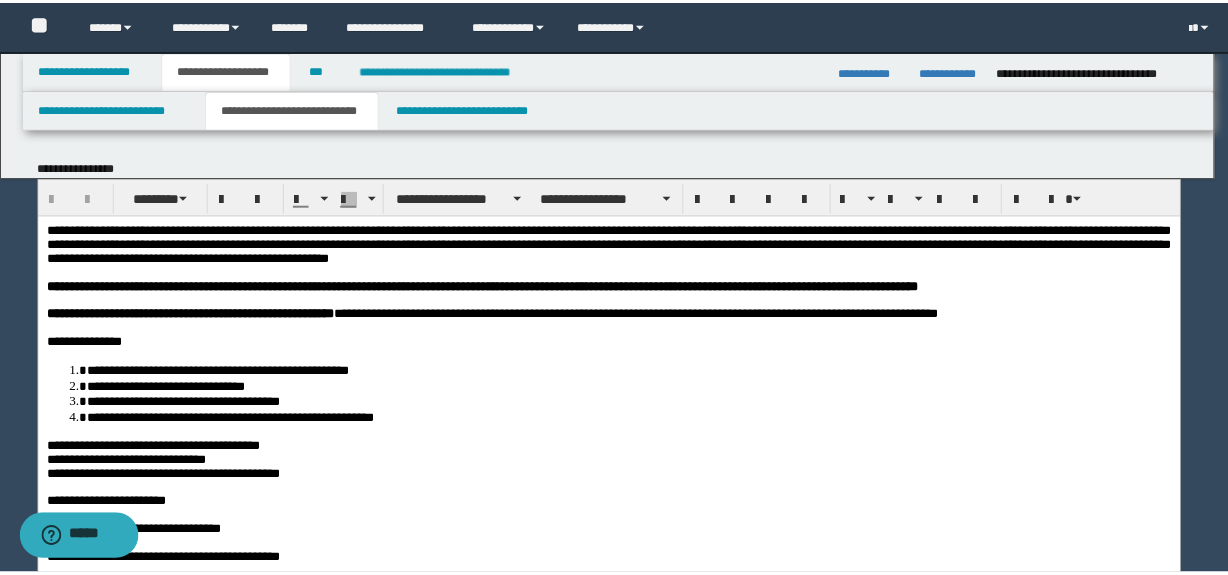scroll, scrollTop: 0, scrollLeft: 0, axis: both 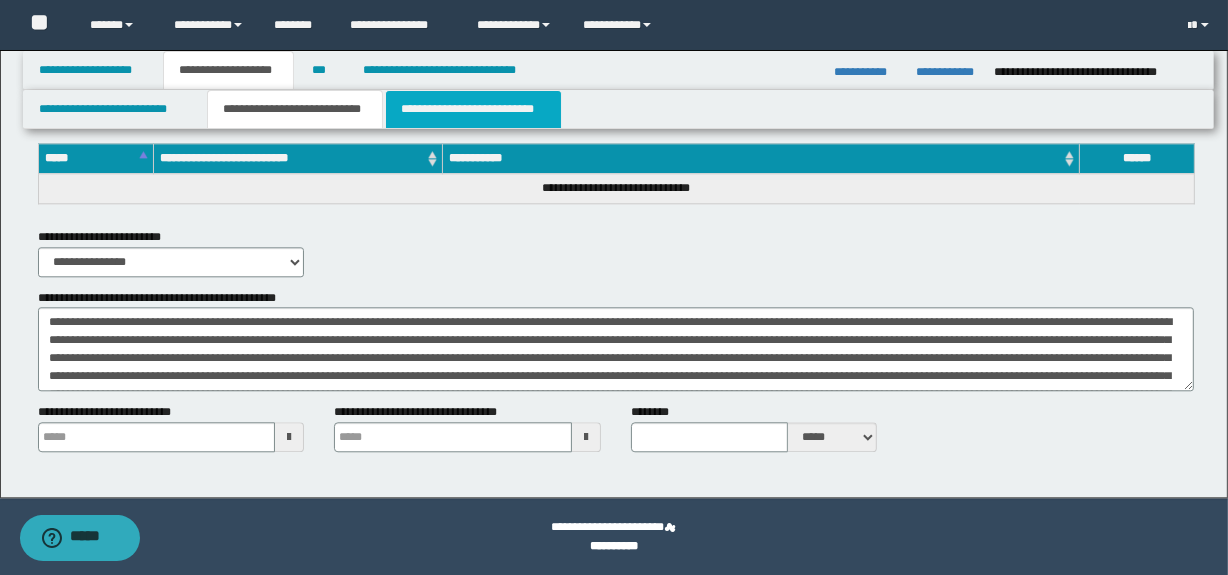 click on "**********" at bounding box center (473, 109) 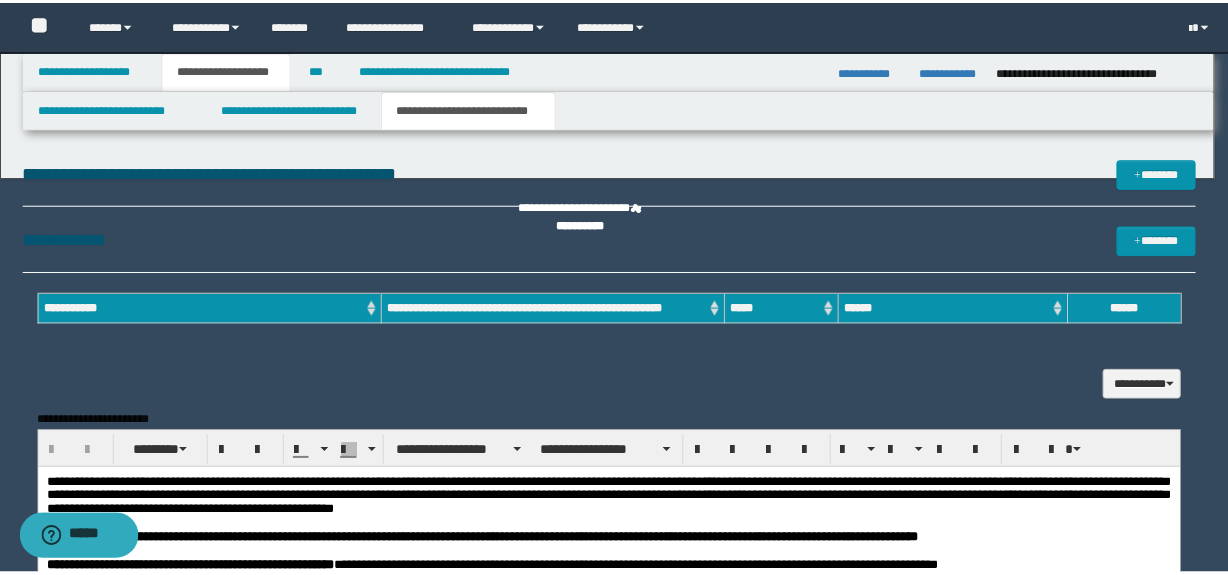 scroll, scrollTop: 0, scrollLeft: 0, axis: both 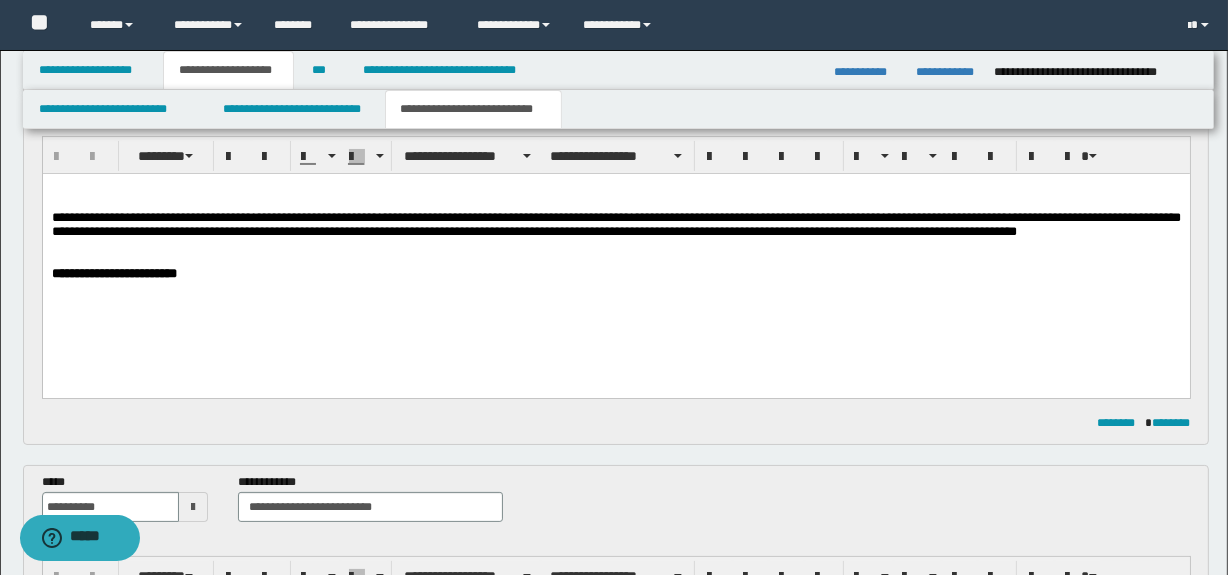 click on "**********" at bounding box center [616, 265] 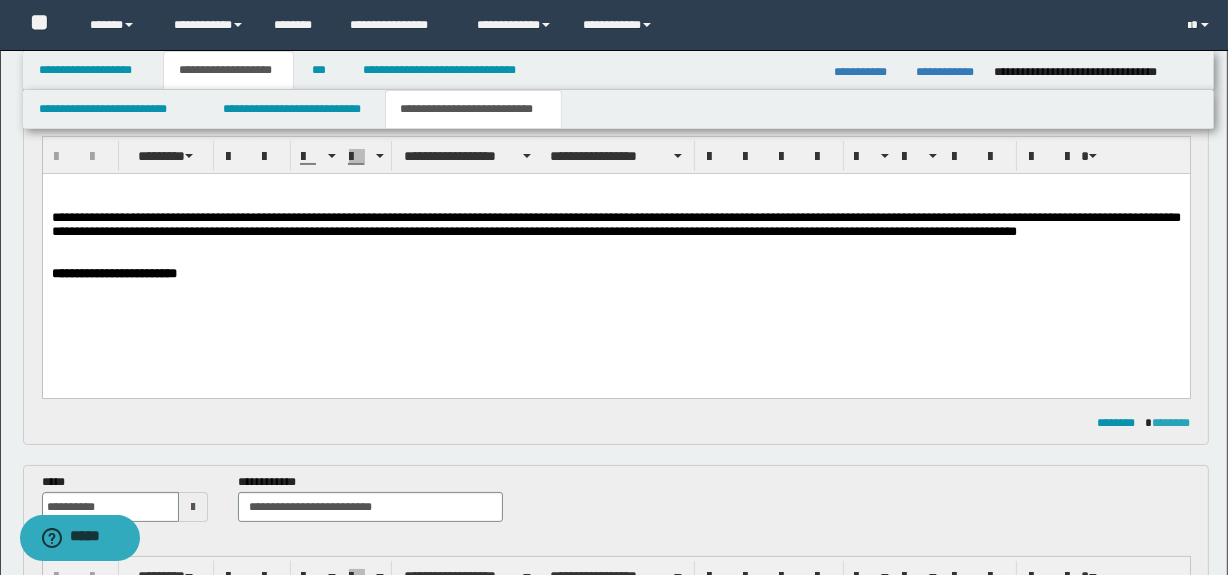 click on "********" at bounding box center (1172, 423) 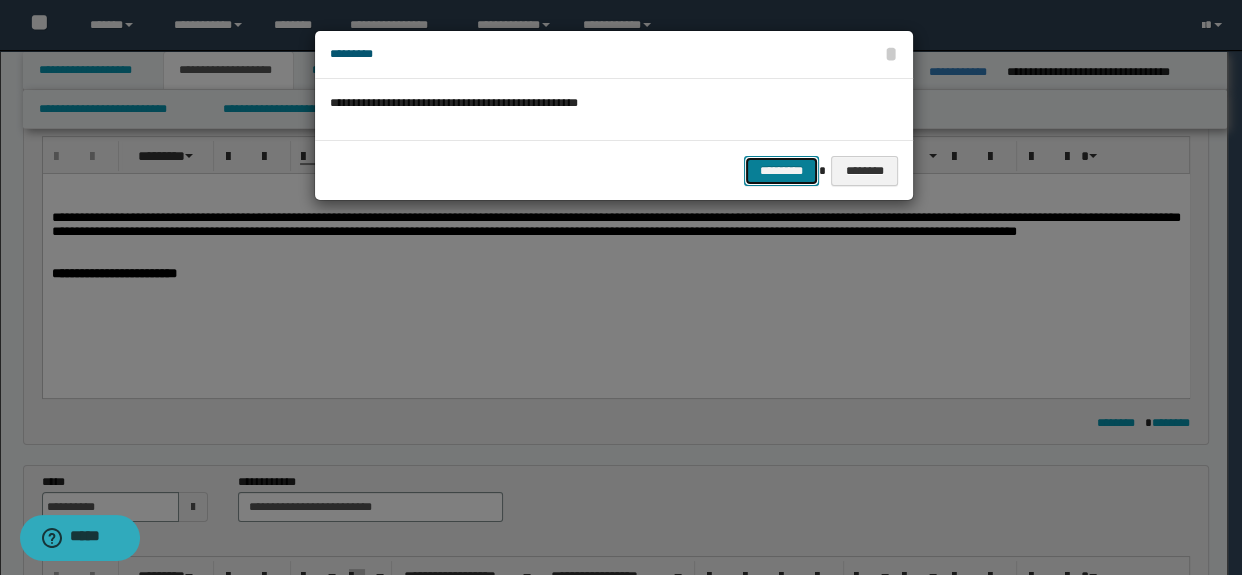 click on "*********" at bounding box center [781, 171] 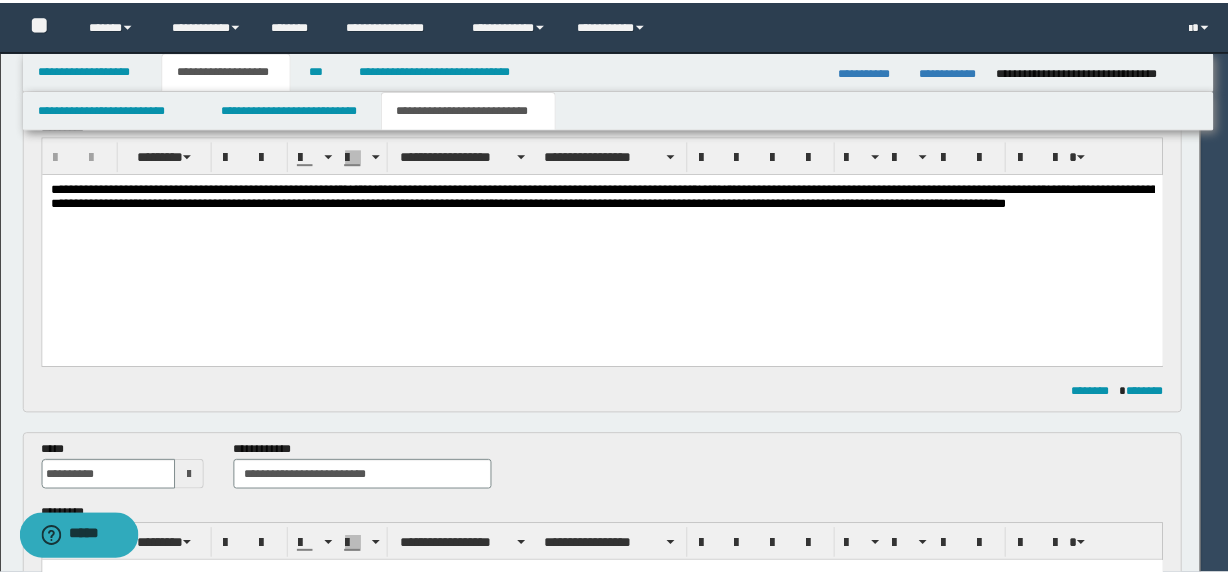 scroll, scrollTop: 0, scrollLeft: 0, axis: both 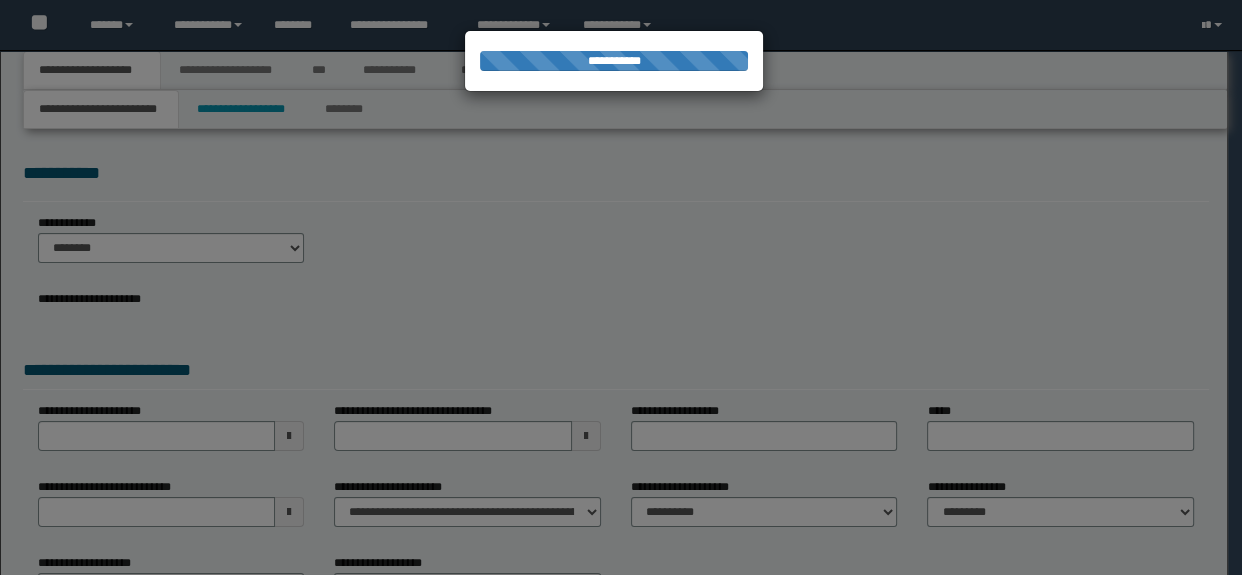 select on "*" 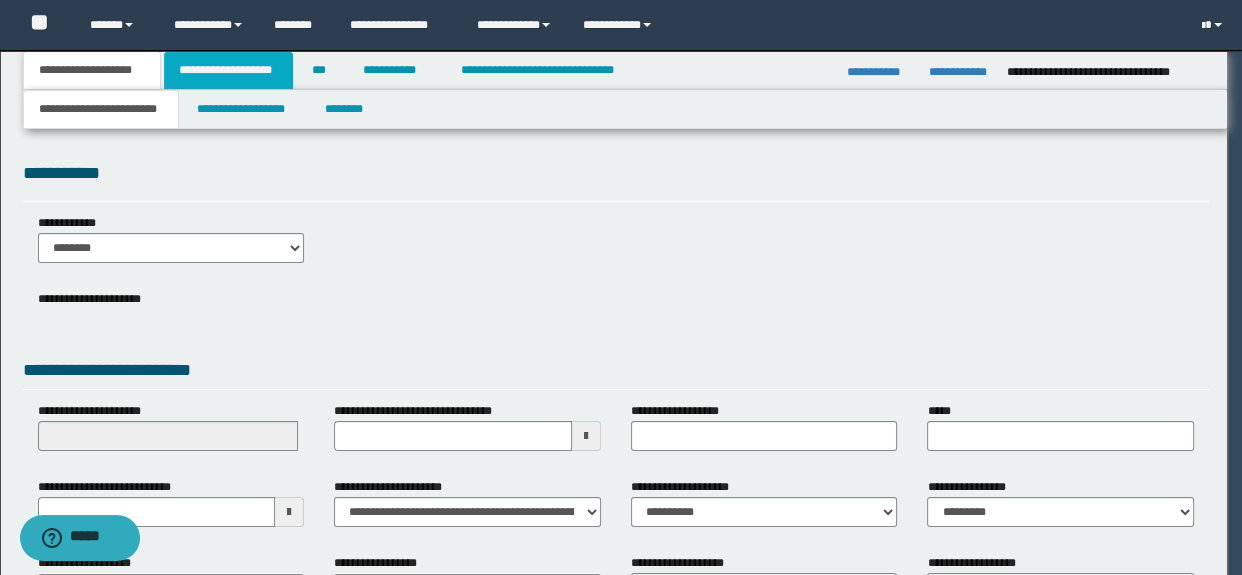 scroll, scrollTop: 0, scrollLeft: 0, axis: both 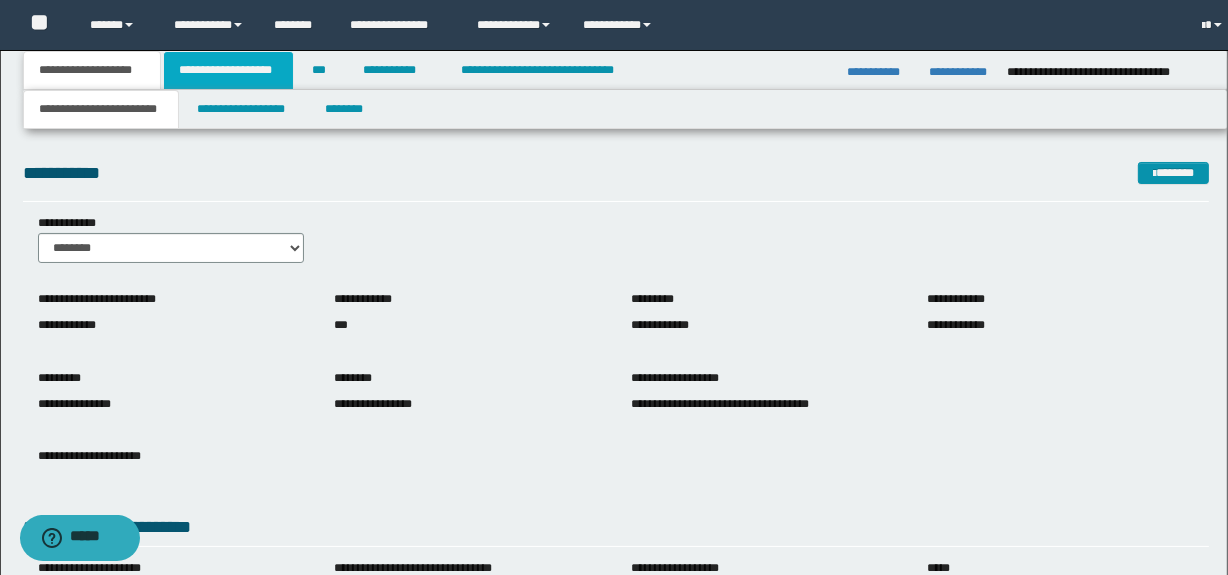 click on "**********" at bounding box center (228, 70) 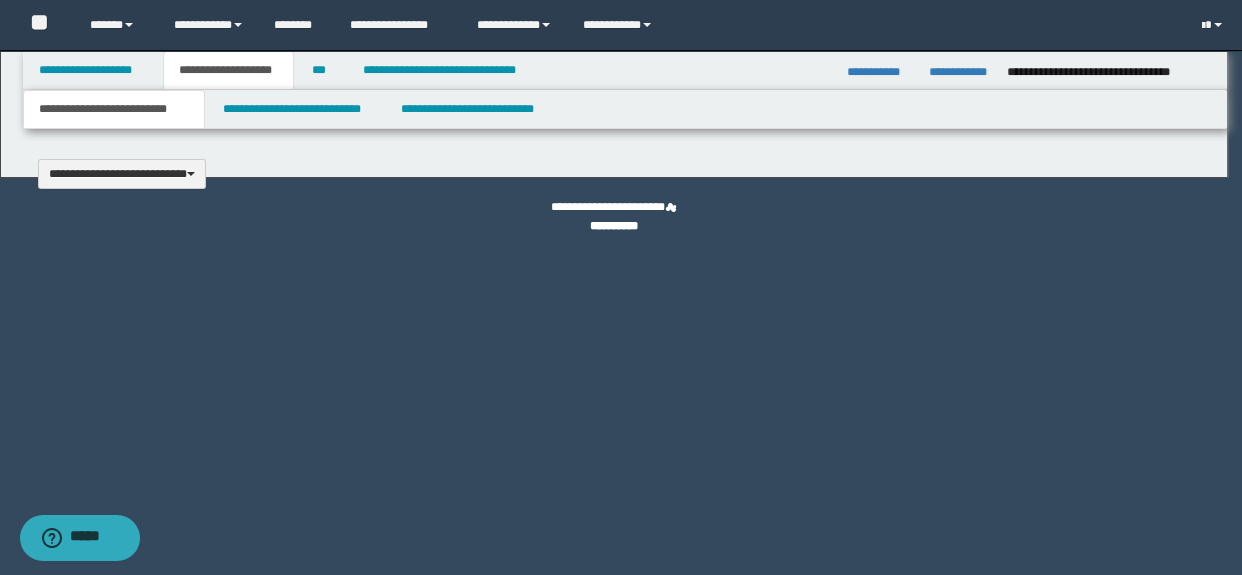 type 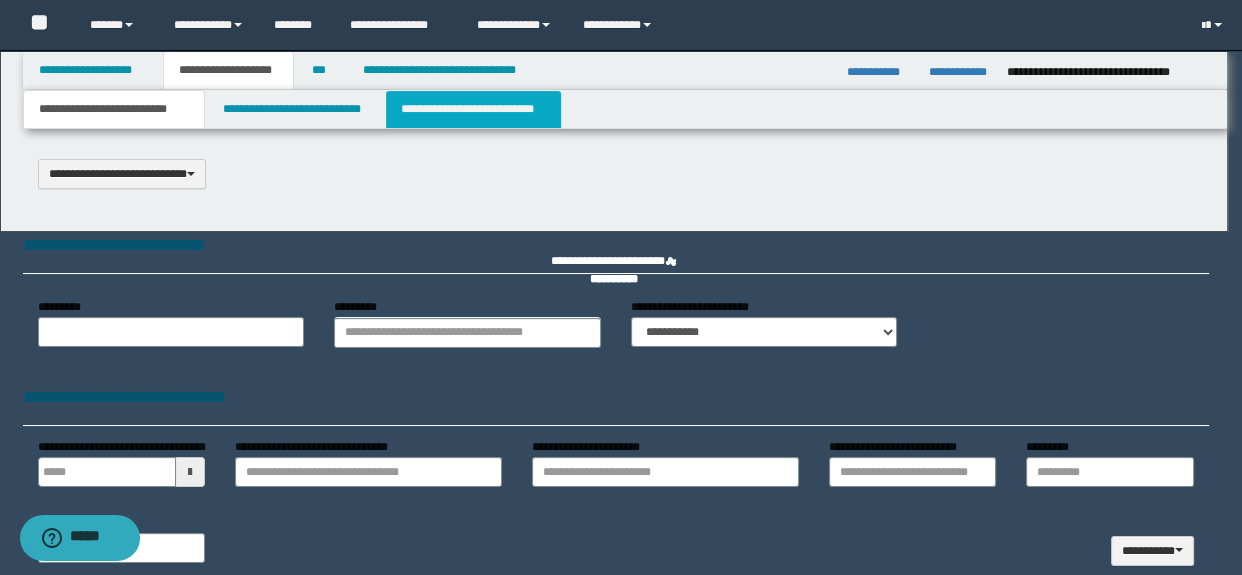 scroll, scrollTop: 0, scrollLeft: 0, axis: both 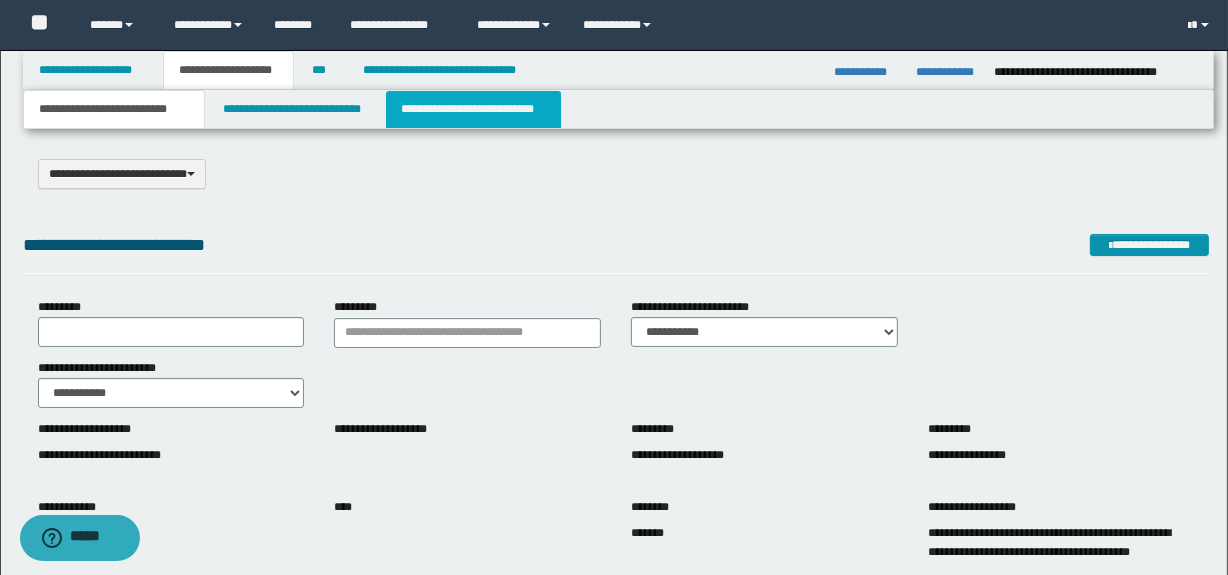 click on "**********" at bounding box center [473, 109] 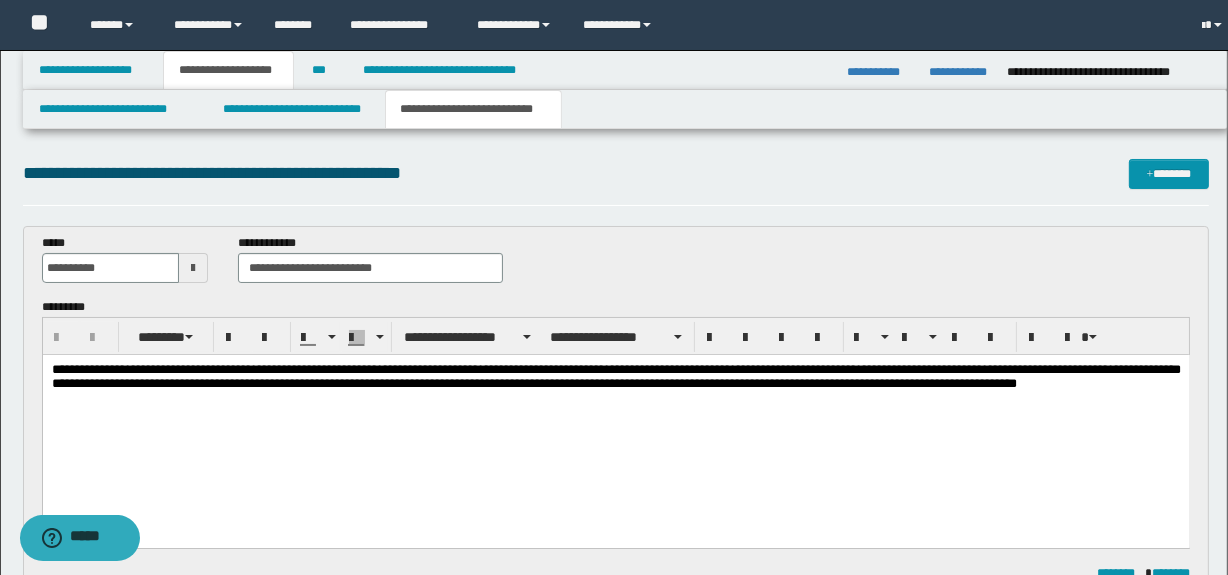 scroll, scrollTop: 0, scrollLeft: 0, axis: both 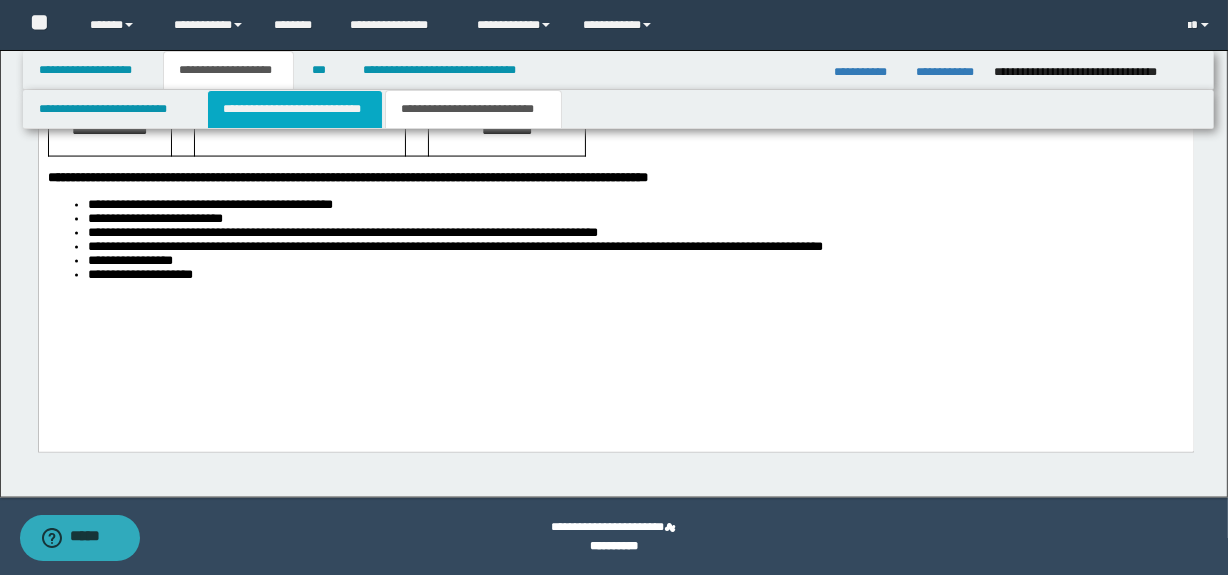 click on "**********" at bounding box center (294, 109) 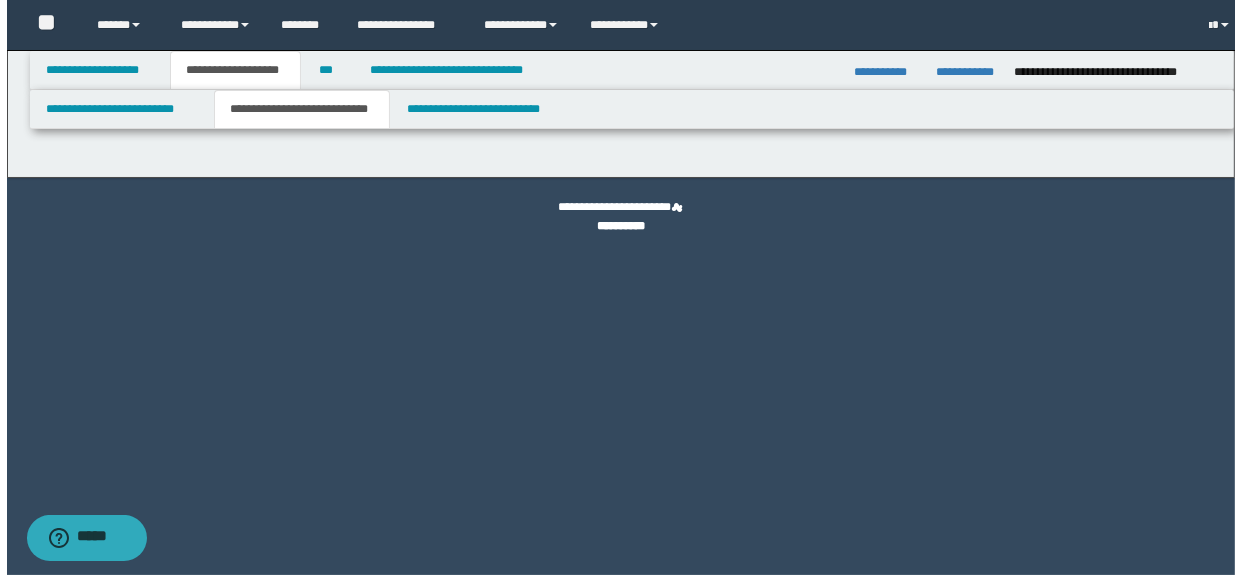 scroll, scrollTop: 0, scrollLeft: 0, axis: both 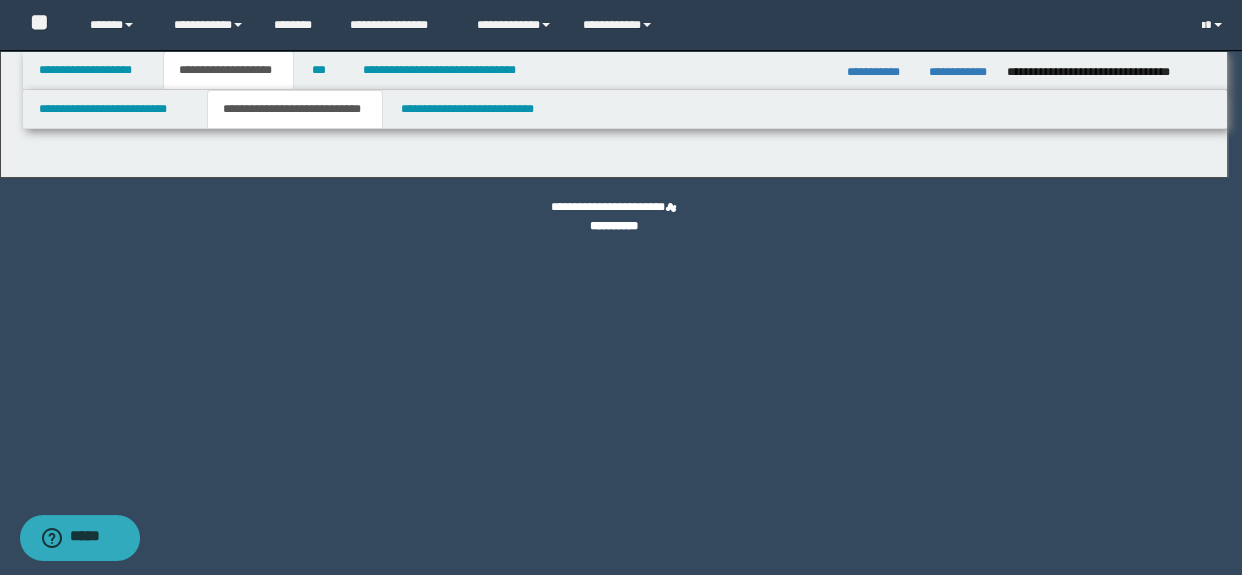 select on "*" 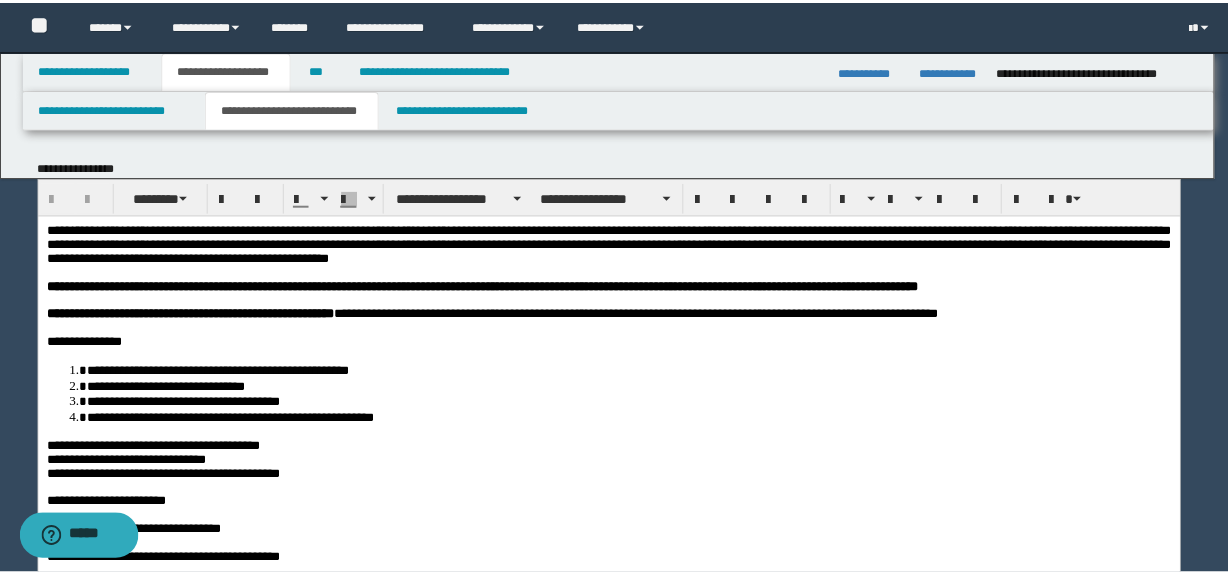 scroll, scrollTop: 0, scrollLeft: 0, axis: both 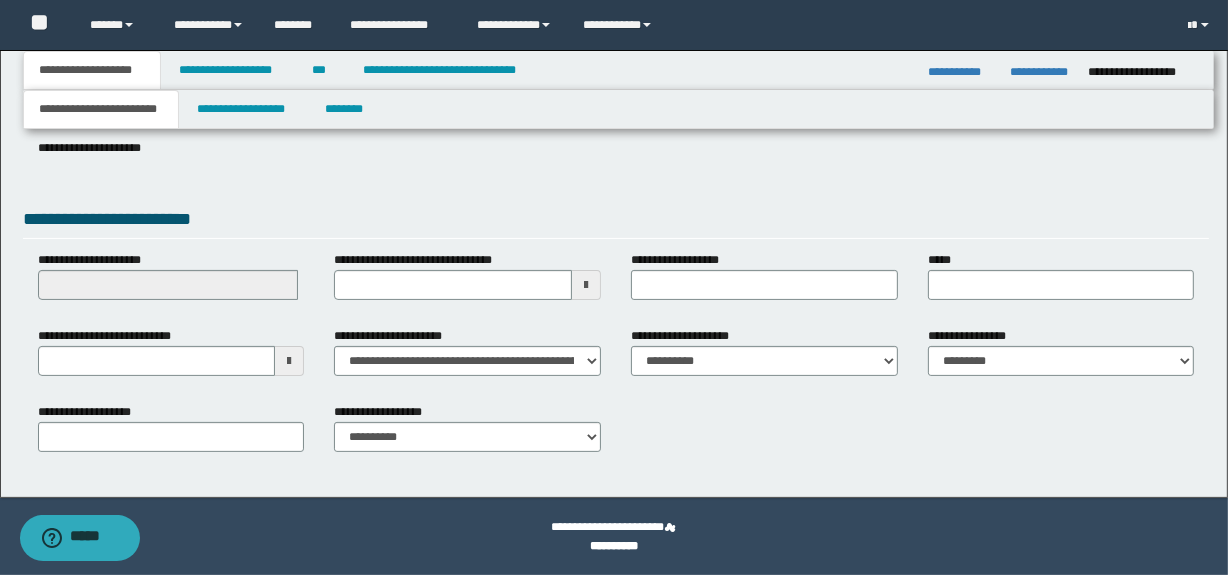 click at bounding box center (289, 361) 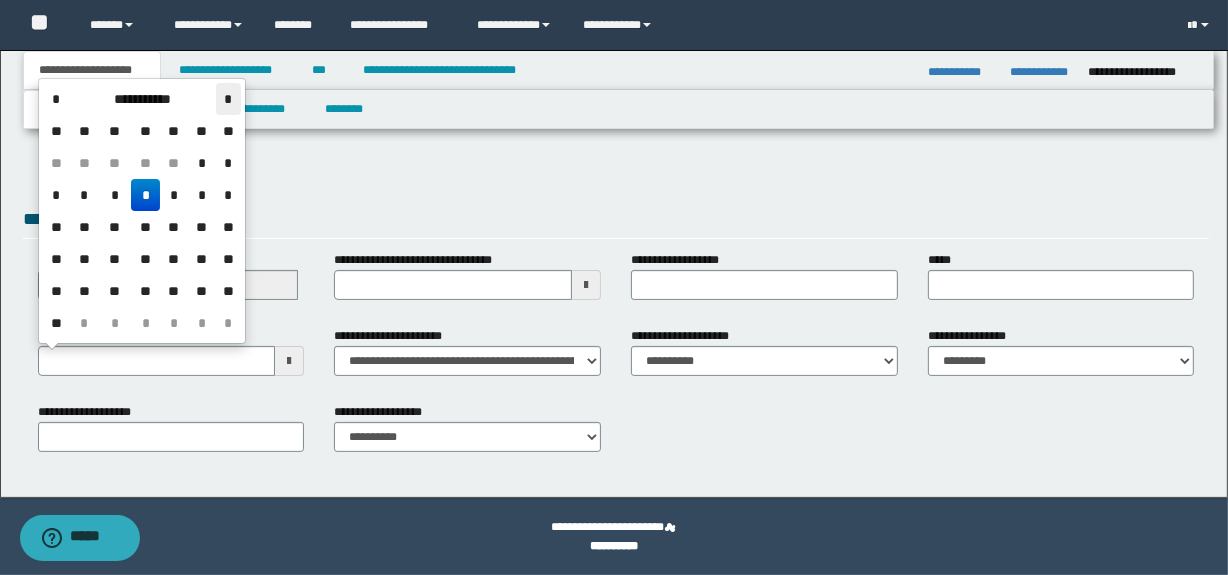 click on "*" at bounding box center (228, 99) 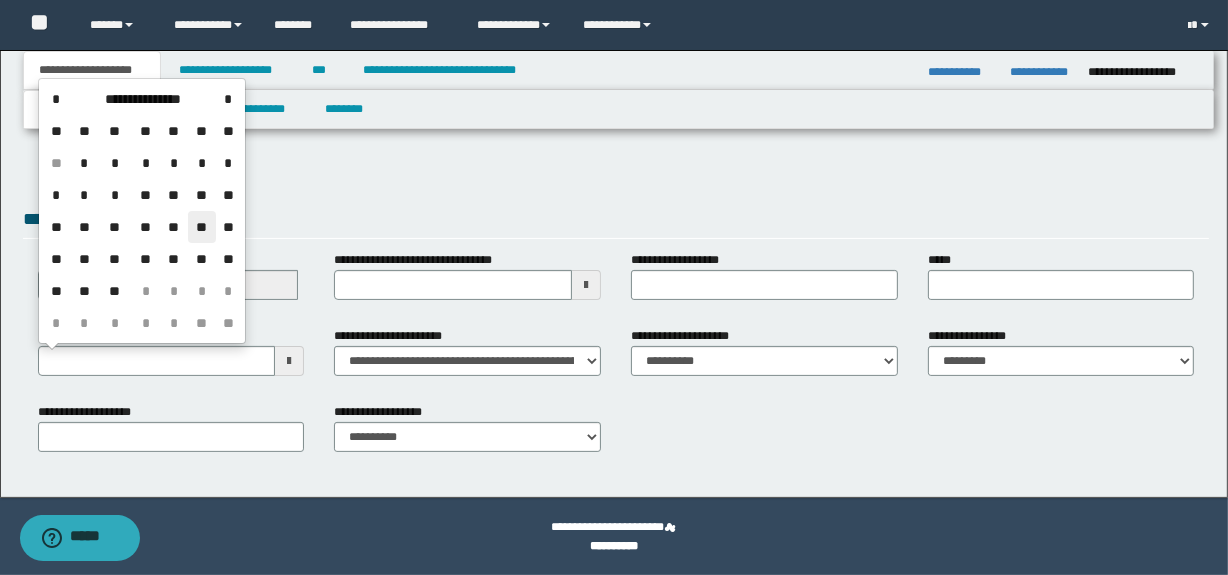 click on "**" at bounding box center [202, 227] 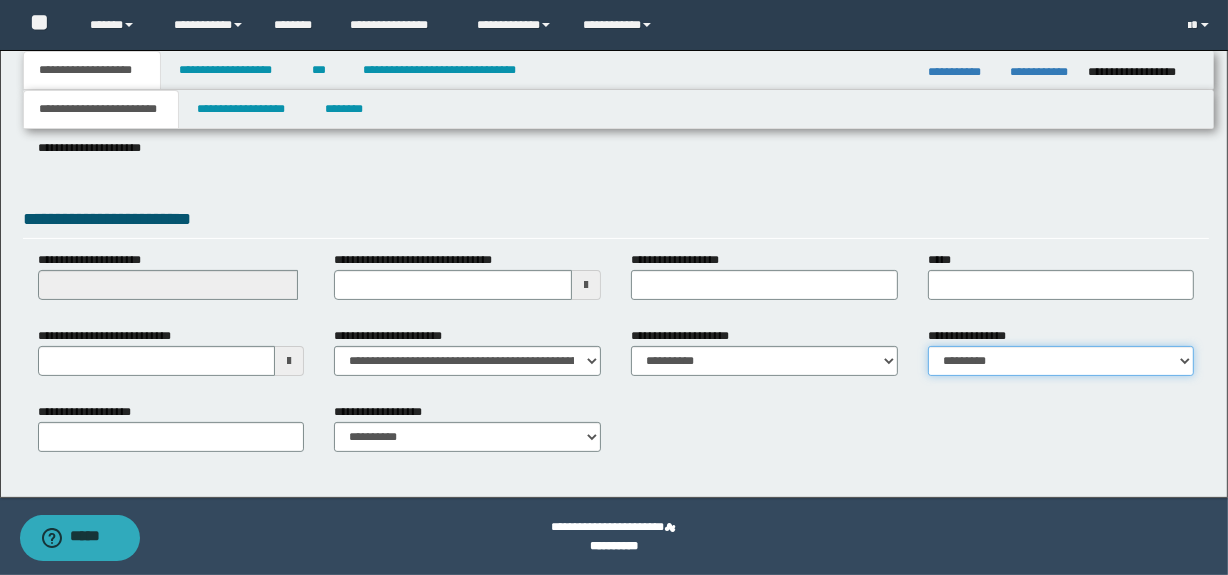 drag, startPoint x: 993, startPoint y: 356, endPoint x: 994, endPoint y: 369, distance: 13.038404 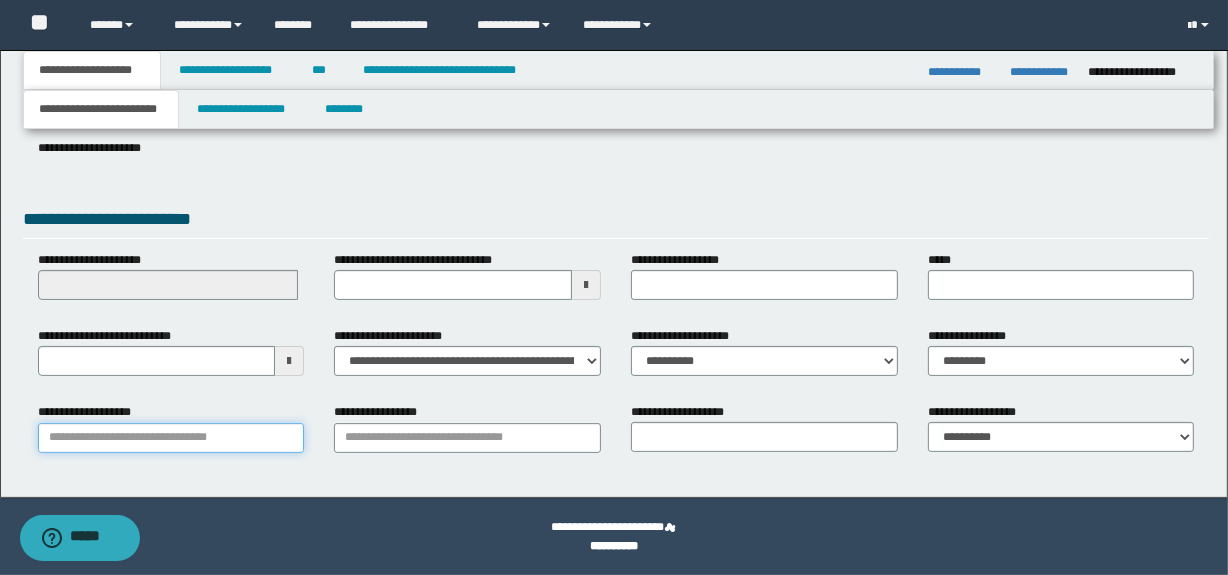 click on "**********" at bounding box center (171, 438) 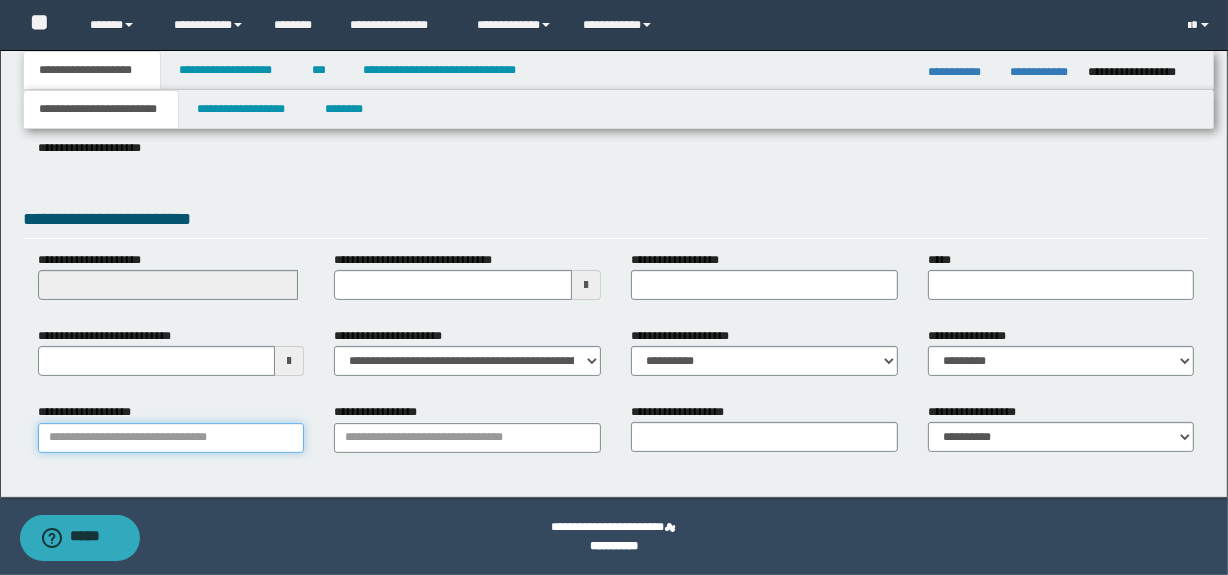 click on "**********" at bounding box center [171, 438] 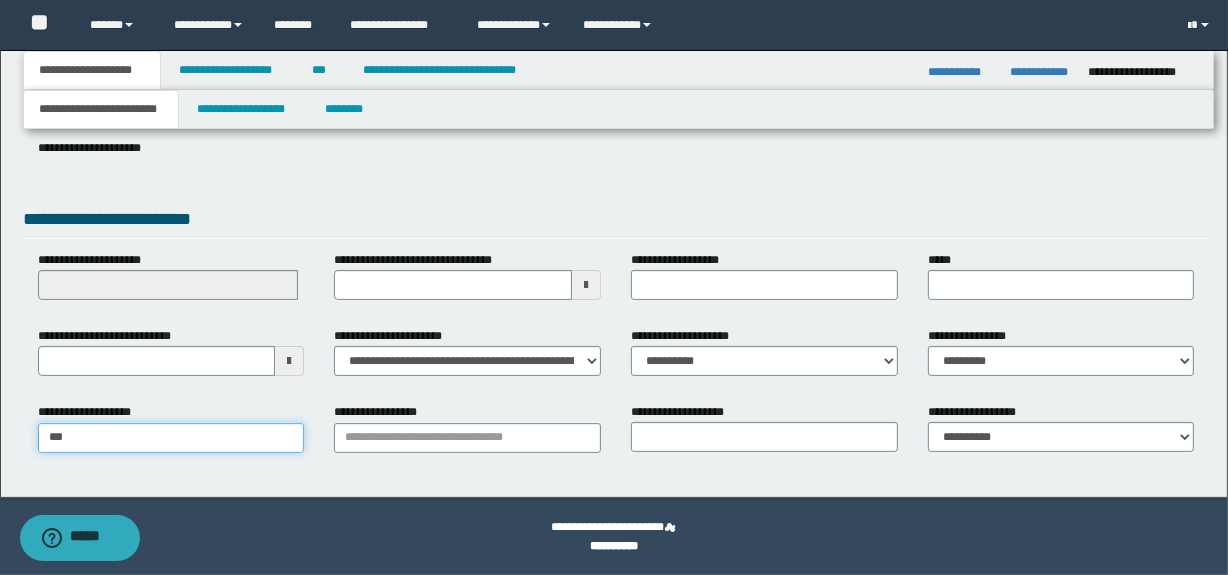 type on "***" 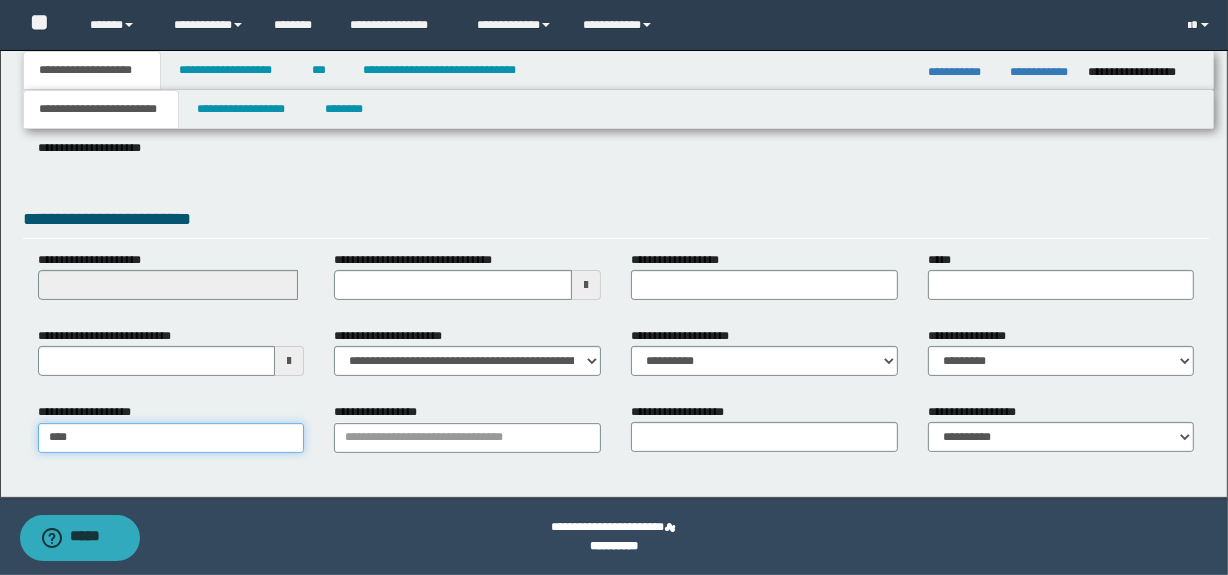 type on "**********" 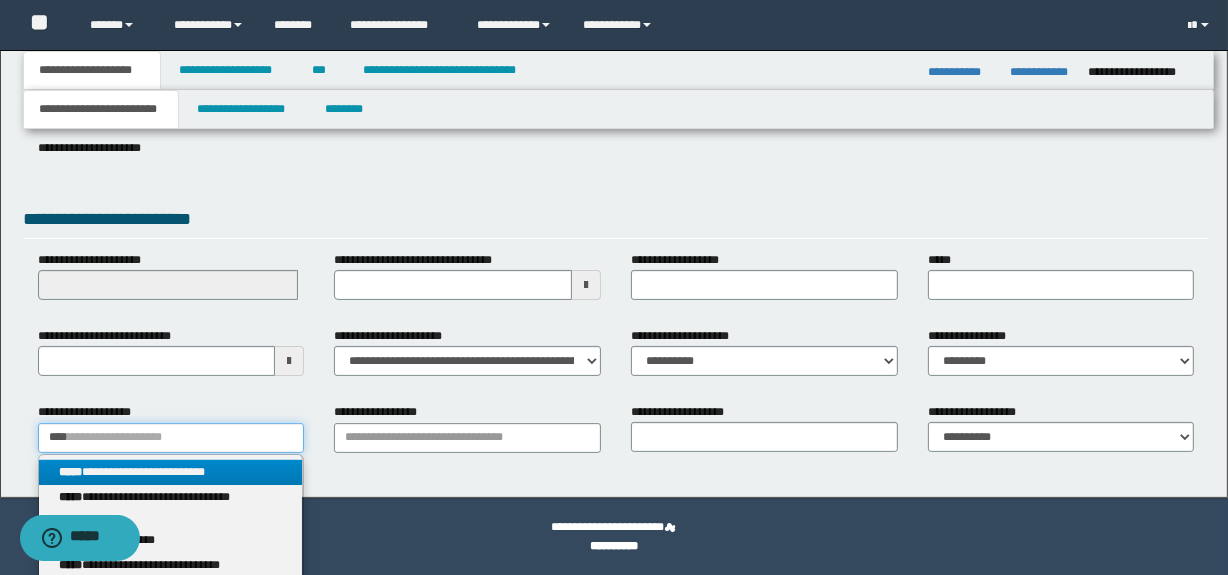 type 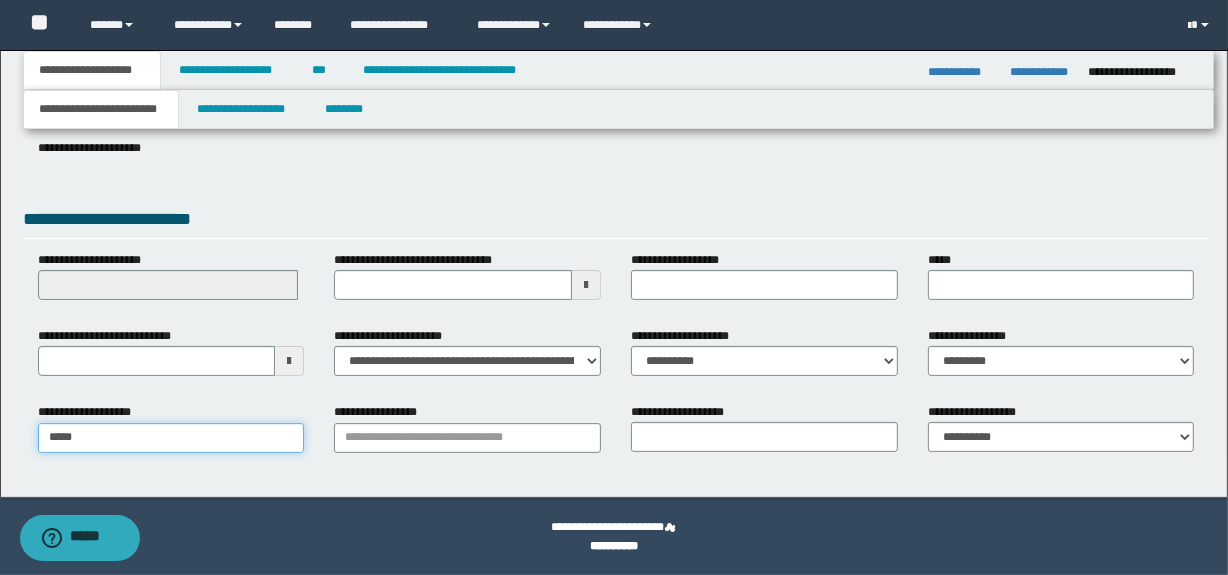 type on "**********" 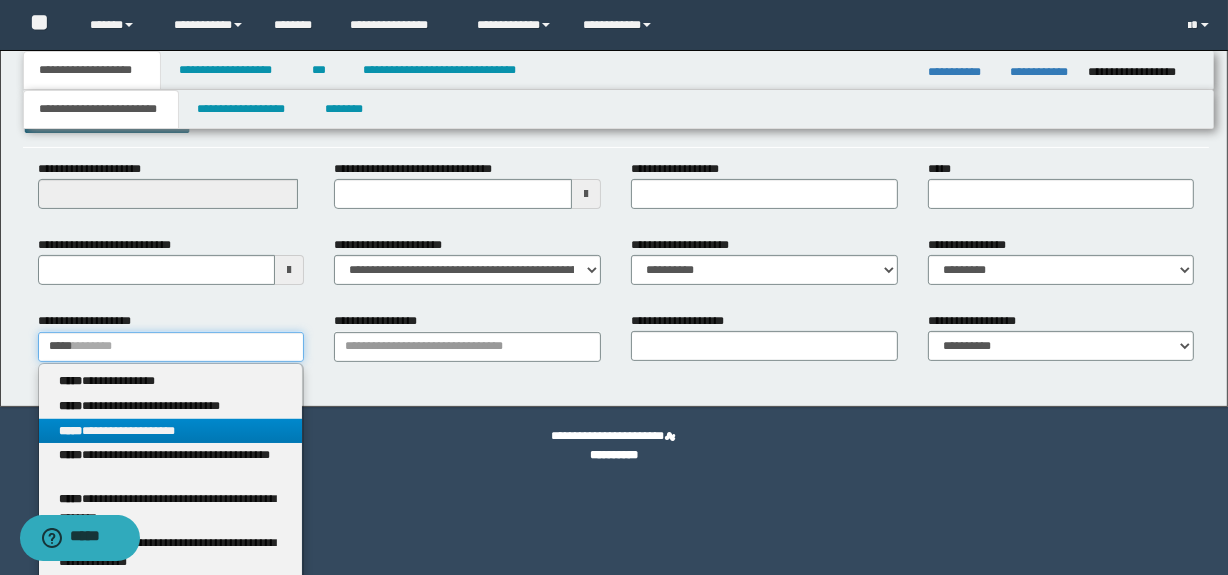 type on "*****" 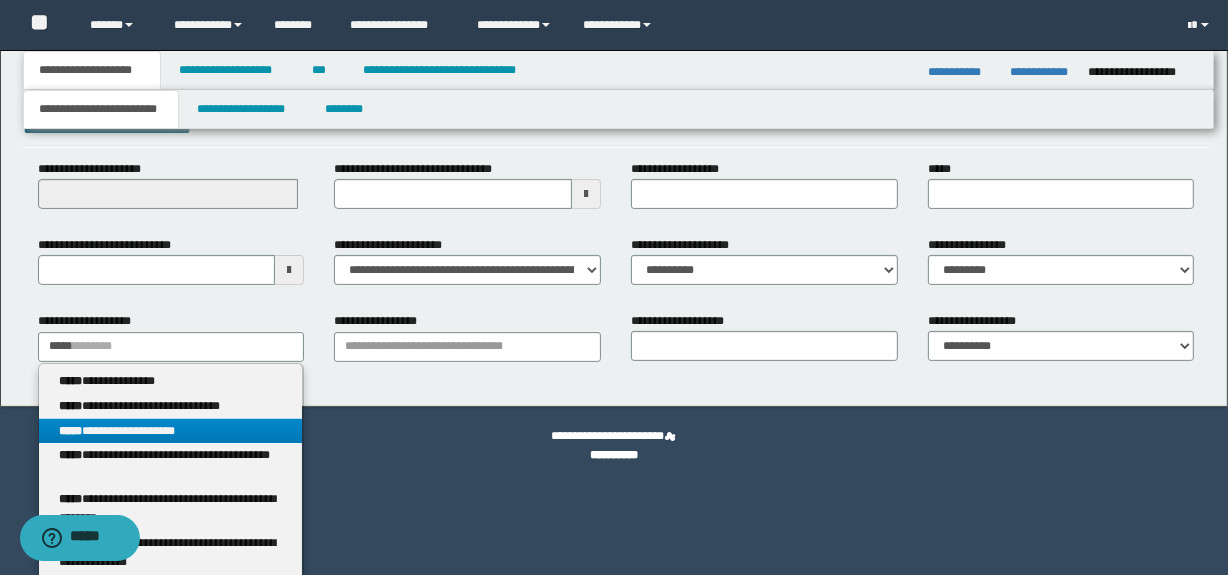 click on "**********" at bounding box center (171, 431) 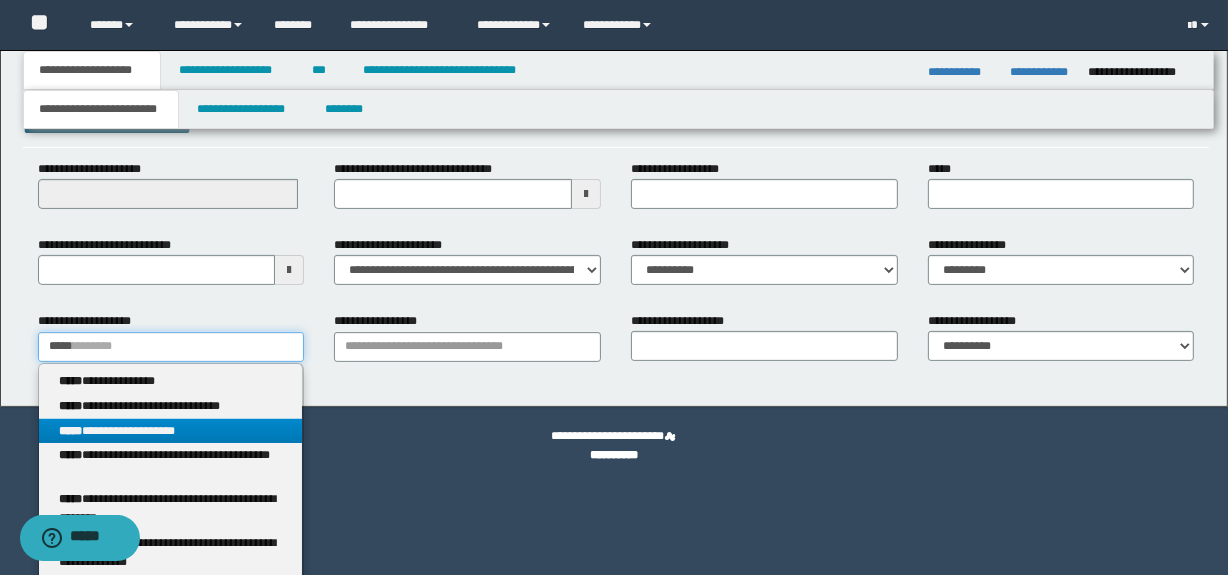 type 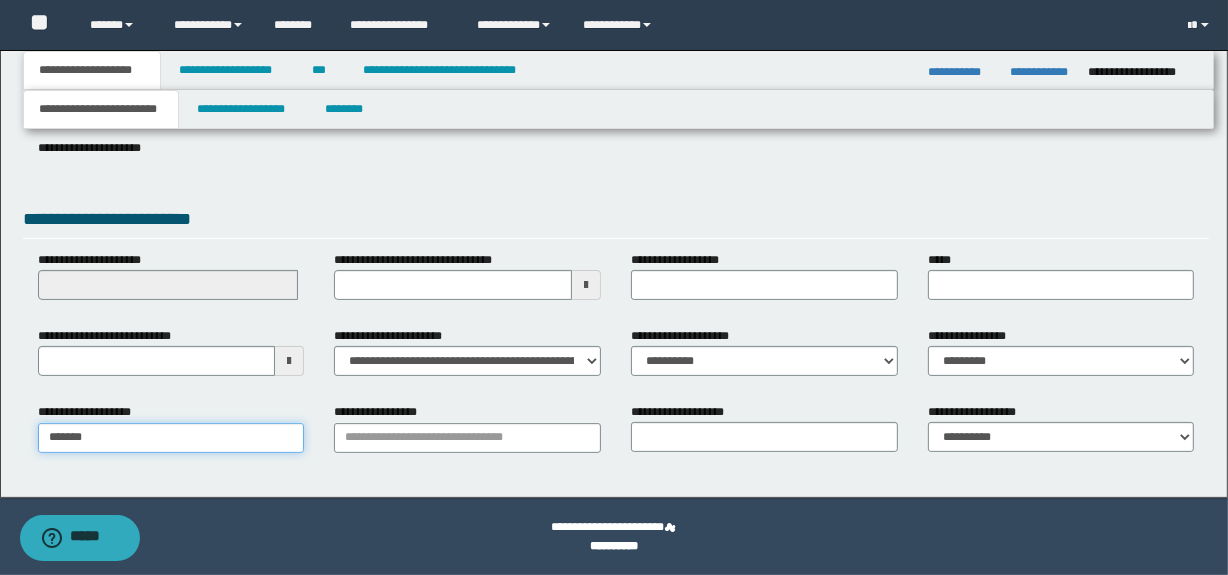 scroll, scrollTop: 308, scrollLeft: 0, axis: vertical 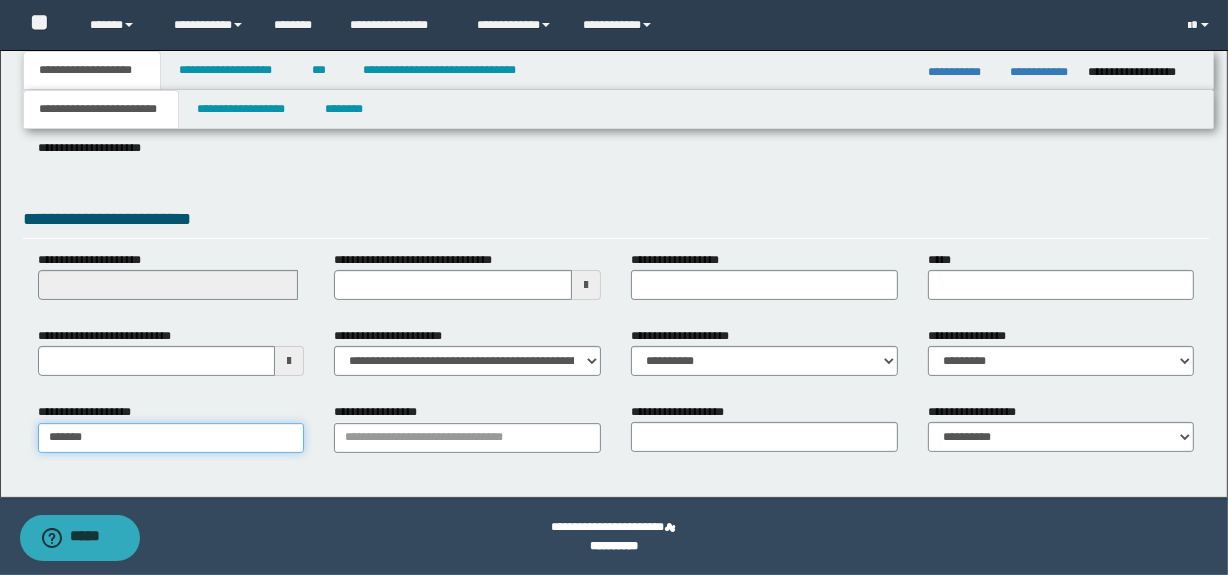 type on "*******" 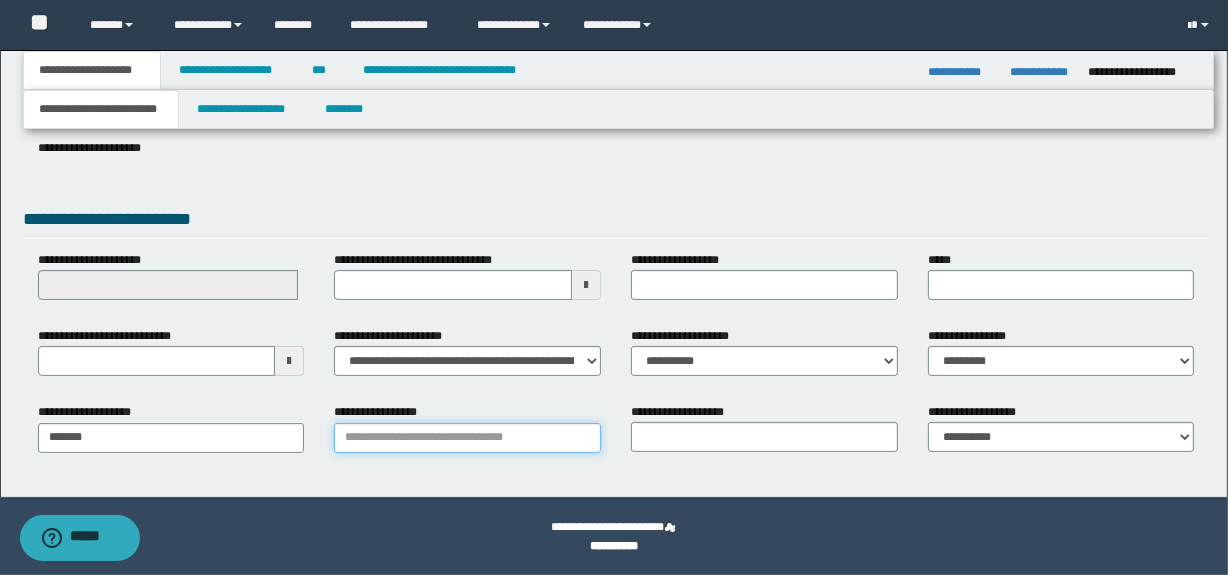 type 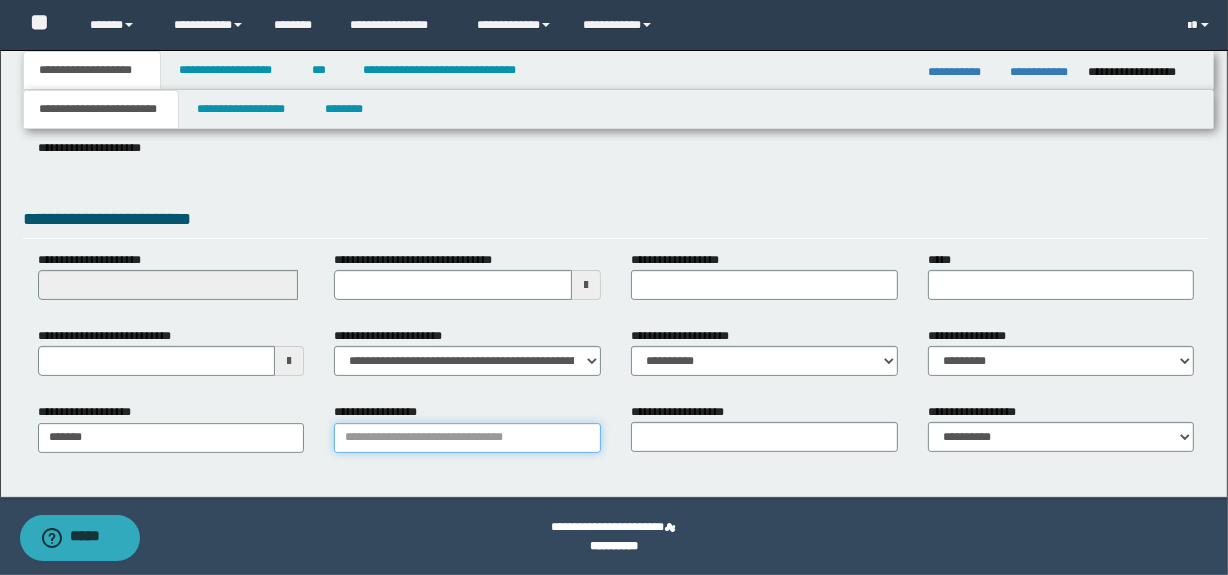 click on "**********" at bounding box center (467, 438) 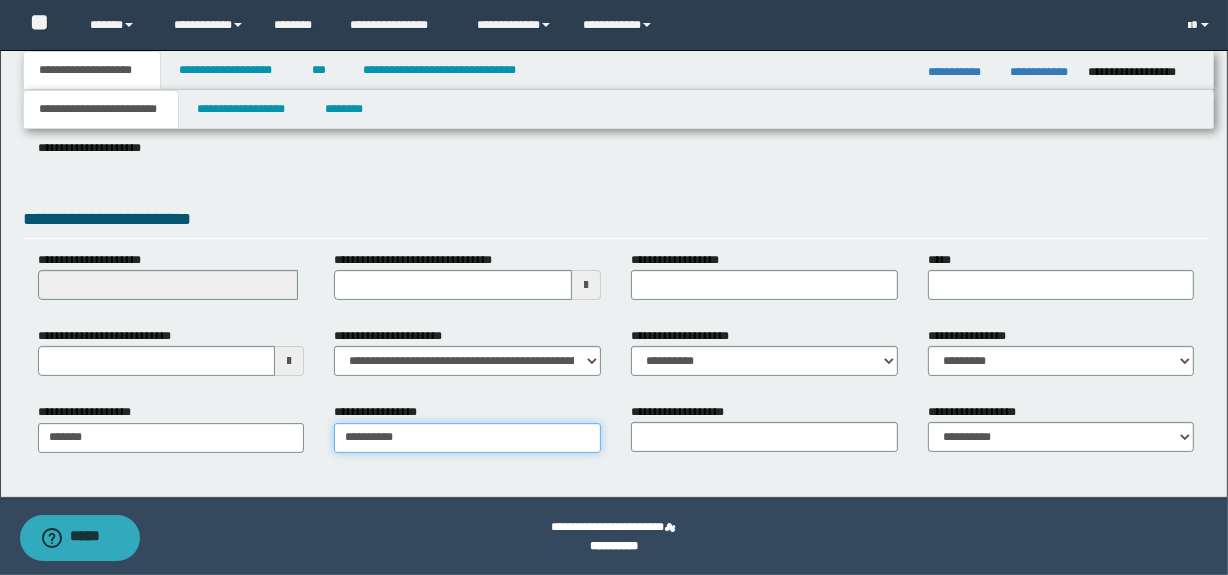 type on "**********" 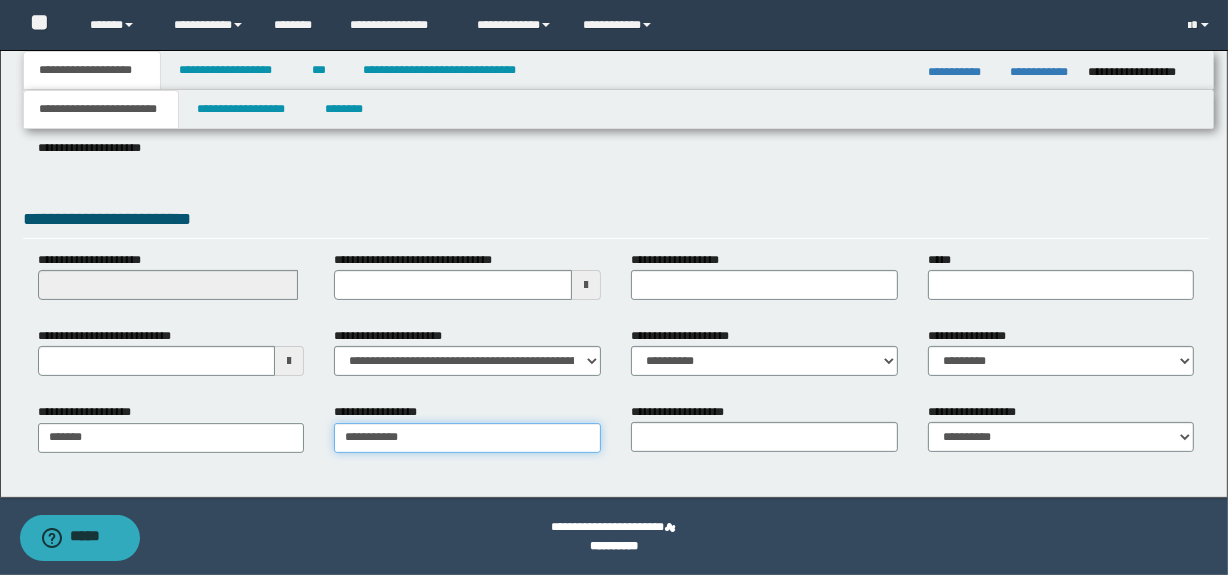 type on "**********" 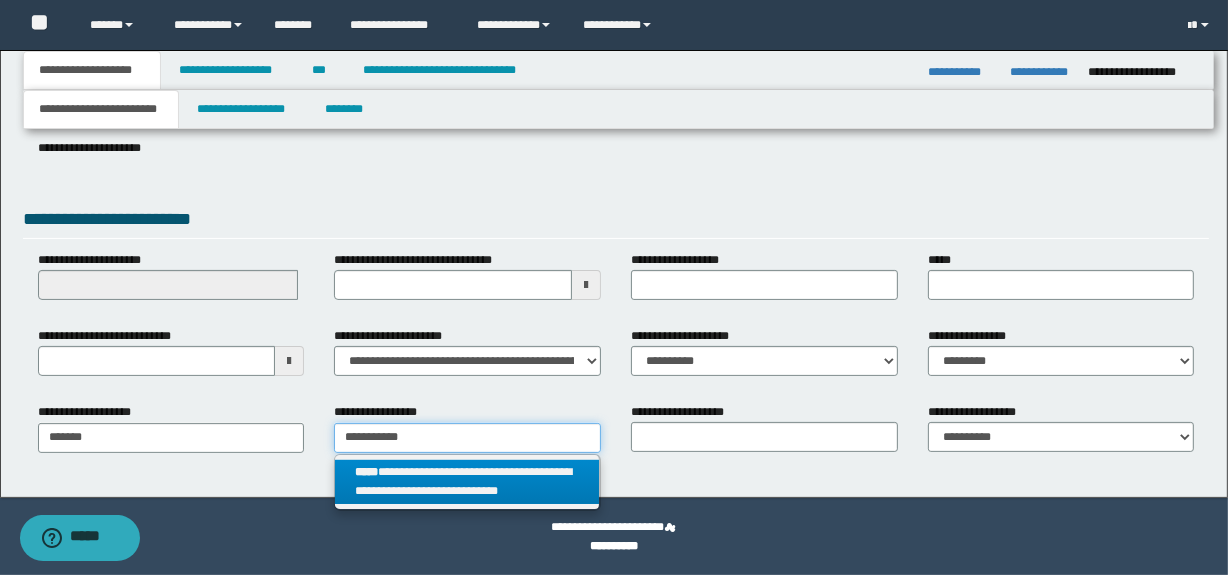 type on "**********" 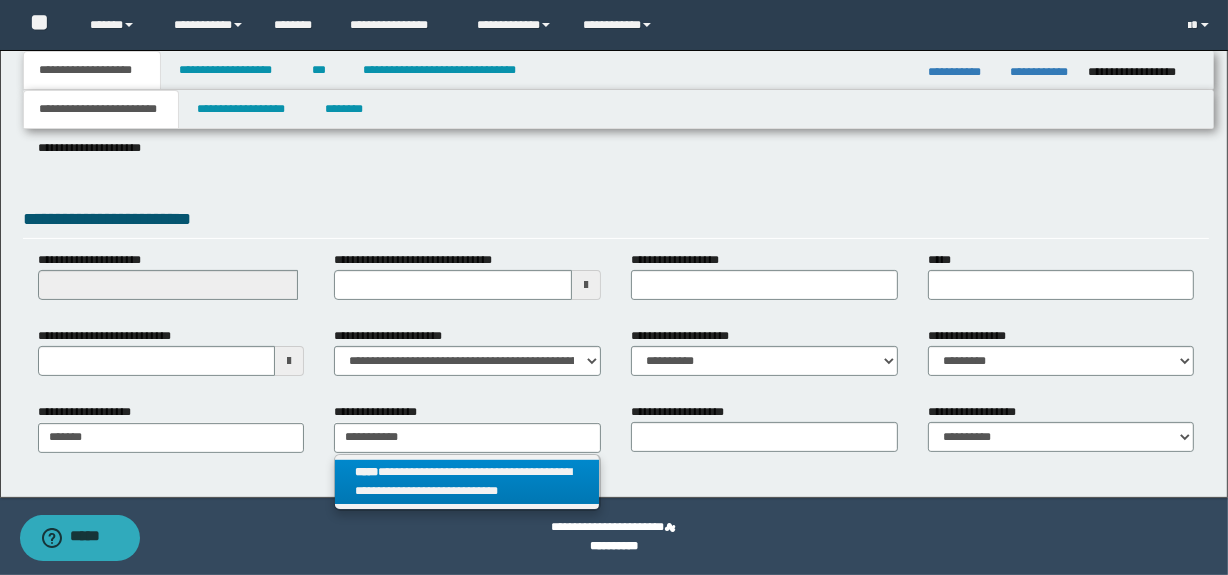 click on "**********" at bounding box center [467, 482] 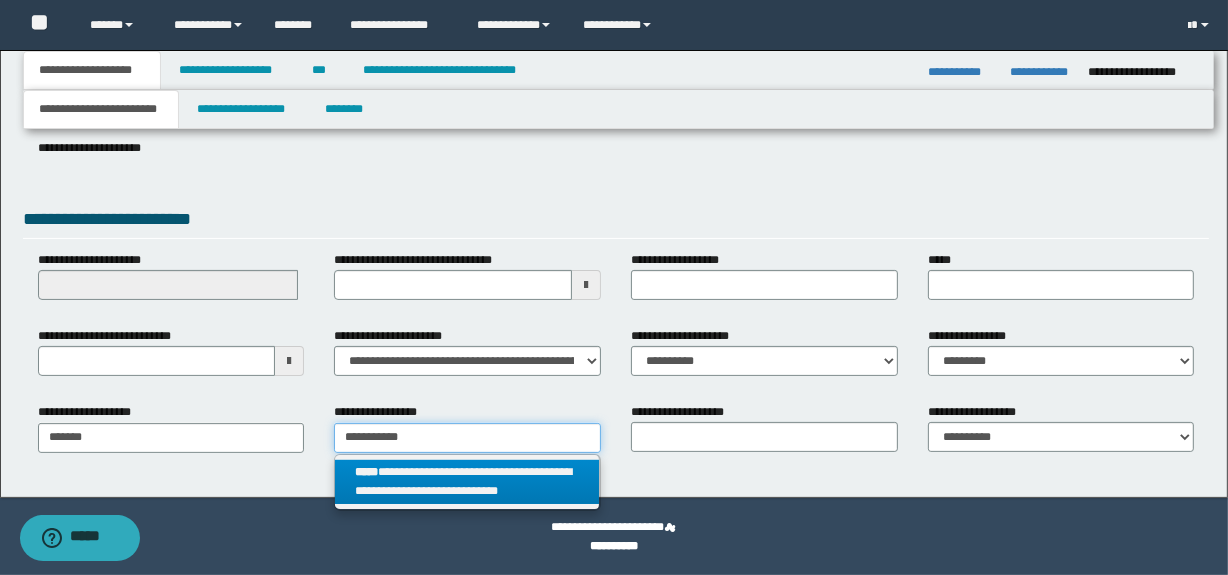 type 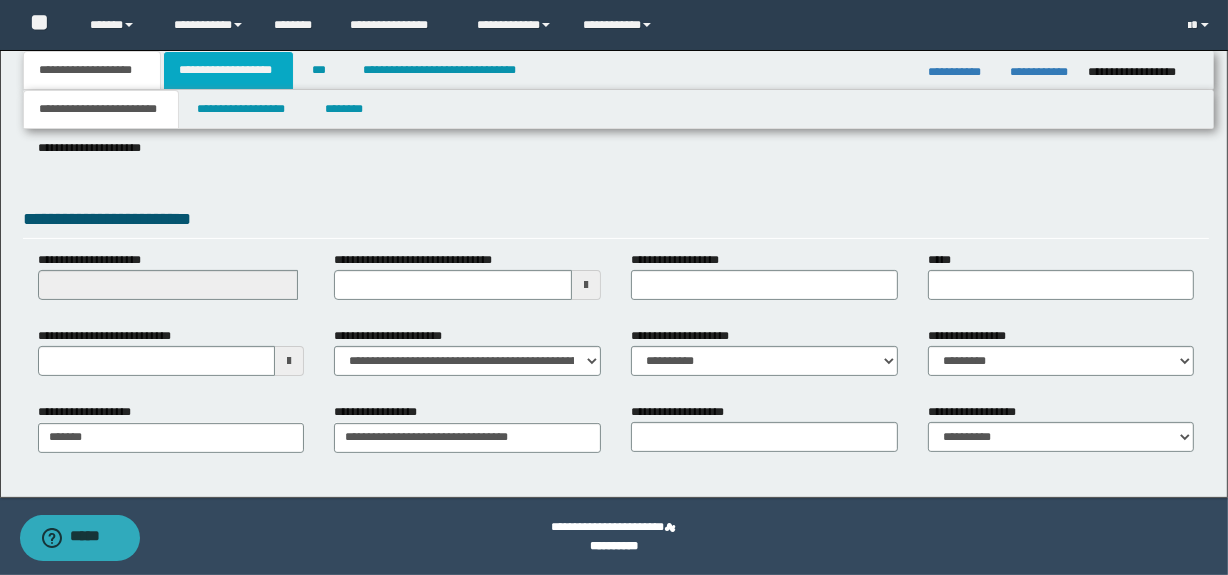 click on "**********" at bounding box center [228, 70] 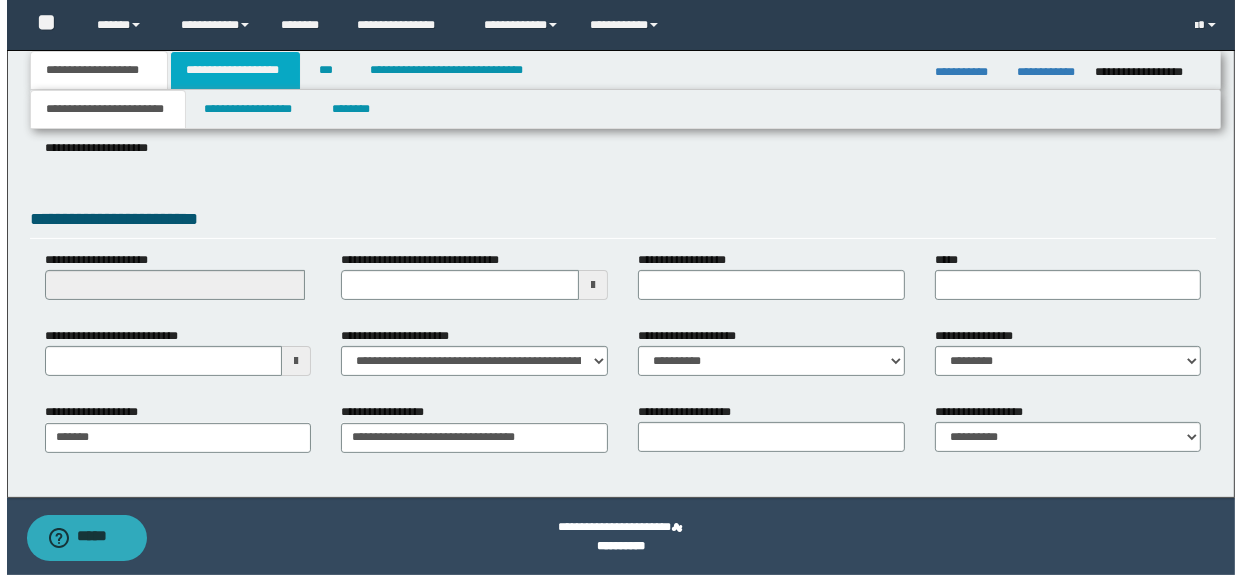 scroll, scrollTop: 0, scrollLeft: 0, axis: both 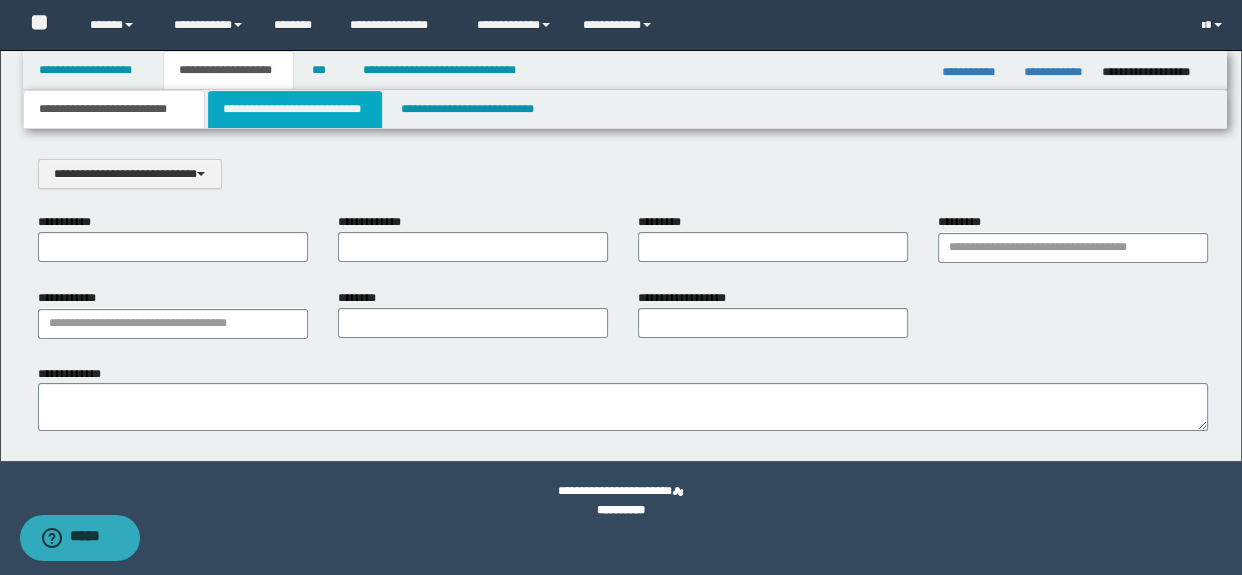 click on "**********" at bounding box center (294, 109) 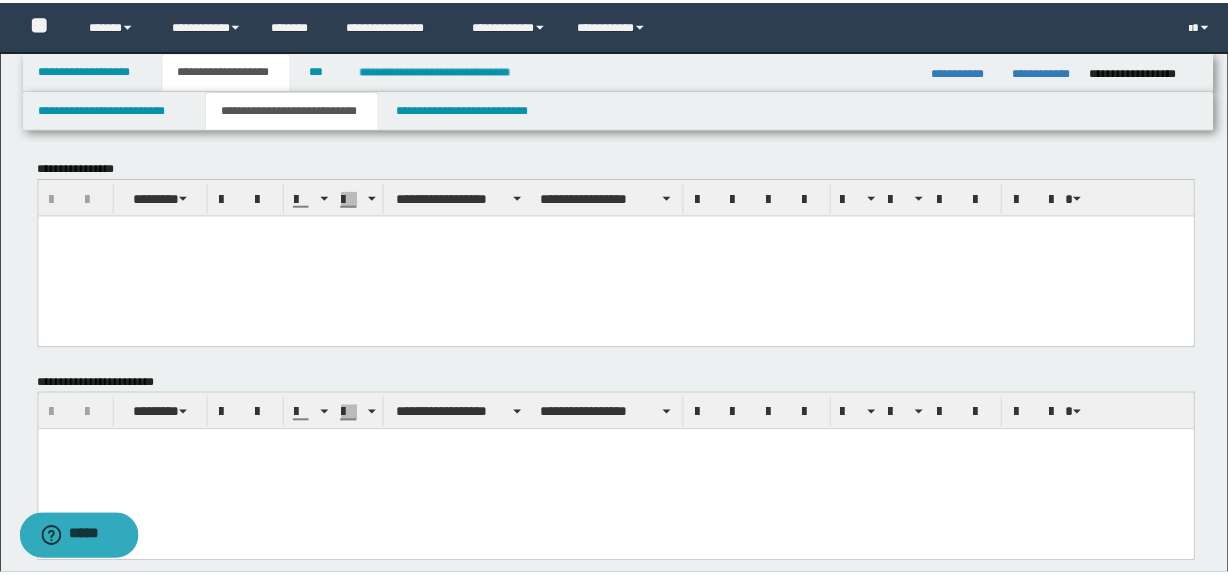 scroll, scrollTop: 0, scrollLeft: 0, axis: both 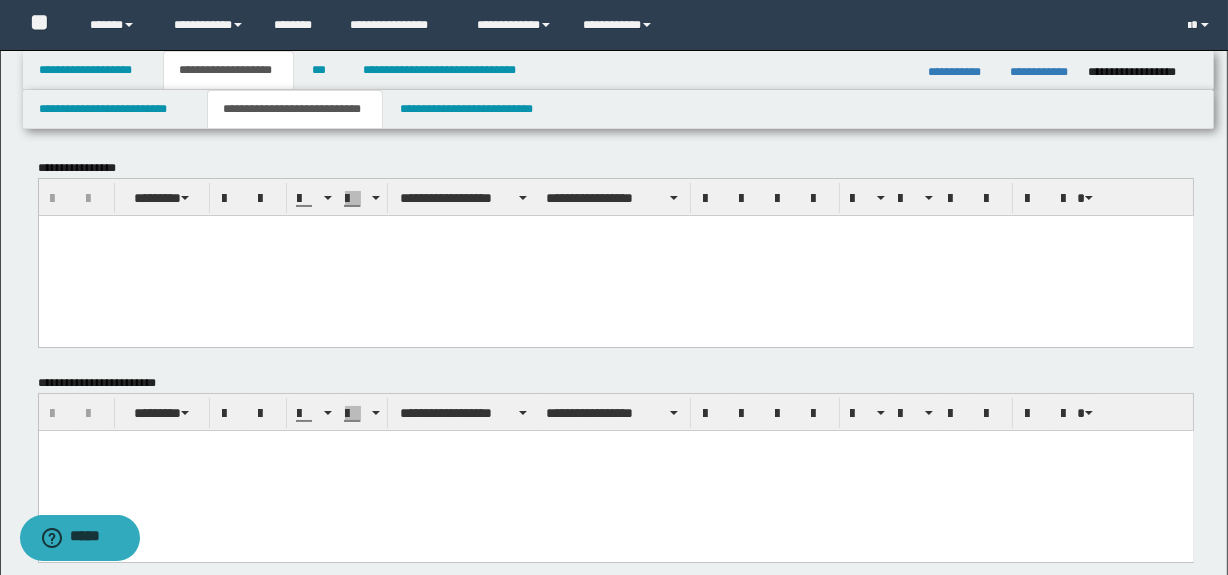 click at bounding box center [615, 255] 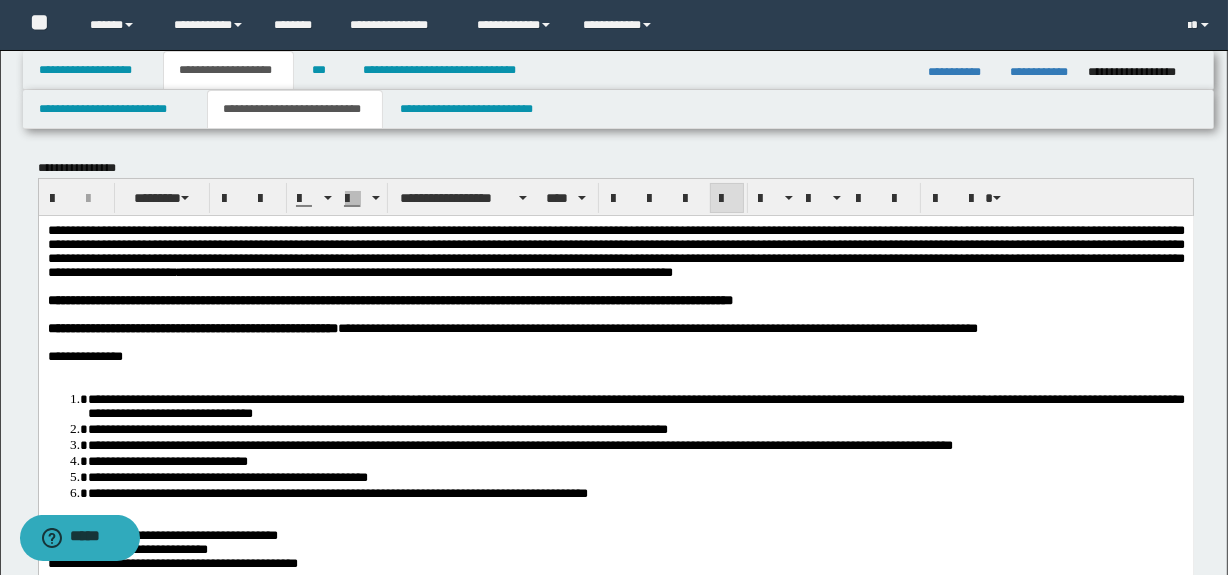 scroll, scrollTop: 30, scrollLeft: 0, axis: vertical 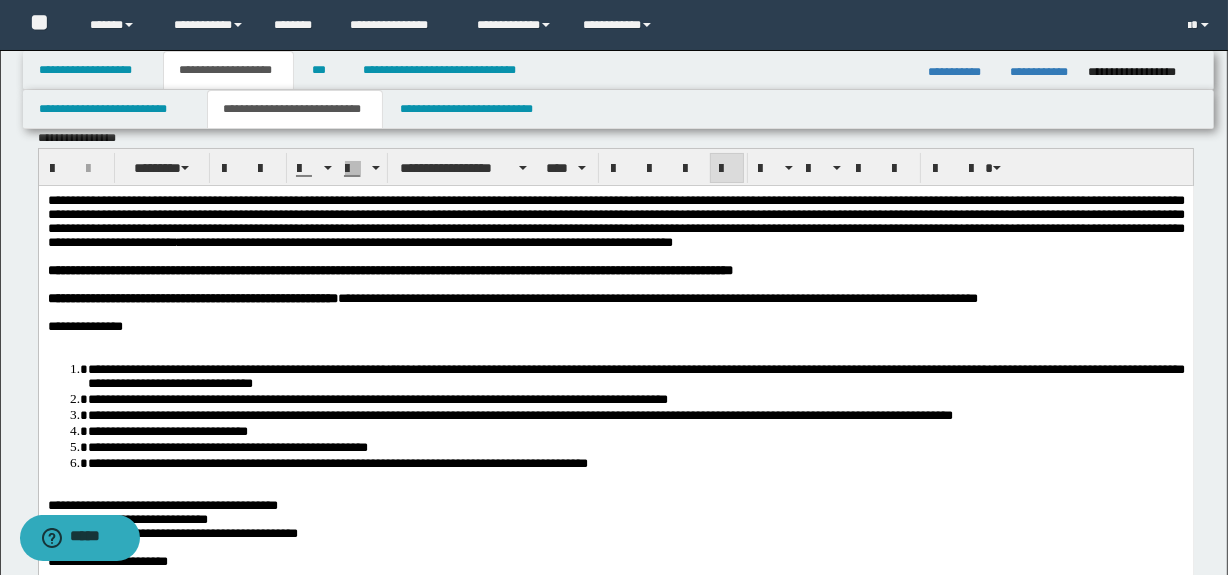 click on "**********" at bounding box center (615, 220) 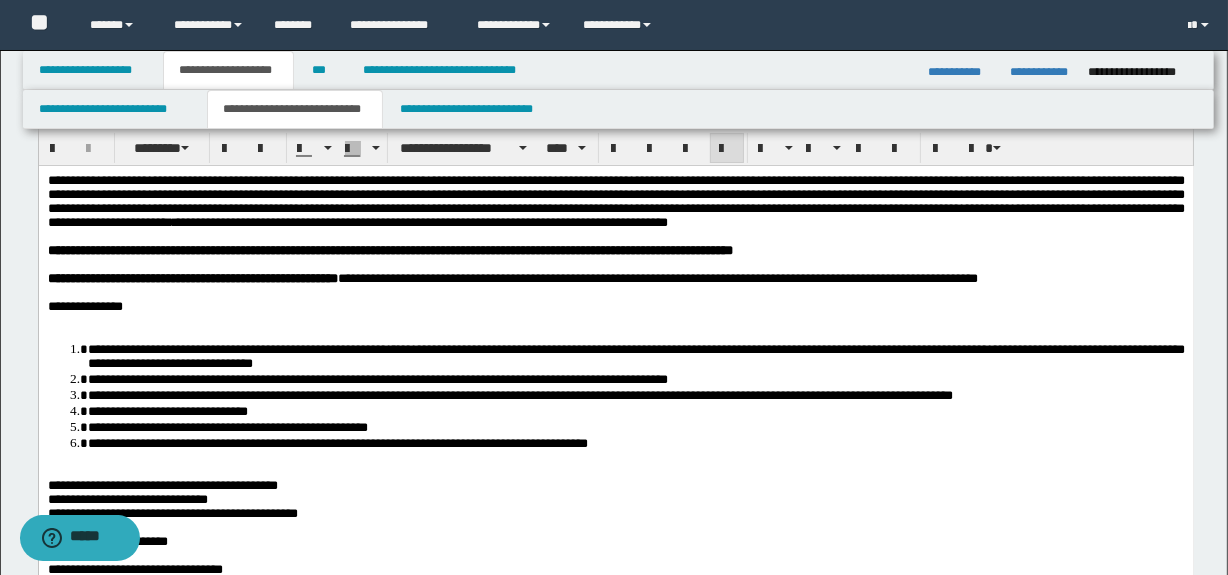scroll, scrollTop: 60, scrollLeft: 0, axis: vertical 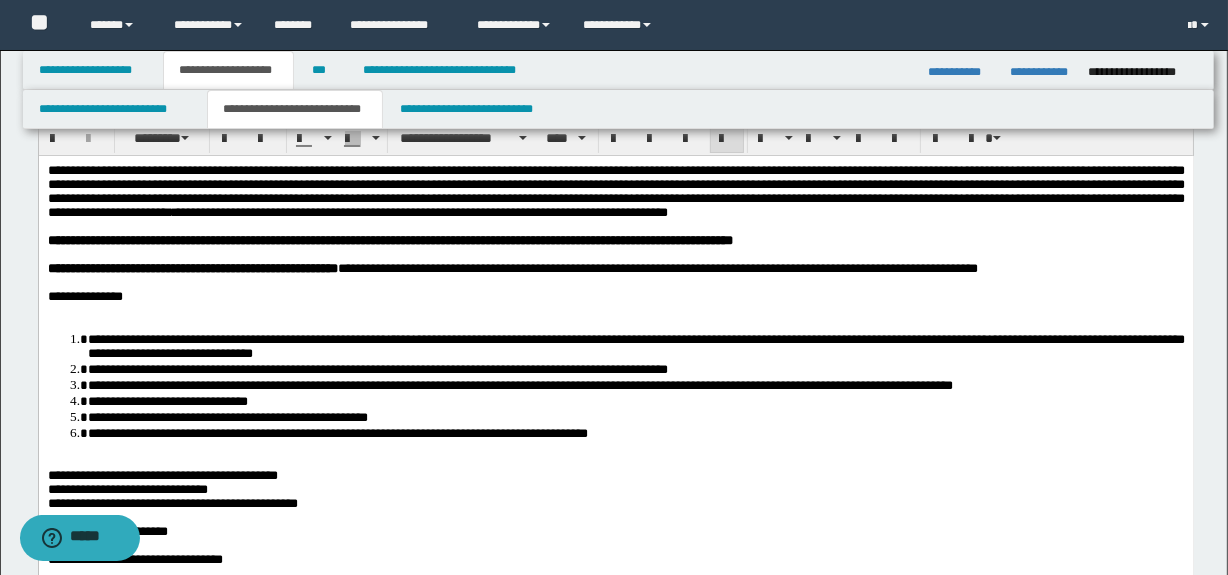click at bounding box center (615, 310) 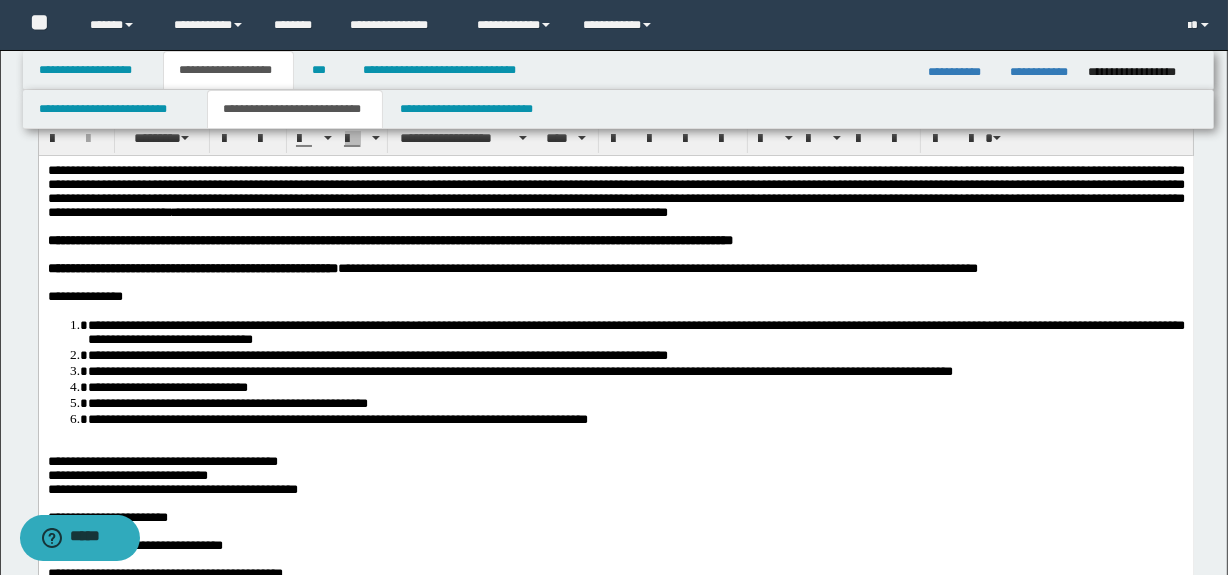 click on "**********" at bounding box center (615, 1091) 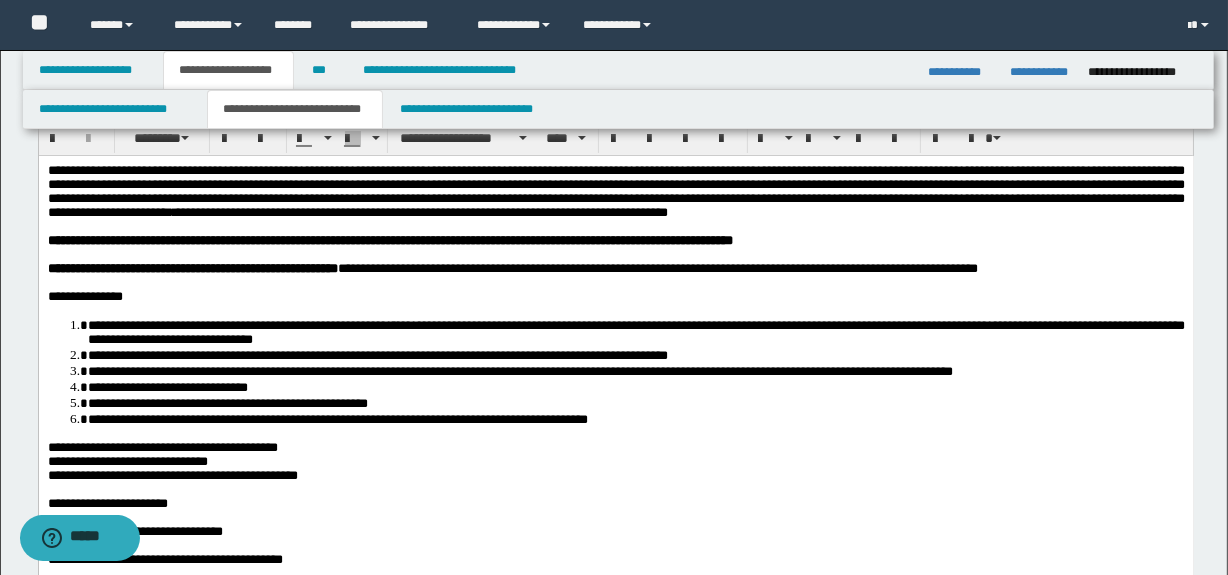 click on "**********" at bounding box center [162, 446] 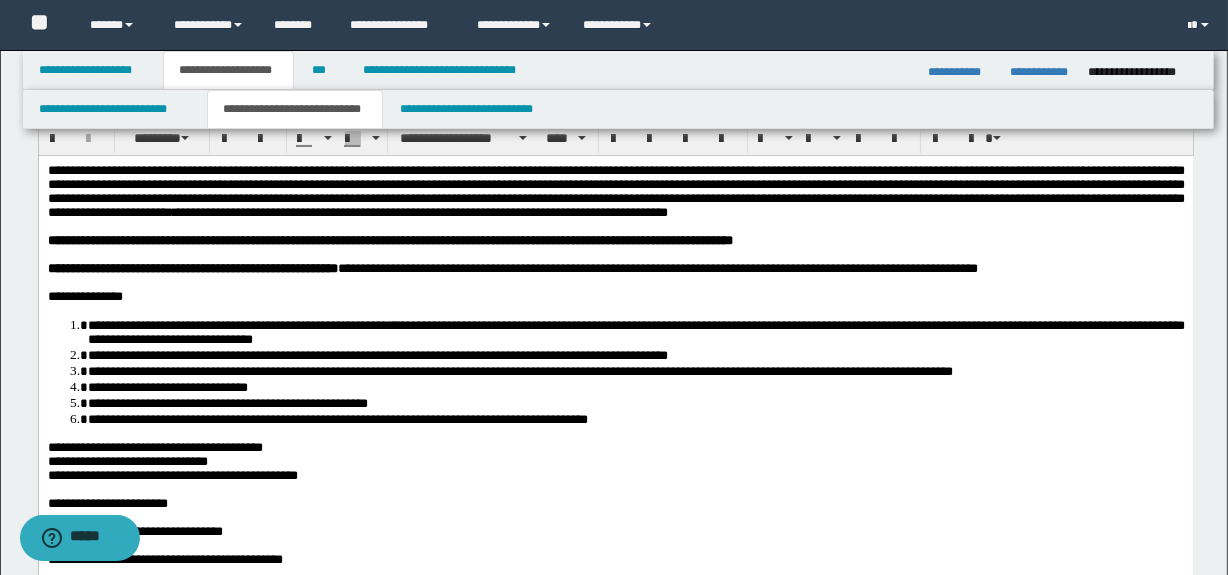 click on "**********" at bounding box center [172, 474] 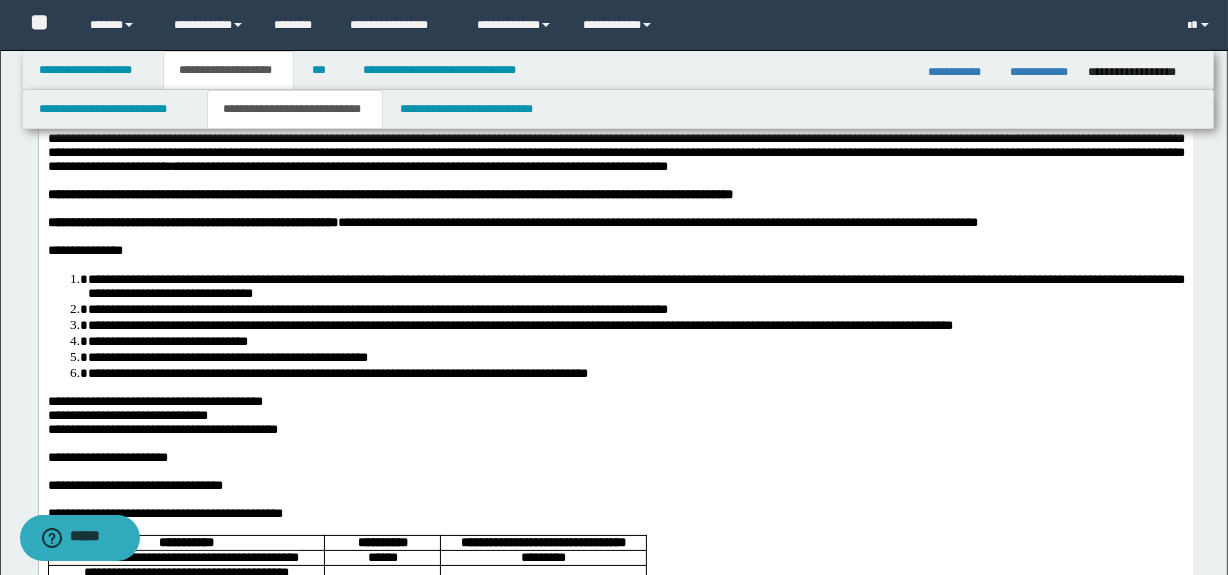 scroll, scrollTop: 90, scrollLeft: 0, axis: vertical 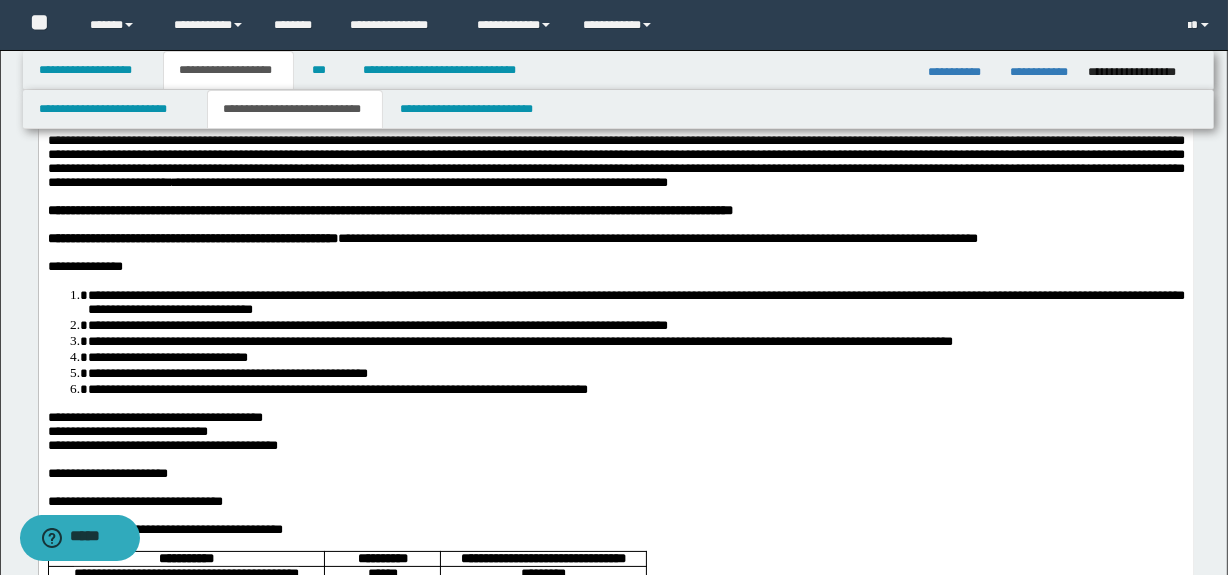 click on "**********" at bounding box center (635, 301) 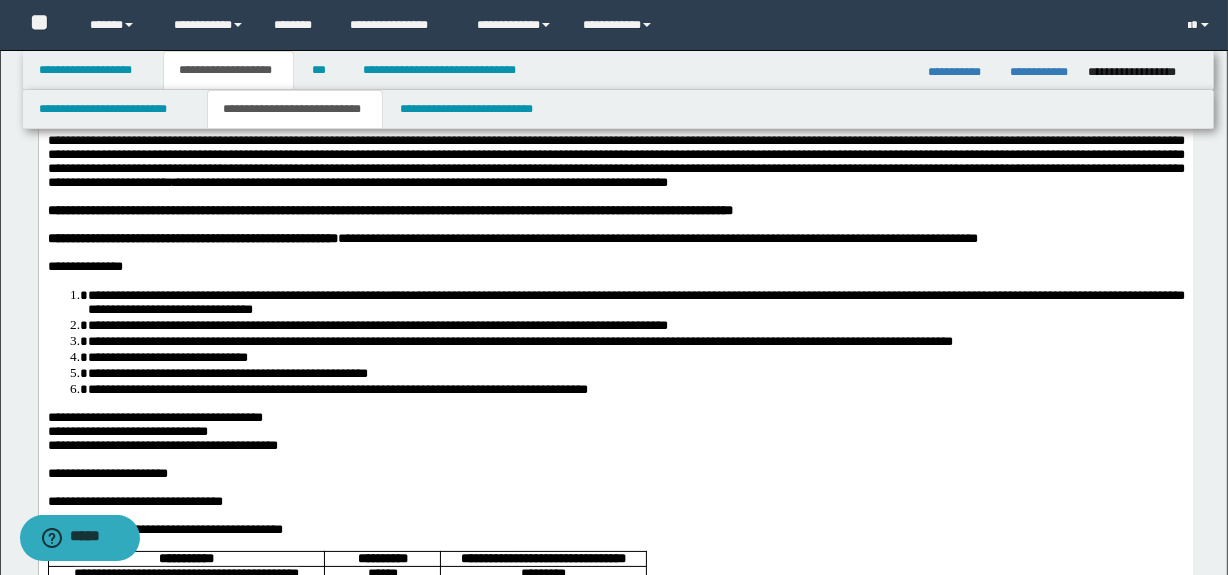 click on "**********" at bounding box center [635, 301] 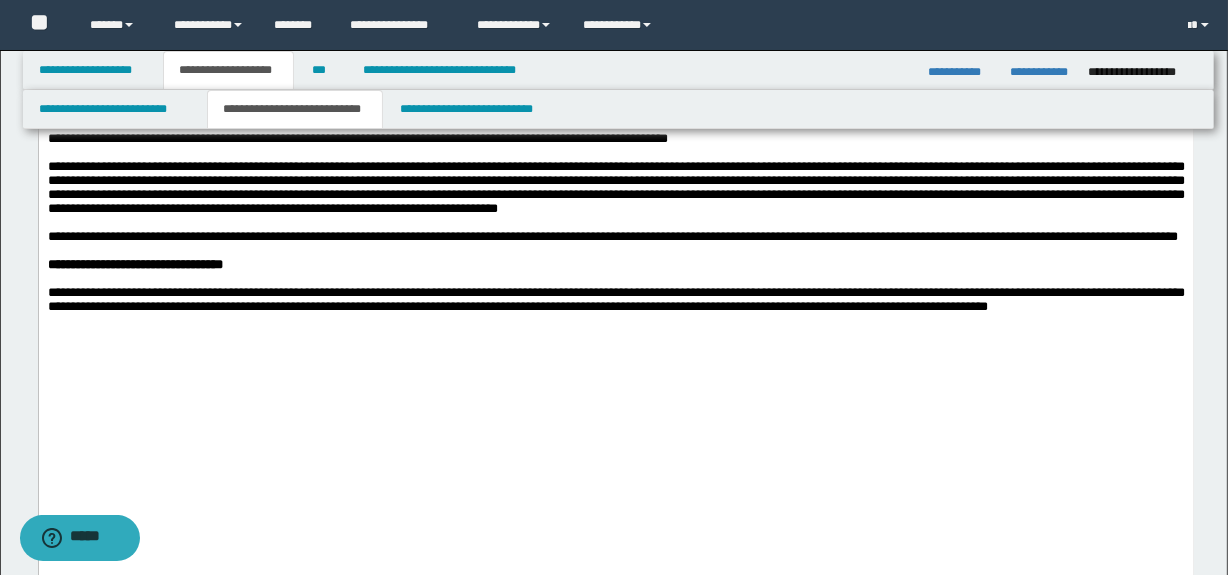 scroll, scrollTop: 1757, scrollLeft: 0, axis: vertical 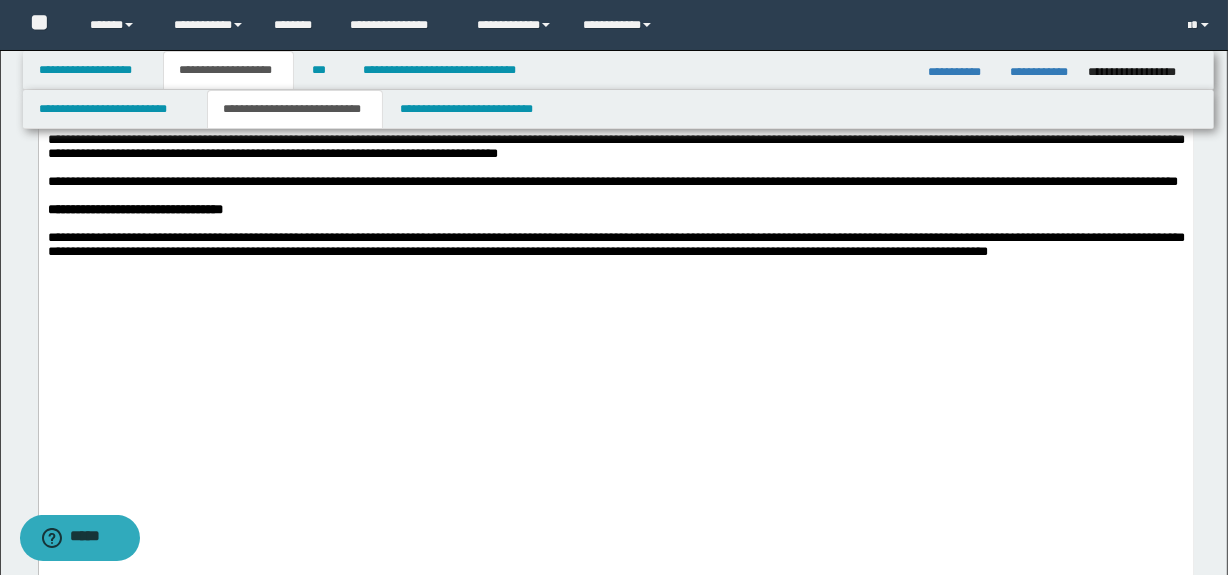 click at bounding box center (615, 57) 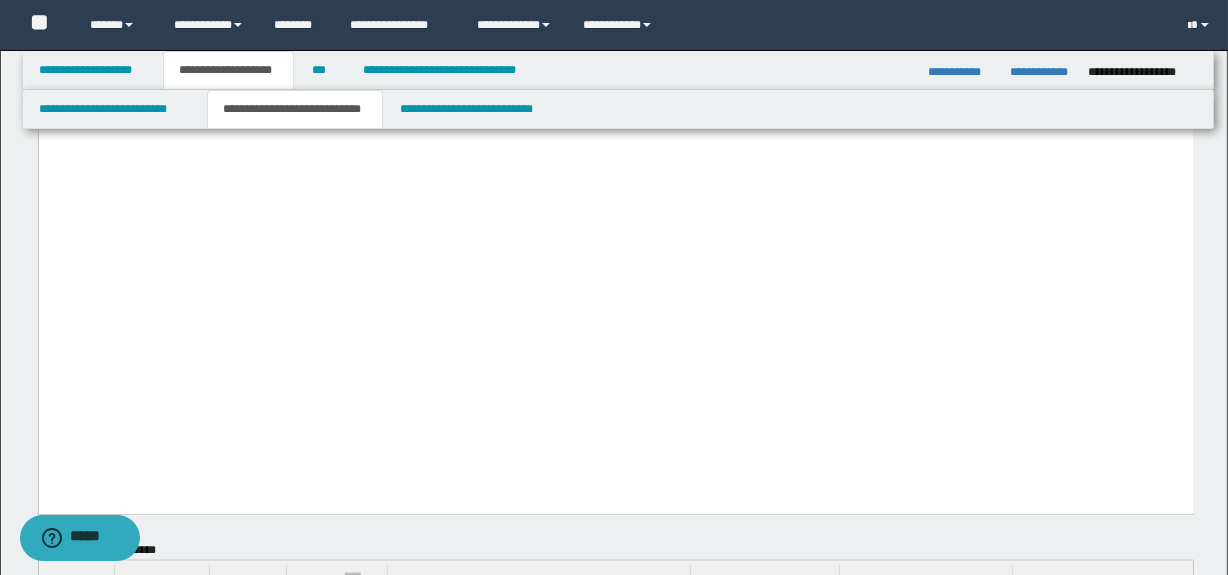 scroll, scrollTop: 1909, scrollLeft: 0, axis: vertical 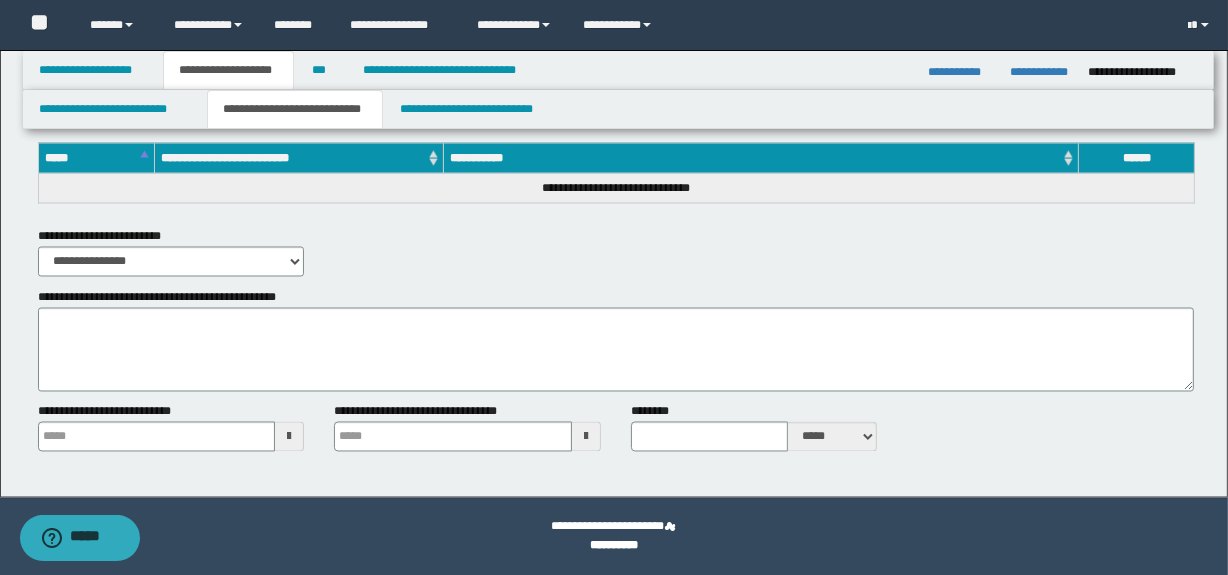 type 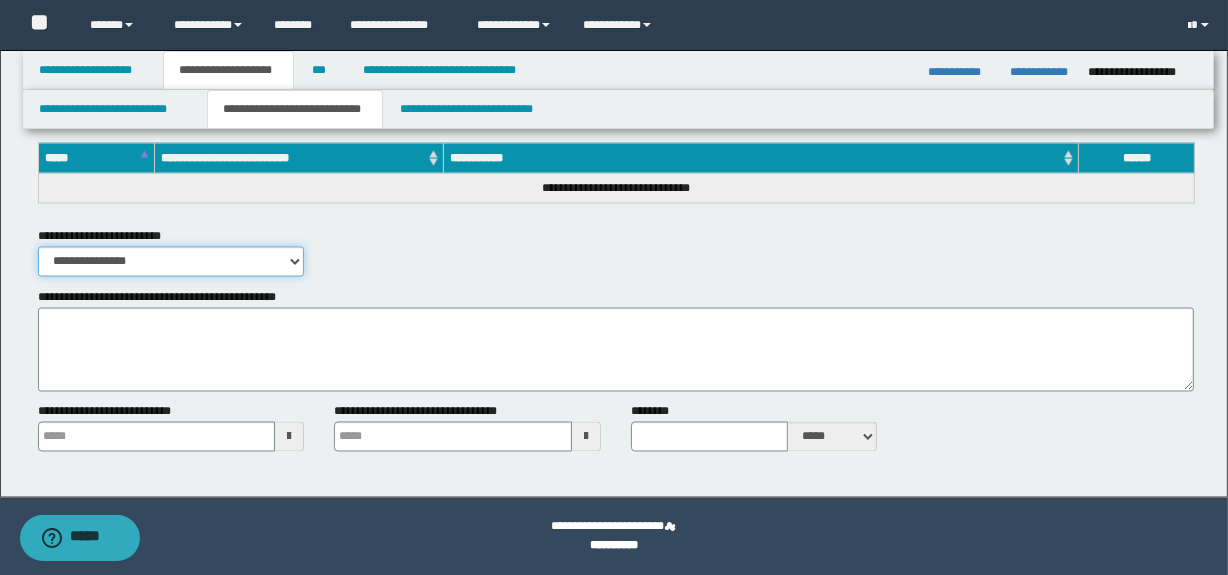 click on "**********" at bounding box center (171, 262) 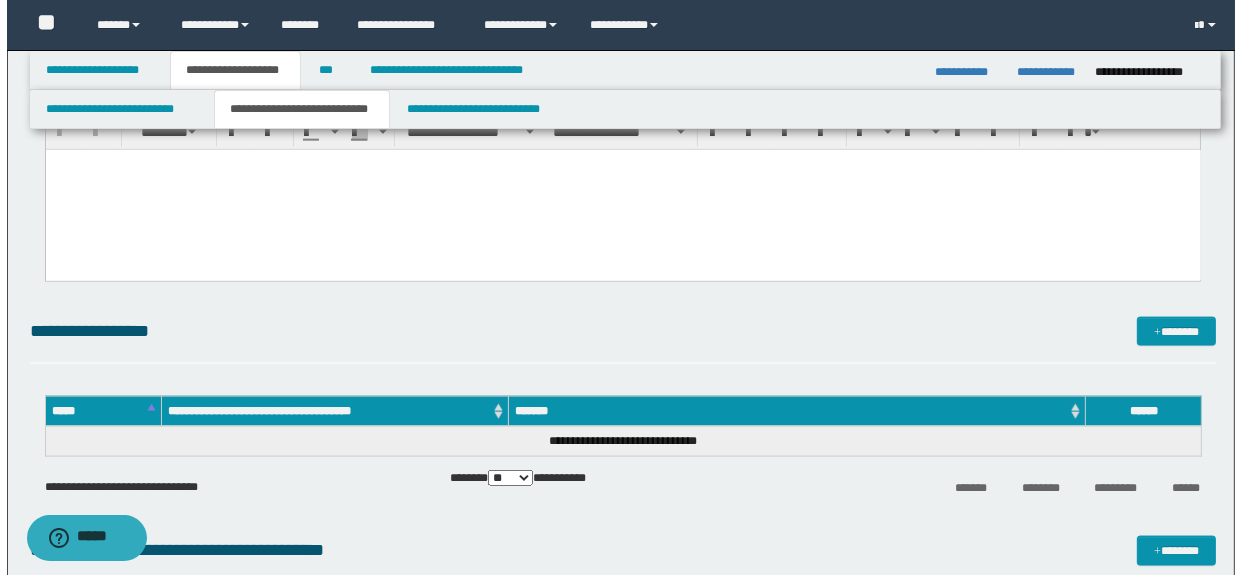 scroll, scrollTop: 2346, scrollLeft: 0, axis: vertical 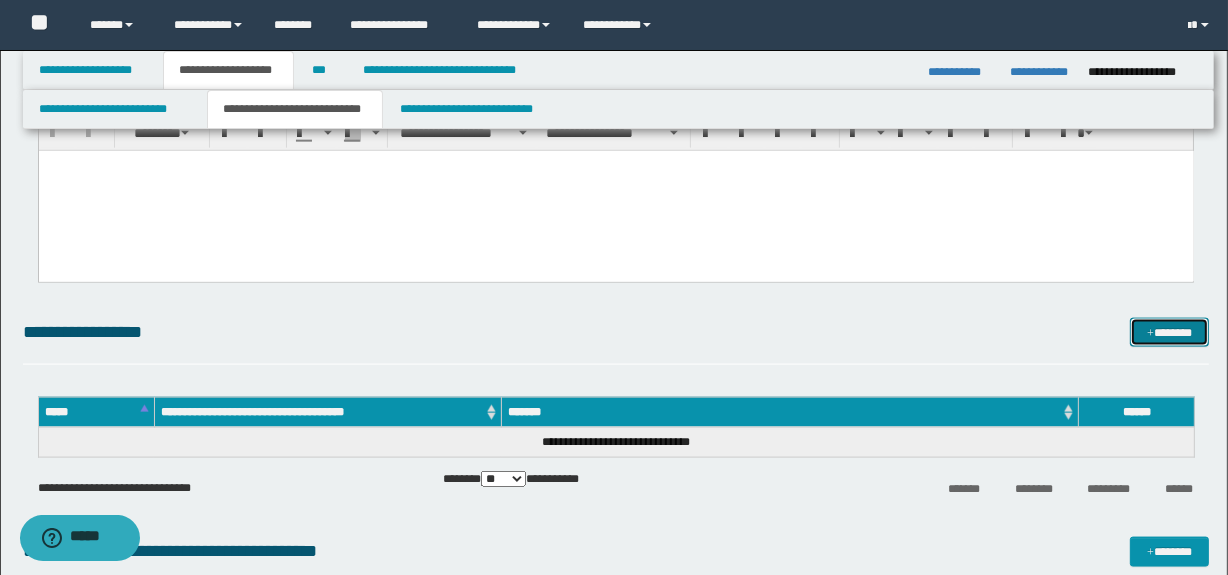 click on "*******" at bounding box center (1170, 333) 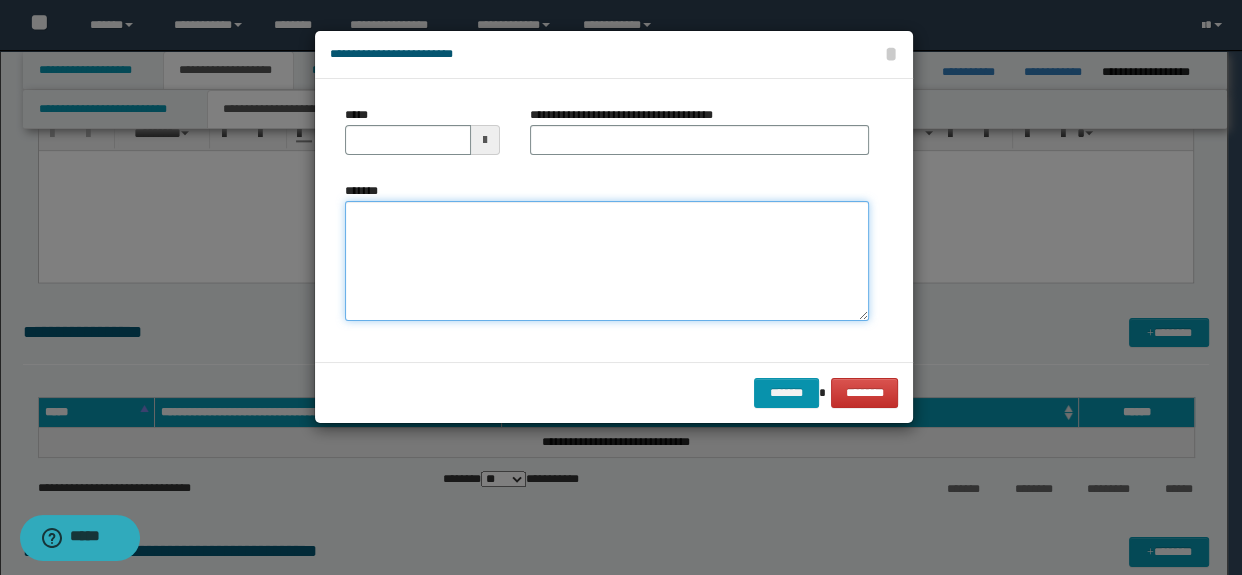 click on "*******" at bounding box center [607, 261] 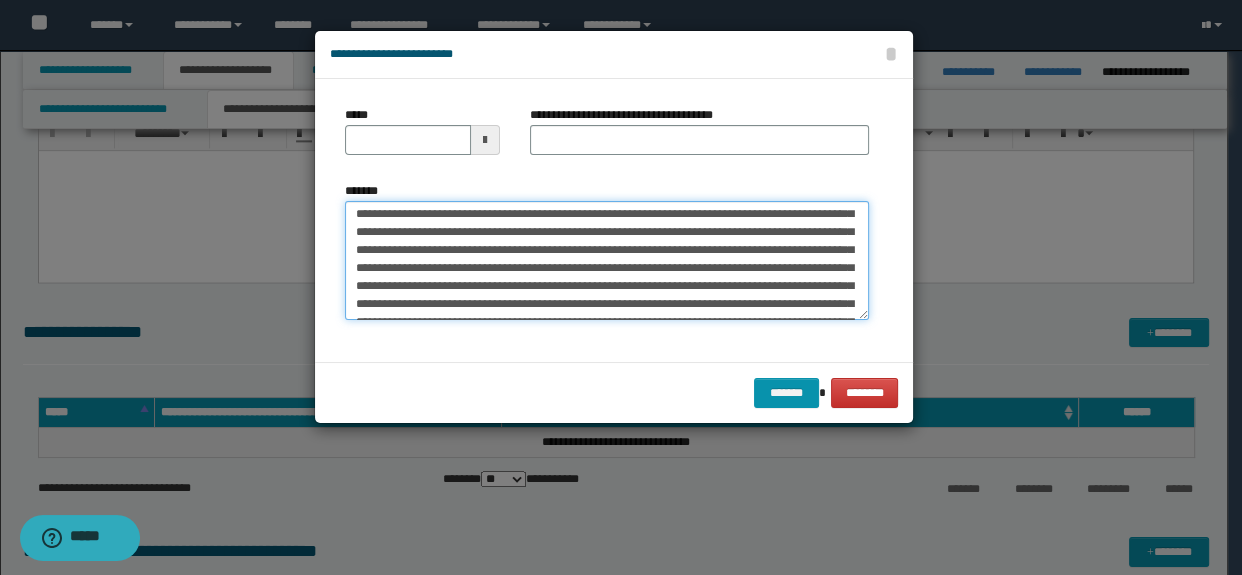scroll, scrollTop: 0, scrollLeft: 0, axis: both 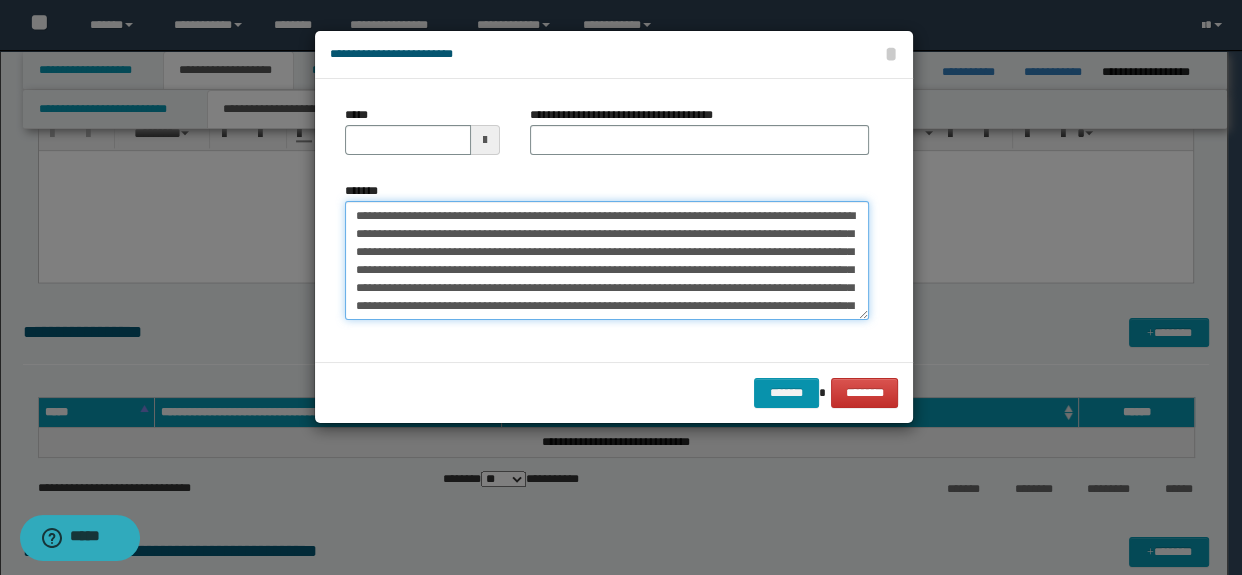 click on "*******" at bounding box center (607, 261) 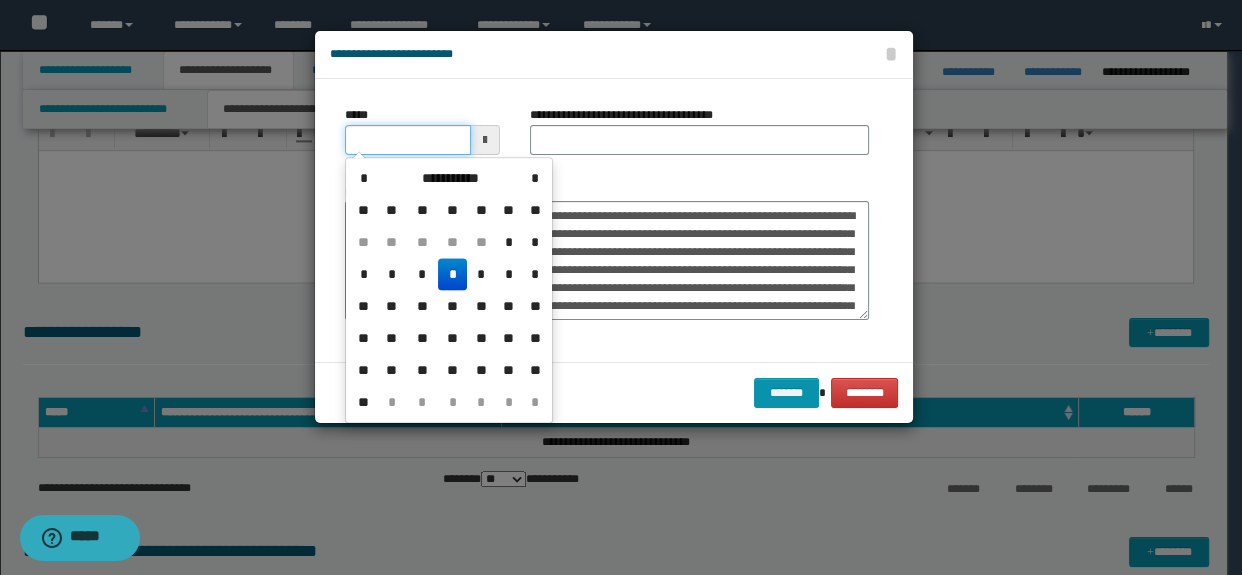click on "*****" at bounding box center [408, 140] 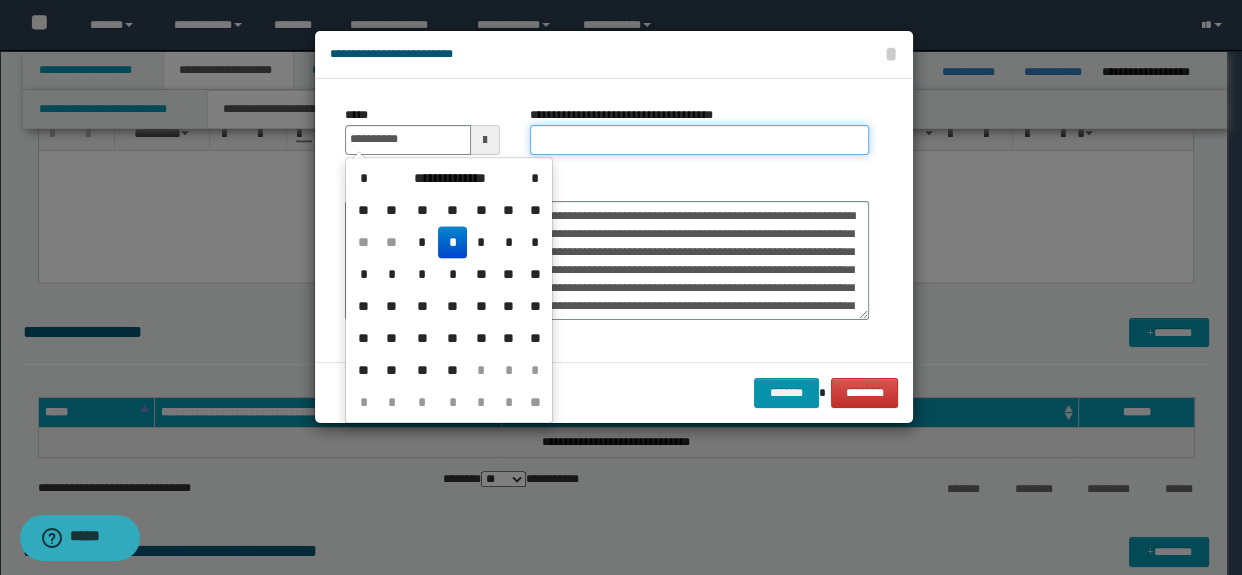 type on "**********" 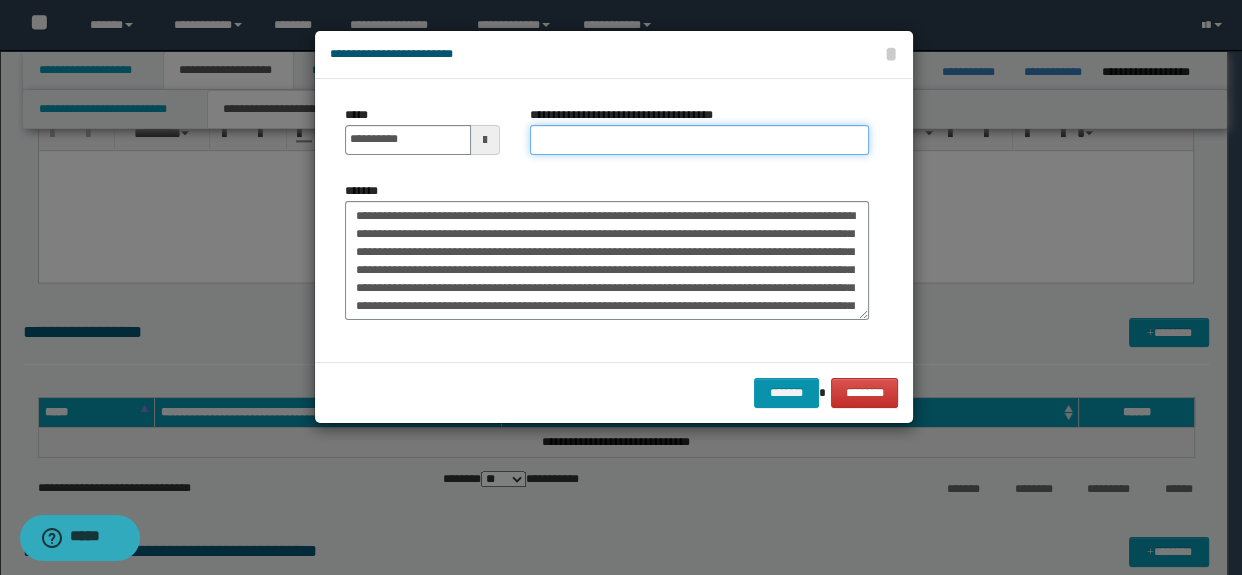 type on "**********" 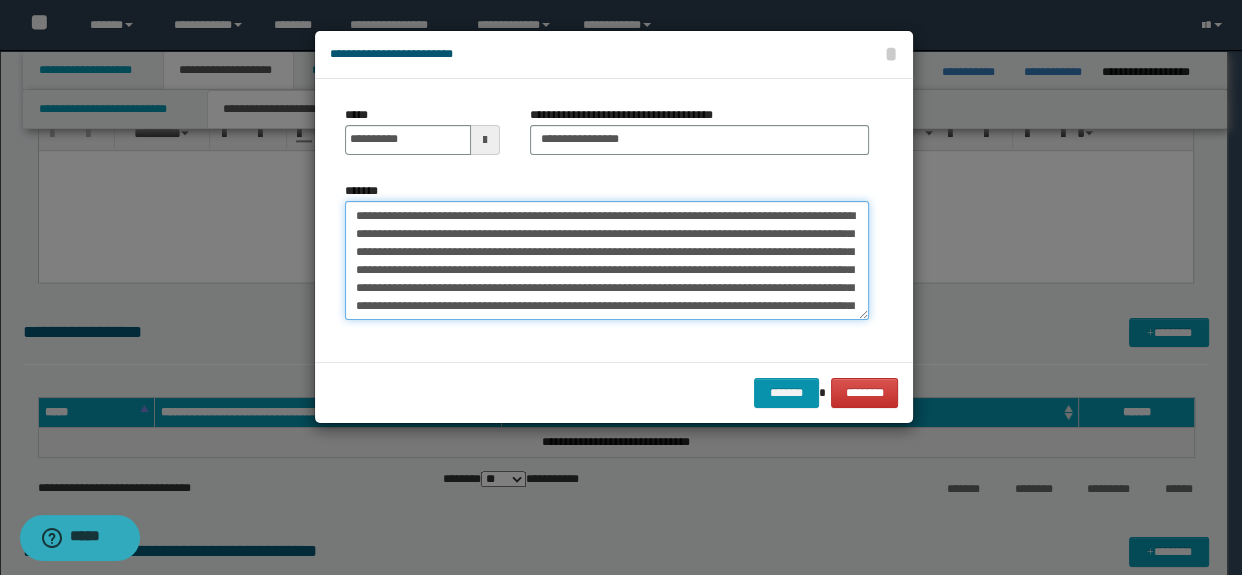 click on "*******" at bounding box center [607, 261] 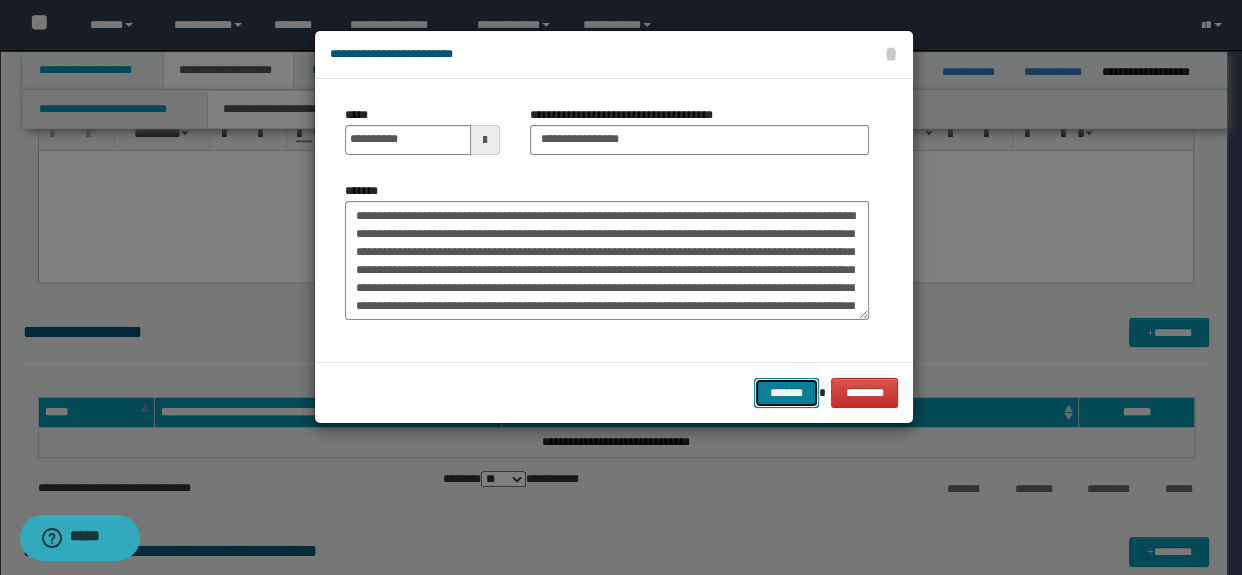 click on "*******" at bounding box center (786, 393) 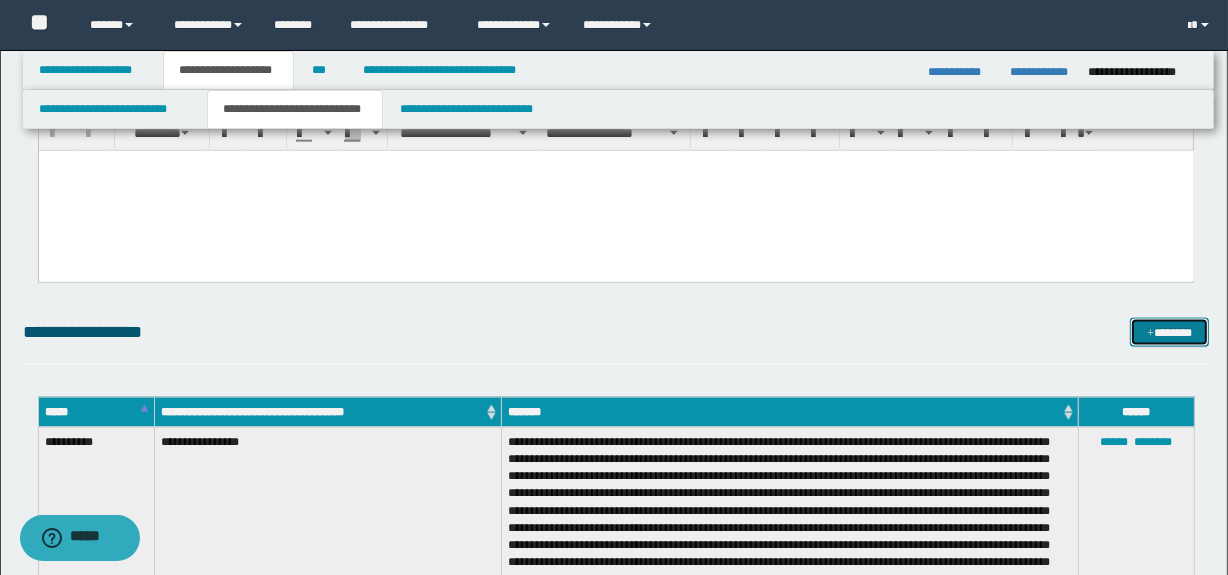 click on "*******" at bounding box center (1170, 333) 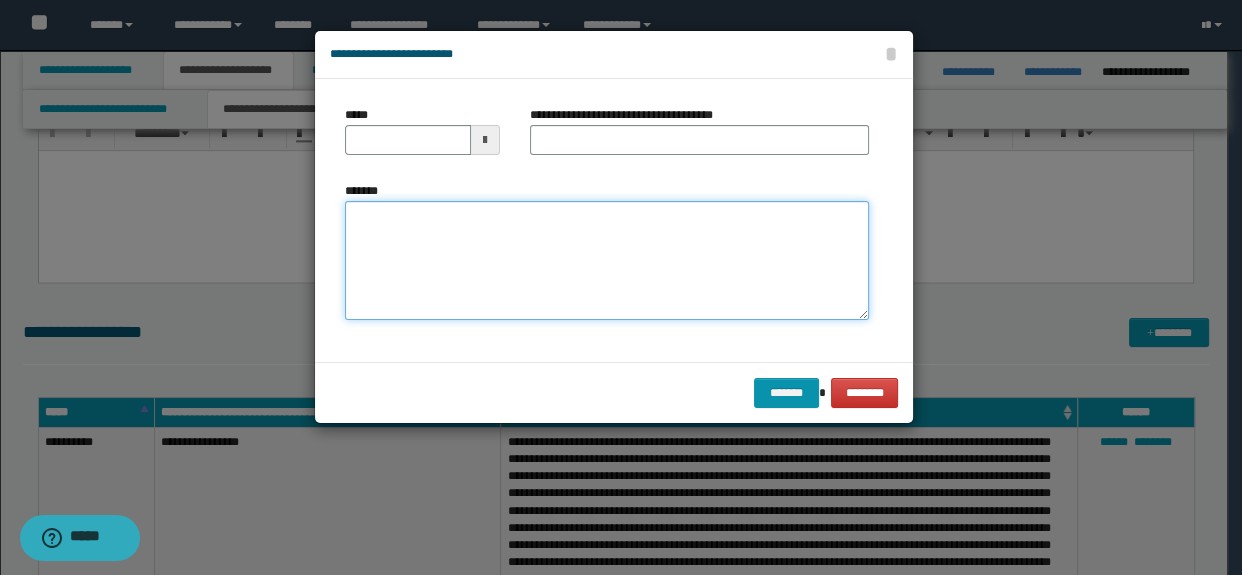 click on "*******" at bounding box center (607, 261) 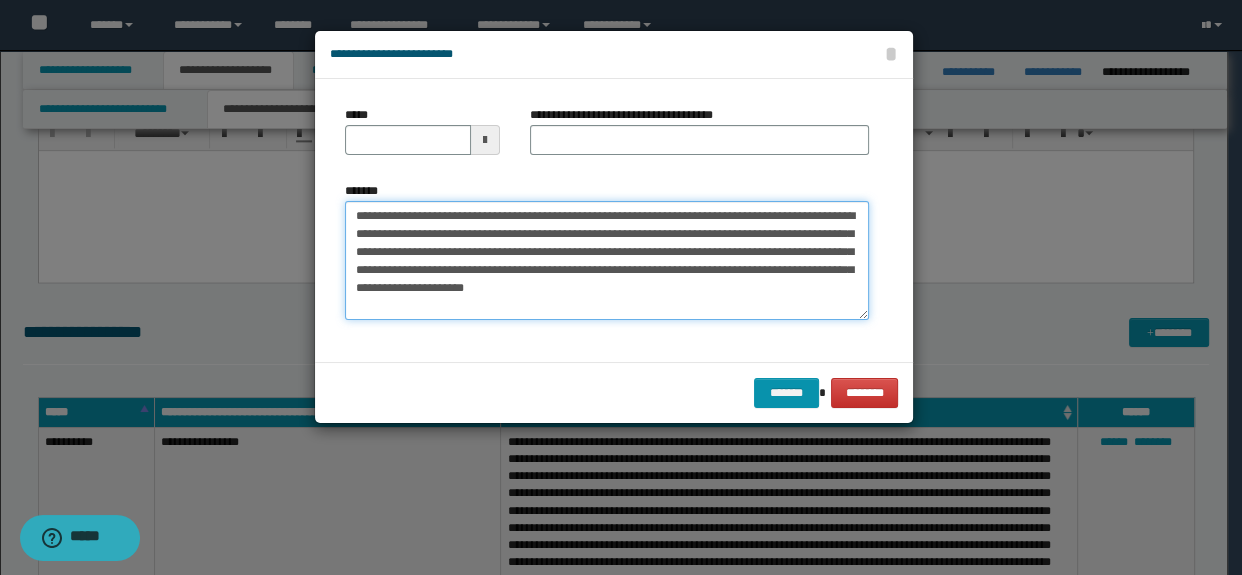 type on "**********" 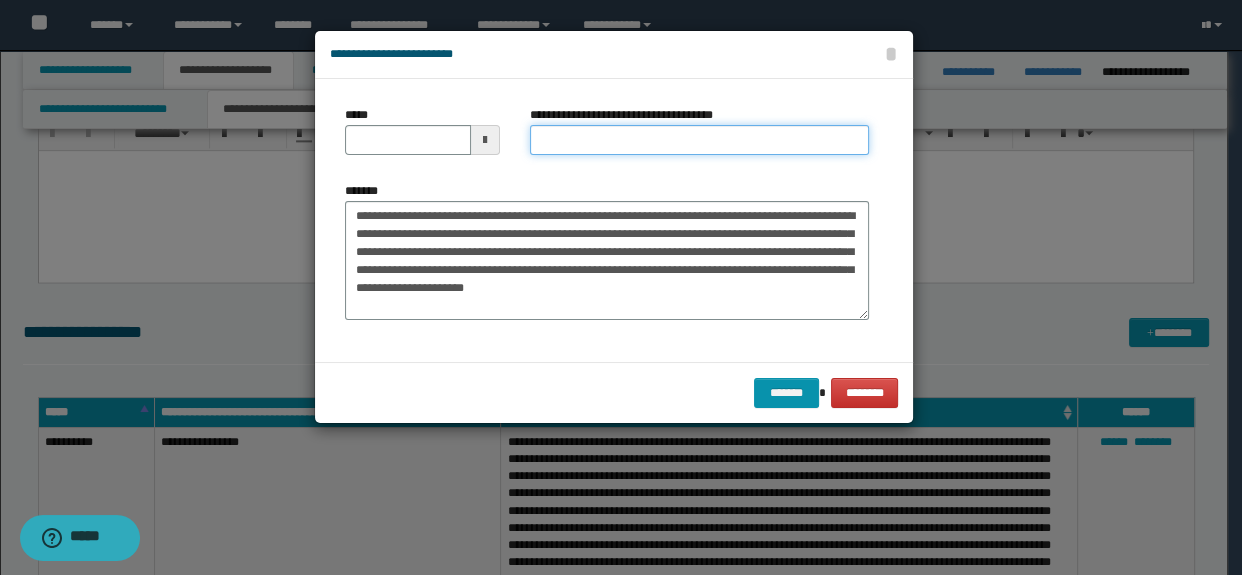 click on "**********" at bounding box center [700, 140] 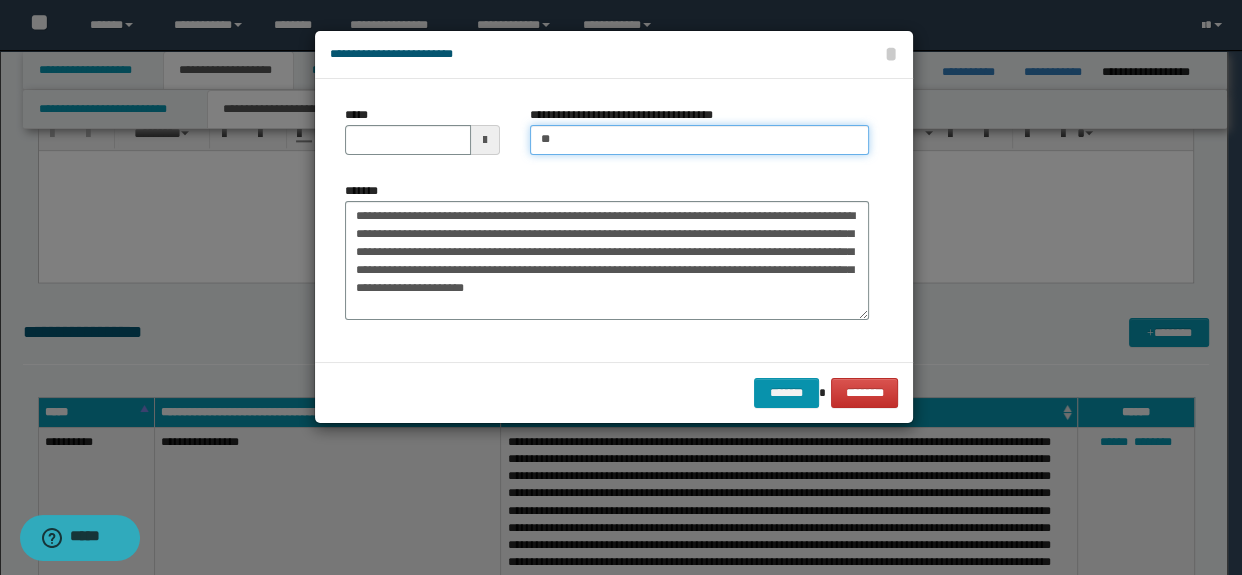 type on "**********" 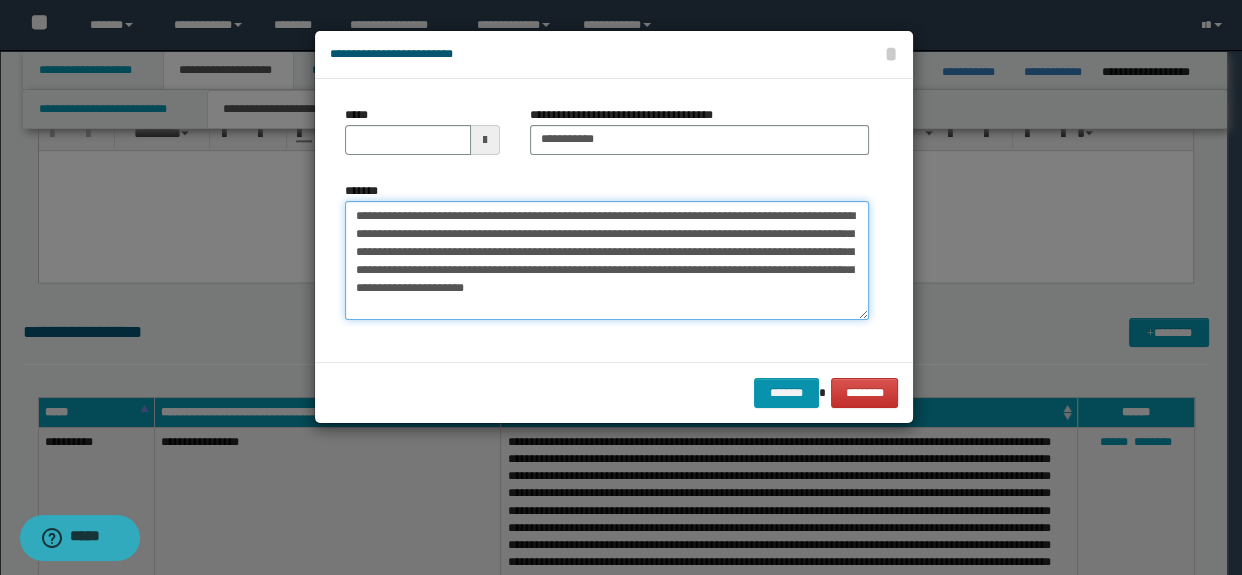 click on "**********" at bounding box center (607, 261) 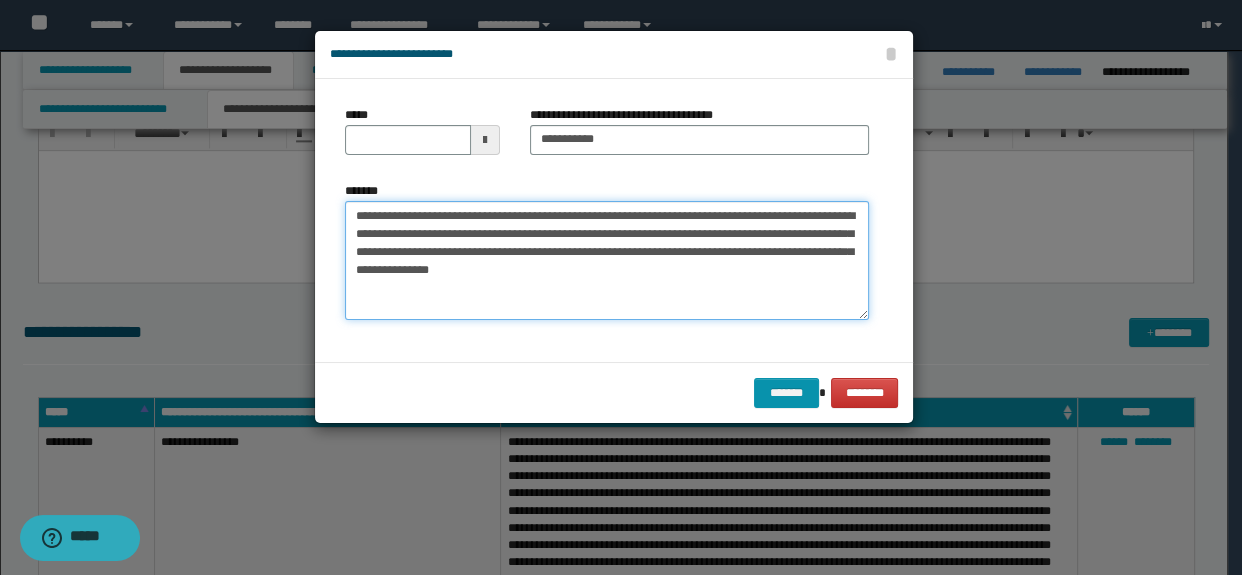 drag, startPoint x: 481, startPoint y: 230, endPoint x: 249, endPoint y: 195, distance: 234.62523 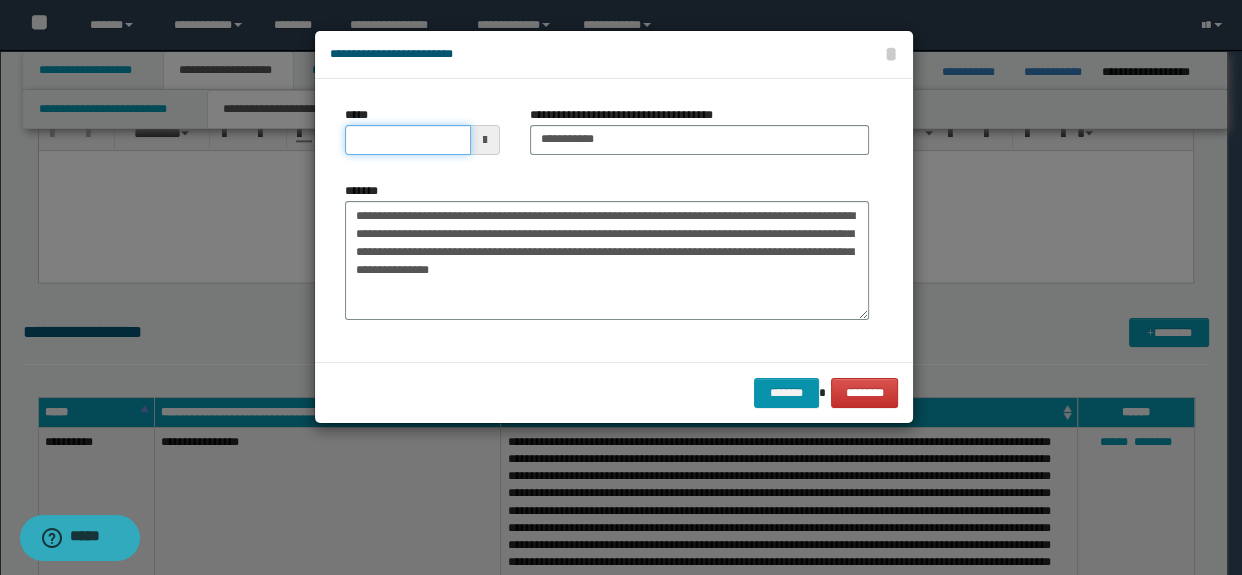 click on "*****" at bounding box center (408, 140) 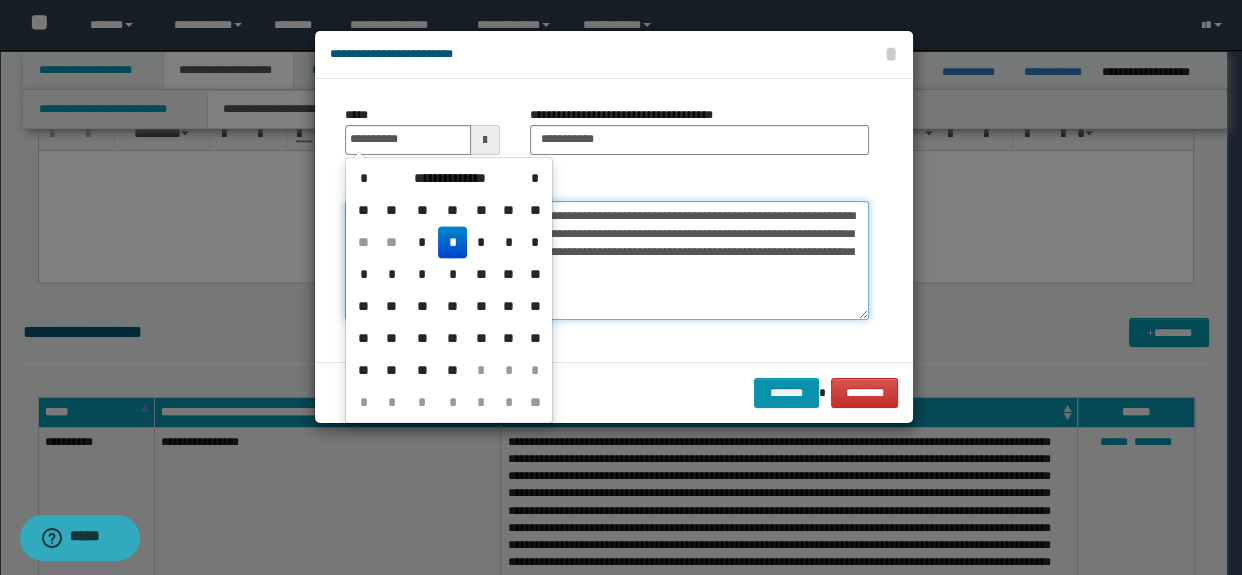 type on "**********" 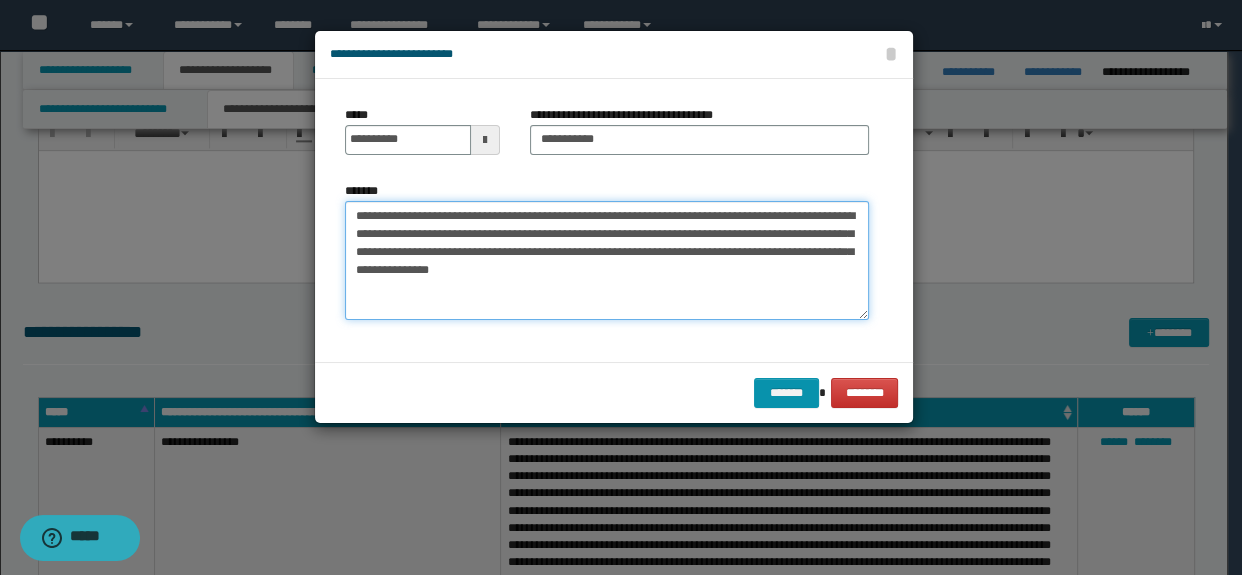 click on "**********" at bounding box center [607, 261] 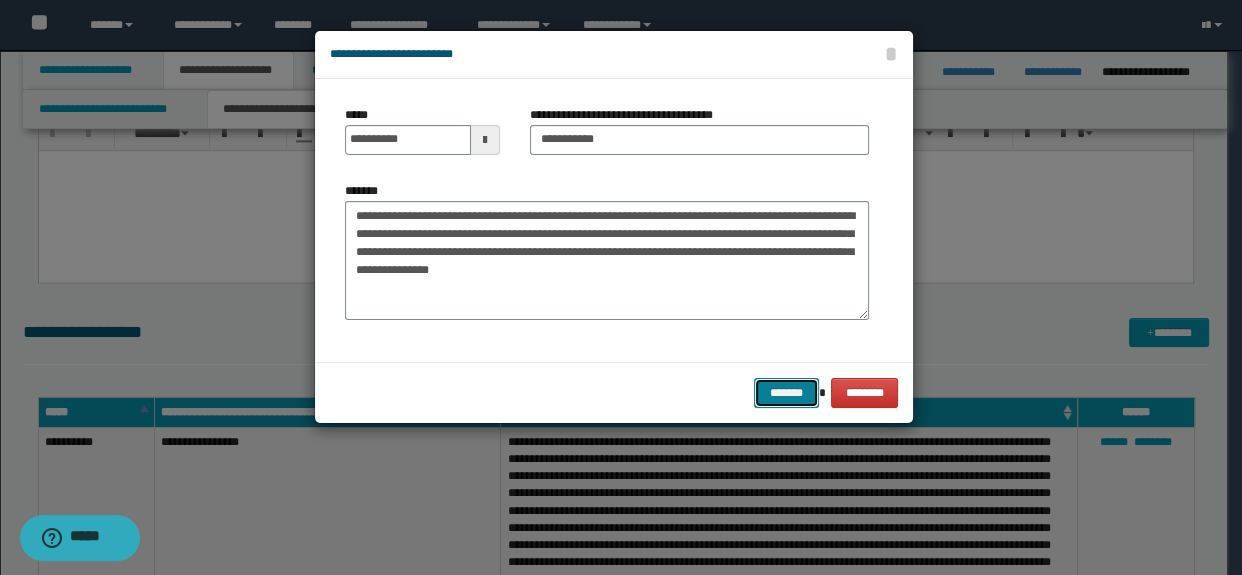 click on "*******" at bounding box center [786, 393] 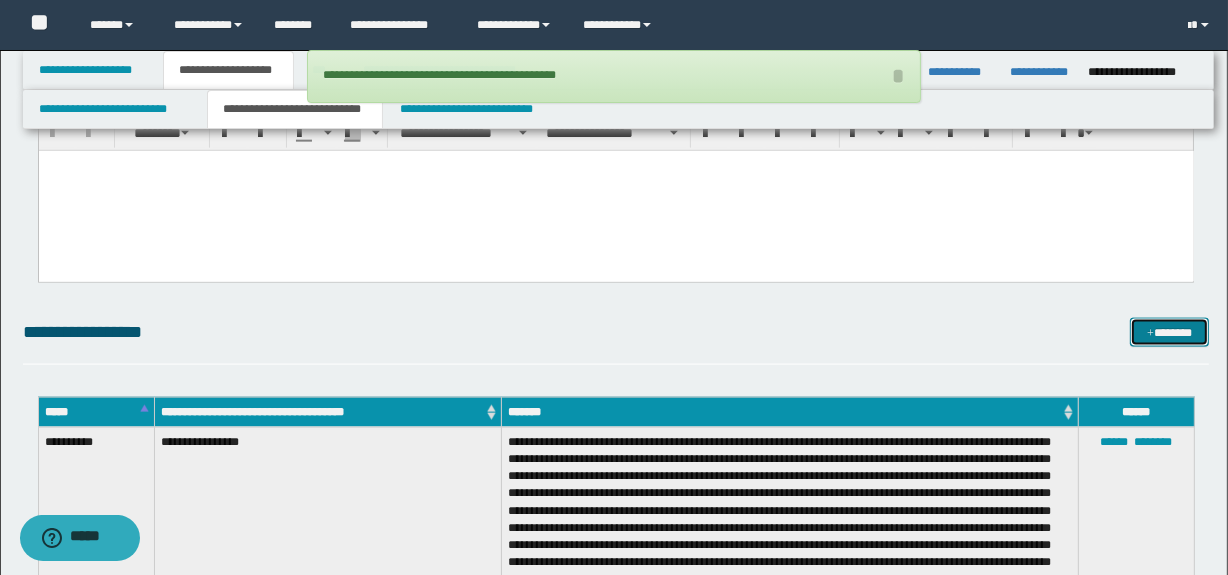 click on "*******" at bounding box center (1170, 333) 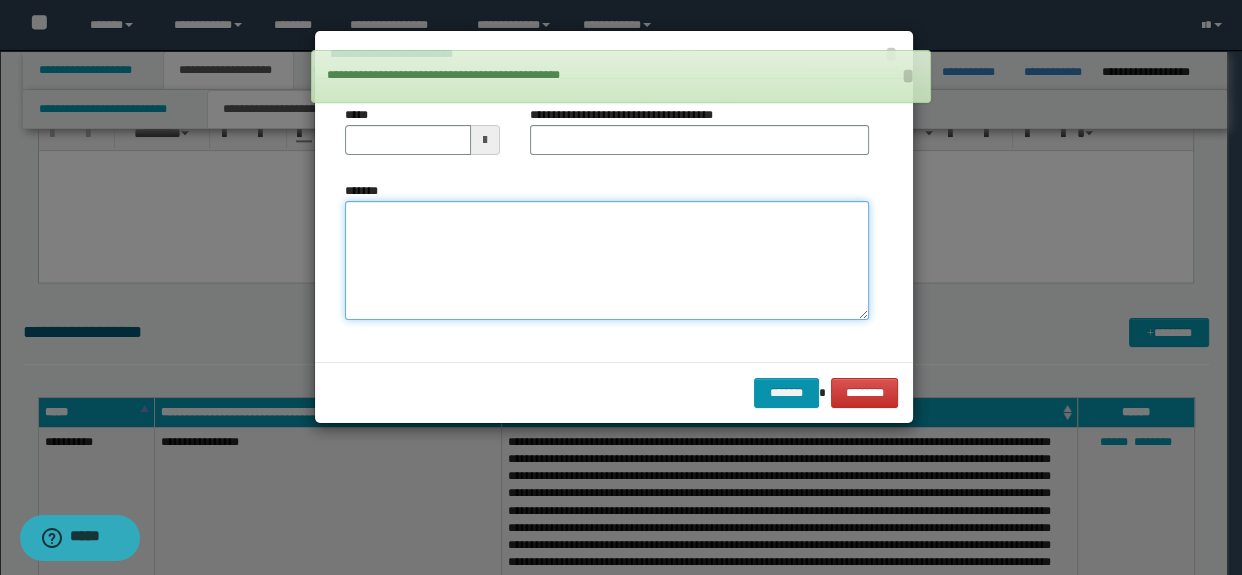 click on "*******" at bounding box center [607, 261] 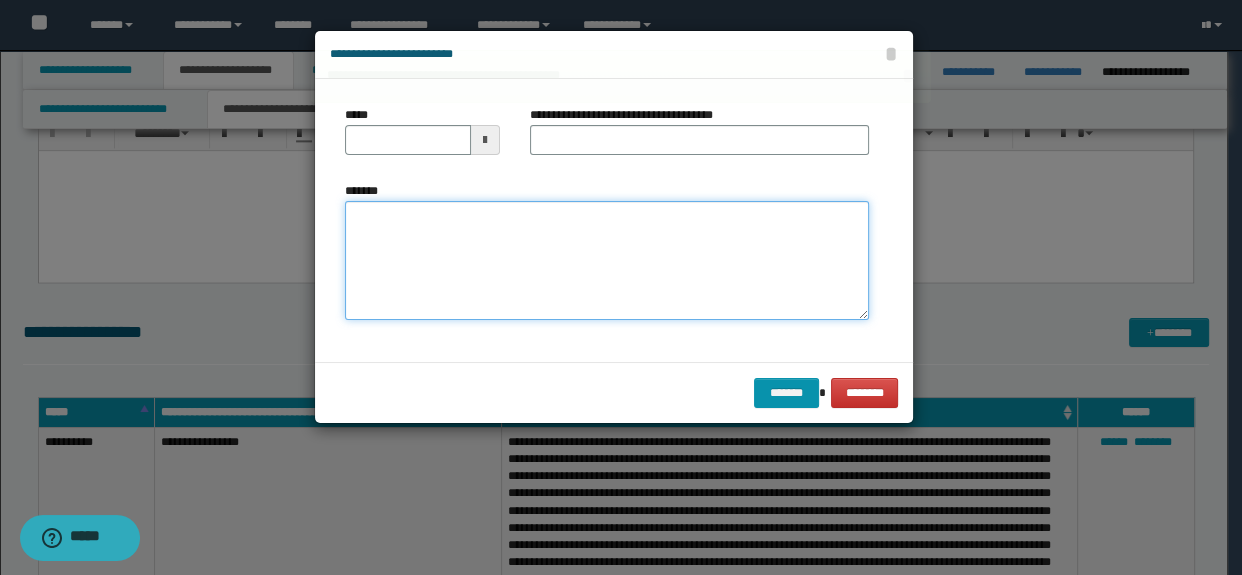 paste on "**********" 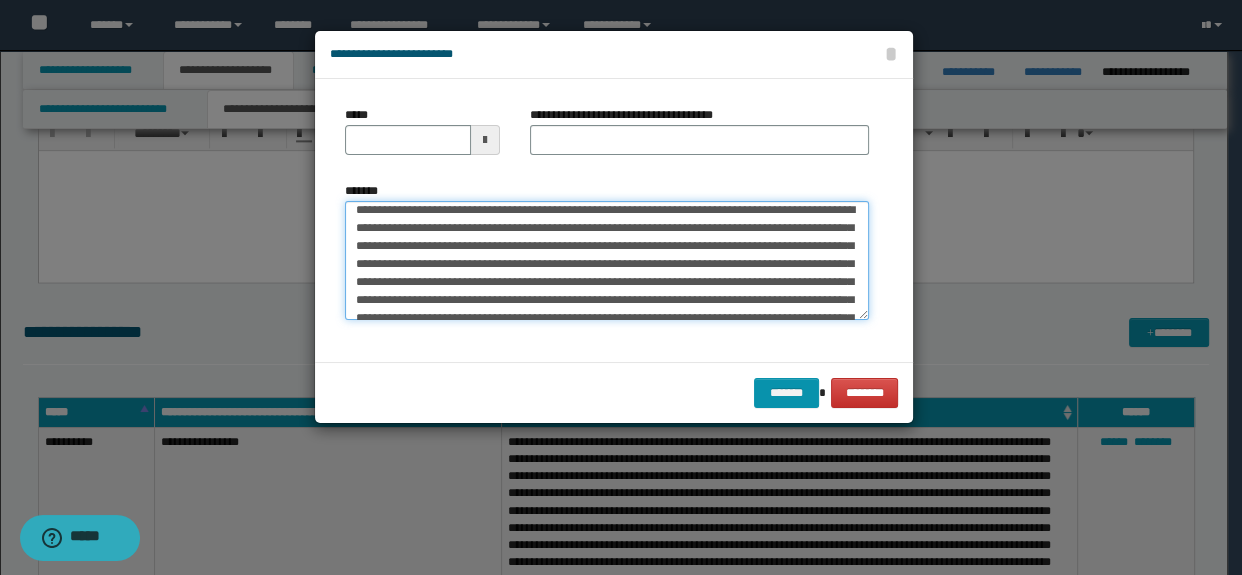 scroll, scrollTop: 0, scrollLeft: 0, axis: both 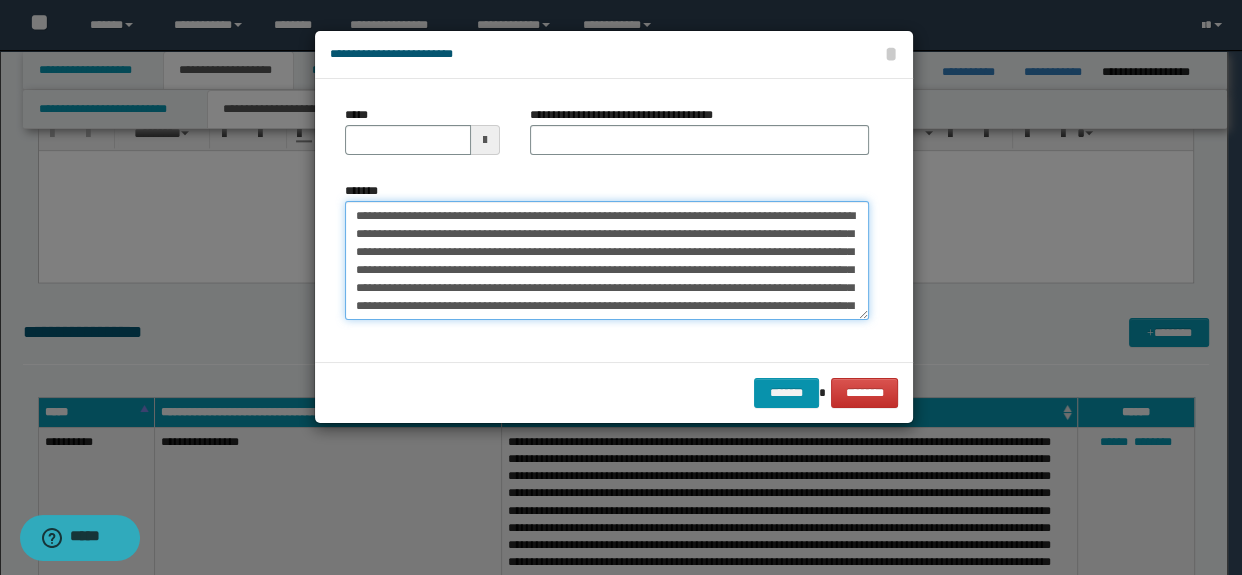 type on "**********" 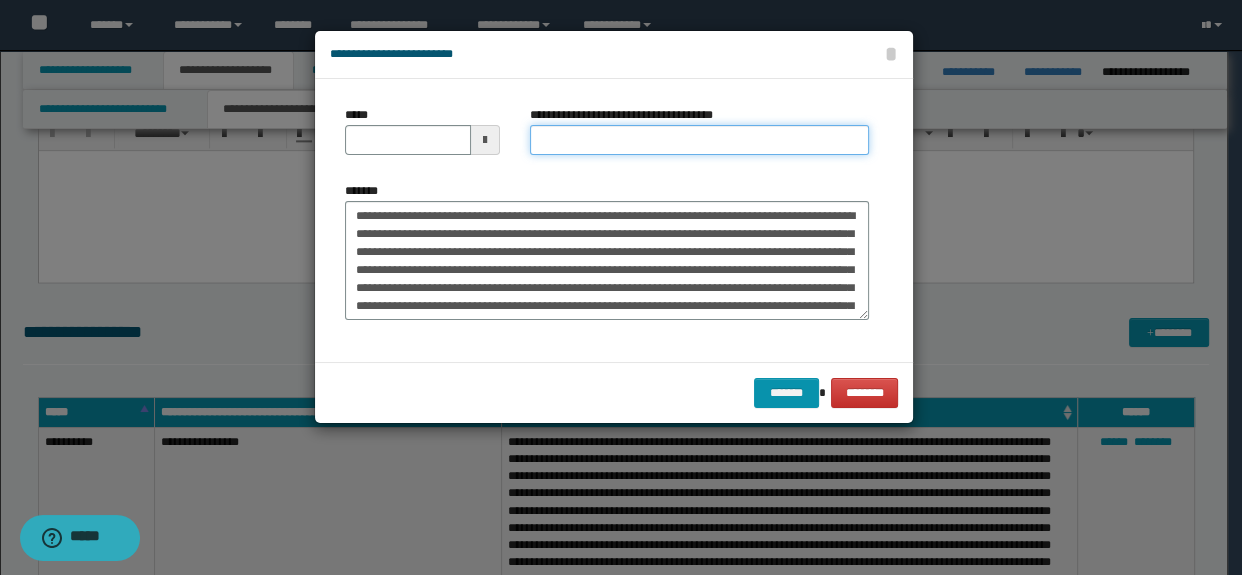 click on "**********" at bounding box center (700, 140) 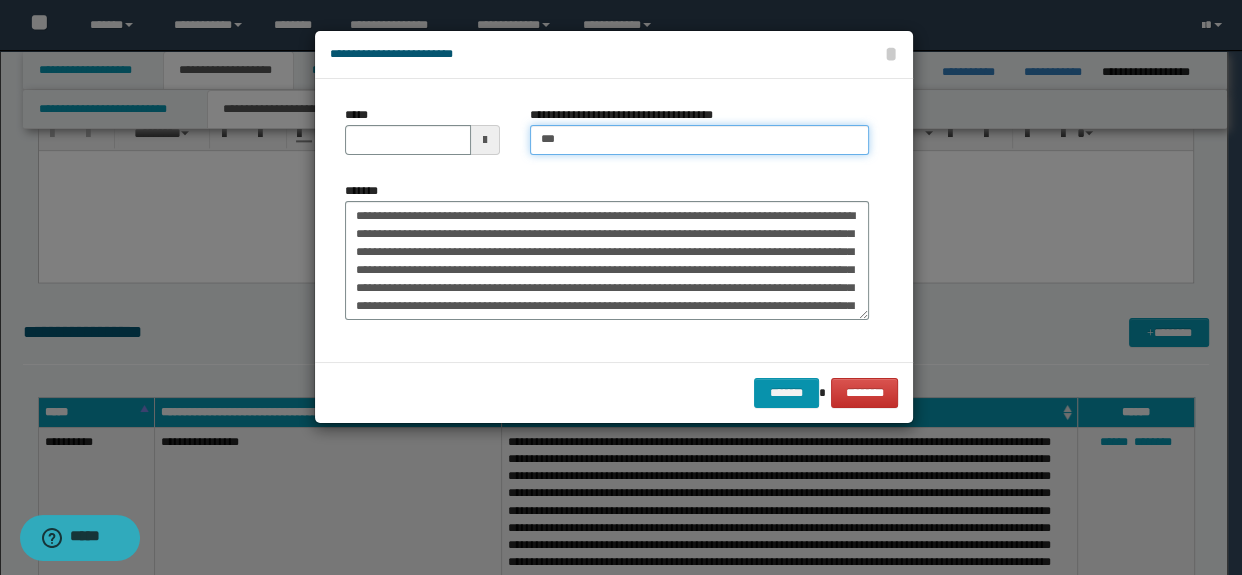 type on "**********" 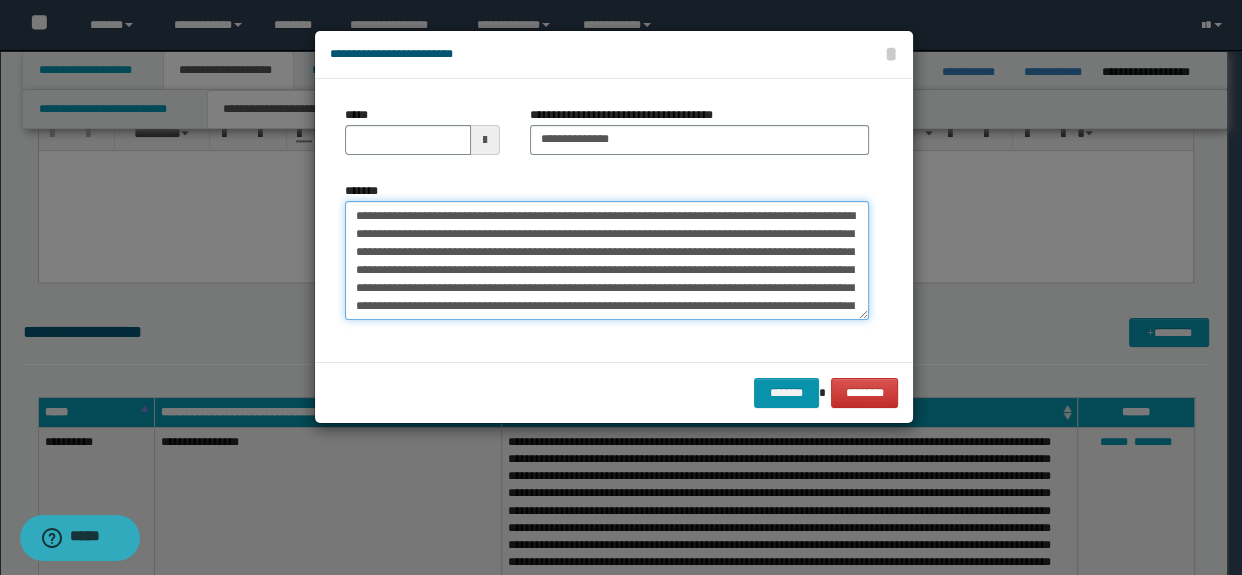 click on "*******" at bounding box center [607, 261] 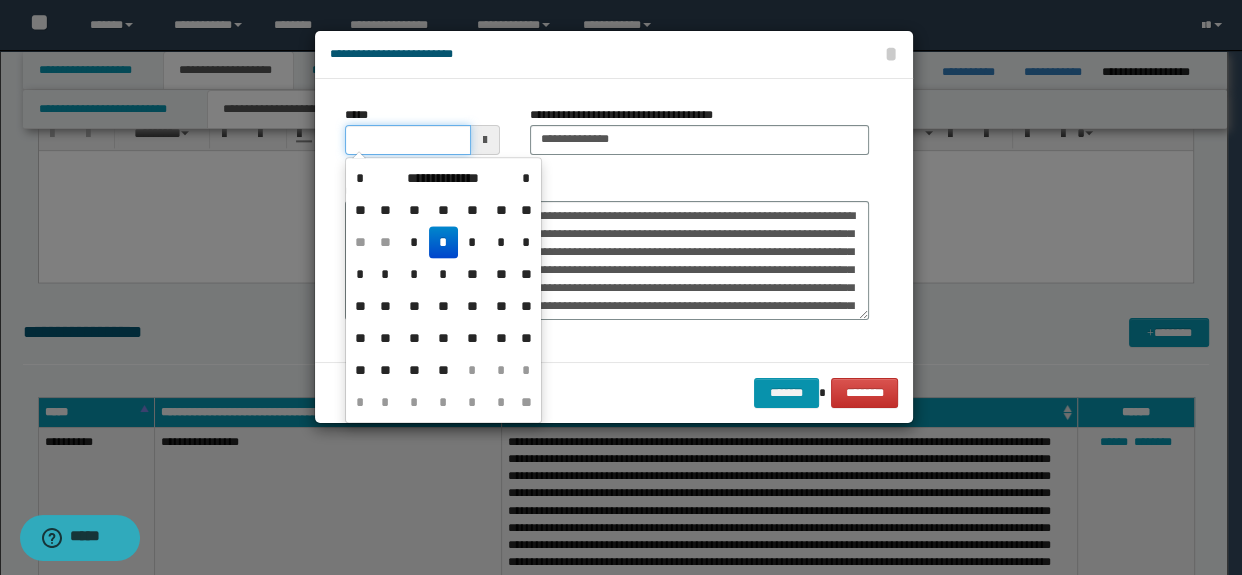 click on "*****" at bounding box center (408, 140) 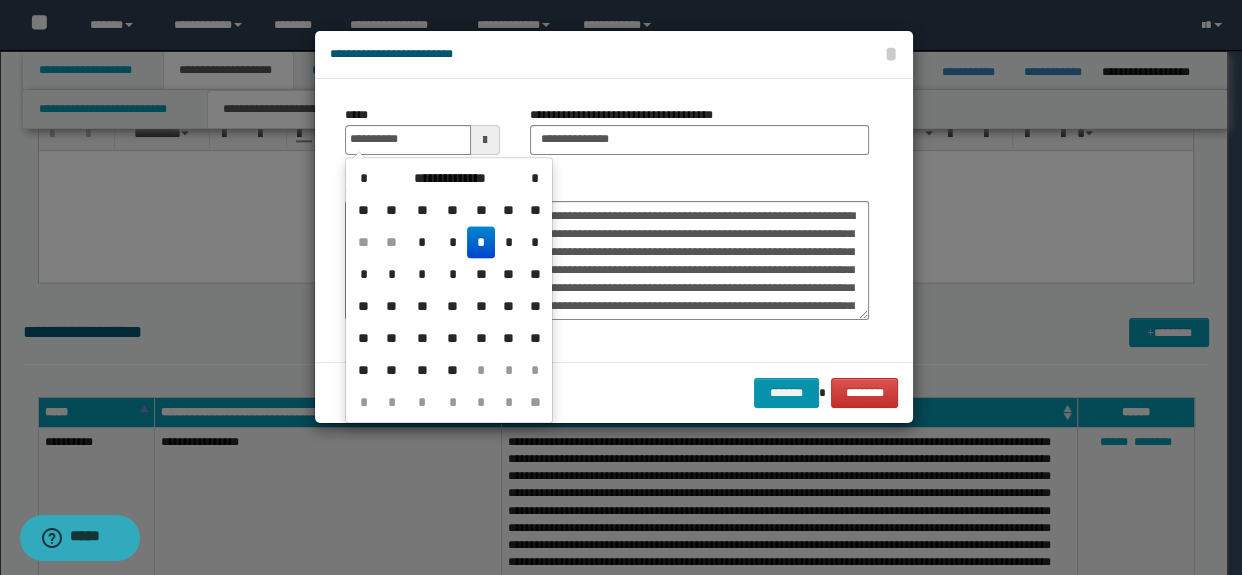 type on "**********" 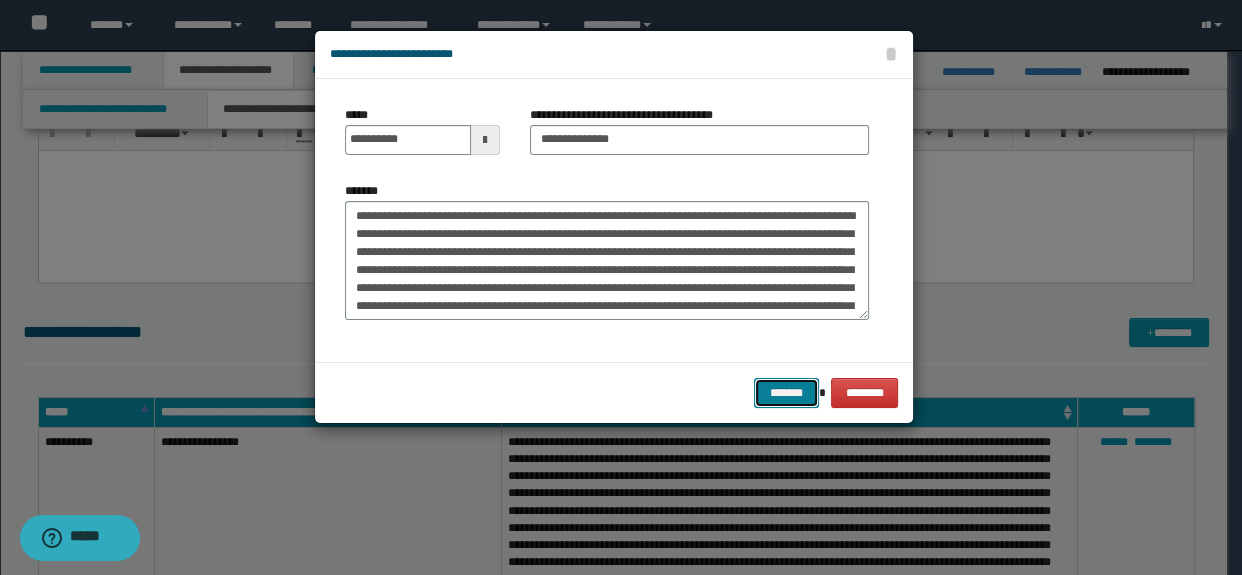 click on "*******" at bounding box center (786, 393) 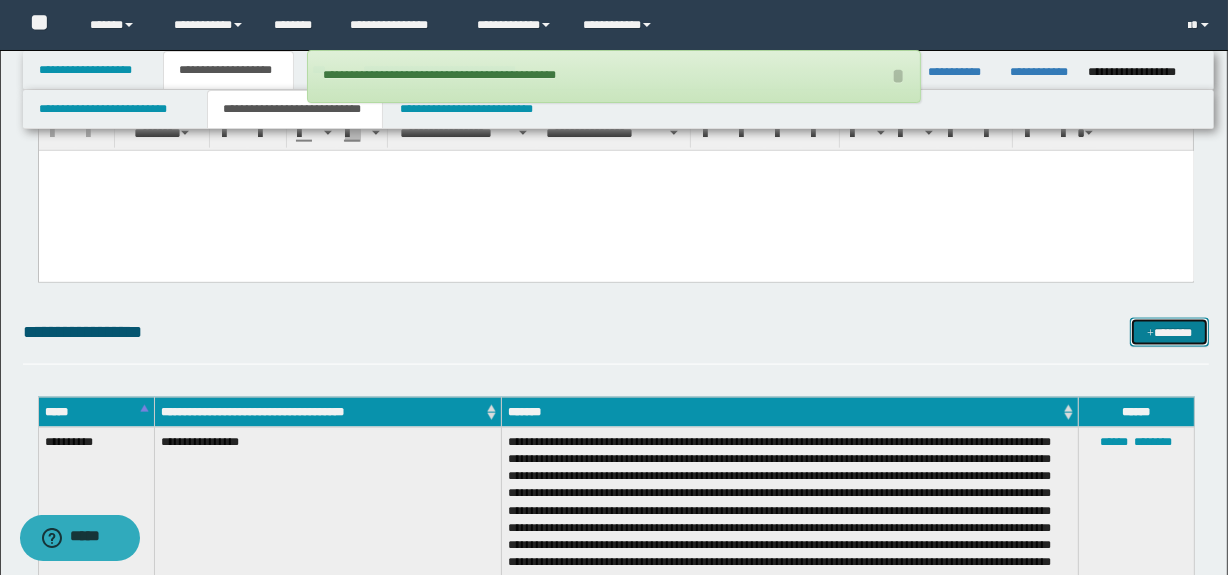 drag, startPoint x: 1161, startPoint y: 322, endPoint x: 1071, endPoint y: 342, distance: 92.19544 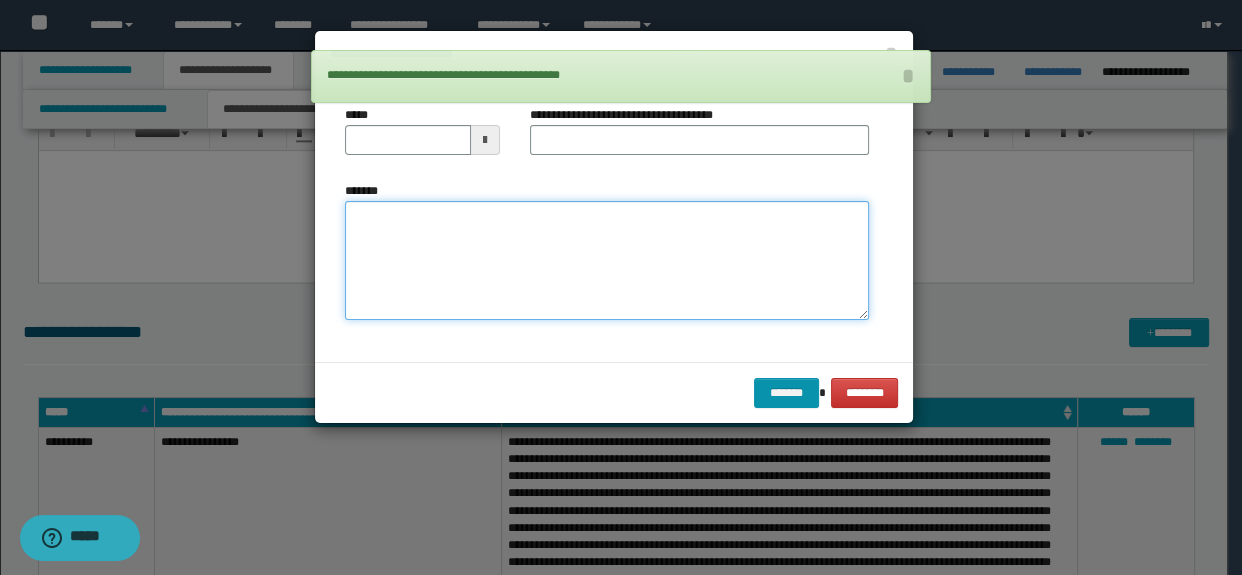 click on "*******" at bounding box center (607, 261) 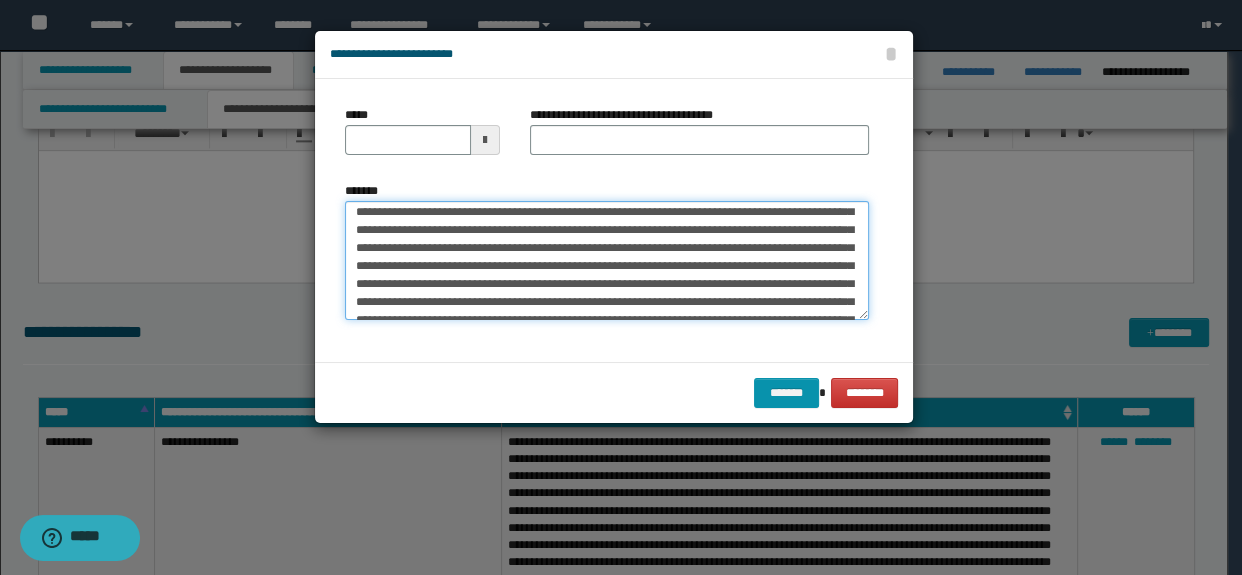 scroll, scrollTop: 0, scrollLeft: 0, axis: both 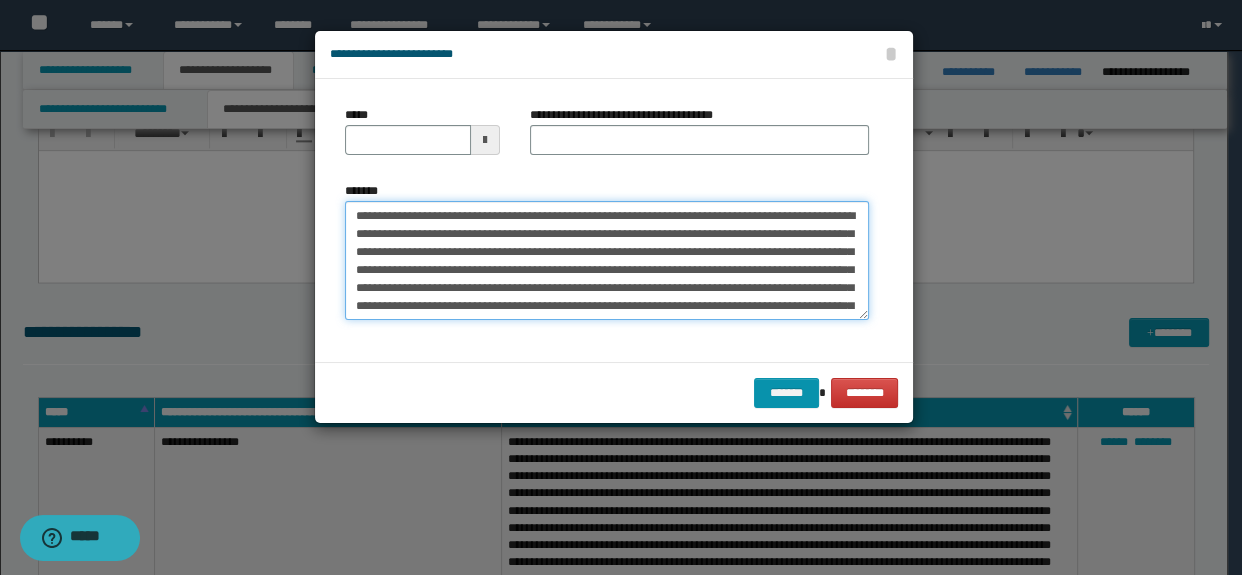 type on "**********" 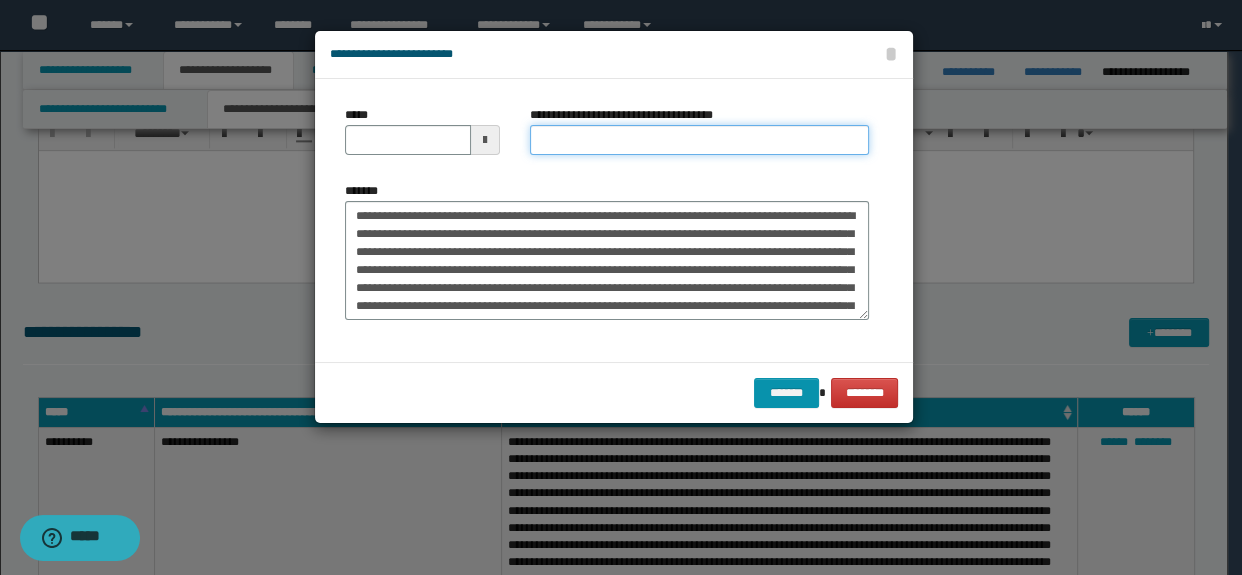 click on "**********" at bounding box center (700, 140) 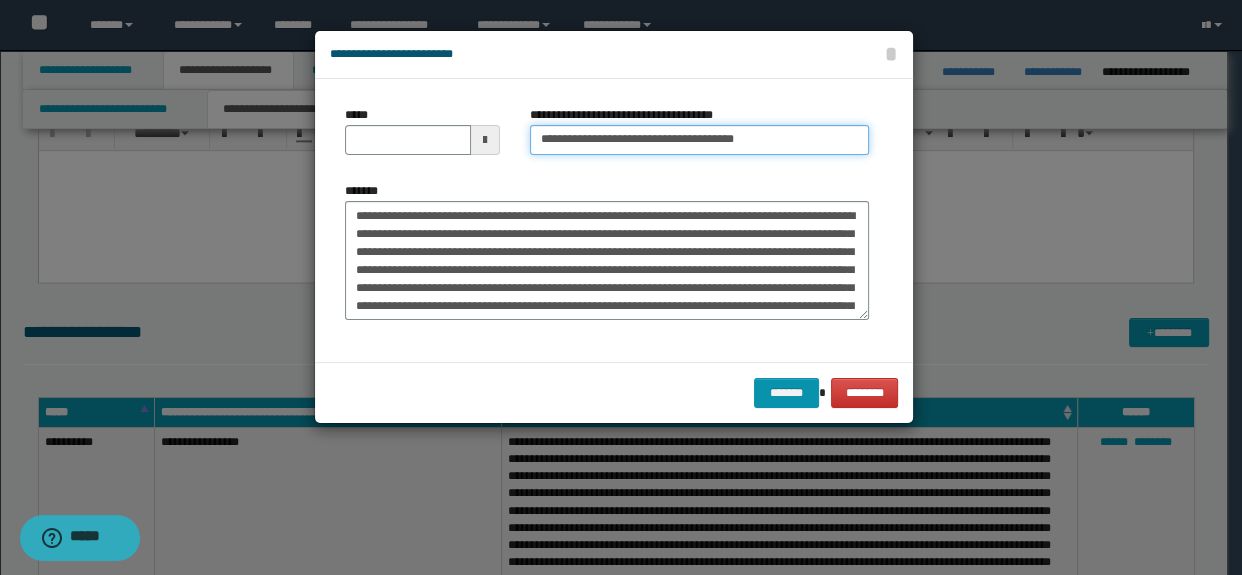 drag, startPoint x: 843, startPoint y: 138, endPoint x: 630, endPoint y: 140, distance: 213.00938 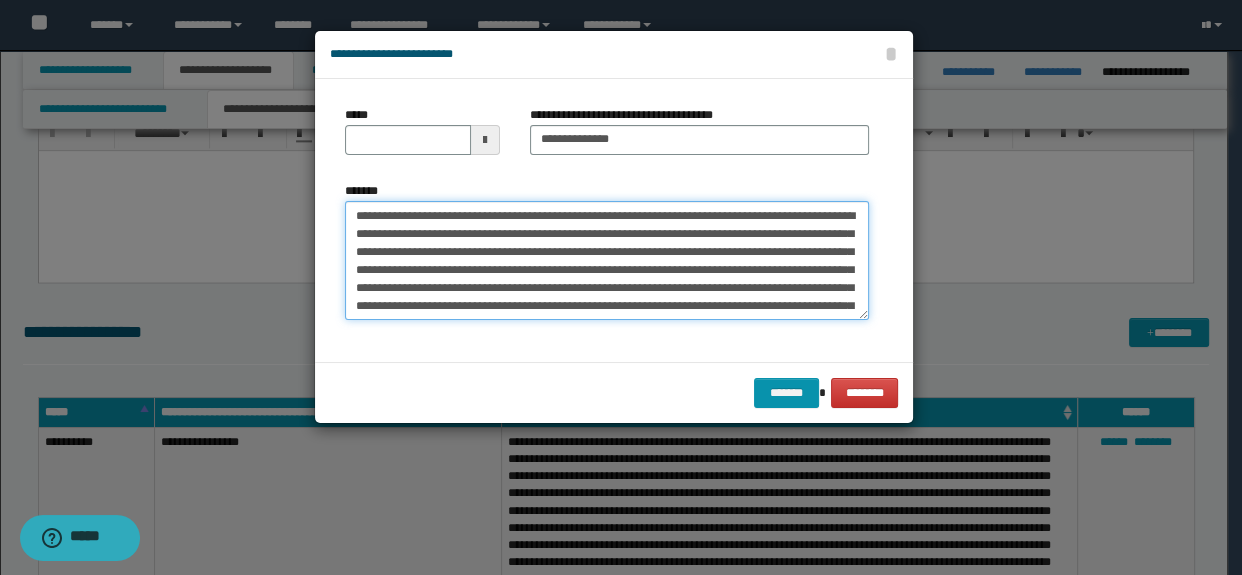 click on "*******" at bounding box center (607, 261) 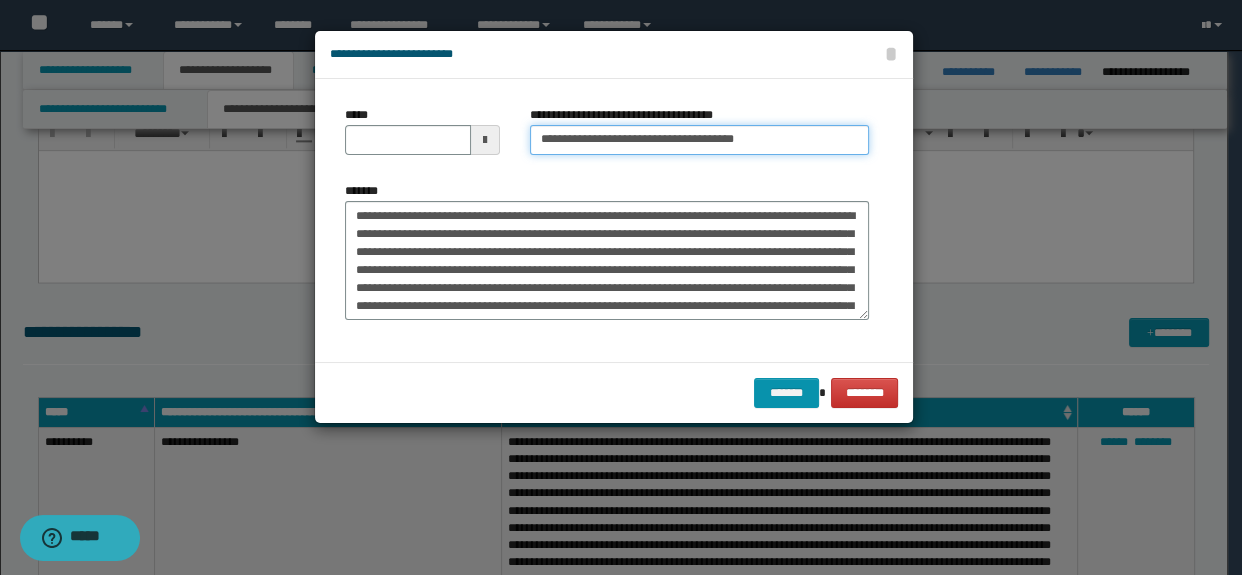 type on "**********" 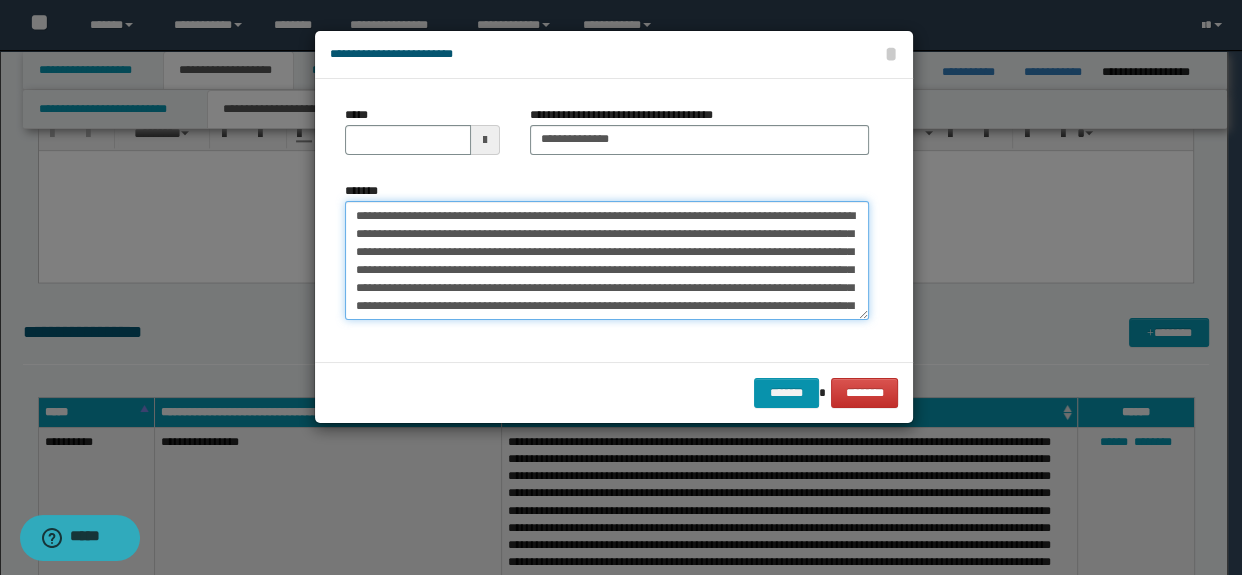click on "*******" at bounding box center (607, 261) 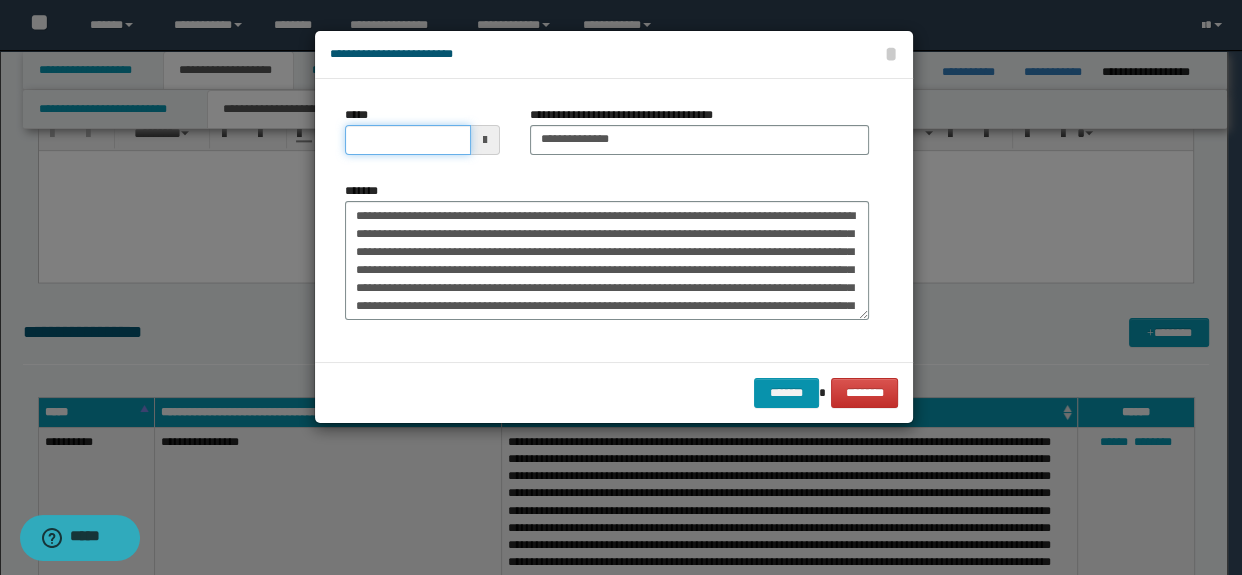 click on "*****" at bounding box center [408, 140] 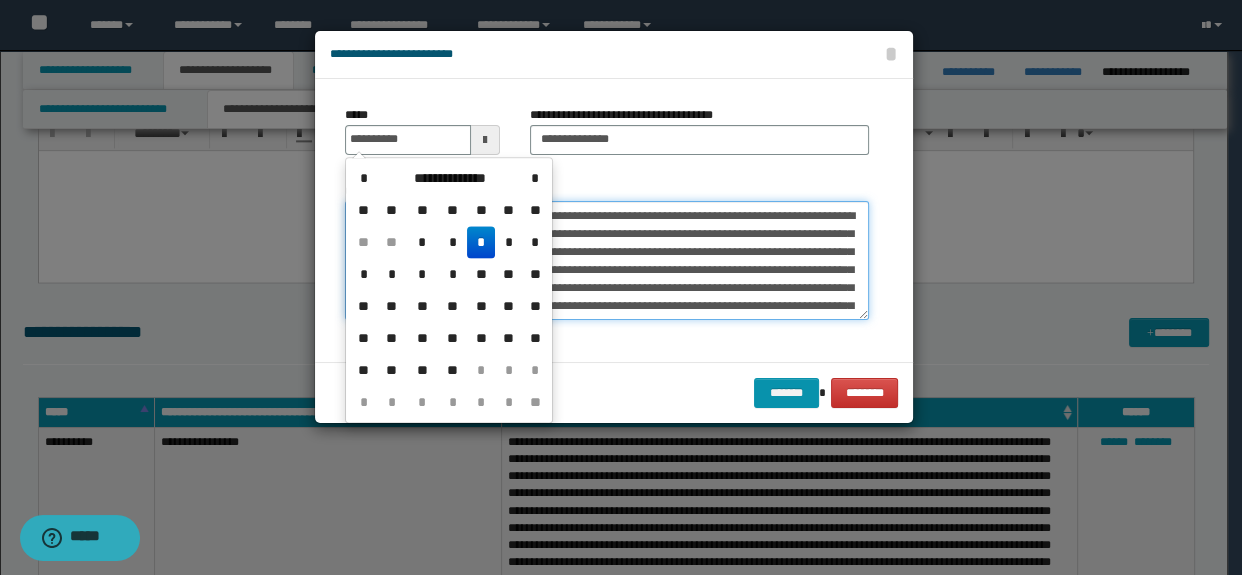 type on "**********" 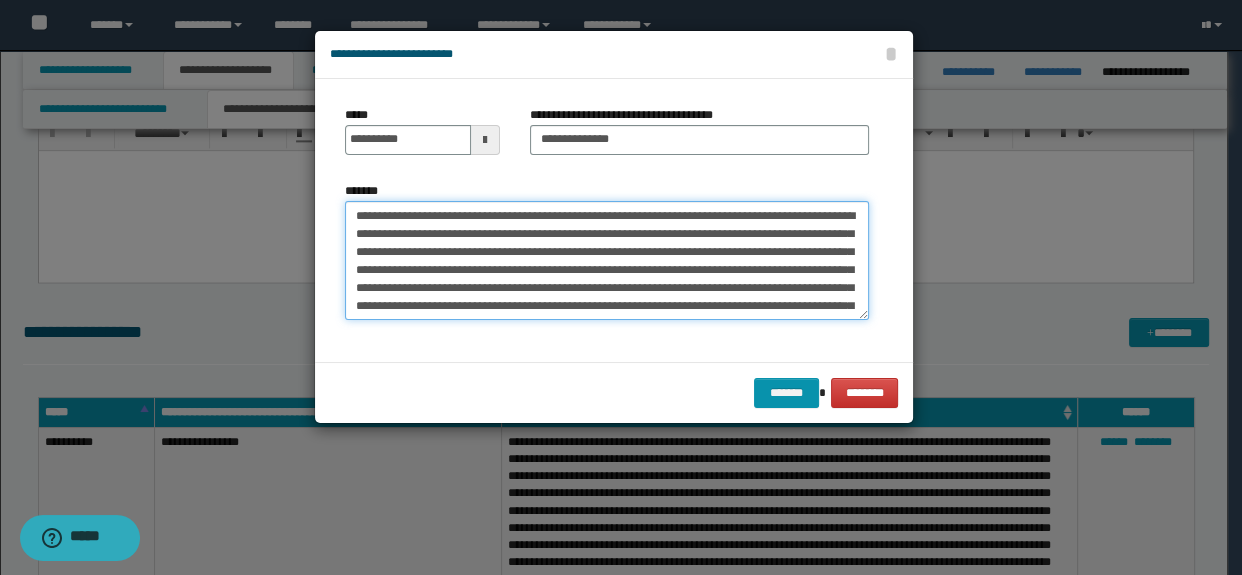 click on "*******" at bounding box center [607, 261] 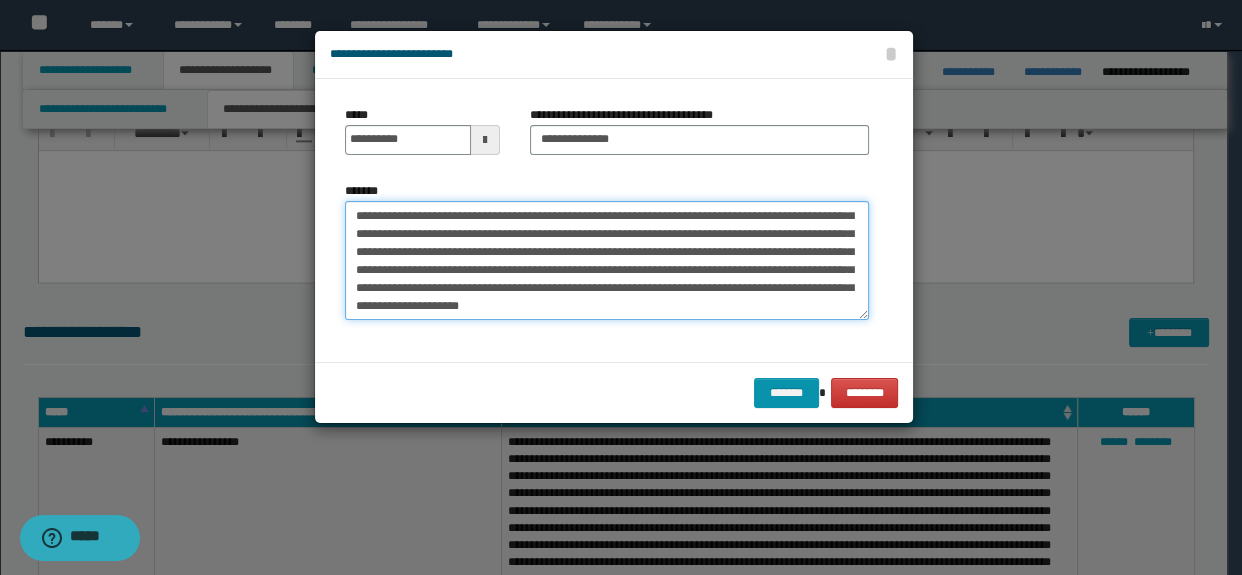 scroll, scrollTop: 251, scrollLeft: 0, axis: vertical 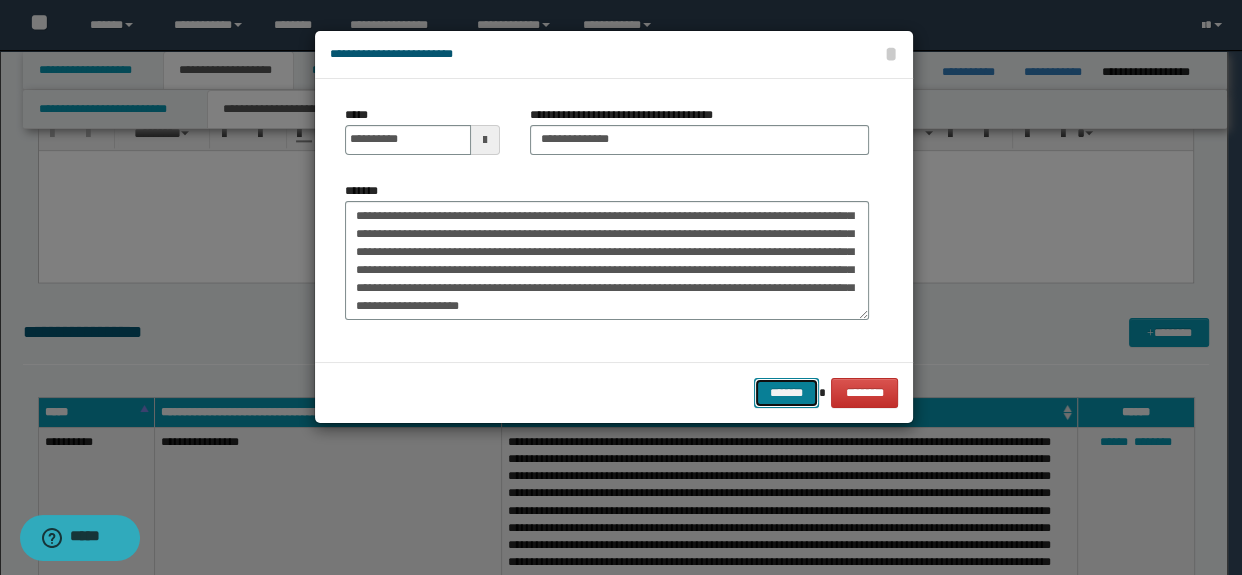 click on "*******" at bounding box center (786, 393) 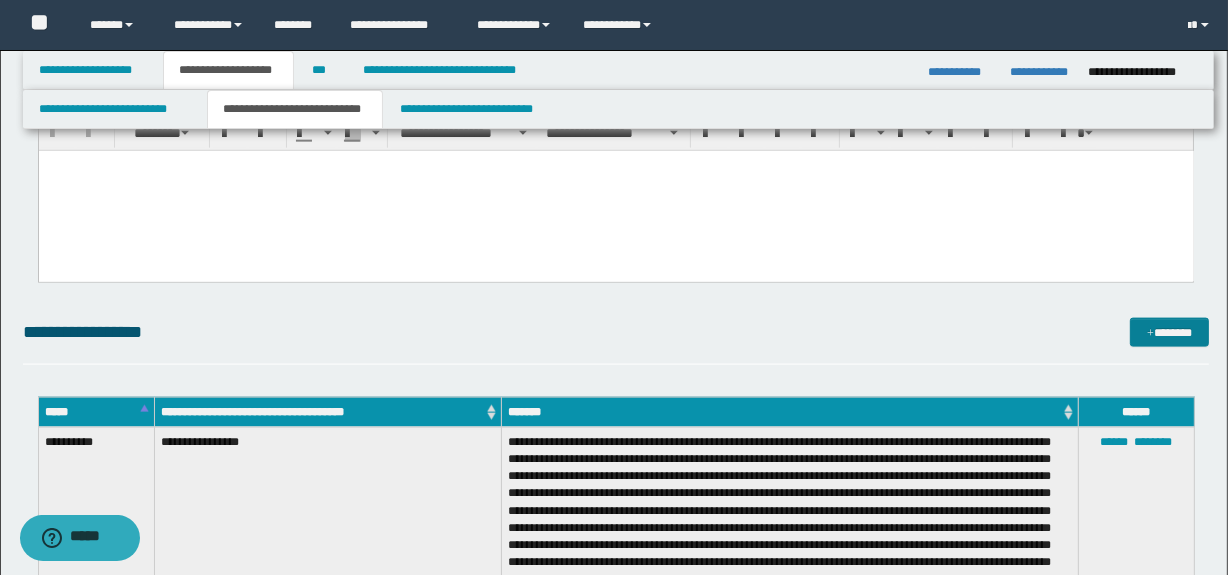 click on "**********" at bounding box center (616, 65) 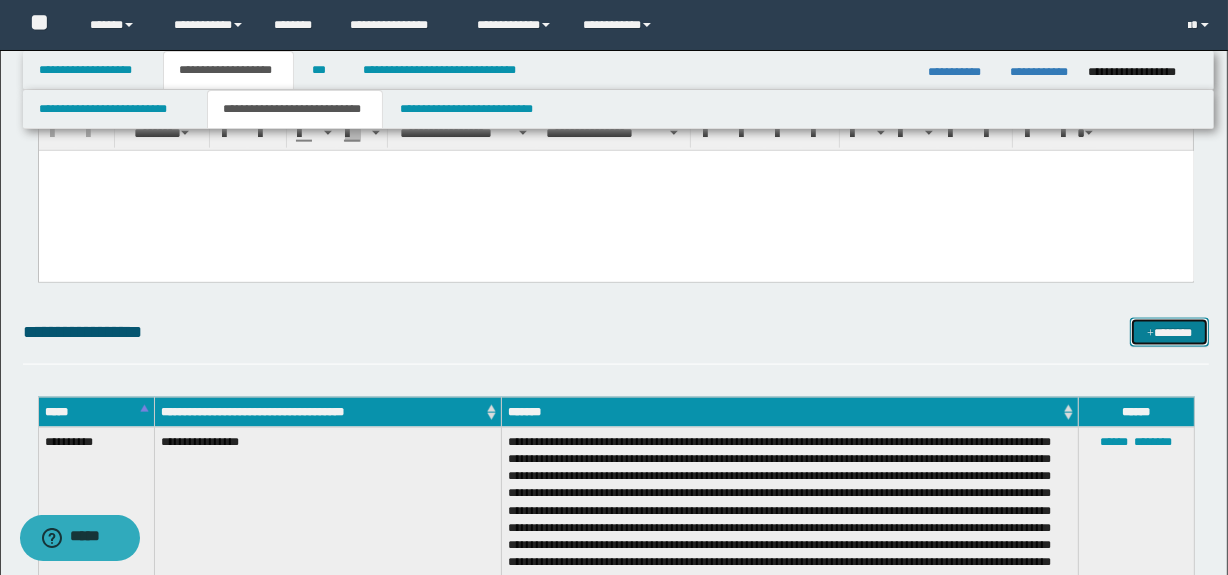 click at bounding box center [1150, 334] 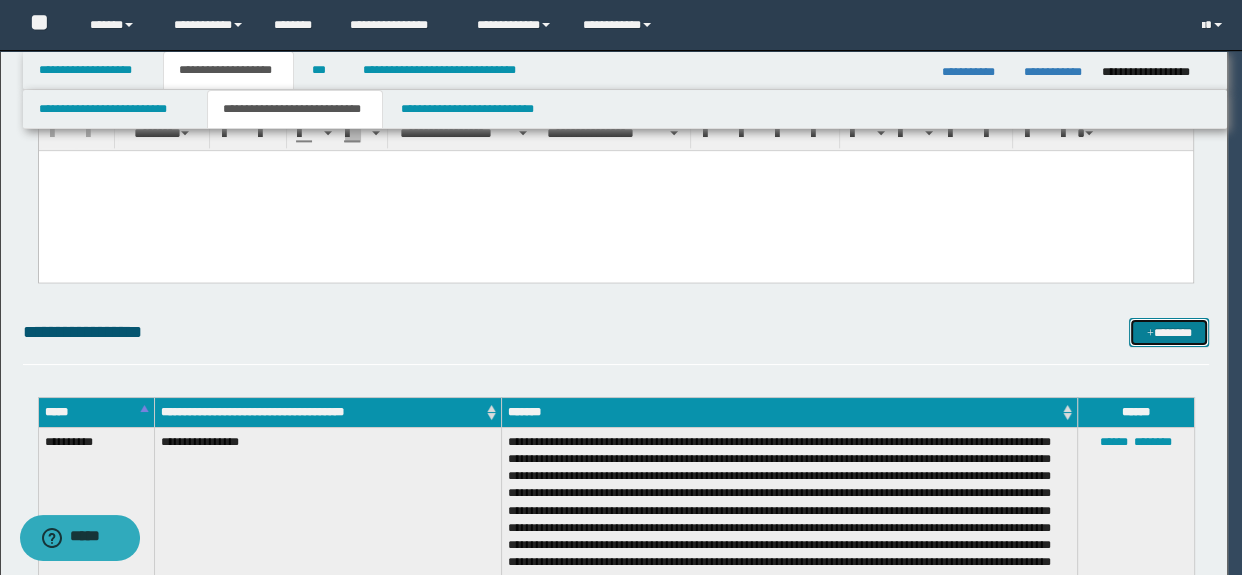 scroll, scrollTop: 0, scrollLeft: 0, axis: both 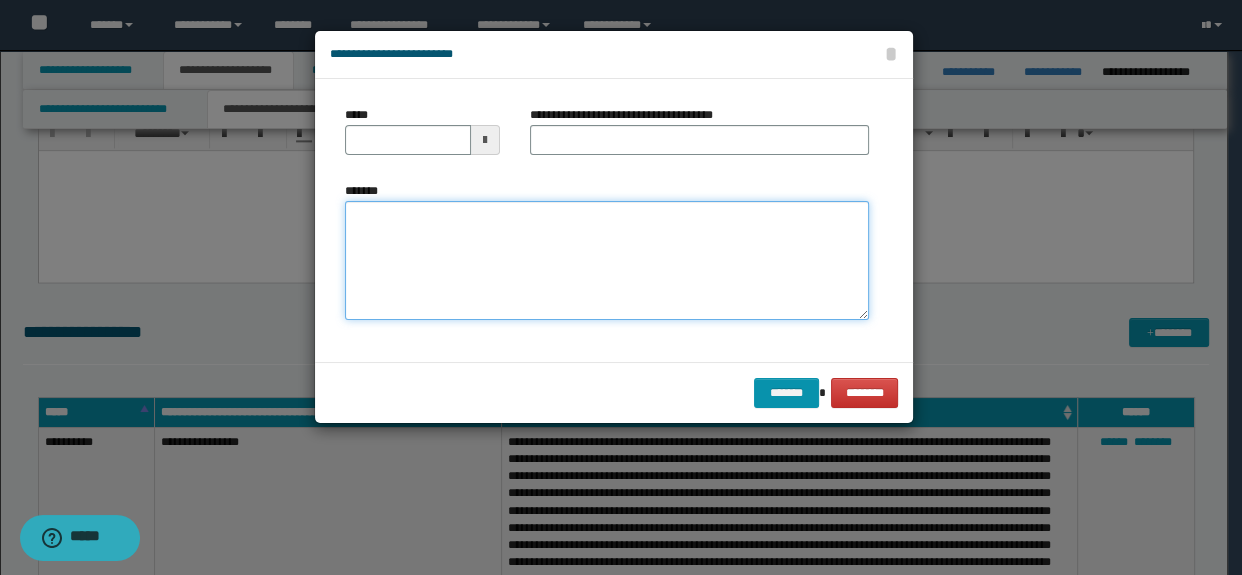 click on "*******" at bounding box center (607, 261) 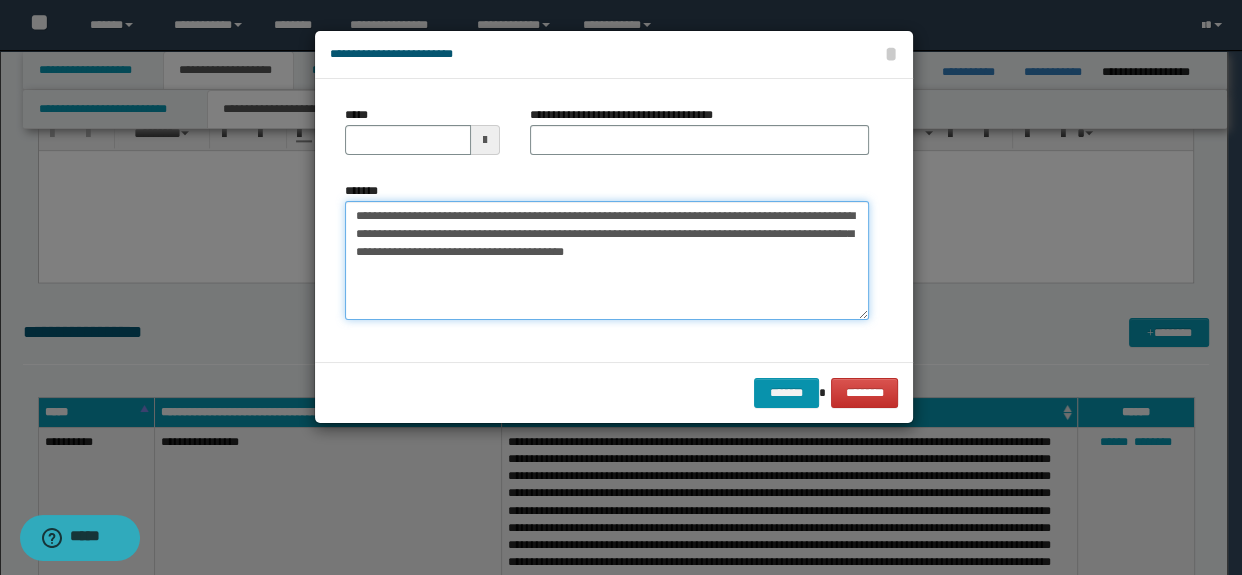 type on "**********" 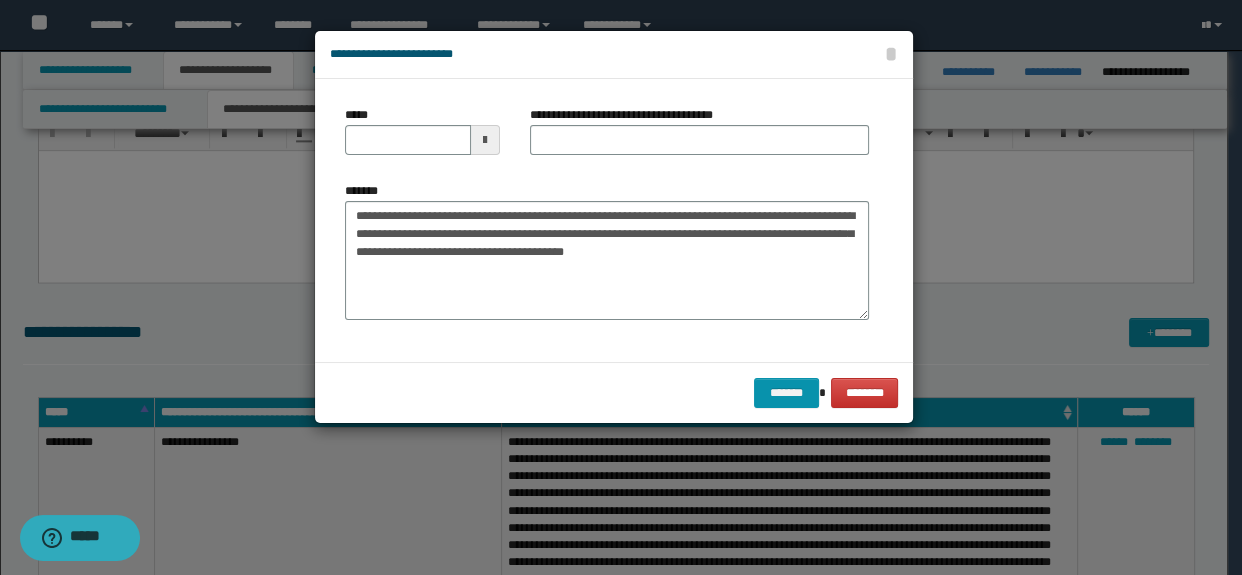 click on "**********" at bounding box center [629, 115] 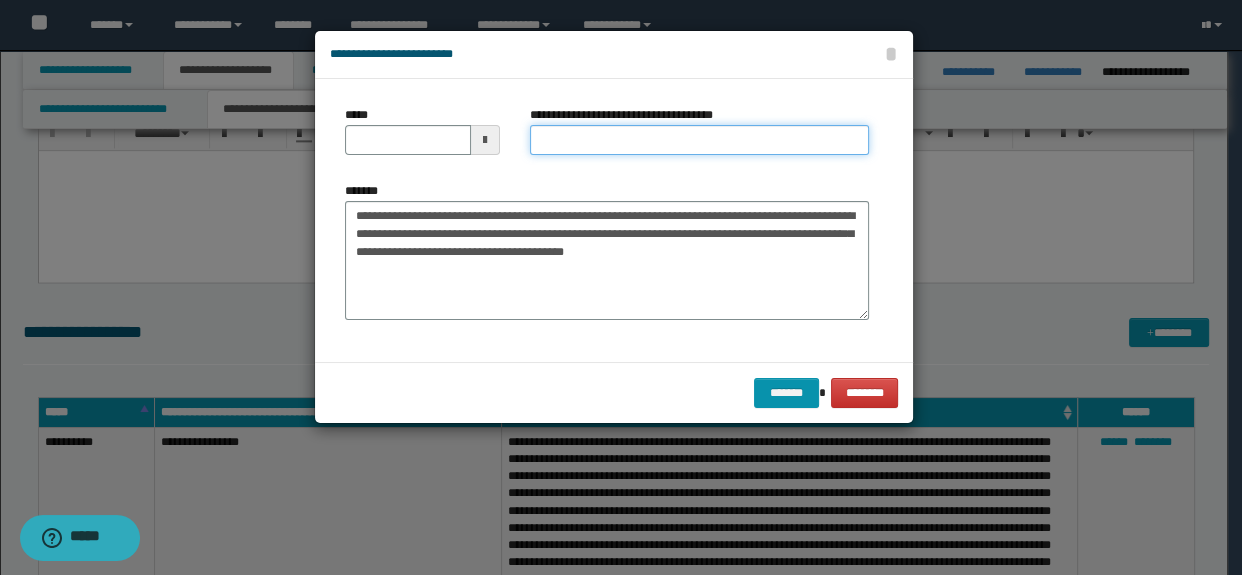 click on "**********" at bounding box center [700, 140] 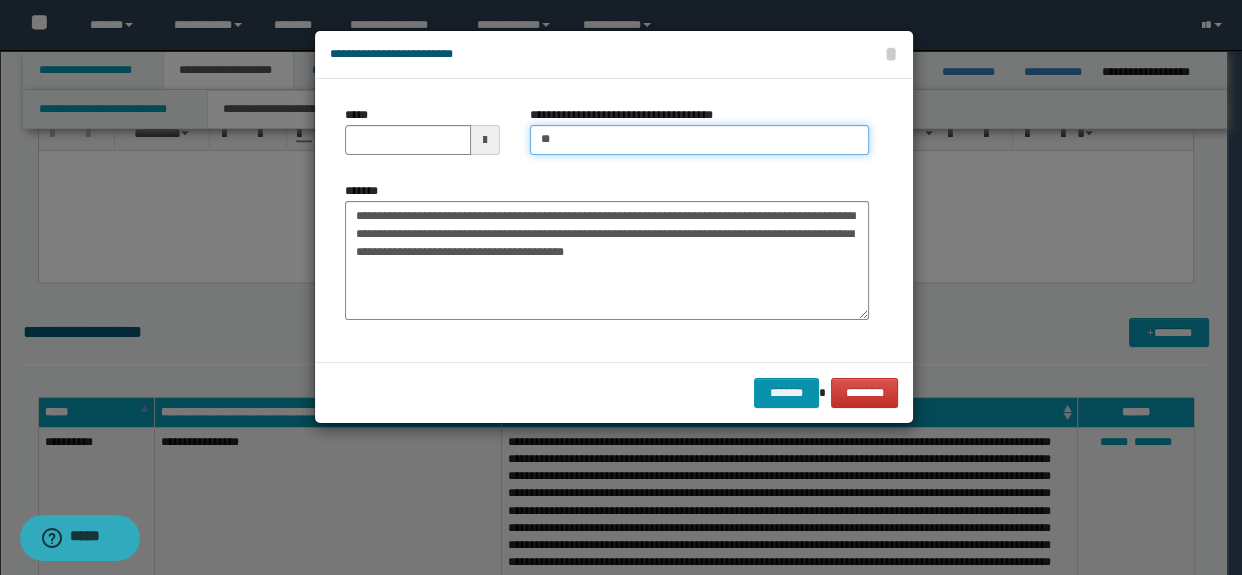 type on "**********" 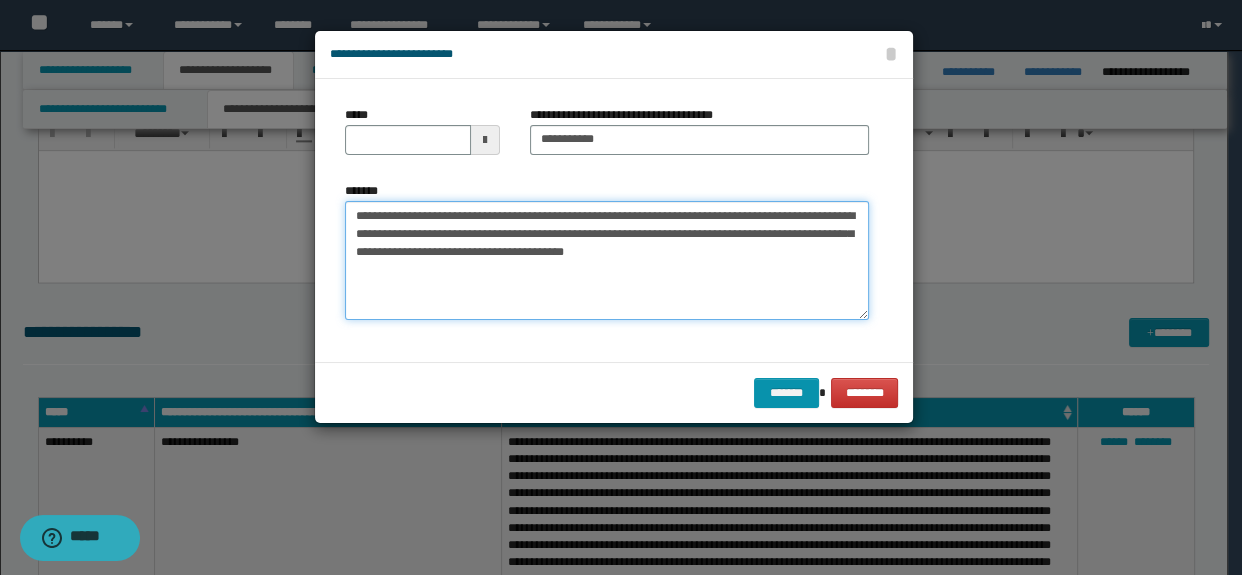 click on "**********" at bounding box center (607, 261) 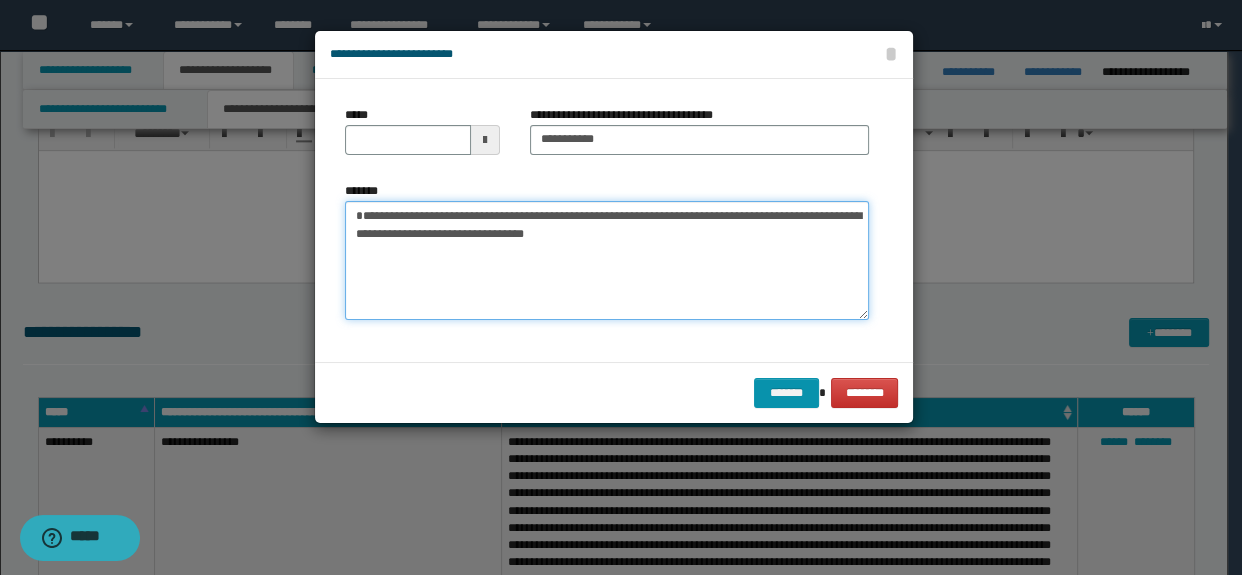 type 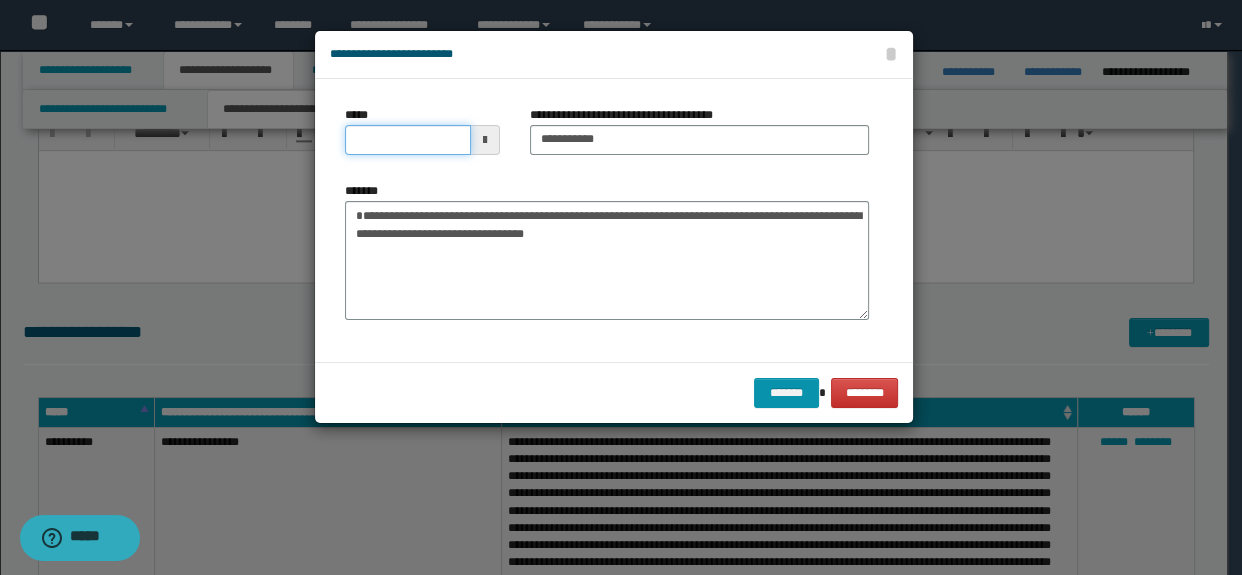 click on "*****" at bounding box center [408, 140] 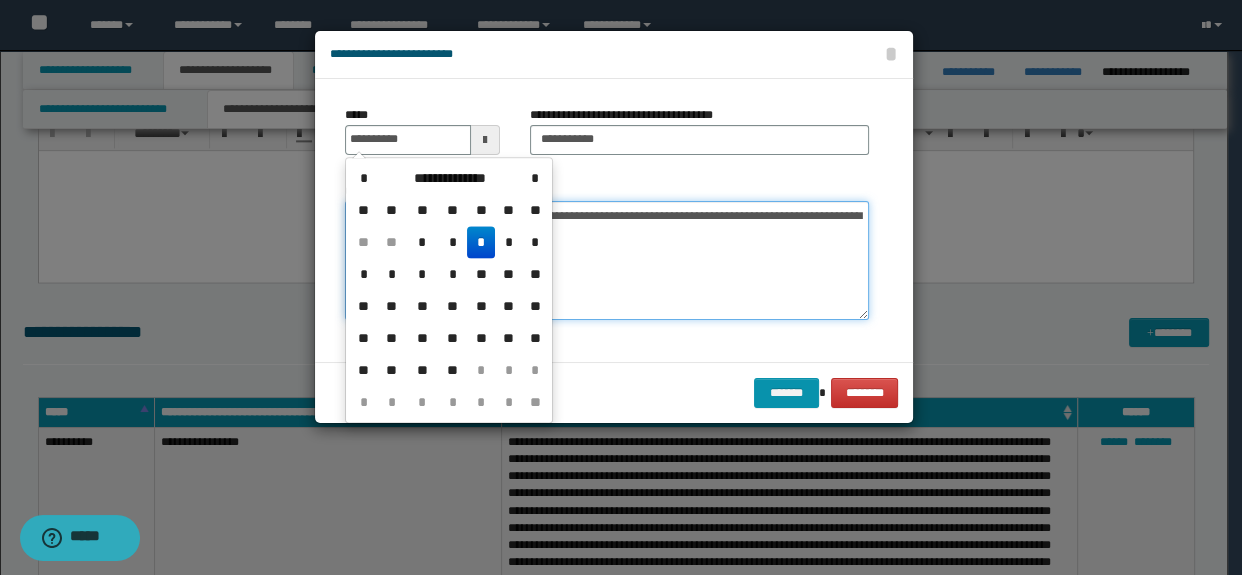 type on "**********" 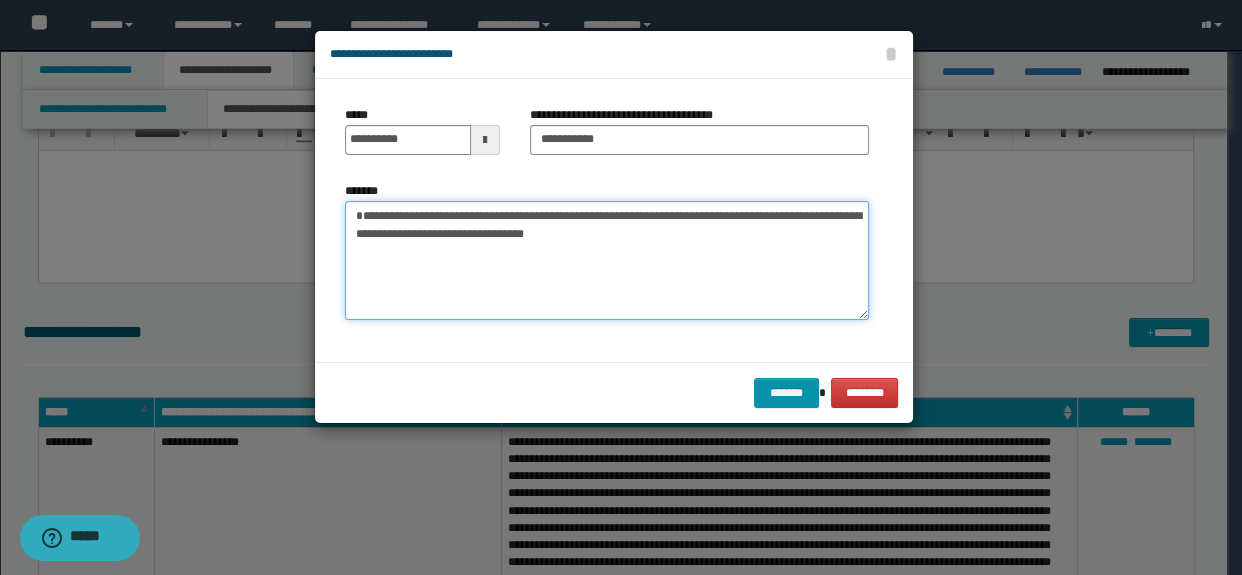 click on "**********" at bounding box center (607, 261) 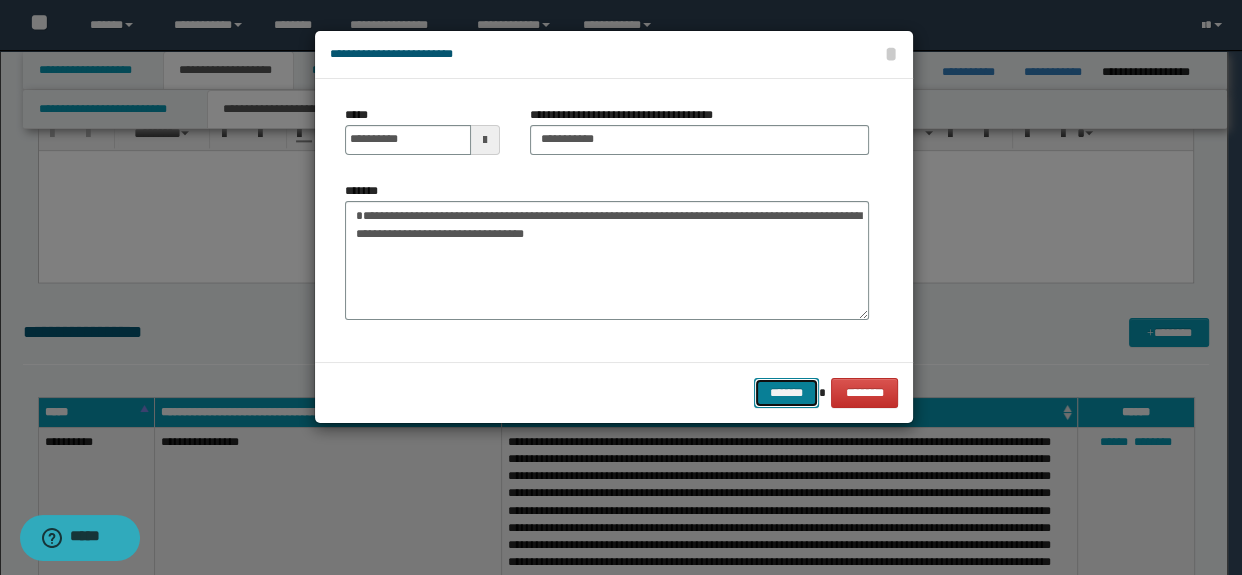 click on "*******" at bounding box center (786, 393) 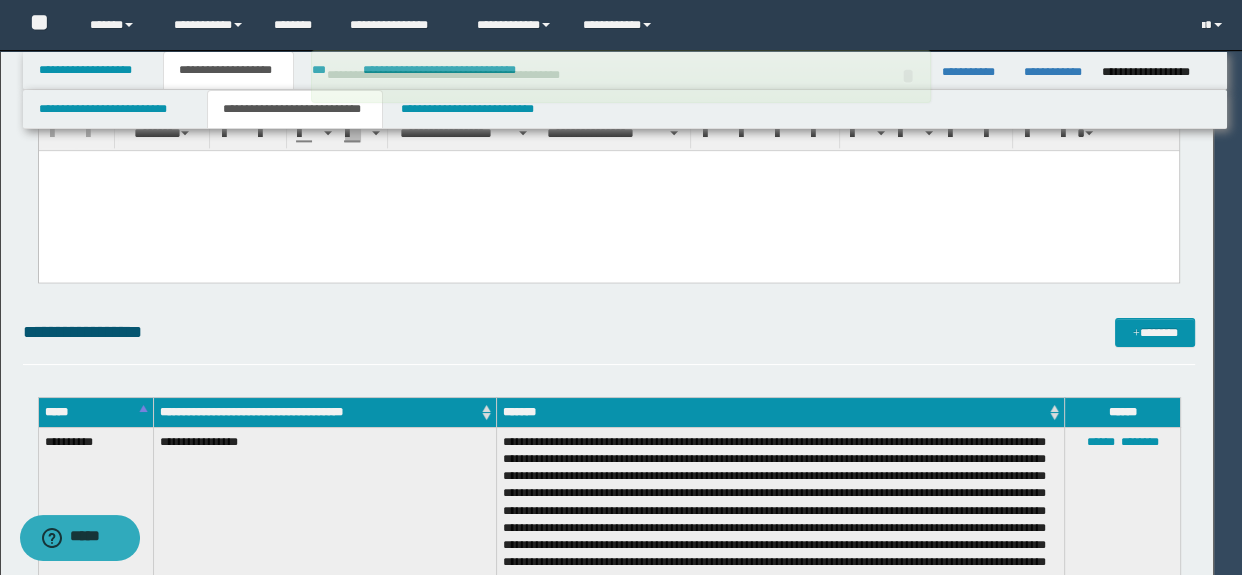type 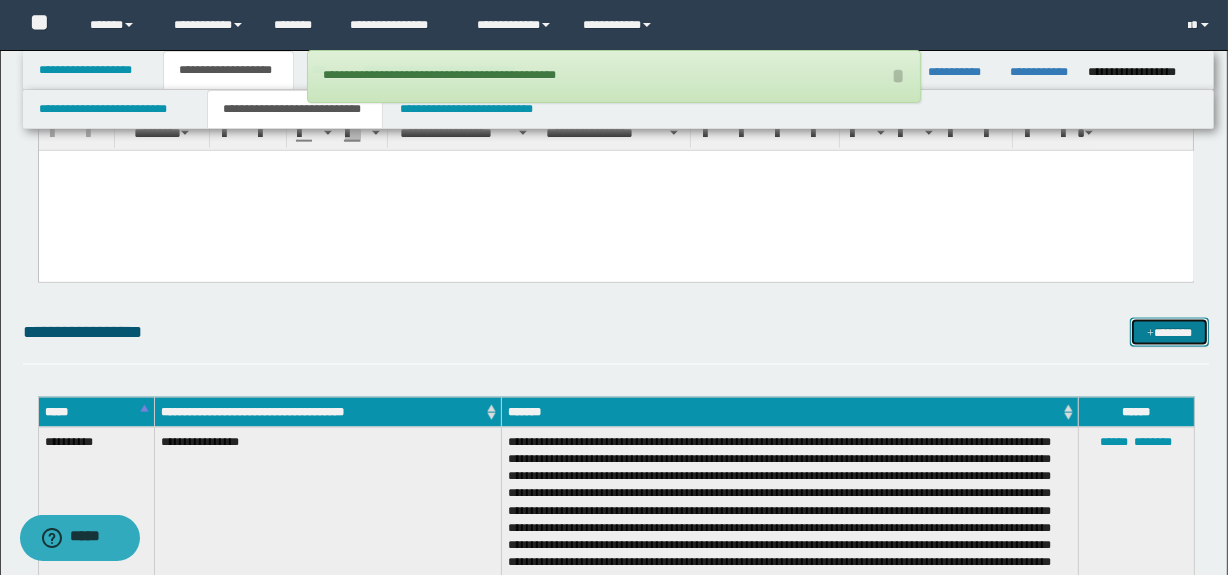 click on "*******" at bounding box center (1170, 333) 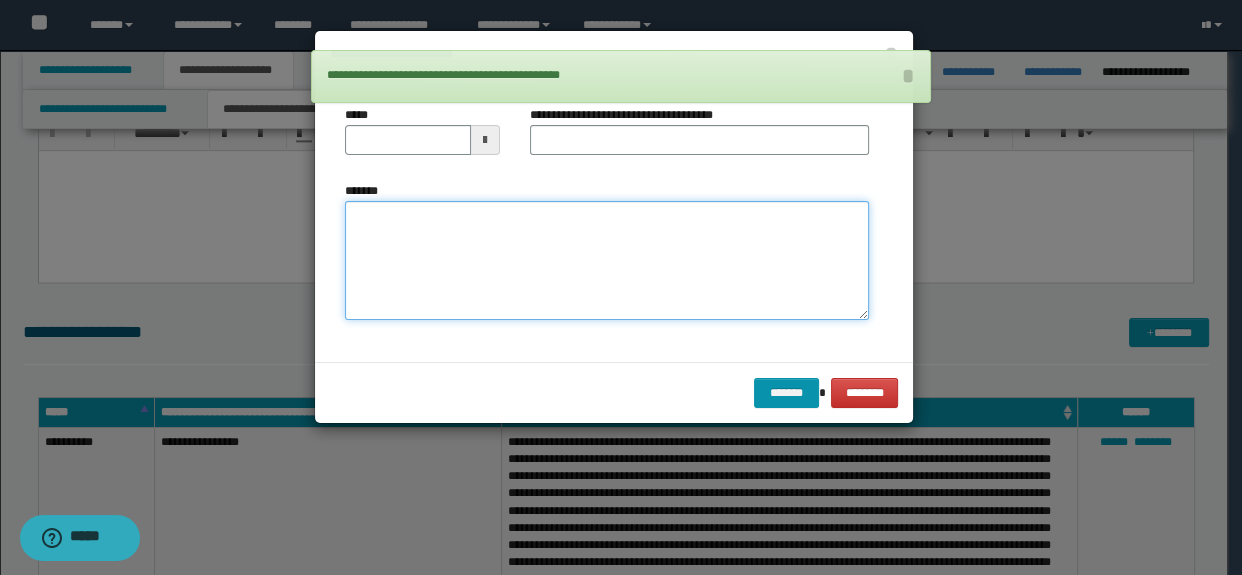 click on "*******" at bounding box center [607, 261] 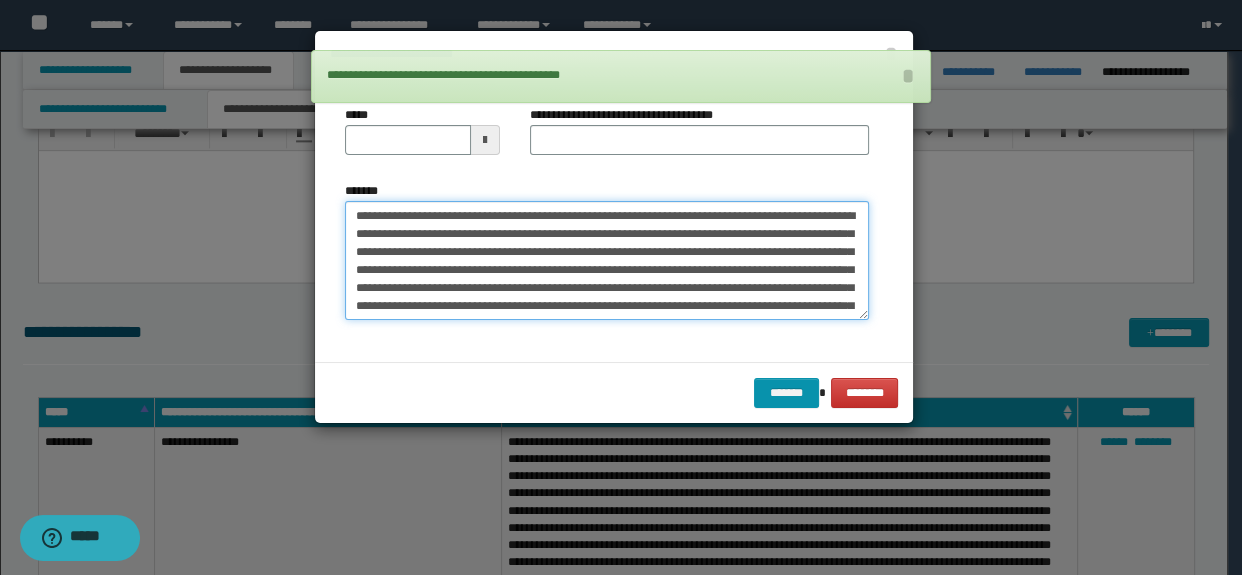 scroll, scrollTop: 174, scrollLeft: 0, axis: vertical 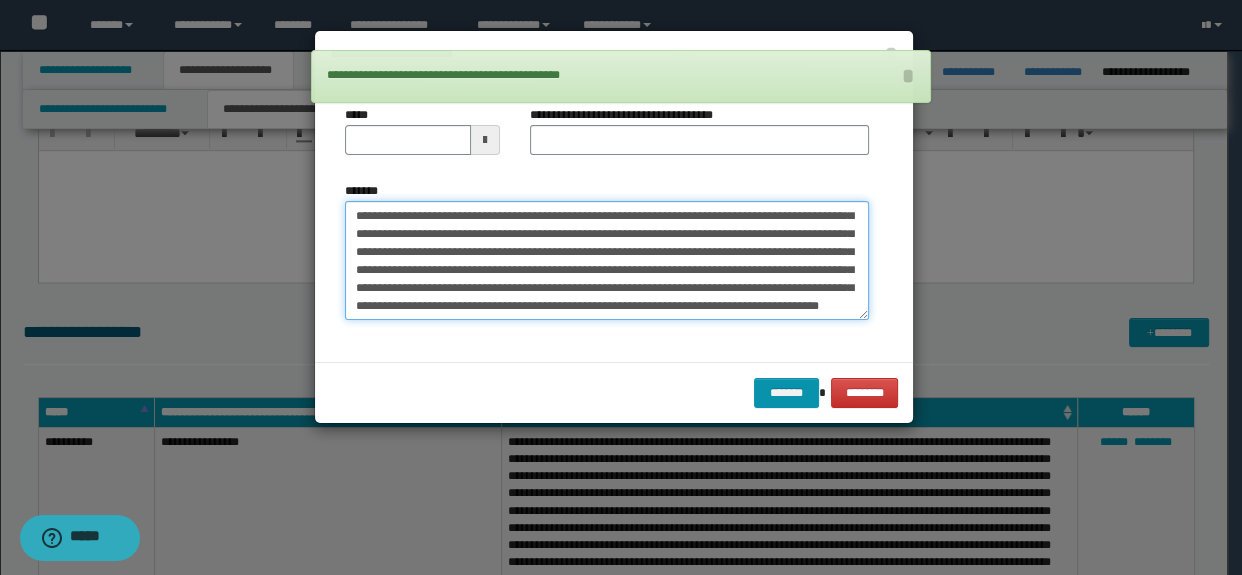 type on "**********" 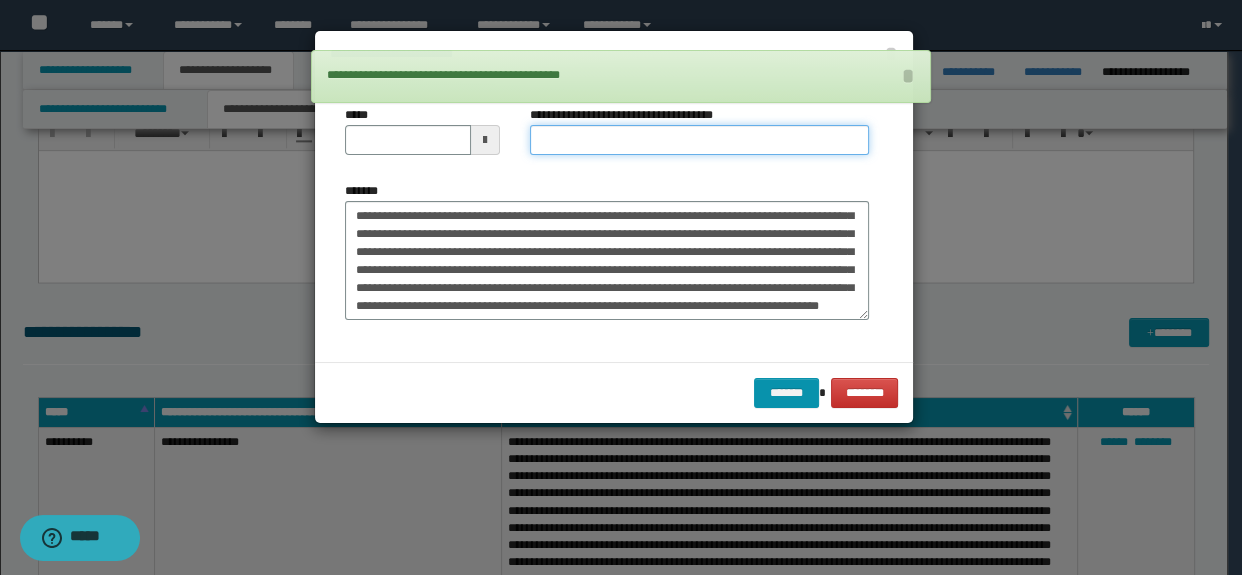 click on "**********" at bounding box center [700, 140] 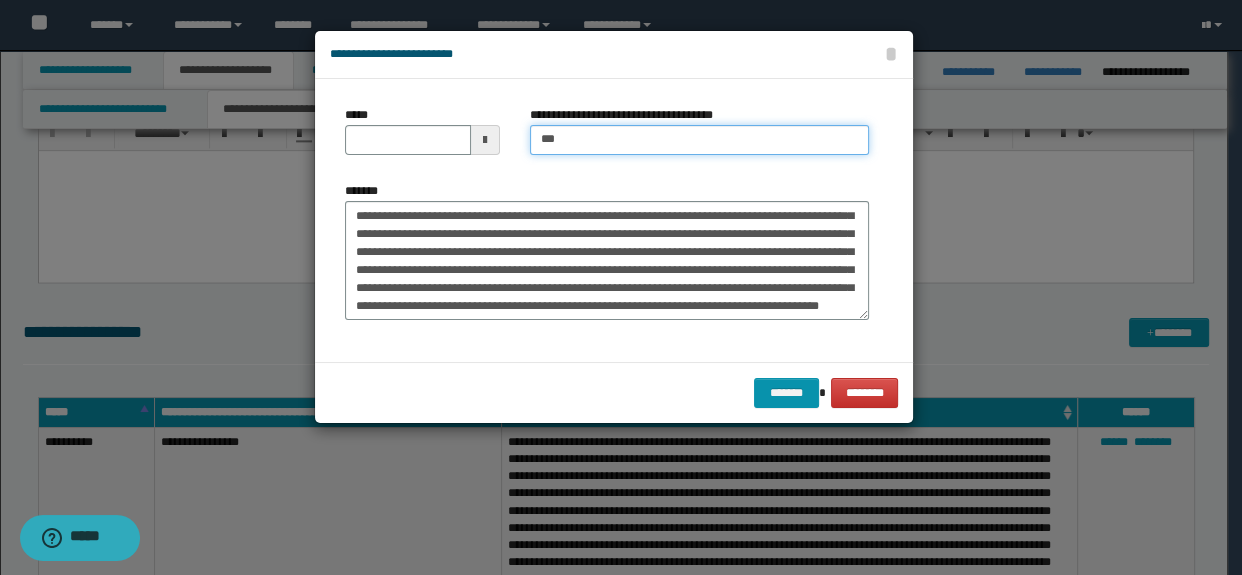type on "**********" 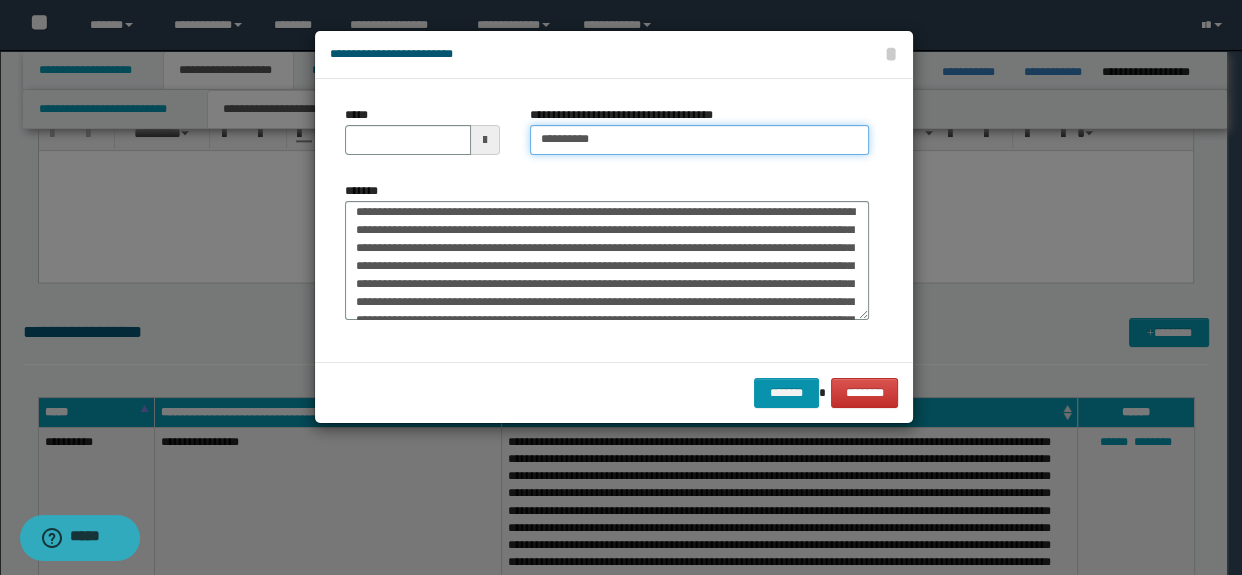 scroll, scrollTop: 0, scrollLeft: 0, axis: both 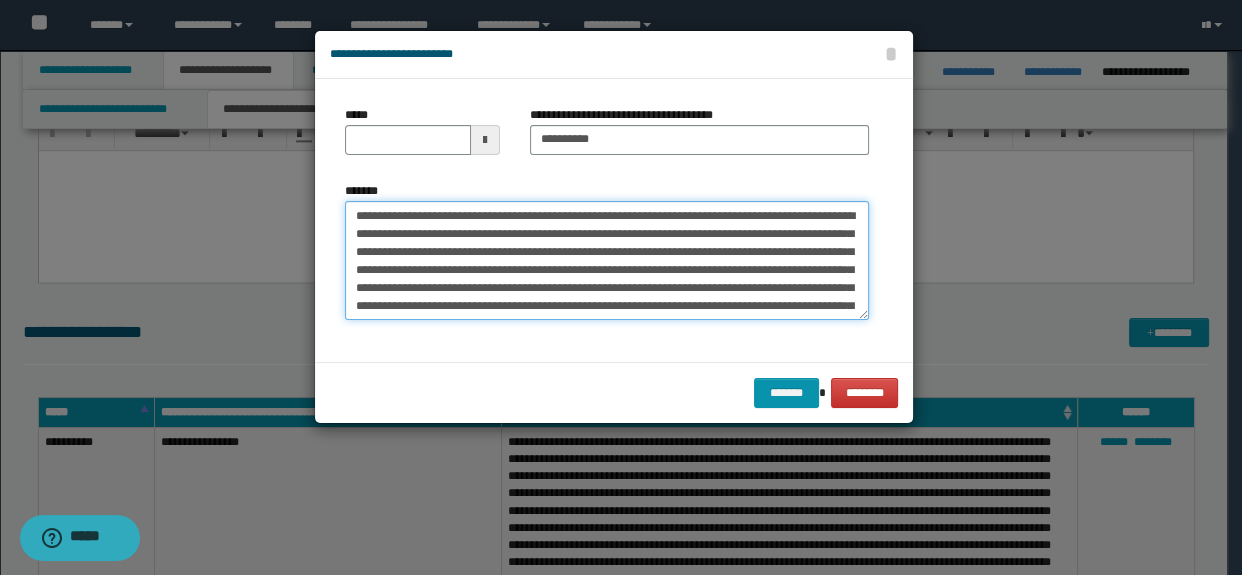 click on "*******" at bounding box center (607, 261) 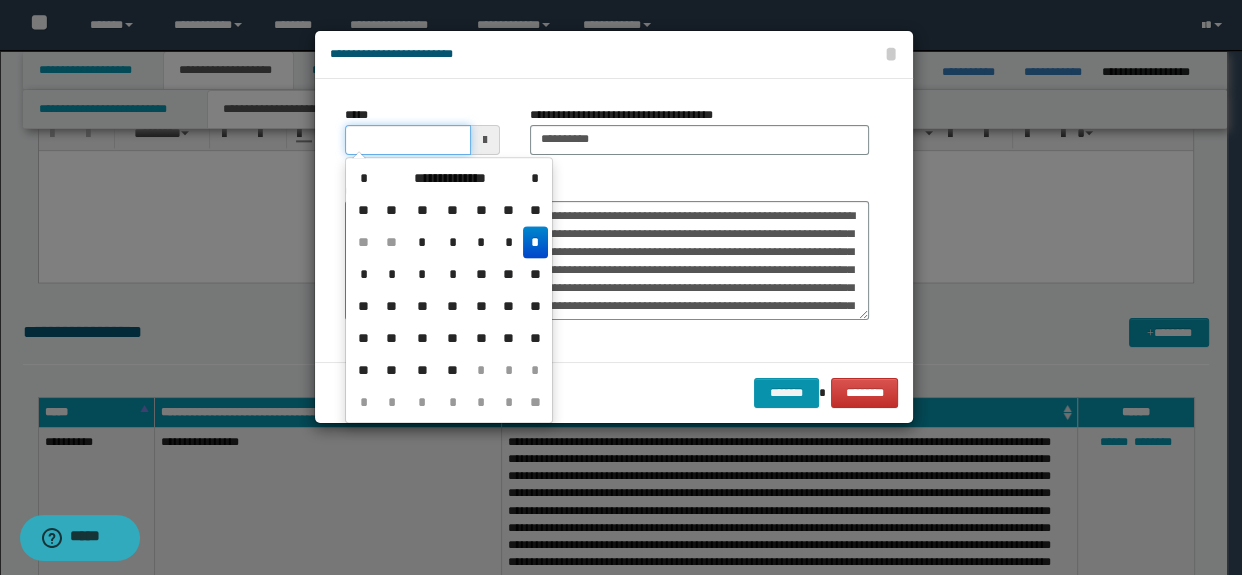 click on "*****" at bounding box center [408, 140] 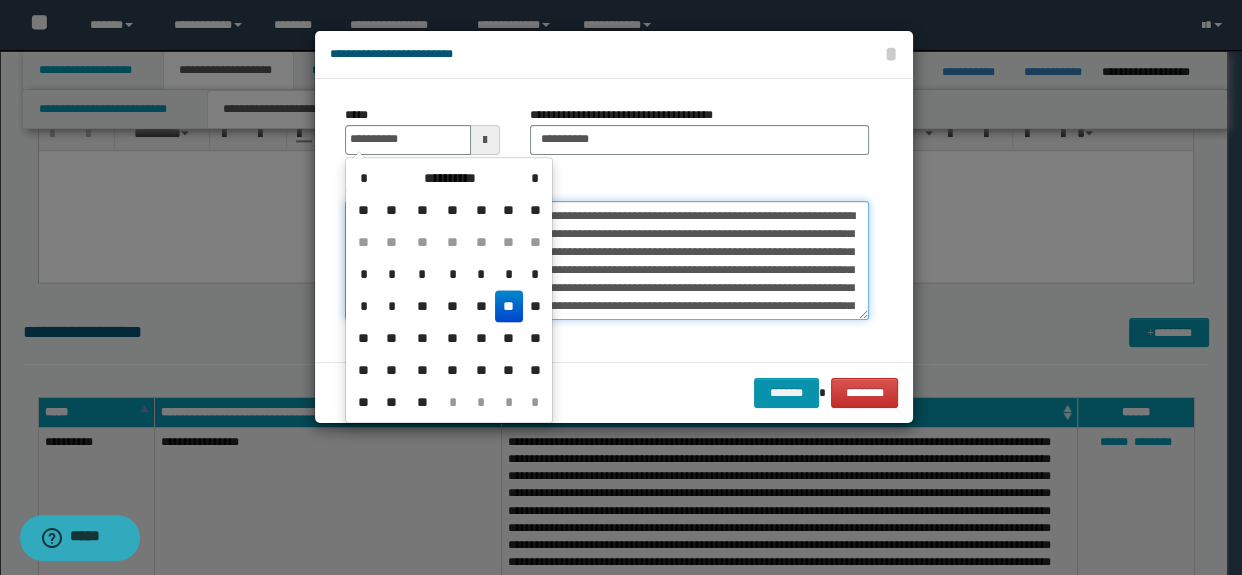 type on "**********" 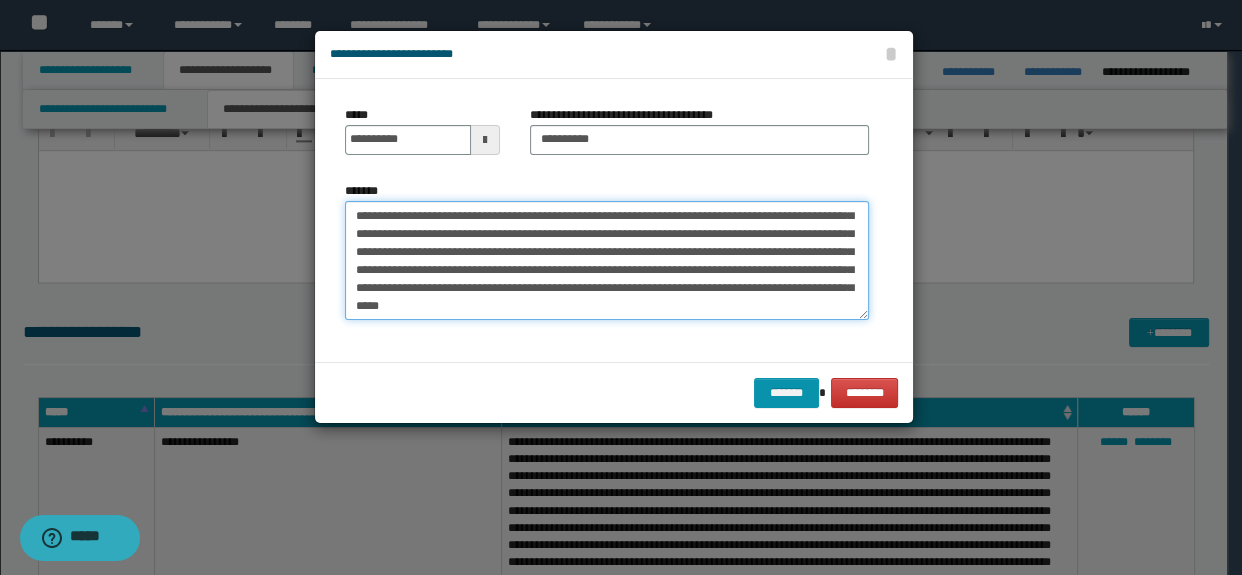 scroll, scrollTop: 161, scrollLeft: 0, axis: vertical 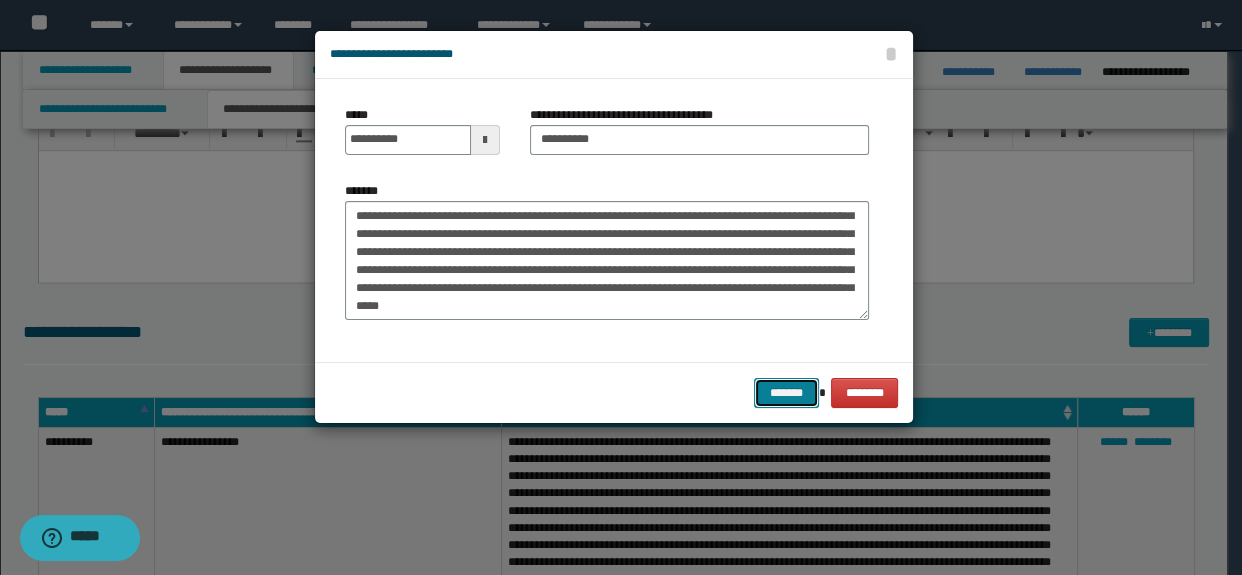click on "*******" at bounding box center (786, 393) 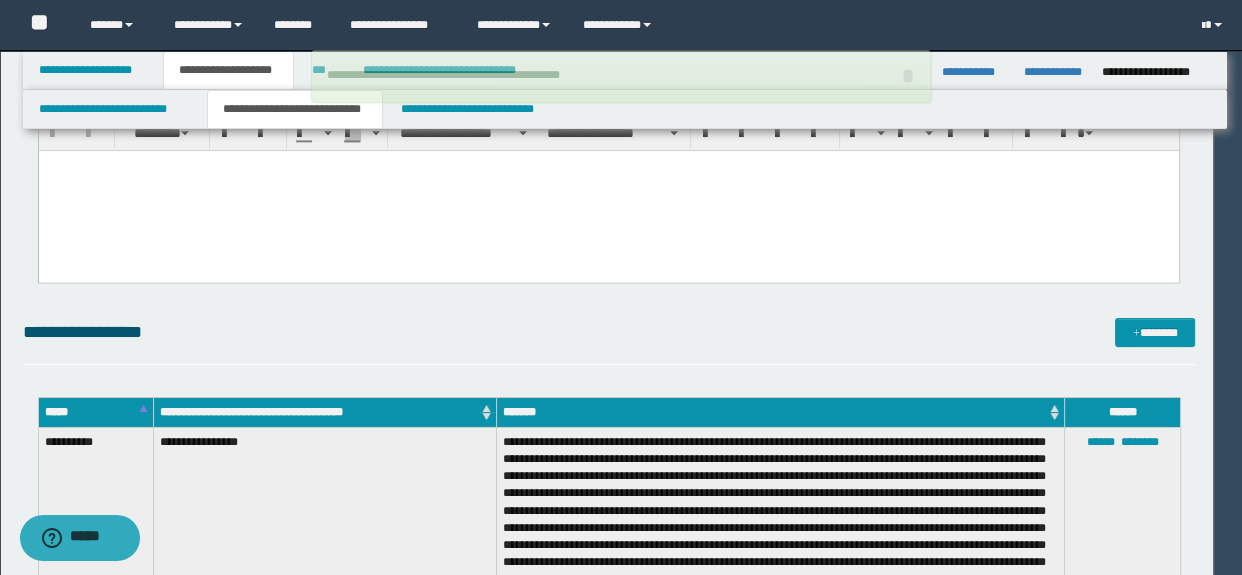 type 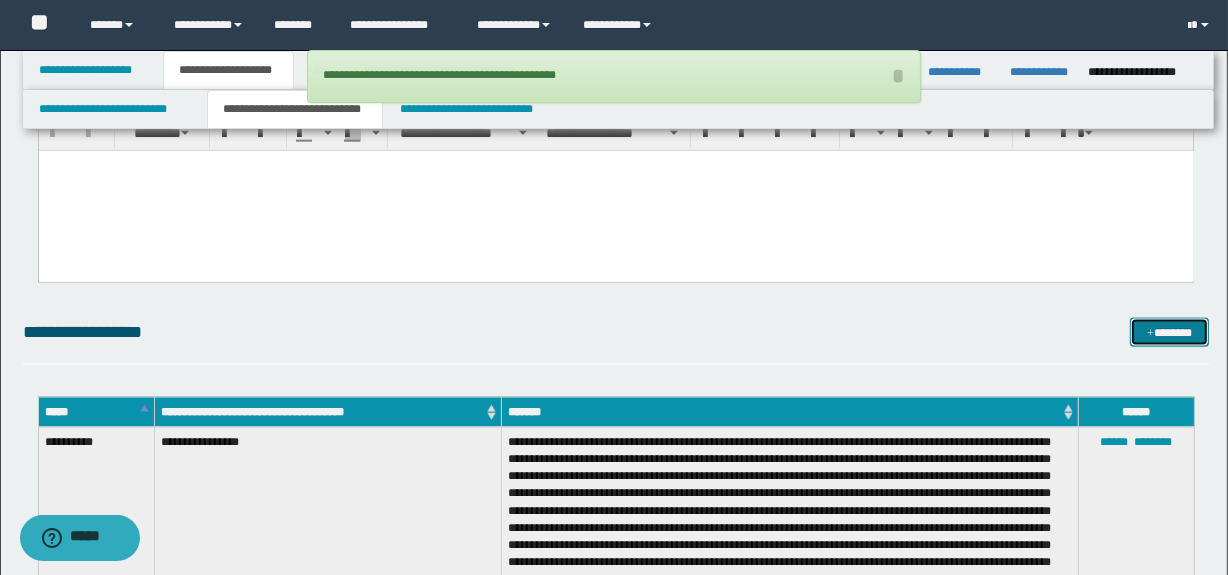 click on "*******" at bounding box center (1170, 333) 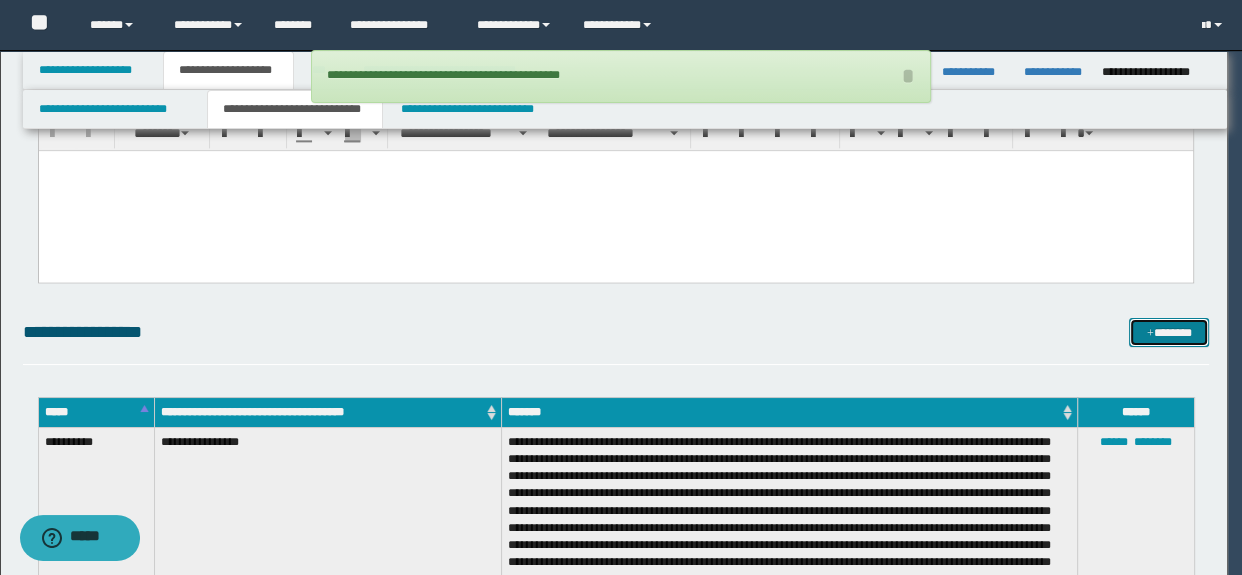 scroll, scrollTop: 0, scrollLeft: 0, axis: both 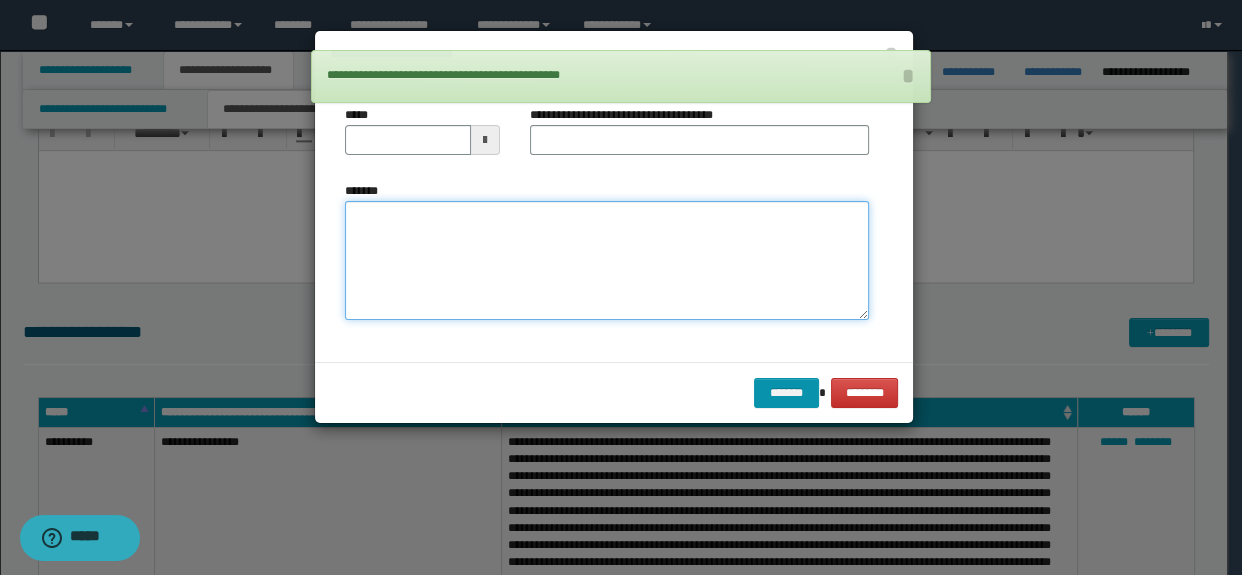 click on "*******" at bounding box center (607, 261) 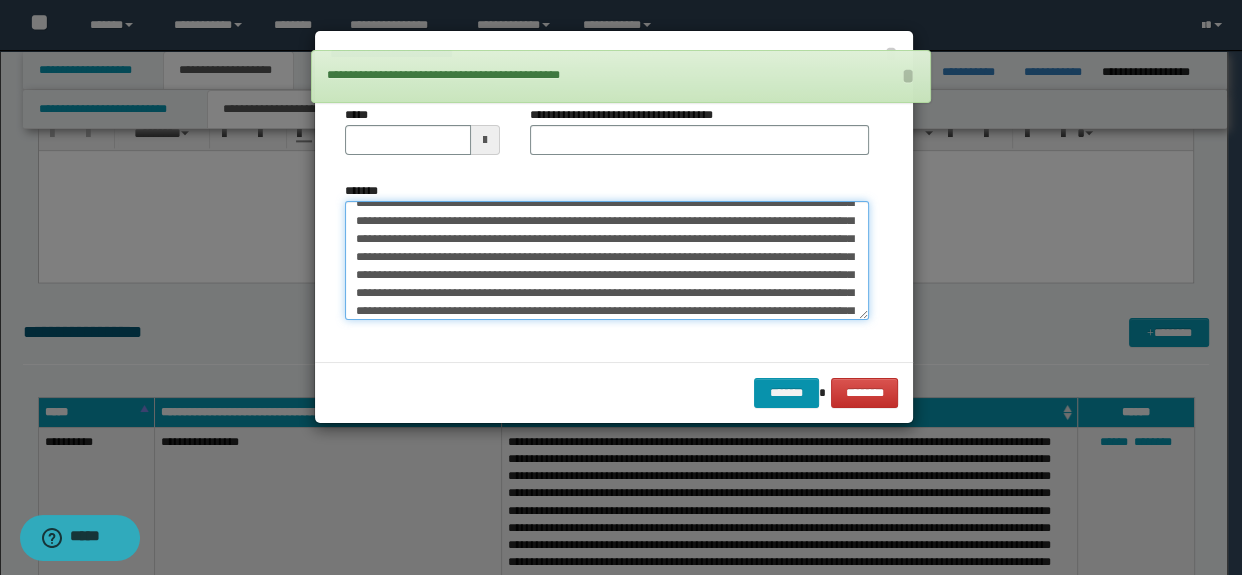 scroll, scrollTop: 0, scrollLeft: 0, axis: both 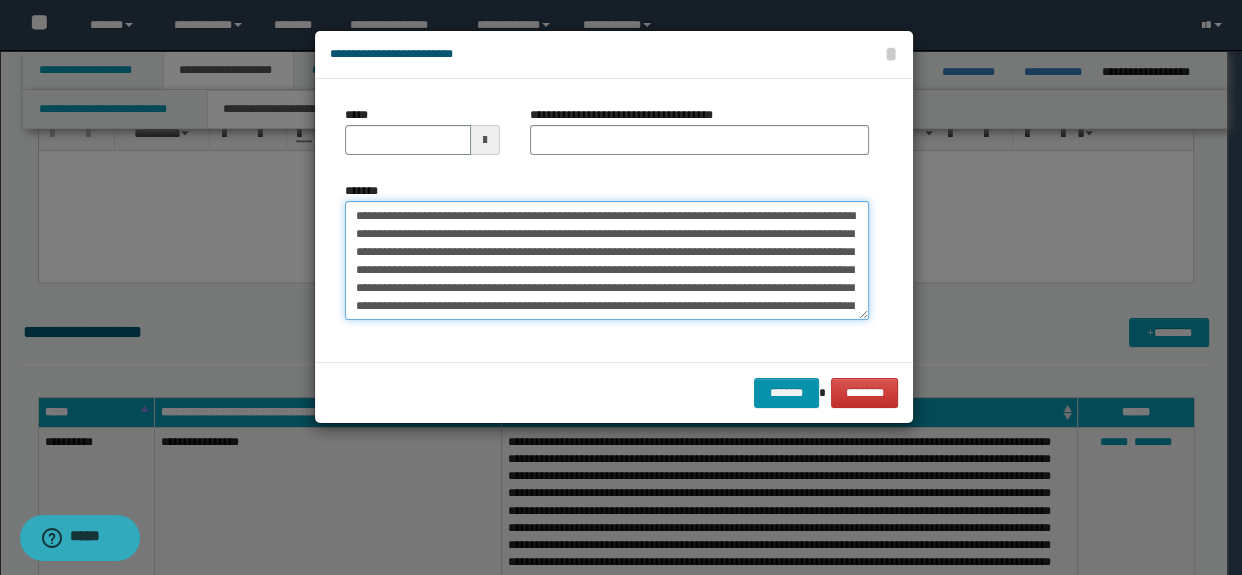 type on "**********" 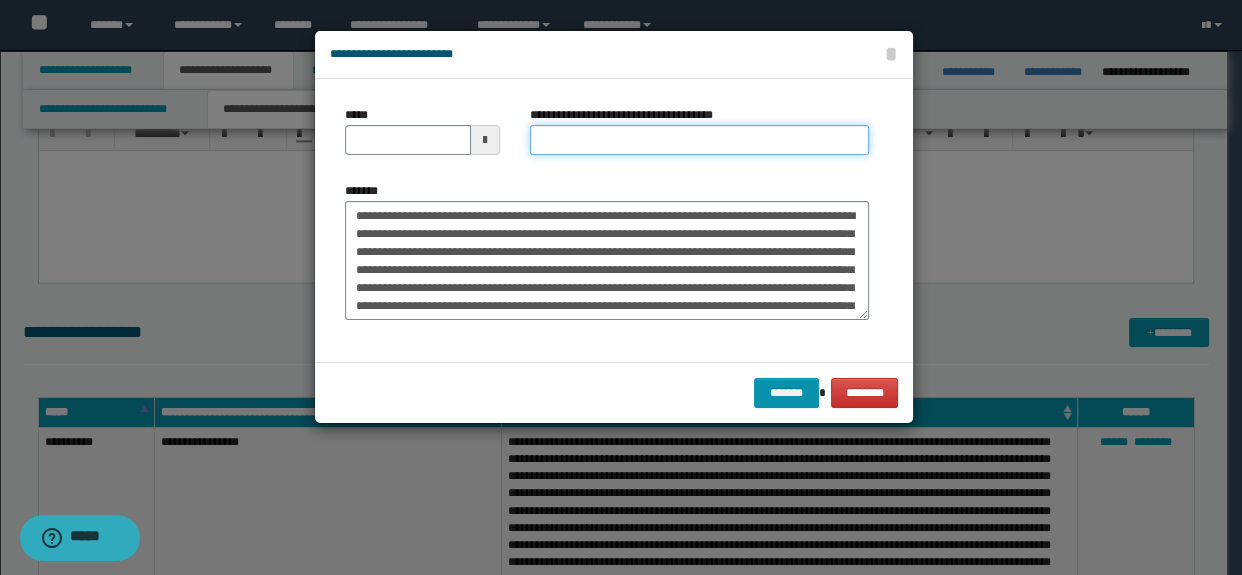 click on "**********" at bounding box center (700, 140) 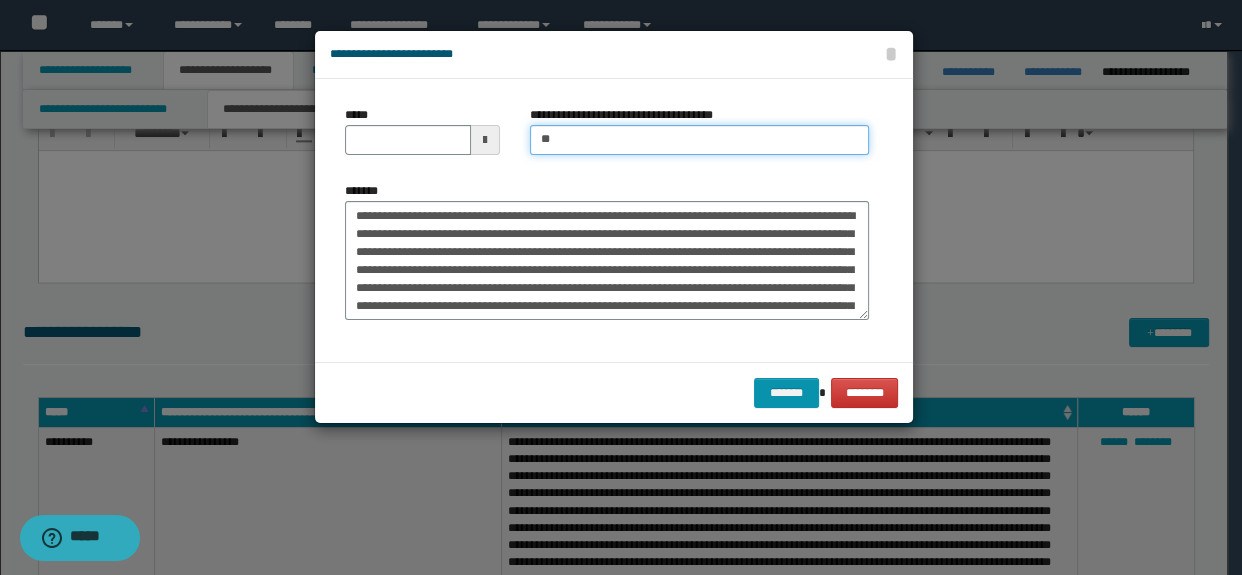 type on "**********" 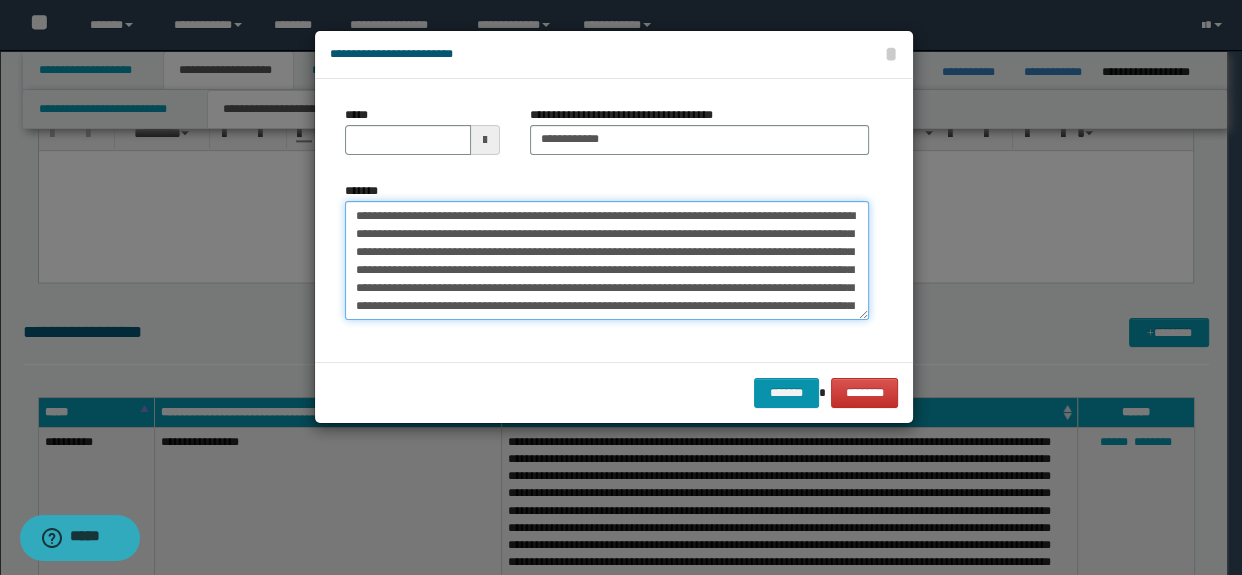 click on "*******" at bounding box center [607, 261] 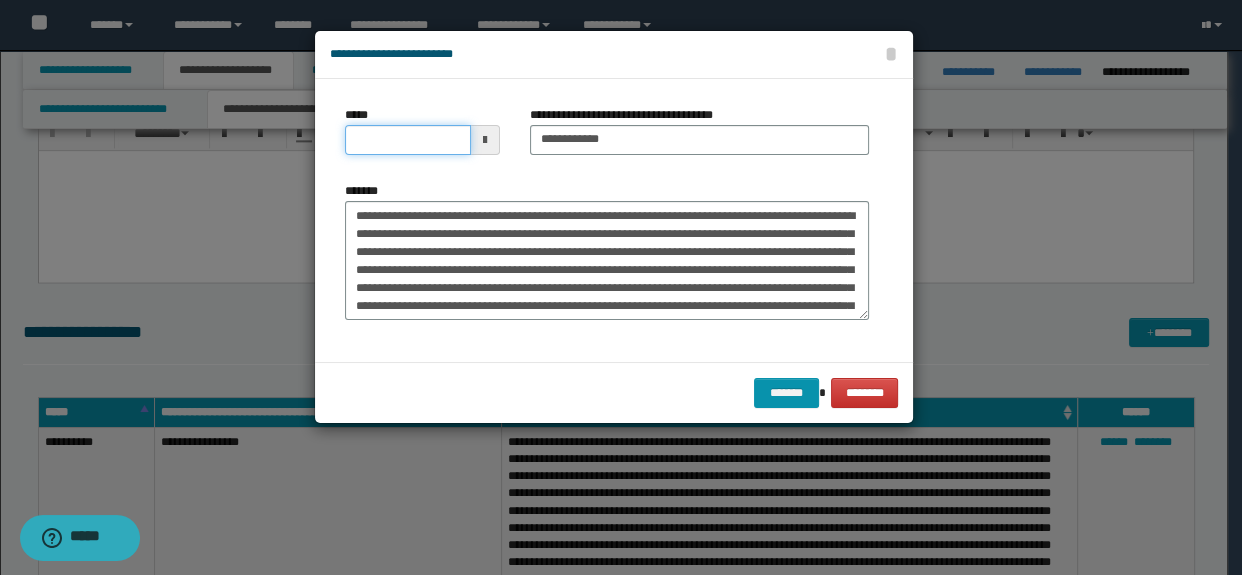 click on "*****" at bounding box center (408, 140) 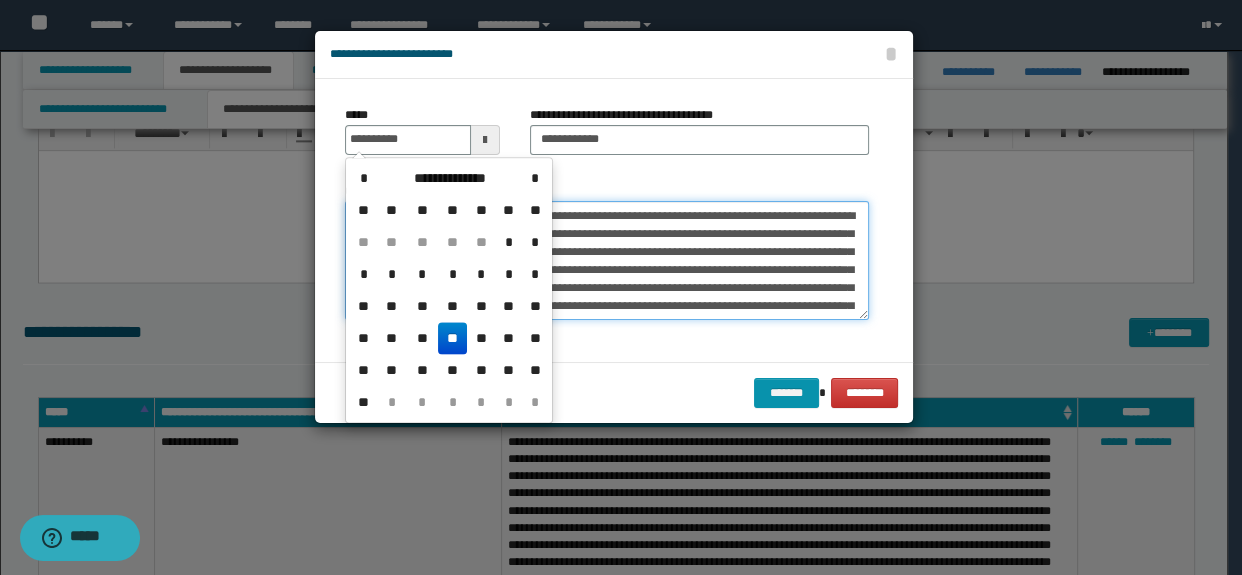 type on "**********" 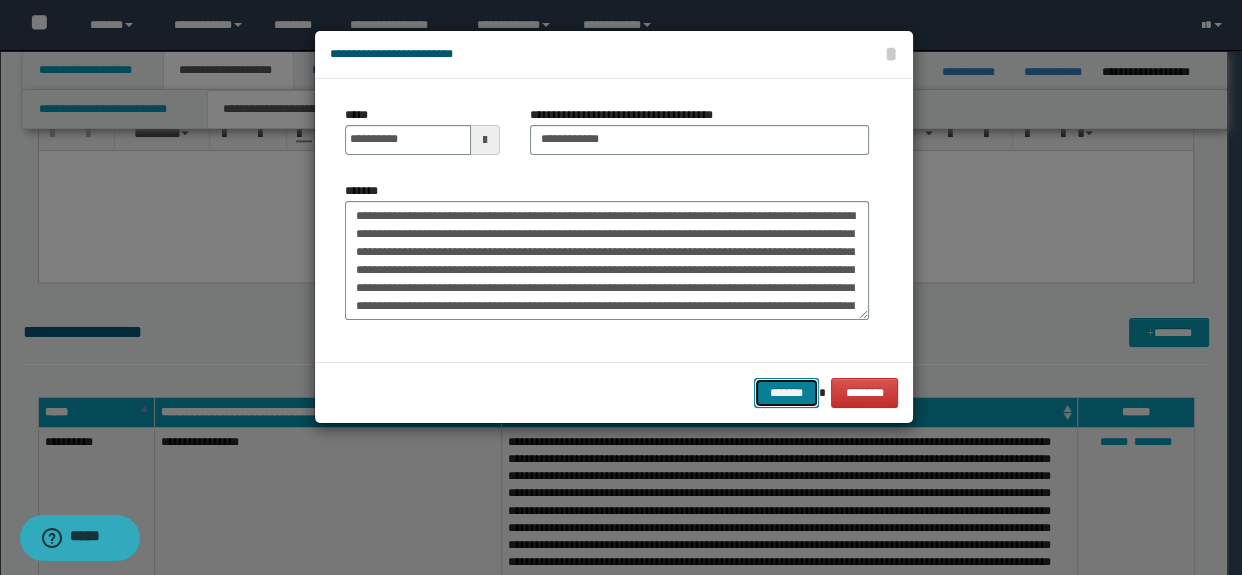 click on "*******" at bounding box center (786, 393) 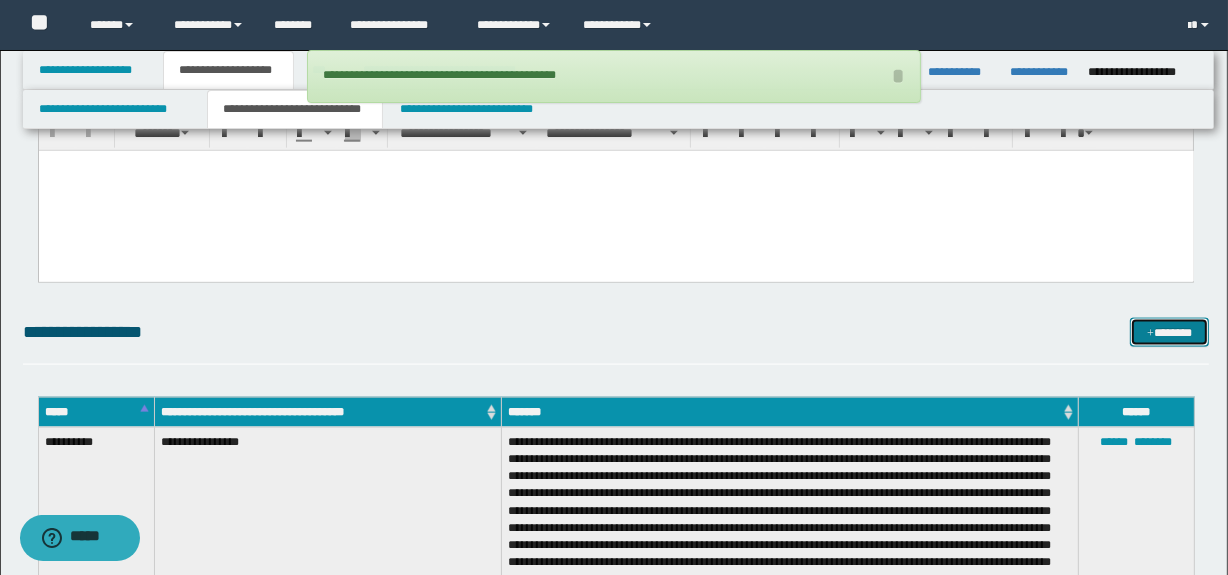 click on "*******" at bounding box center (1170, 333) 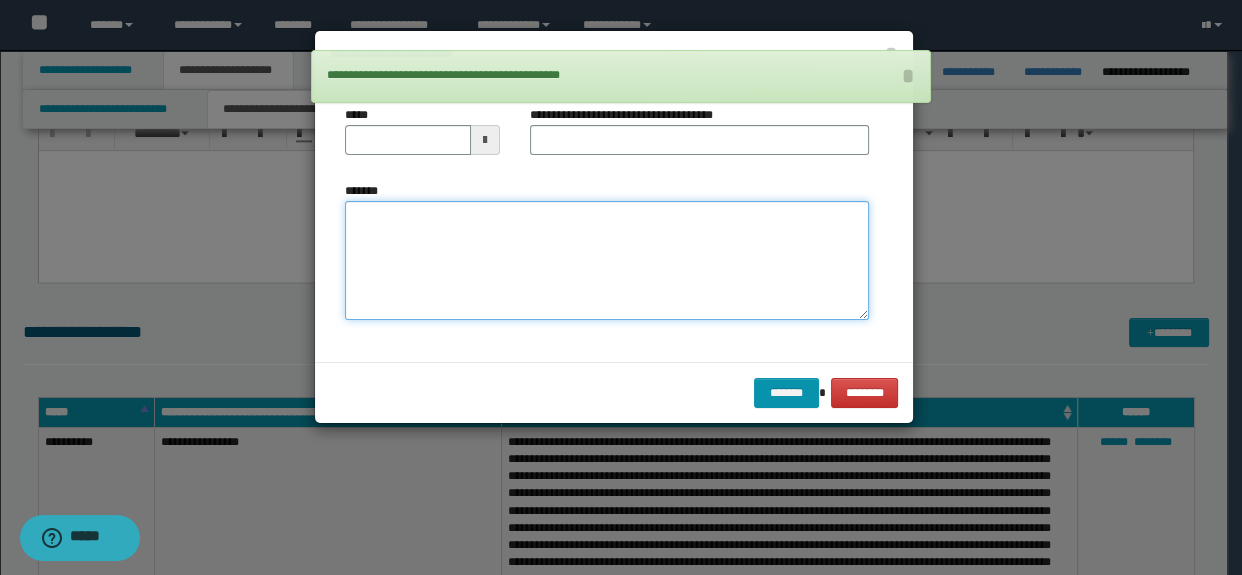 click on "*******" at bounding box center (607, 261) 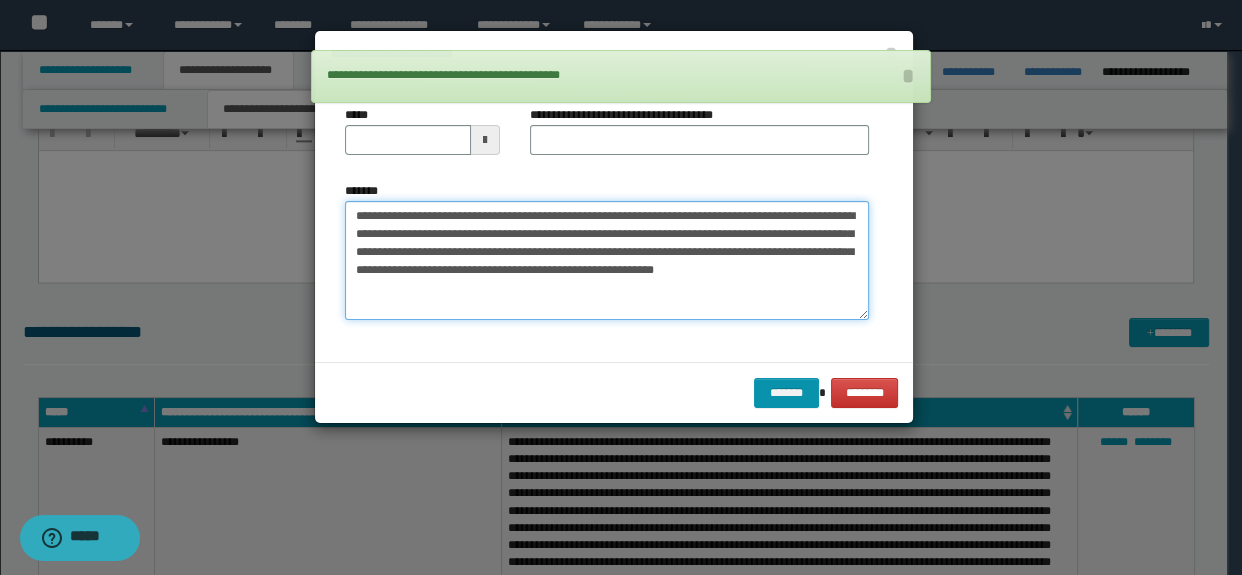 type on "**********" 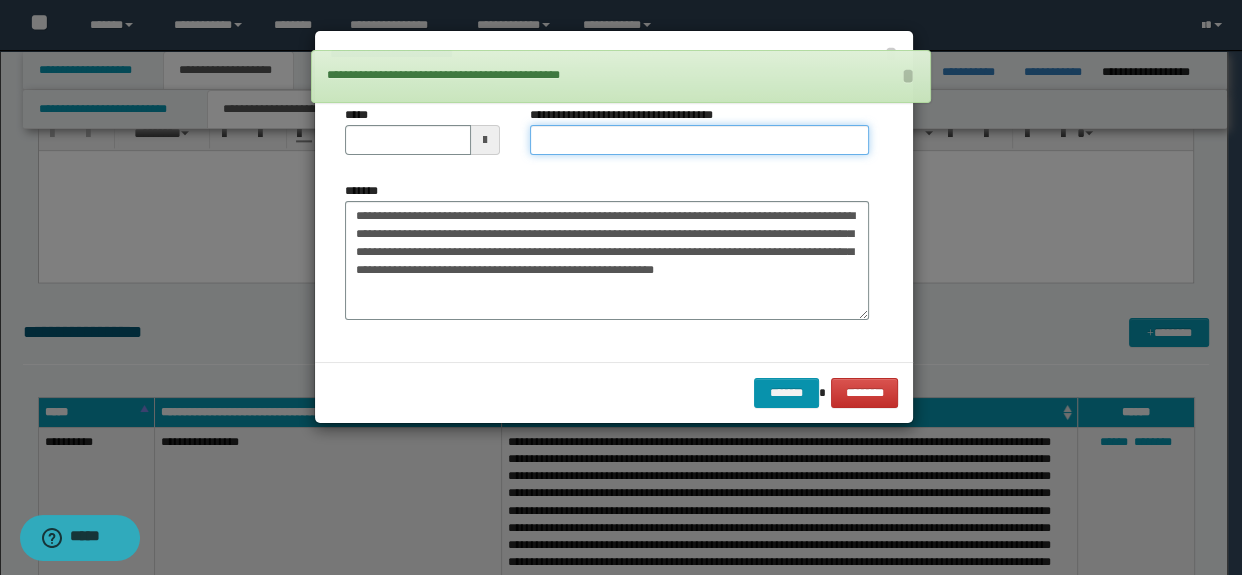 click on "**********" at bounding box center (700, 140) 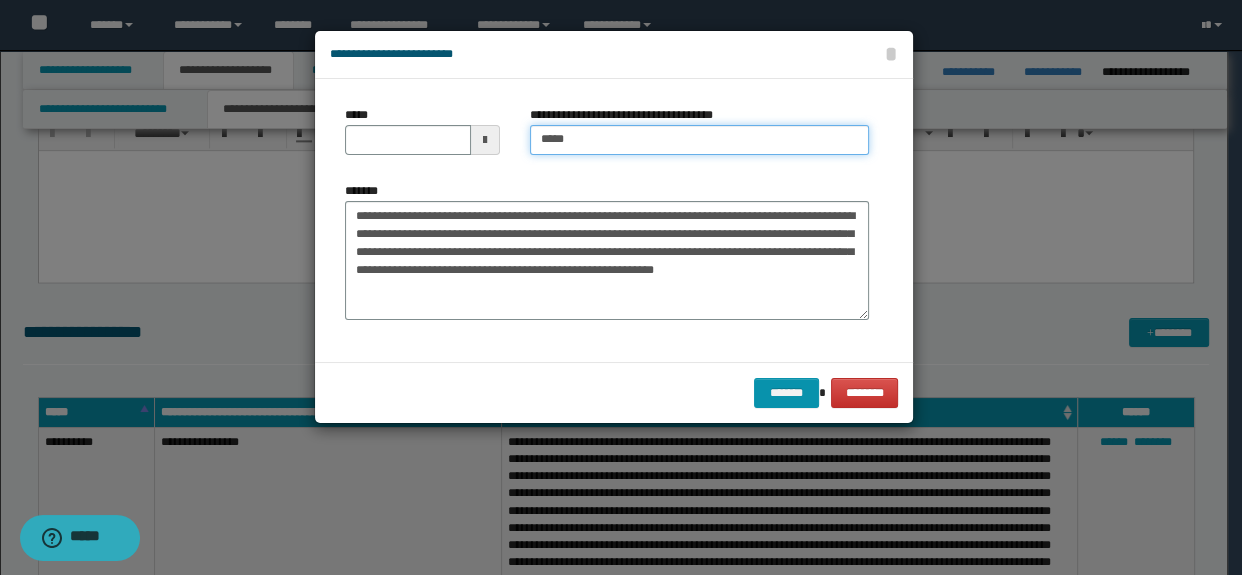 type on "*****" 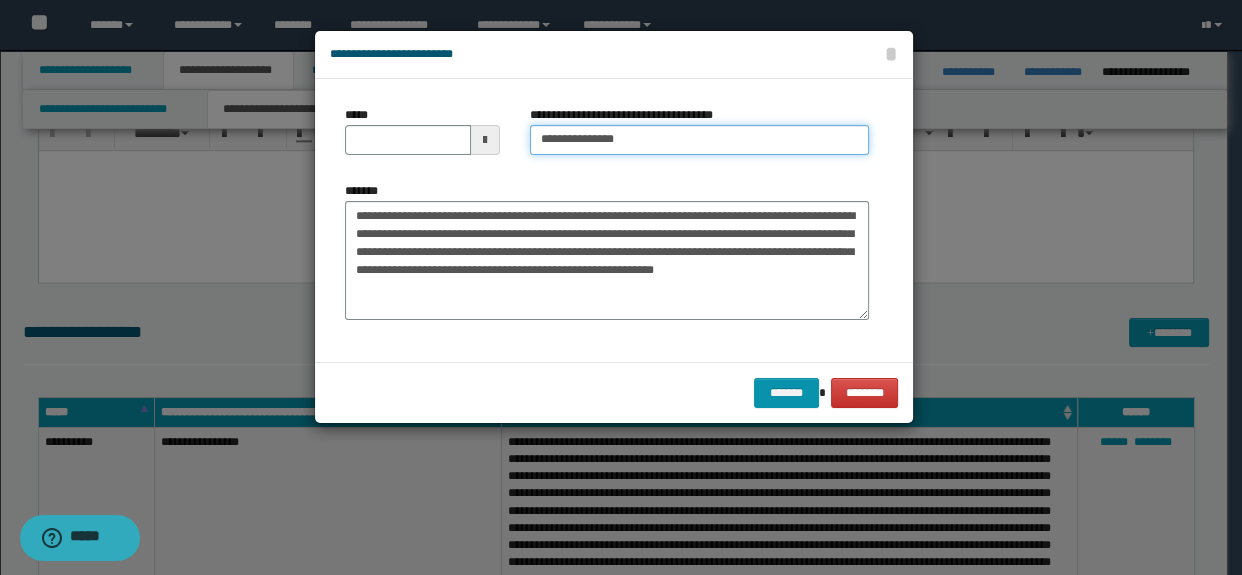 type on "**********" 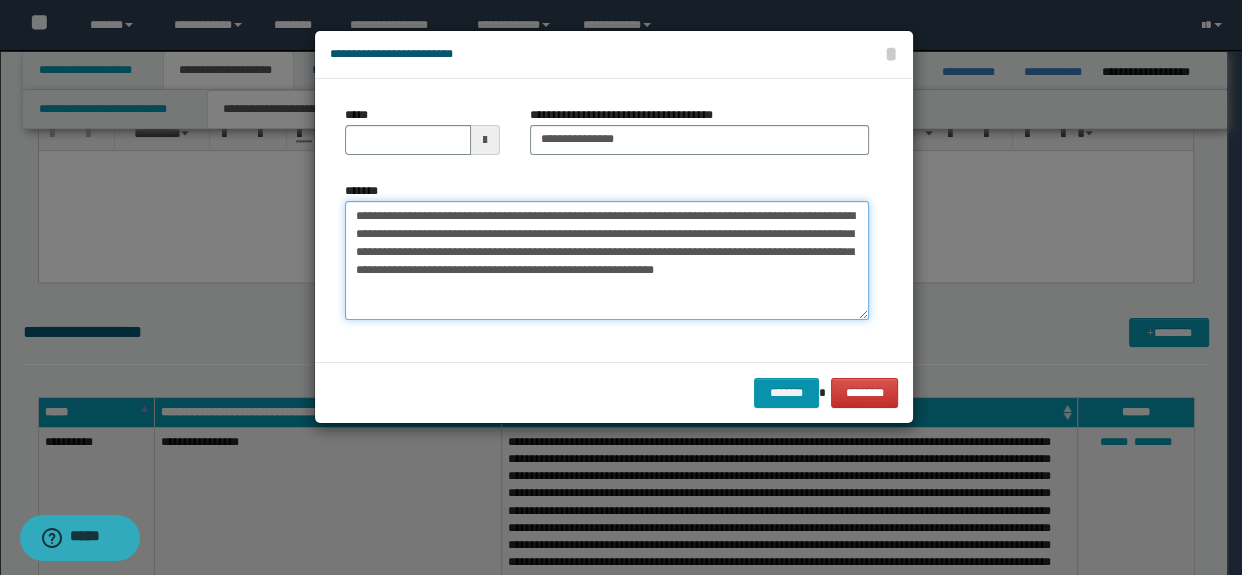 click on "**********" at bounding box center [607, 261] 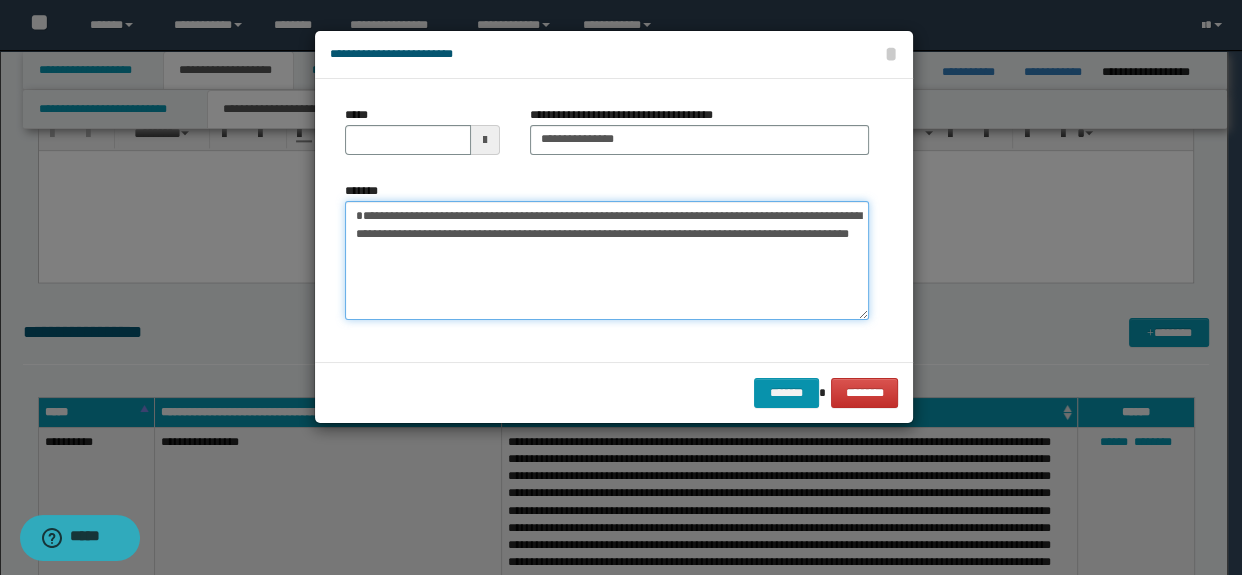 type 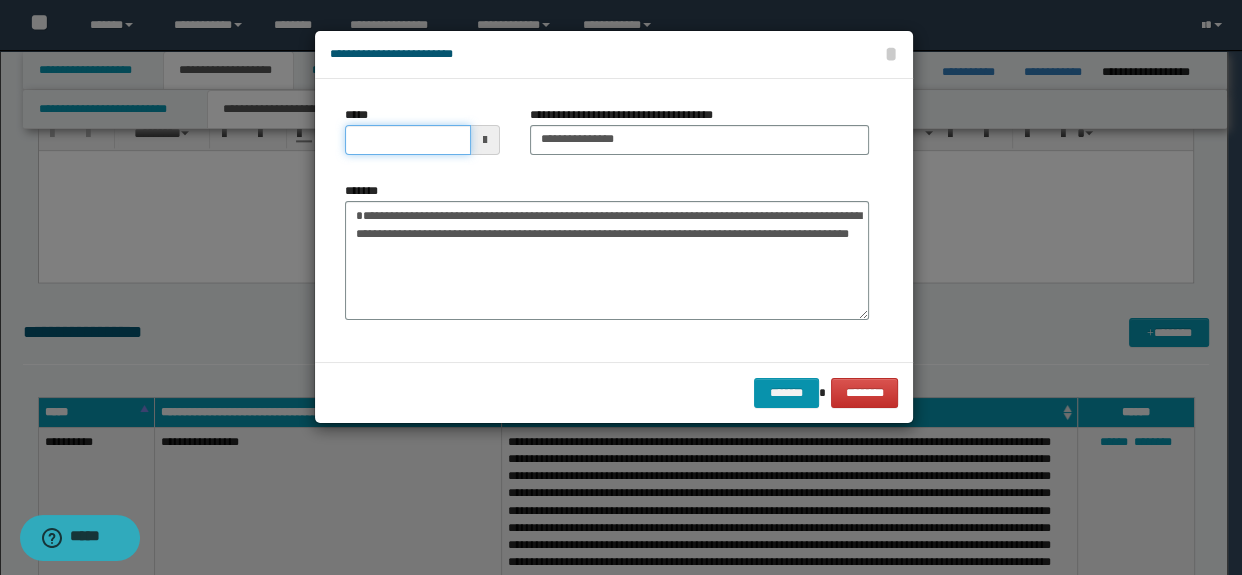 click on "*****" at bounding box center (408, 140) 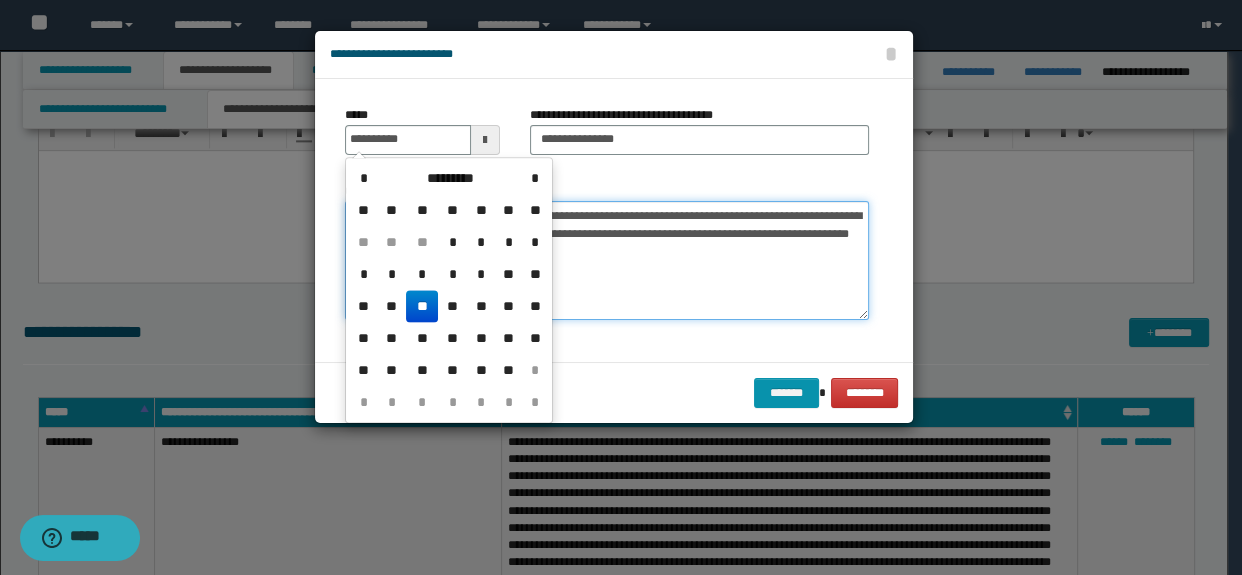 type on "**********" 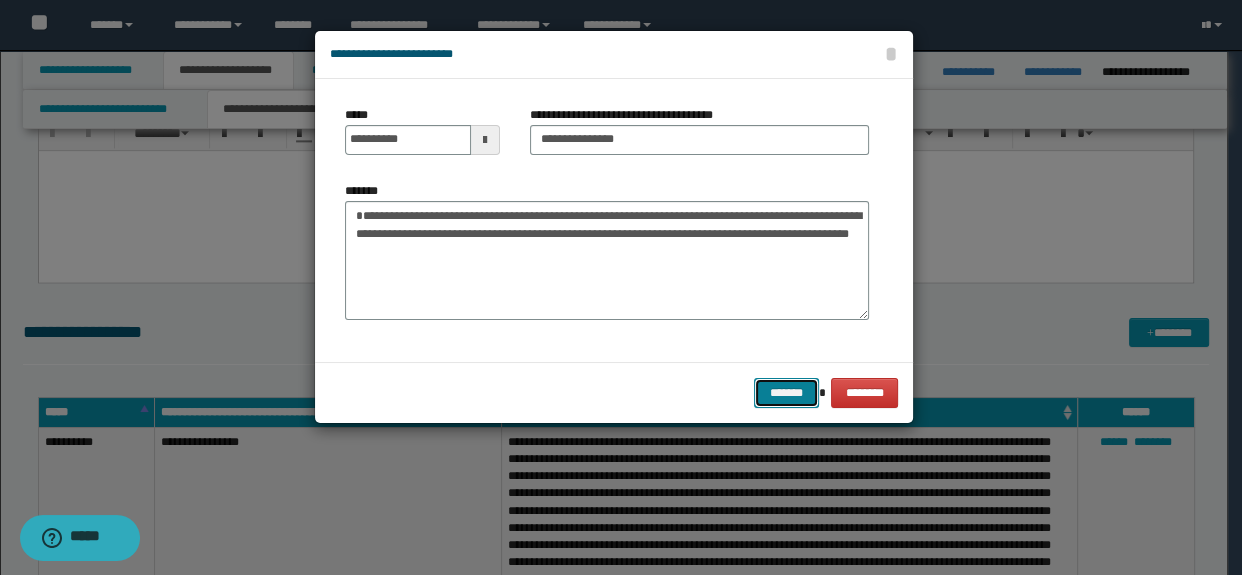 click on "*******" at bounding box center [786, 393] 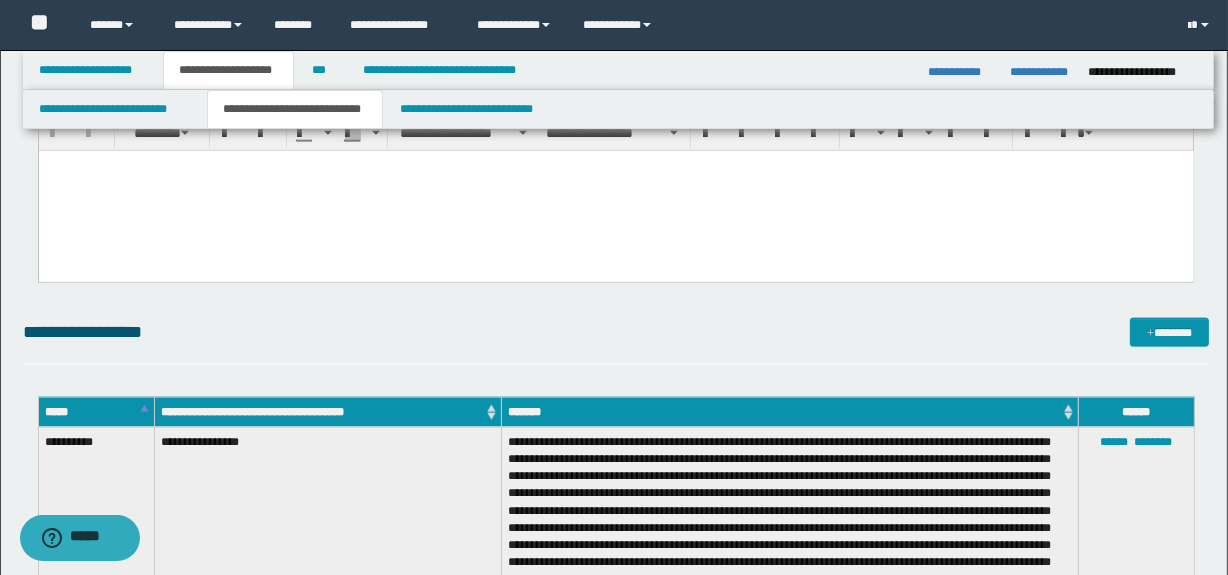 click on "**********" at bounding box center [616, 365] 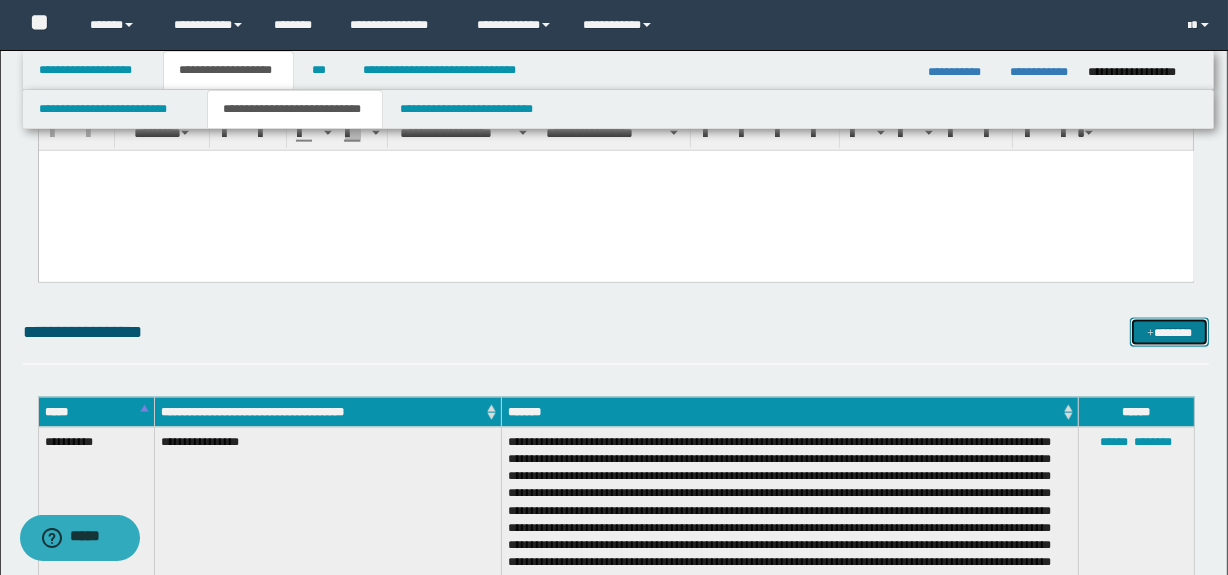 click on "*******" at bounding box center (1170, 333) 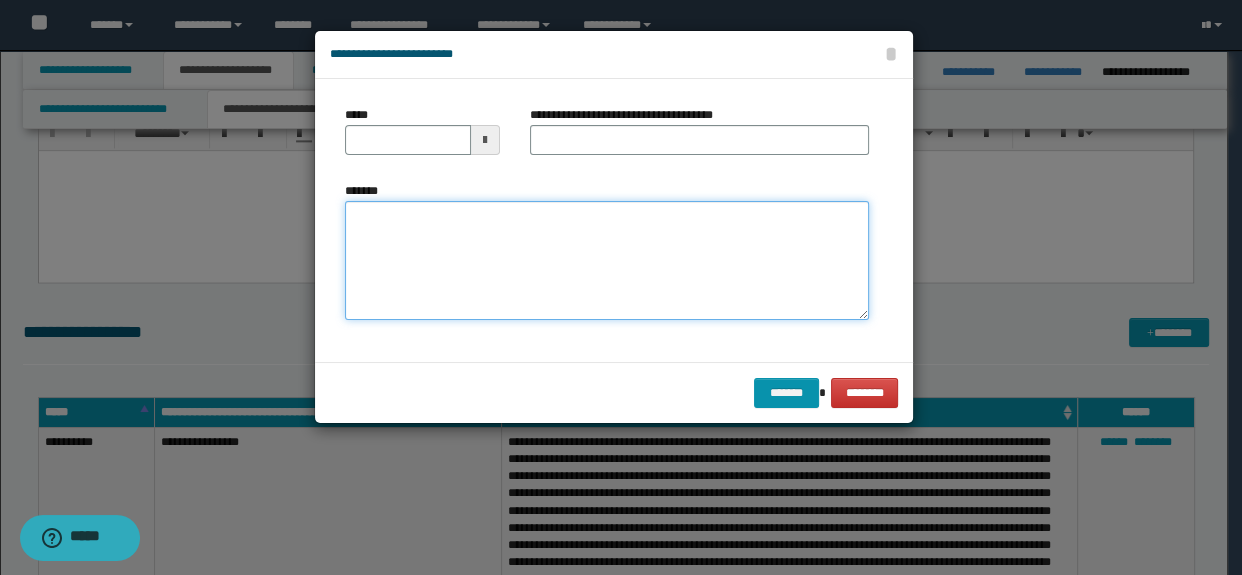 click on "*******" at bounding box center (607, 261) 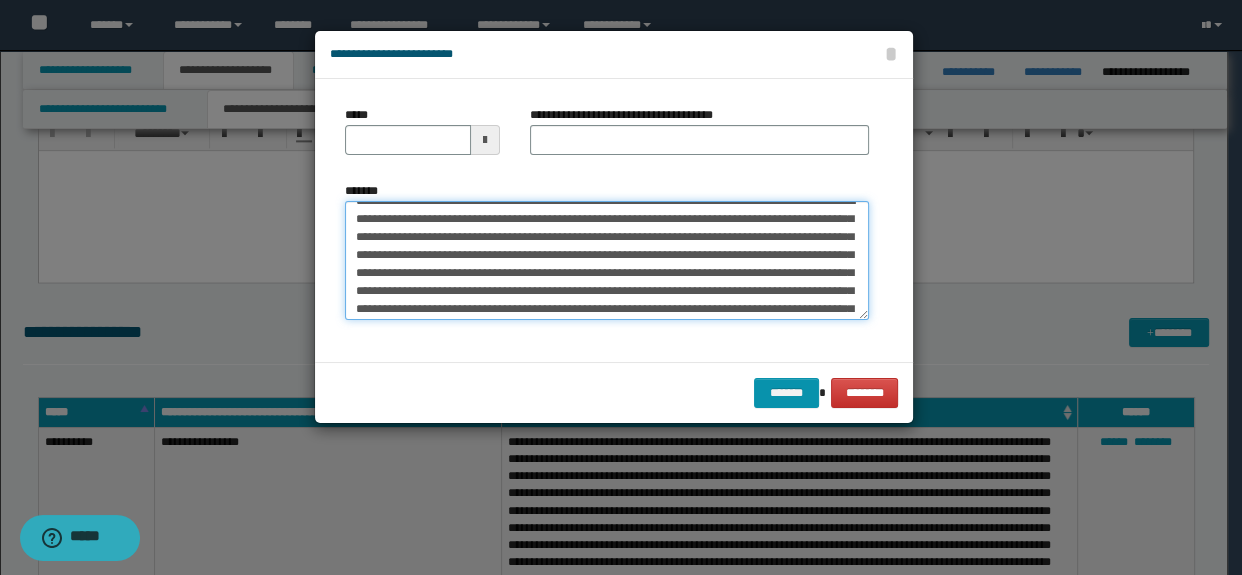 scroll, scrollTop: 0, scrollLeft: 0, axis: both 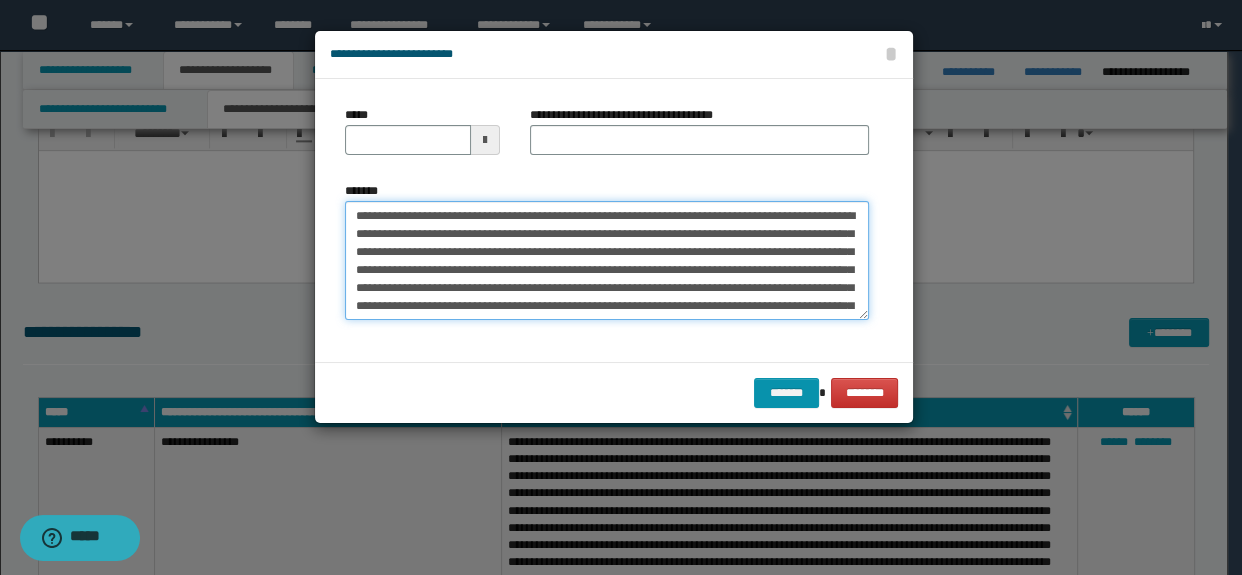 type on "**********" 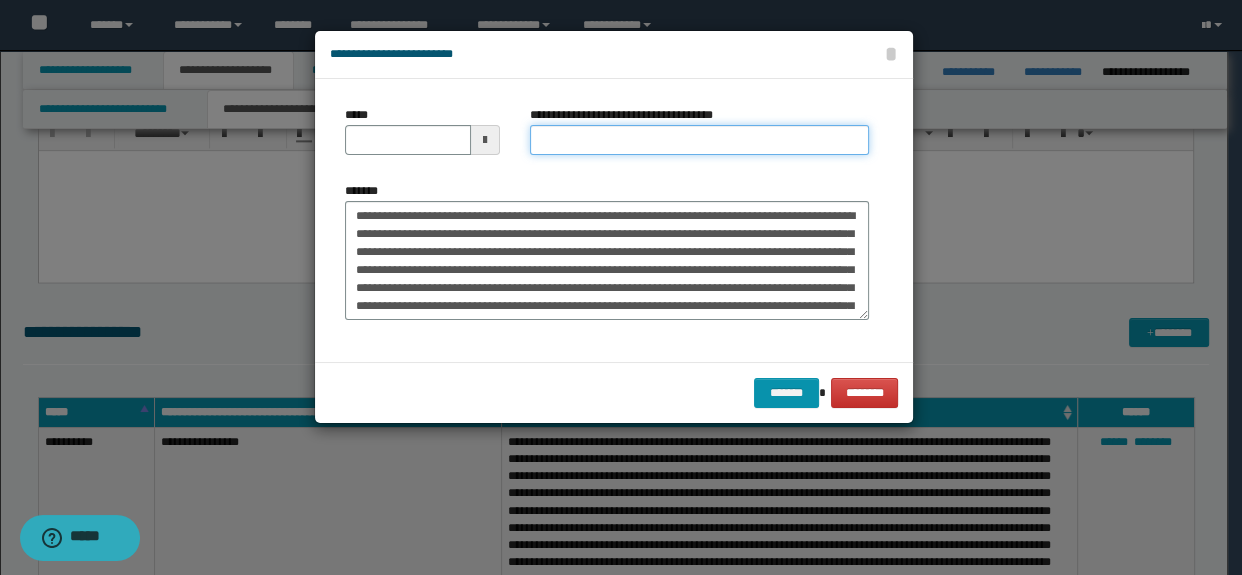 click on "**********" at bounding box center [700, 140] 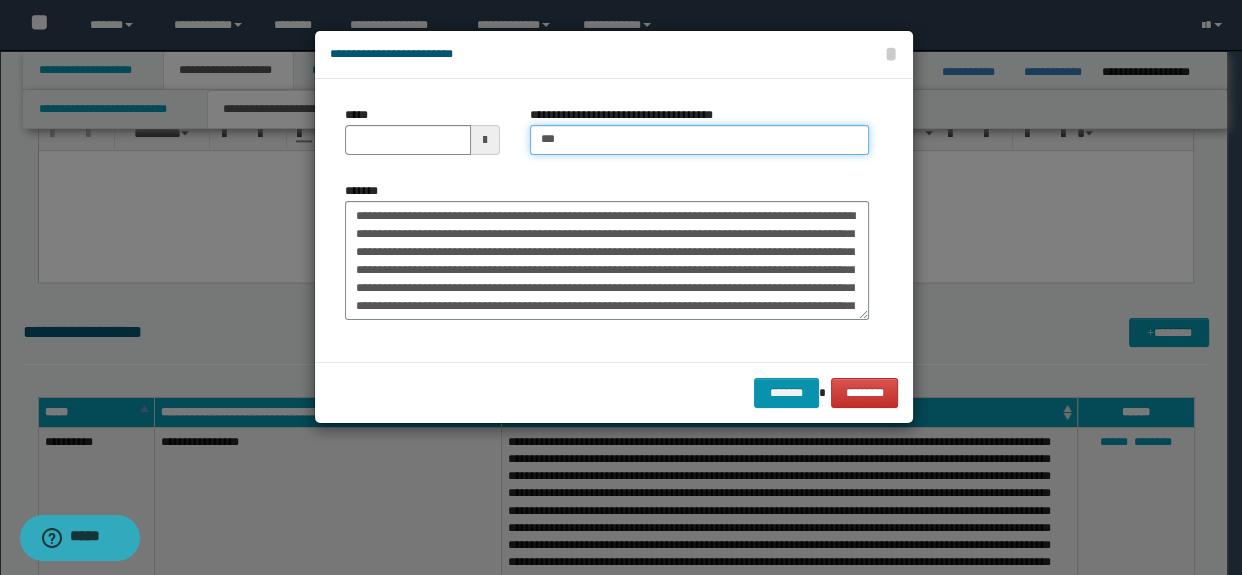 type on "**********" 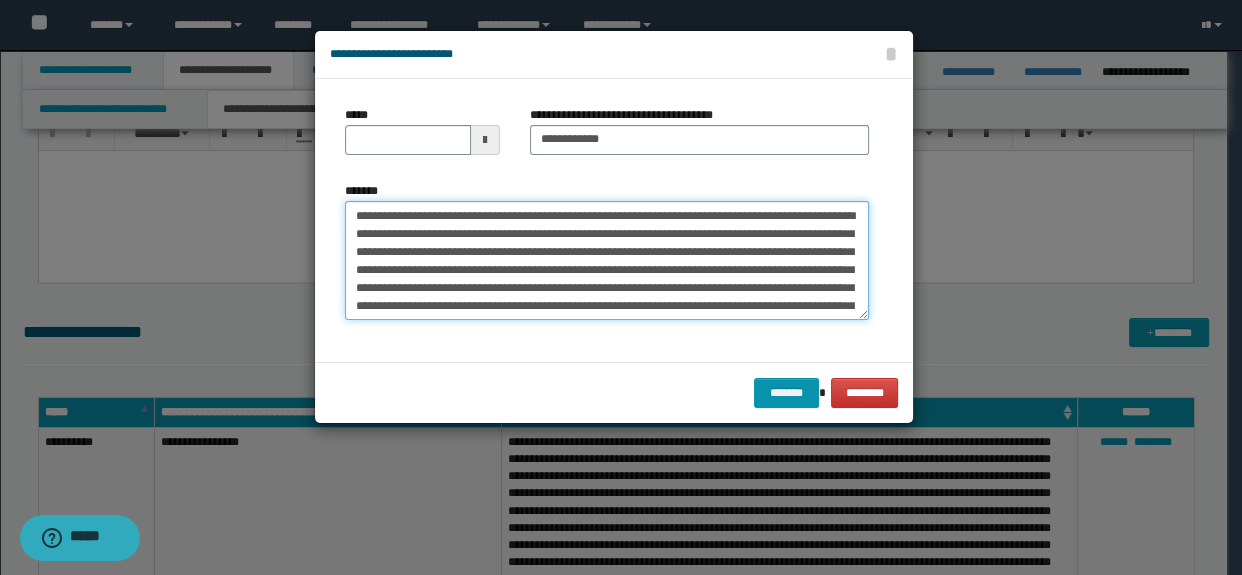 click on "*******" at bounding box center (607, 261) 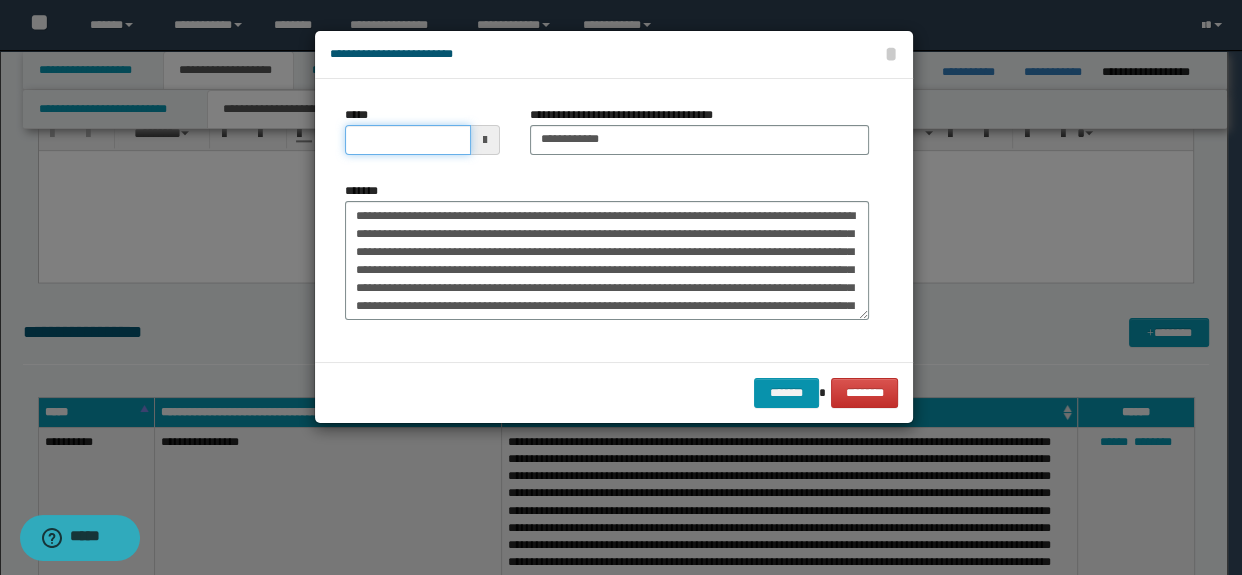 click on "*****" at bounding box center [408, 140] 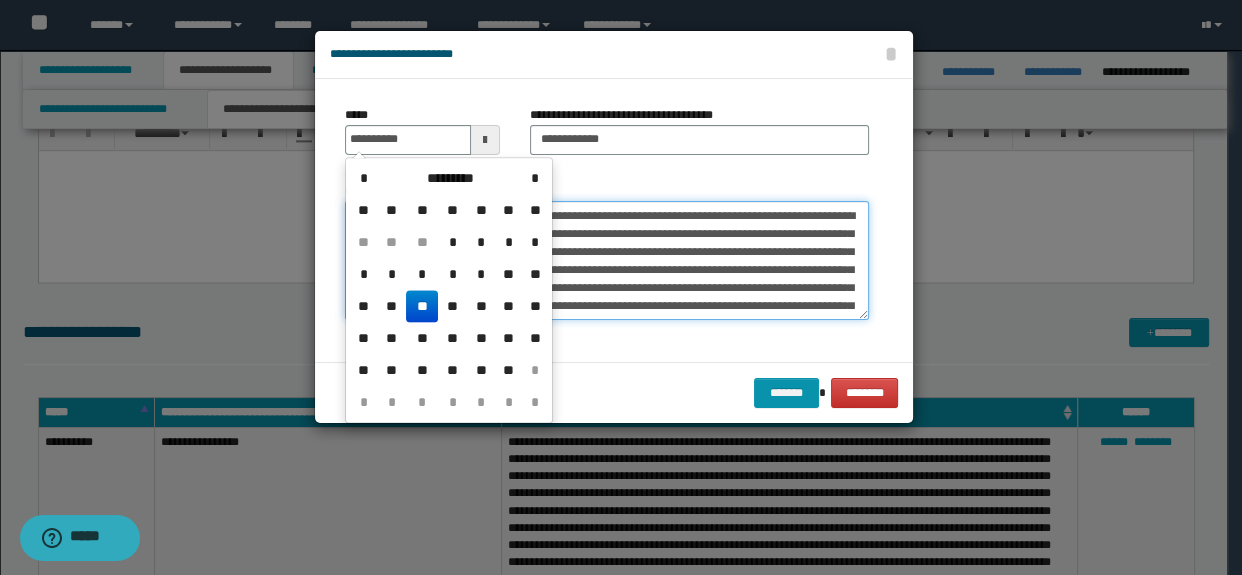 type on "**********" 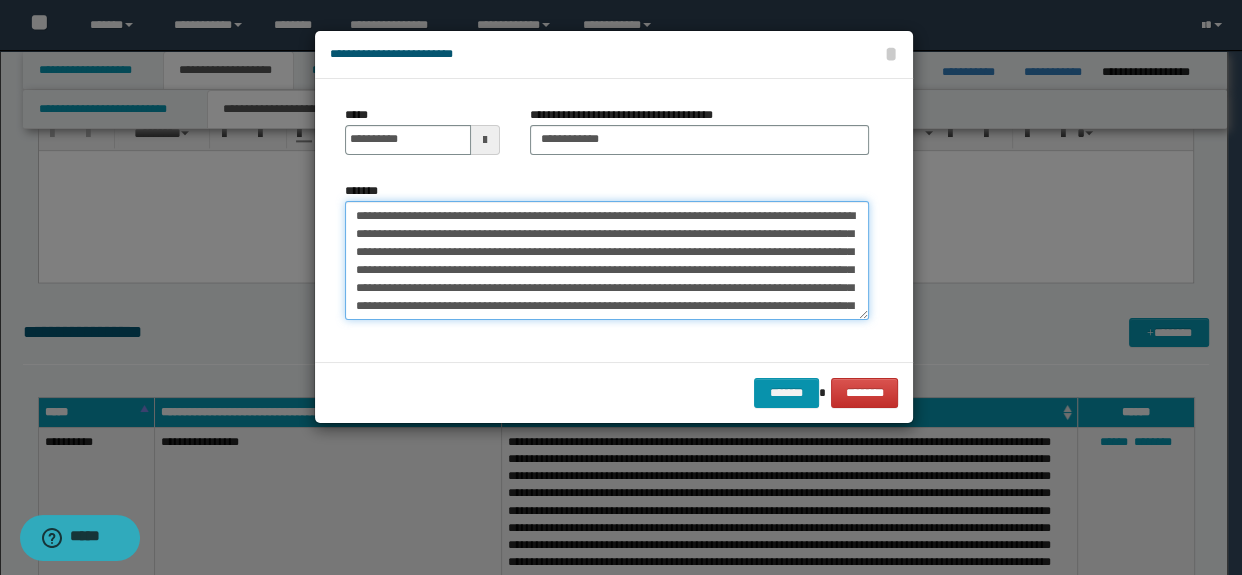 click on "*******" at bounding box center (607, 261) 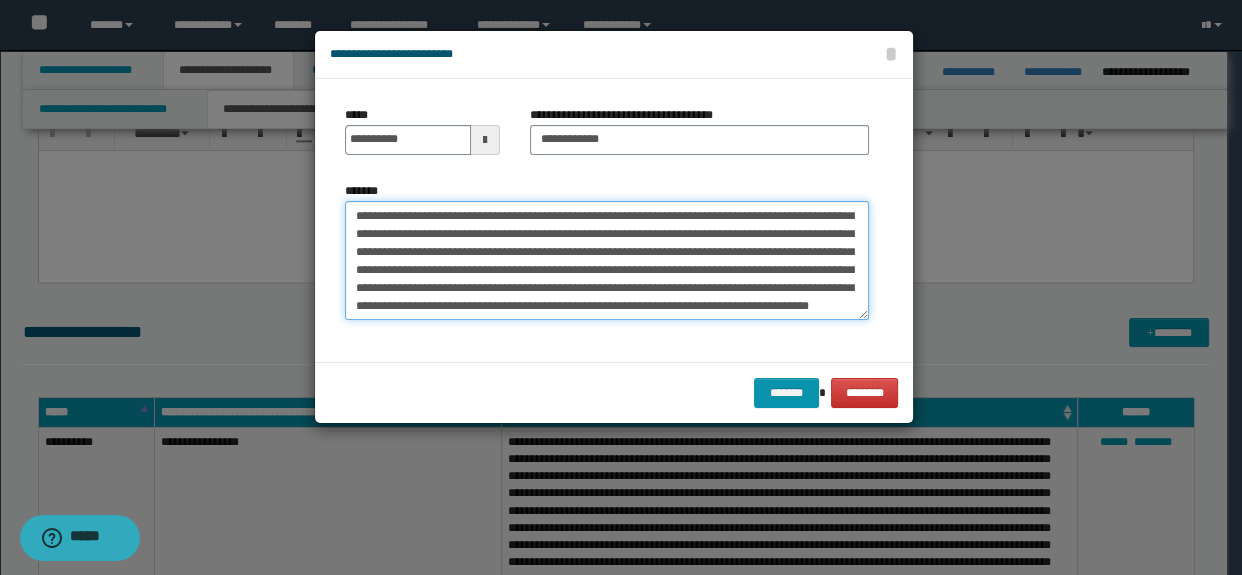 scroll, scrollTop: 143, scrollLeft: 0, axis: vertical 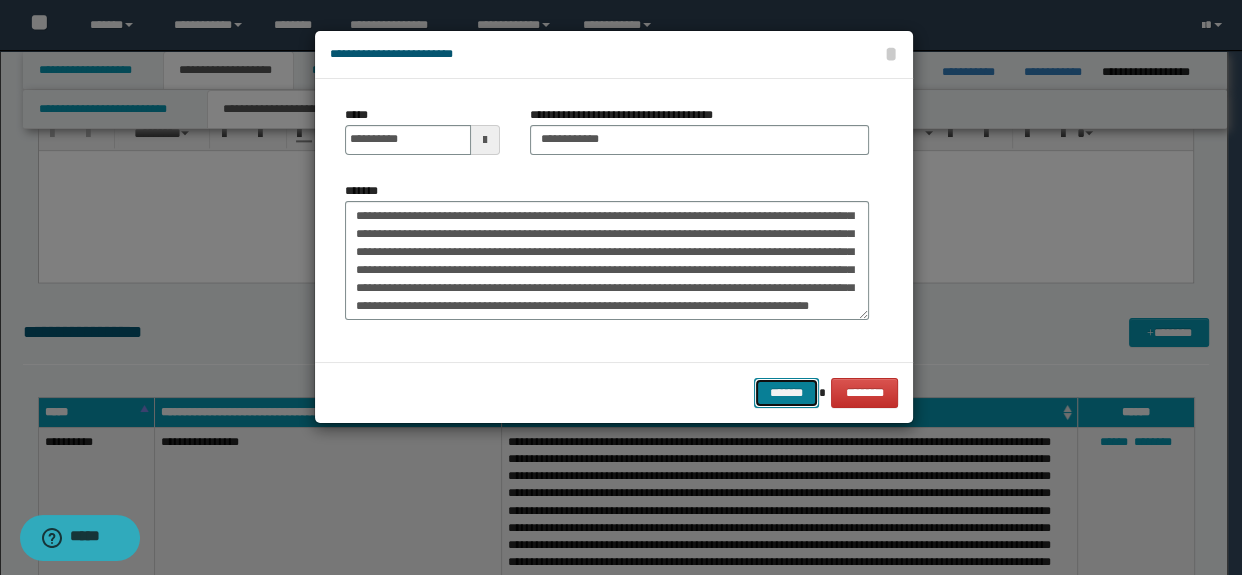 click on "*******" at bounding box center [786, 393] 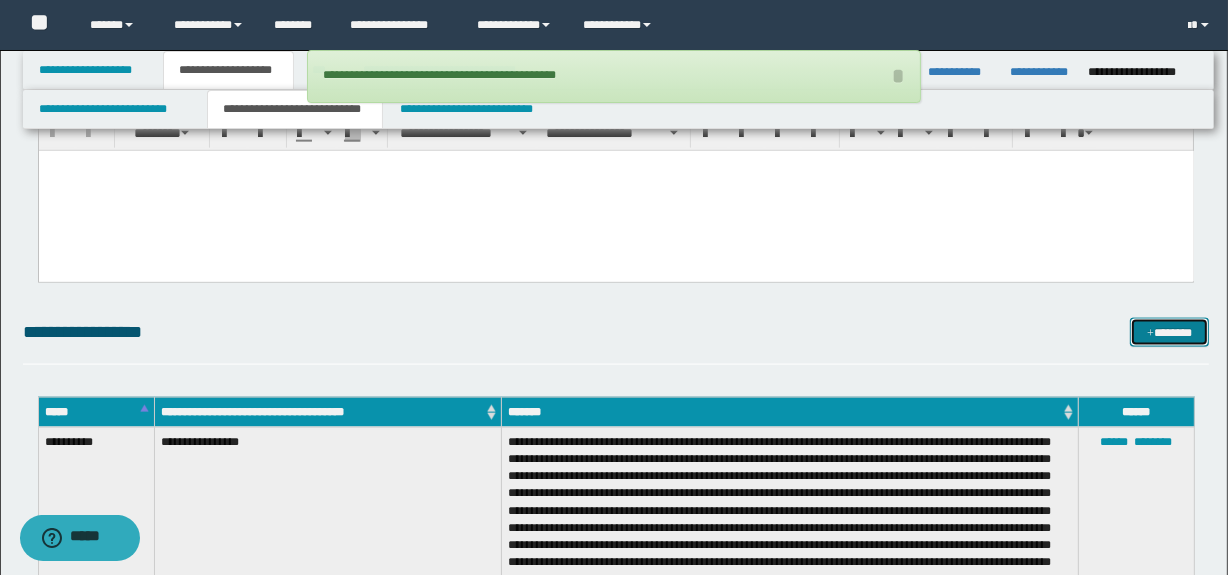 click on "*******" at bounding box center (1170, 333) 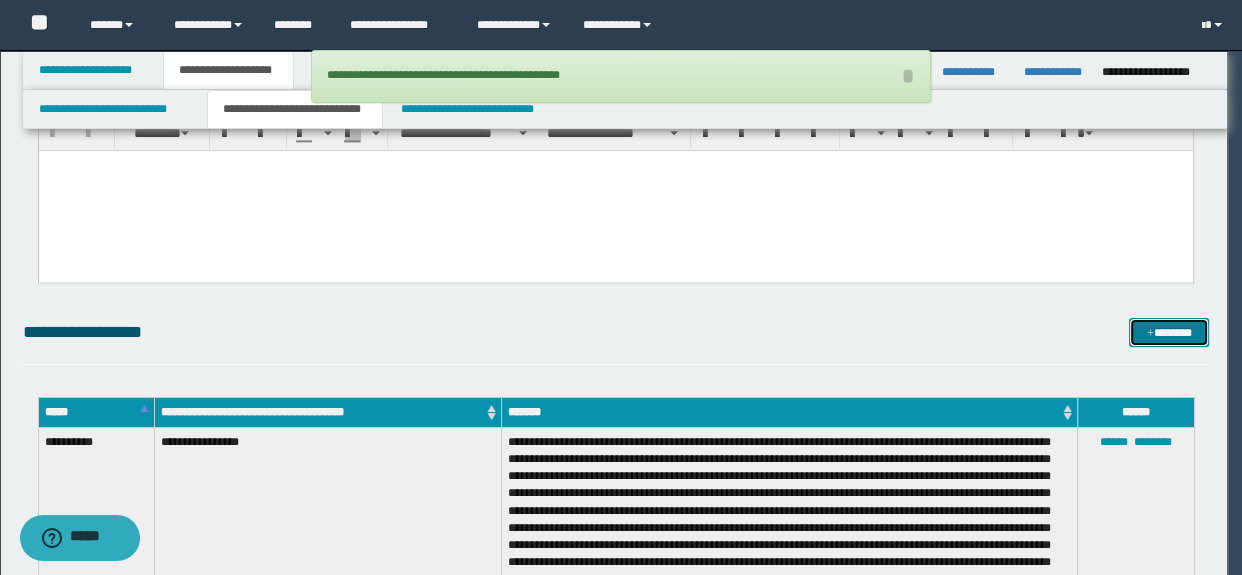 scroll, scrollTop: 0, scrollLeft: 0, axis: both 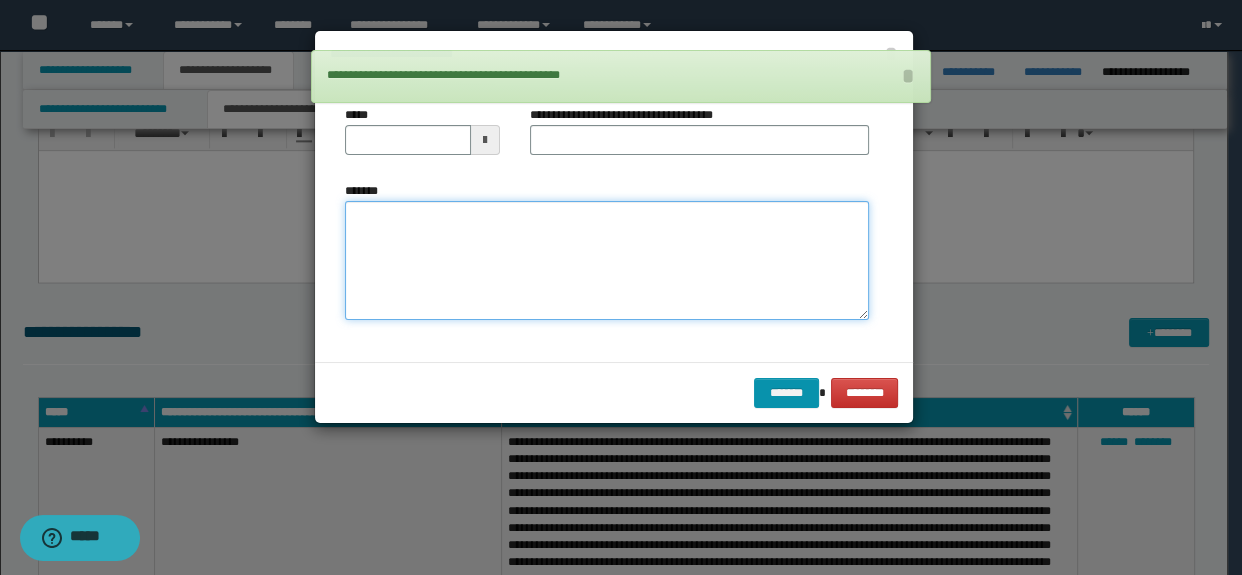 click on "*******" at bounding box center (607, 261) 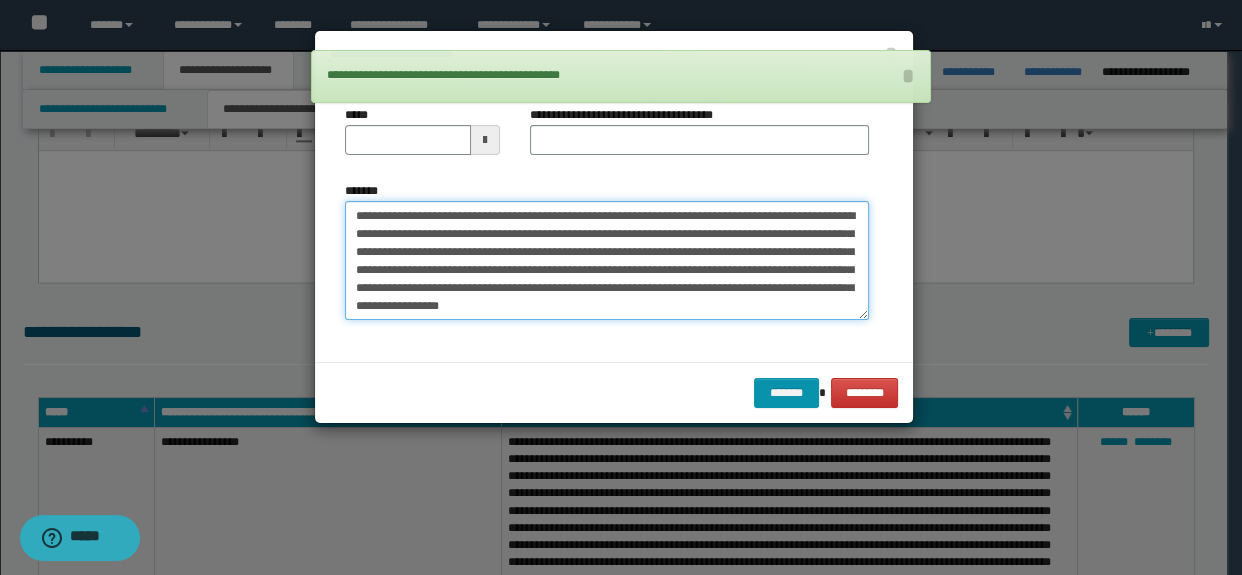 type on "**********" 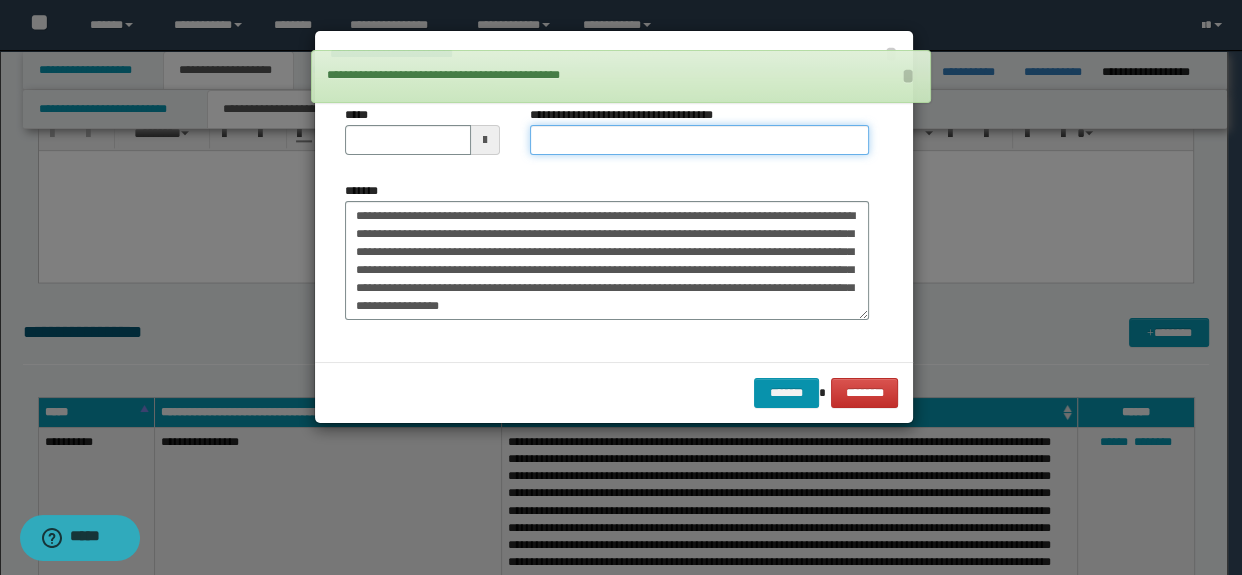 click on "**********" at bounding box center [700, 140] 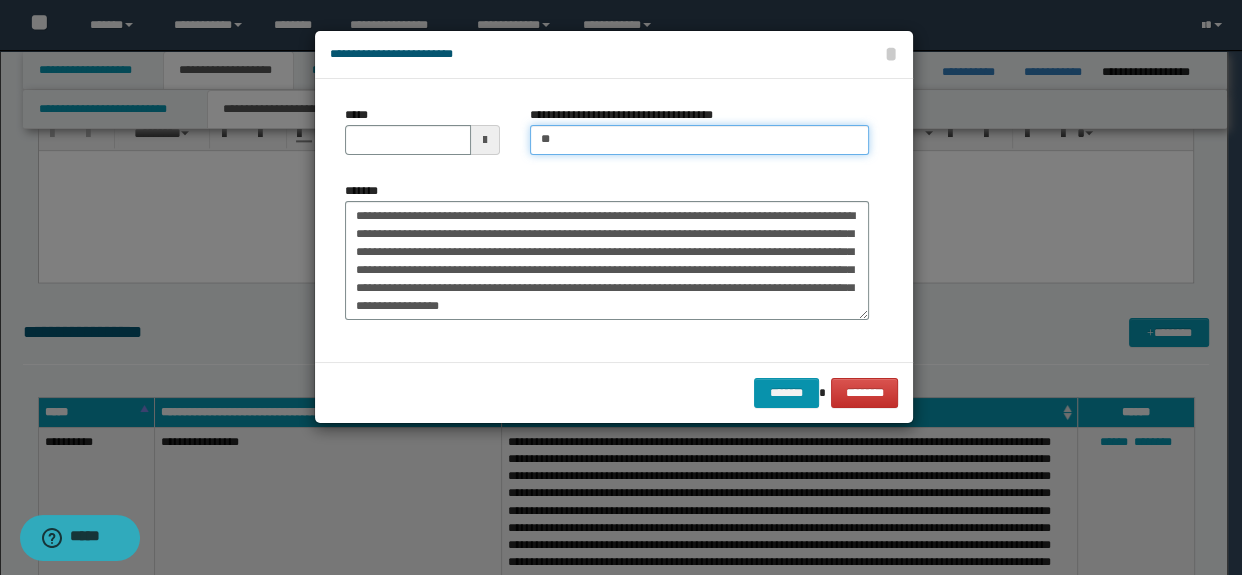 type on "**********" 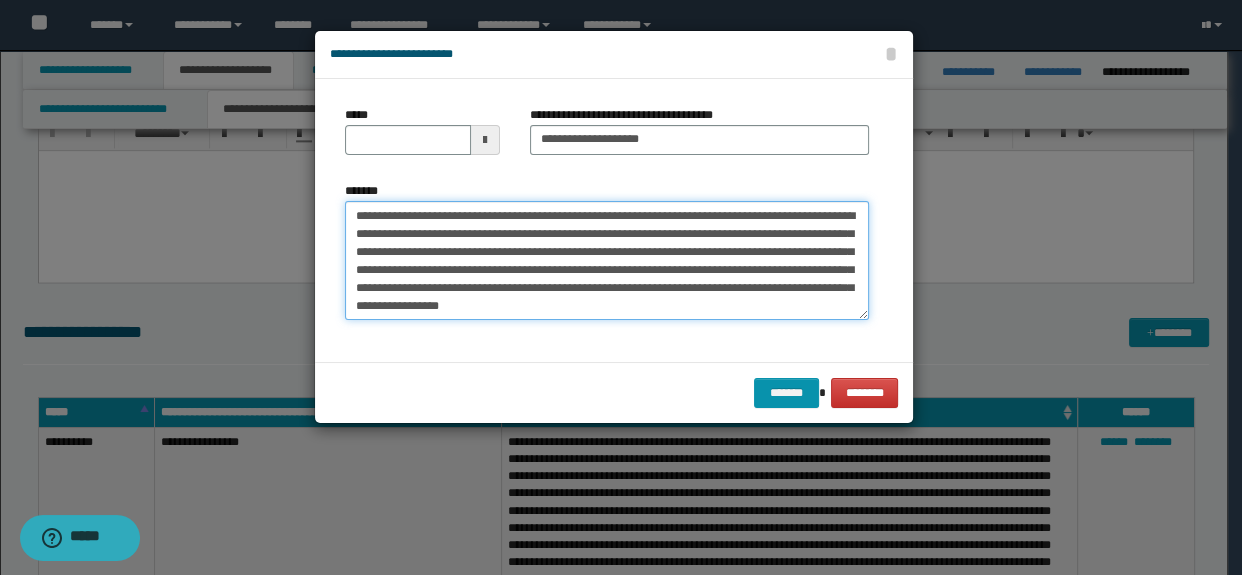 click on "**********" at bounding box center [607, 261] 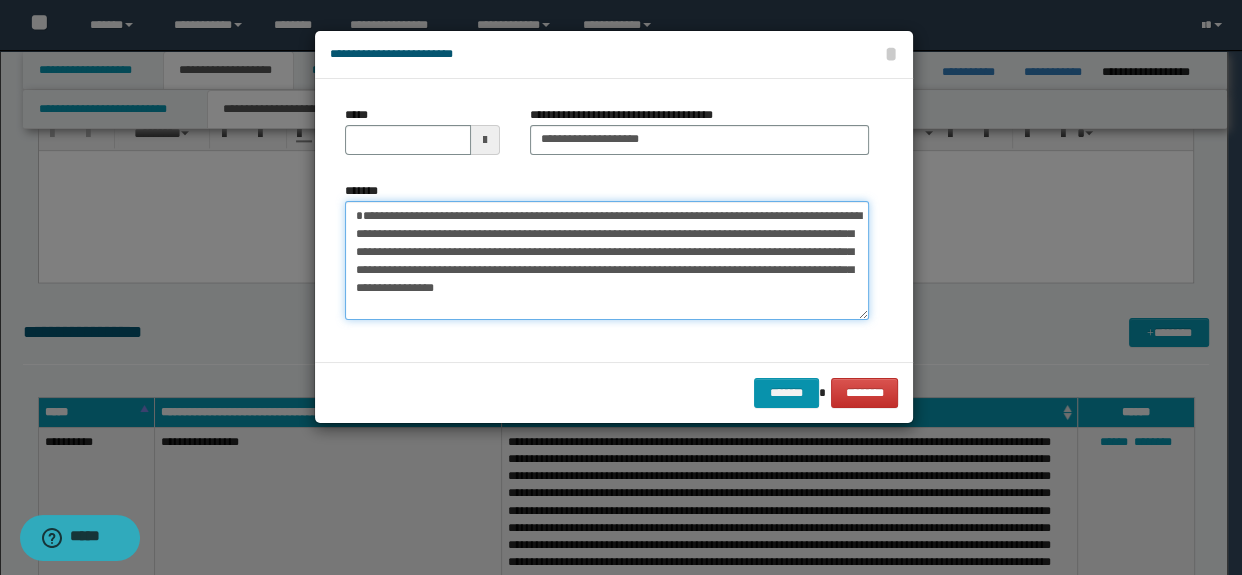 type 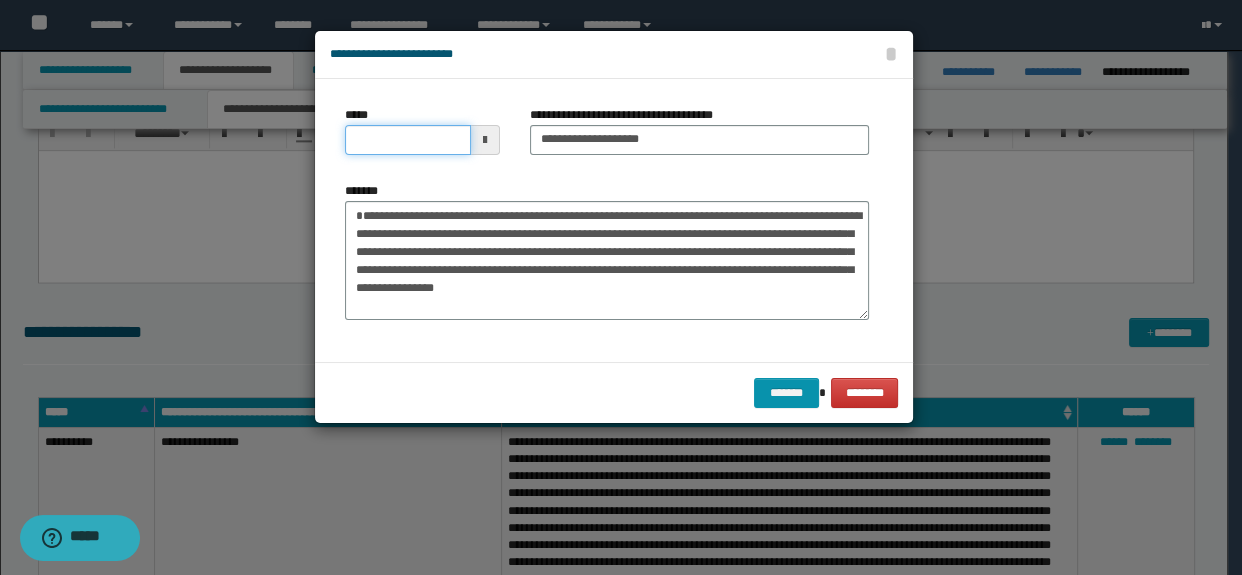 click on "*****" at bounding box center [408, 140] 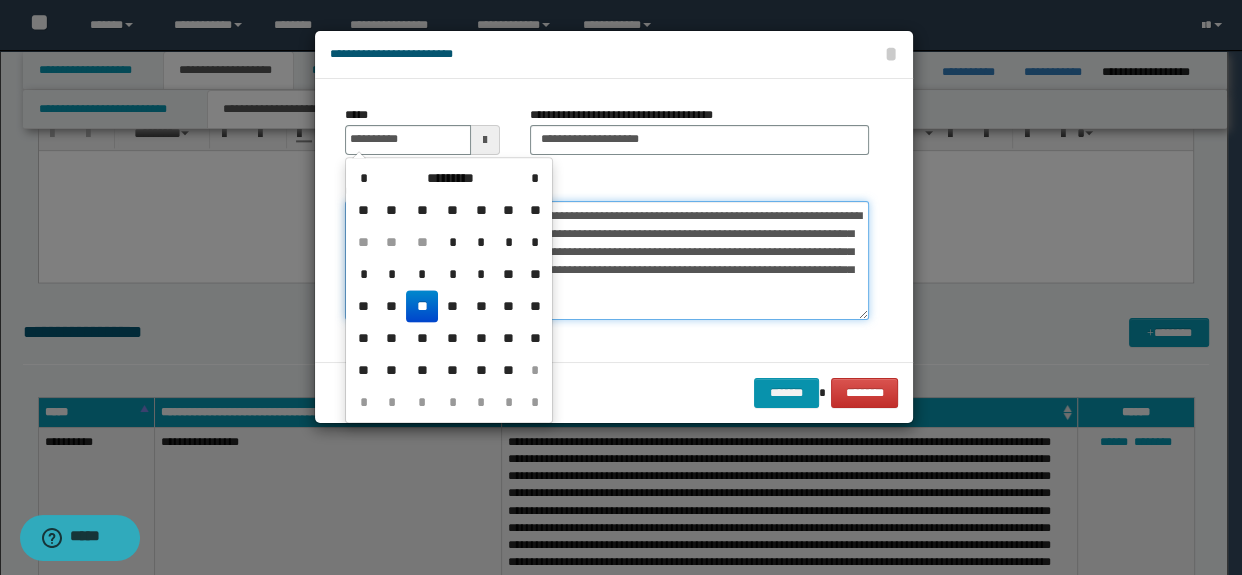 type on "**********" 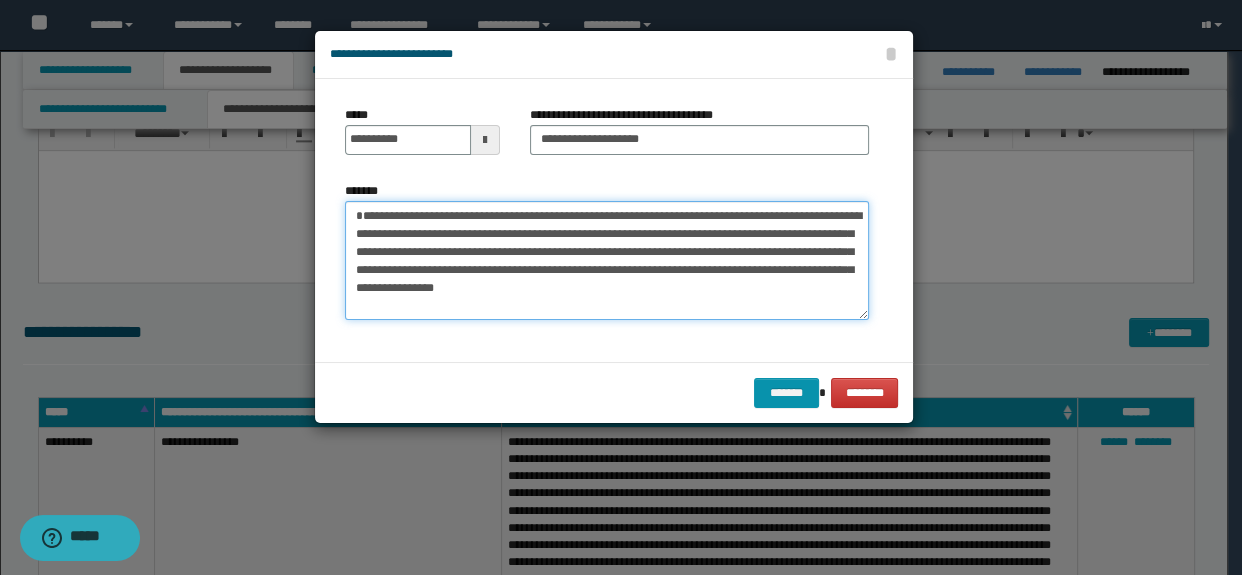 click on "**********" at bounding box center (607, 261) 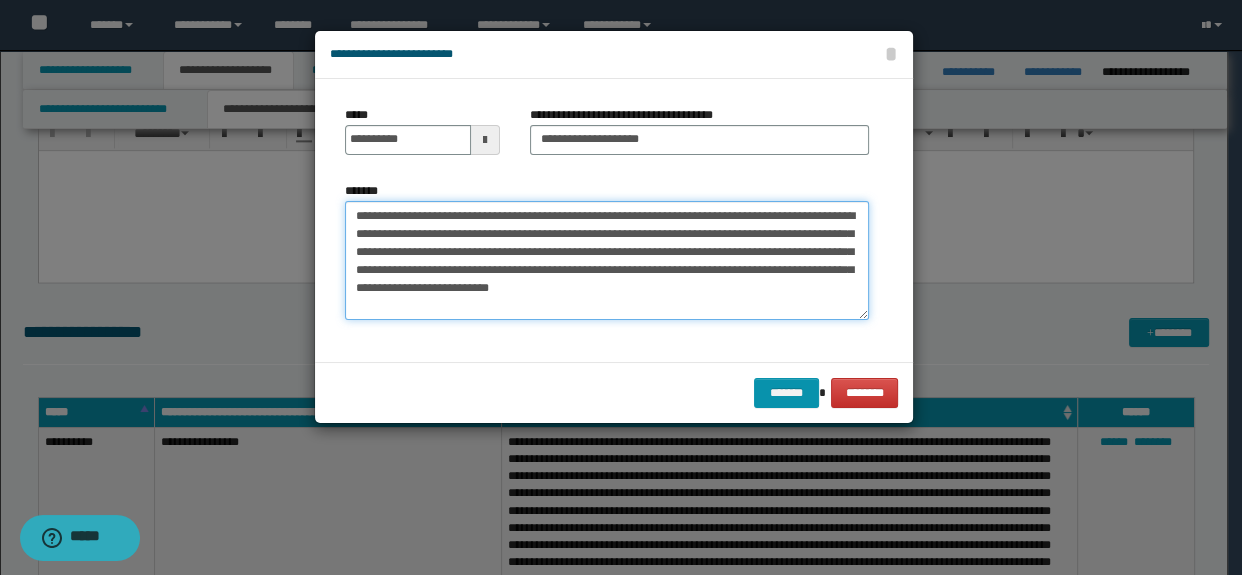 click on "**********" at bounding box center [607, 261] 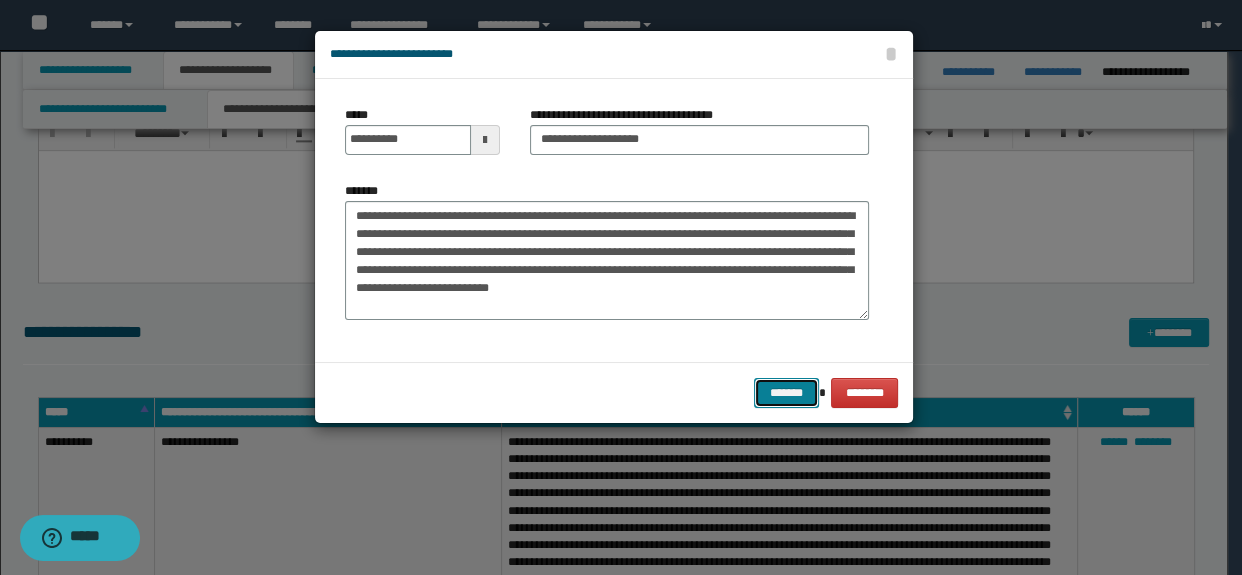 click on "*******" at bounding box center [786, 393] 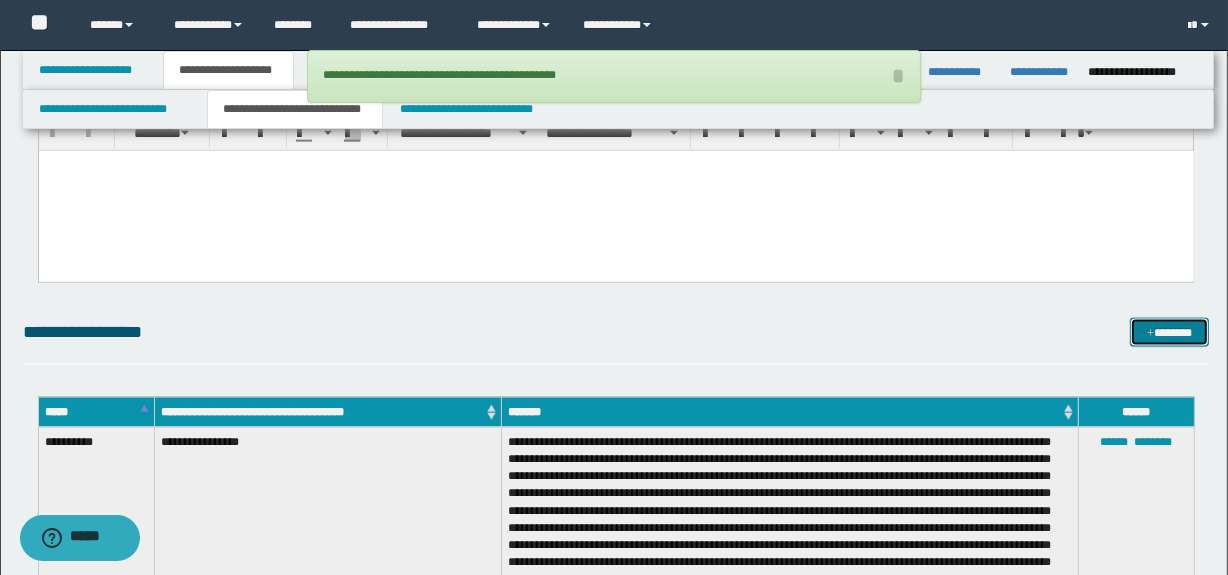 click on "*******" at bounding box center [1170, 333] 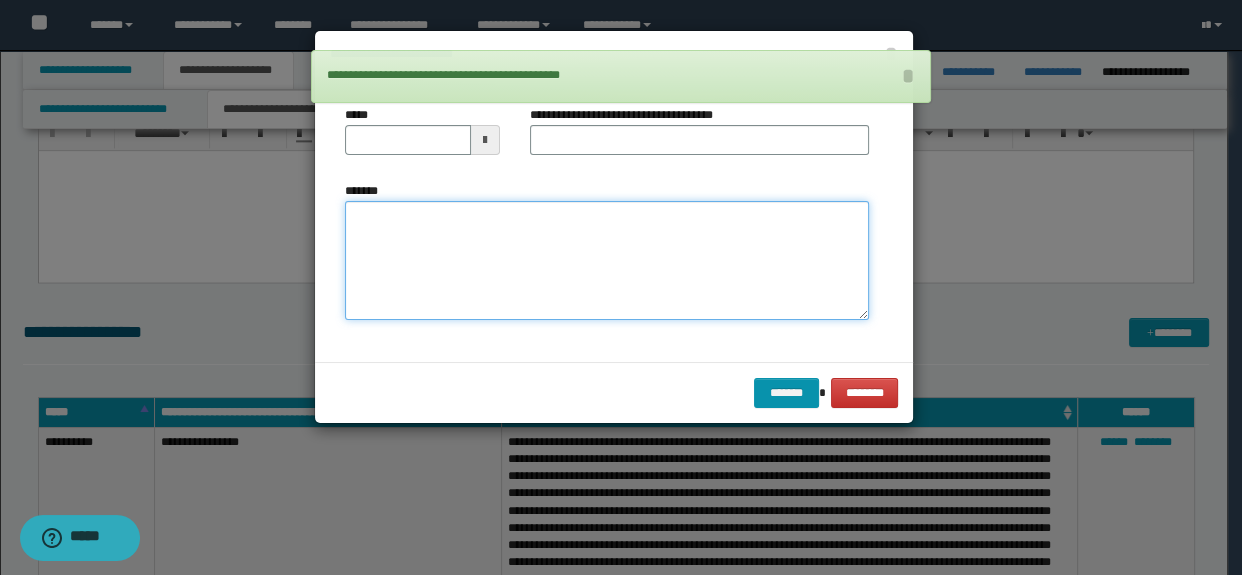 click on "*******" at bounding box center (607, 261) 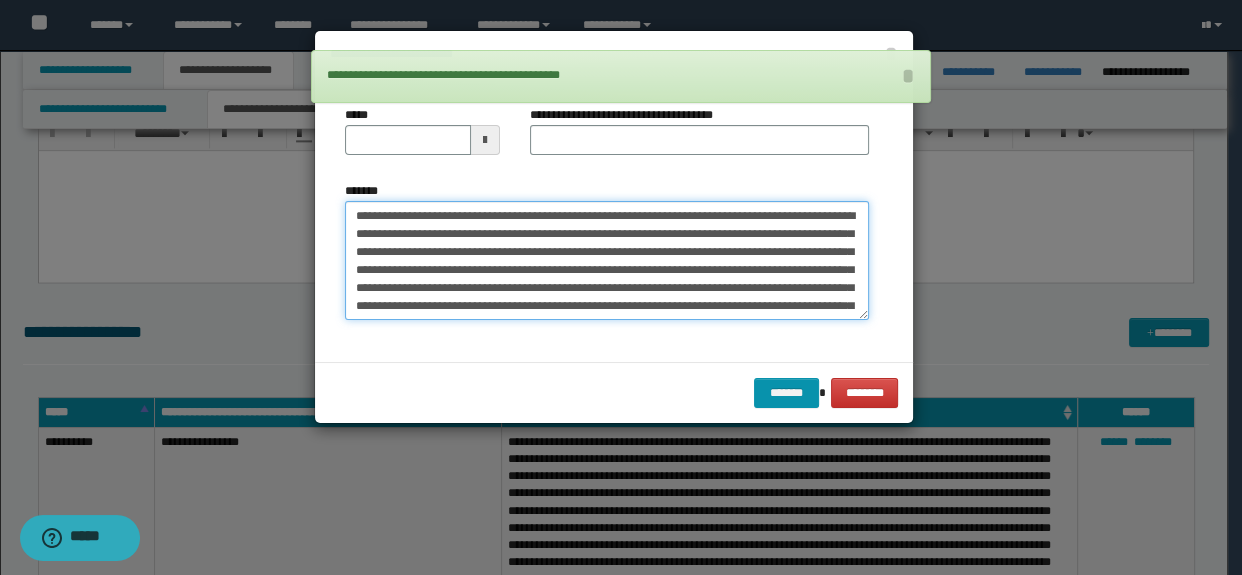 scroll, scrollTop: 246, scrollLeft: 0, axis: vertical 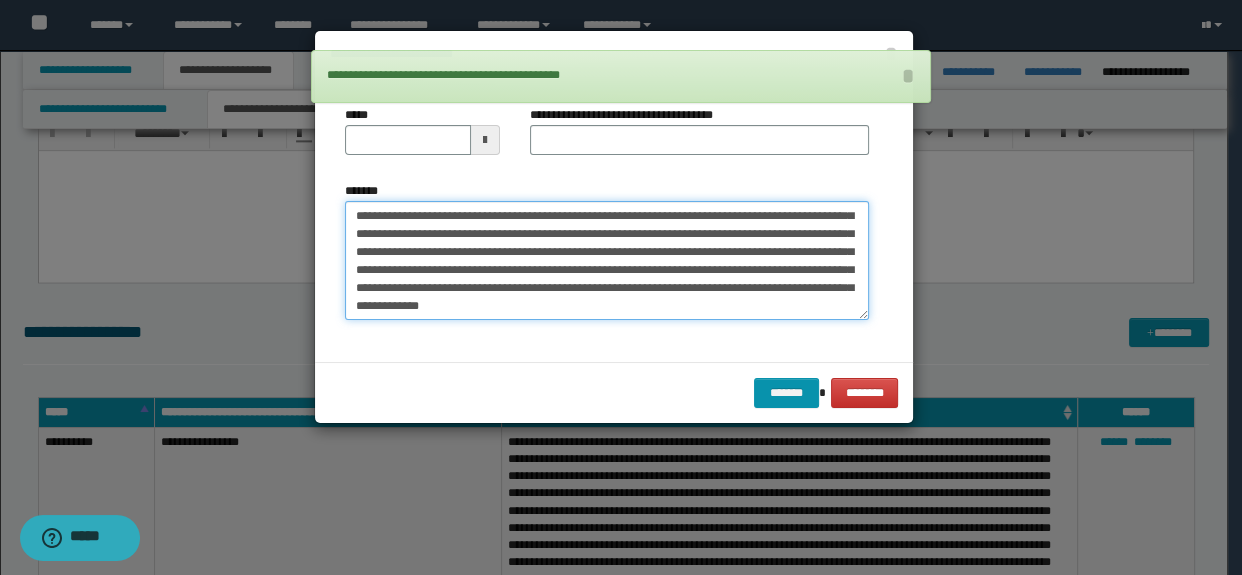 type on "**********" 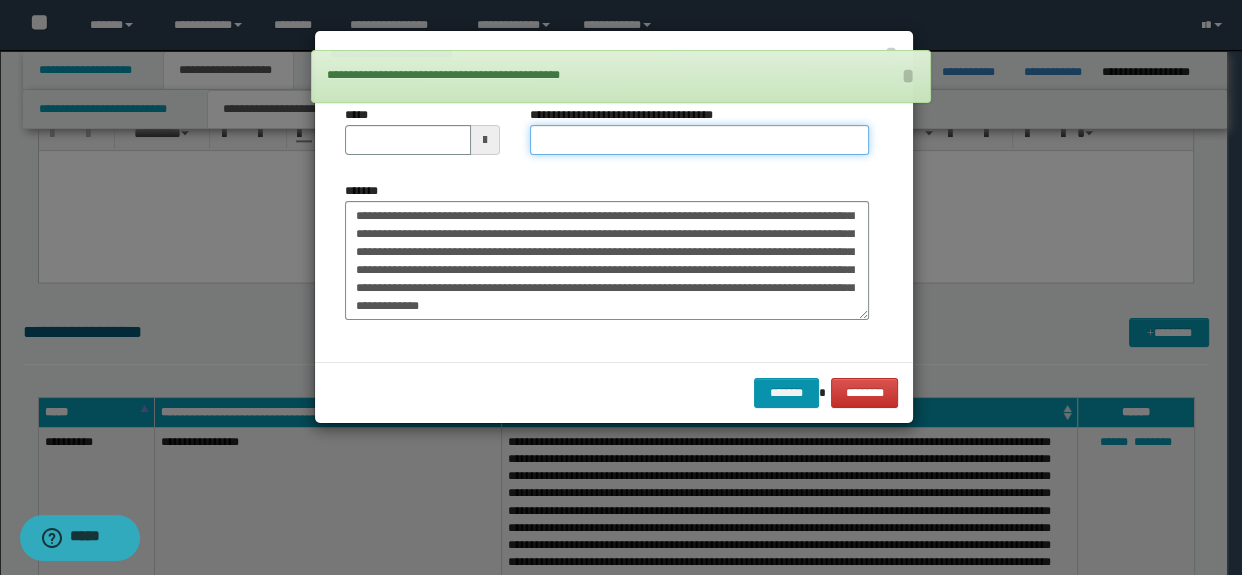 click on "**********" at bounding box center (700, 140) 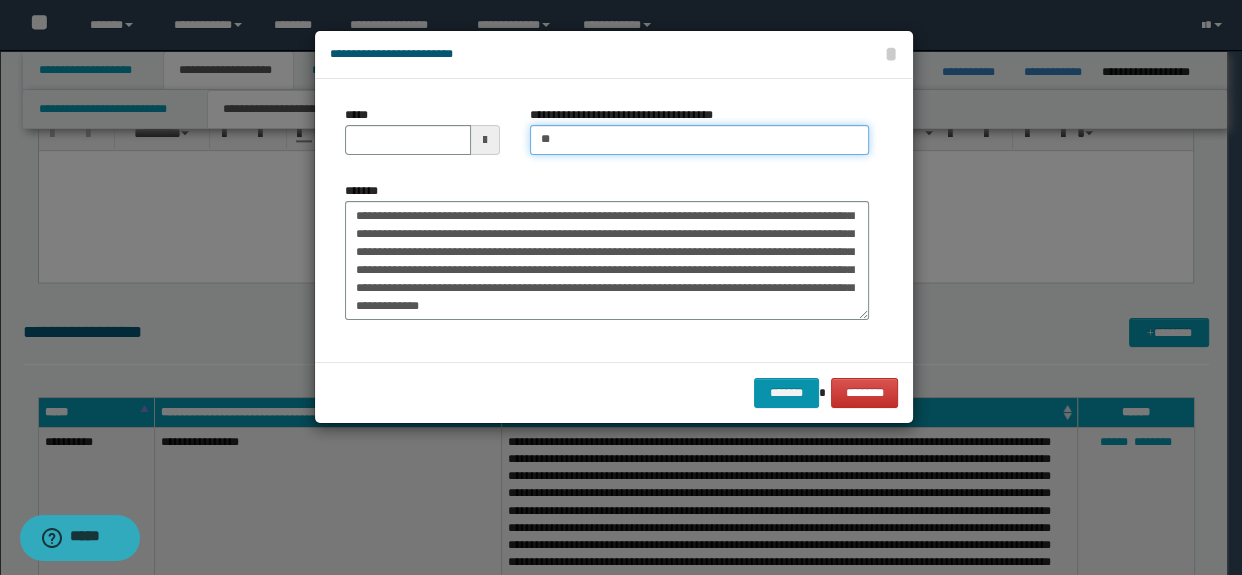 type on "**********" 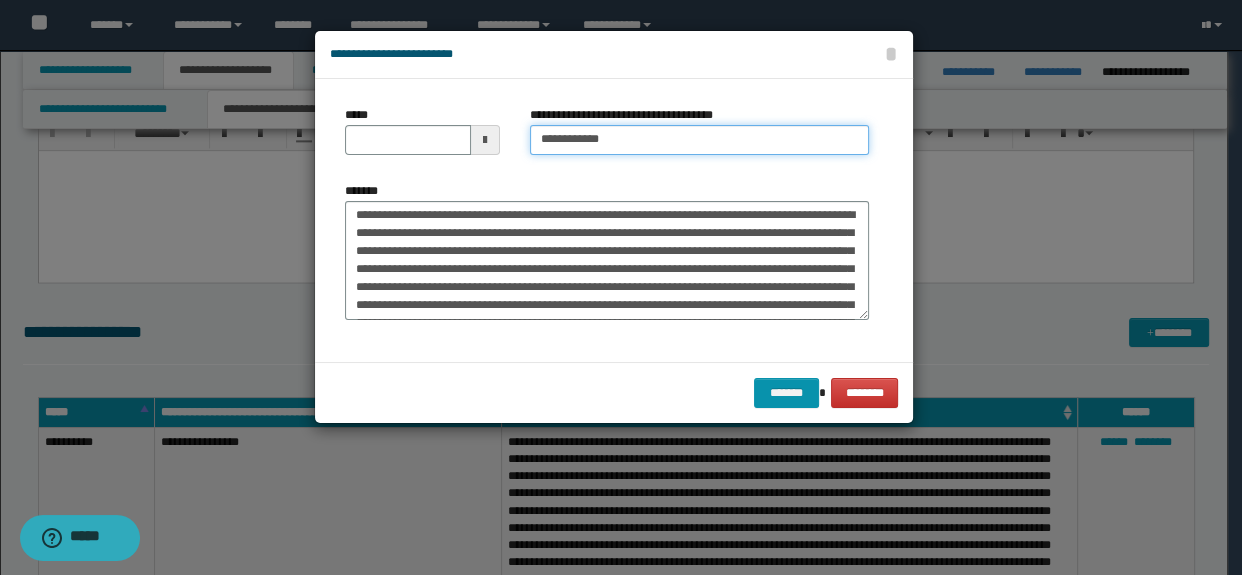 scroll, scrollTop: 0, scrollLeft: 0, axis: both 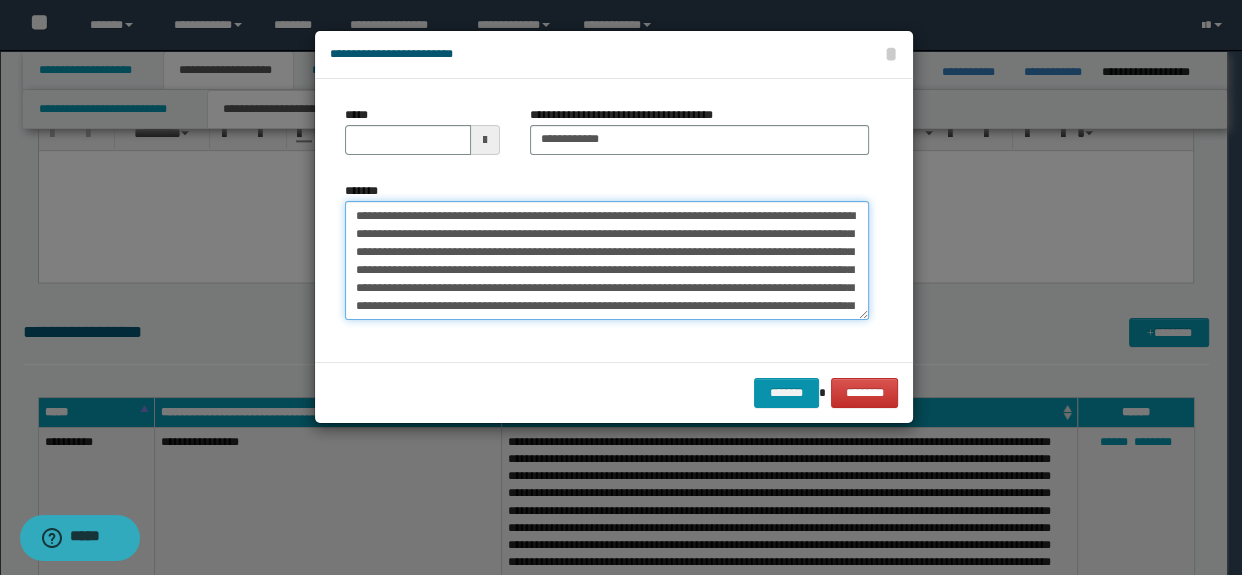 click on "*******" at bounding box center [607, 261] 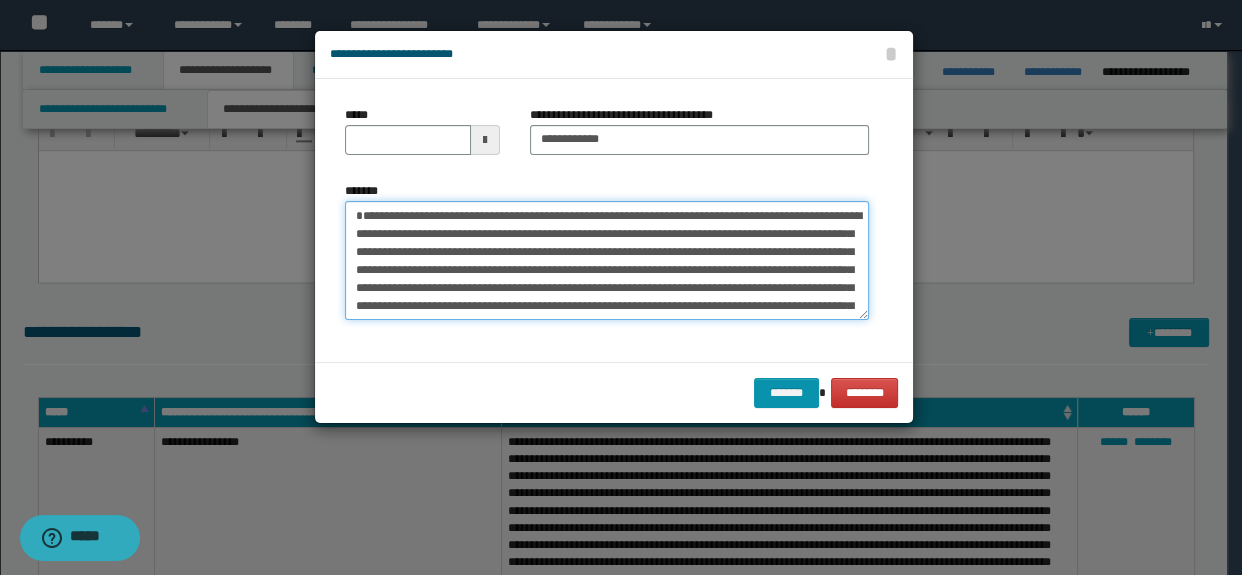 type 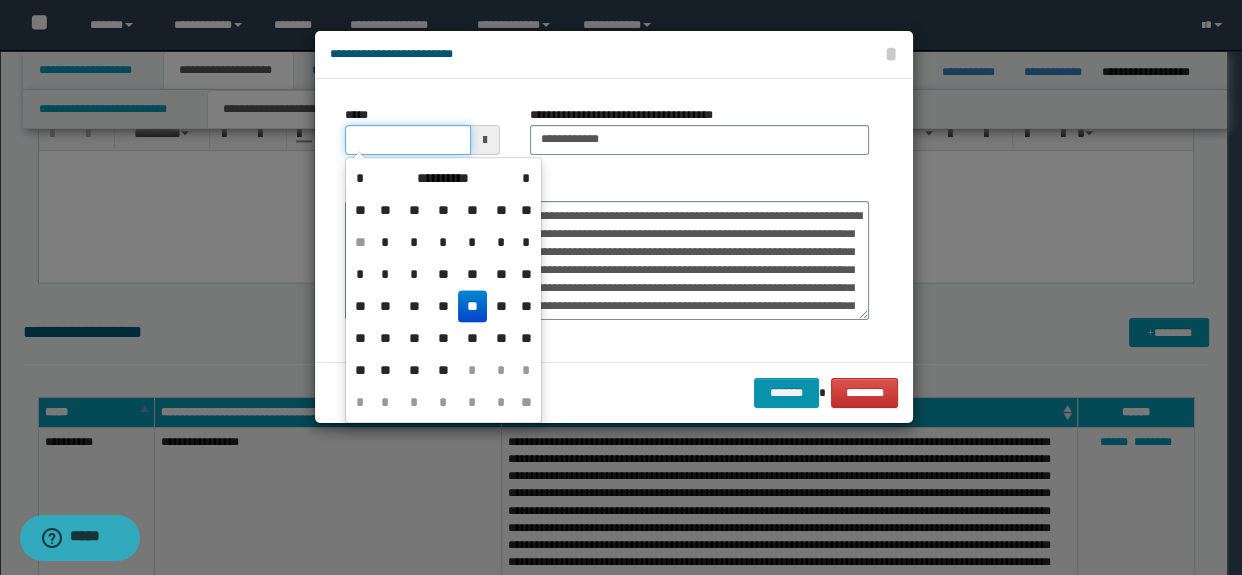 click on "*****" at bounding box center (408, 140) 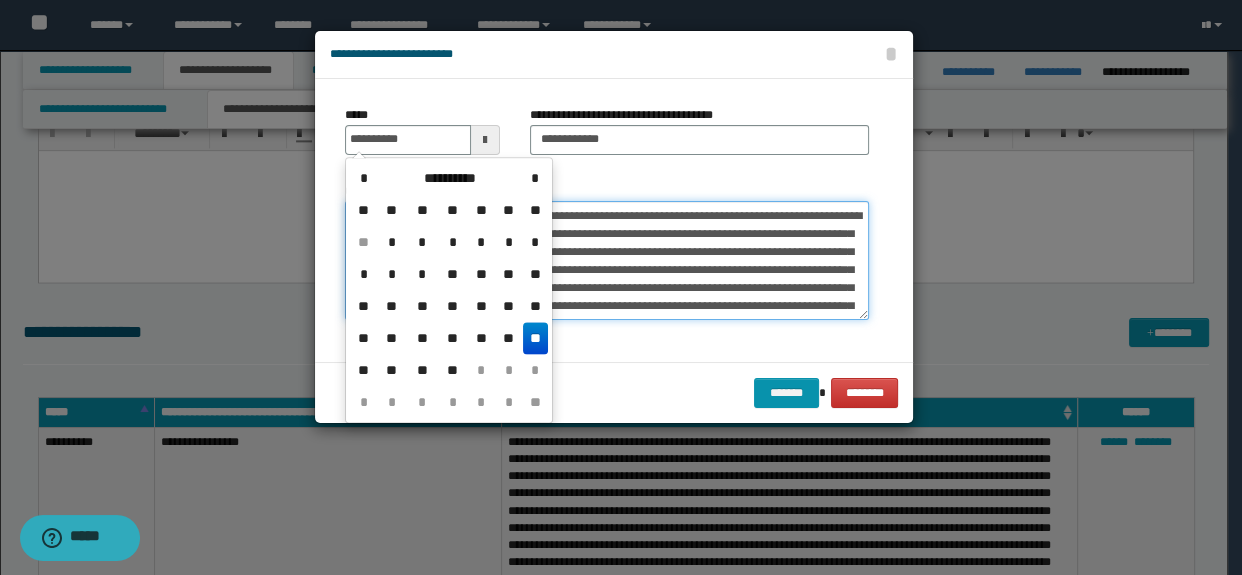 type on "**********" 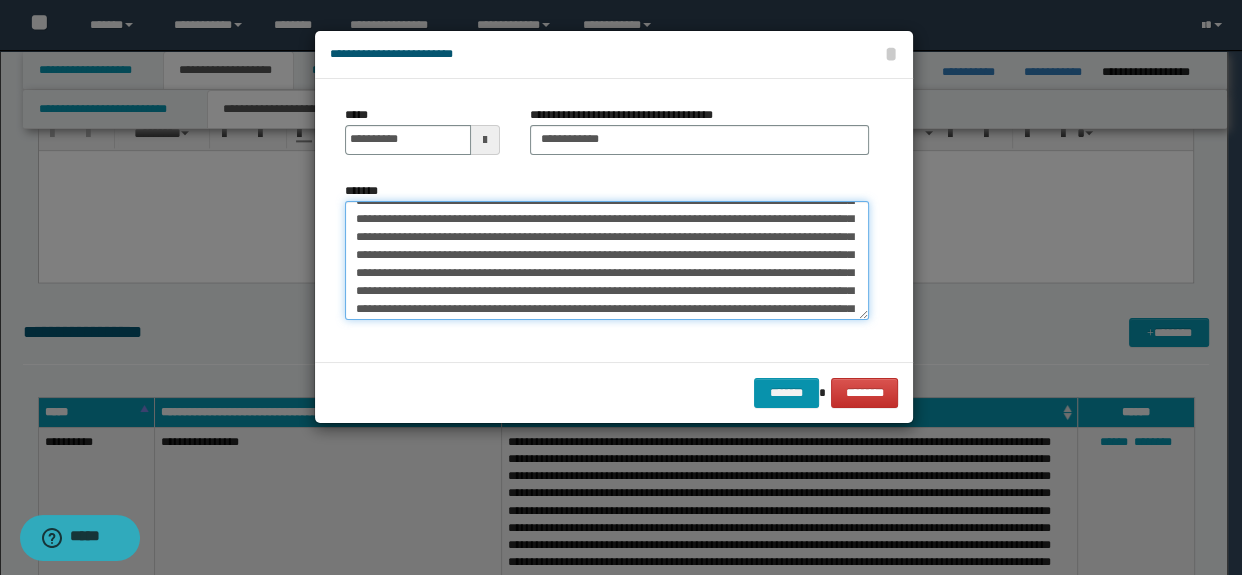 scroll, scrollTop: 181, scrollLeft: 0, axis: vertical 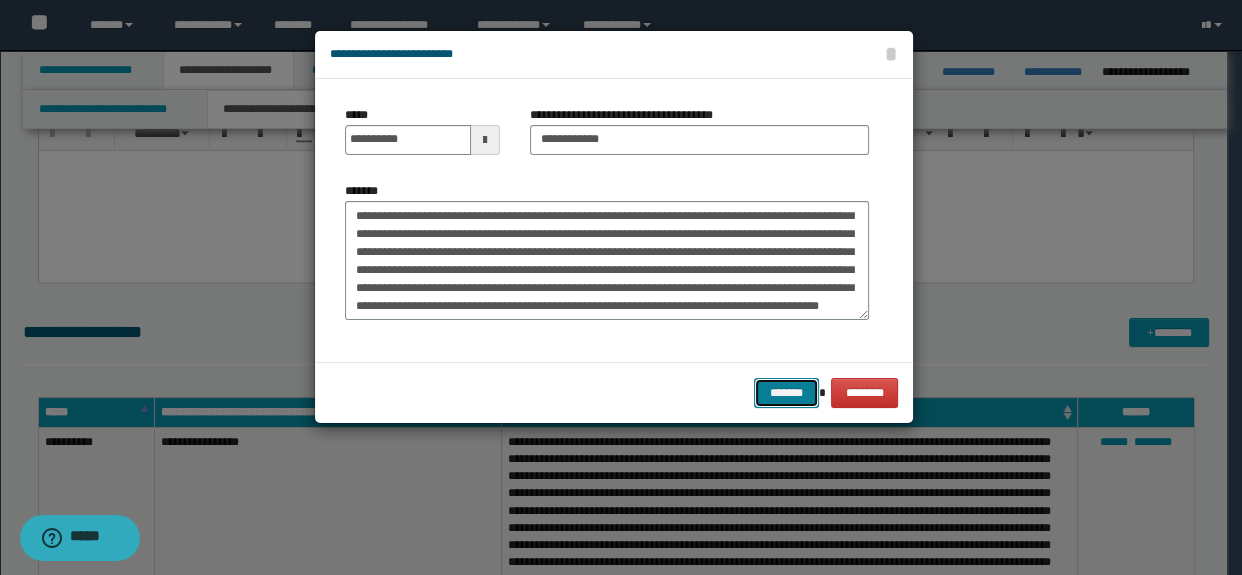 click on "*******" at bounding box center [786, 393] 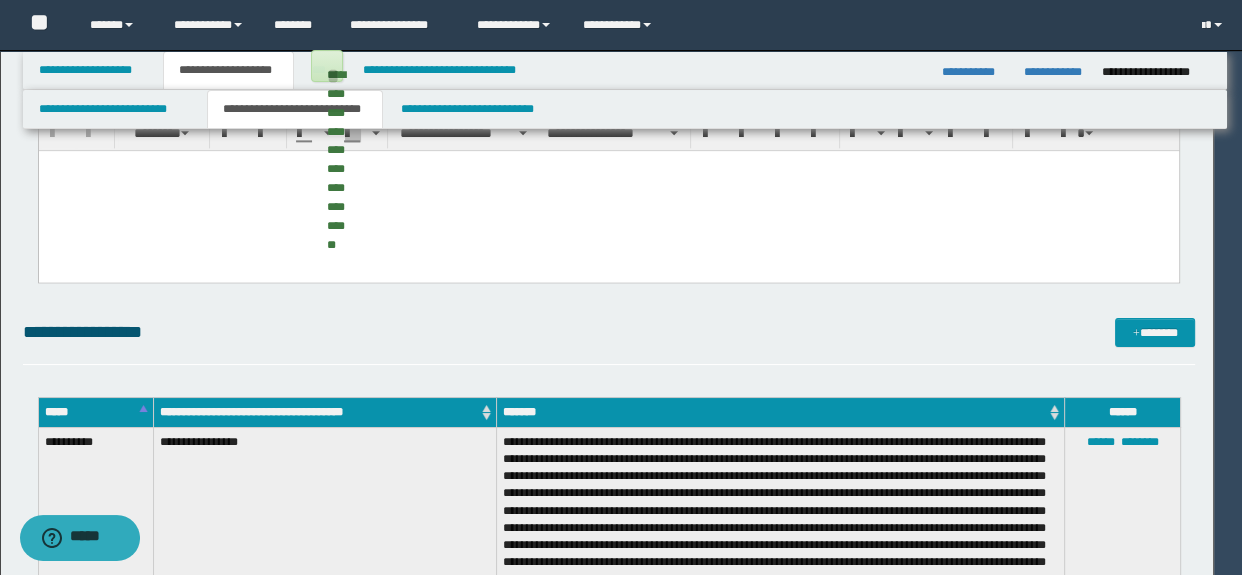 type 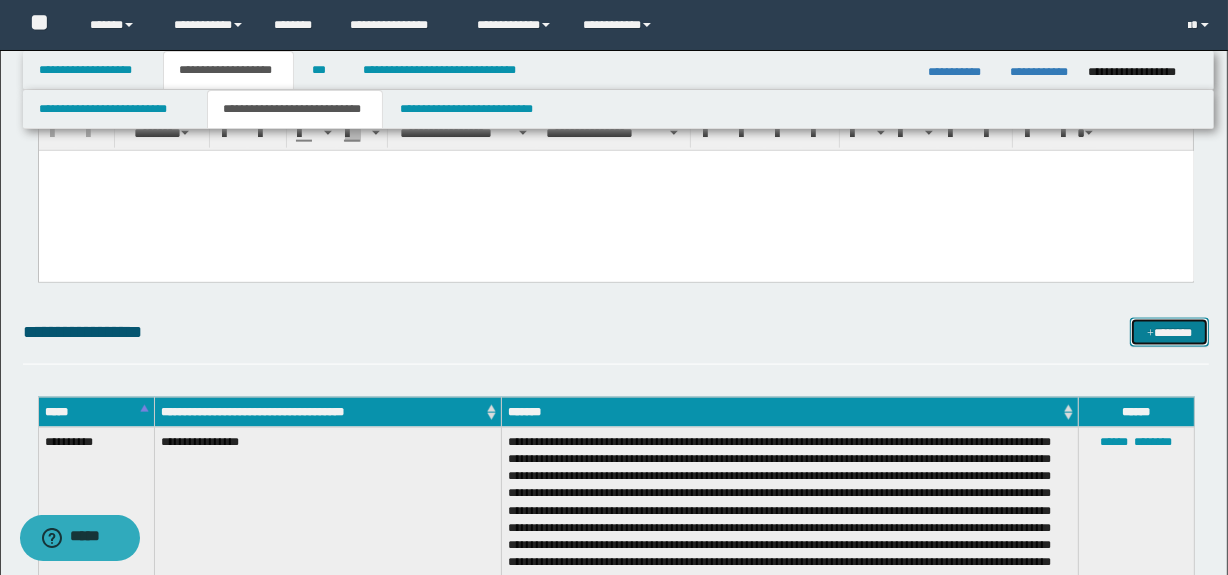 click on "*******" at bounding box center [1170, 333] 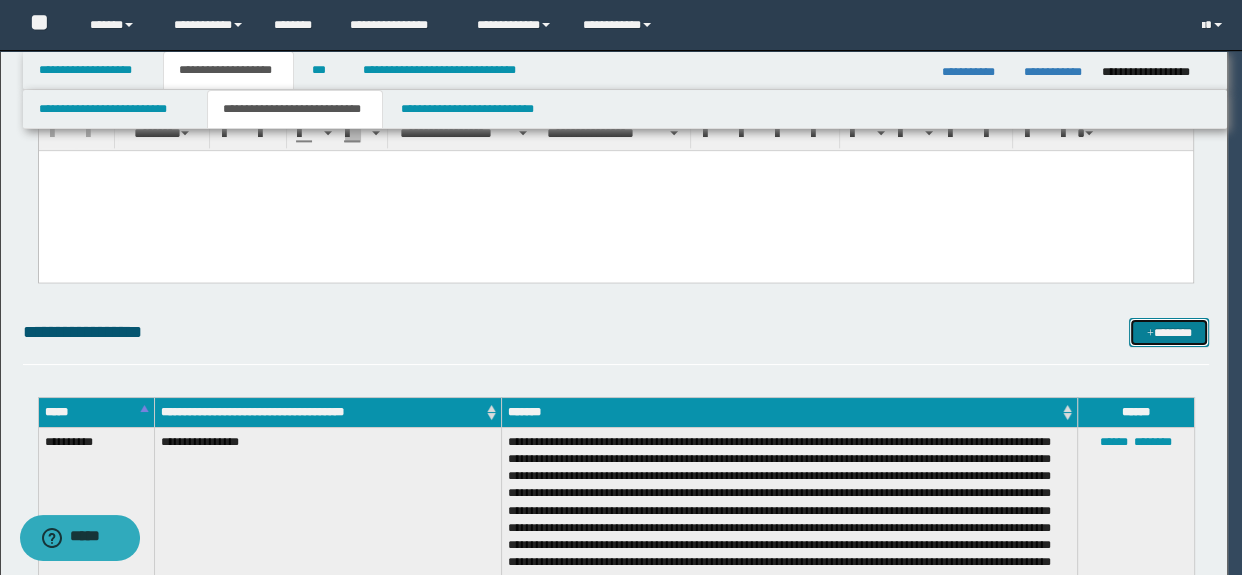 scroll, scrollTop: 0, scrollLeft: 0, axis: both 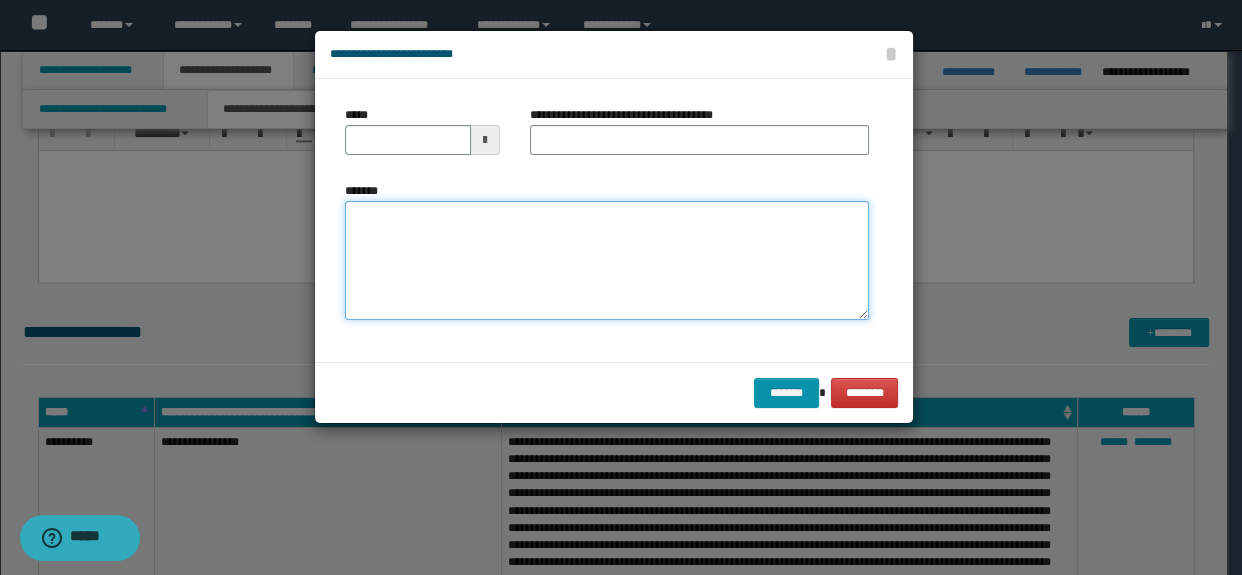 click on "*******" at bounding box center (607, 261) 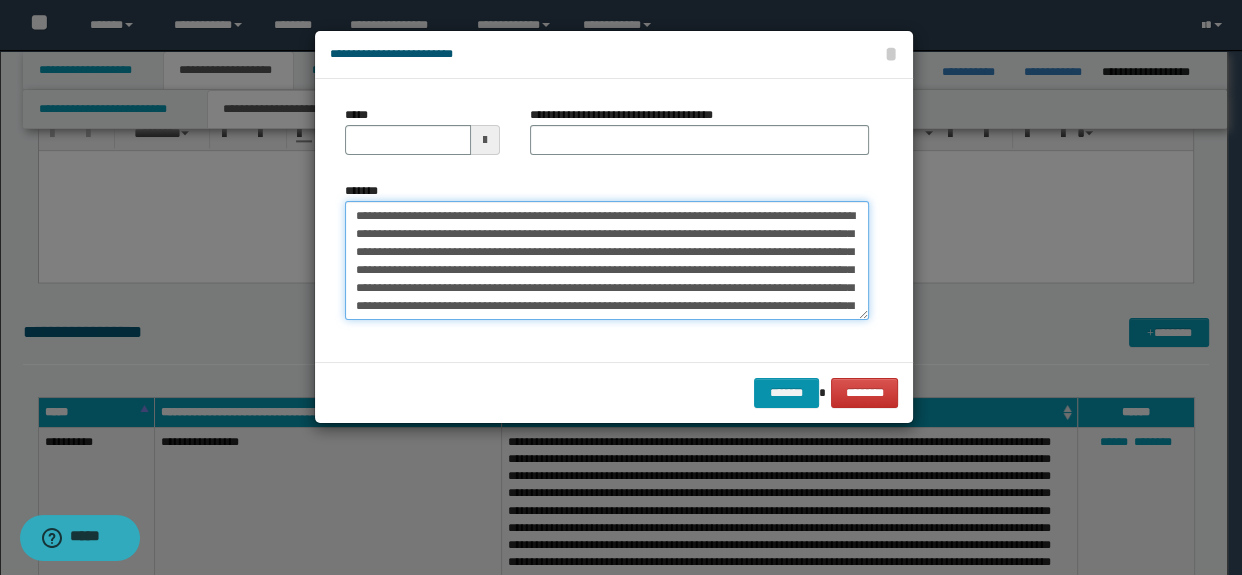 scroll, scrollTop: 191, scrollLeft: 0, axis: vertical 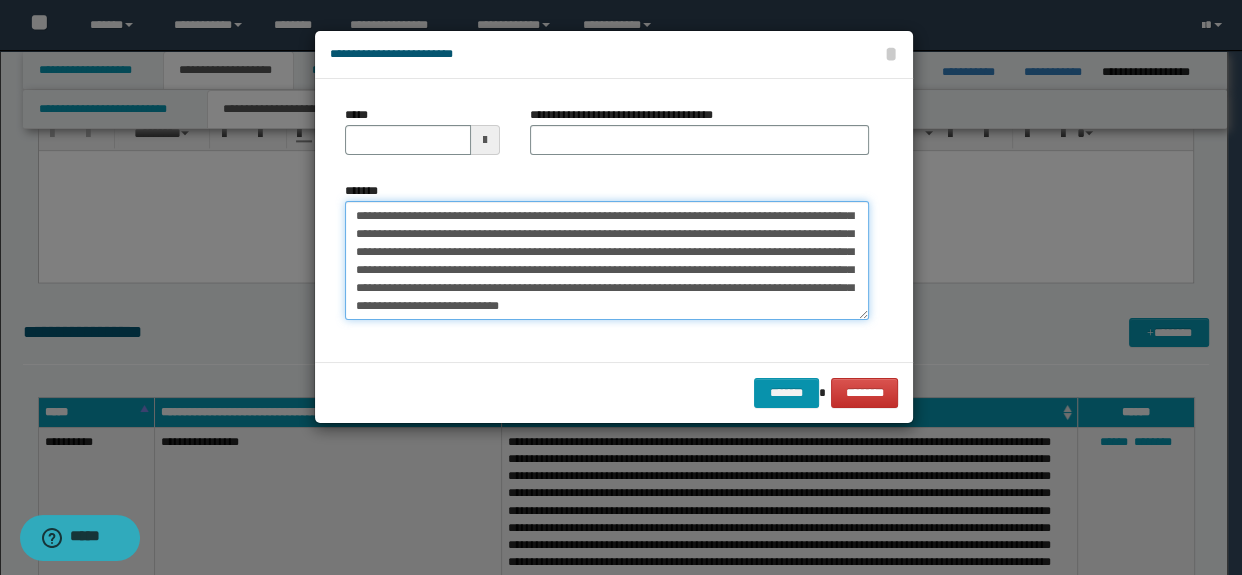 type on "**********" 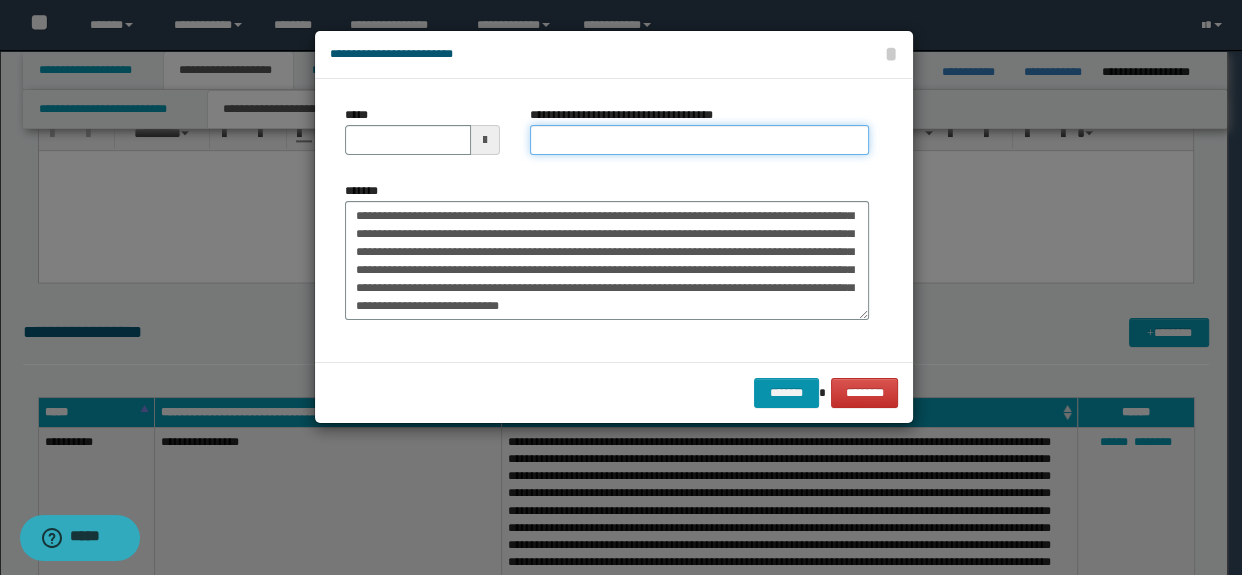 click on "**********" at bounding box center (700, 140) 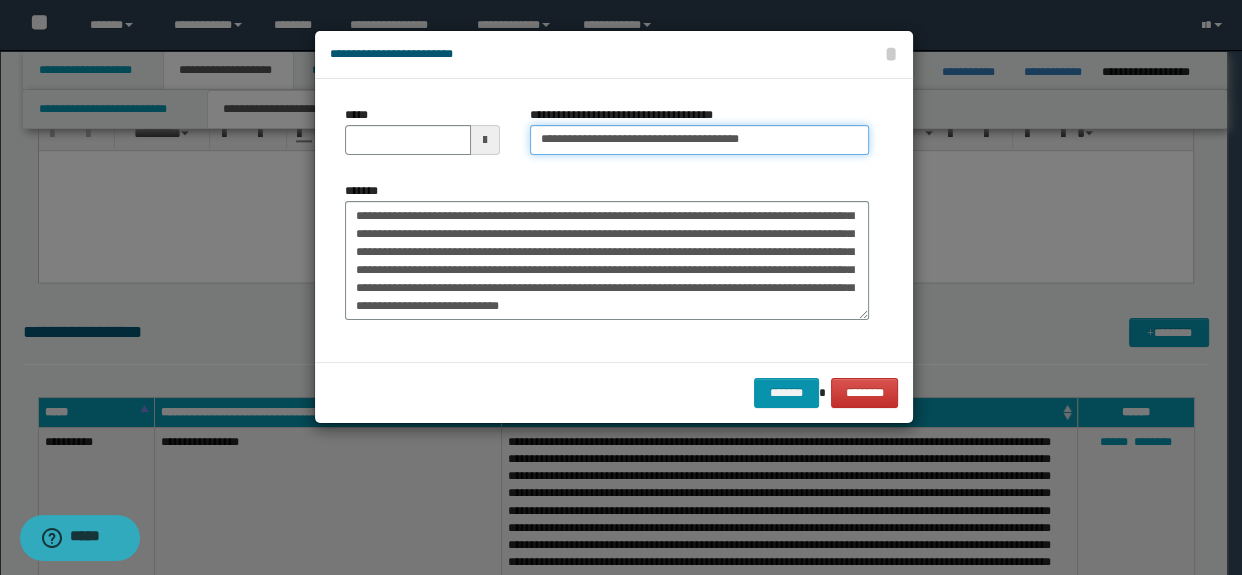 drag, startPoint x: 830, startPoint y: 140, endPoint x: 702, endPoint y: 139, distance: 128.0039 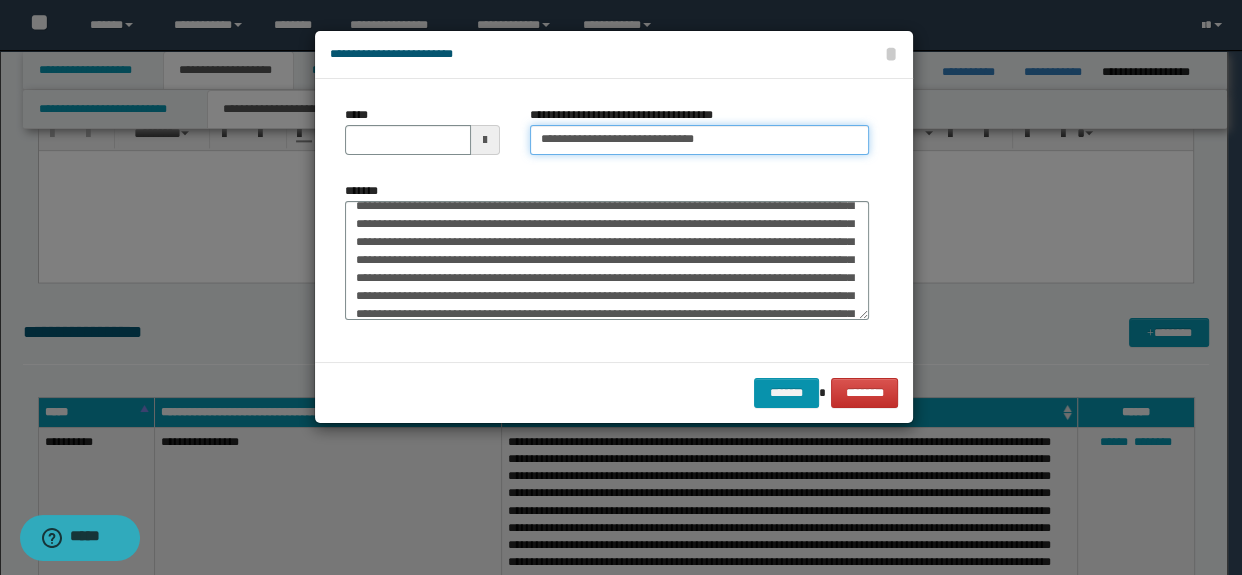 scroll, scrollTop: 0, scrollLeft: 0, axis: both 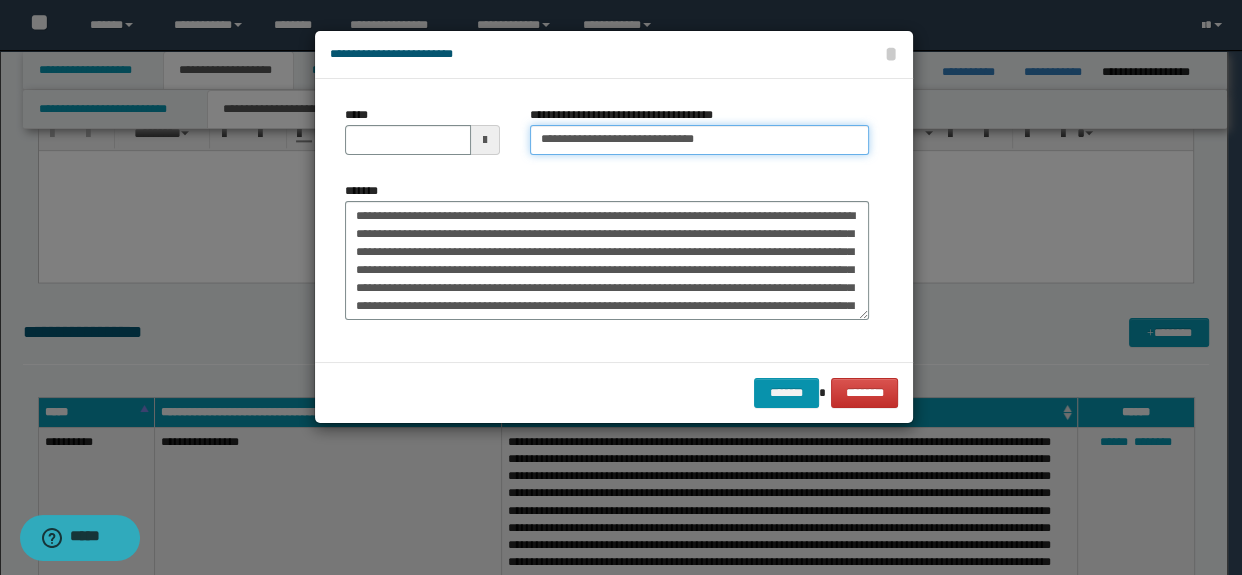 type on "**********" 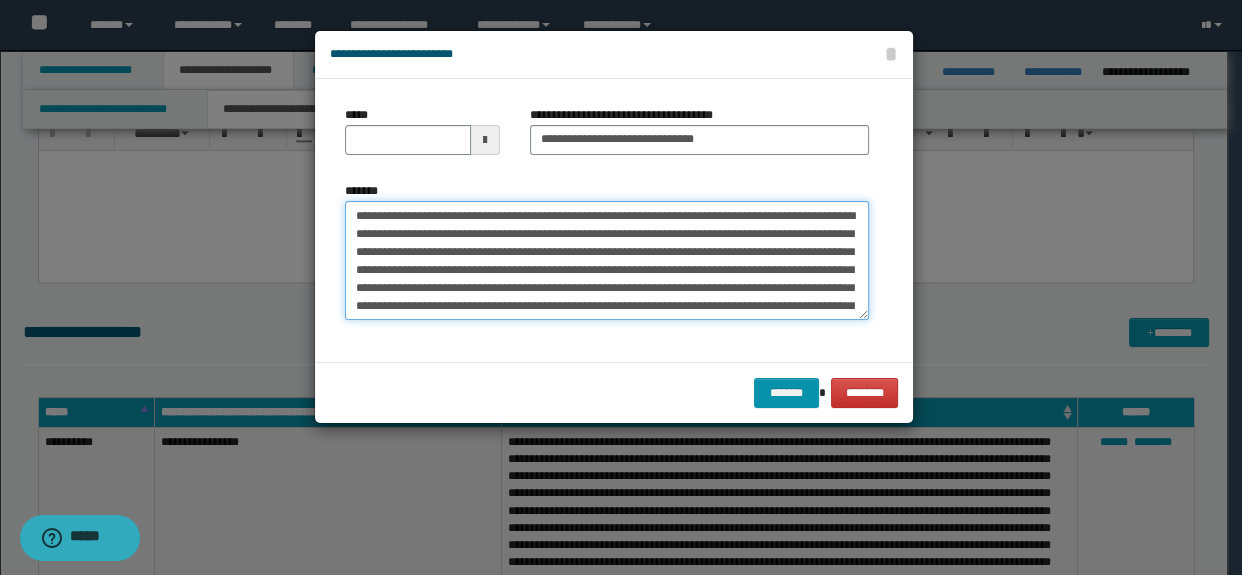 click on "*******" at bounding box center [607, 261] 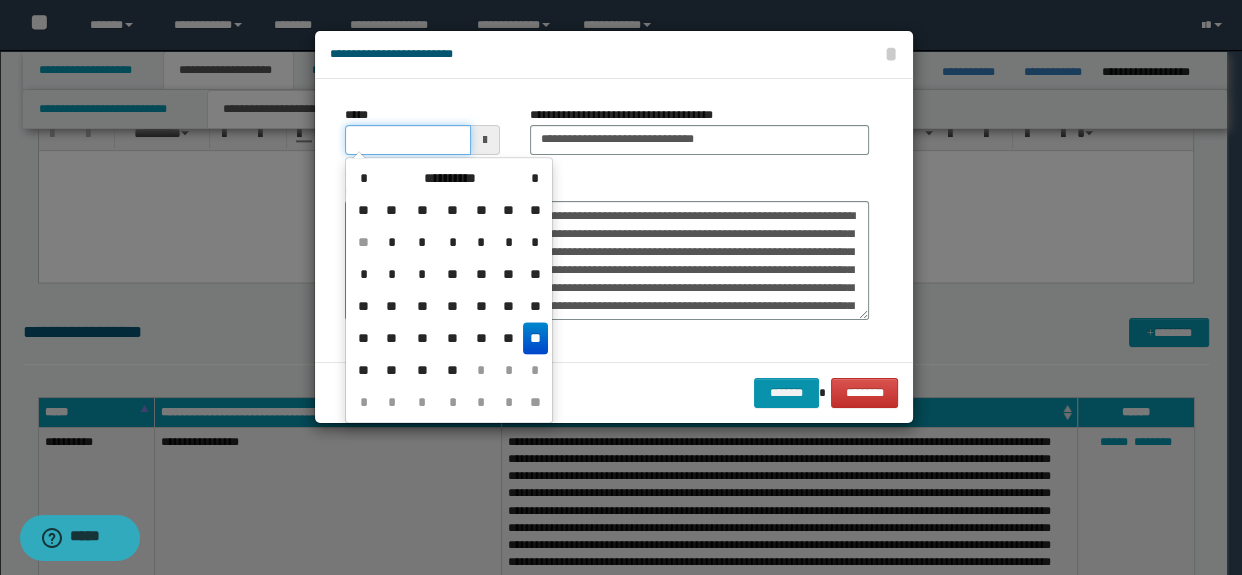 click on "*****" at bounding box center (408, 140) 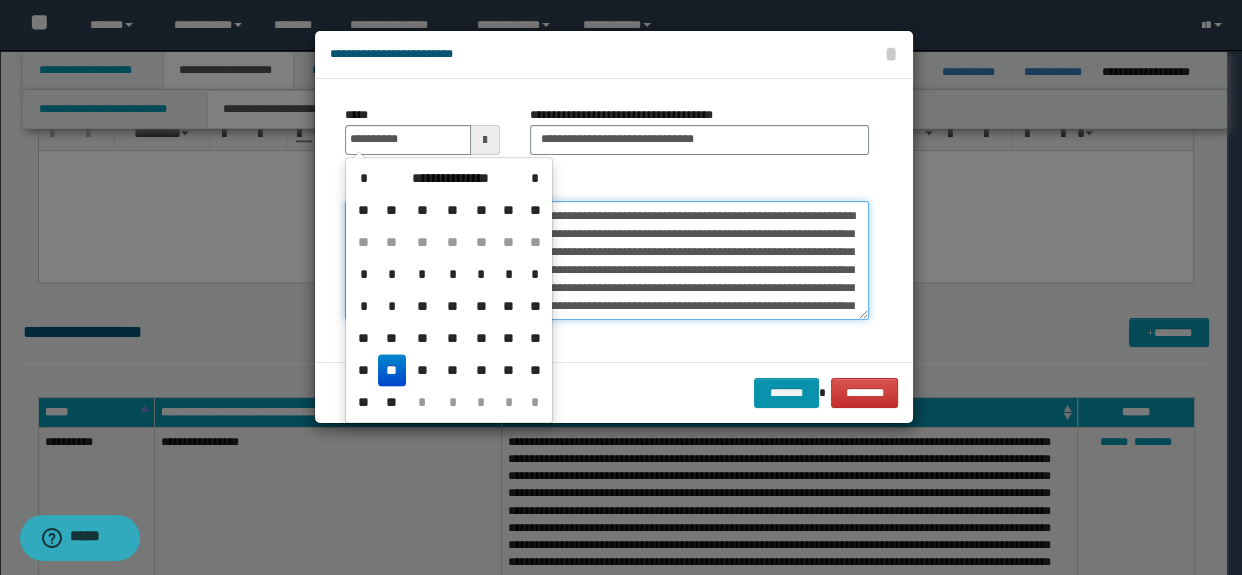 type on "**********" 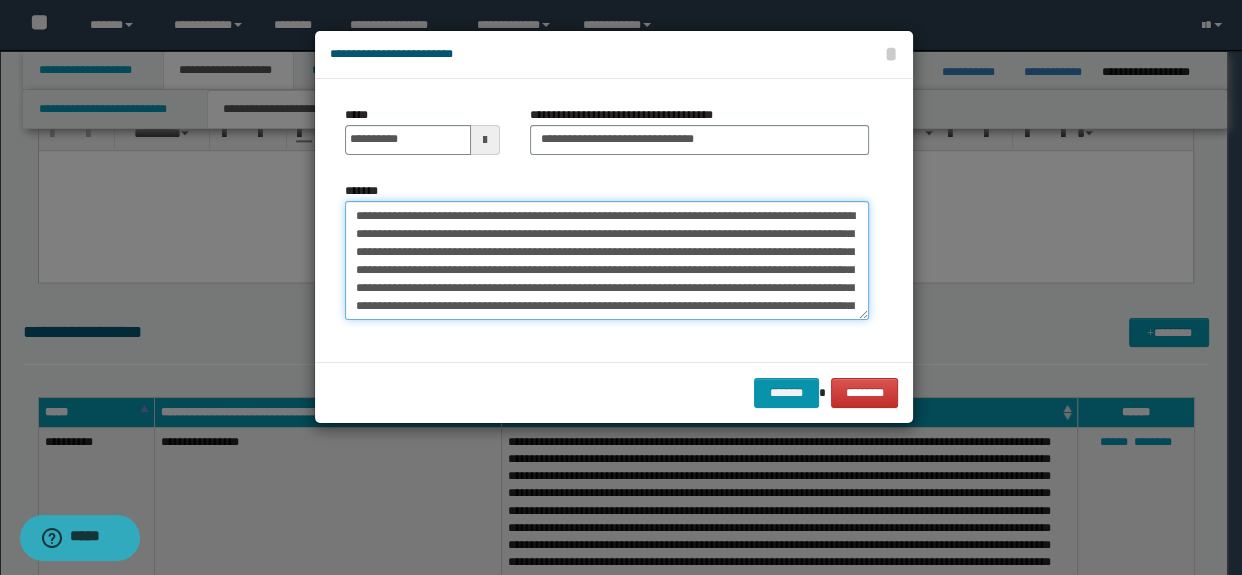 click on "*******" at bounding box center (607, 261) 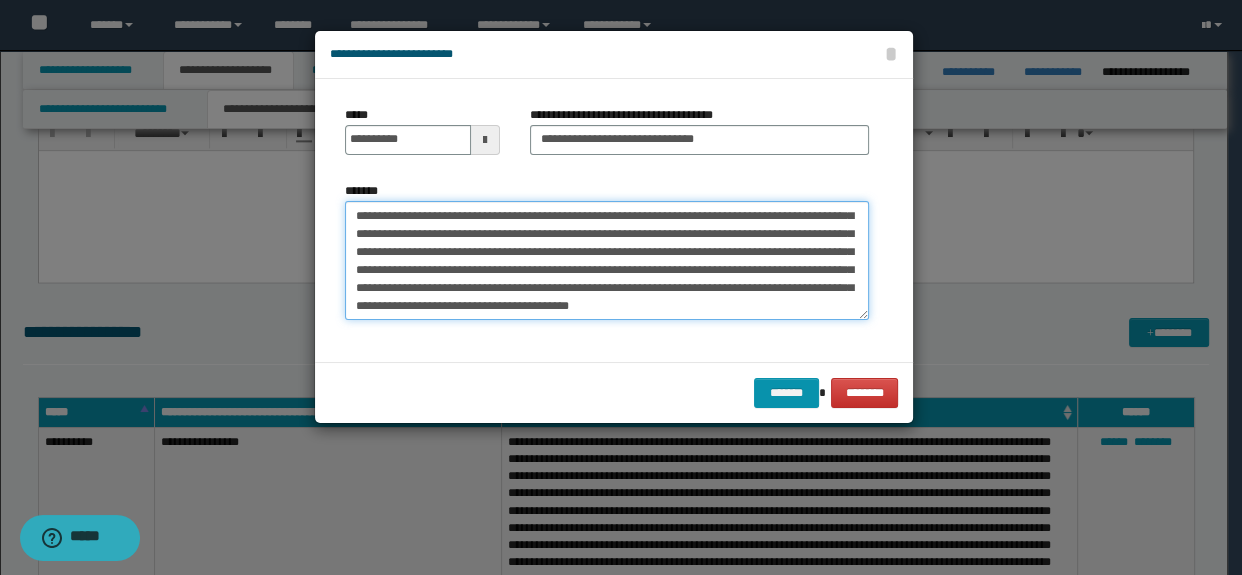 scroll, scrollTop: 180, scrollLeft: 0, axis: vertical 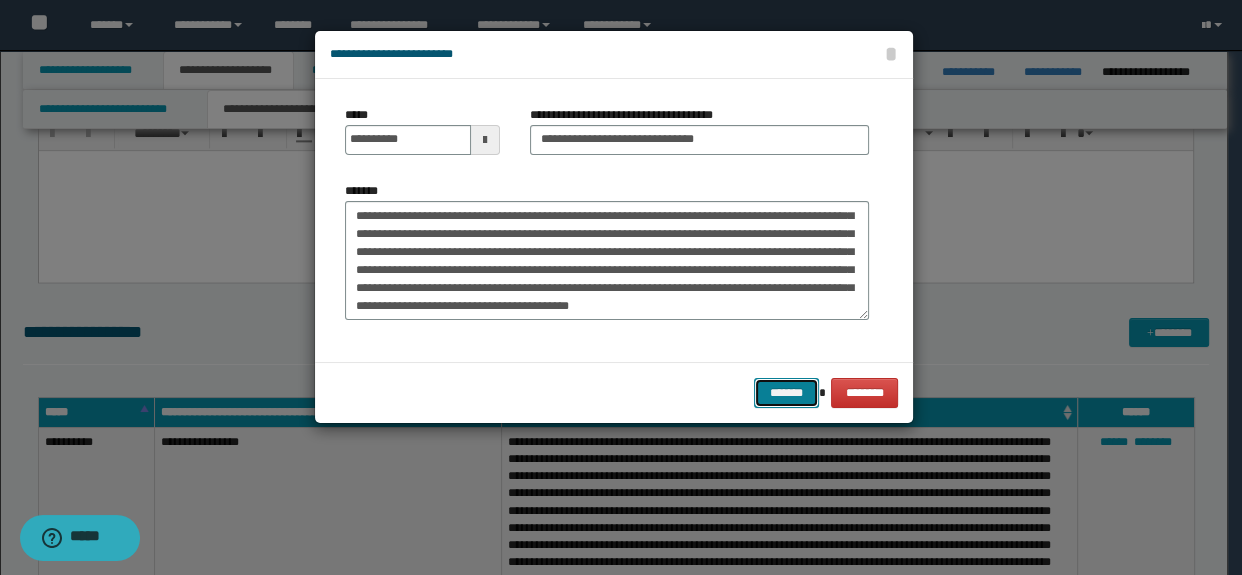 click on "*******" at bounding box center (786, 393) 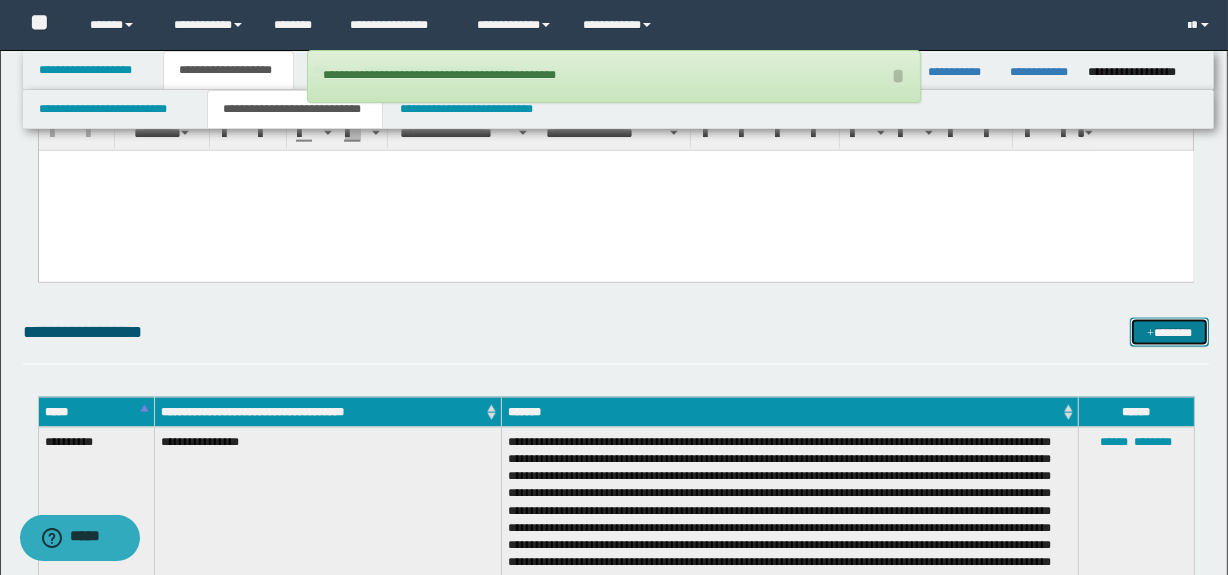 click on "*******" at bounding box center (1170, 333) 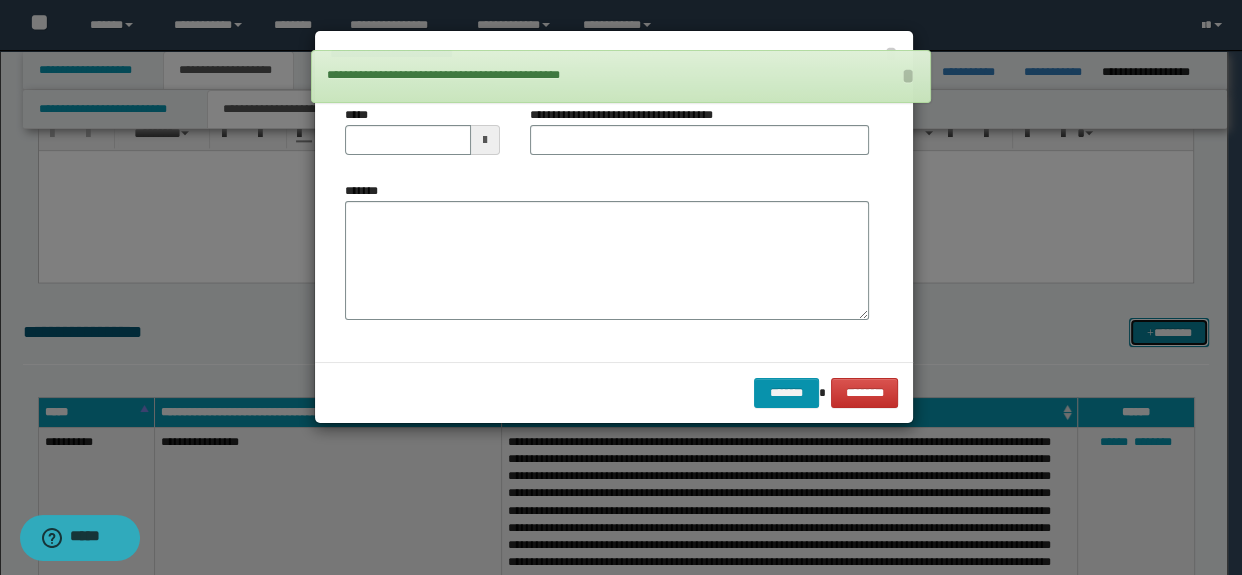 scroll, scrollTop: 0, scrollLeft: 0, axis: both 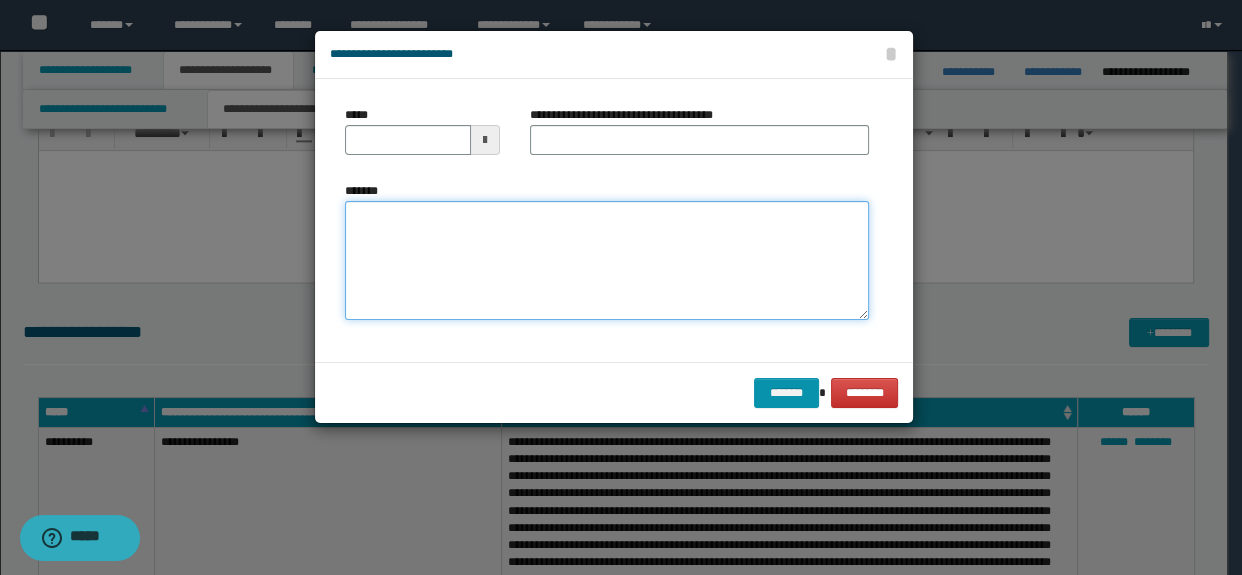 click on "*******" at bounding box center [607, 261] 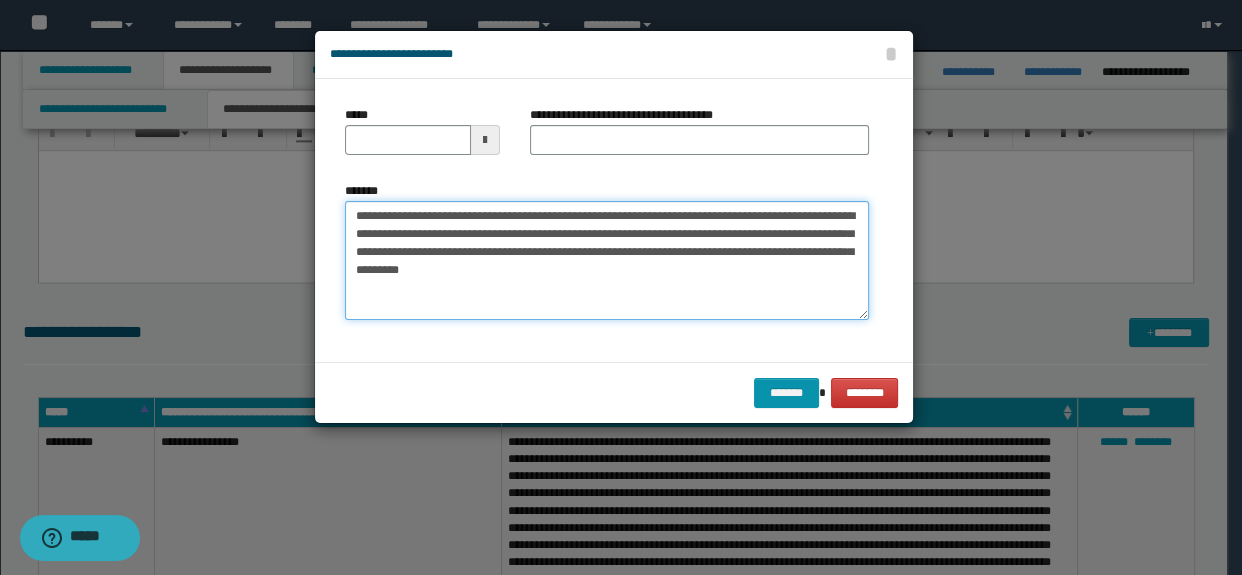 type on "**********" 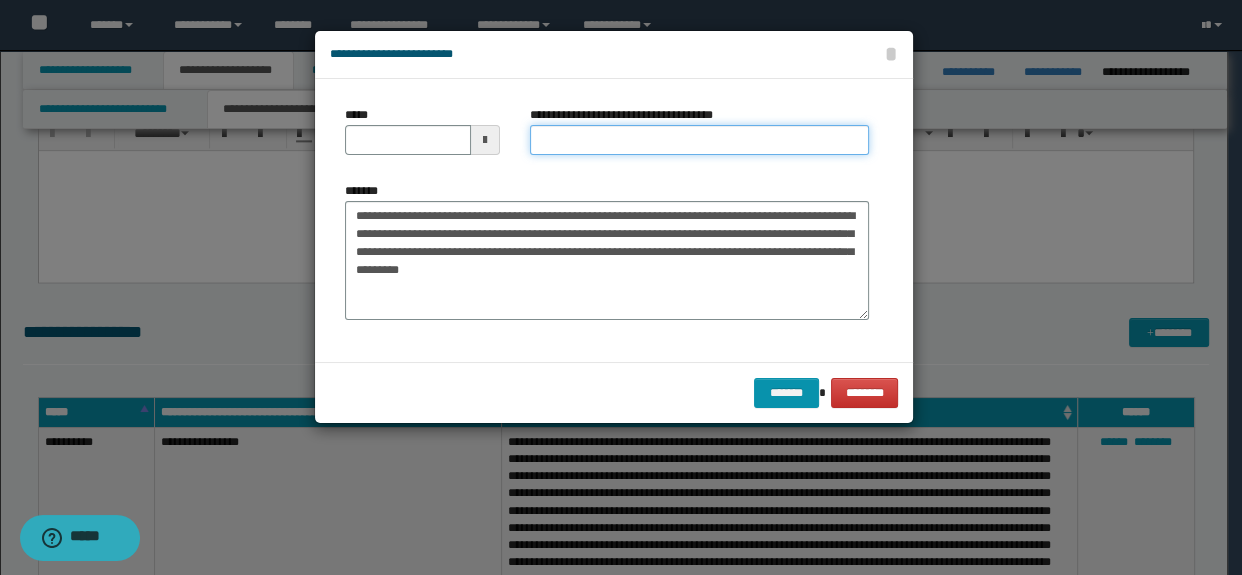 click on "**********" at bounding box center [700, 140] 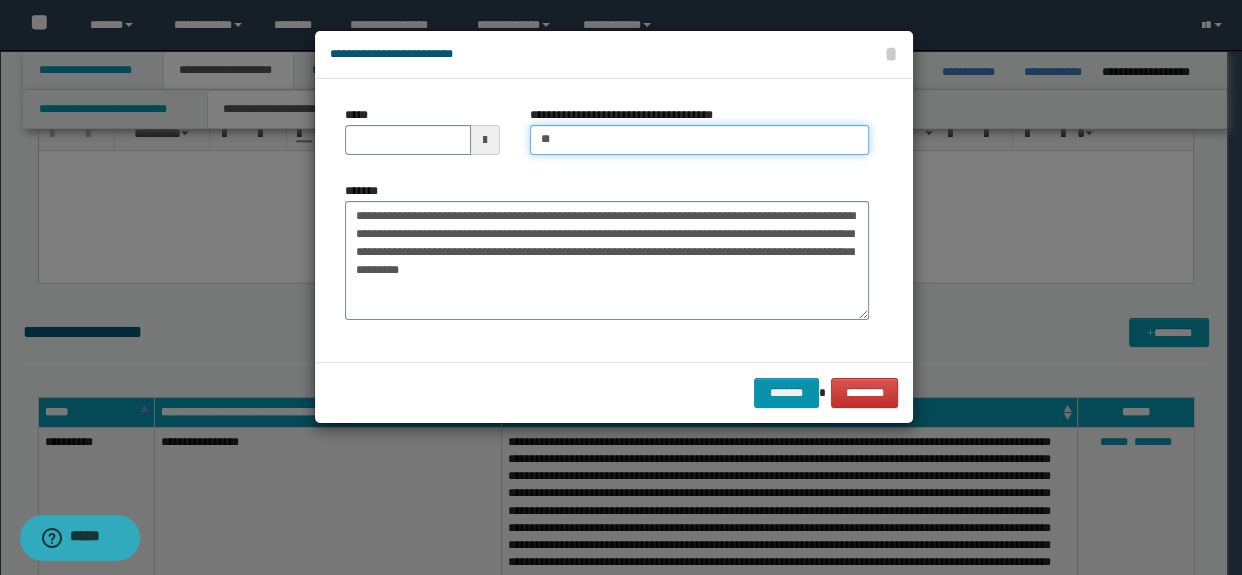 type on "**********" 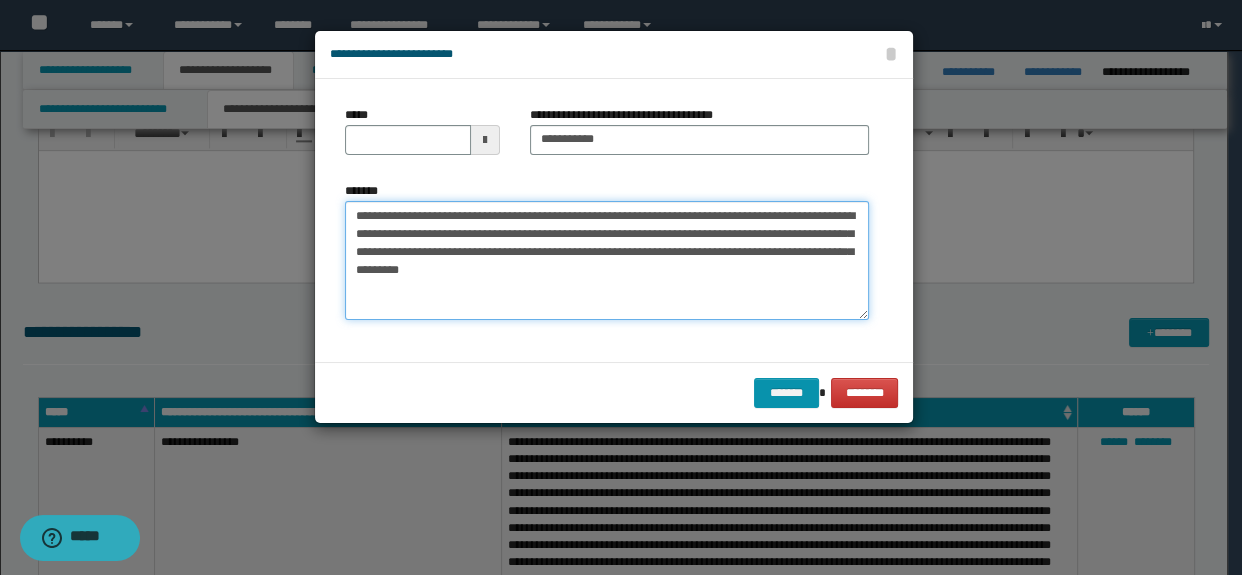 click on "**********" at bounding box center (607, 261) 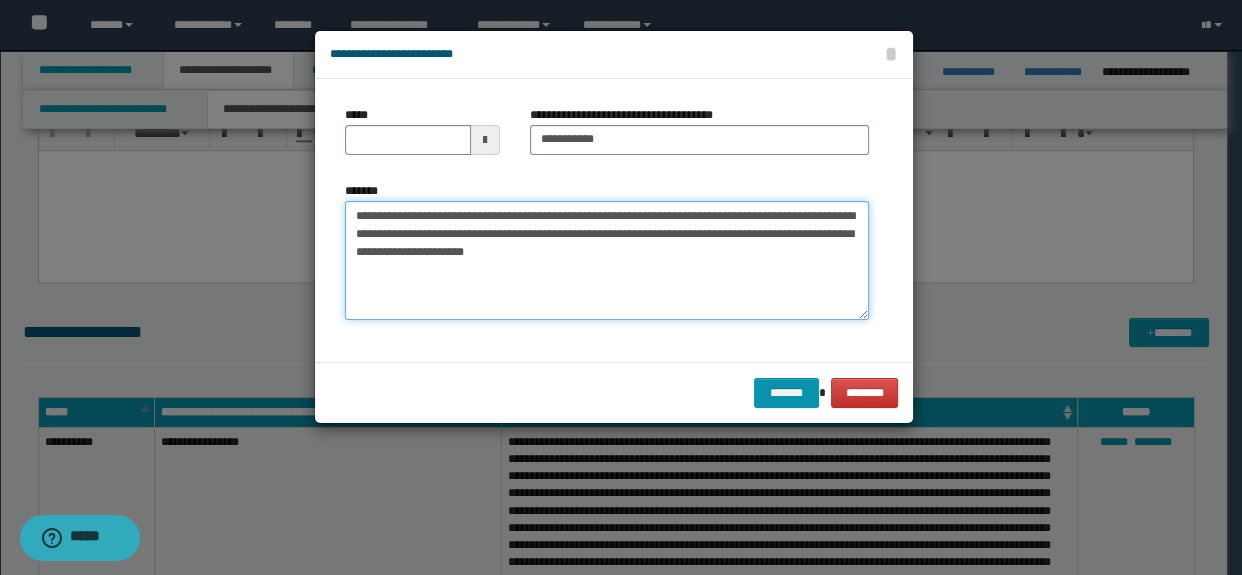 type 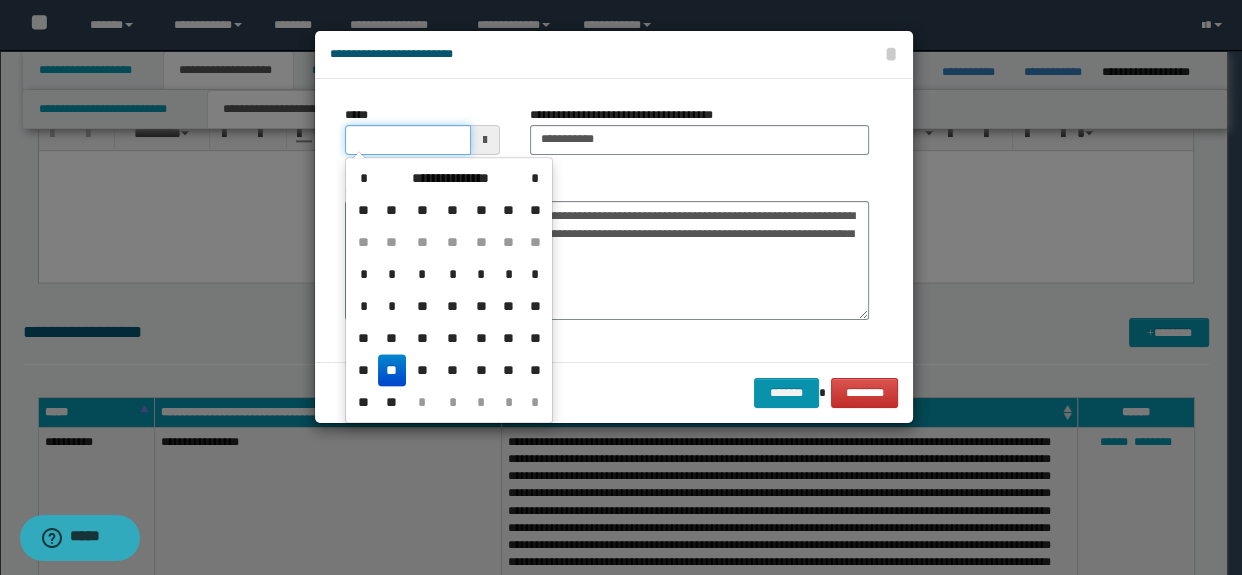 click on "*****" at bounding box center (408, 140) 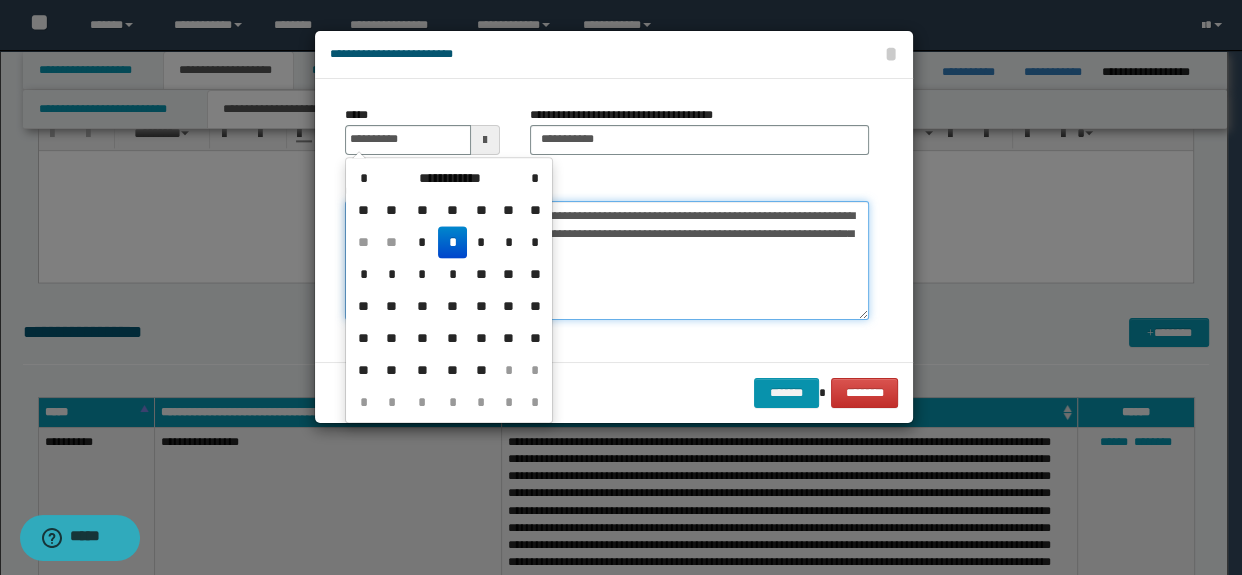 type on "**********" 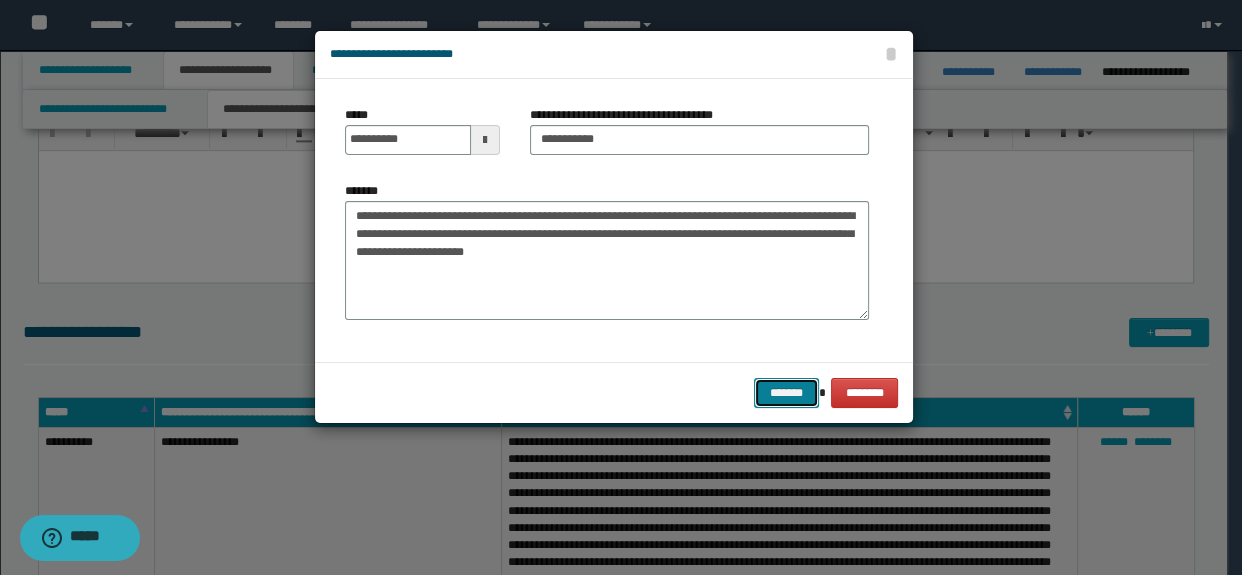 click on "*******" at bounding box center [786, 393] 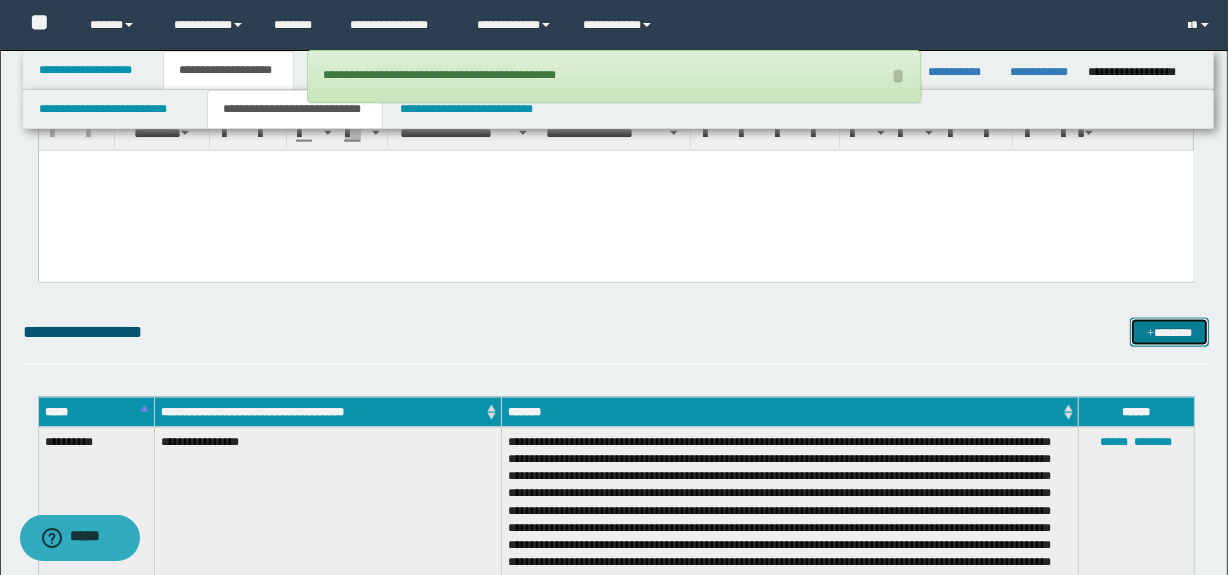 click on "*******" at bounding box center [1170, 333] 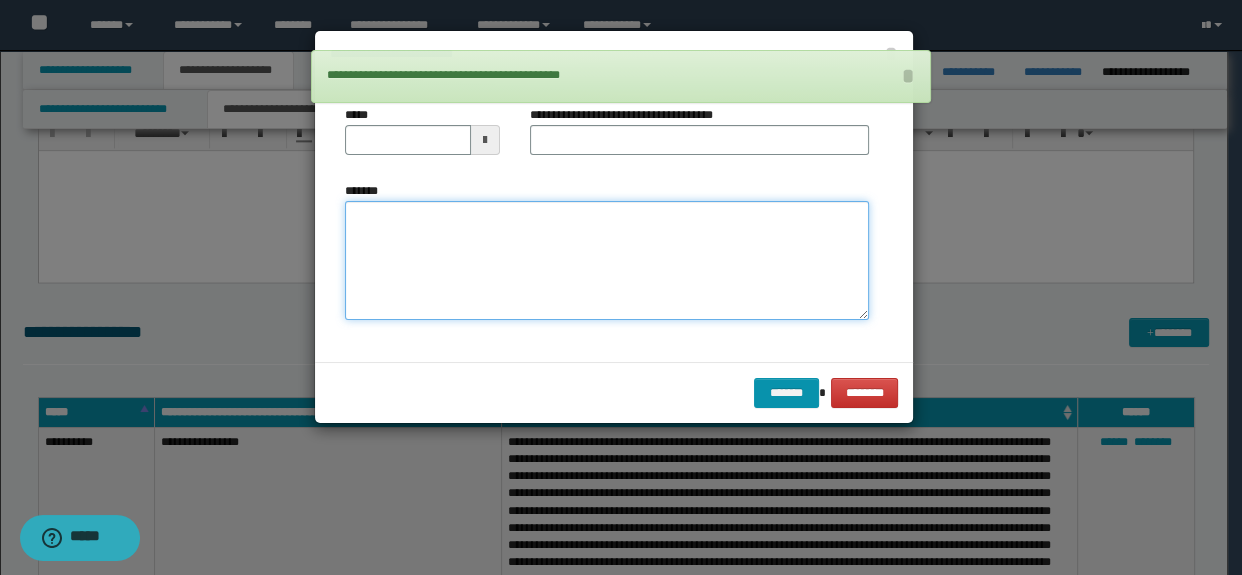 click on "*******" at bounding box center [607, 261] 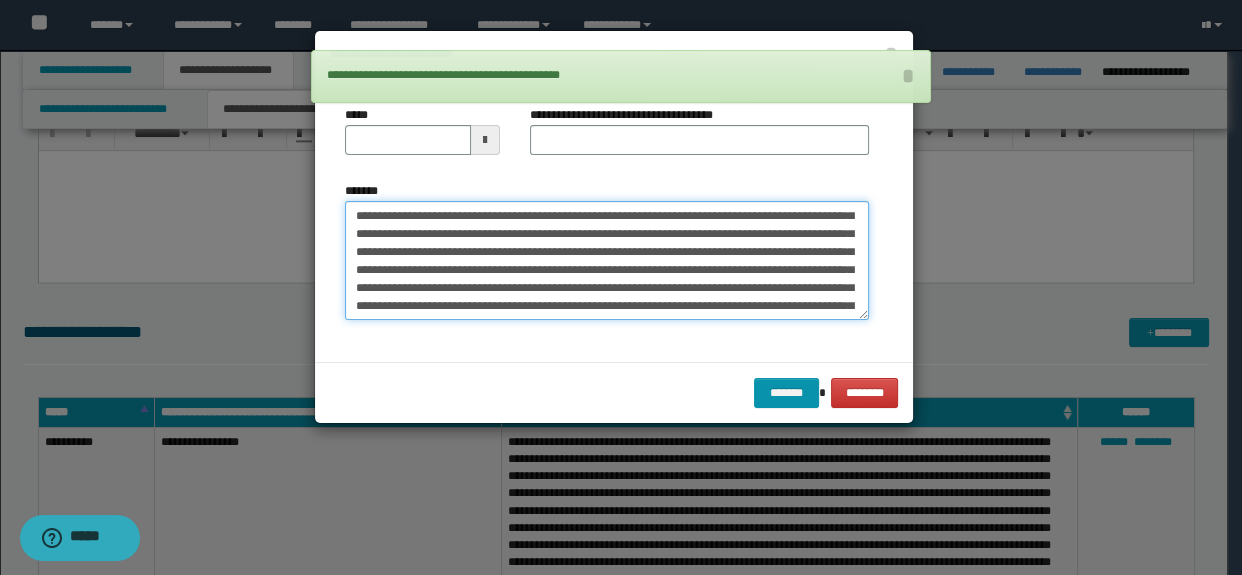 scroll, scrollTop: 0, scrollLeft: 0, axis: both 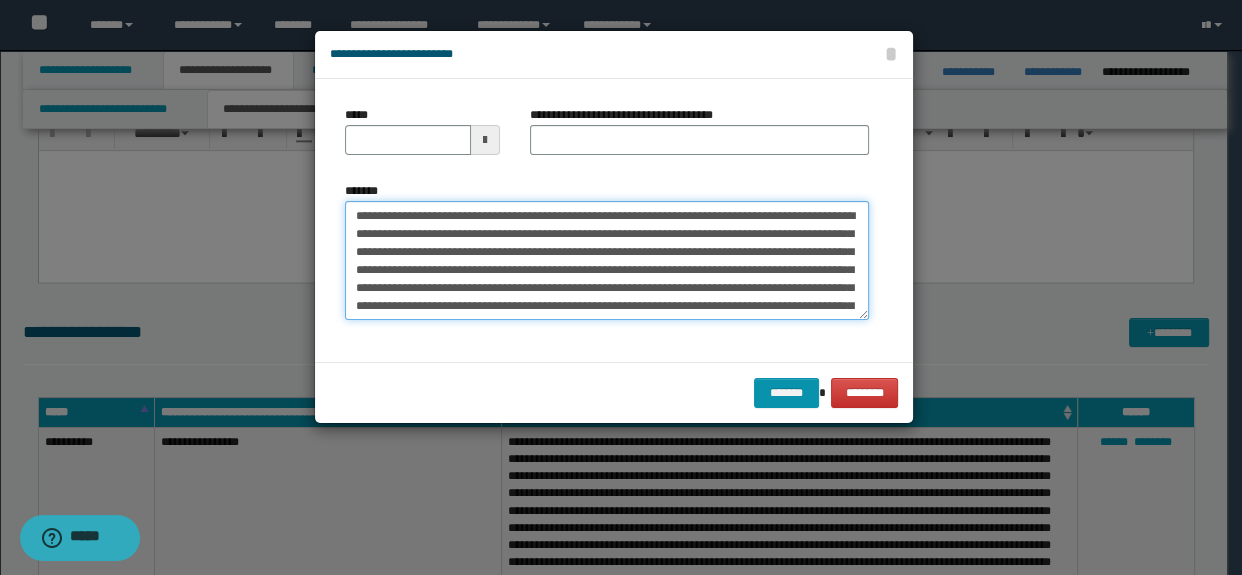 type on "**********" 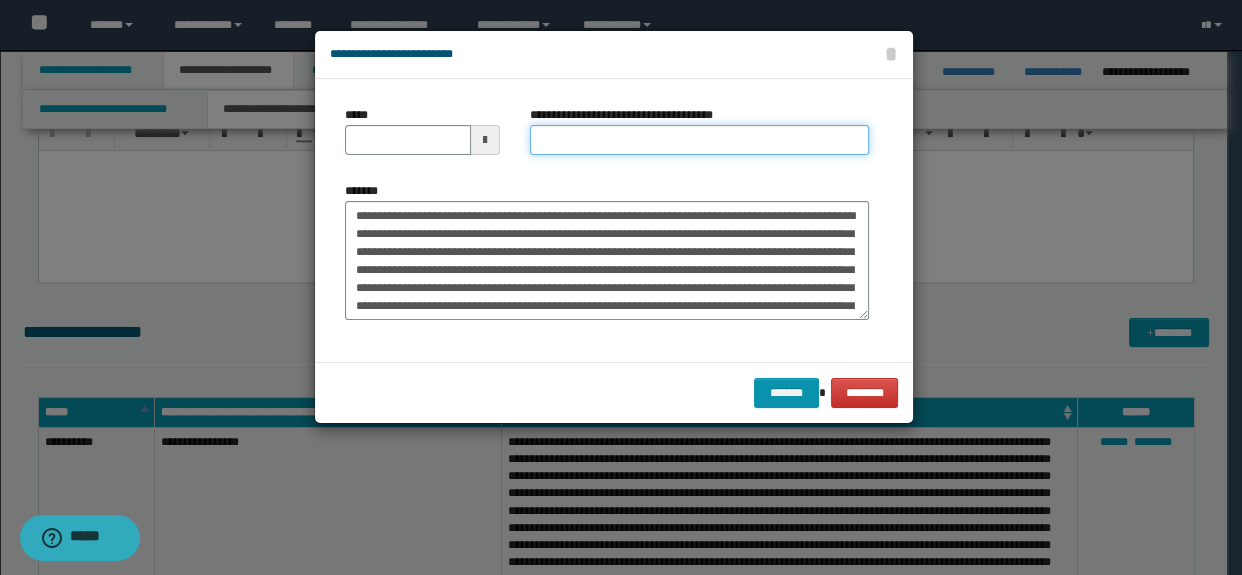 click on "**********" at bounding box center (700, 140) 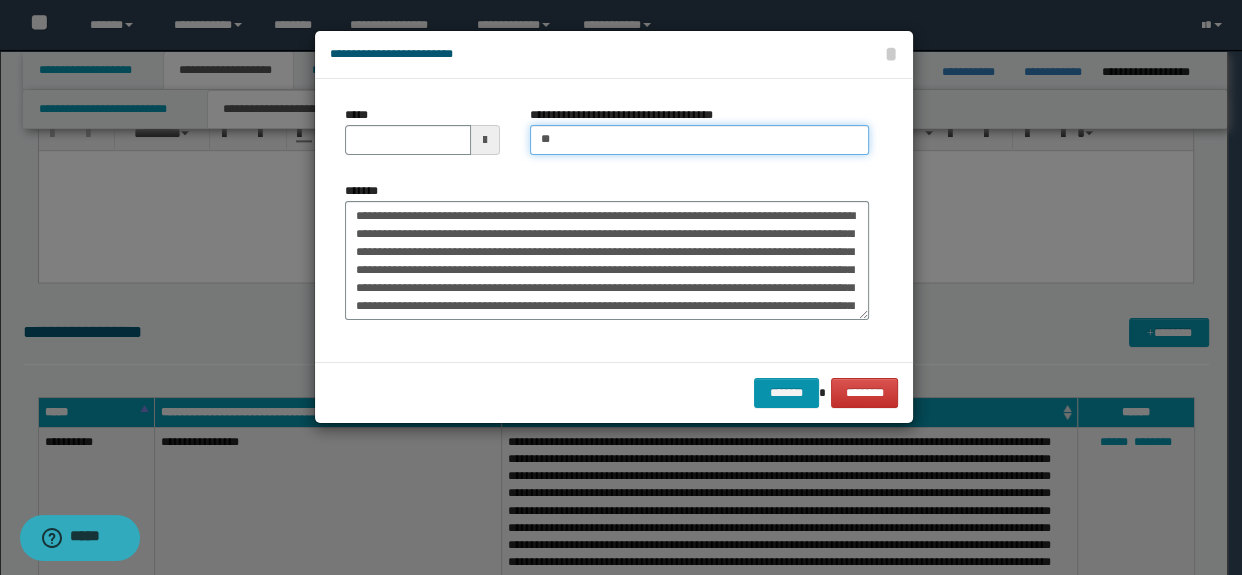 type on "**********" 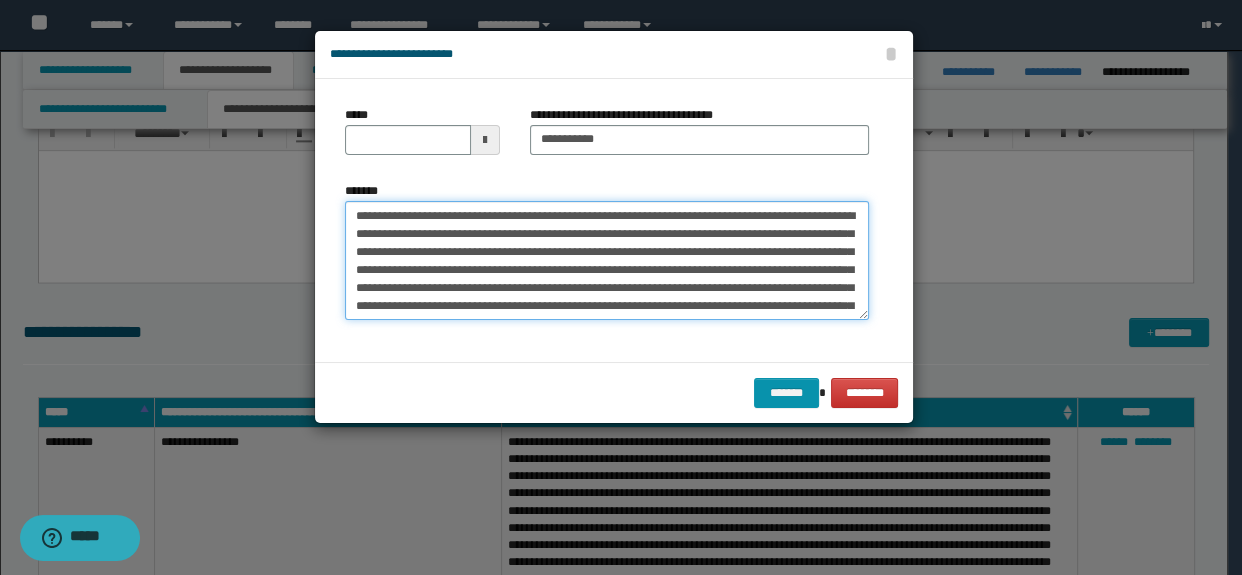 click on "*******" at bounding box center [607, 261] 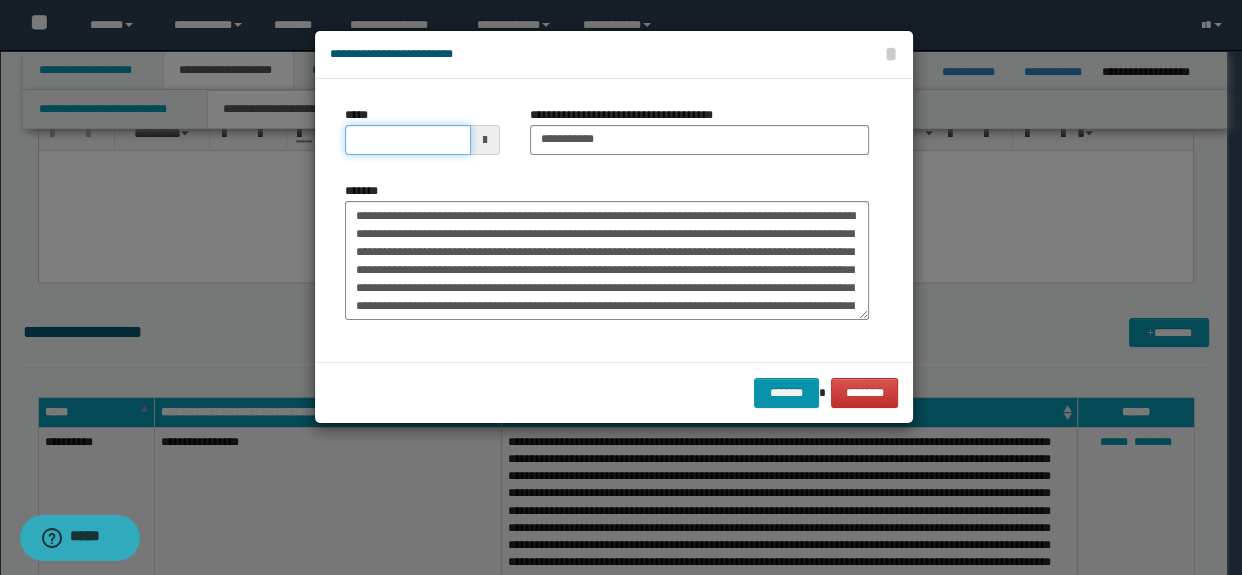 click on "*****" at bounding box center [408, 140] 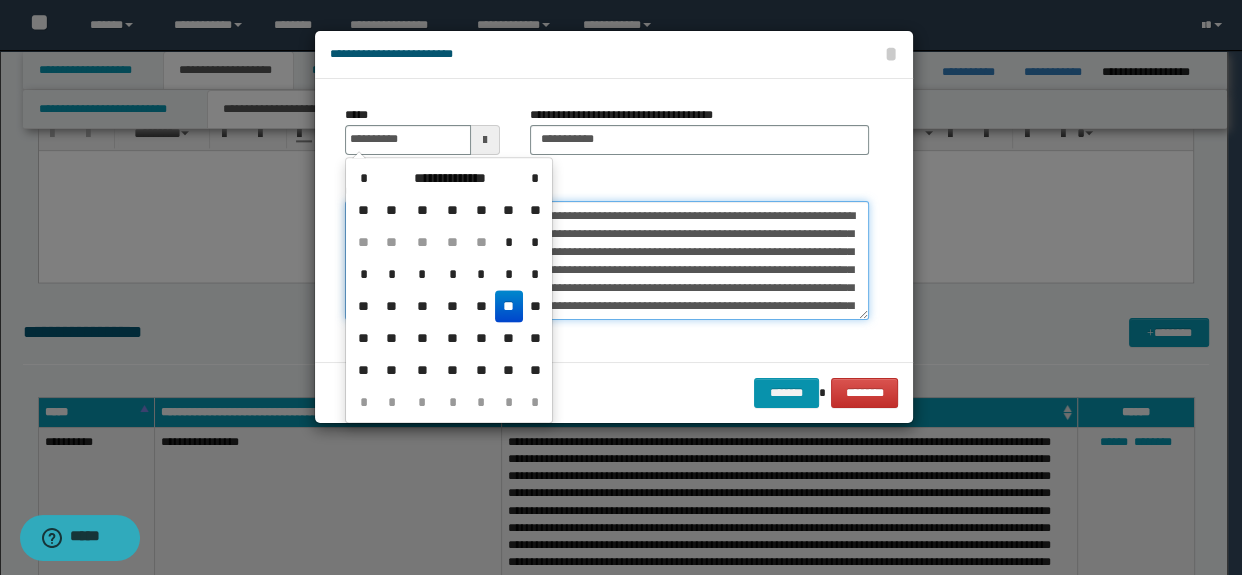 type on "**********" 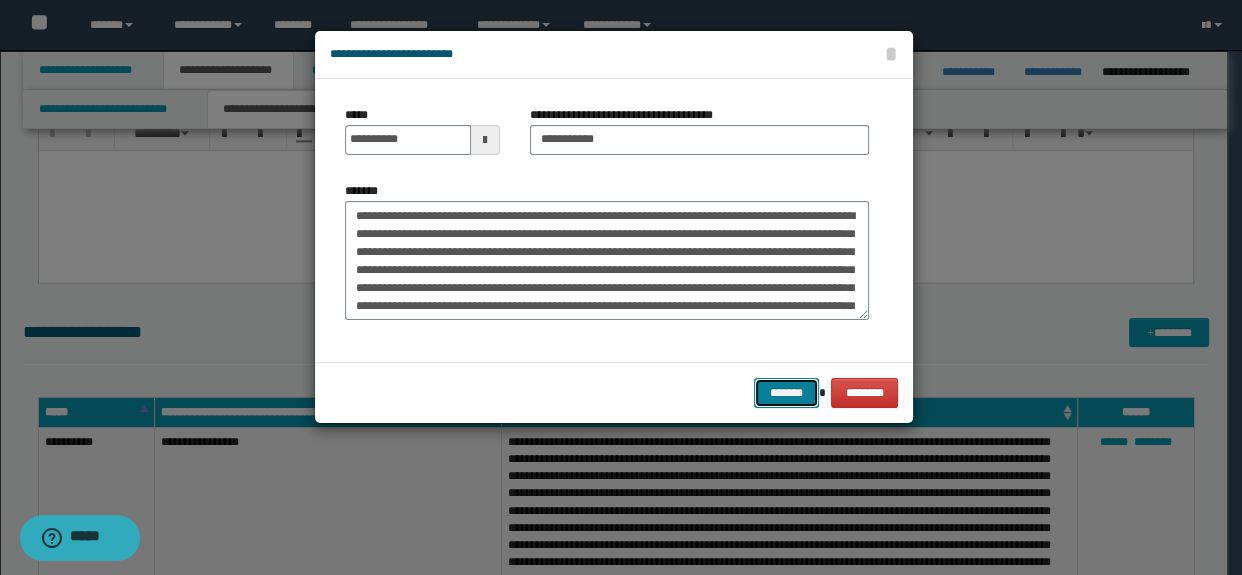 click on "*******" at bounding box center [786, 393] 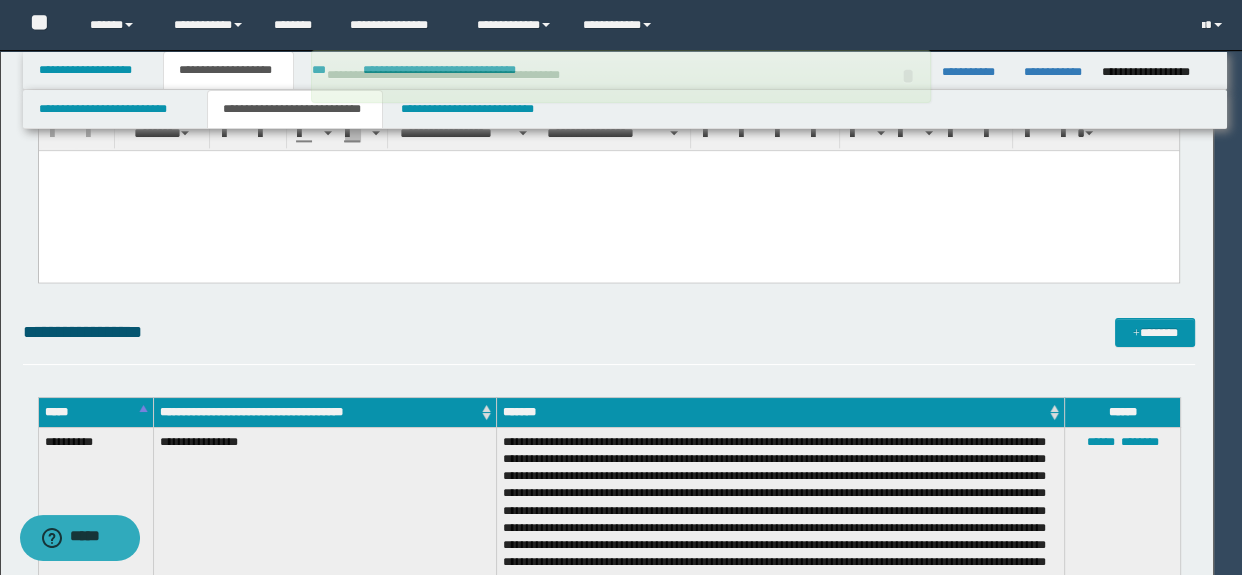 type 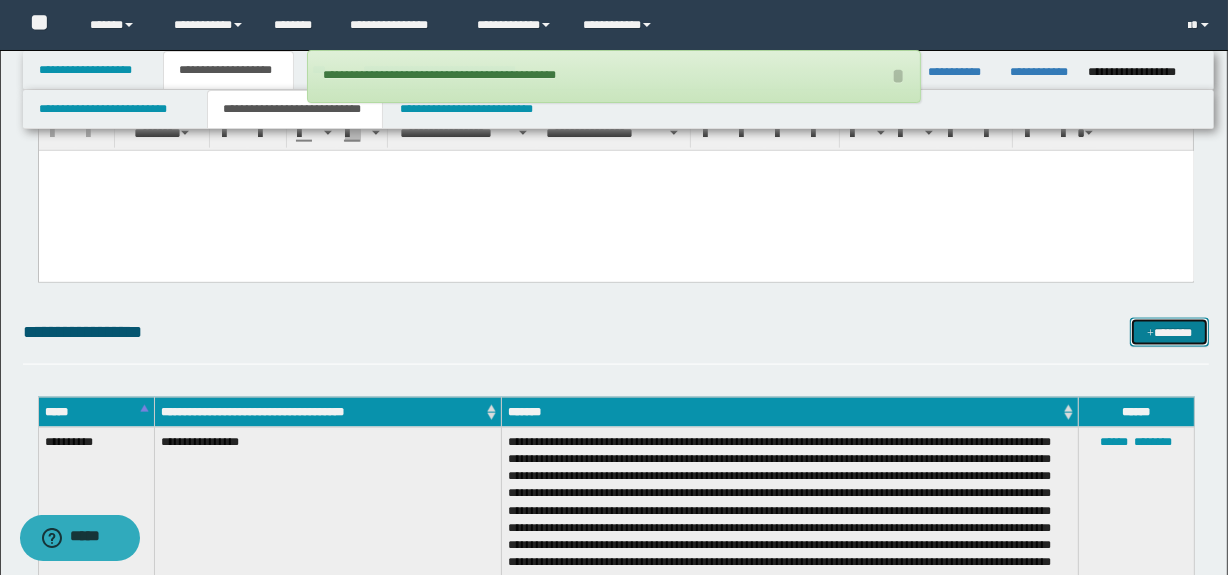drag, startPoint x: 1161, startPoint y: 336, endPoint x: 1021, endPoint y: 332, distance: 140.05713 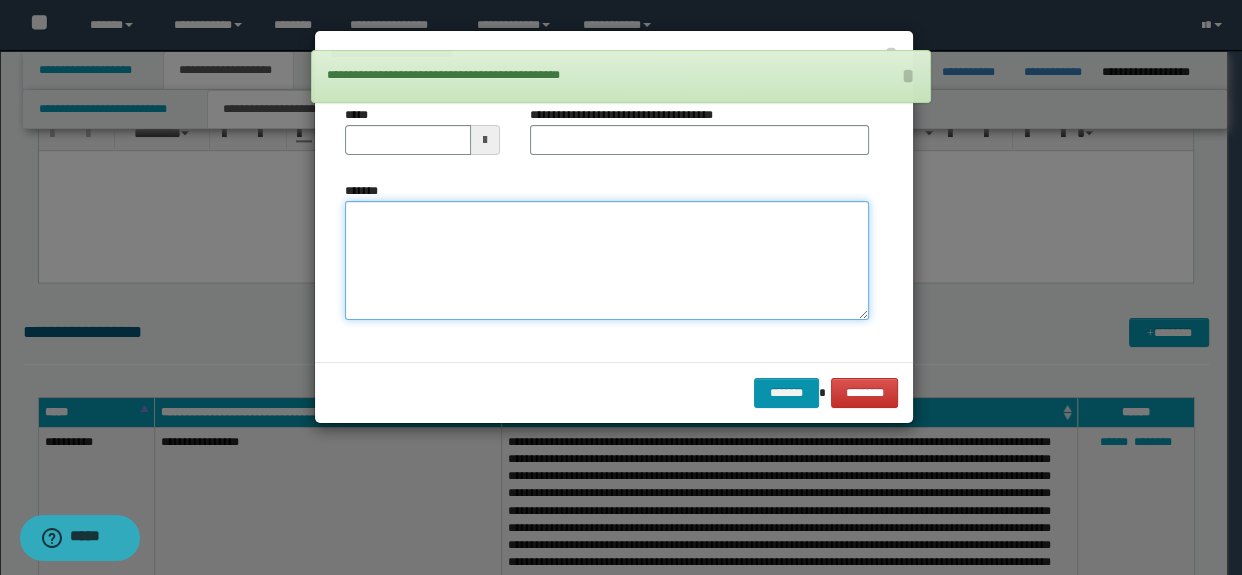 click on "*******" at bounding box center [607, 261] 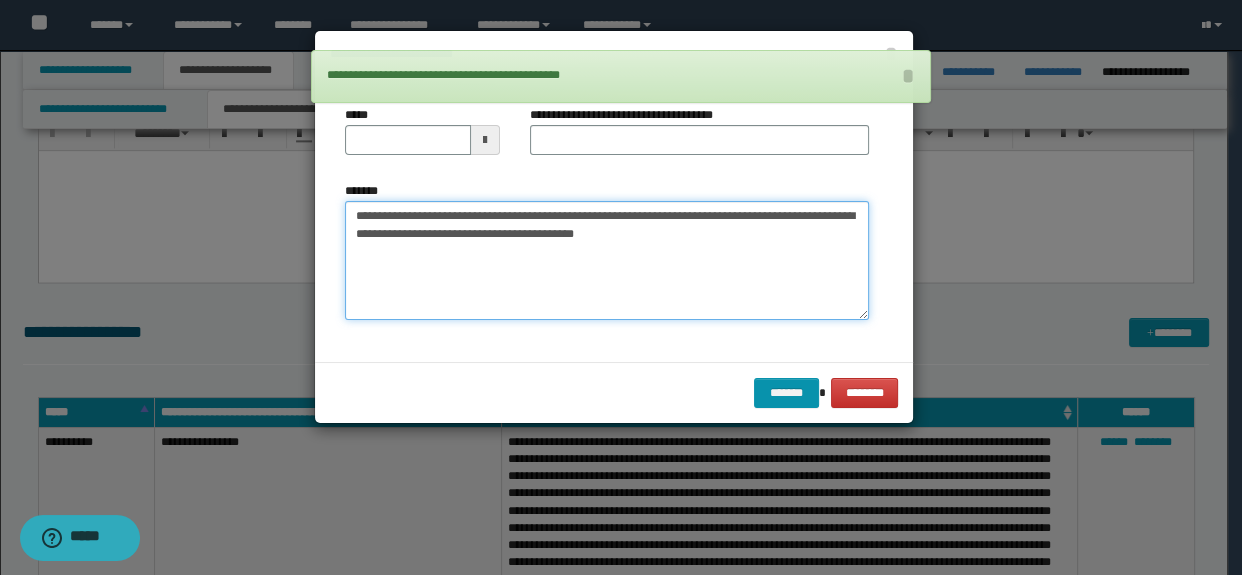 type on "**********" 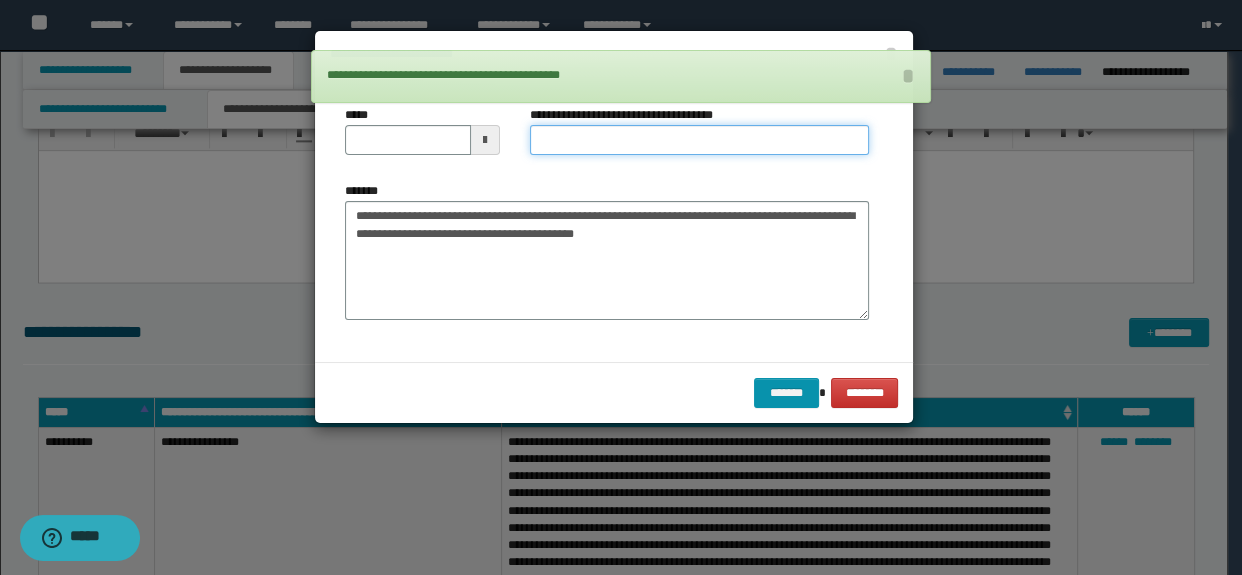 drag, startPoint x: 577, startPoint y: 131, endPoint x: 590, endPoint y: 132, distance: 13.038404 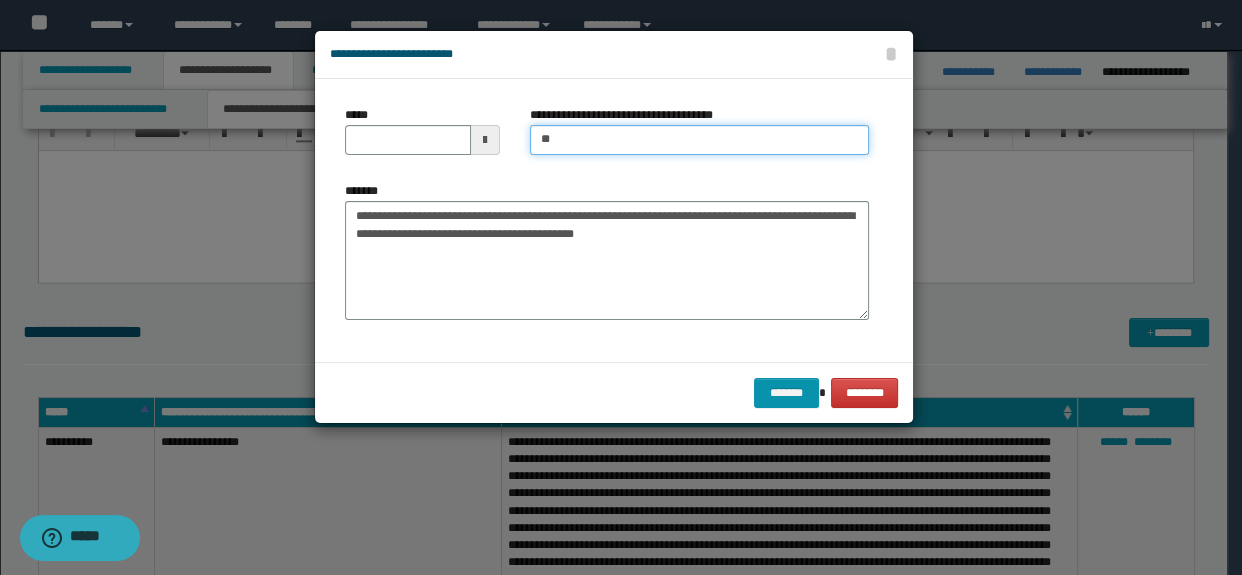 type on "**********" 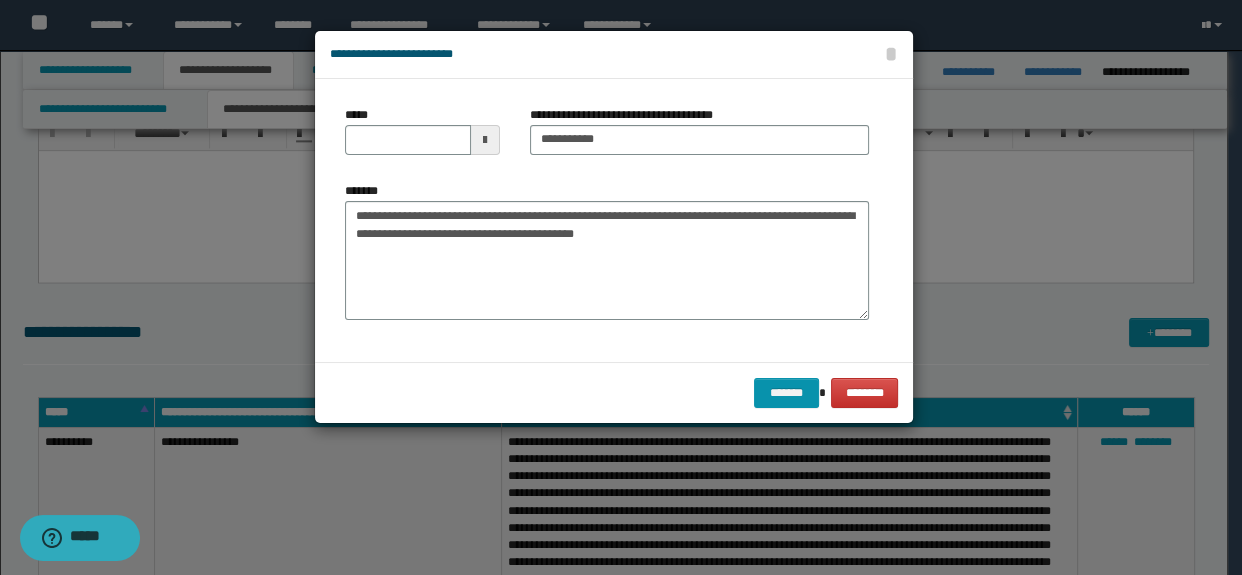 click on "**********" at bounding box center [607, 251] 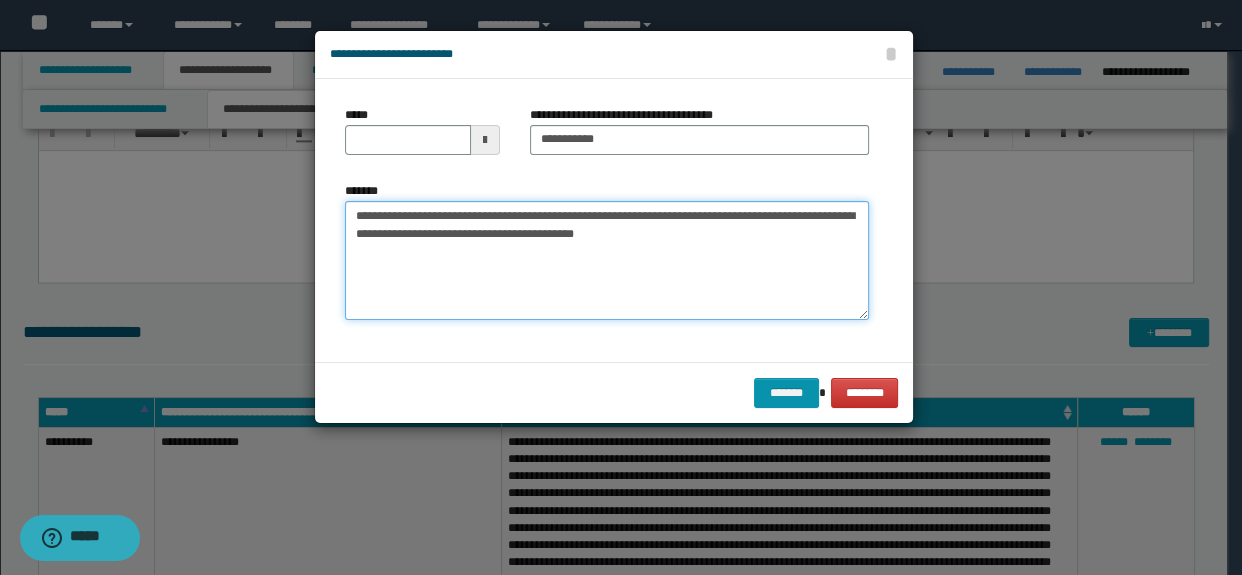 click on "**********" at bounding box center (607, 261) 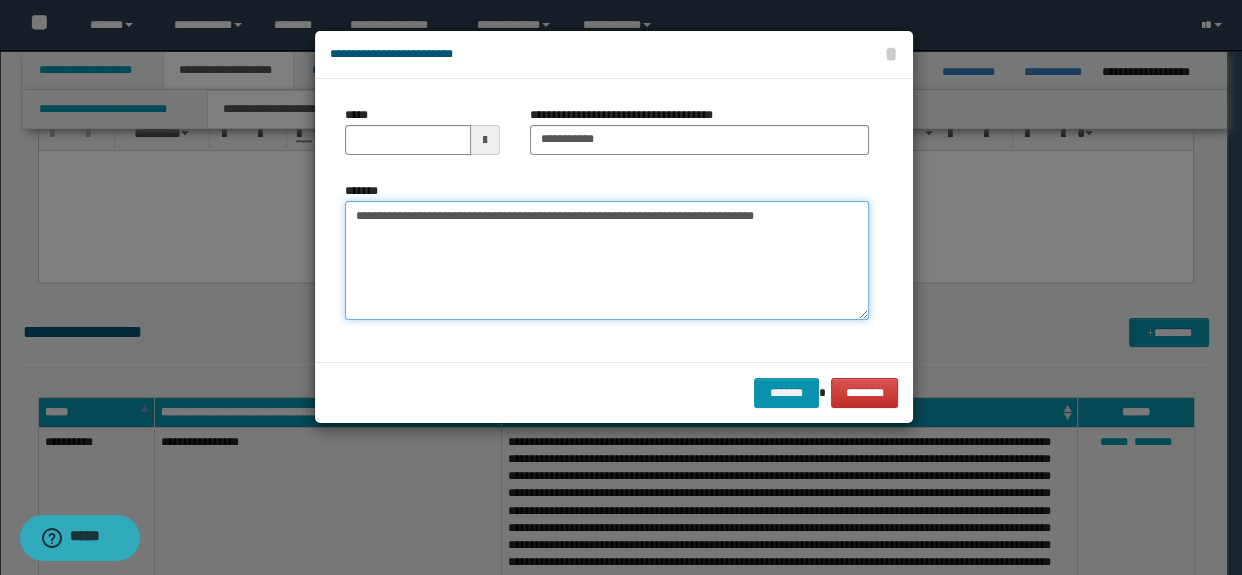type 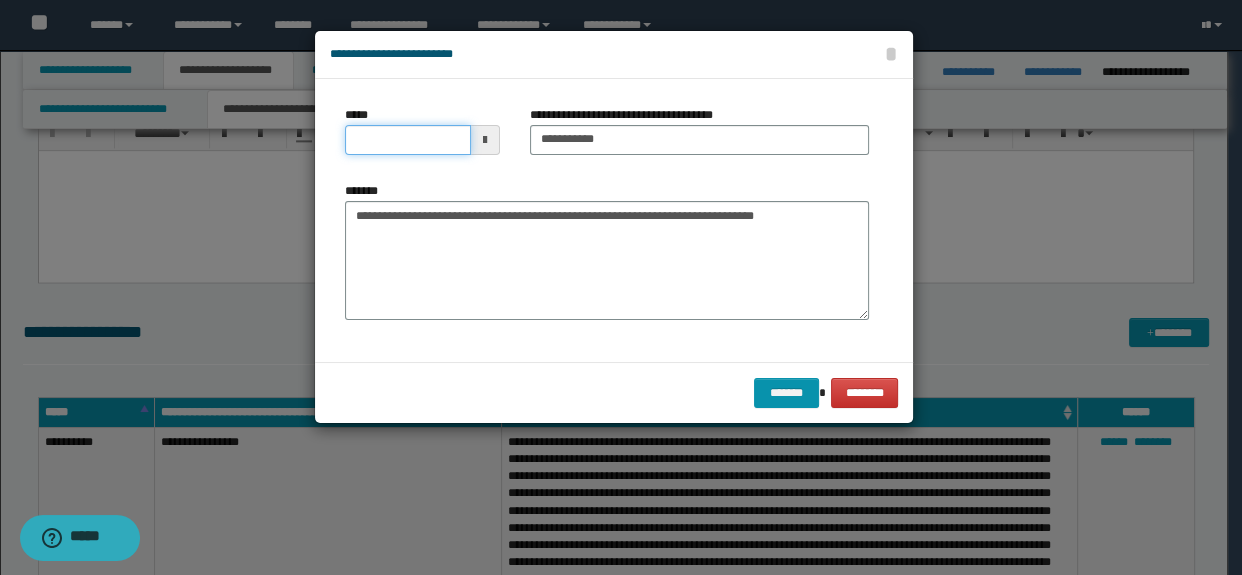 click on "*****" at bounding box center (408, 140) 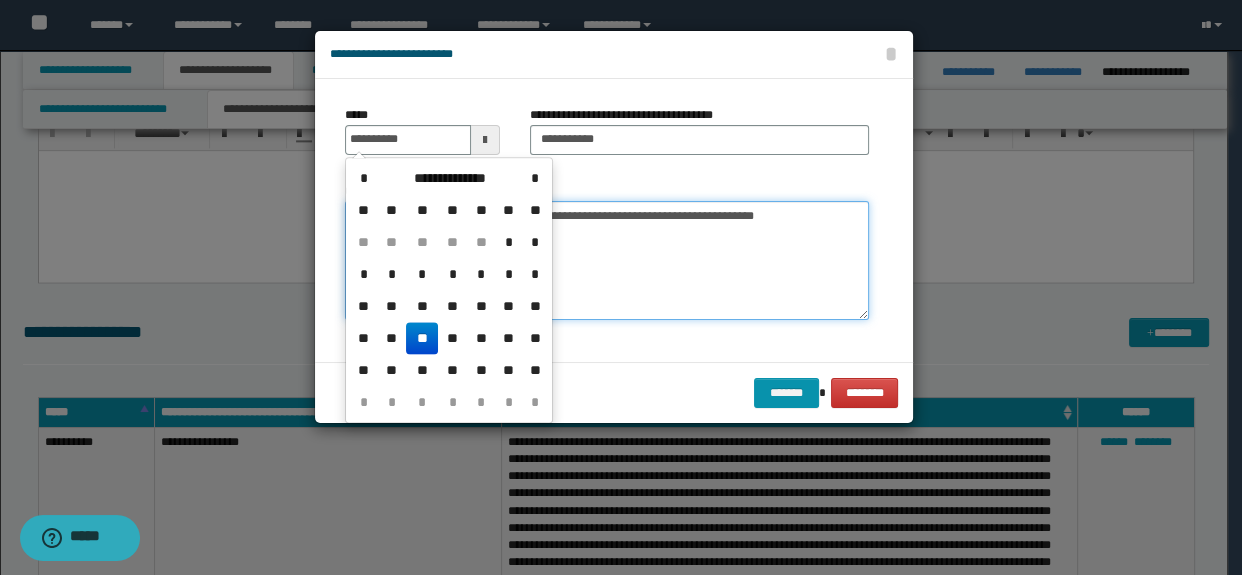 type on "**********" 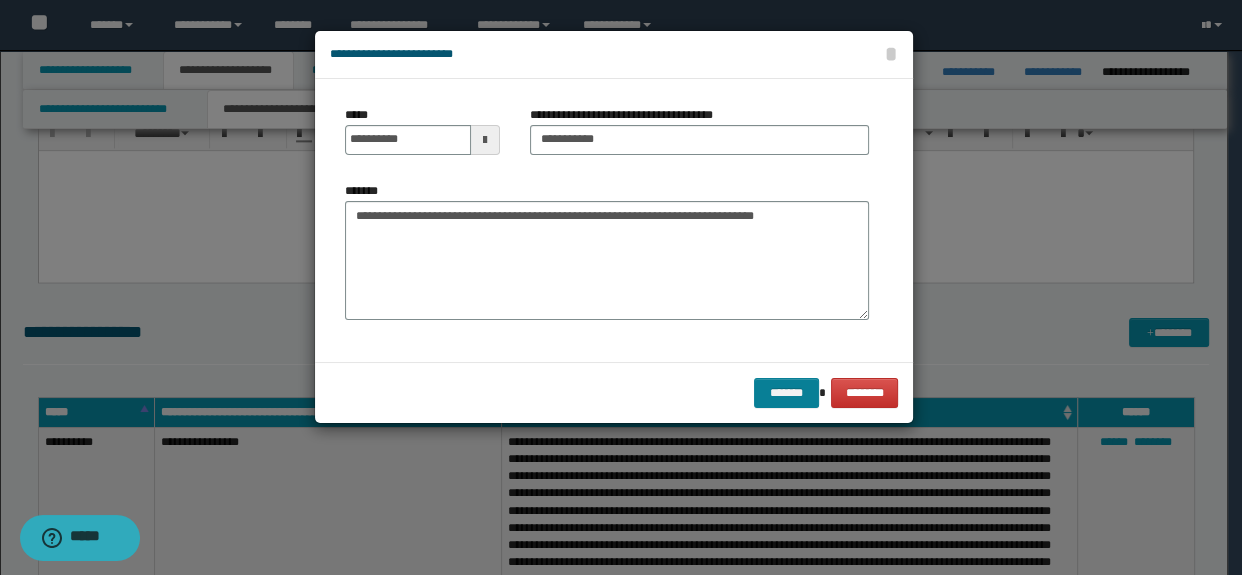 drag, startPoint x: 777, startPoint y: 370, endPoint x: 777, endPoint y: 382, distance: 12 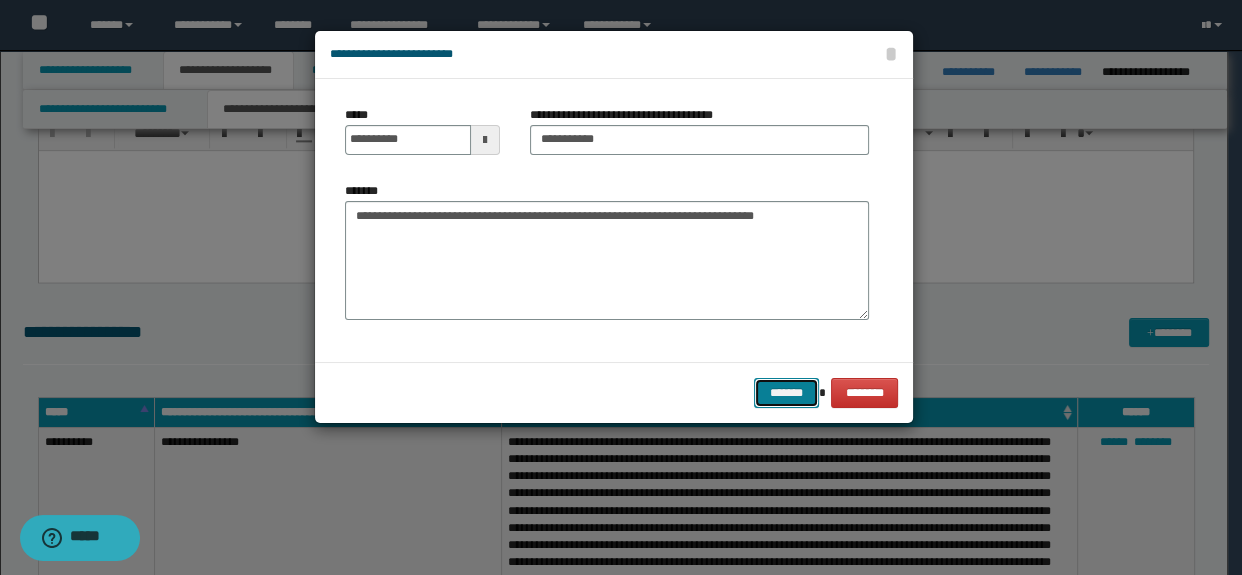 click on "*******" at bounding box center (786, 393) 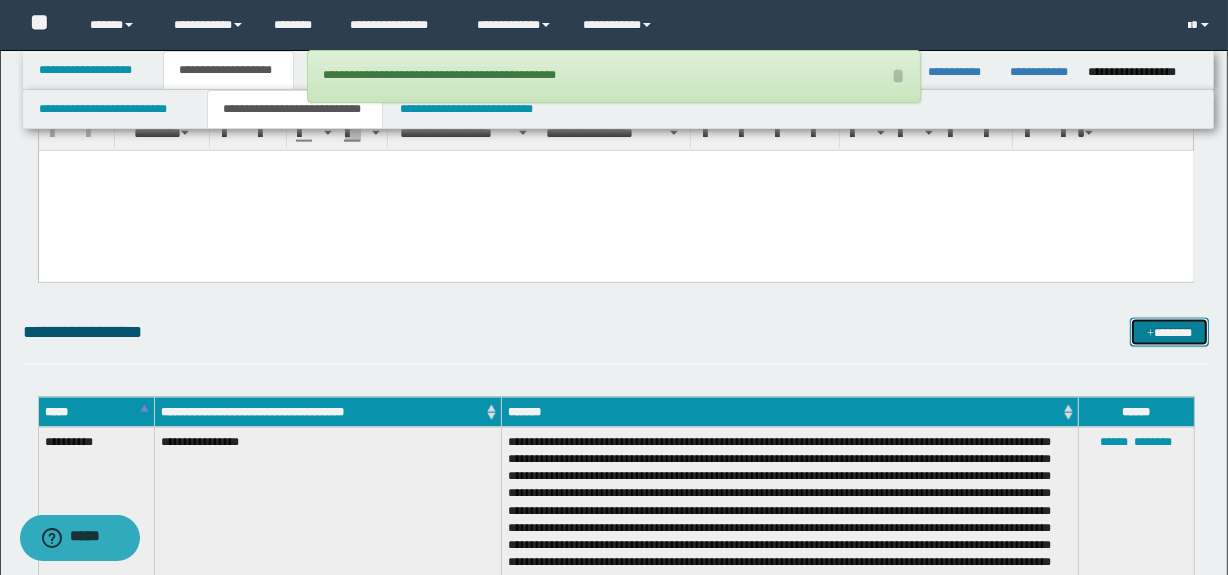 click on "*******" at bounding box center [1170, 333] 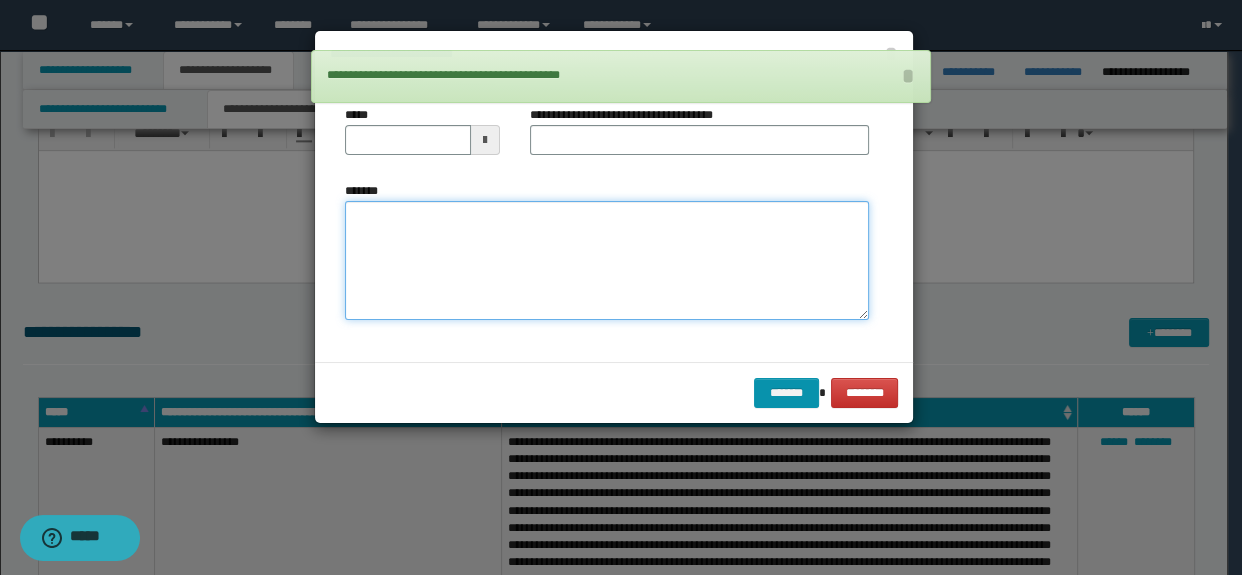 click on "*******" at bounding box center [607, 261] 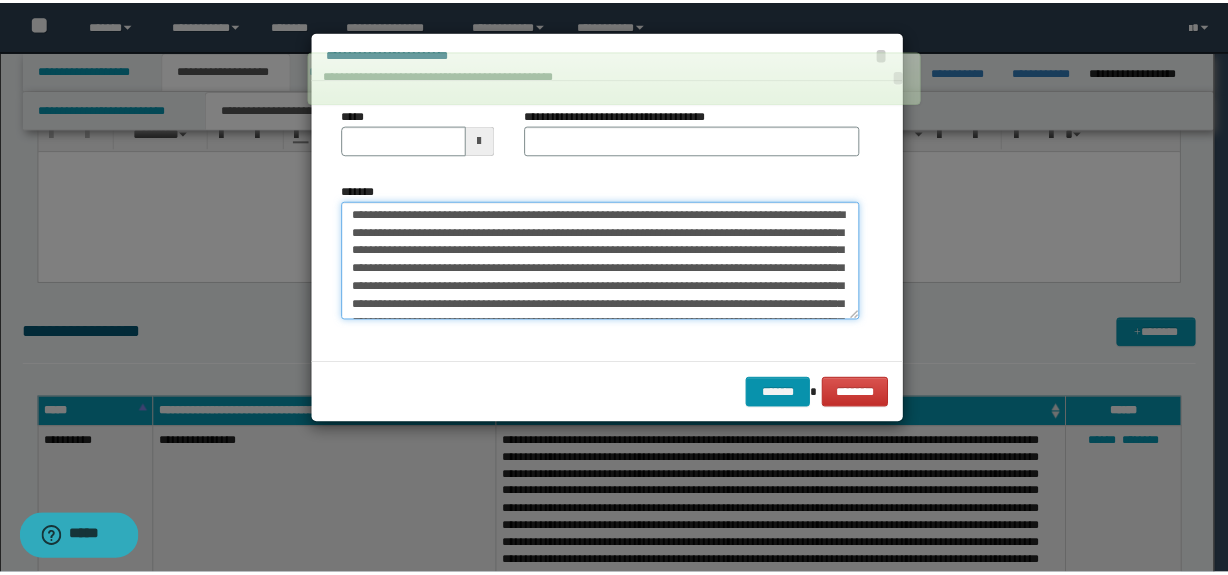 scroll, scrollTop: 0, scrollLeft: 0, axis: both 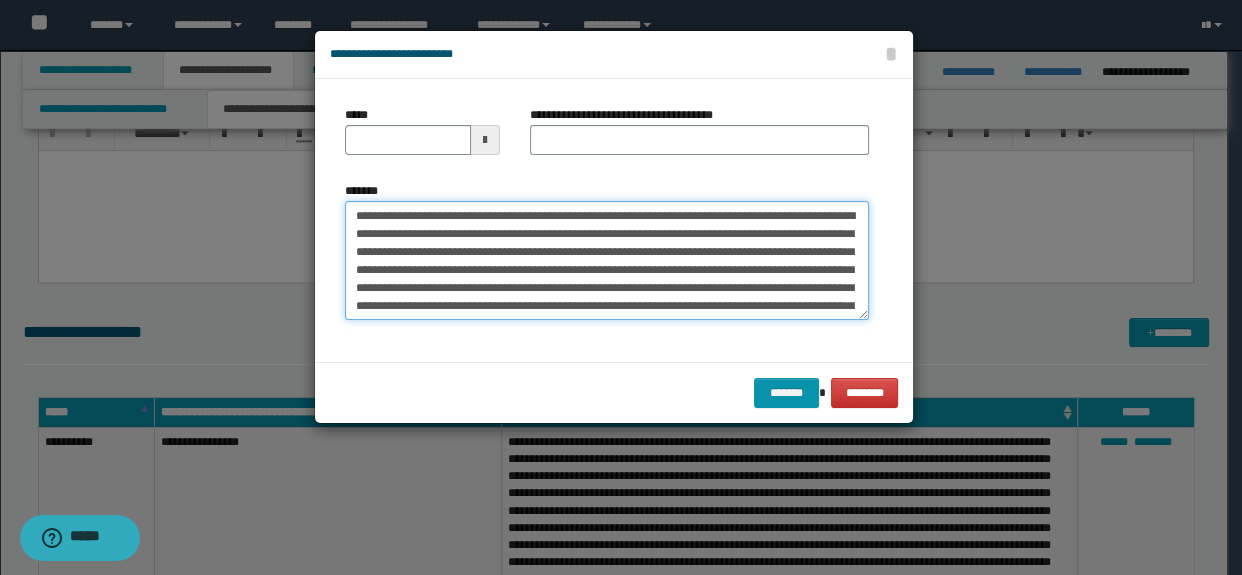 drag, startPoint x: 499, startPoint y: 234, endPoint x: 314, endPoint y: 210, distance: 186.55026 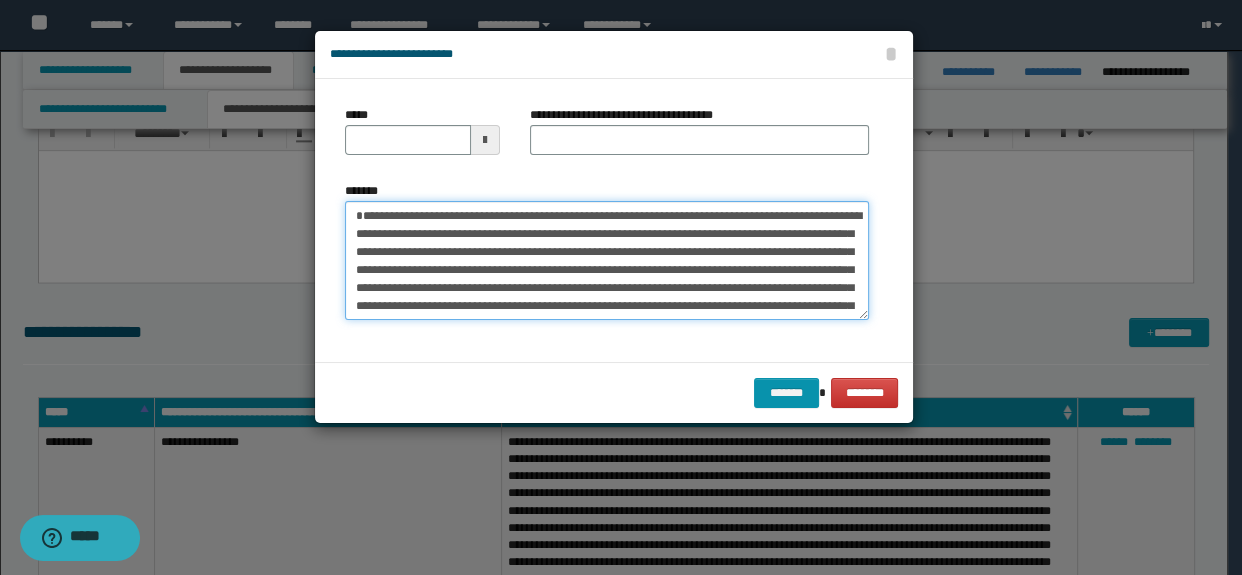 type 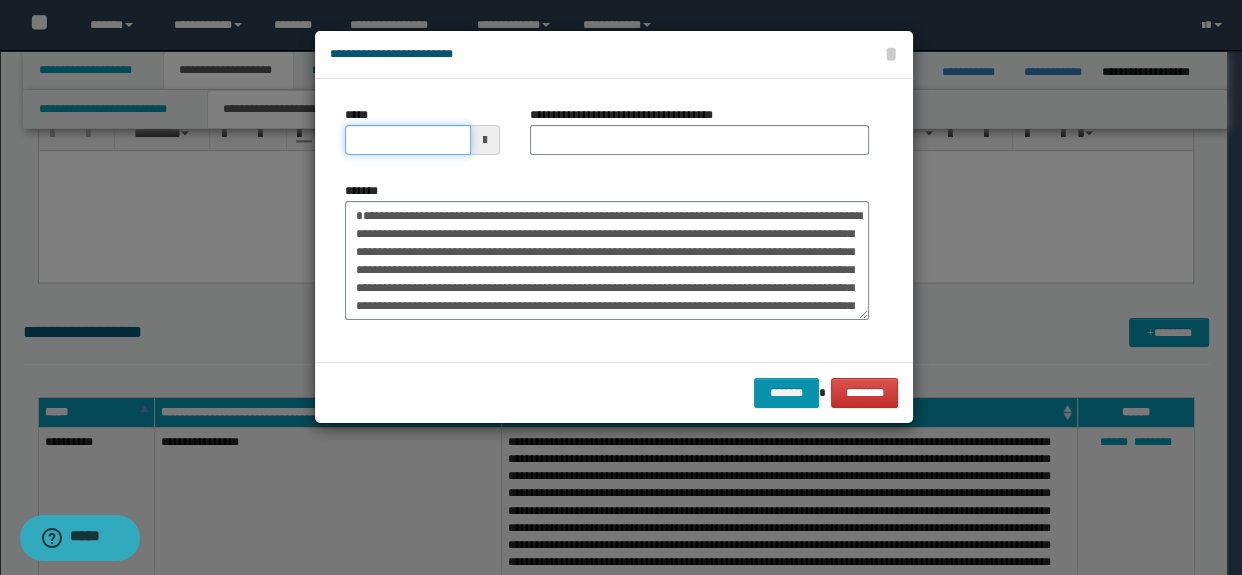 click on "*****" at bounding box center [408, 140] 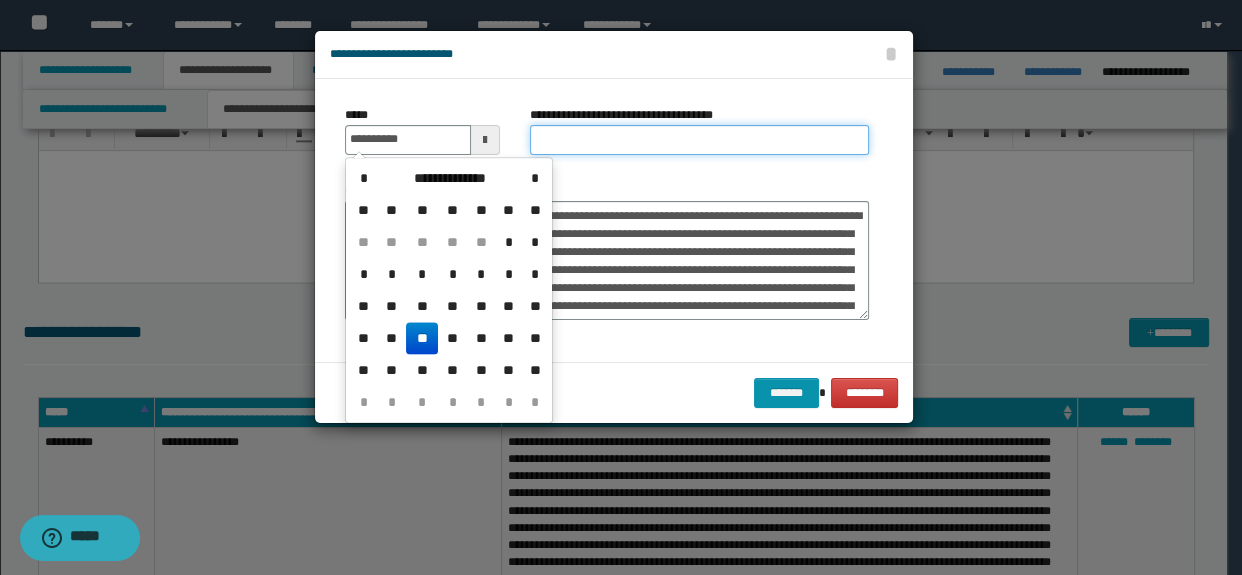 type on "**********" 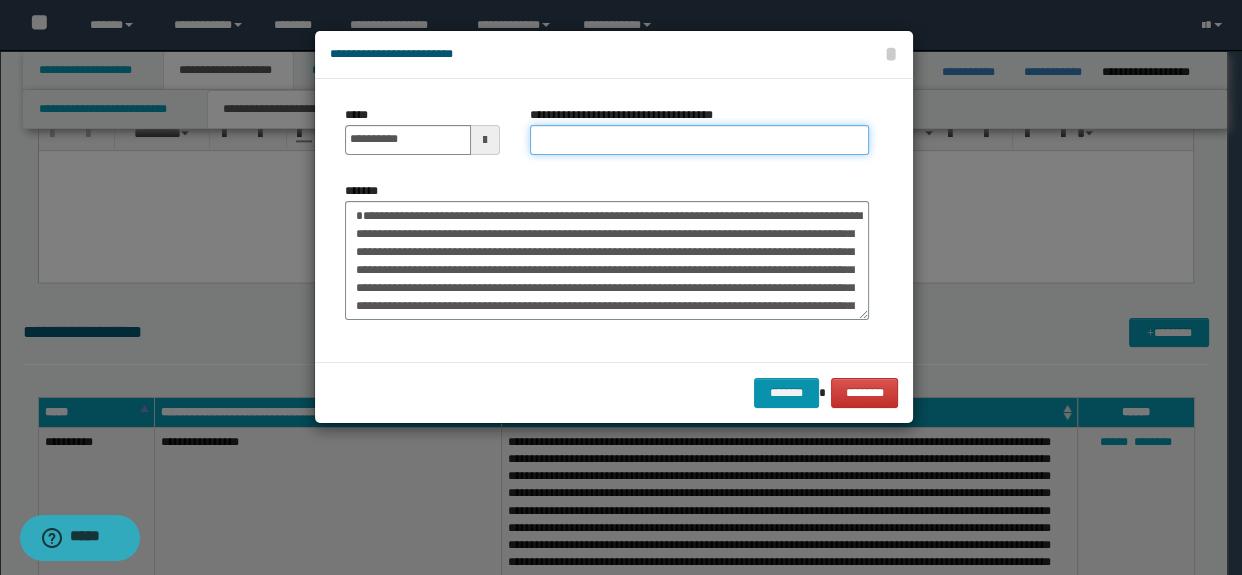 click on "**********" at bounding box center (700, 140) 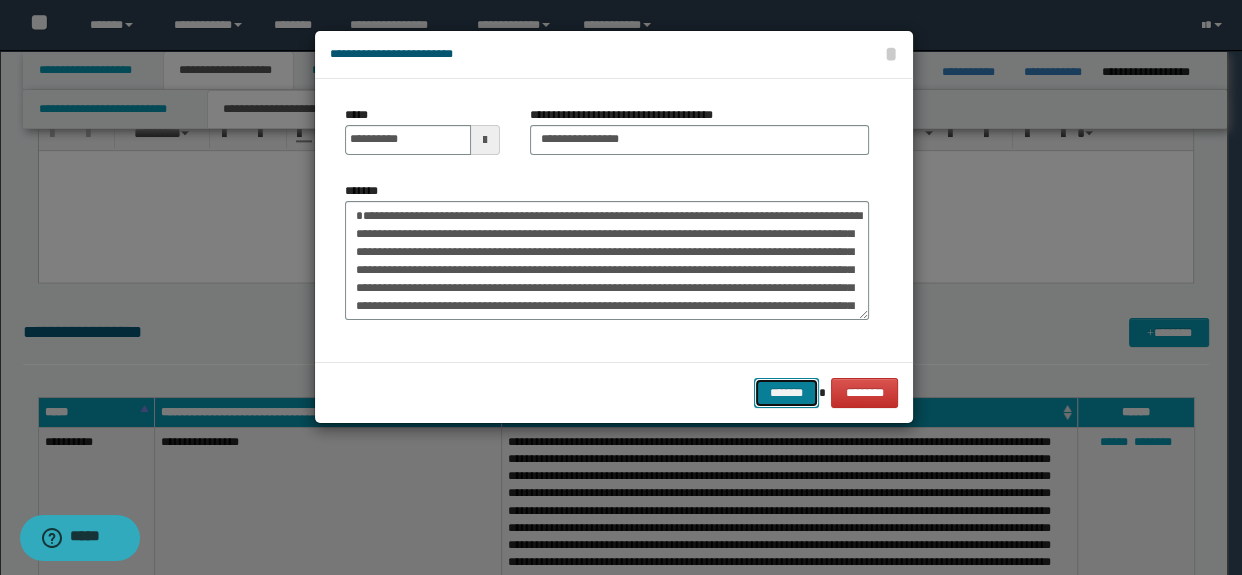 click on "*******" at bounding box center [786, 393] 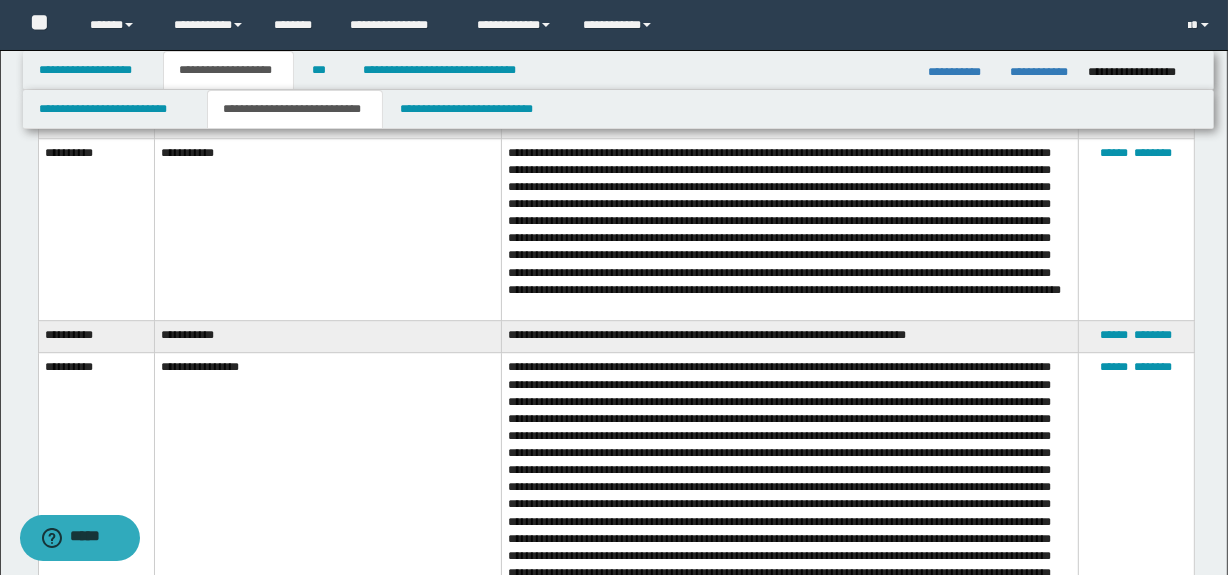 scroll, scrollTop: 5138, scrollLeft: 0, axis: vertical 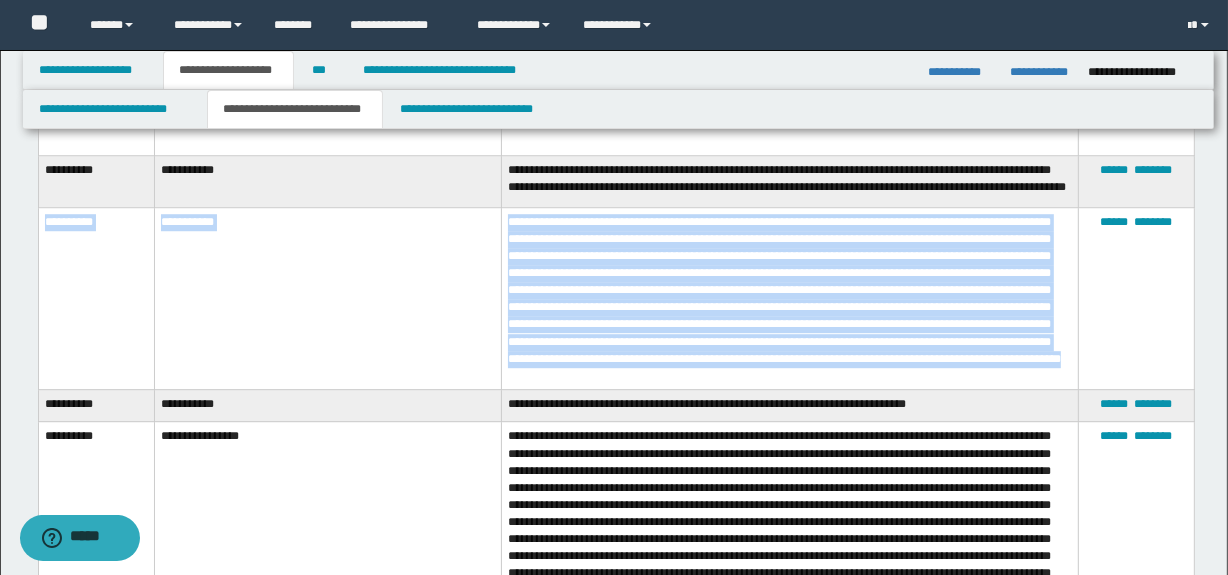 drag, startPoint x: 723, startPoint y: 368, endPoint x: 47, endPoint y: 222, distance: 691.5866 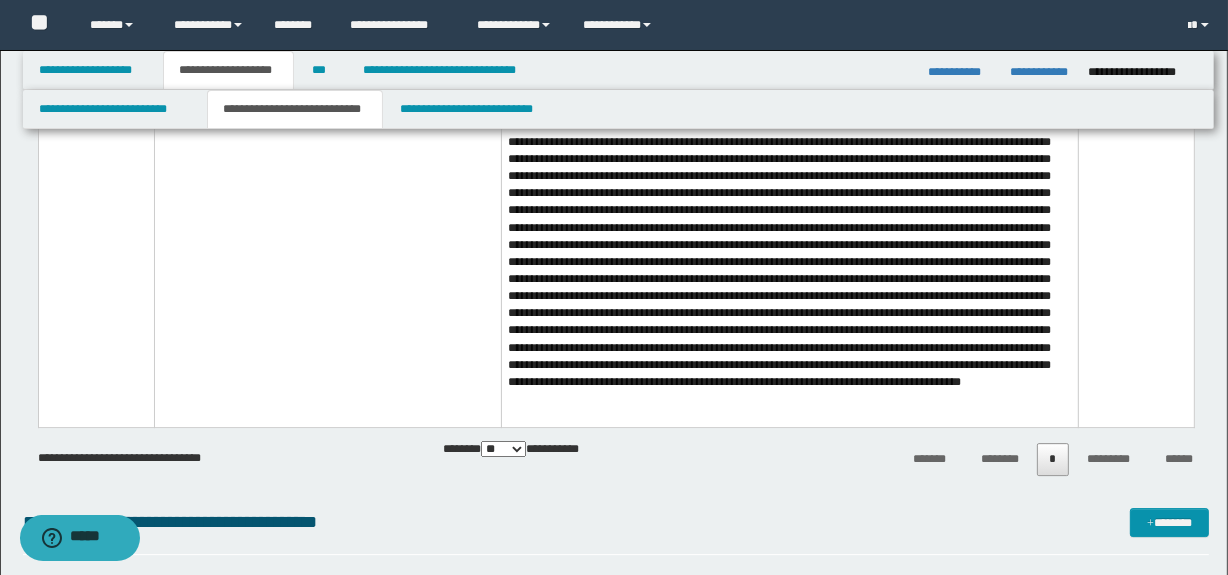 scroll, scrollTop: 6289, scrollLeft: 0, axis: vertical 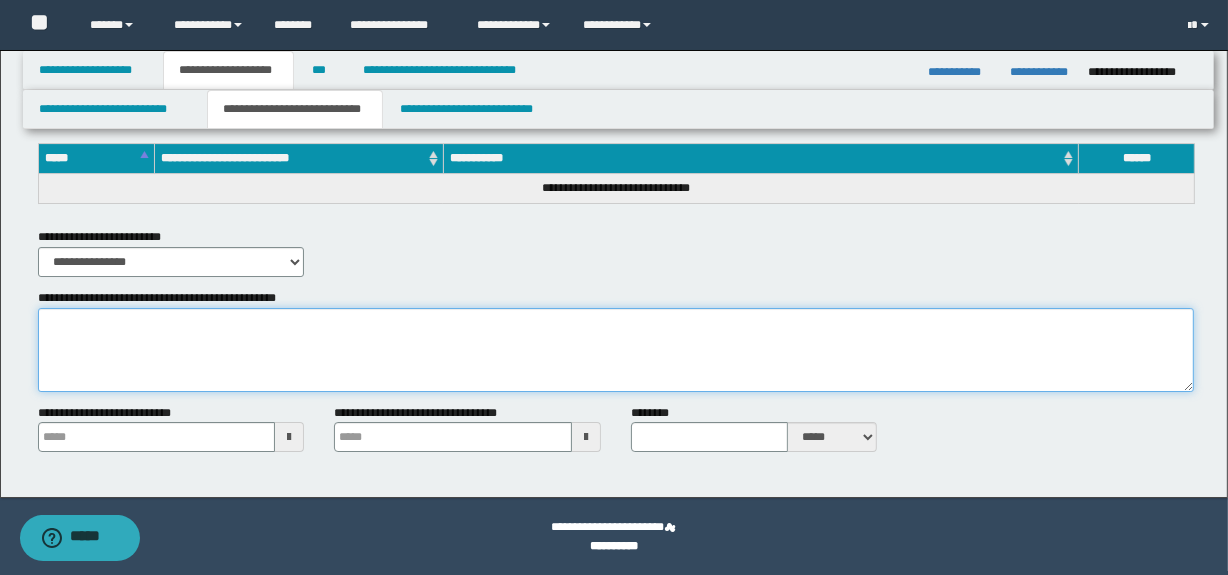 click on "**********" at bounding box center [616, 350] 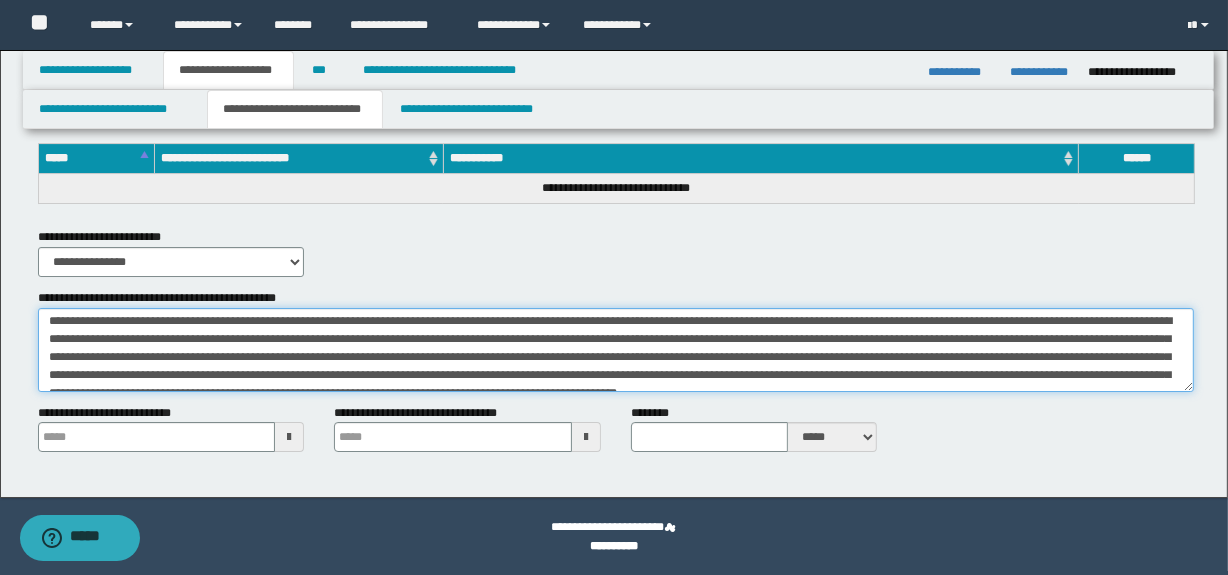 scroll, scrollTop: 0, scrollLeft: 0, axis: both 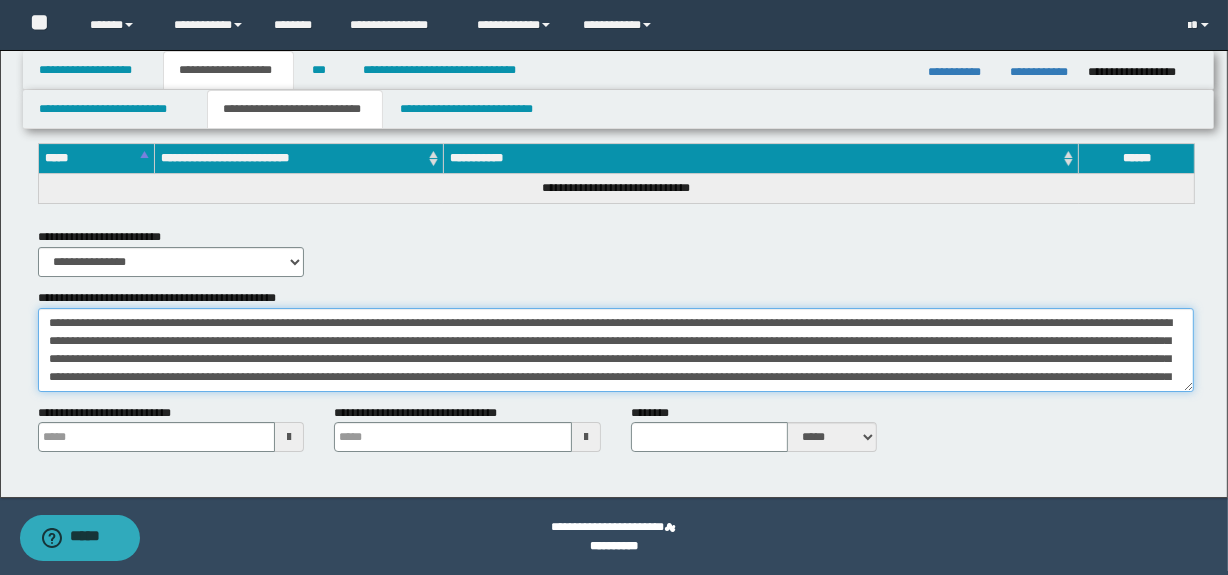 click on "**********" at bounding box center [616, 350] 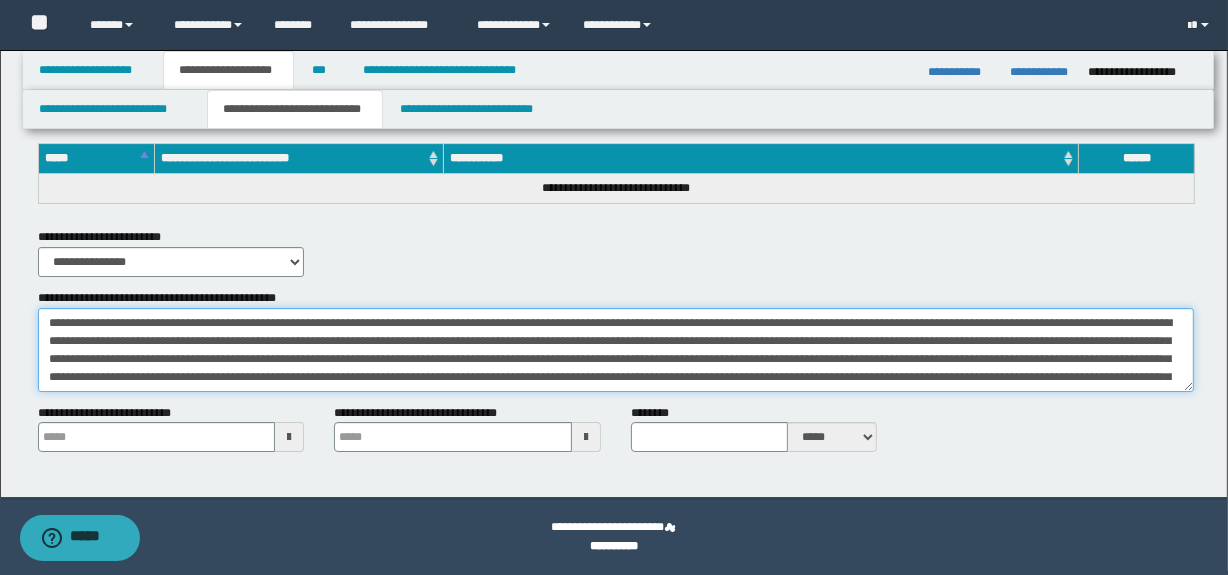 type on "**********" 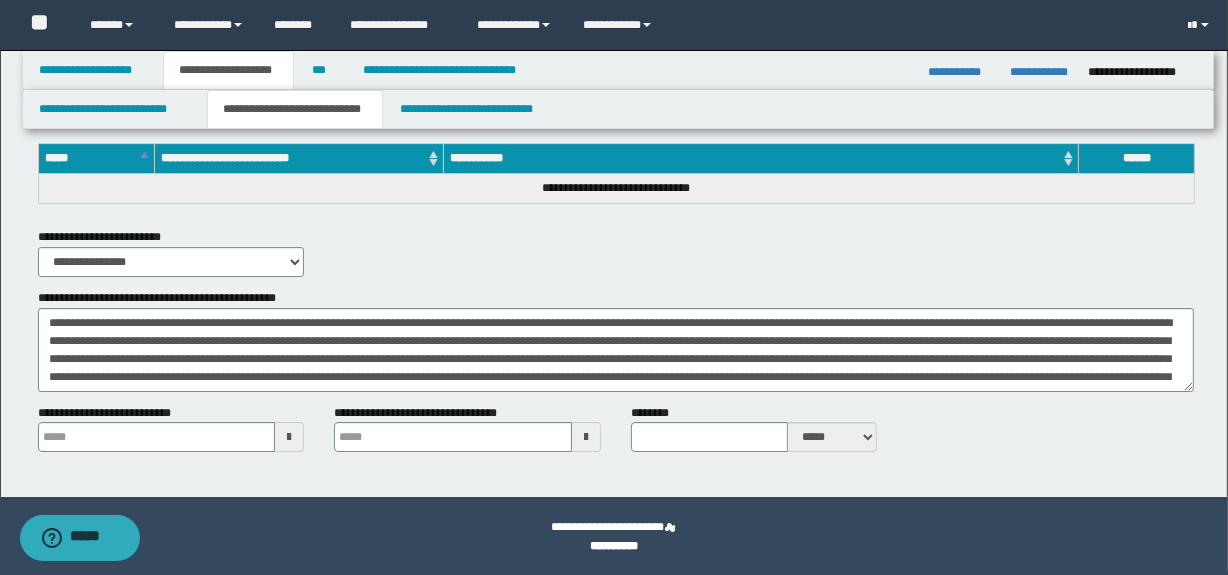 drag, startPoint x: 969, startPoint y: 380, endPoint x: 993, endPoint y: 405, distance: 34.655445 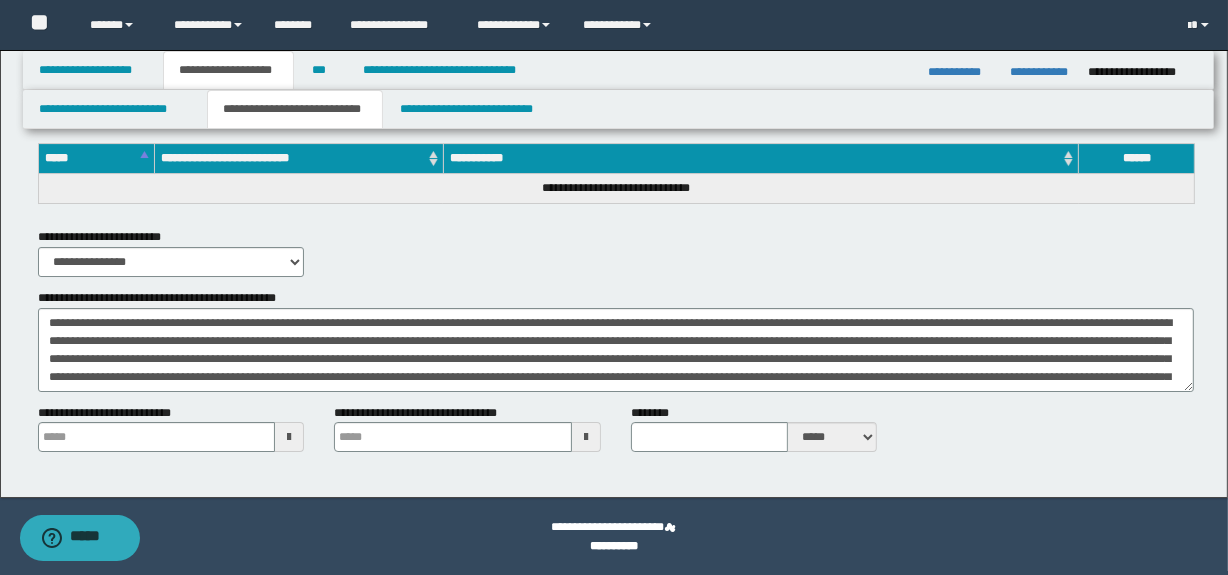 click on "**********" at bounding box center (616, 436) 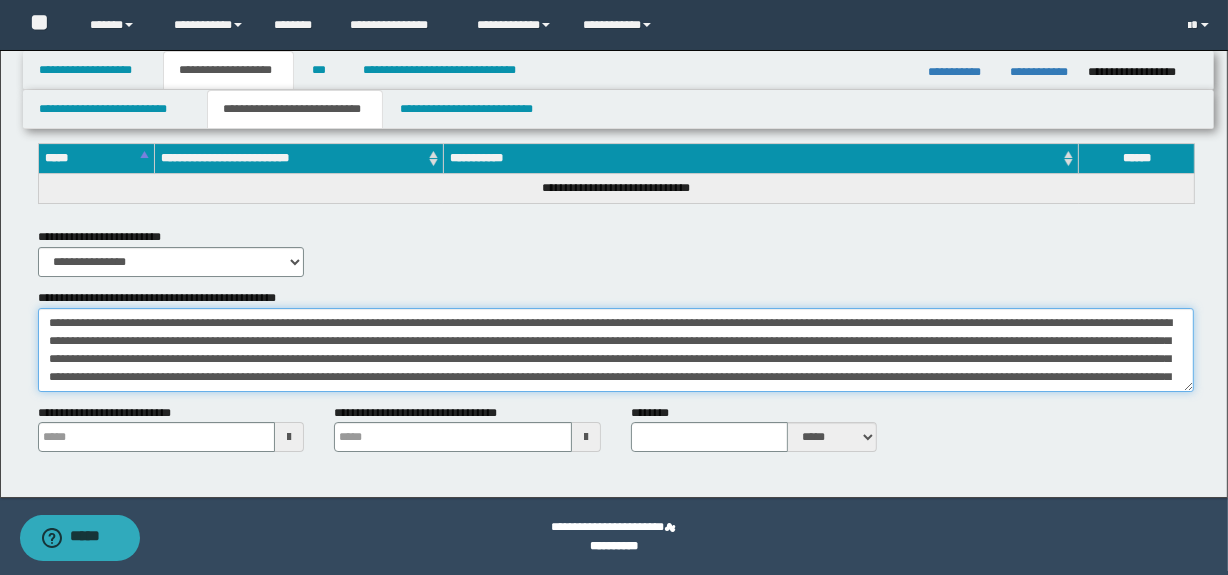 drag, startPoint x: 1016, startPoint y: 373, endPoint x: 574, endPoint y: 390, distance: 442.3268 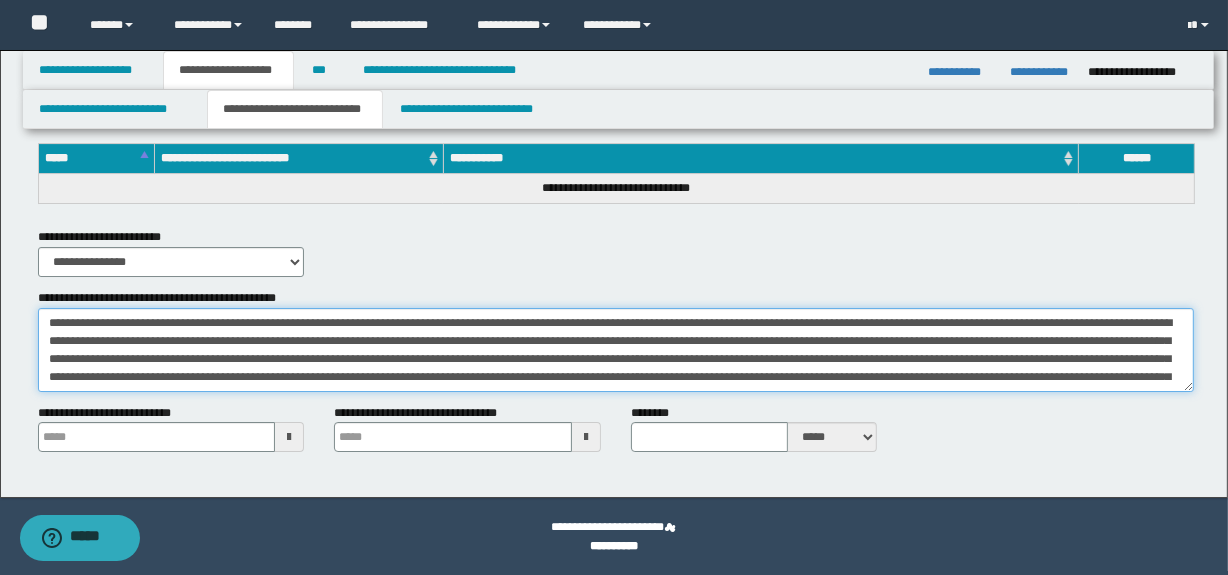 click on "**********" at bounding box center (616, 350) 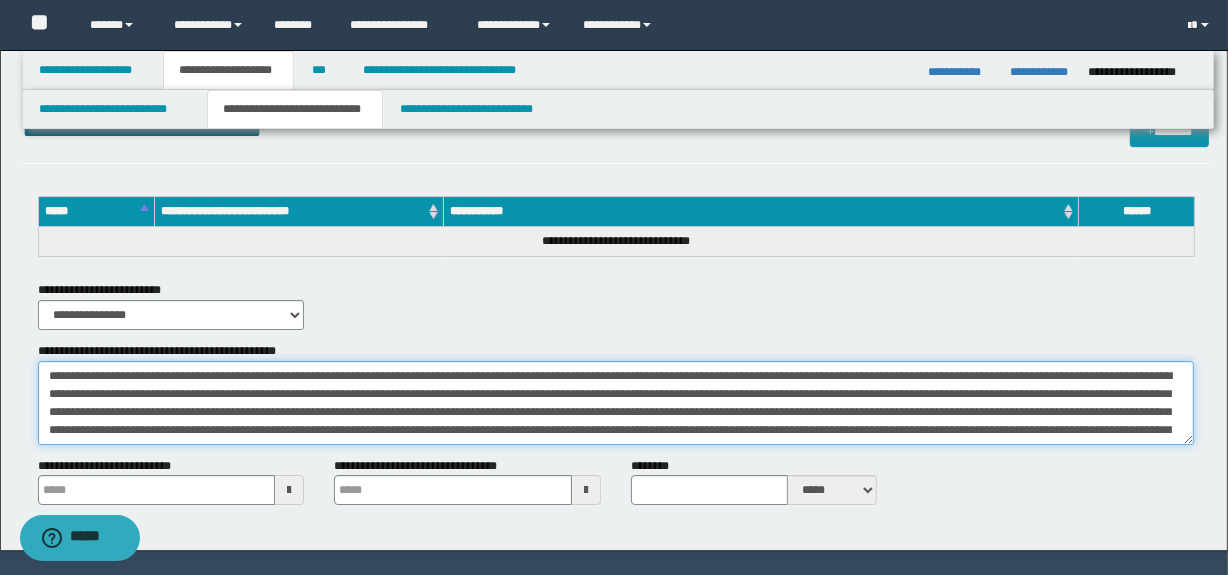 scroll, scrollTop: 6228, scrollLeft: 0, axis: vertical 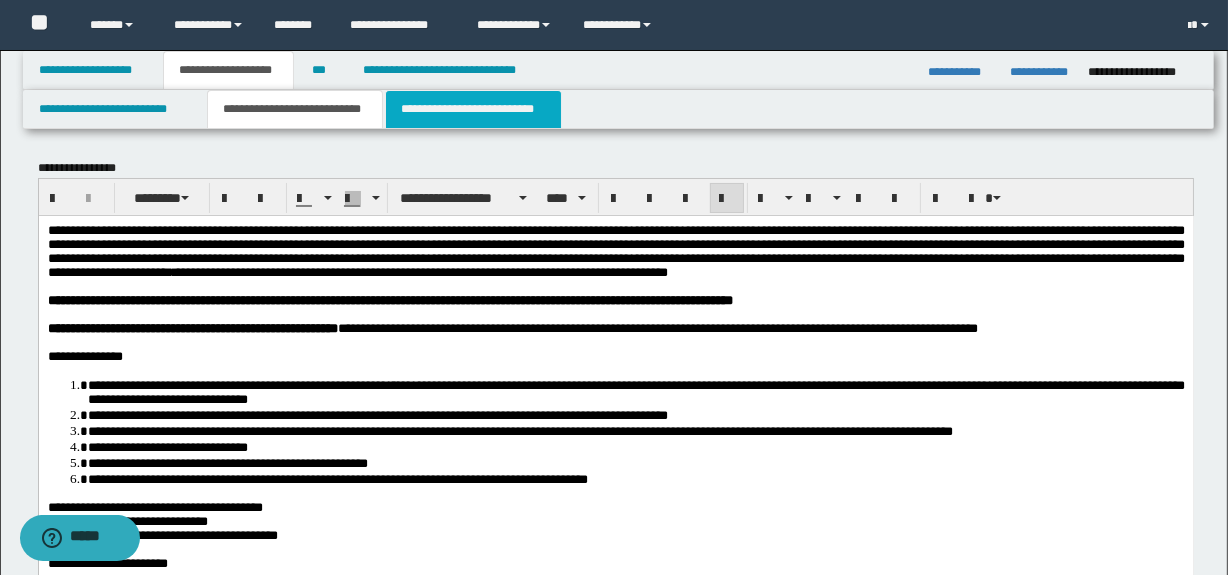 click on "**********" at bounding box center [473, 109] 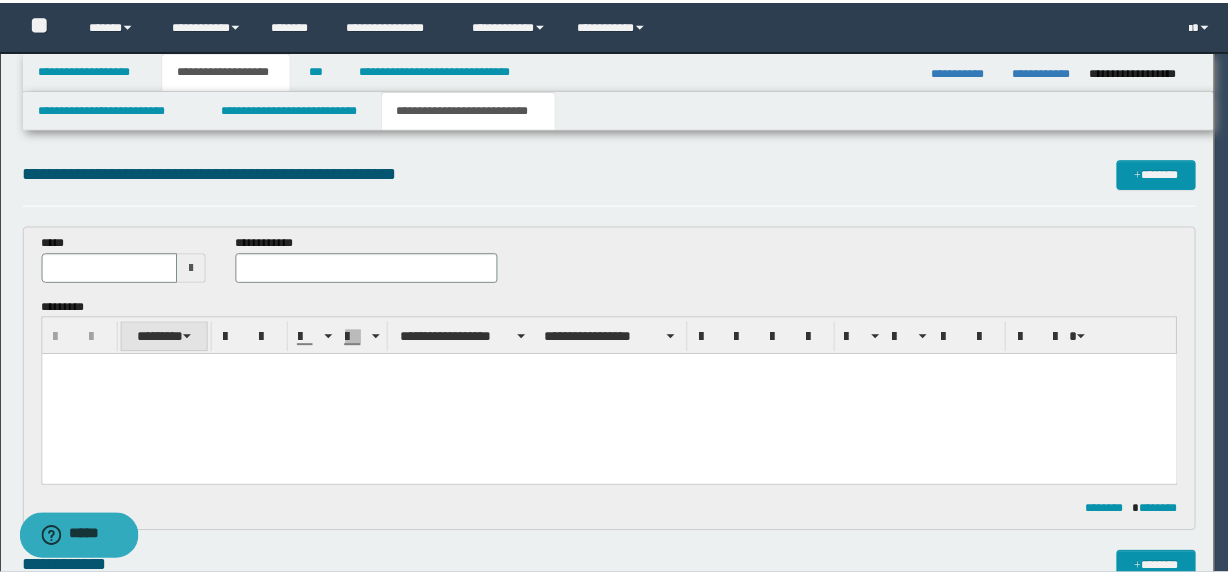 scroll, scrollTop: 0, scrollLeft: 0, axis: both 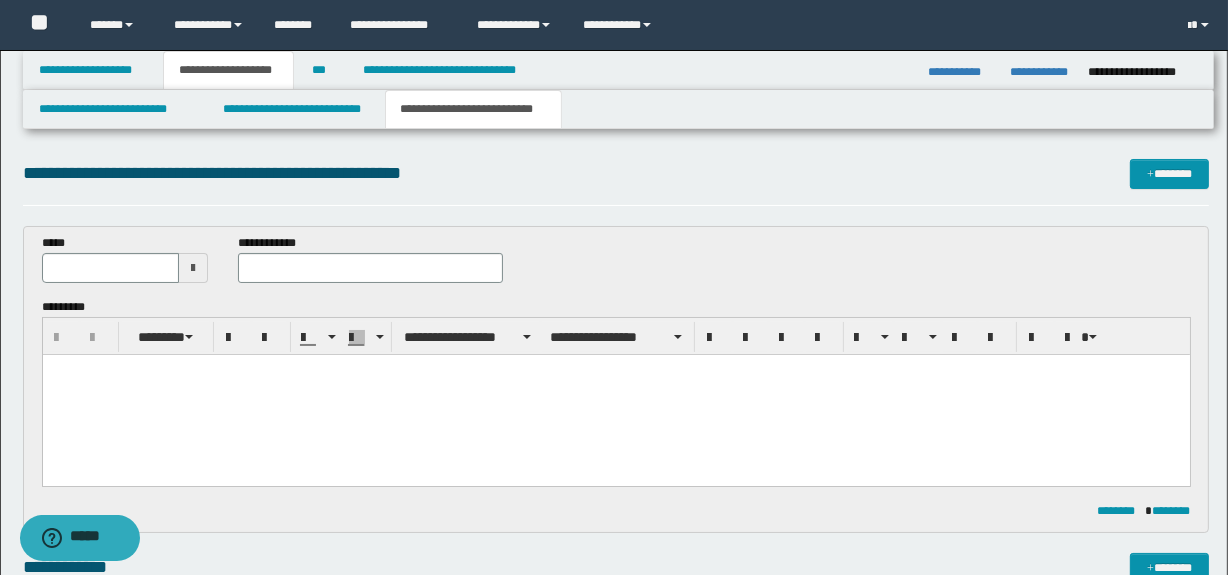 click at bounding box center (615, 395) 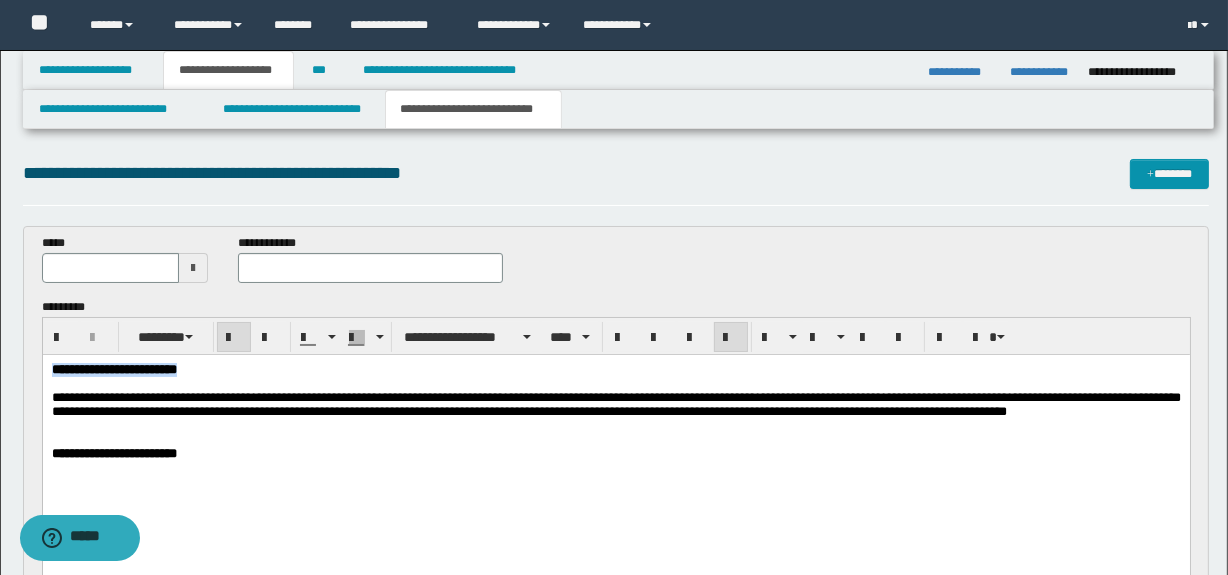 drag, startPoint x: 276, startPoint y: 373, endPoint x: -1, endPoint y: 375, distance: 277.00723 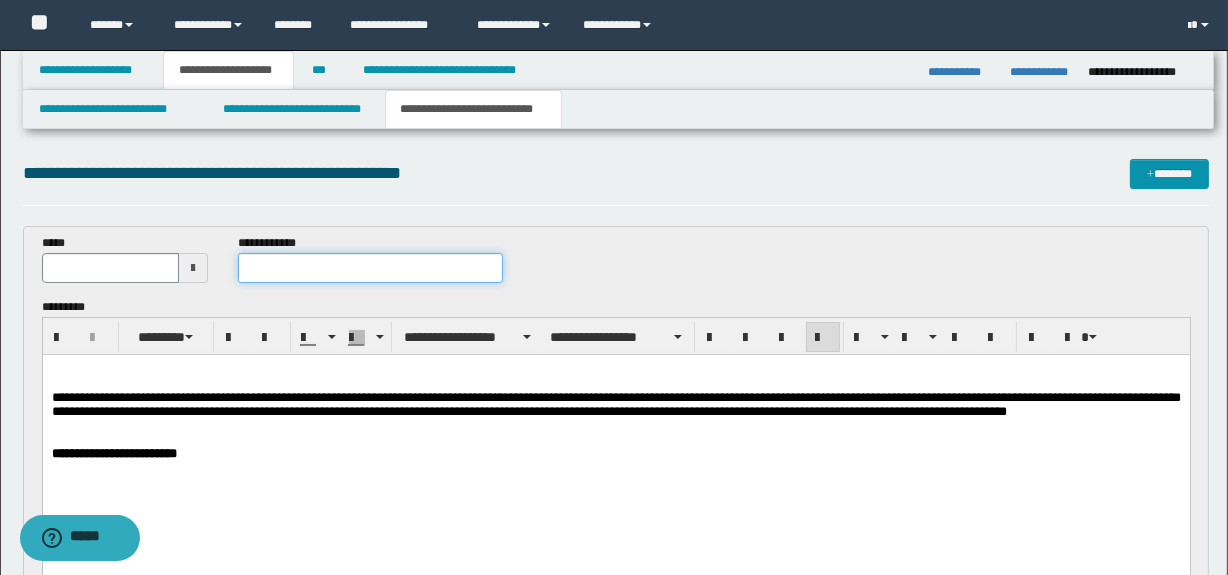 click at bounding box center [370, 268] 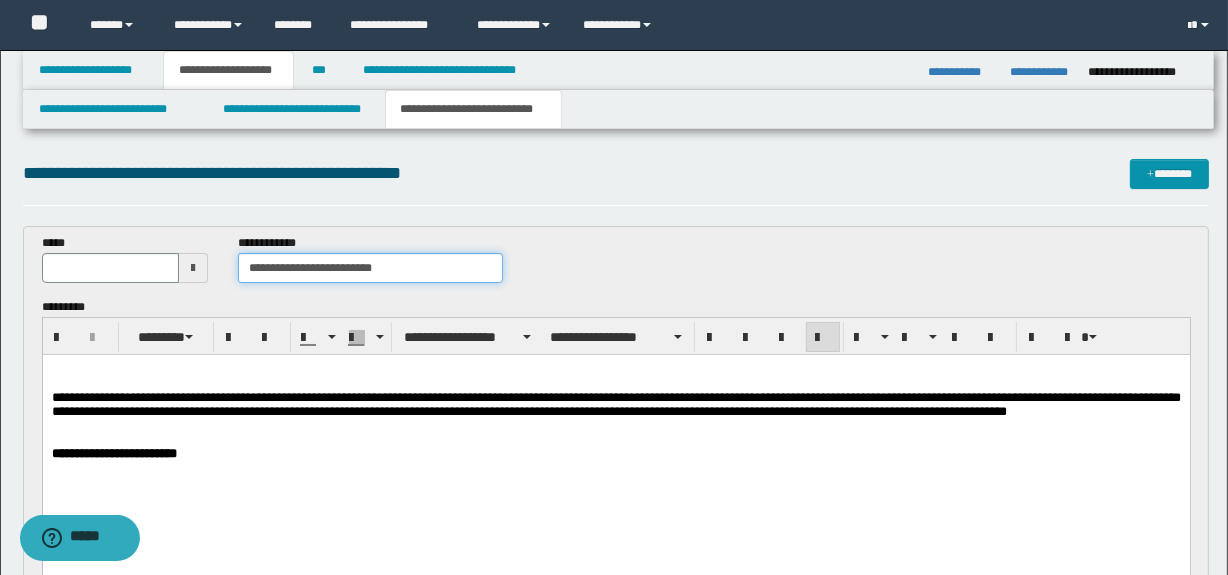 type on "**********" 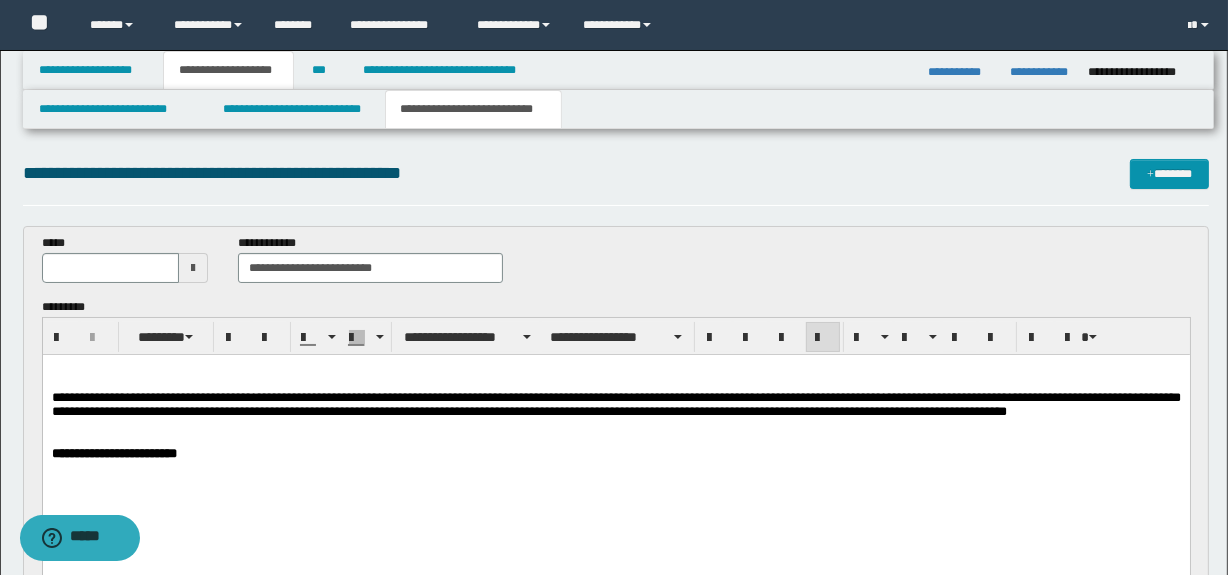 click at bounding box center [193, 268] 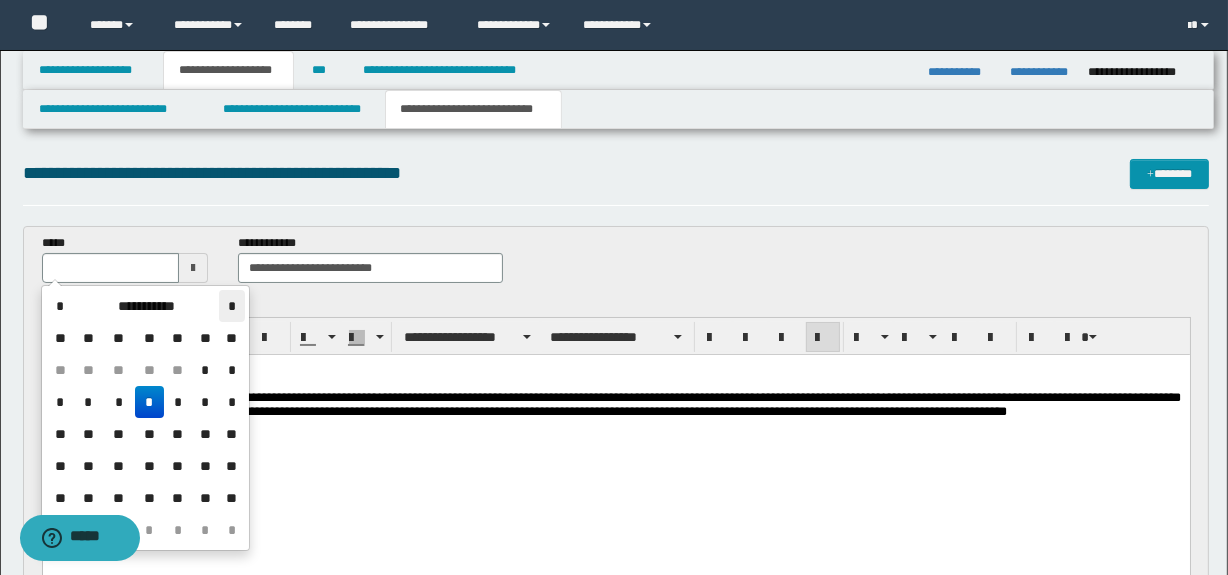 click on "*" at bounding box center [231, 306] 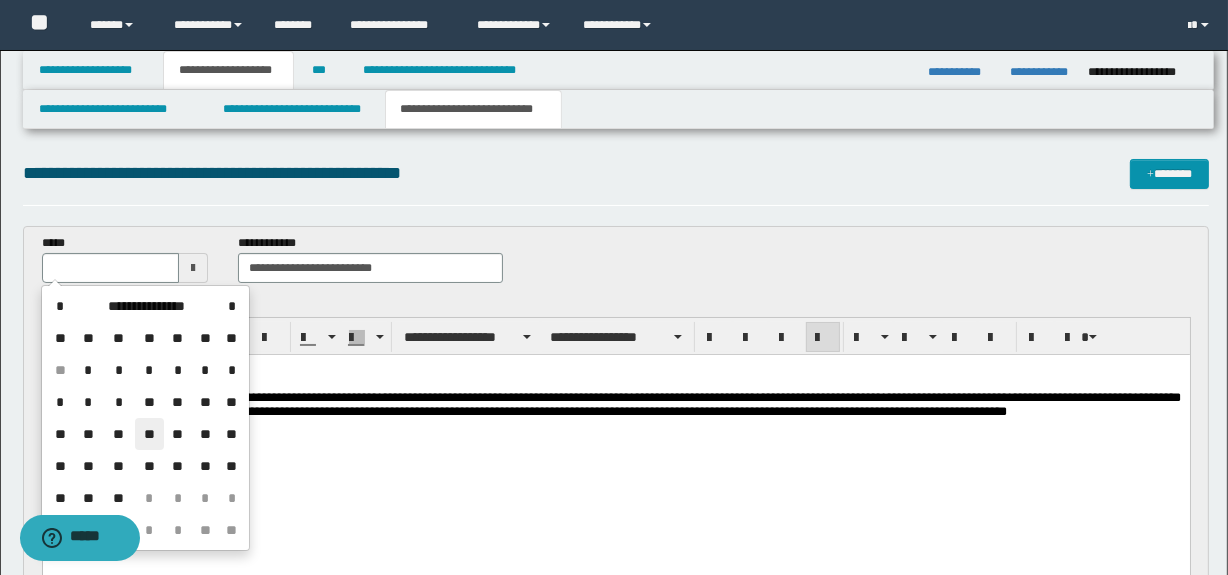 click on "**" at bounding box center [149, 434] 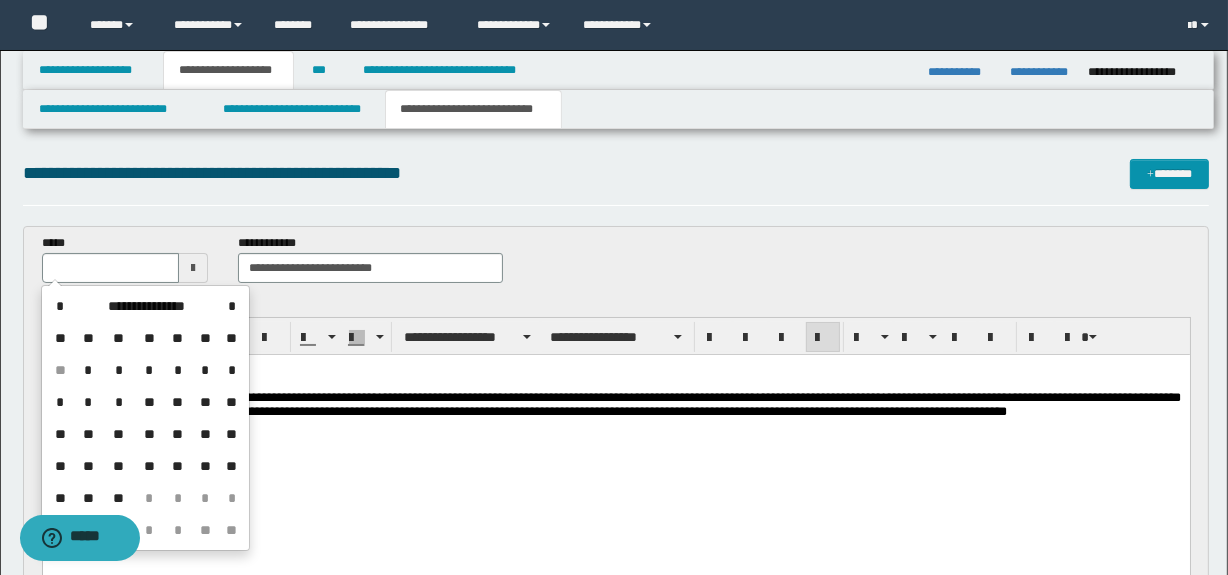 type on "**********" 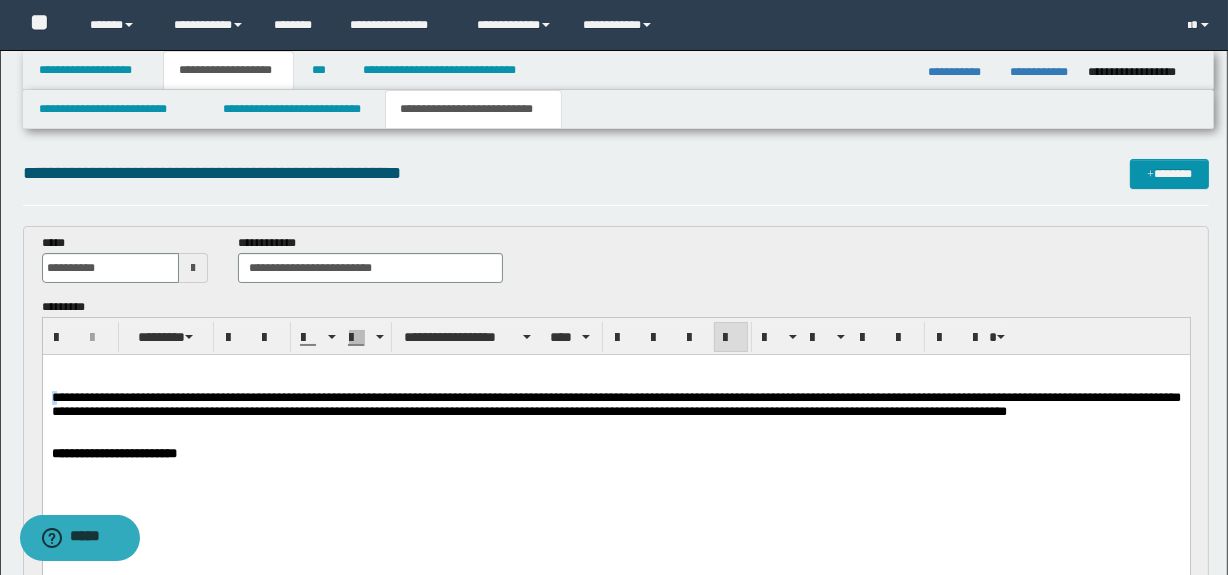 drag, startPoint x: 60, startPoint y: 393, endPoint x: 49, endPoint y: 401, distance: 13.601471 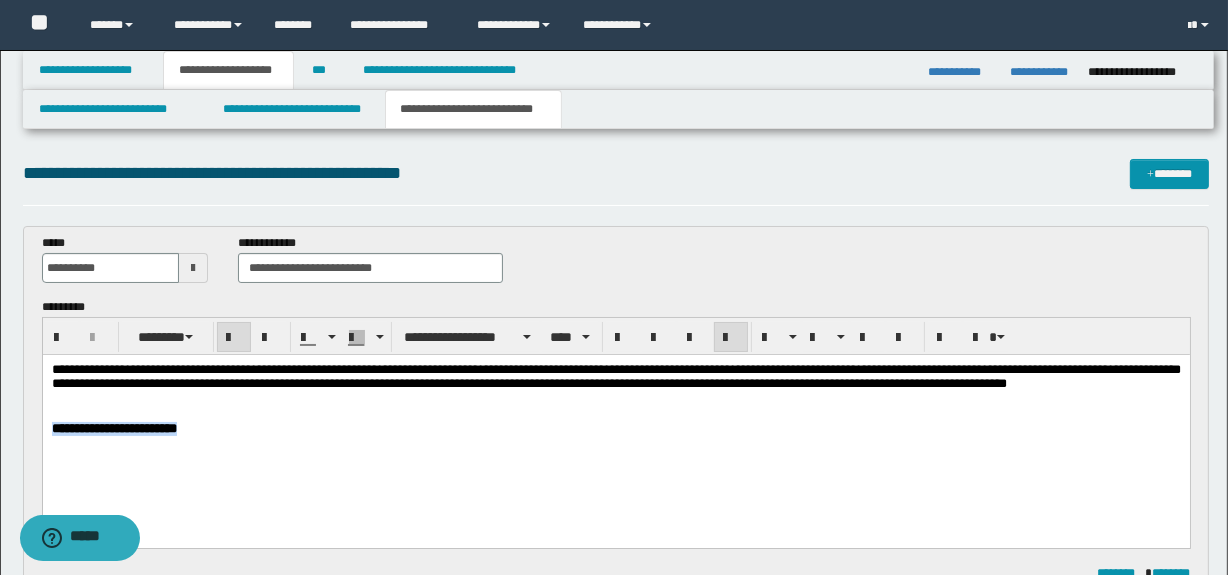 drag, startPoint x: 307, startPoint y: 445, endPoint x: 36, endPoint y: 439, distance: 271.0664 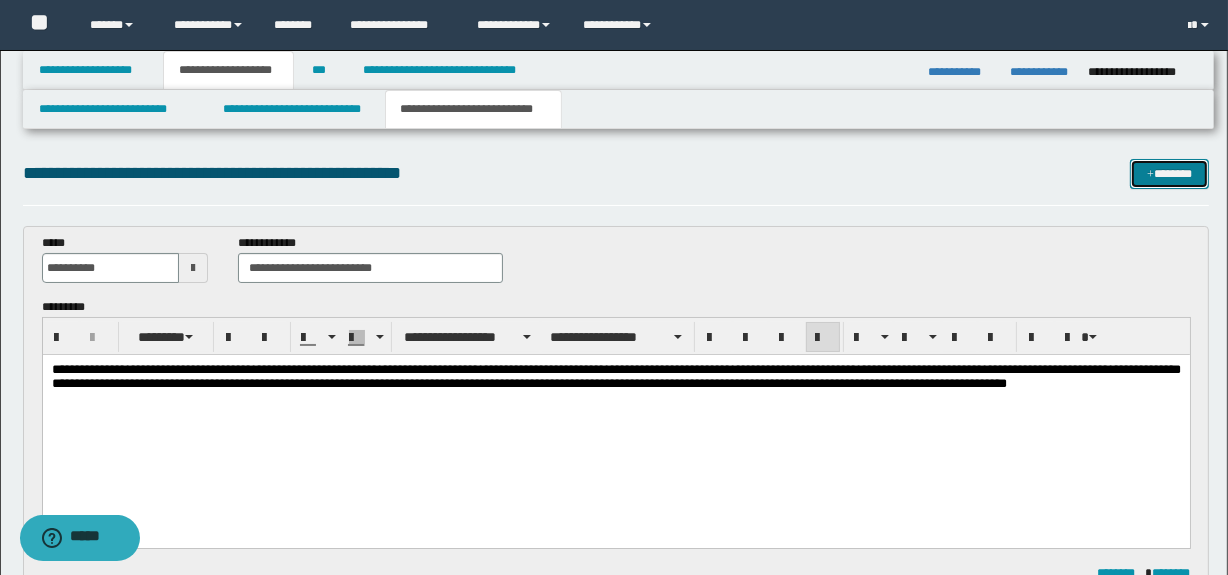 click at bounding box center (1150, 175) 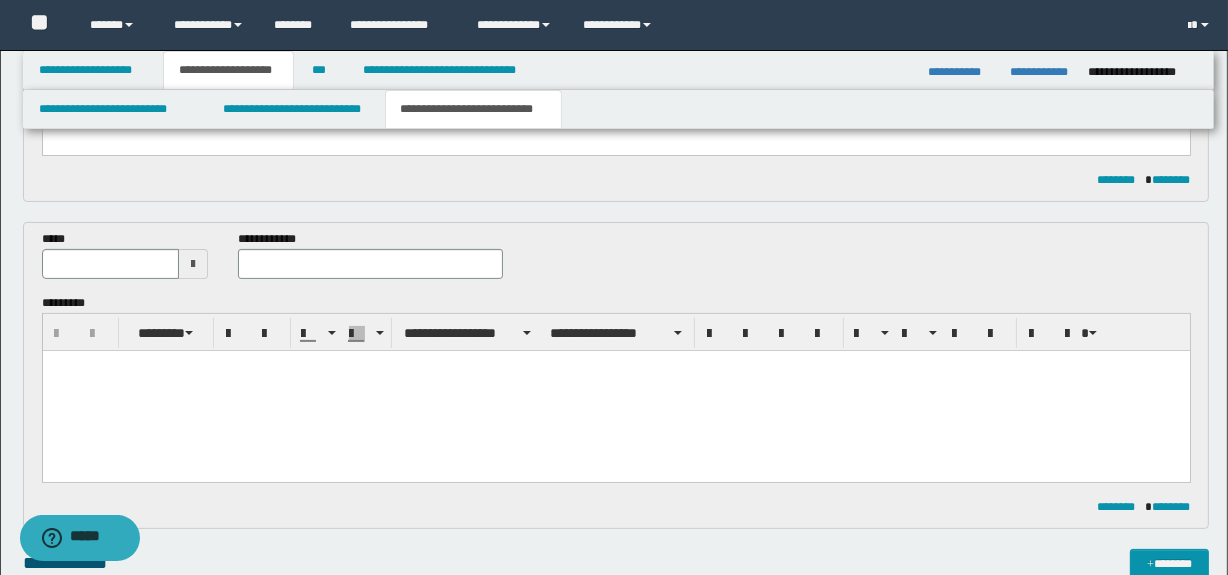 scroll, scrollTop: 390, scrollLeft: 0, axis: vertical 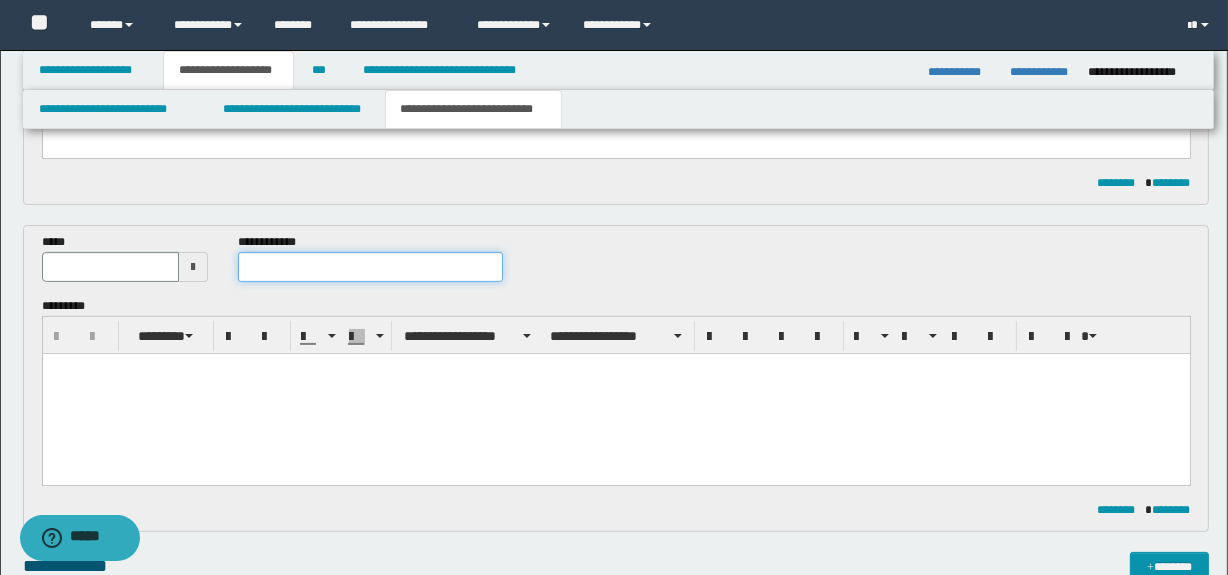 click at bounding box center (370, 267) 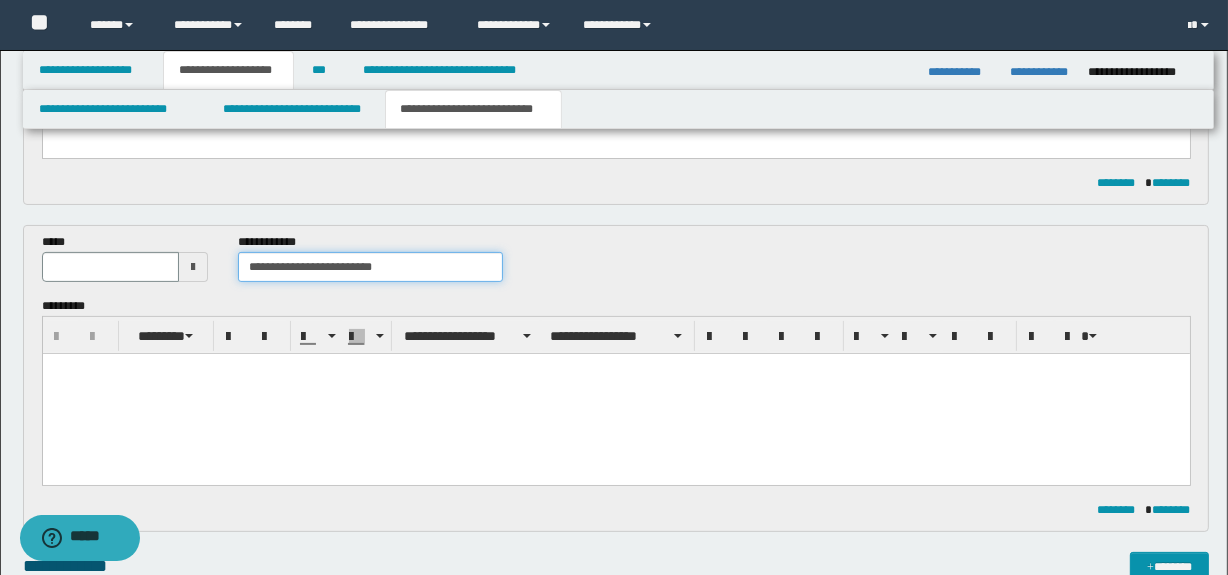 type 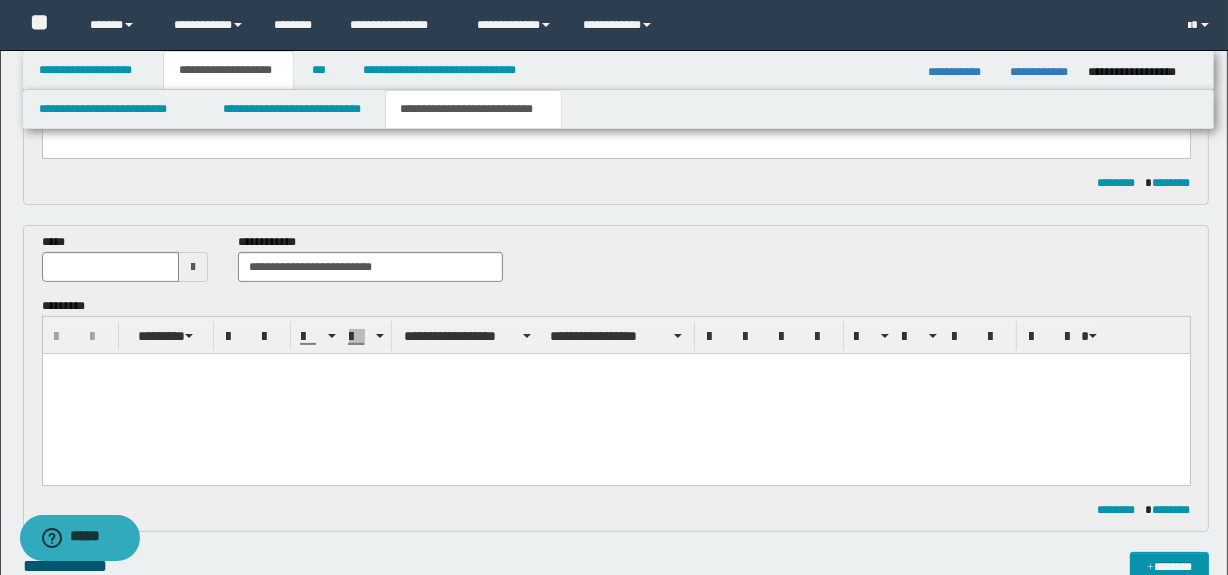 click at bounding box center (193, 267) 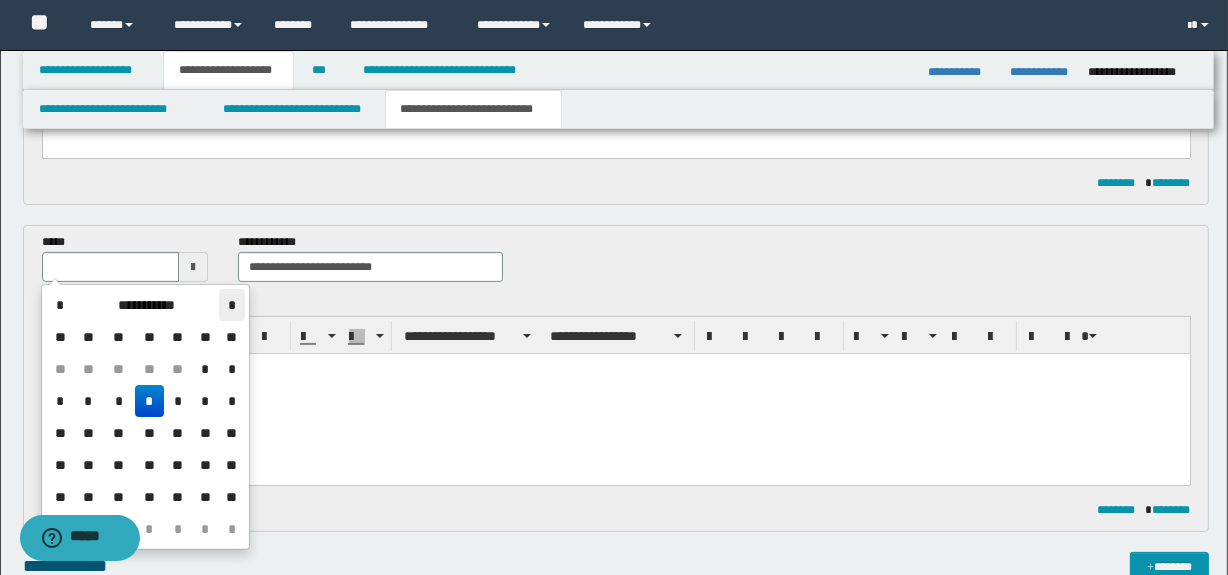 click on "*" at bounding box center [231, 305] 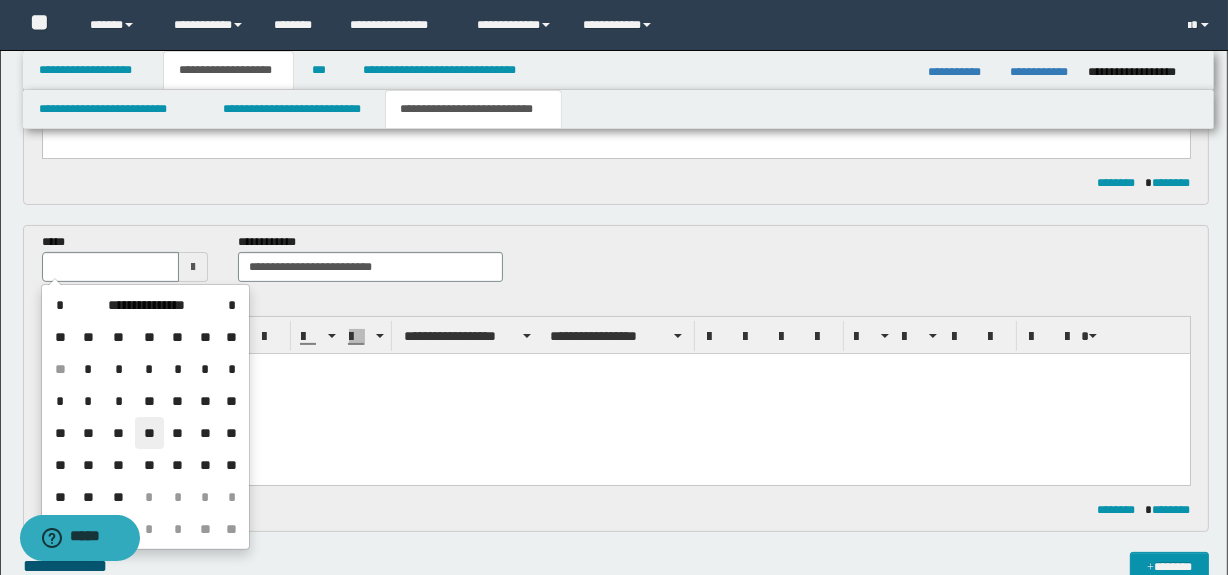click on "**" at bounding box center (149, 433) 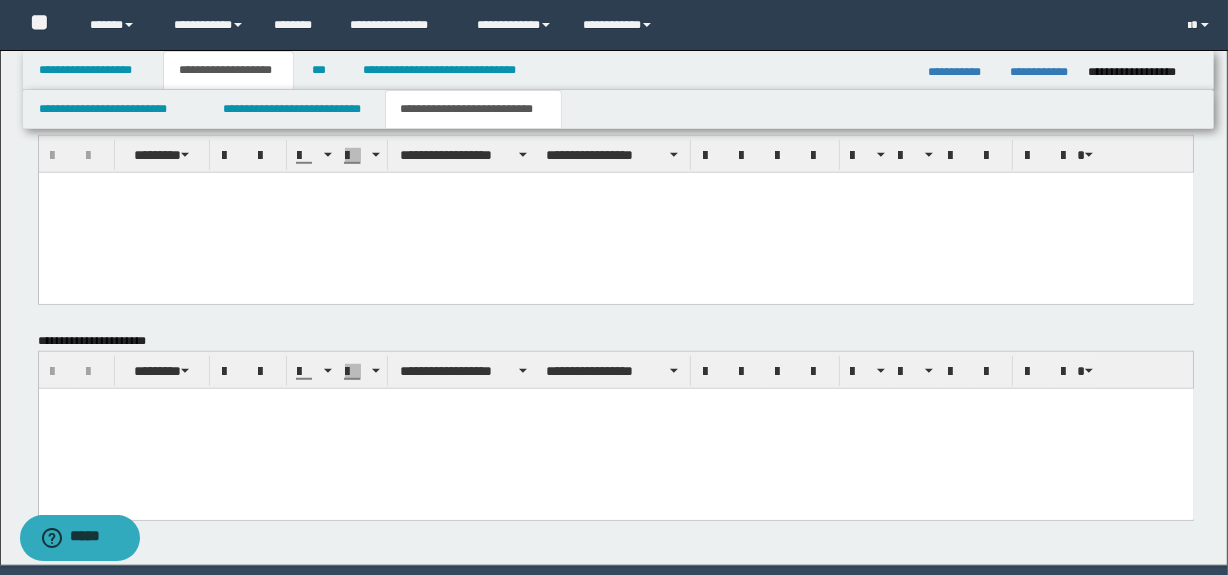 scroll, scrollTop: 1324, scrollLeft: 0, axis: vertical 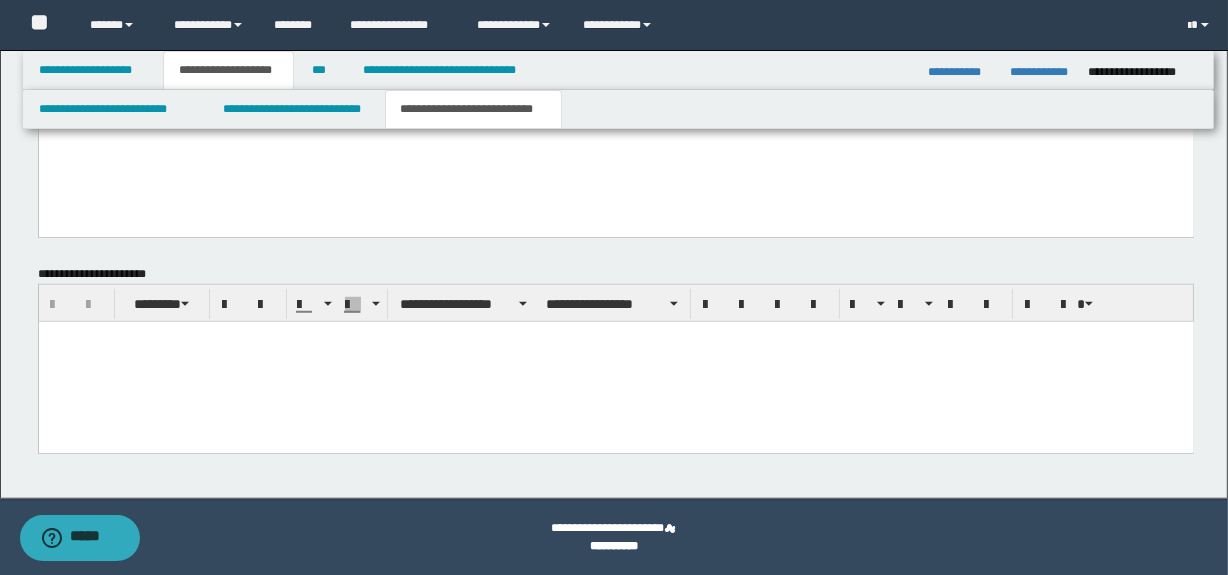 click at bounding box center (615, 336) 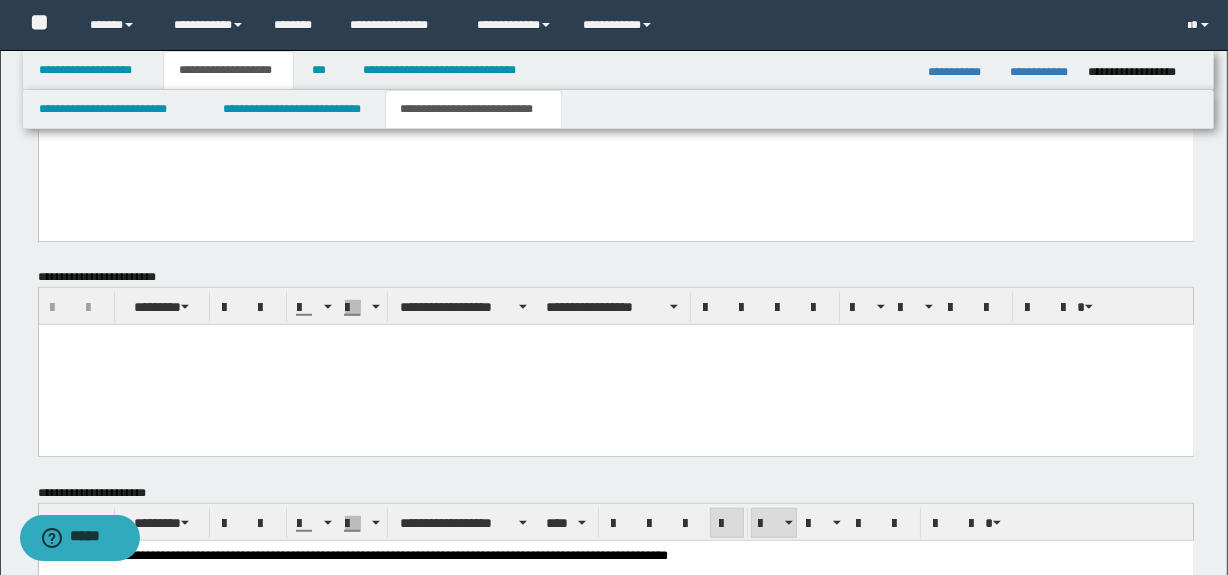 scroll, scrollTop: 1047, scrollLeft: 0, axis: vertical 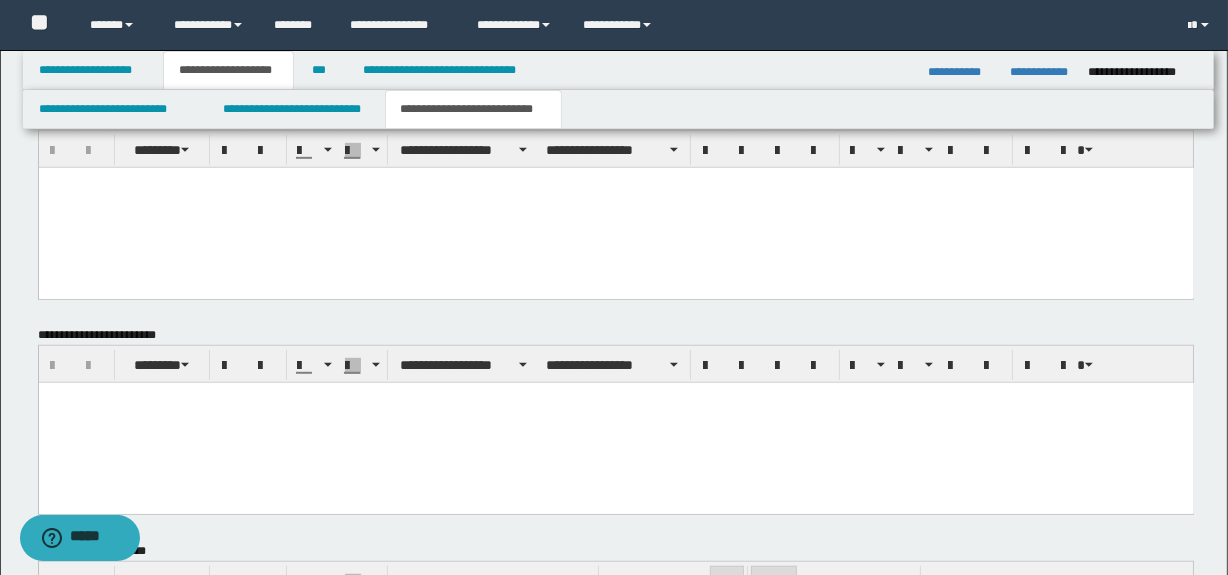 click at bounding box center (615, 207) 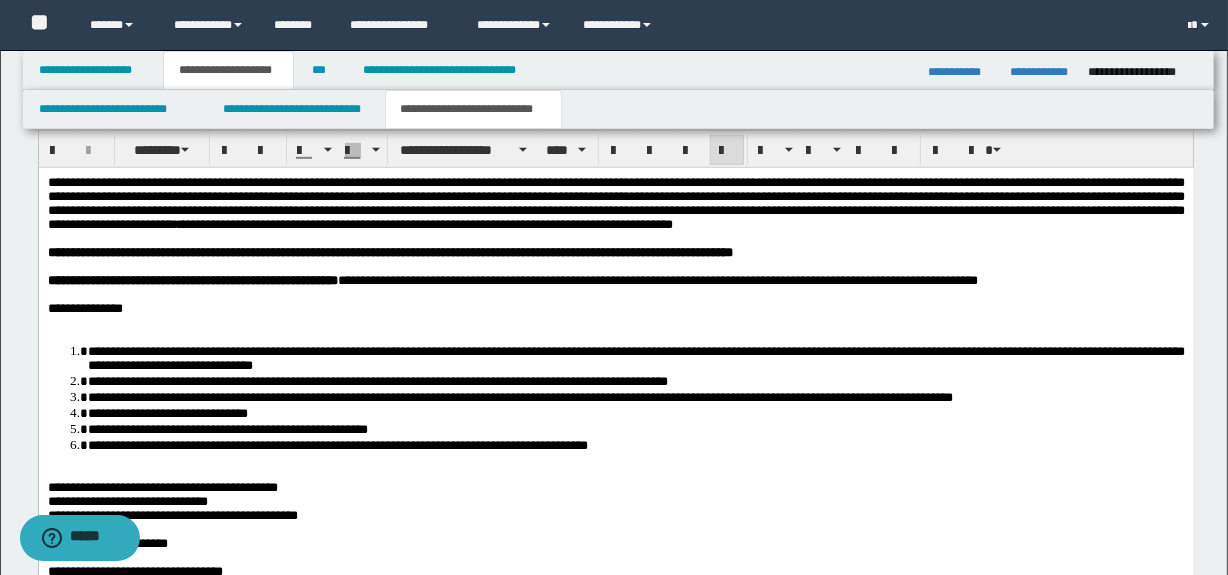 click on "**********" at bounding box center (615, 649) 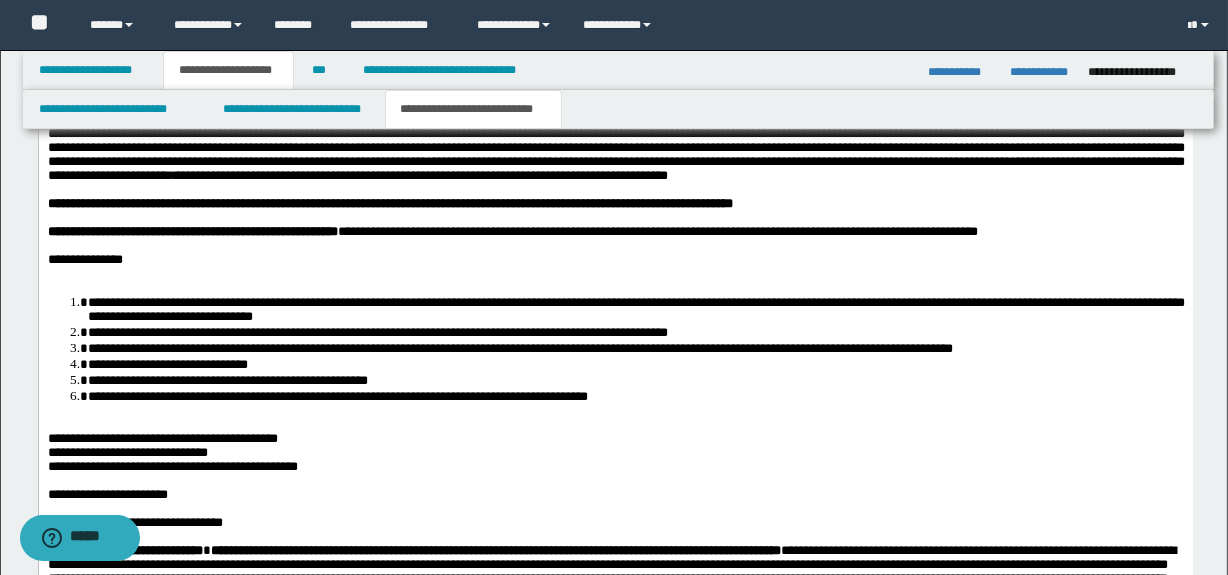 scroll, scrollTop: 1138, scrollLeft: 0, axis: vertical 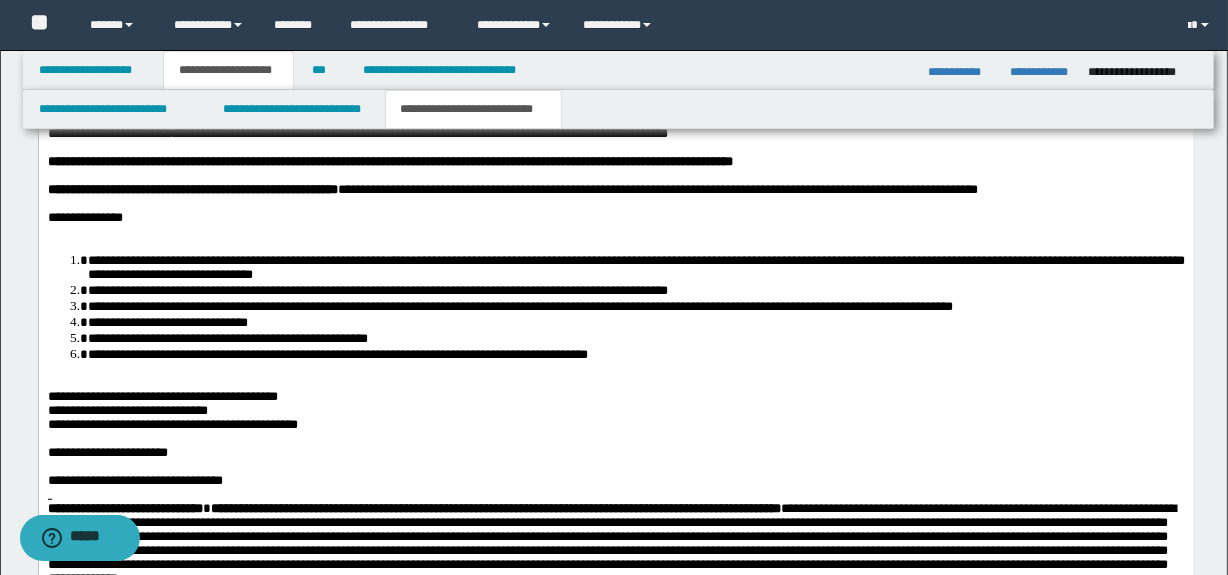 click at bounding box center (615, 231) 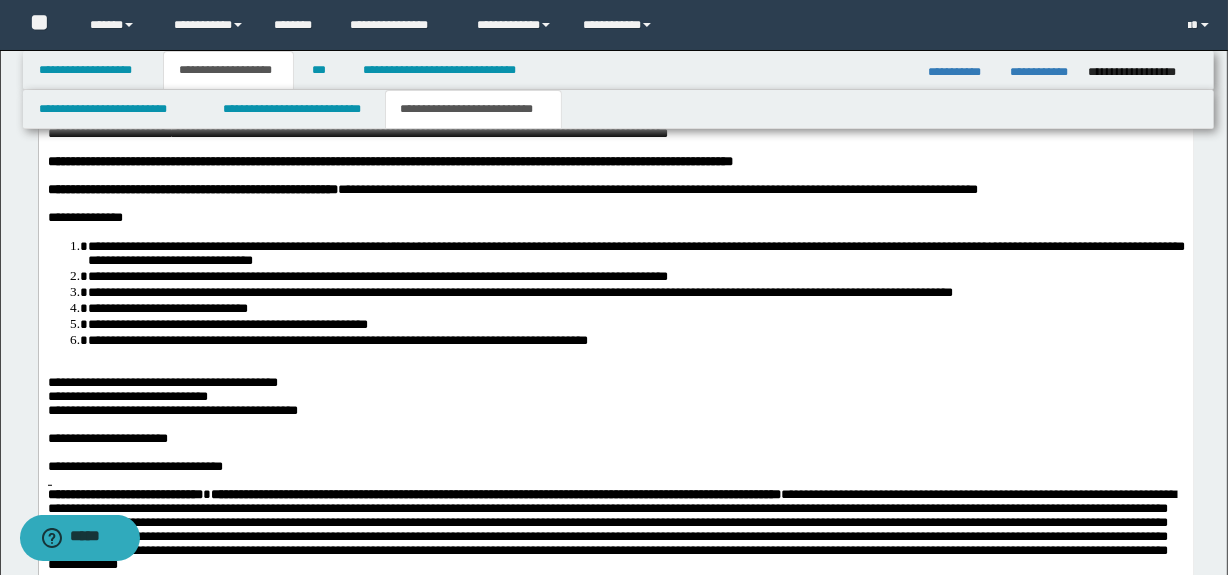 click at bounding box center [615, 368] 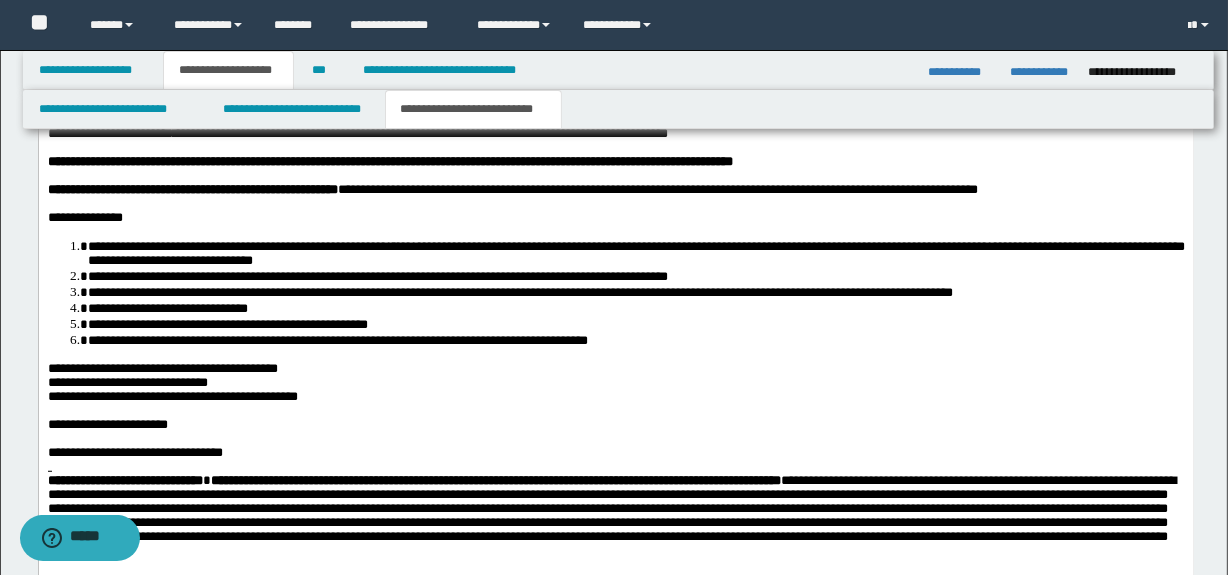 click on "**********" at bounding box center (127, 381) 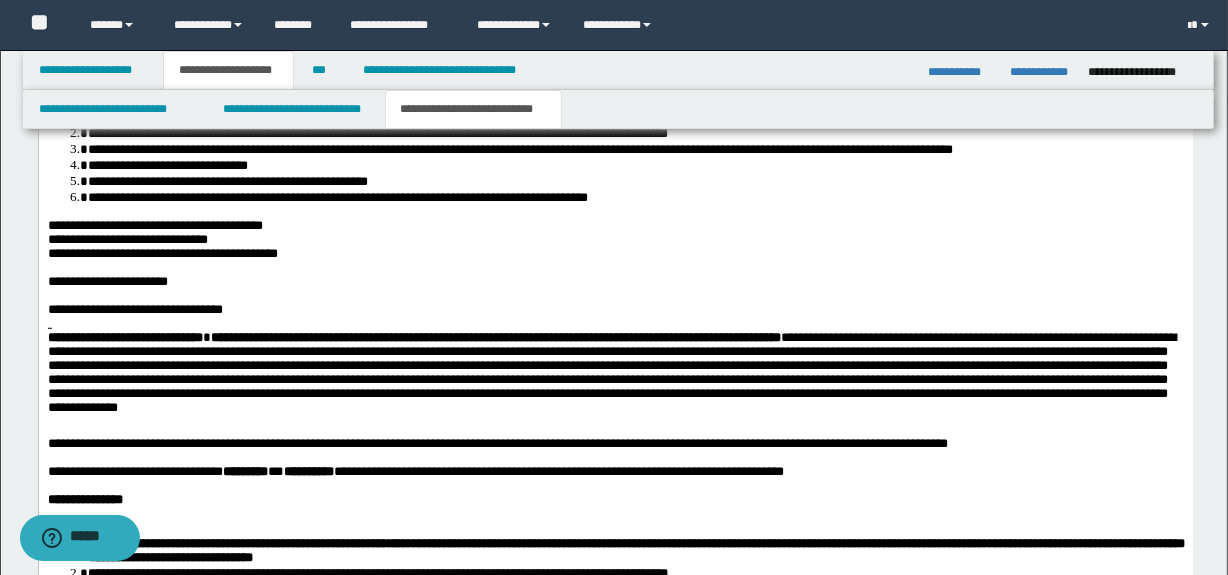 scroll, scrollTop: 1320, scrollLeft: 0, axis: vertical 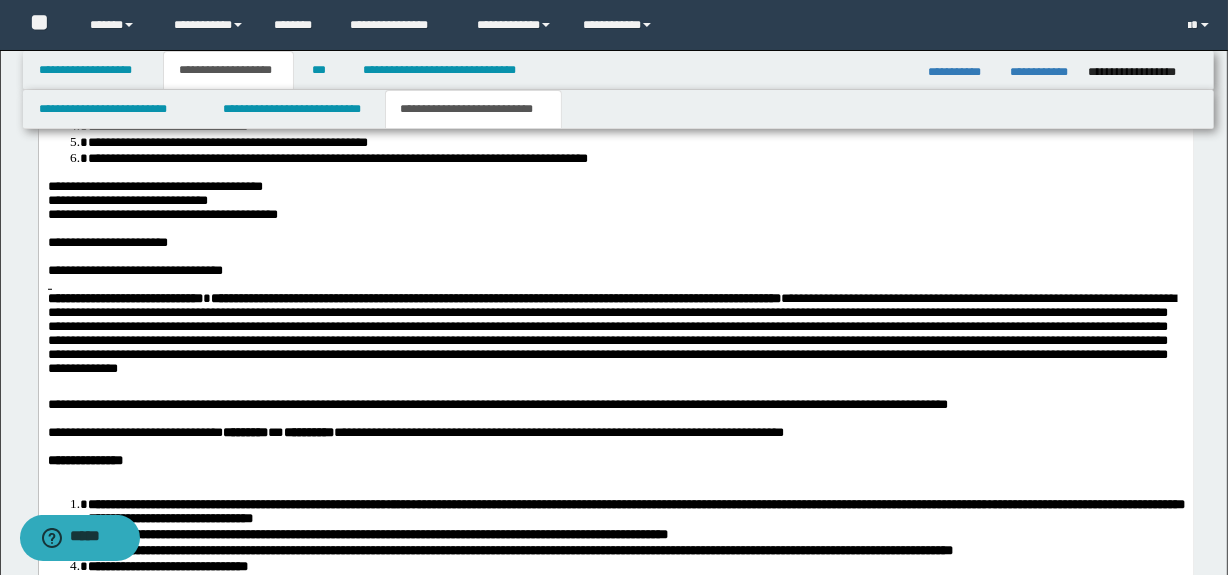 click at bounding box center (615, 285) 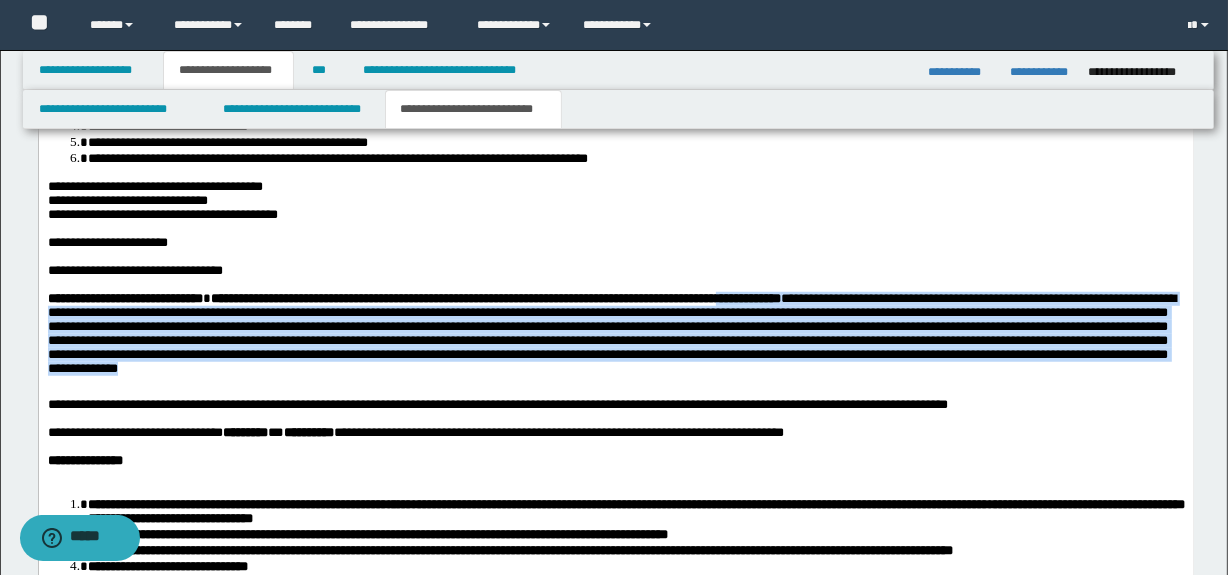 drag, startPoint x: 878, startPoint y: 382, endPoint x: 866, endPoint y: 343, distance: 40.804413 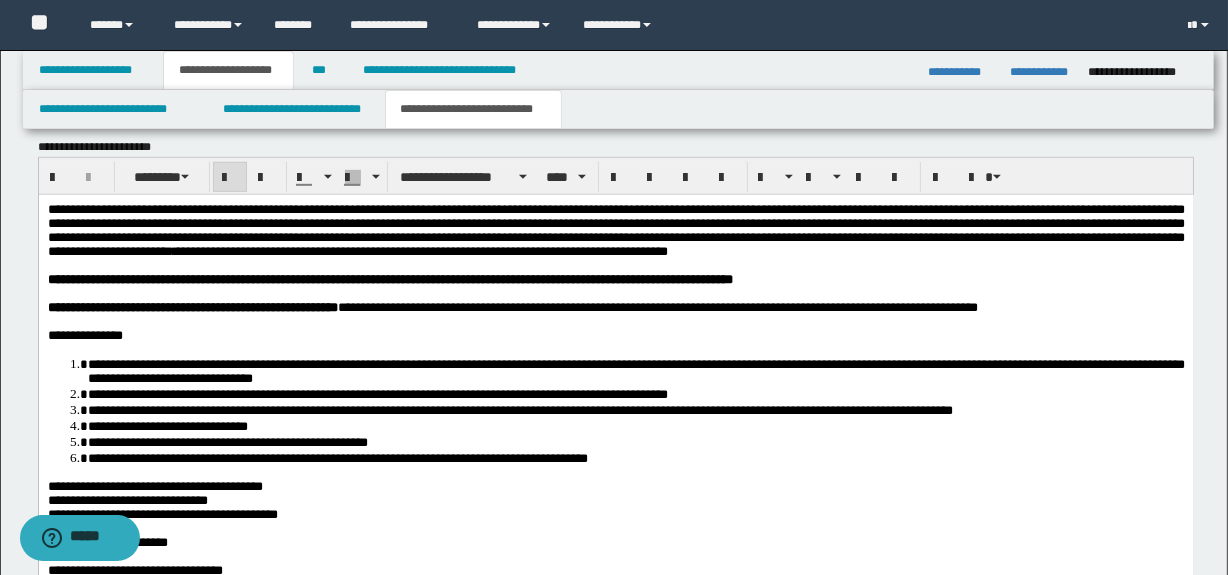 scroll, scrollTop: 1017, scrollLeft: 0, axis: vertical 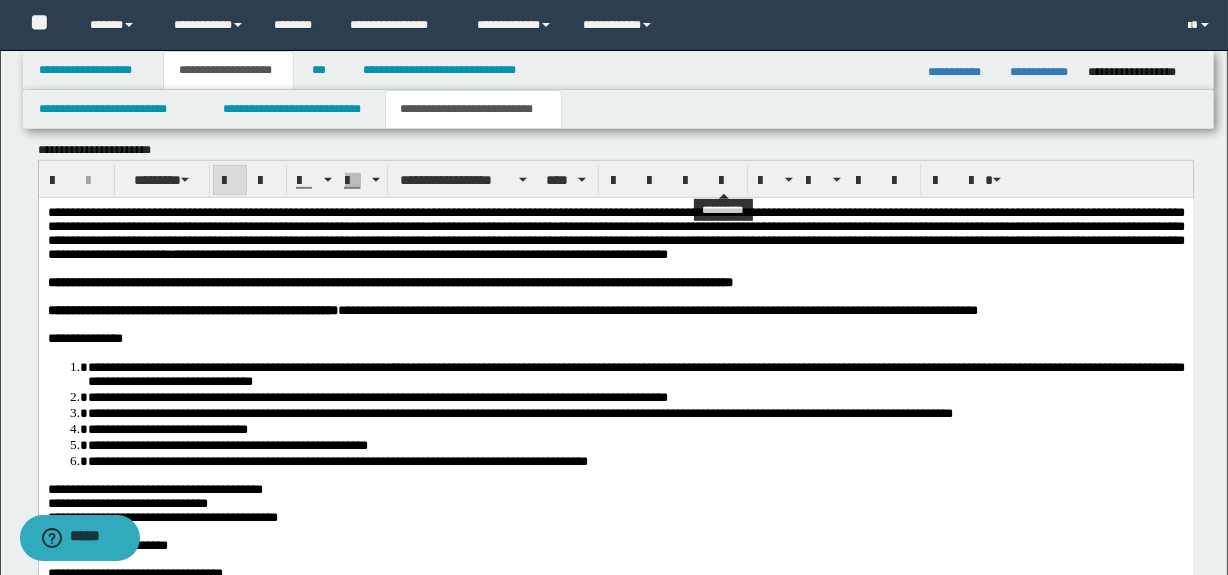 click at bounding box center (727, 181) 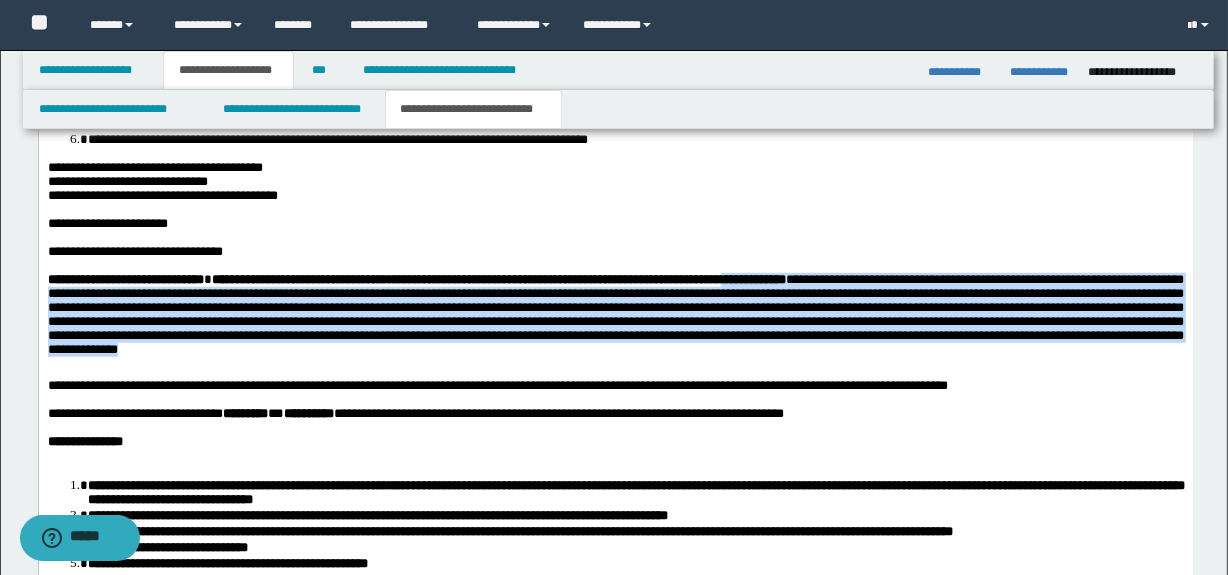 scroll, scrollTop: 1350, scrollLeft: 0, axis: vertical 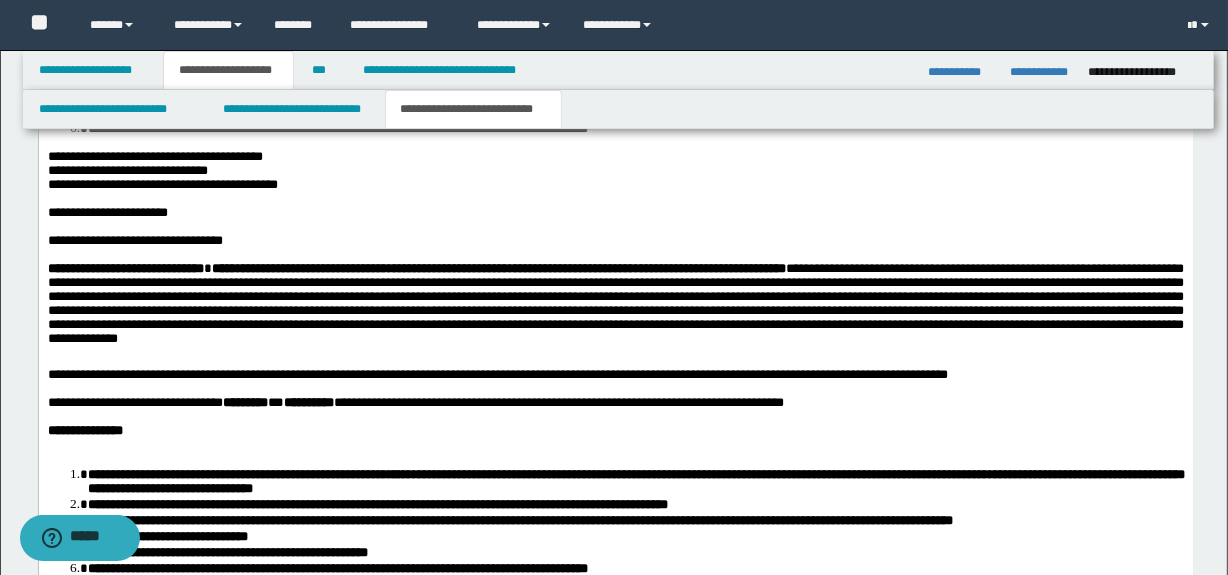 click at bounding box center [615, 417] 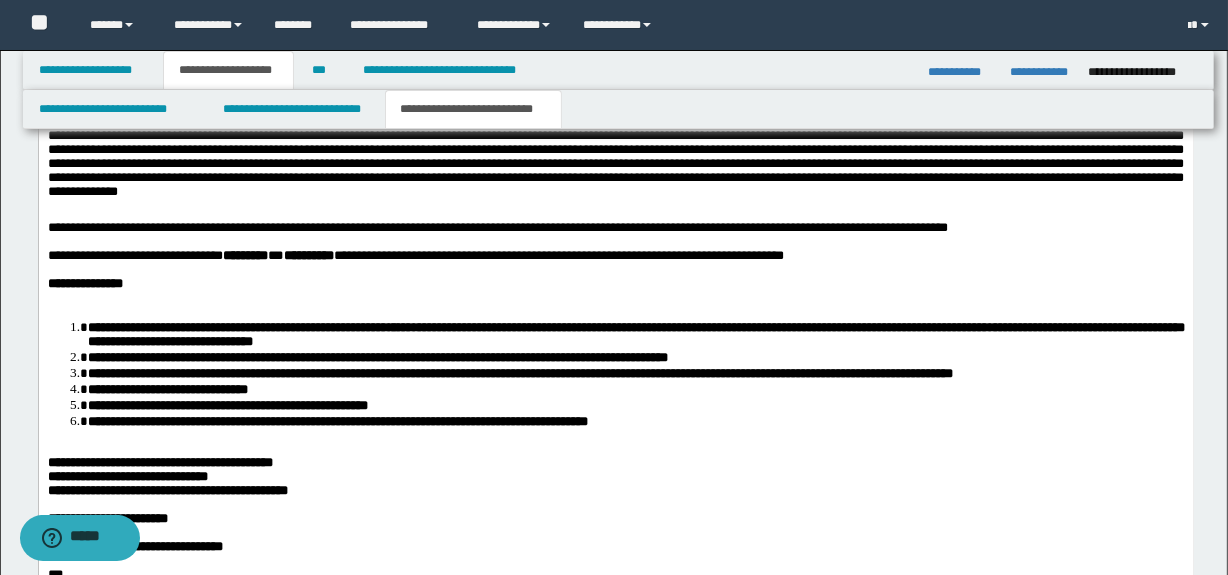 scroll, scrollTop: 1532, scrollLeft: 0, axis: vertical 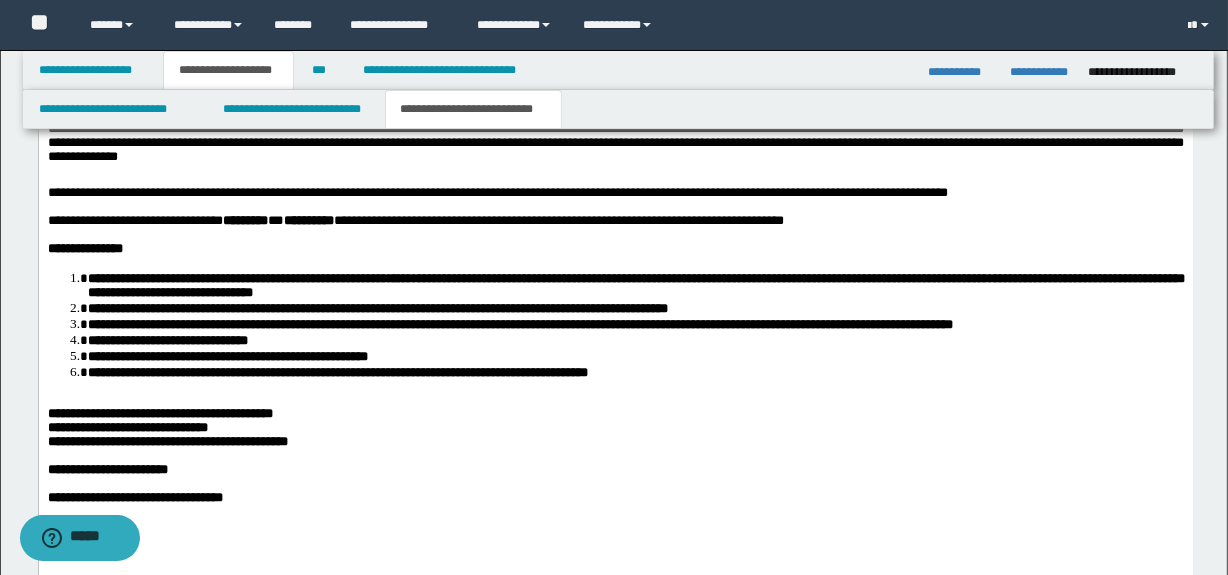 click at bounding box center (615, 400) 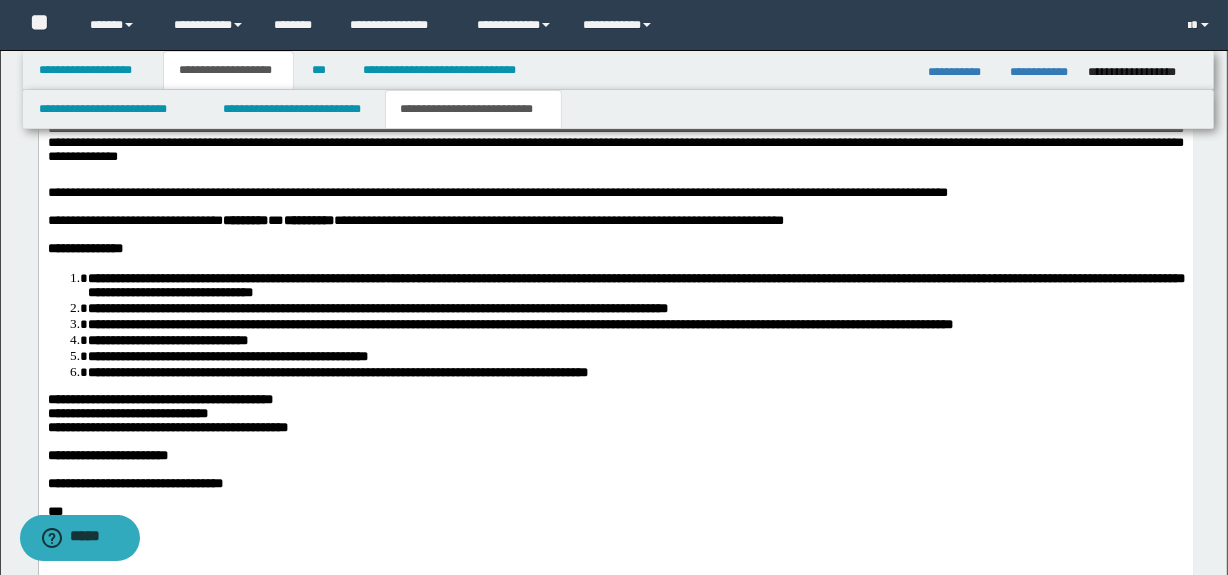 click on "**********" at bounding box center [159, 399] 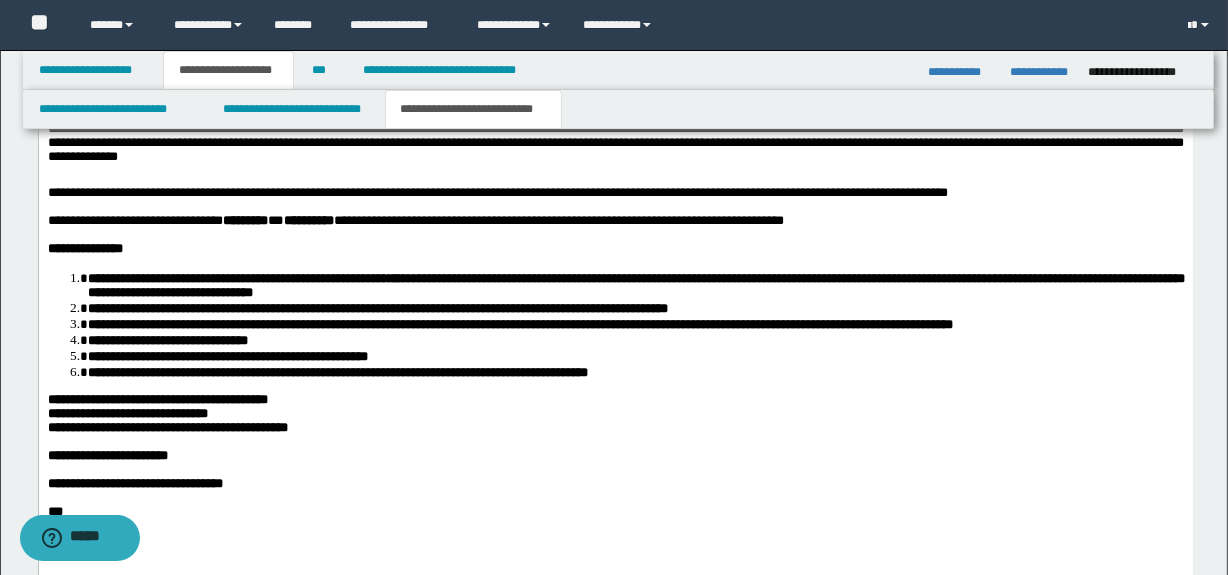 click at bounding box center [615, 442] 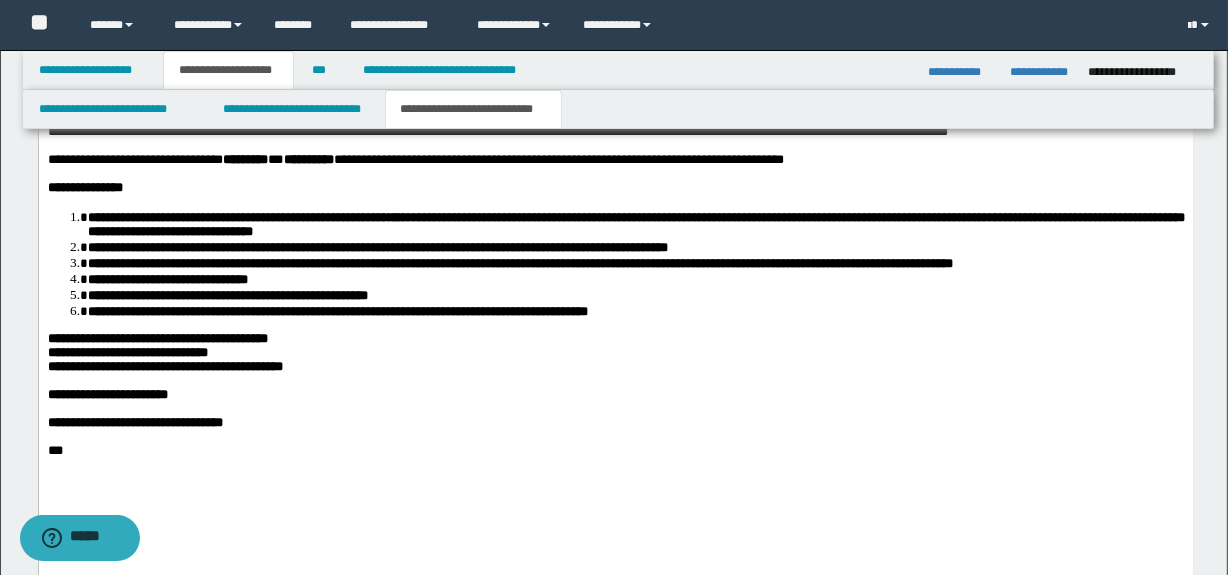scroll, scrollTop: 1592, scrollLeft: 0, axis: vertical 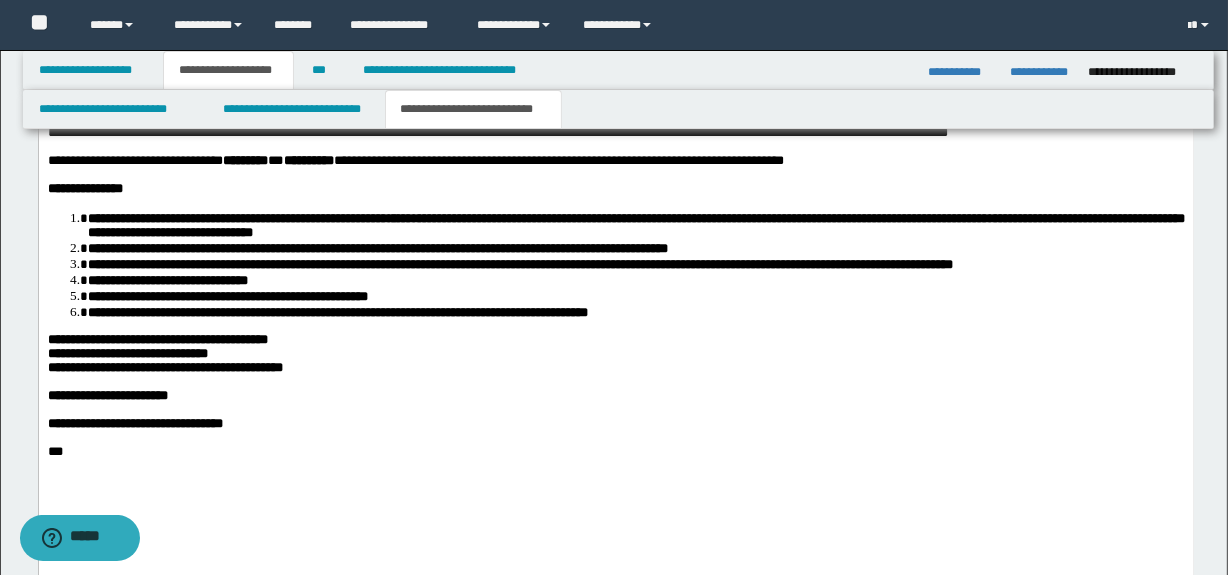 click on "**********" at bounding box center [635, 225] 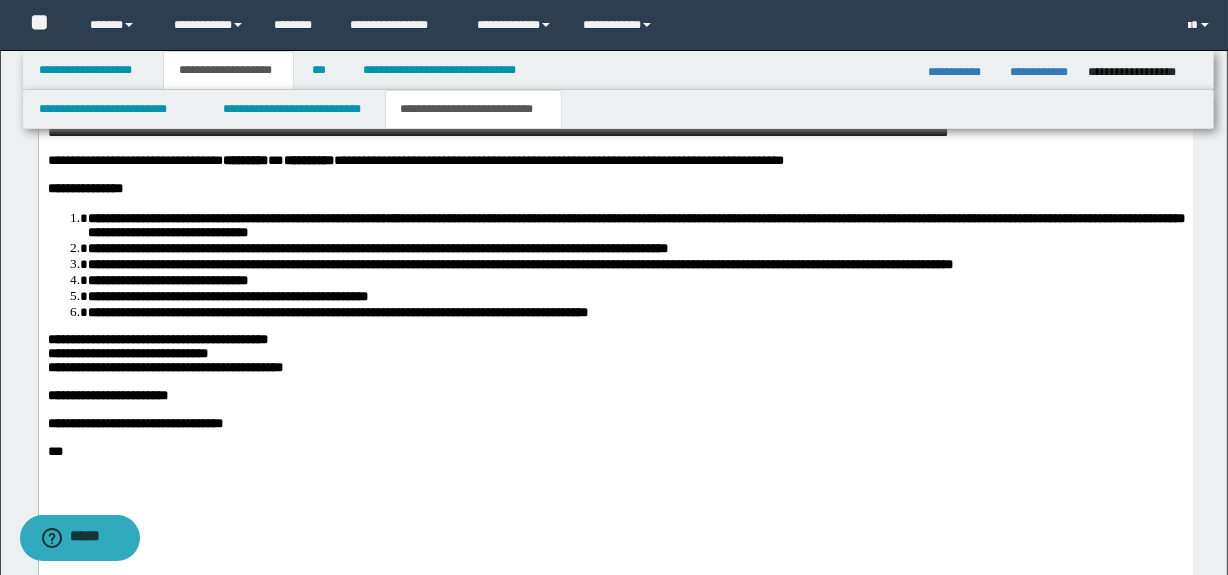 click on "**********" at bounding box center (635, 225) 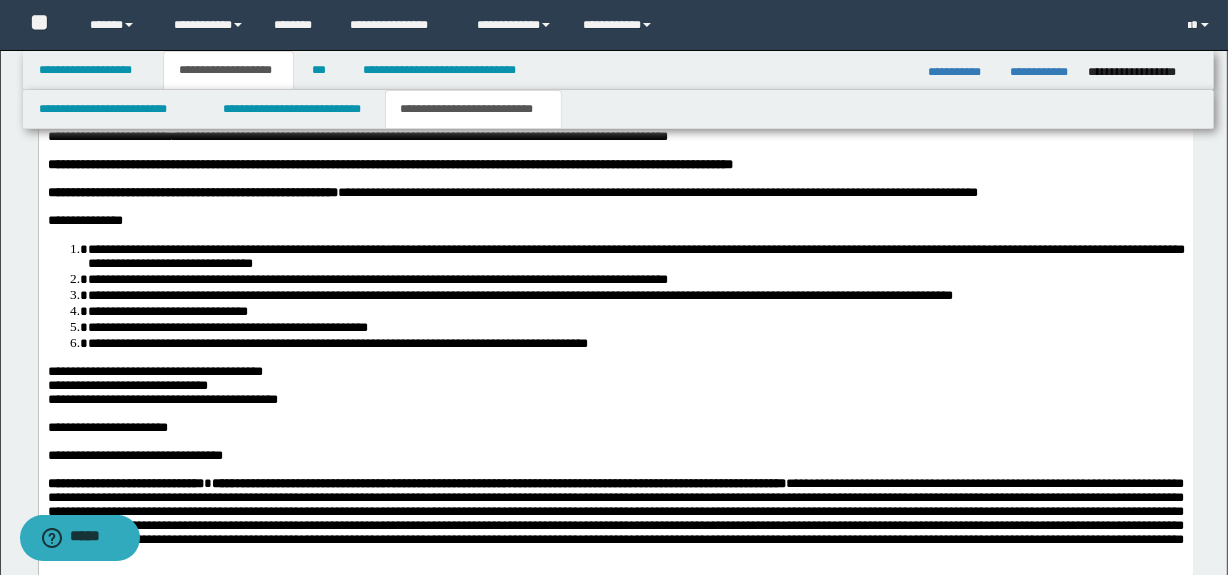 scroll, scrollTop: 1108, scrollLeft: 0, axis: vertical 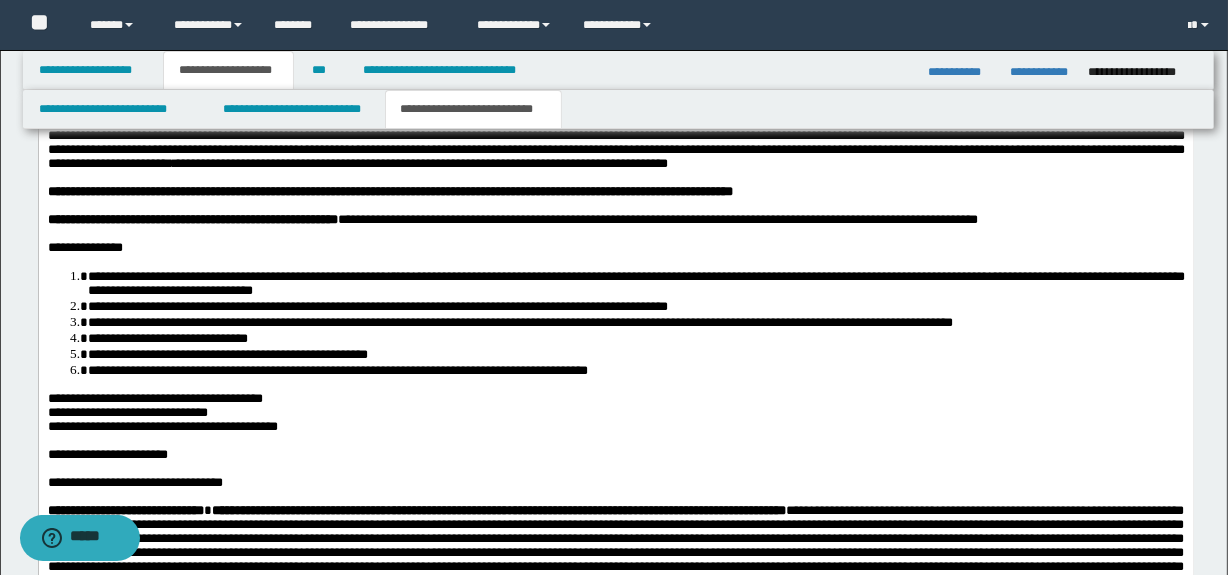 drag, startPoint x: 958, startPoint y: 302, endPoint x: 1001, endPoint y: 308, distance: 43.416588 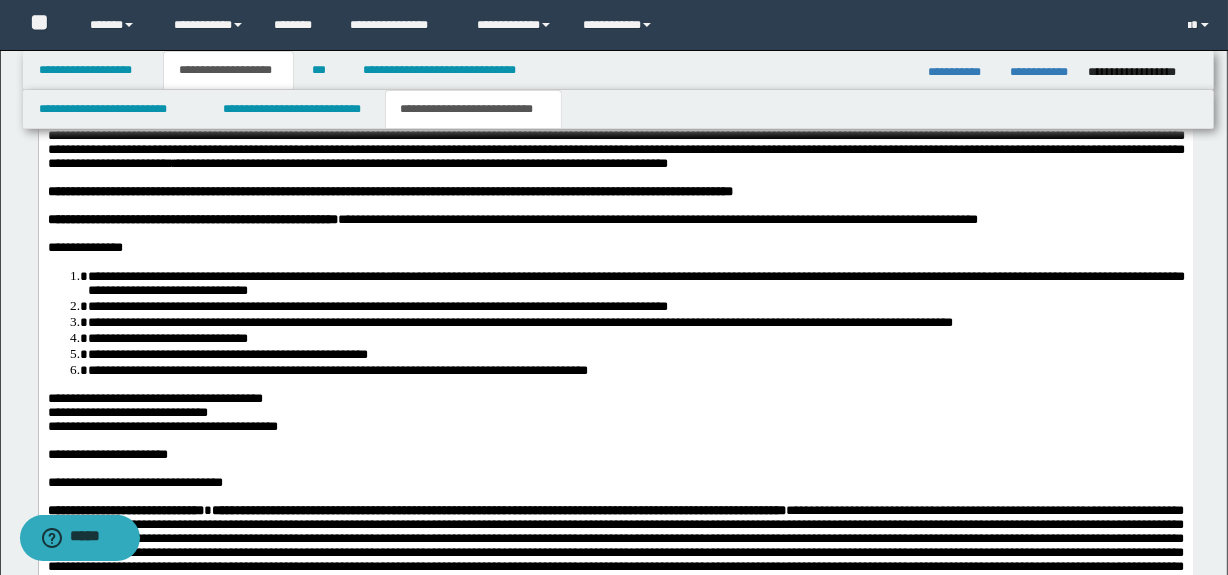 click on "**********" at bounding box center [635, 282] 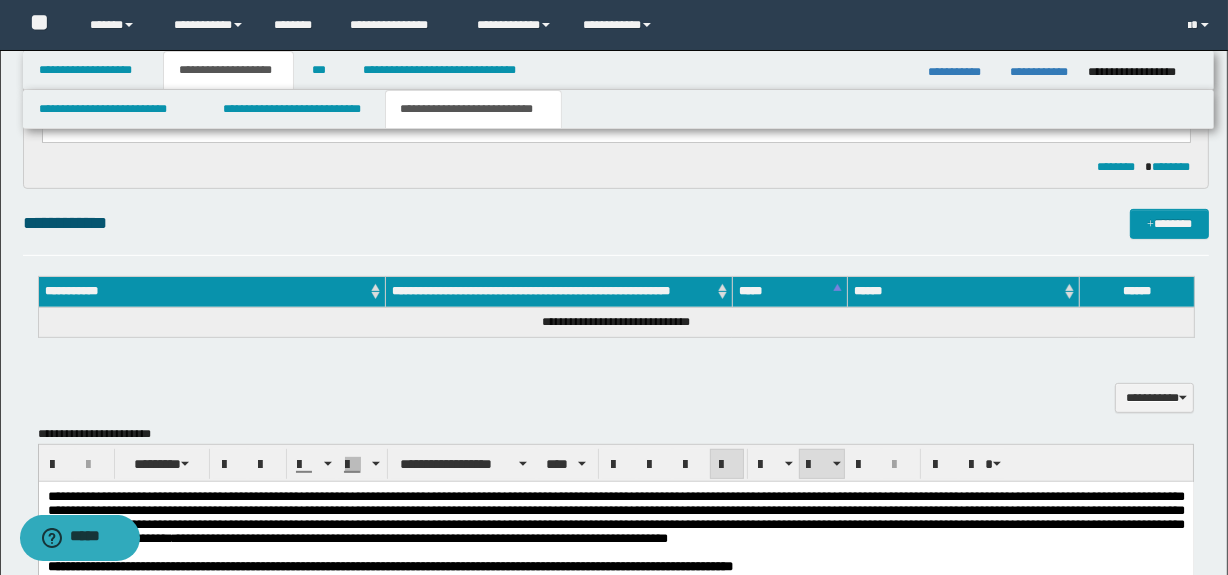 scroll, scrollTop: 683, scrollLeft: 0, axis: vertical 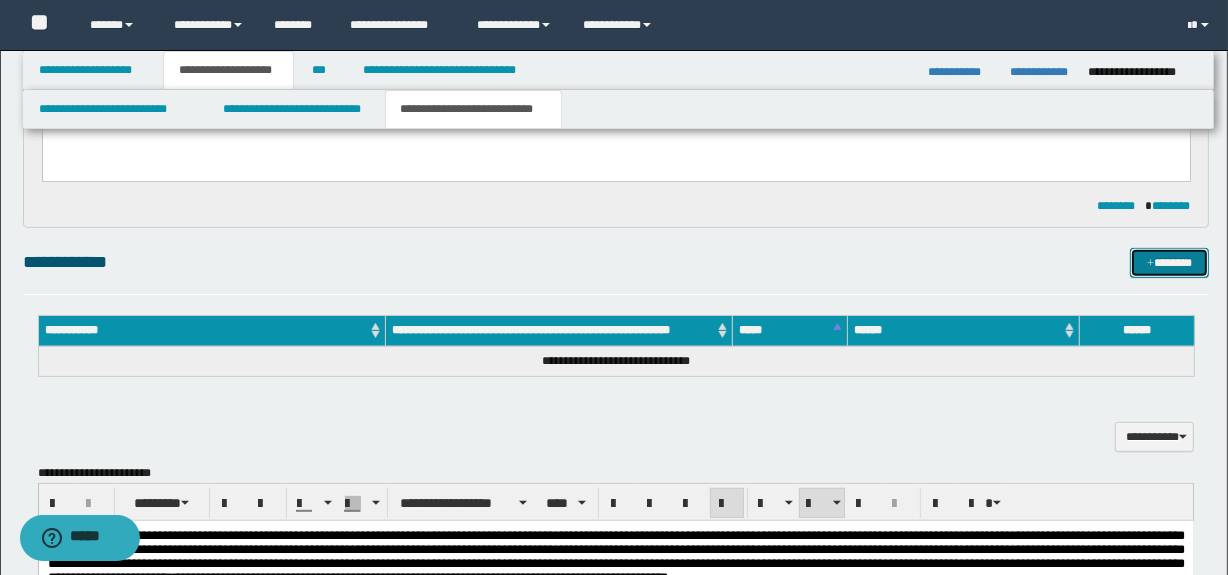 click on "*******" at bounding box center [1170, 263] 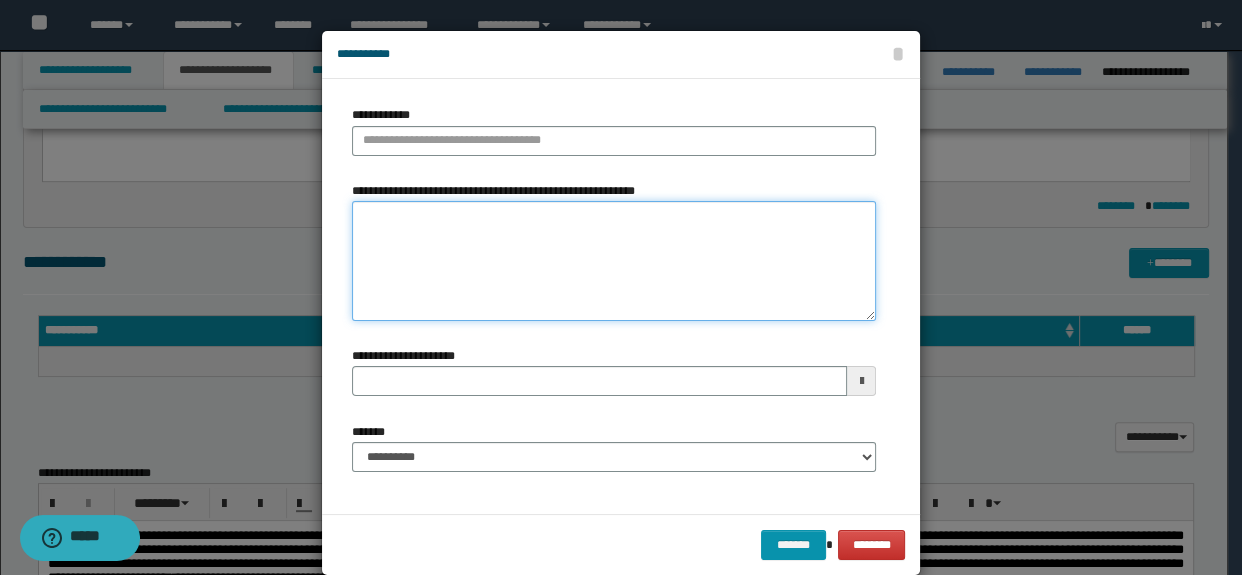 click on "**********" at bounding box center (614, 261) 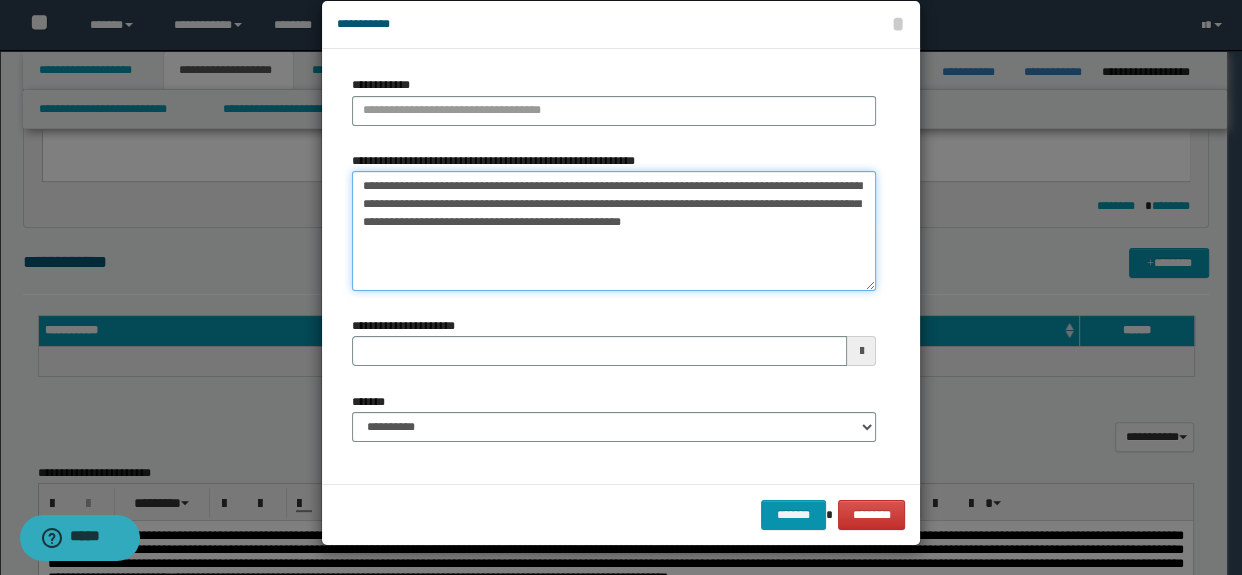 scroll, scrollTop: 30, scrollLeft: 0, axis: vertical 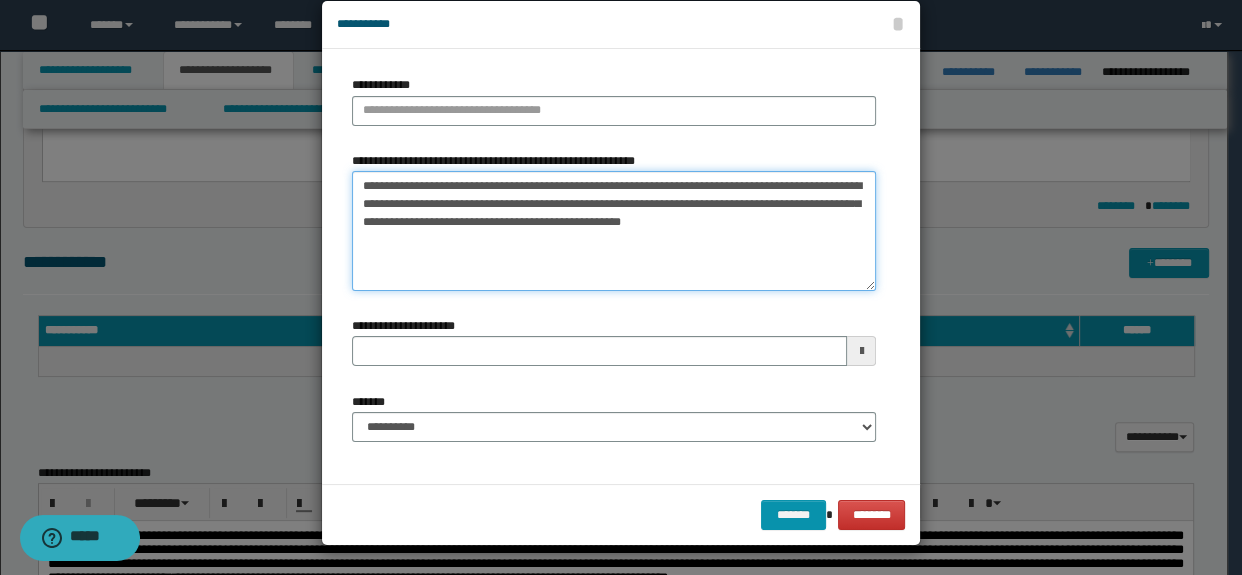 drag, startPoint x: 807, startPoint y: 183, endPoint x: 304, endPoint y: 170, distance: 503.16797 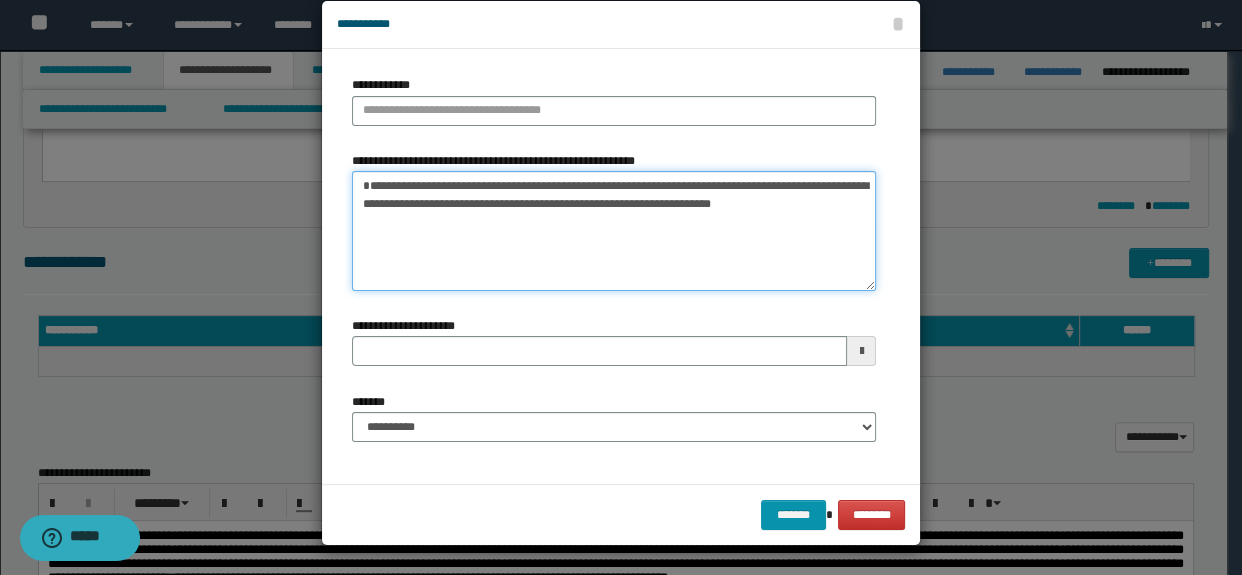 type on "**********" 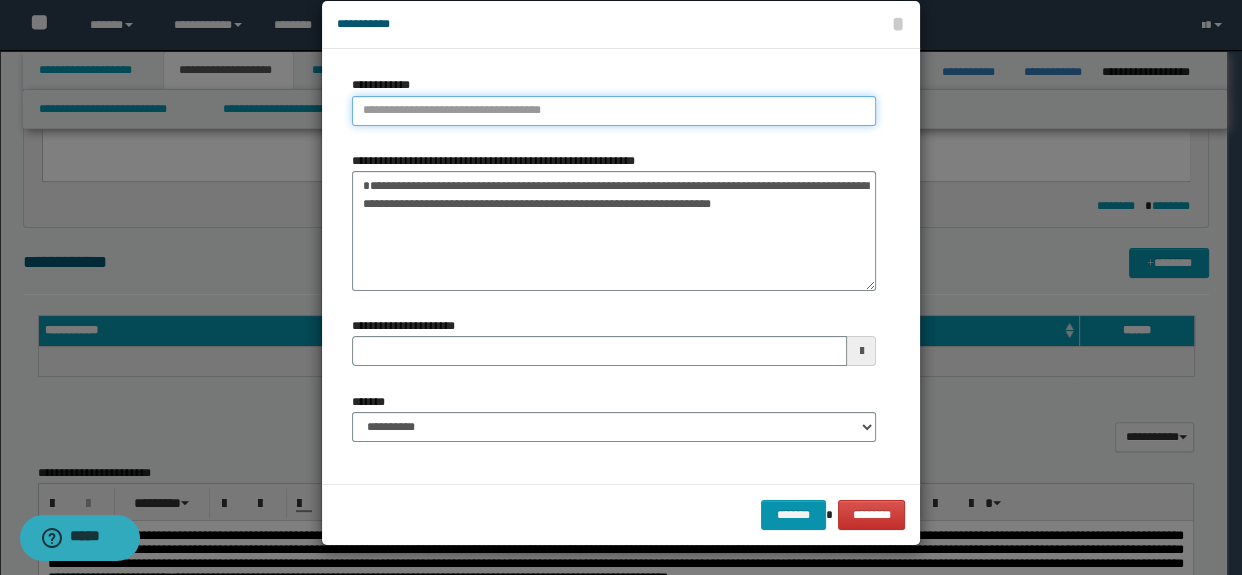 click on "**********" at bounding box center (614, 111) 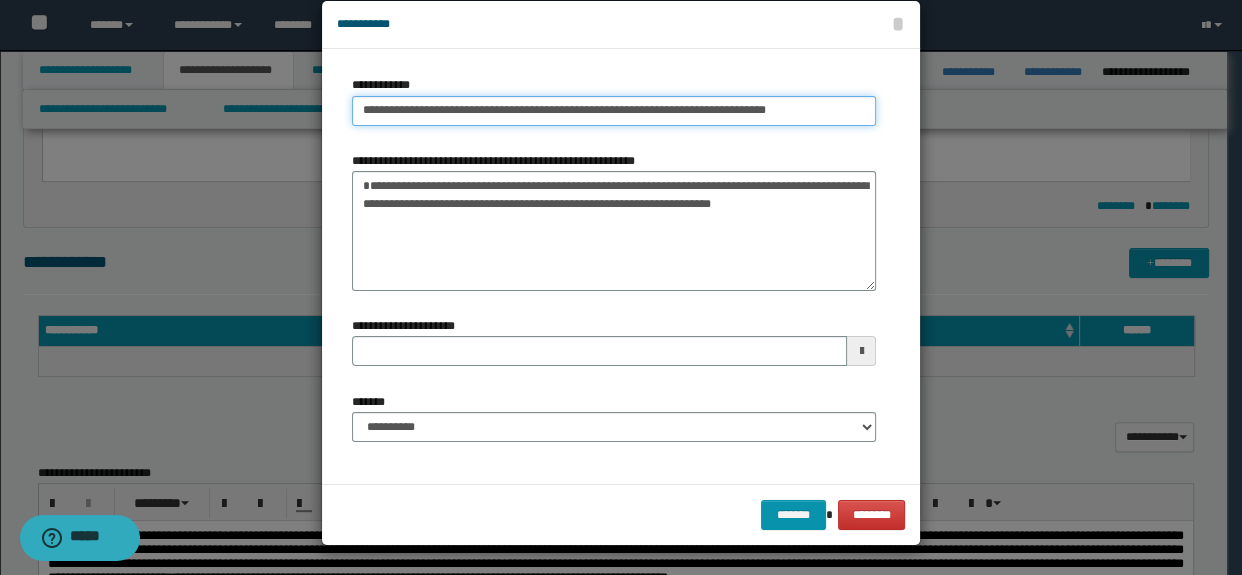 type on "**********" 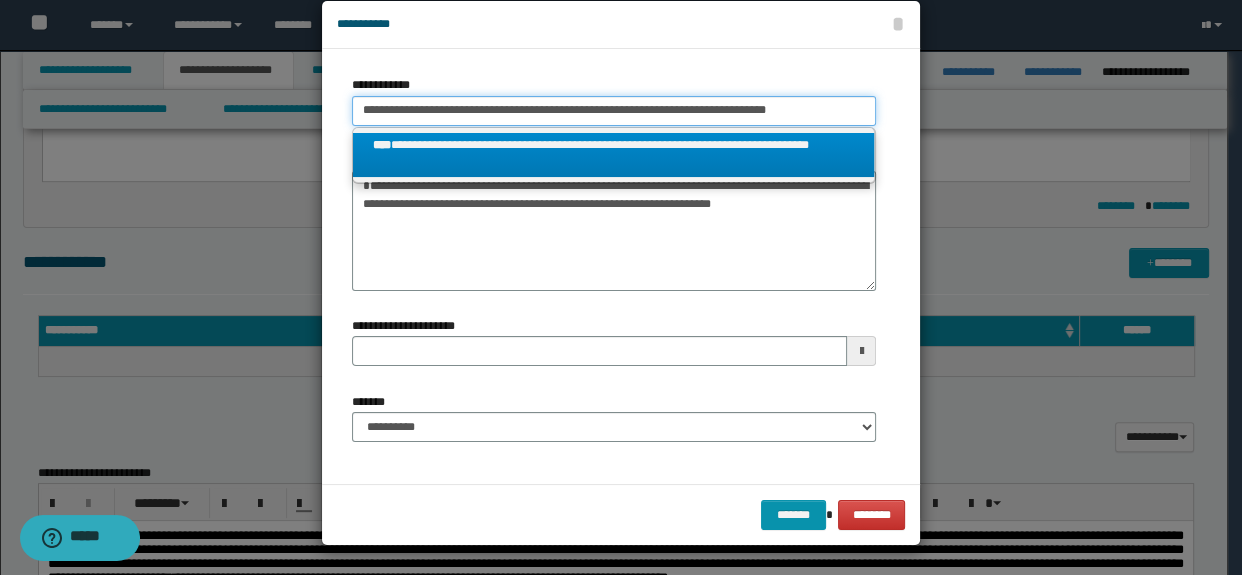 type on "**********" 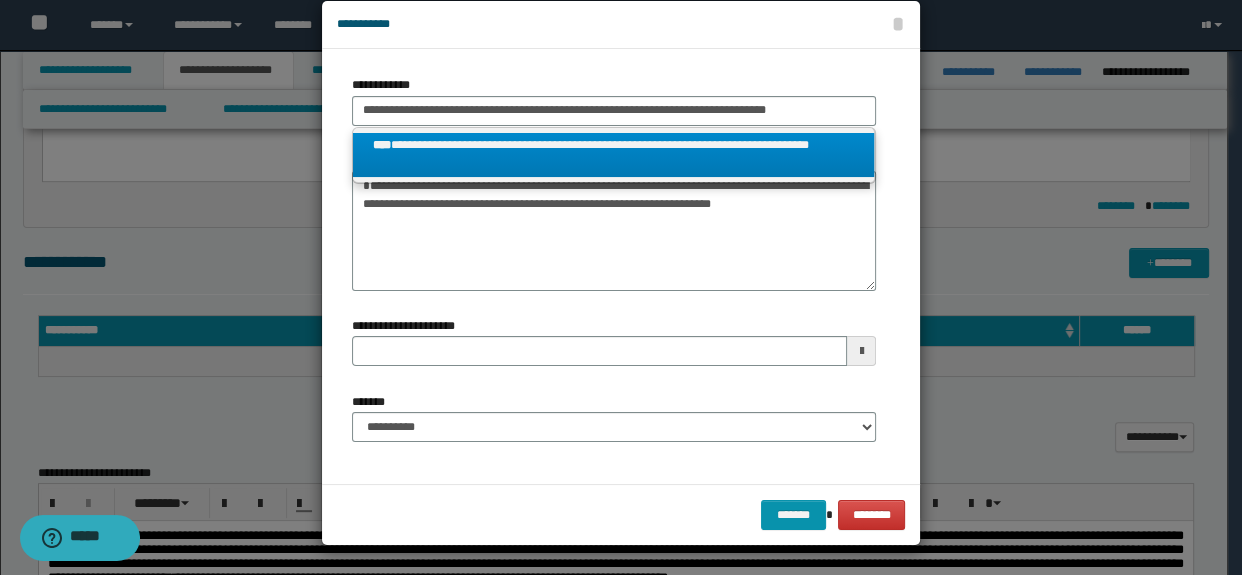 click on "**********" at bounding box center (614, 155) 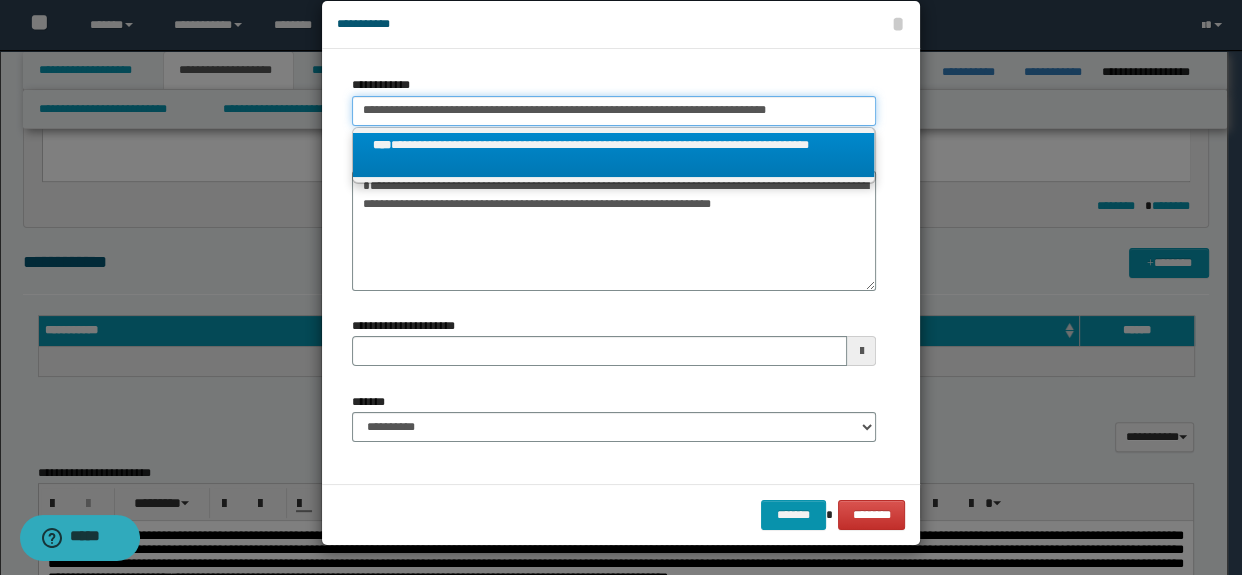 type 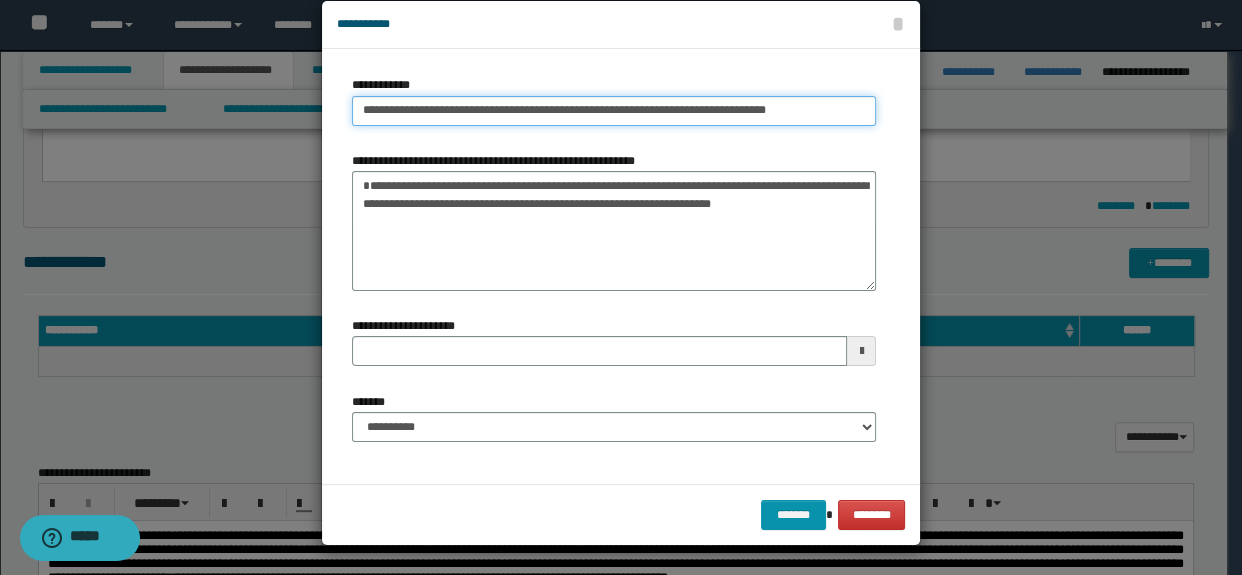 type 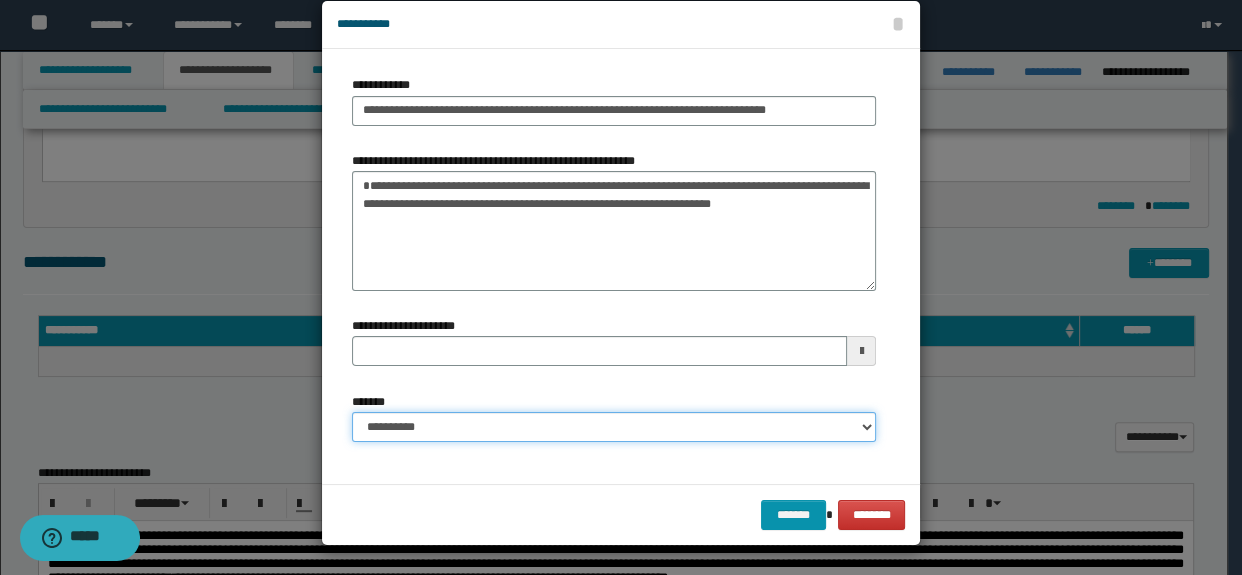 click on "**********" at bounding box center (614, 427) 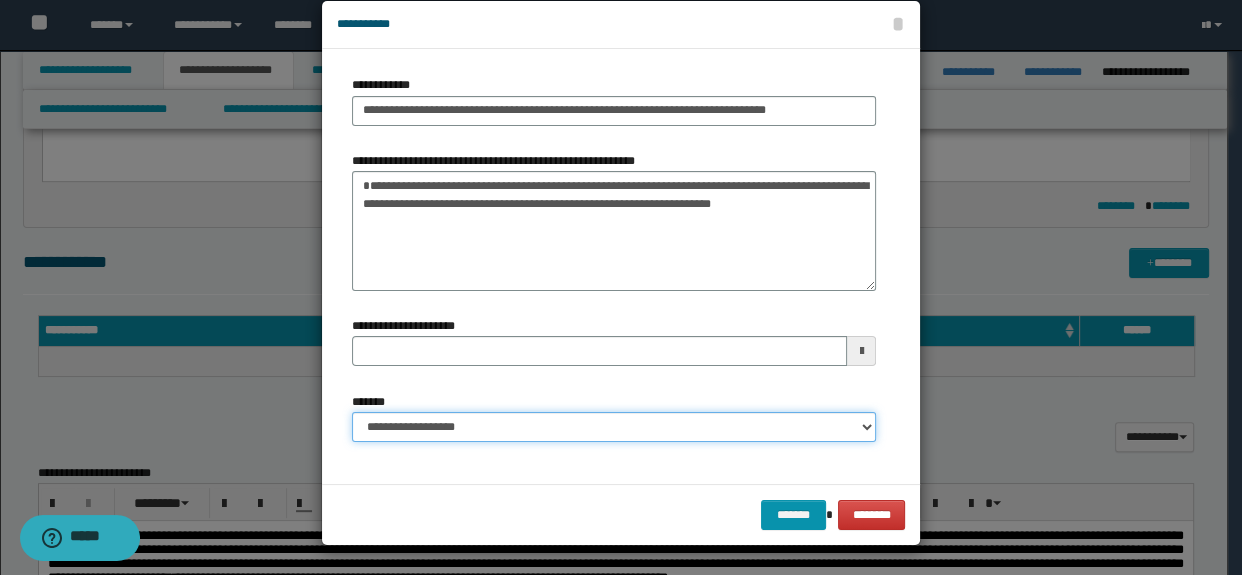 type 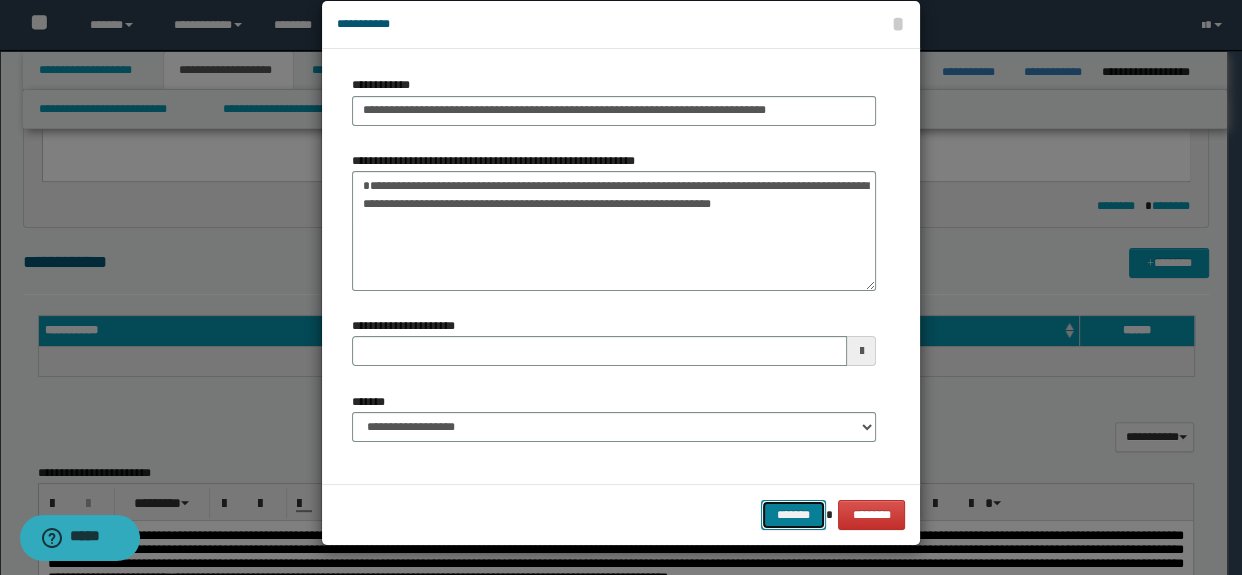 click on "*******" at bounding box center (793, 515) 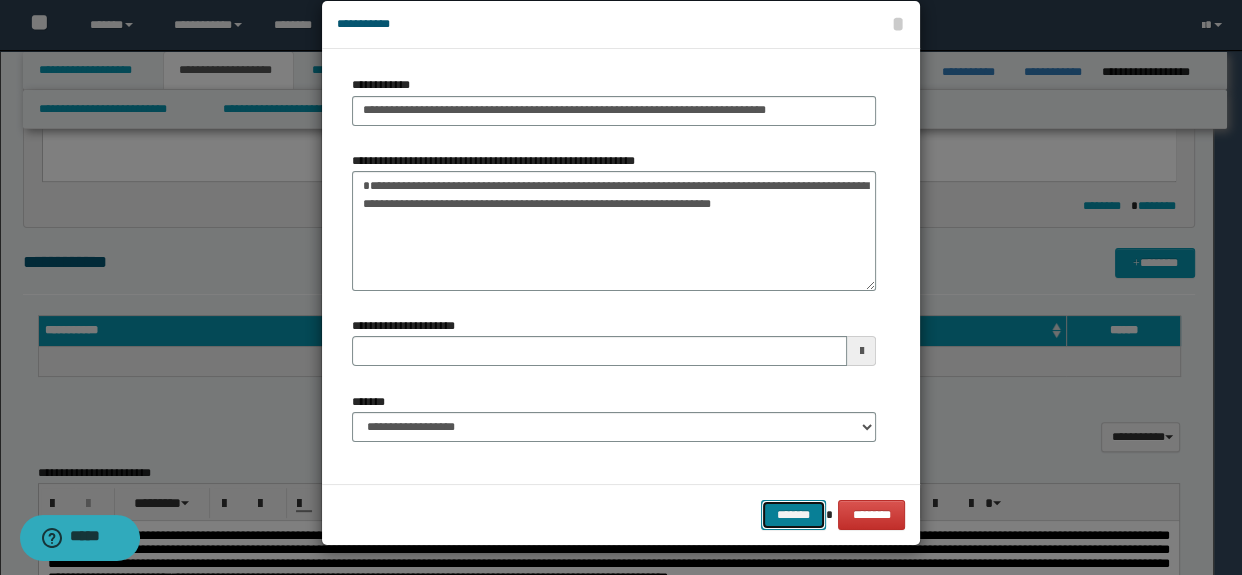 type 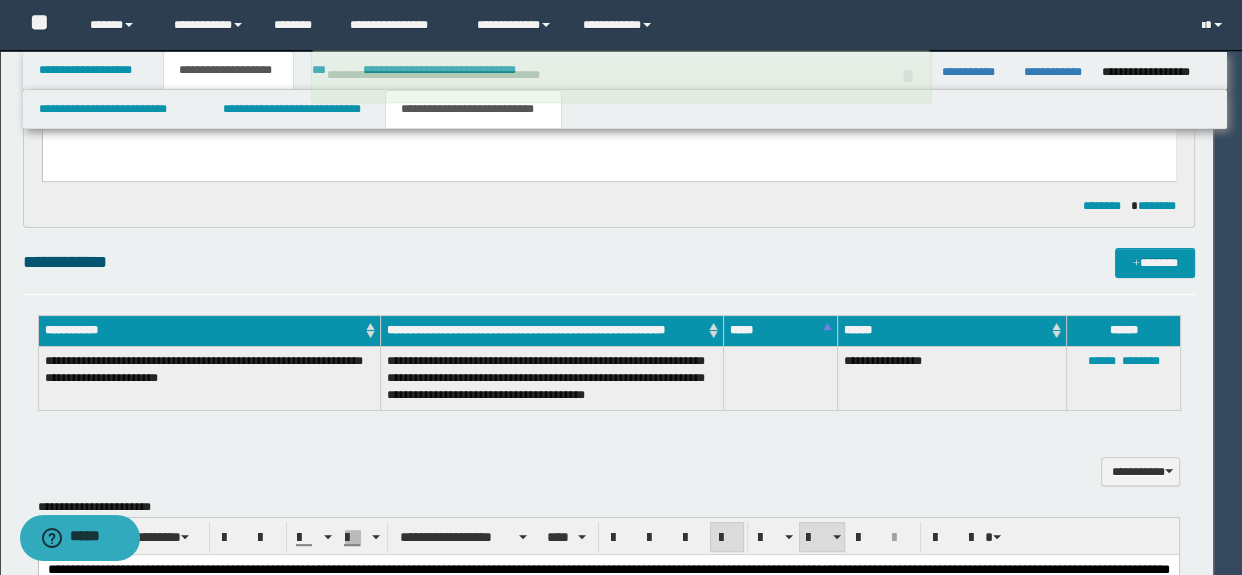 type 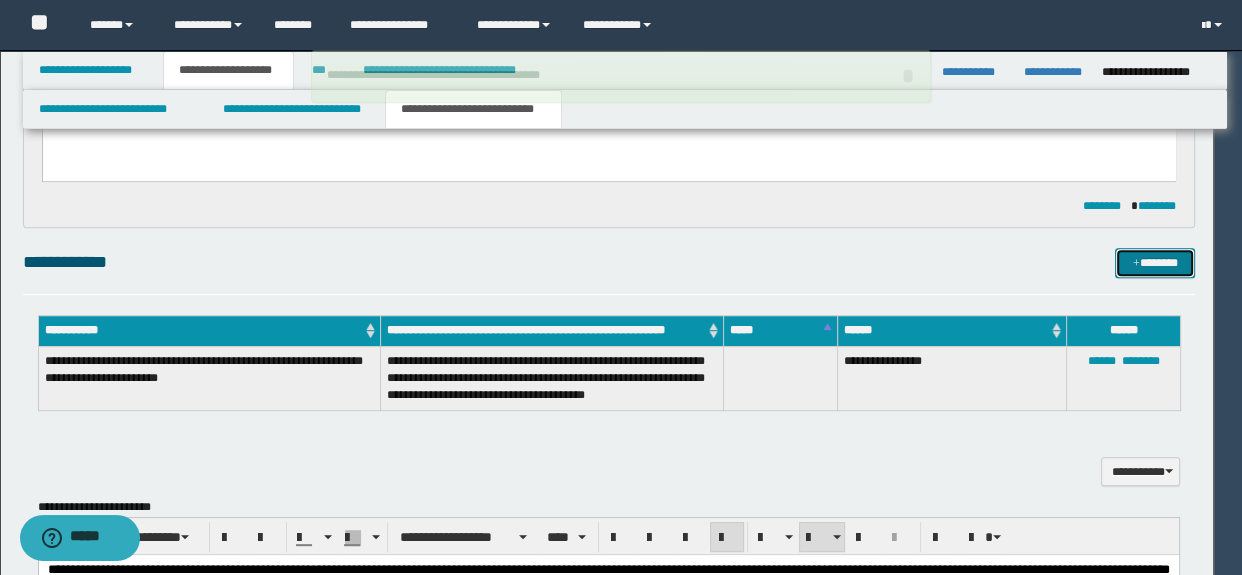 type 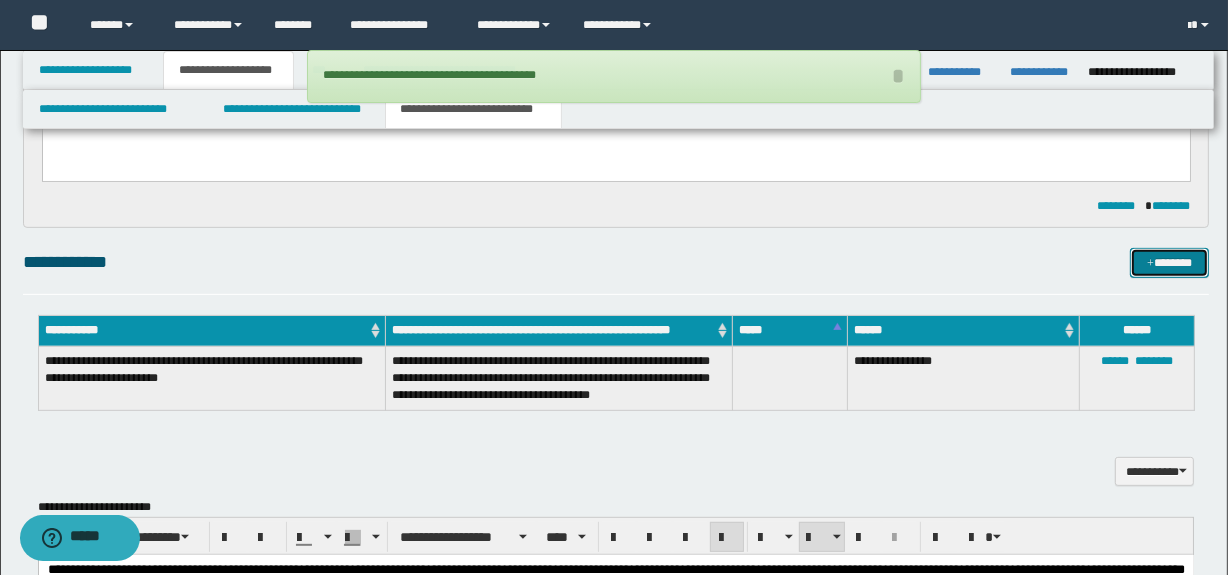 click on "*******" at bounding box center [1170, 263] 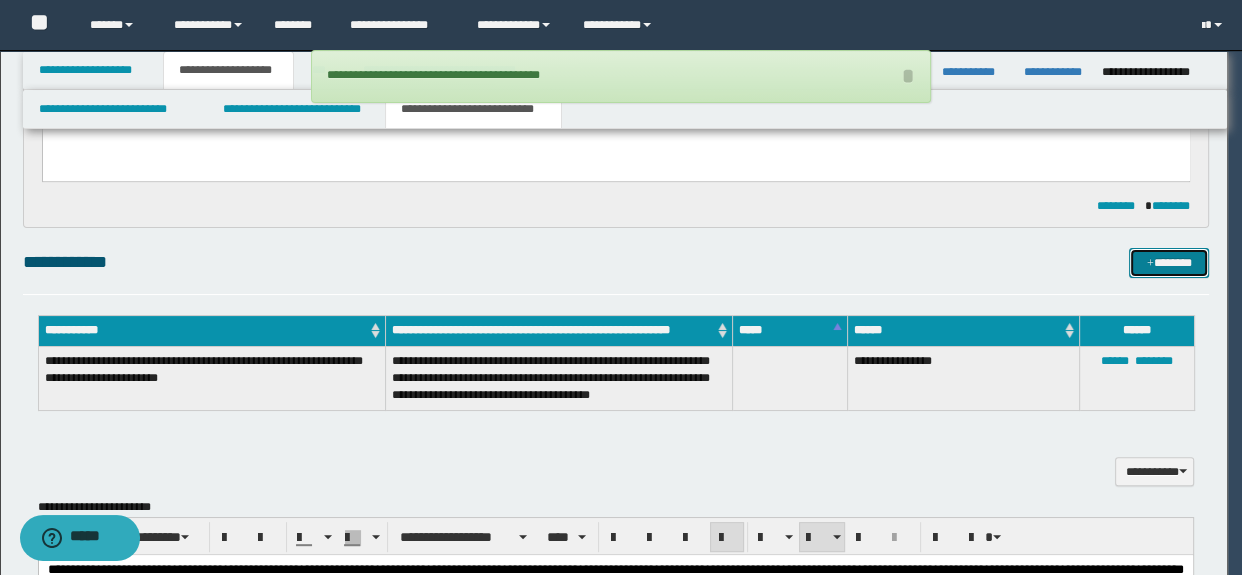 type 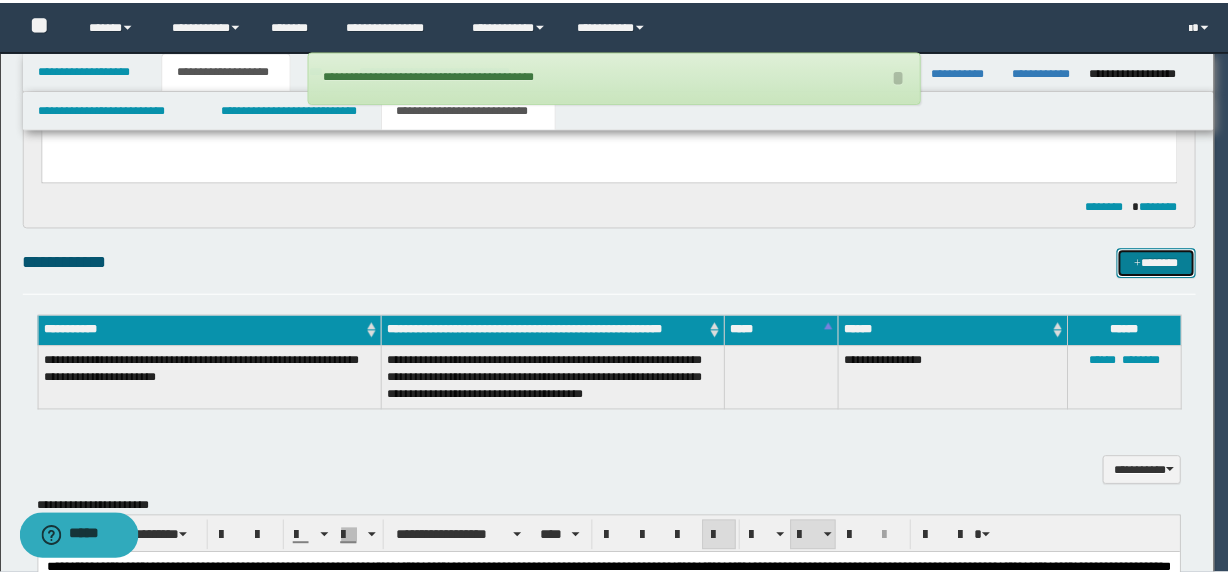 scroll, scrollTop: 0, scrollLeft: 0, axis: both 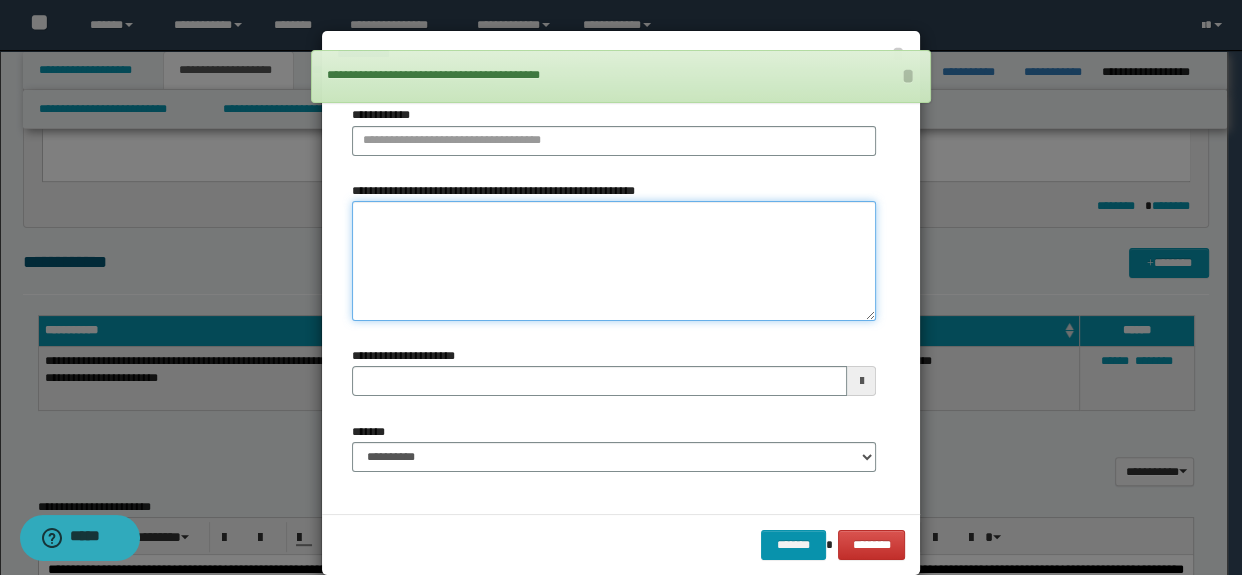 click on "**********" at bounding box center (614, 261) 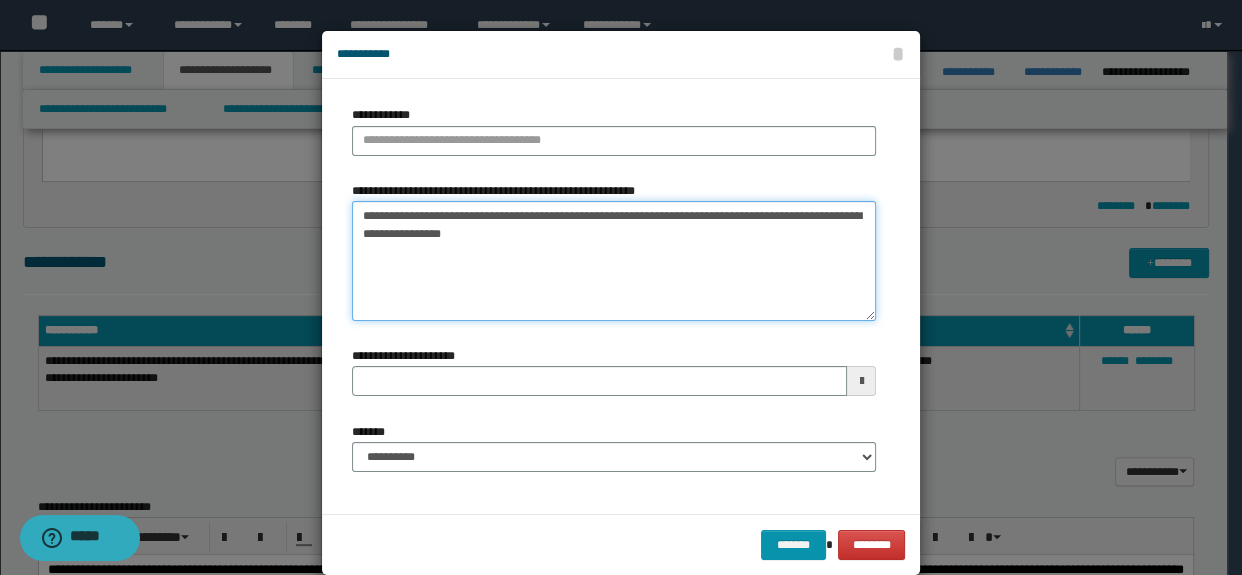 drag, startPoint x: 756, startPoint y: 213, endPoint x: 245, endPoint y: 213, distance: 511 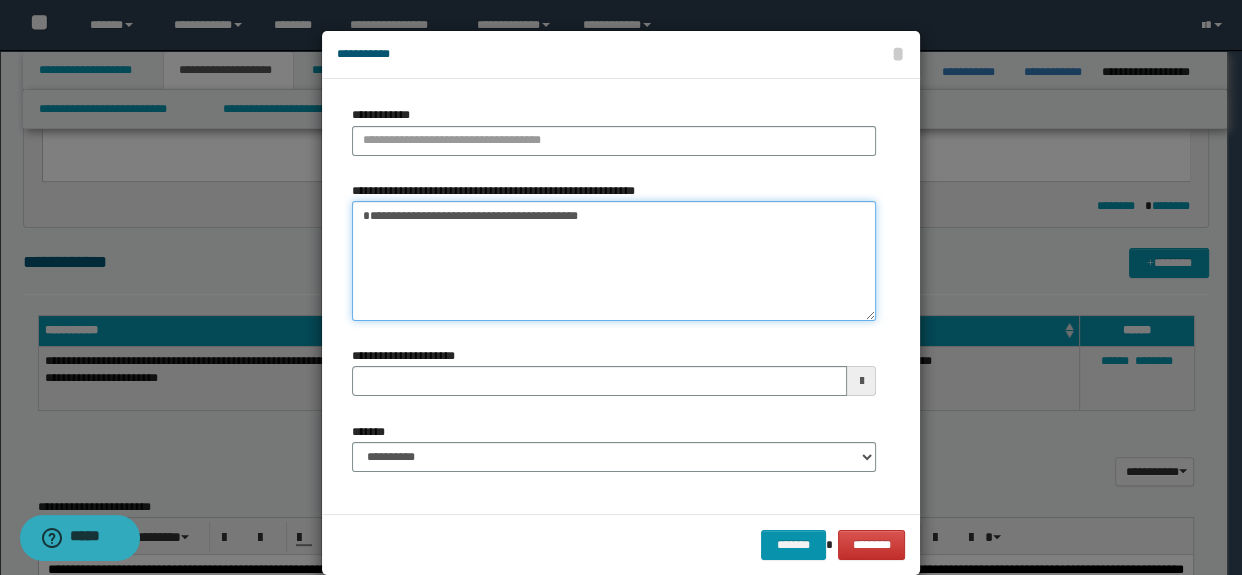 type on "**********" 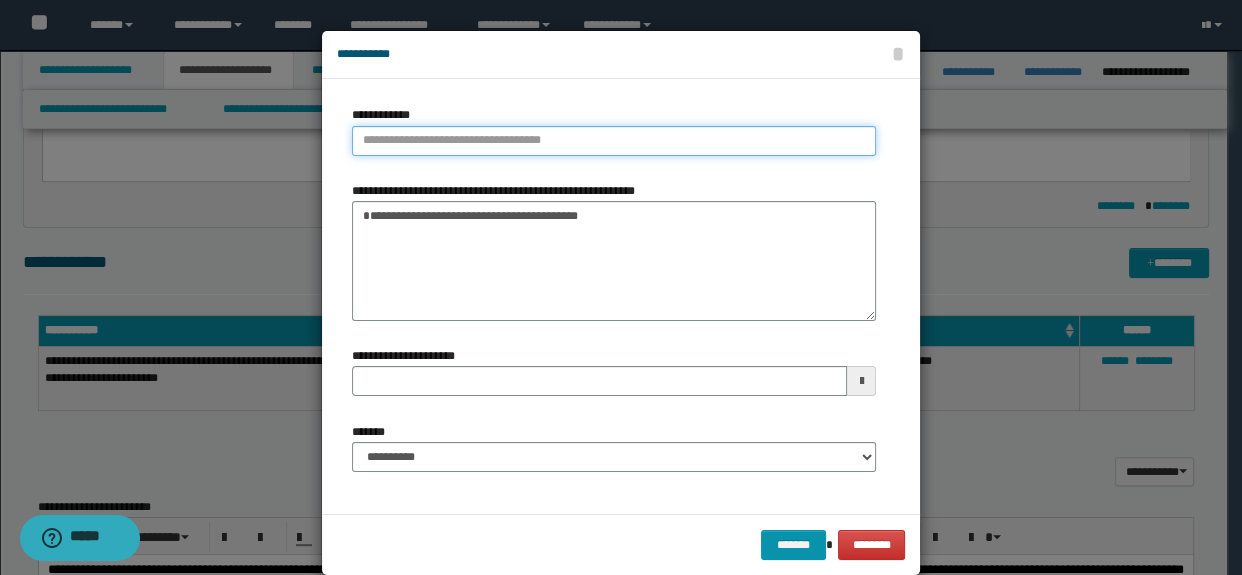 type on "**********" 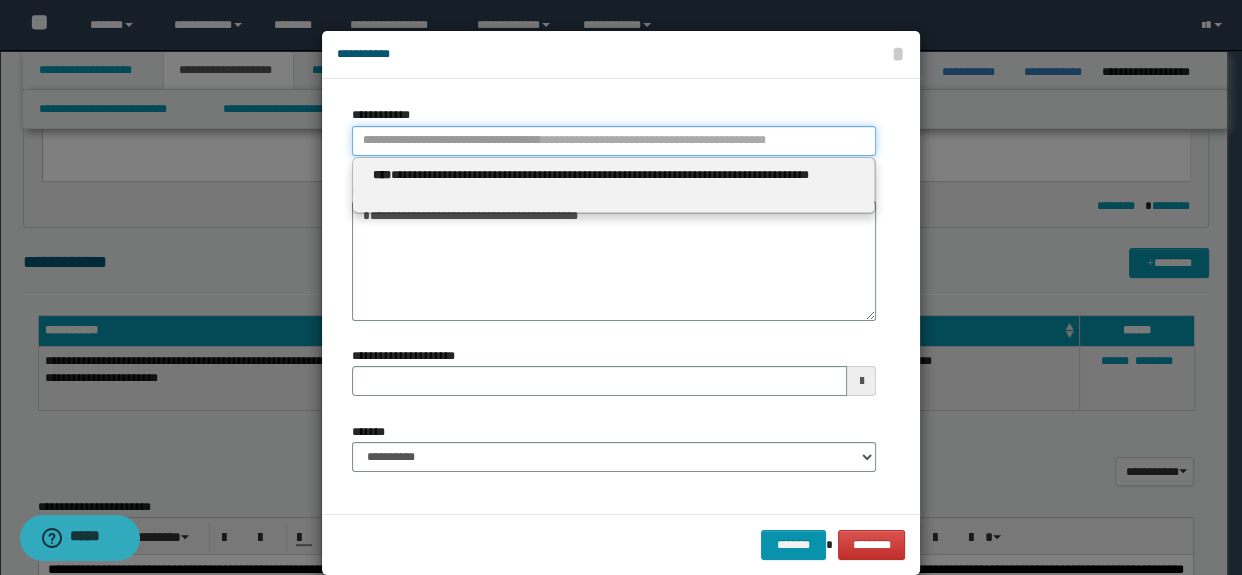 click on "**********" at bounding box center [614, 141] 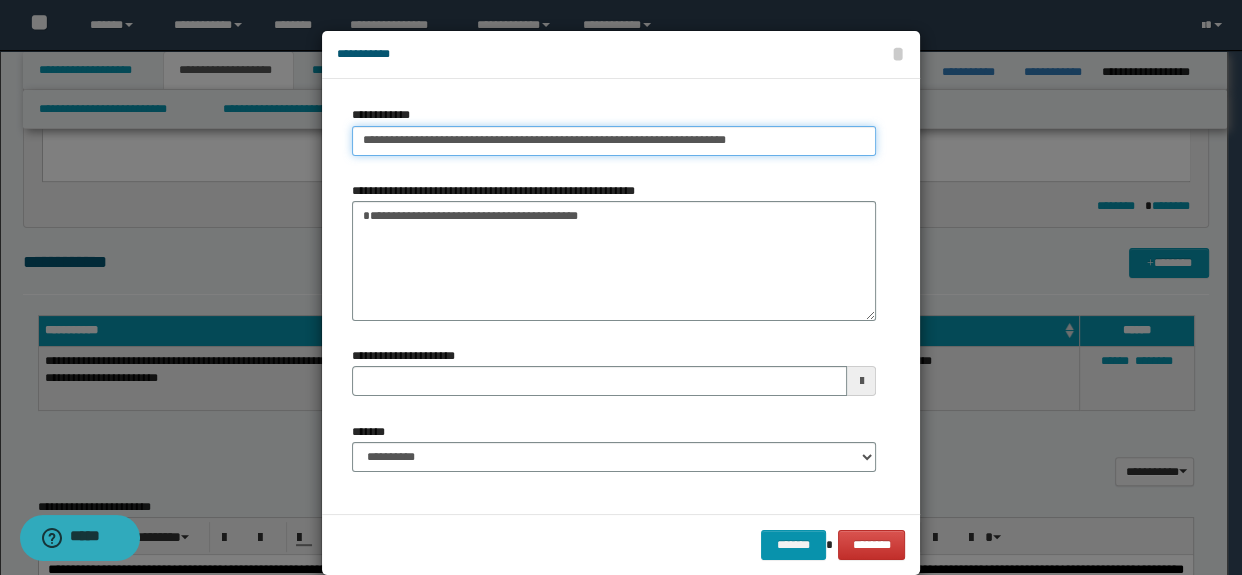 type on "**********" 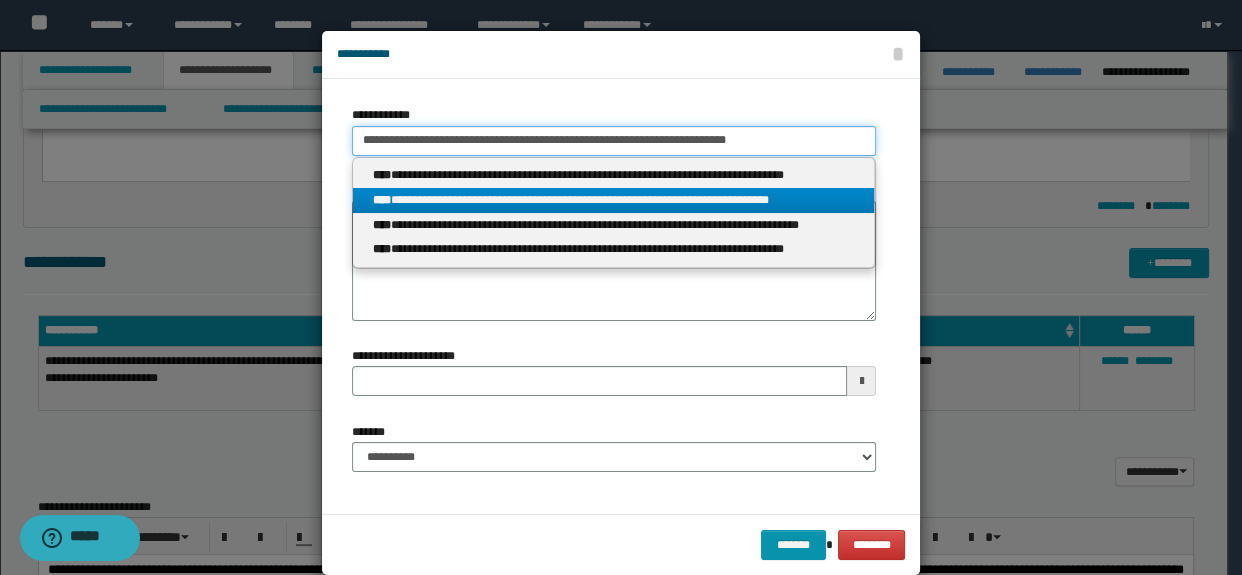 type on "**********" 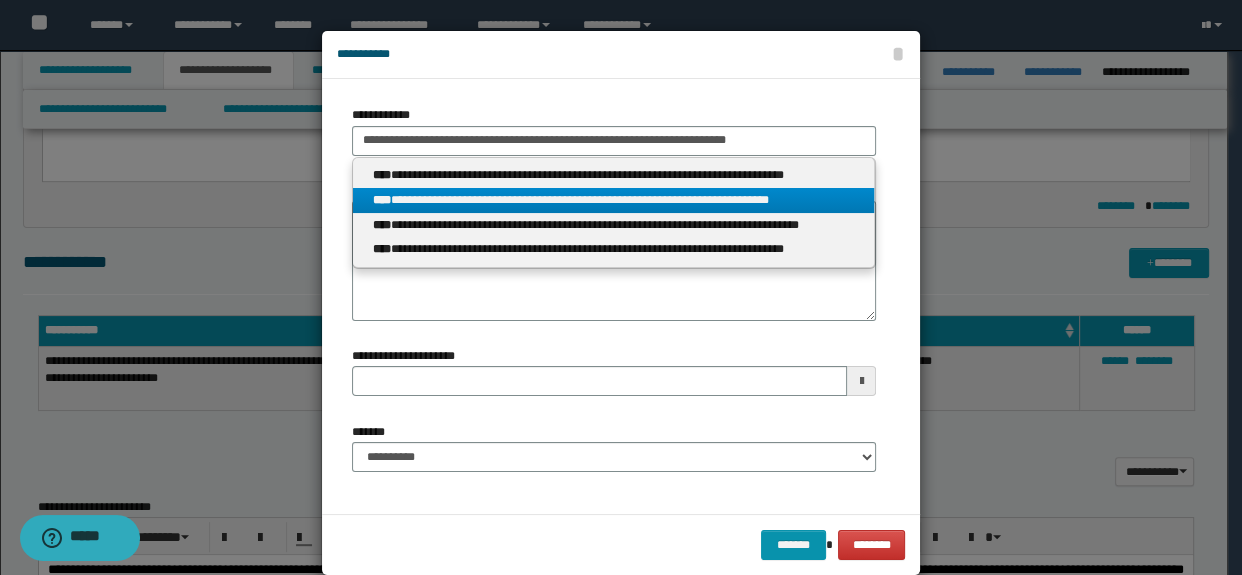 drag, startPoint x: 660, startPoint y: 202, endPoint x: 662, endPoint y: 213, distance: 11.18034 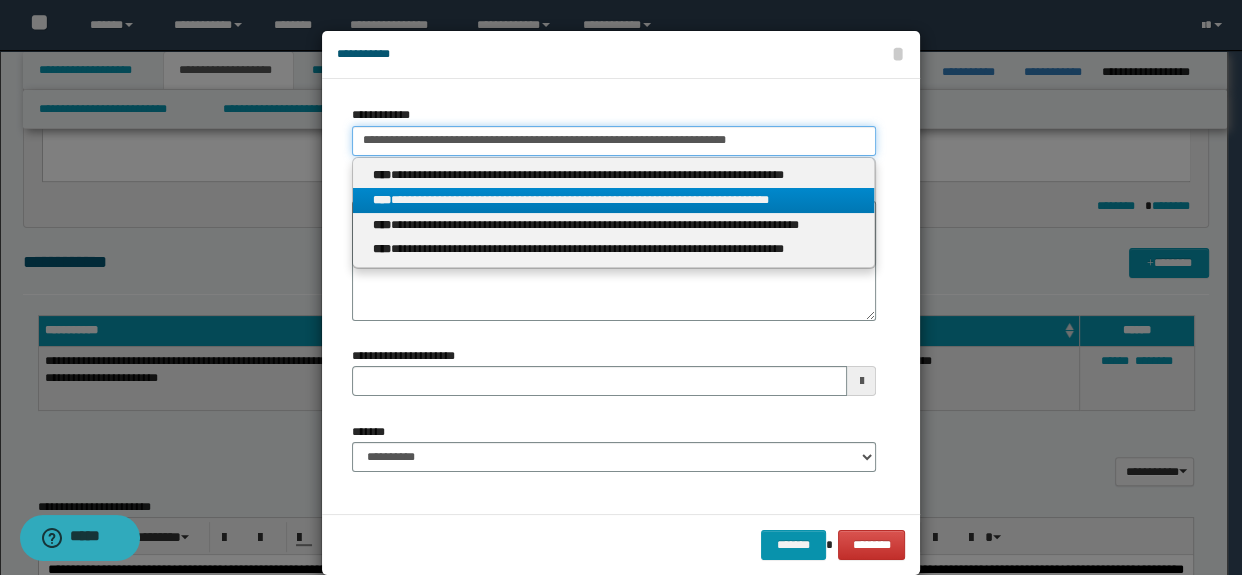 type 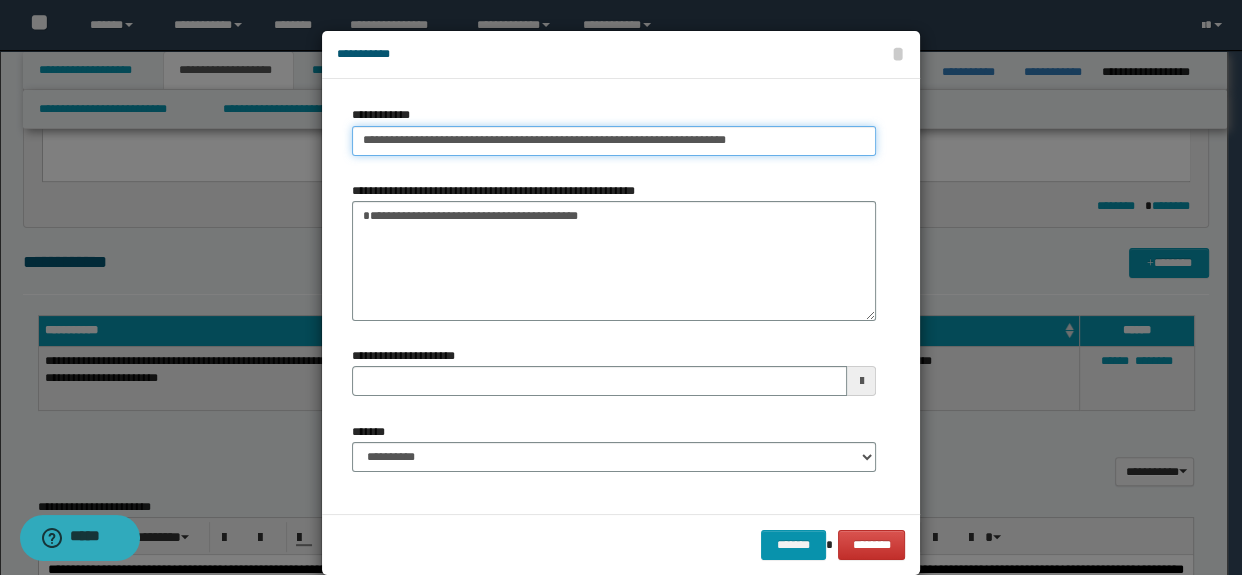 type 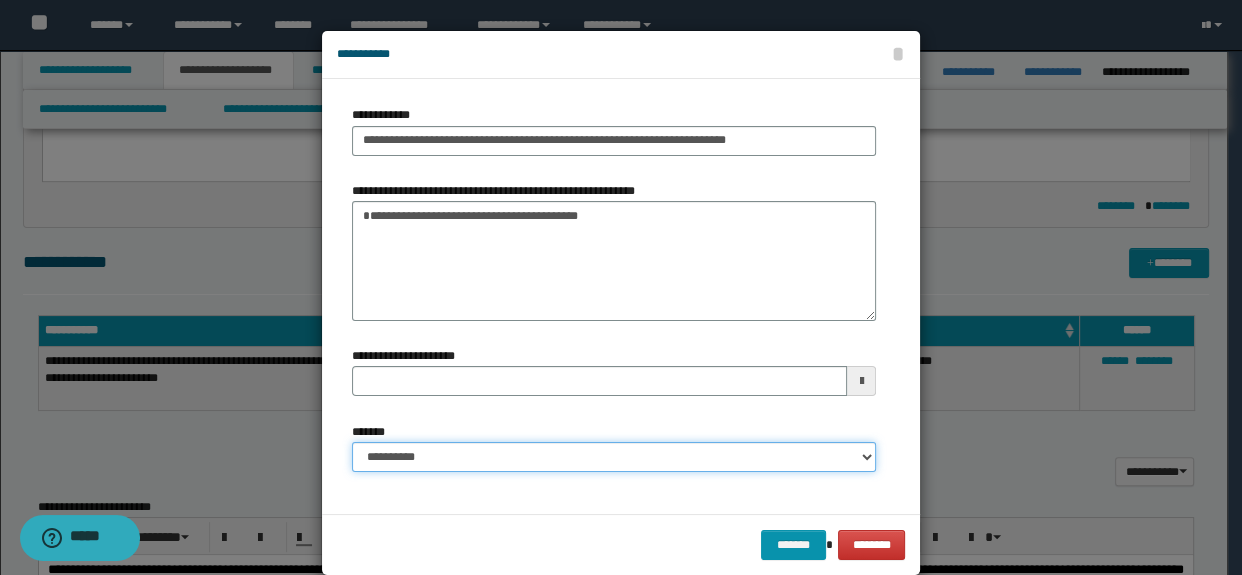 click on "**********" at bounding box center (614, 457) 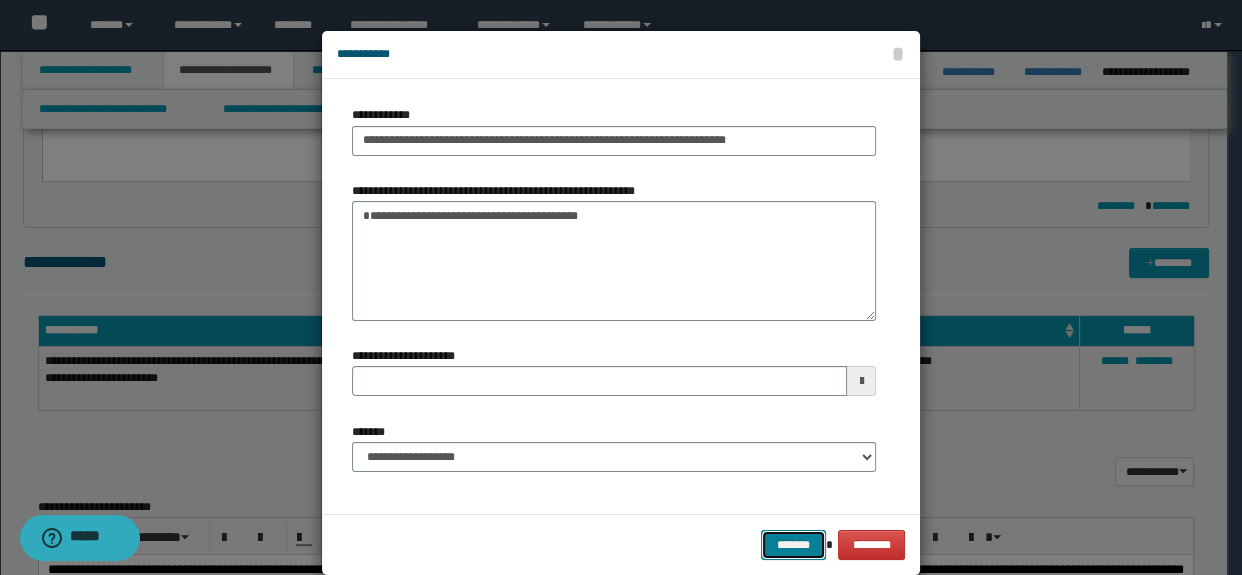 click on "*******" at bounding box center [793, 545] 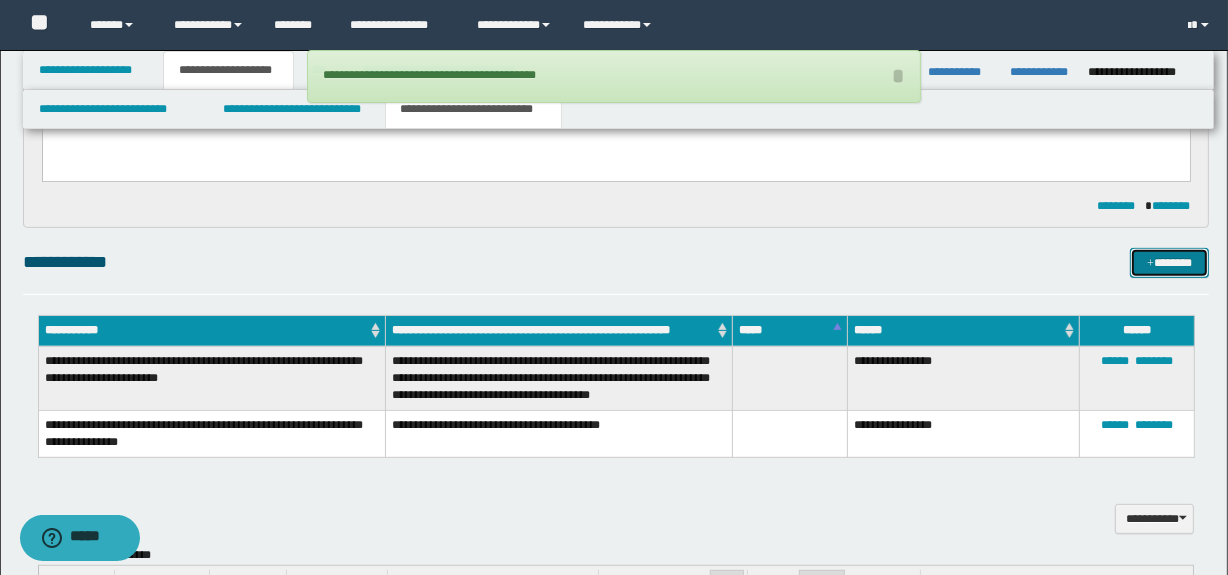 click on "*******" at bounding box center [1170, 263] 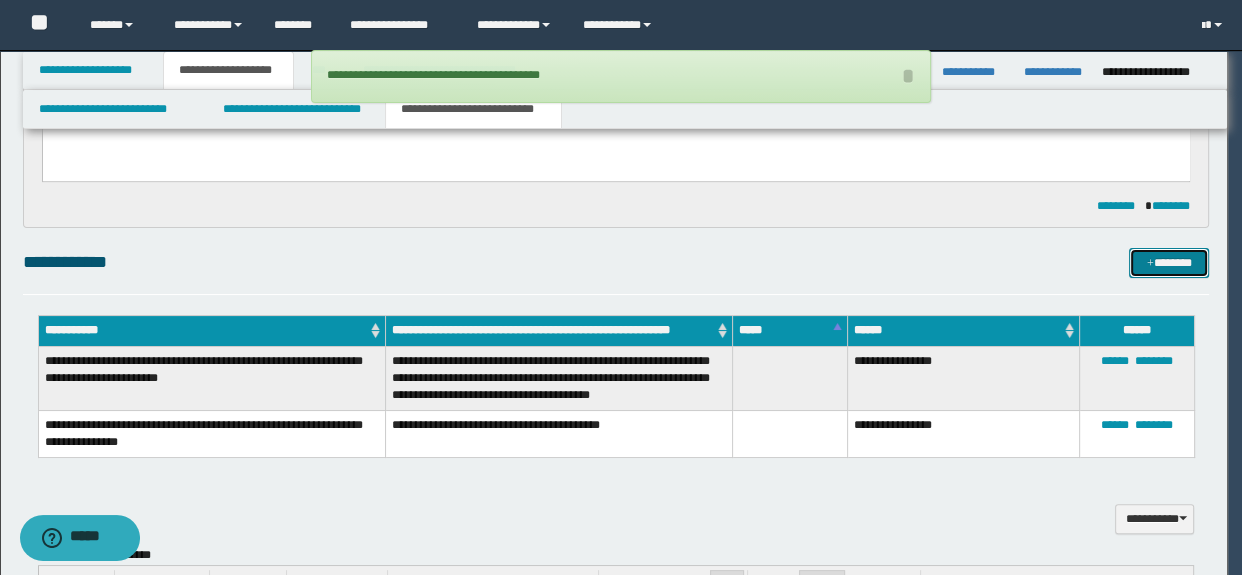 type 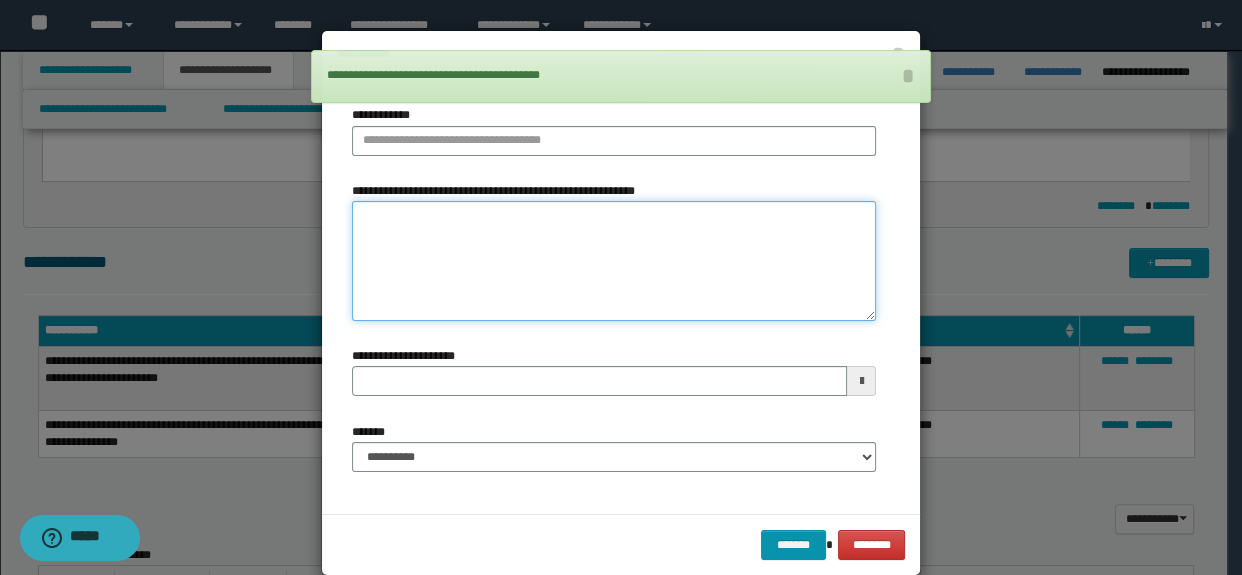 click on "**********" at bounding box center [614, 261] 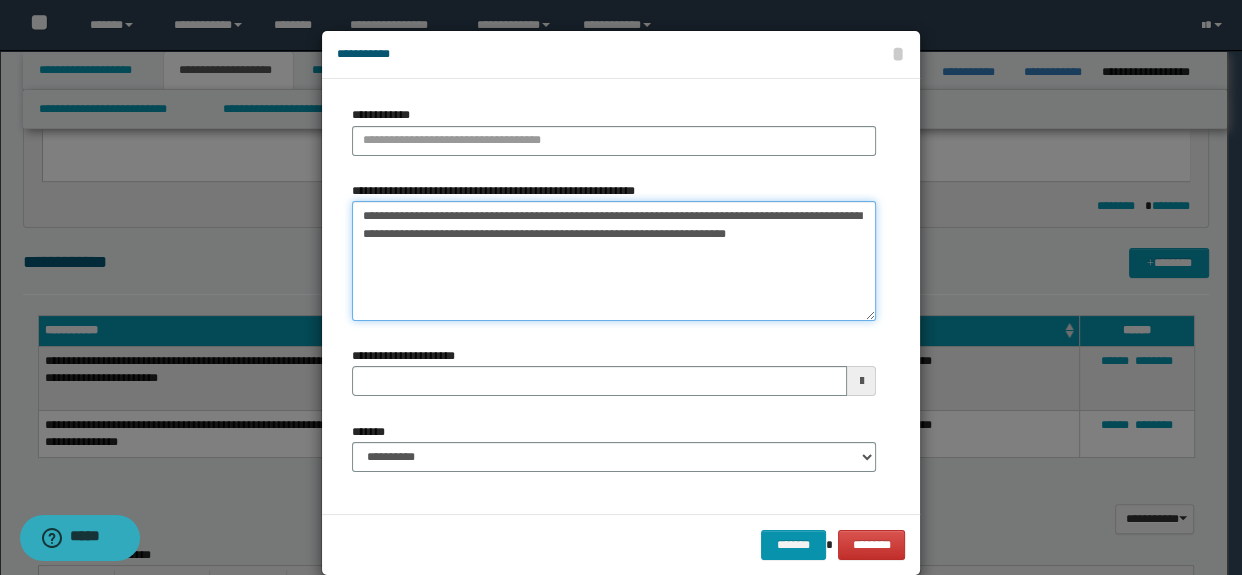 drag, startPoint x: 552, startPoint y: 207, endPoint x: 249, endPoint y: 203, distance: 303.0264 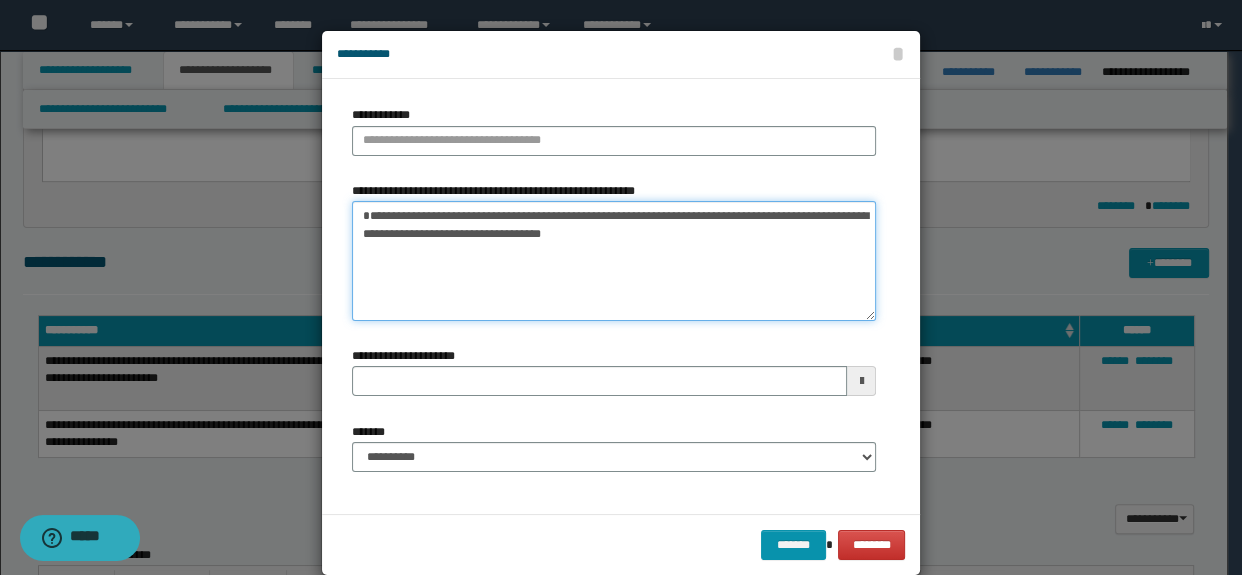 type on "**********" 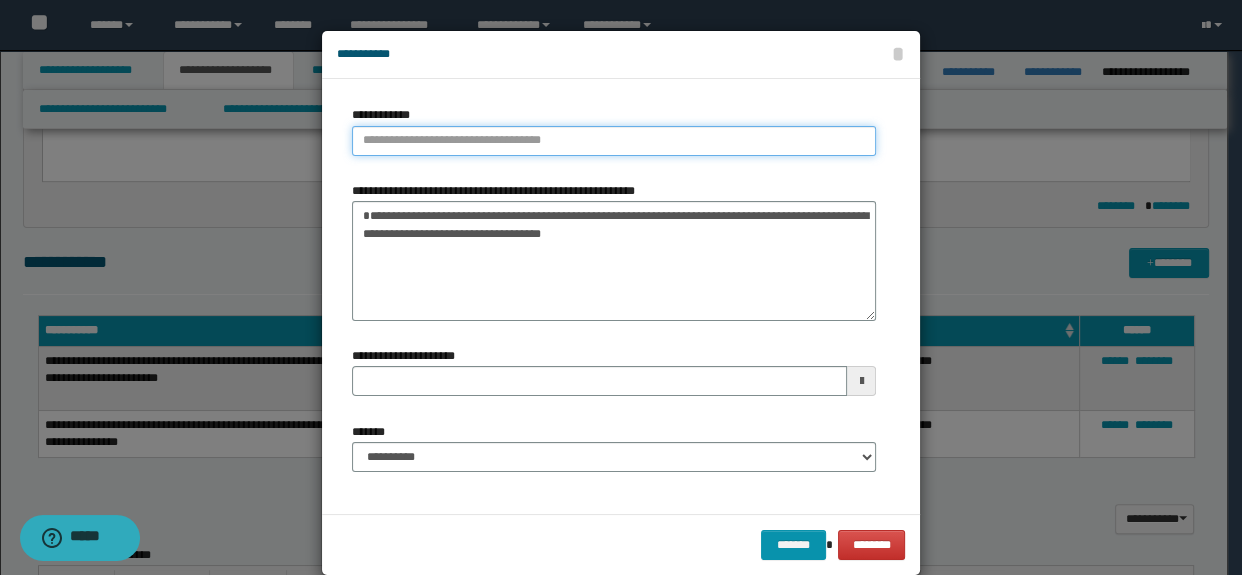 type on "**********" 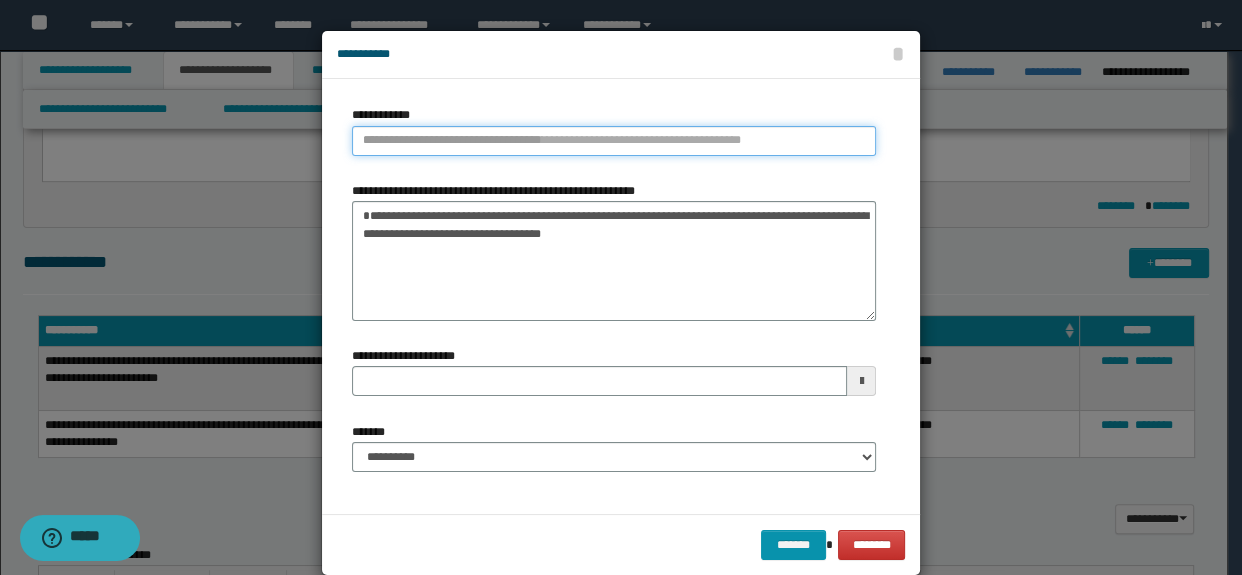 click on "**********" at bounding box center (614, 141) 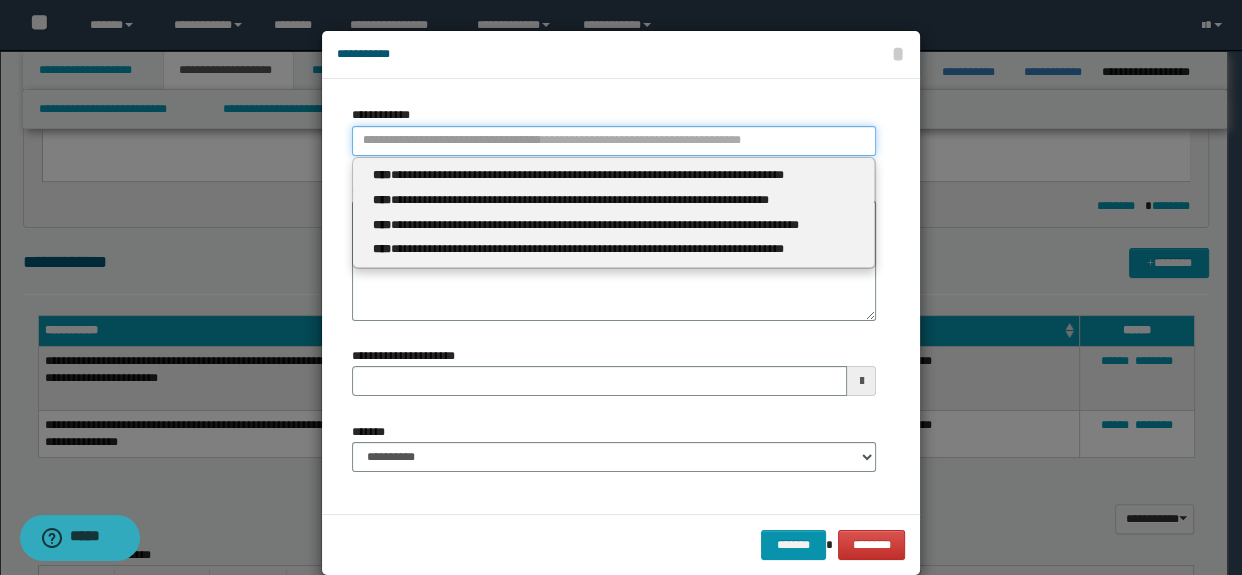 paste on "**********" 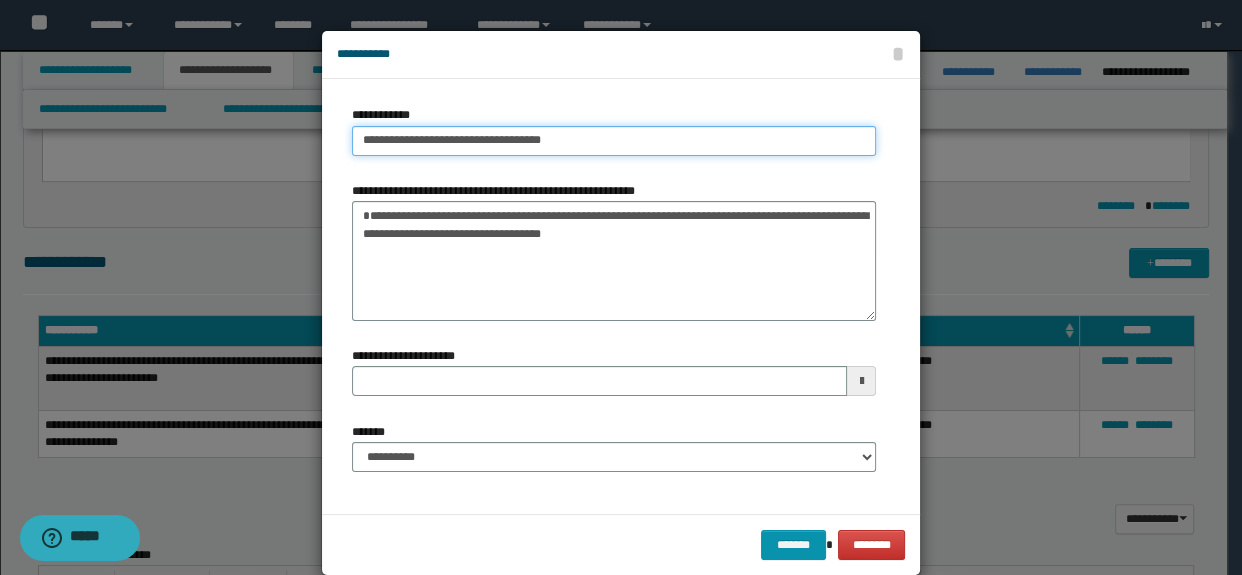 type on "**********" 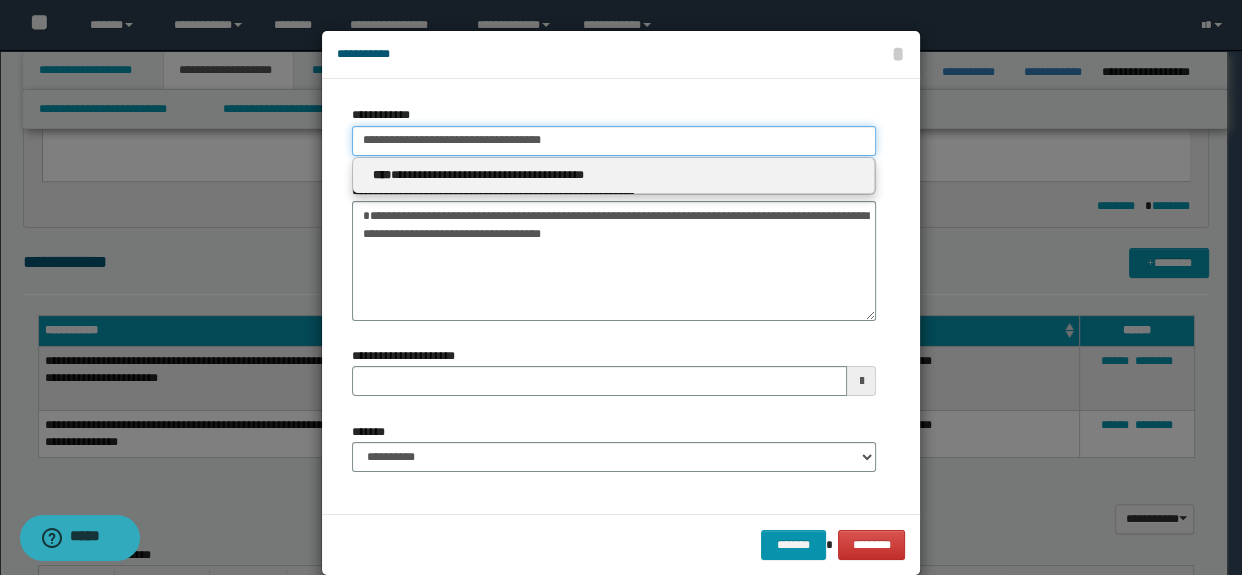 type on "**********" 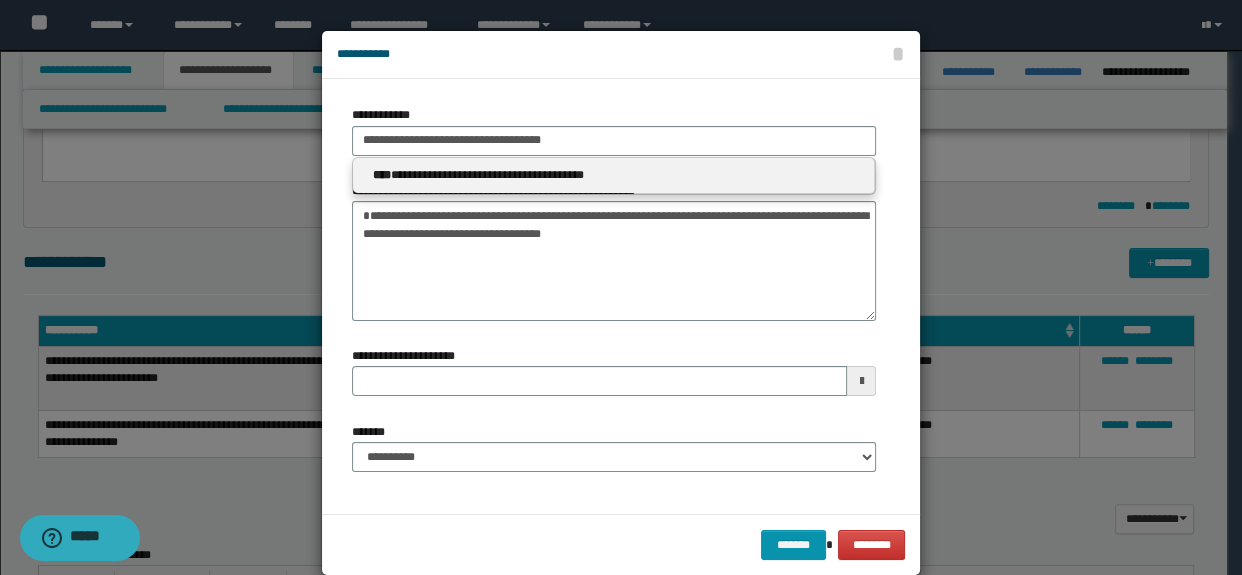 click on "**********" at bounding box center [614, 176] 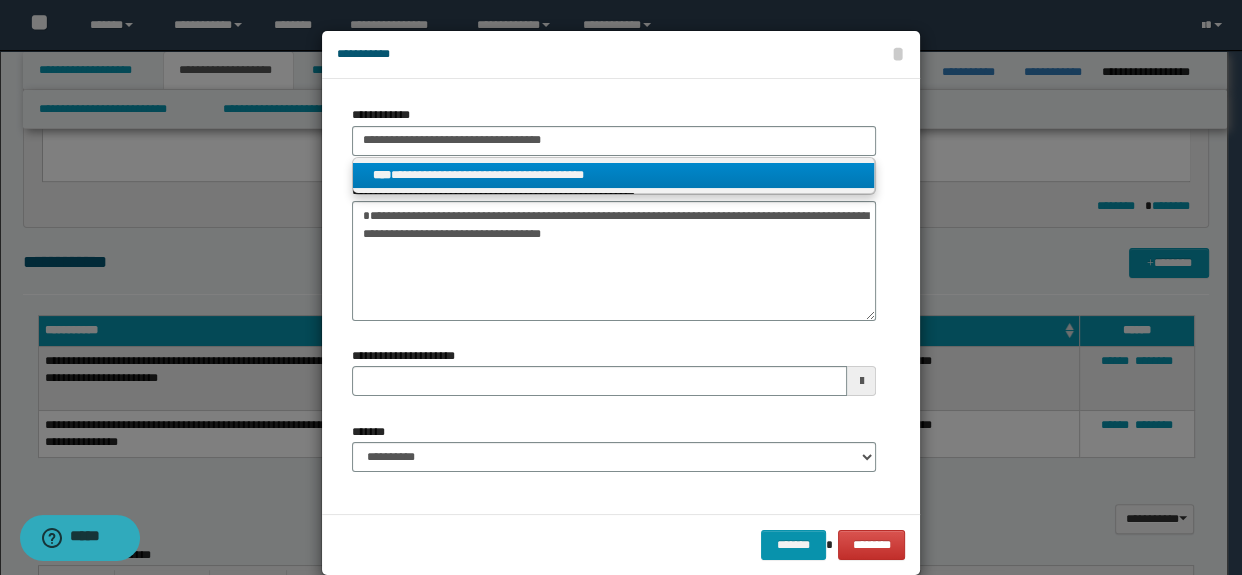 click on "**********" at bounding box center [614, 175] 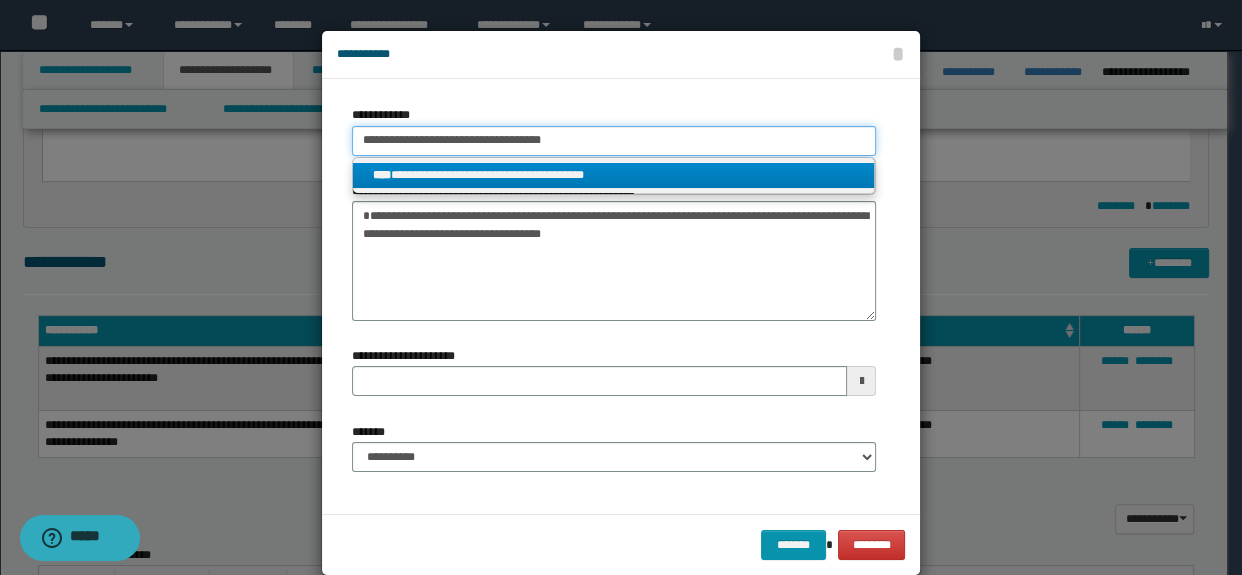 type 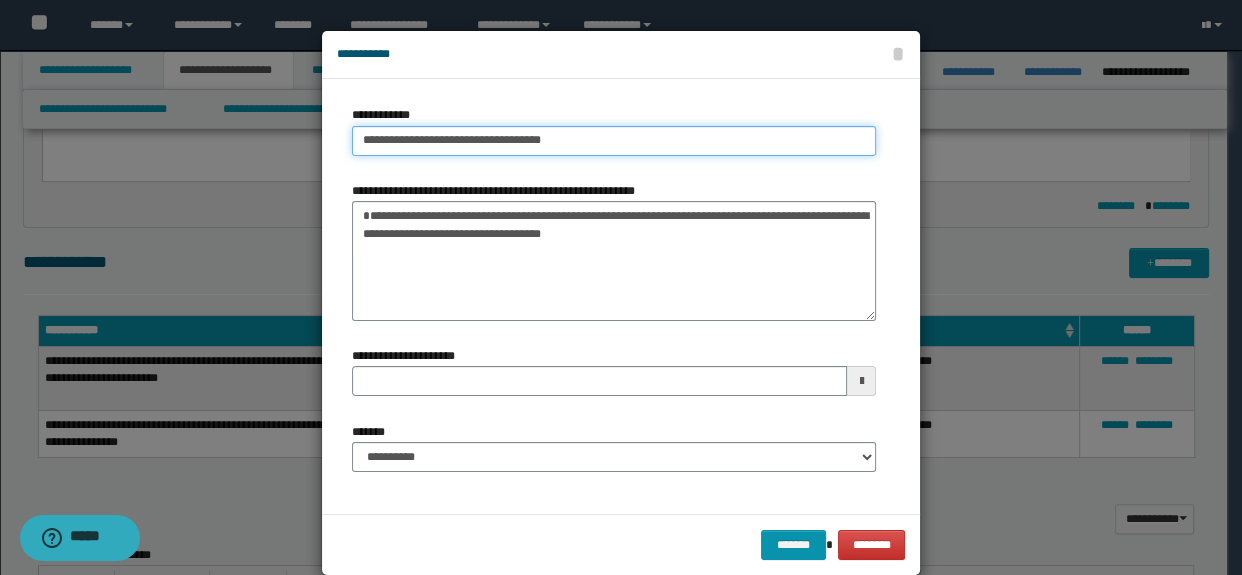 type 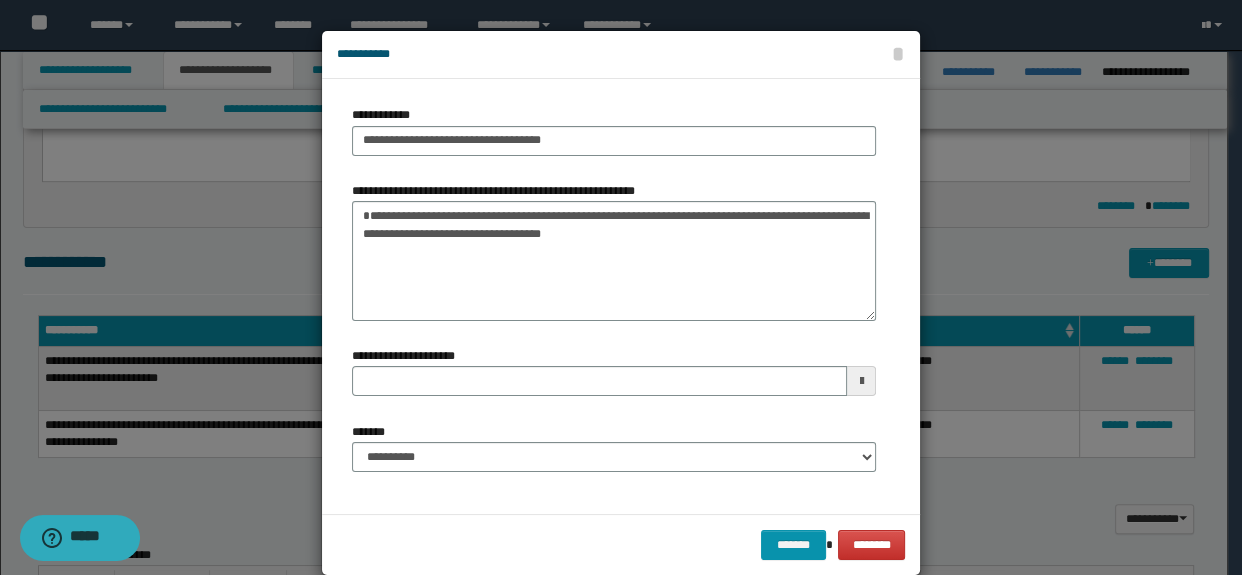 click on "**********" at bounding box center [614, 447] 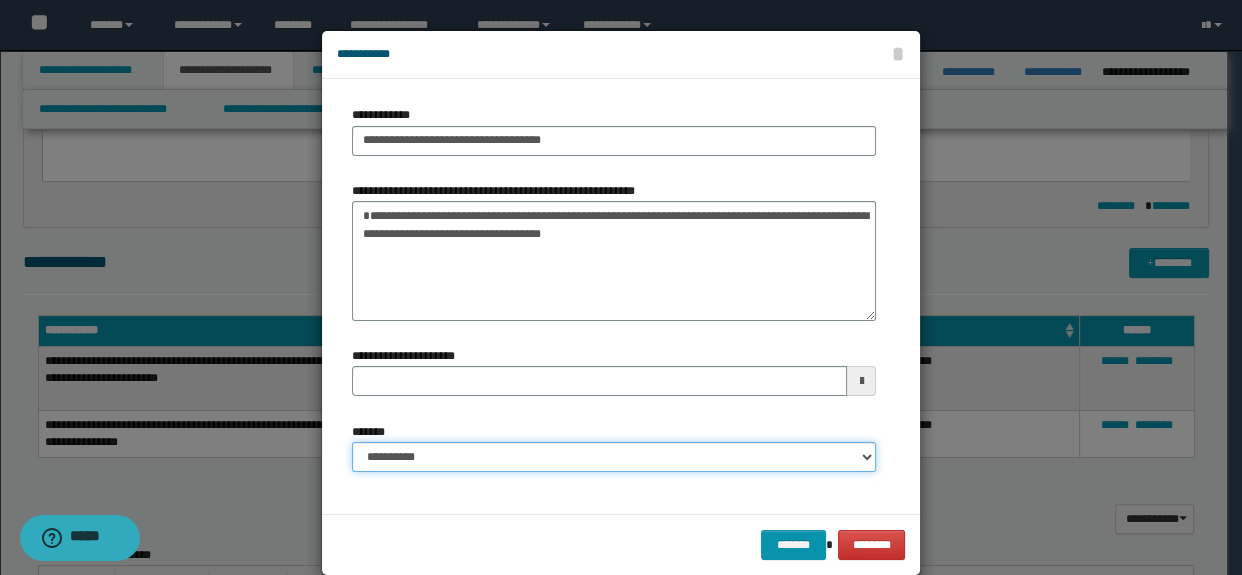 click on "**********" at bounding box center [614, 457] 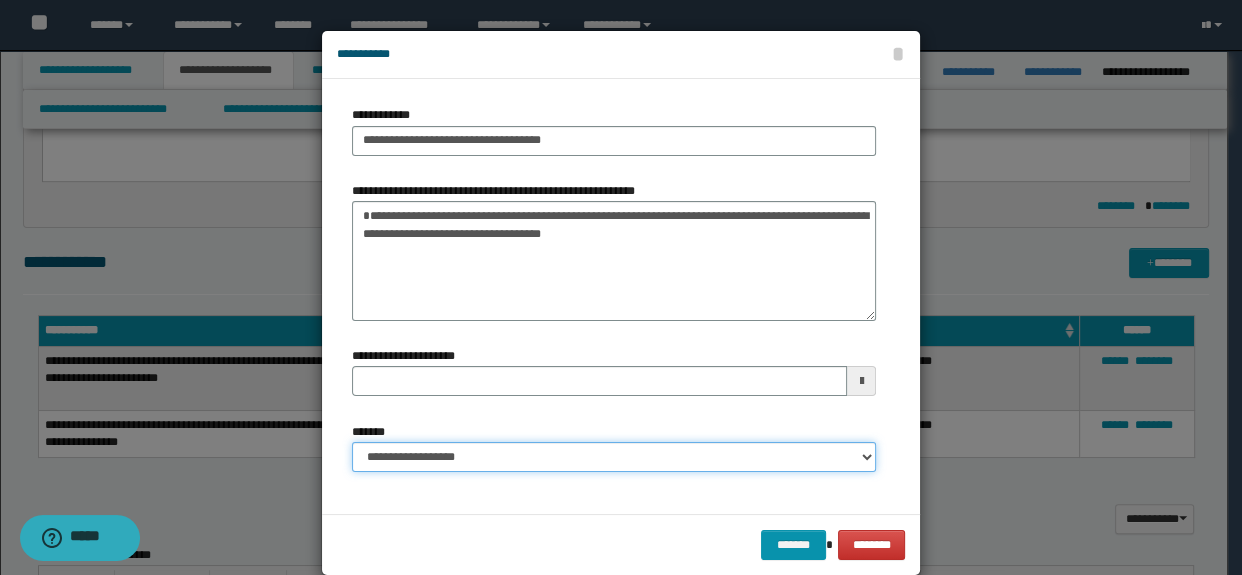type 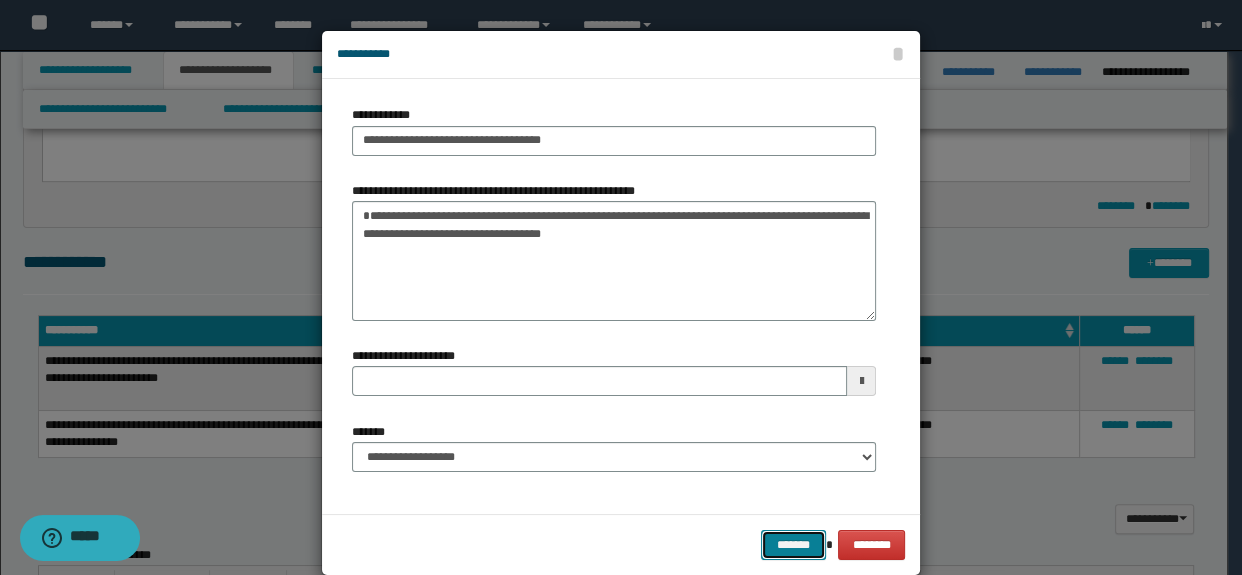 click on "*******" at bounding box center (793, 545) 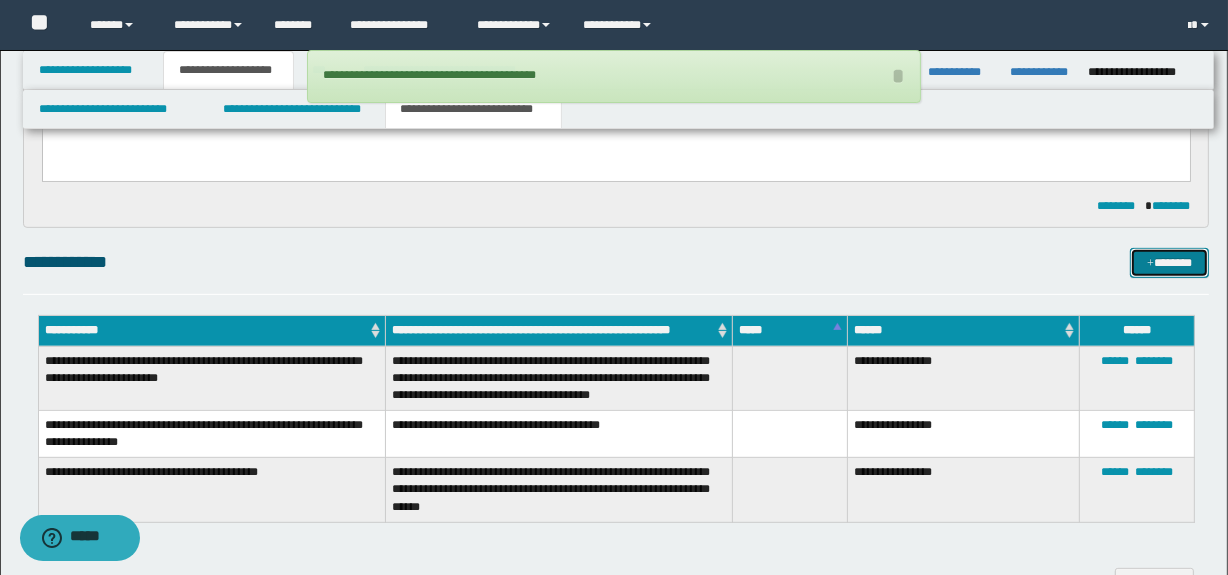 click on "*******" at bounding box center (1170, 263) 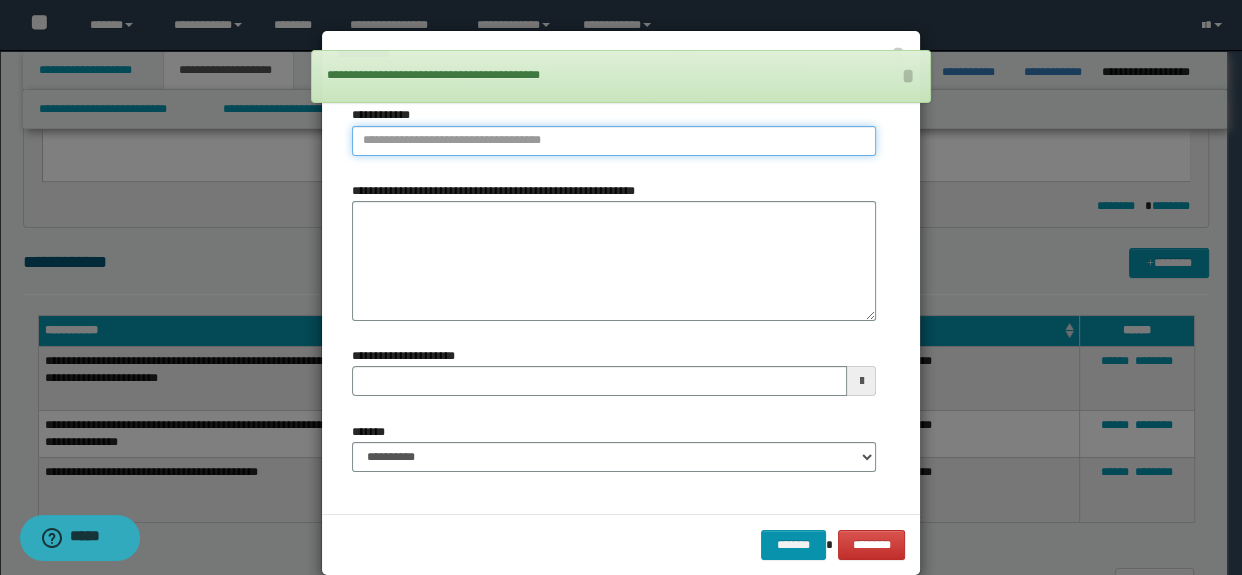 type on "**********" 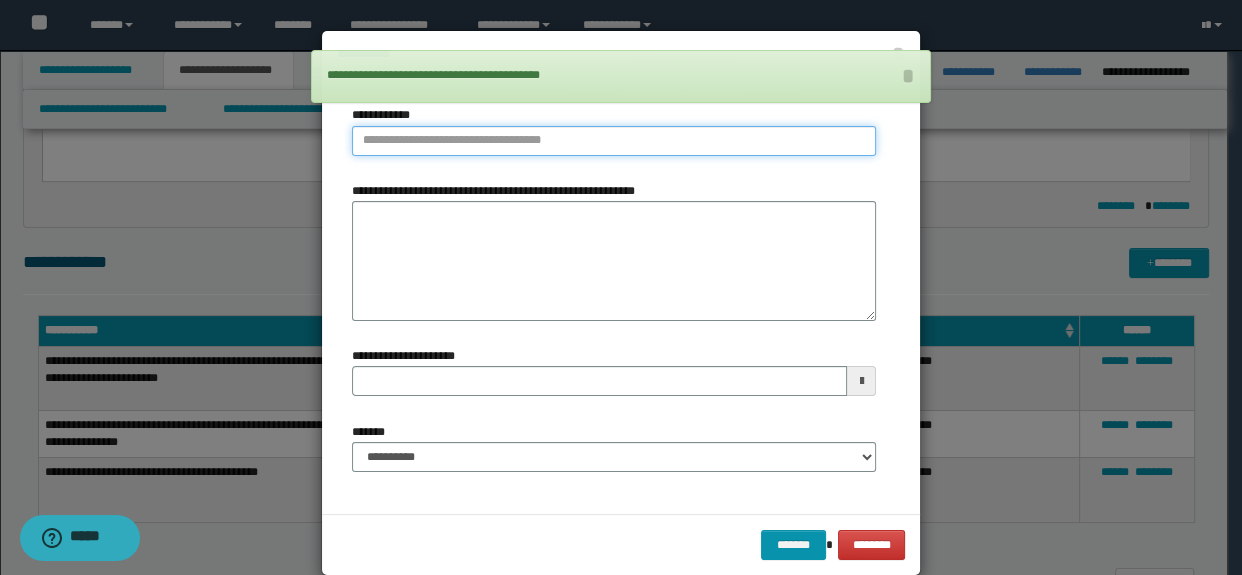 click on "**********" at bounding box center (614, 141) 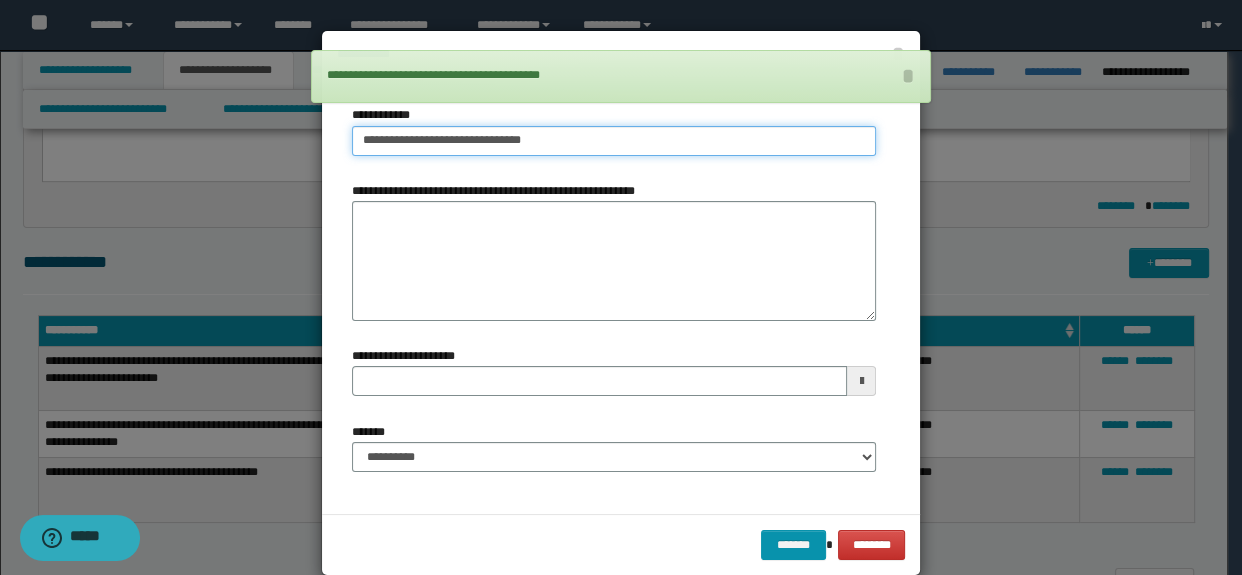 type on "**********" 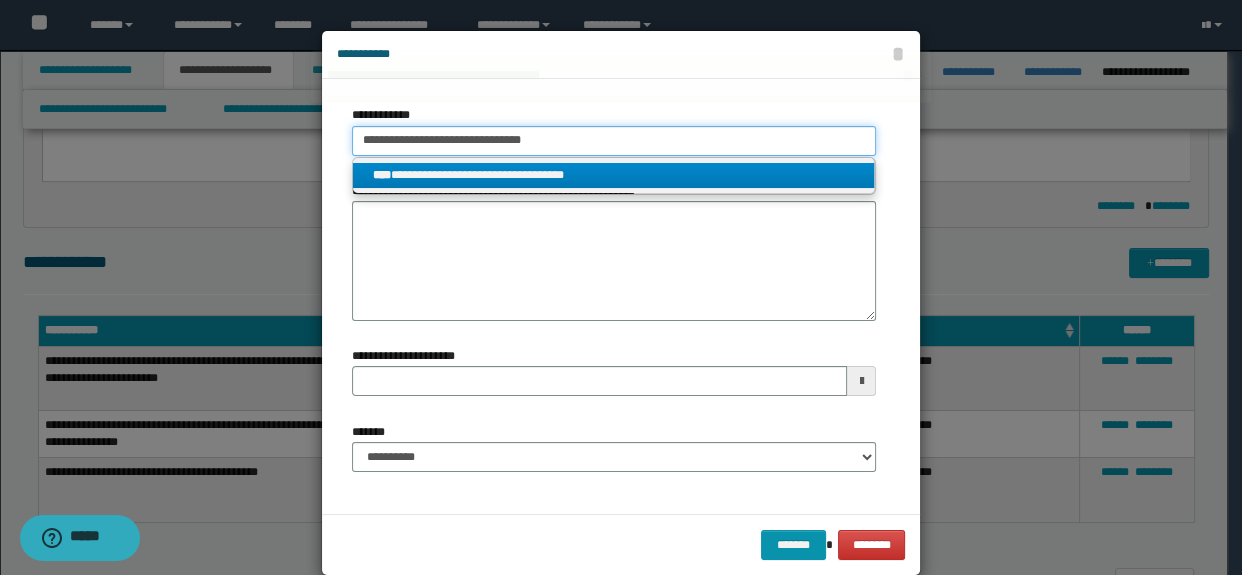 type on "**********" 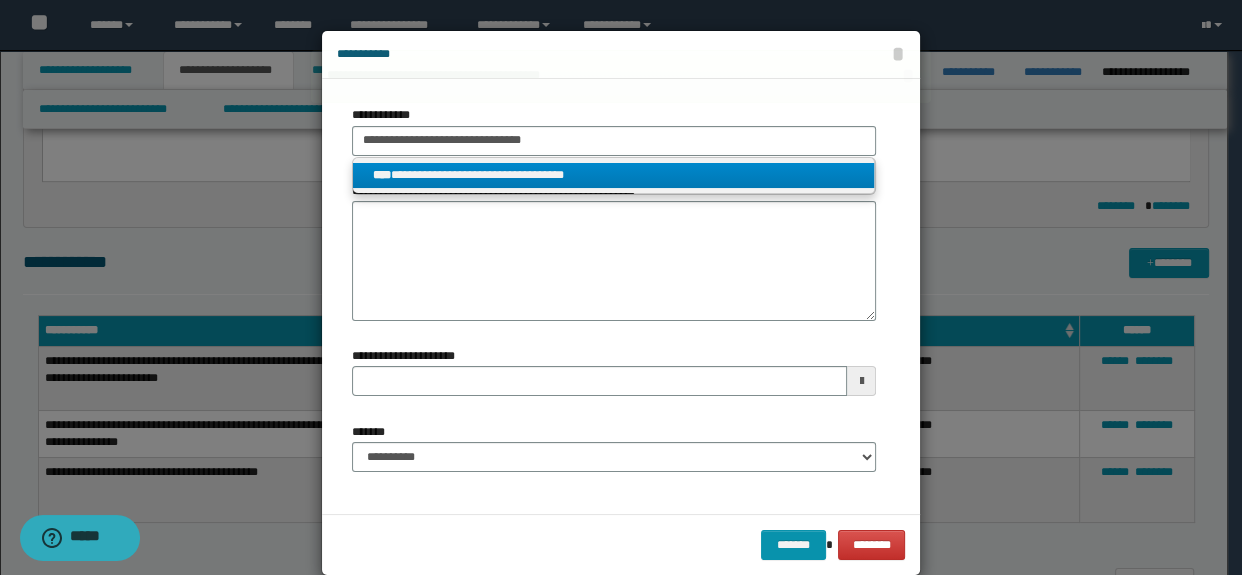 click on "**********" at bounding box center [614, 175] 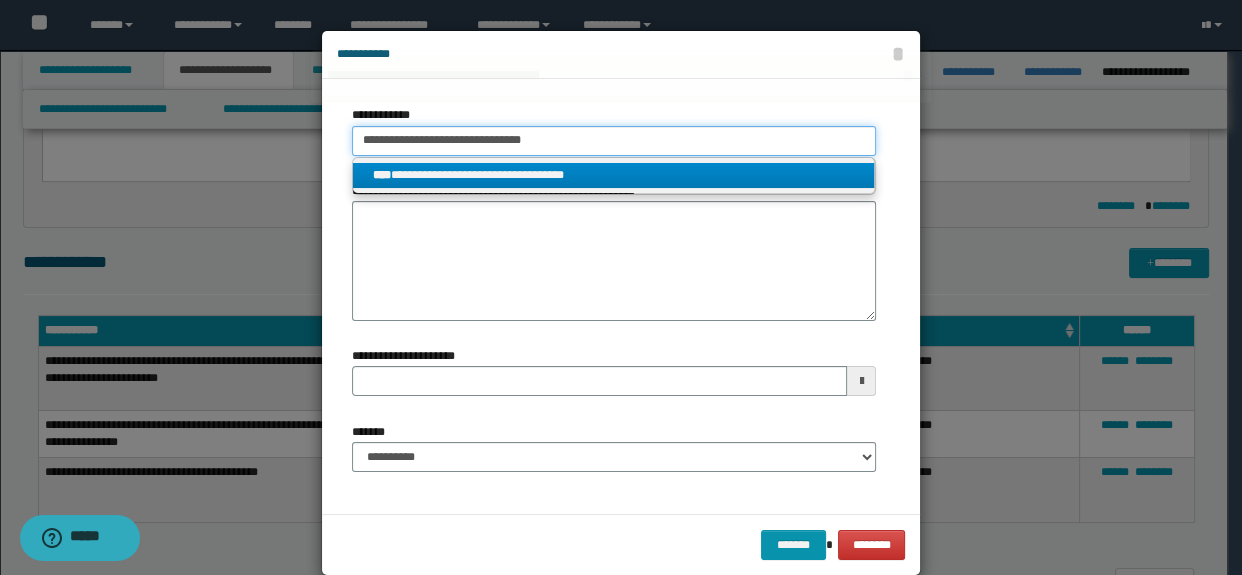 type 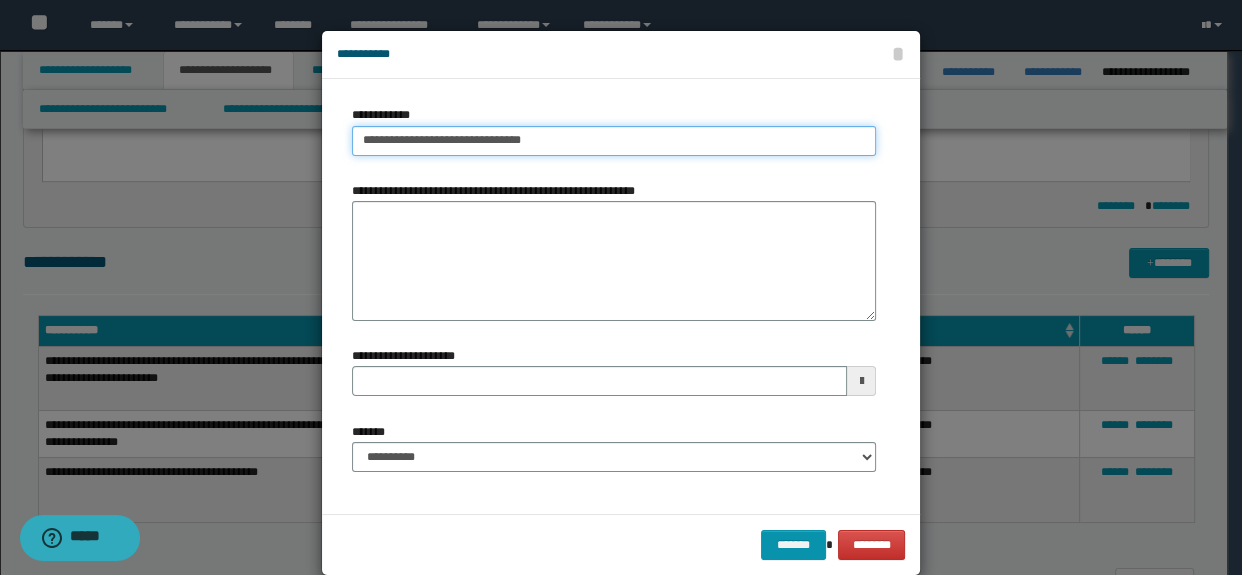 type 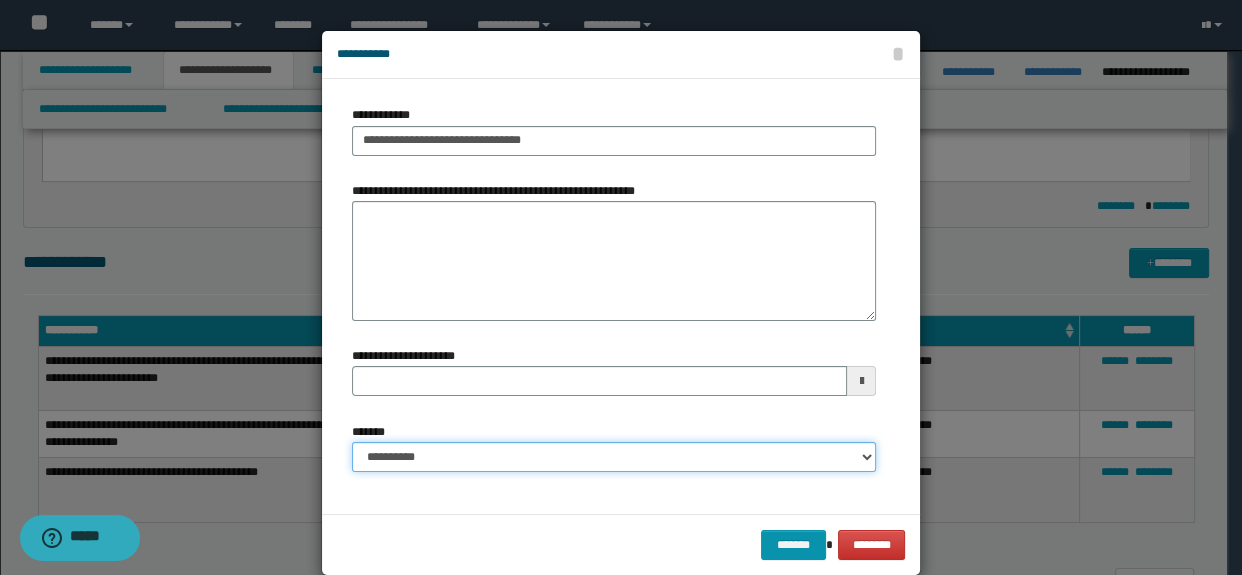 click on "**********" at bounding box center (614, 457) 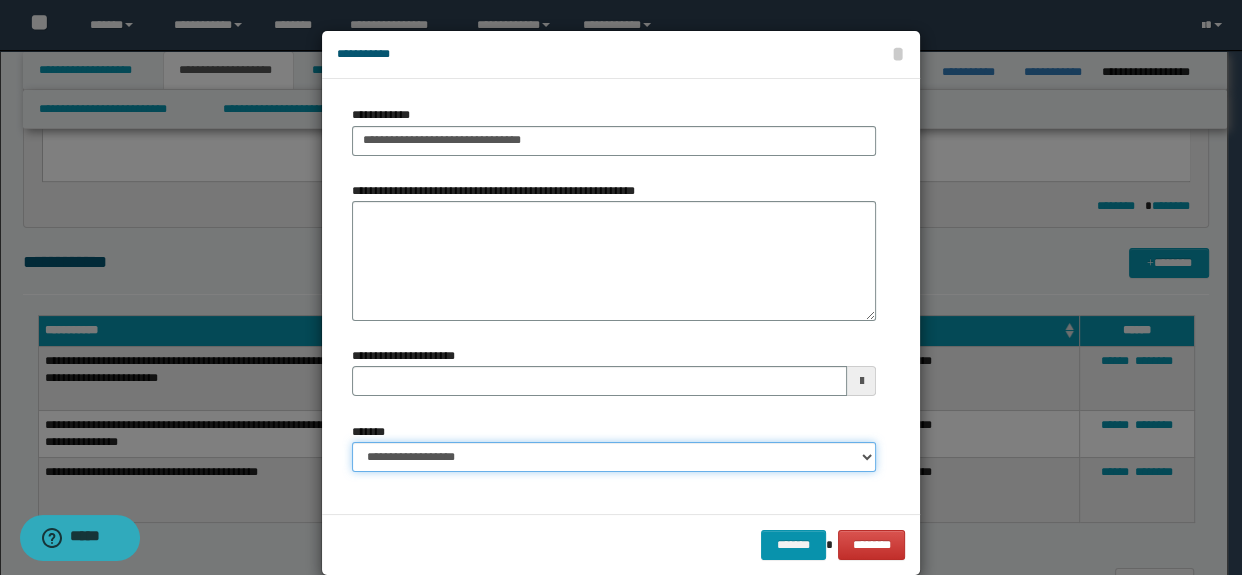 type 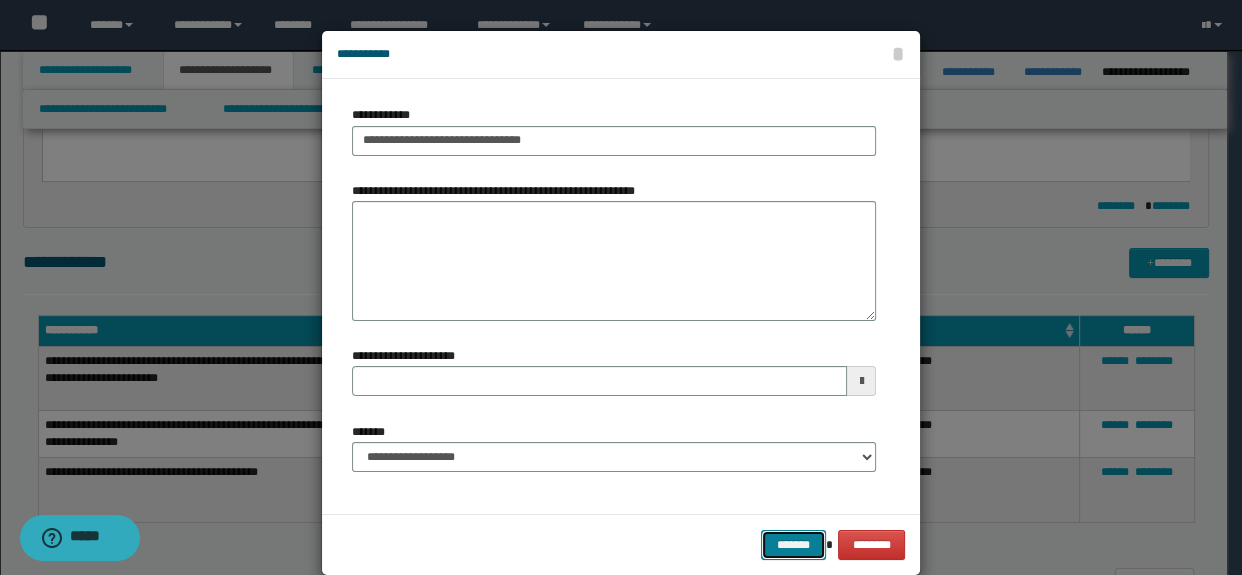 click on "*******" at bounding box center [793, 545] 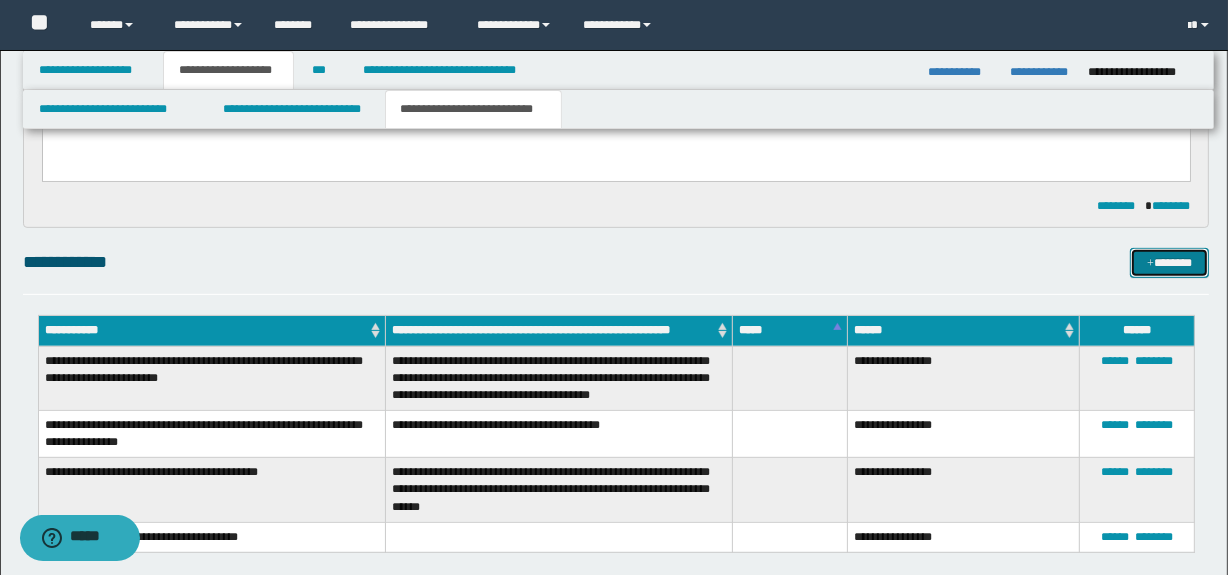 click on "*******" at bounding box center [1170, 263] 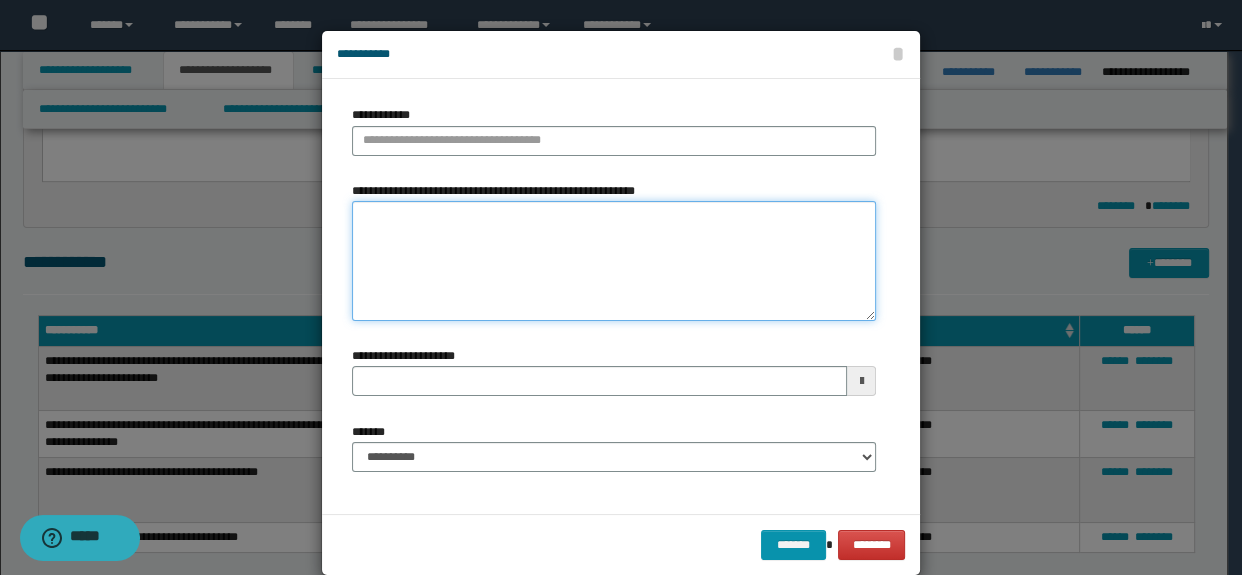 click on "**********" at bounding box center (614, 261) 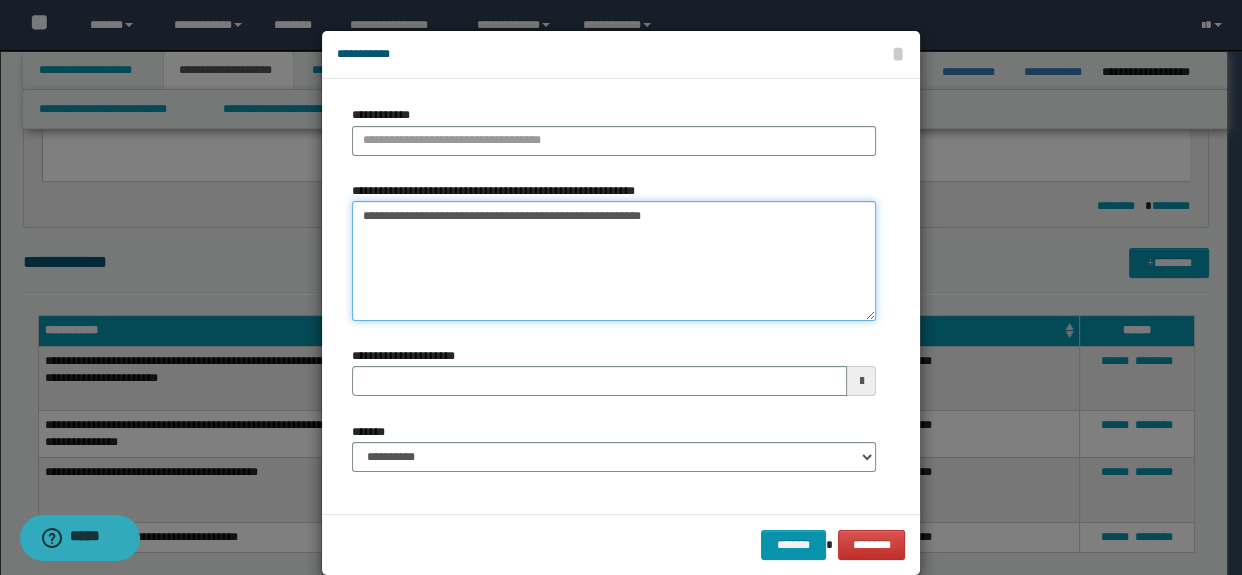 drag, startPoint x: 541, startPoint y: 216, endPoint x: 278, endPoint y: 202, distance: 263.37234 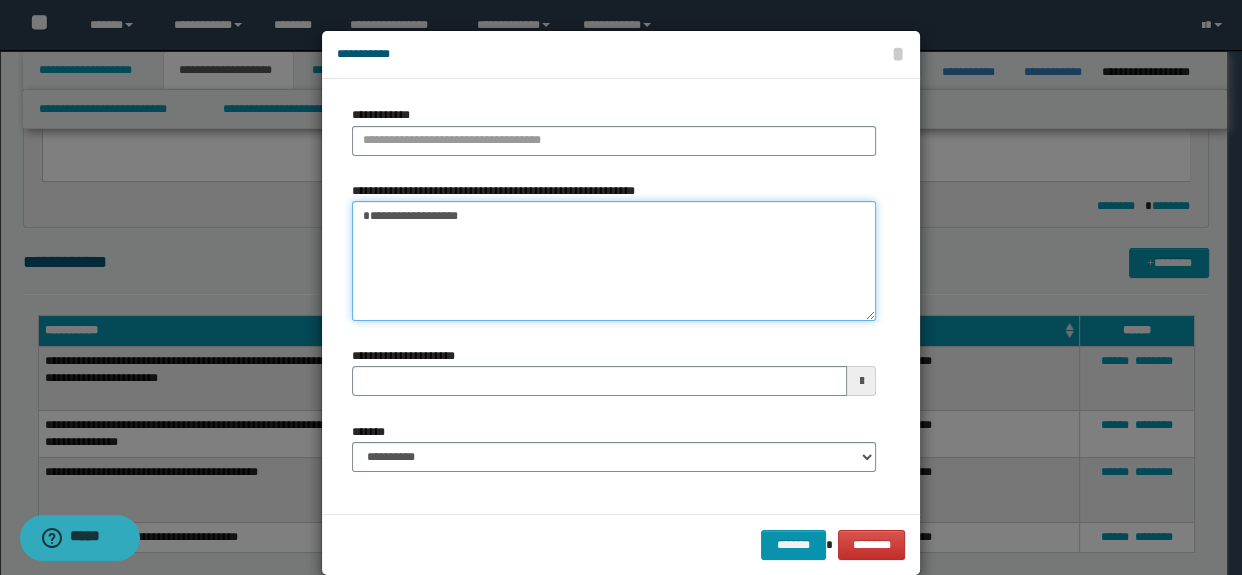 type on "**********" 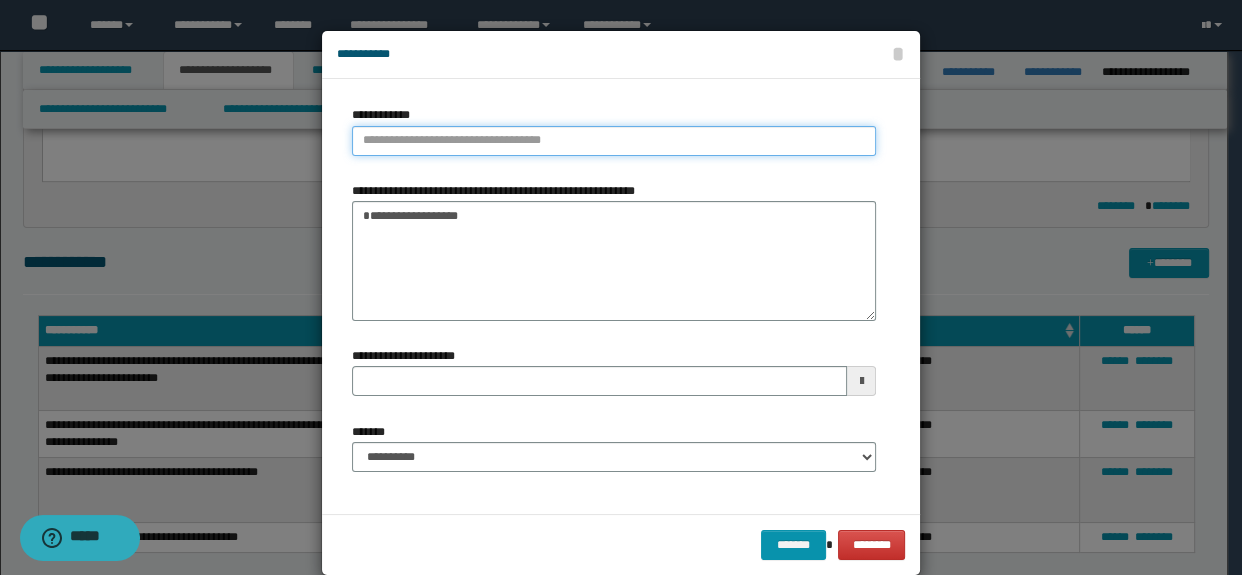 type on "**********" 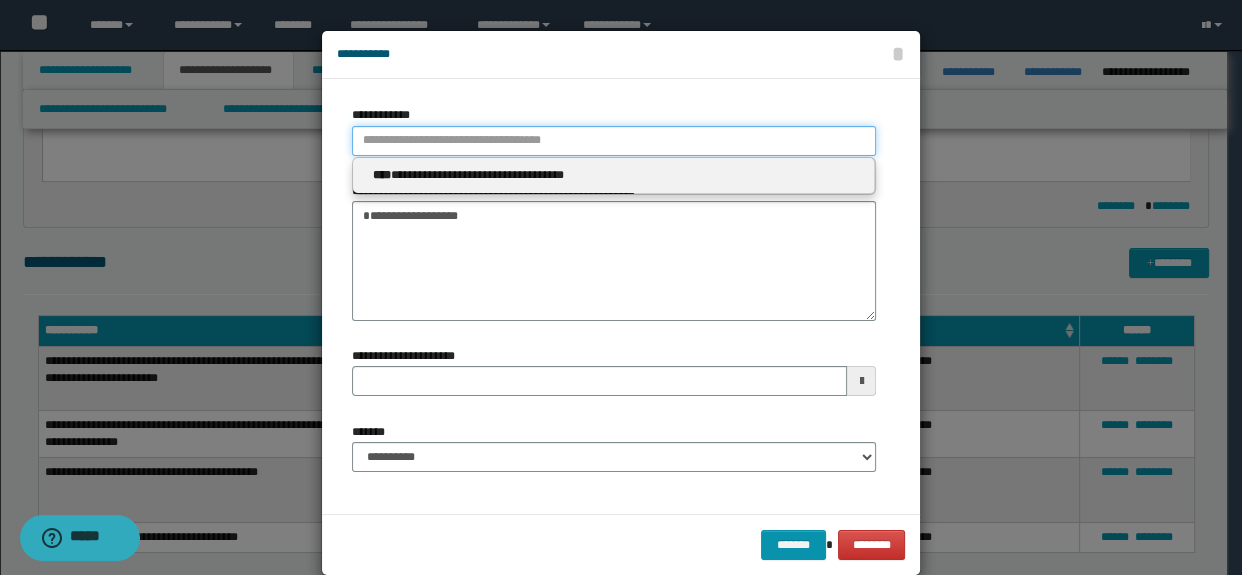 click on "**********" at bounding box center (614, 141) 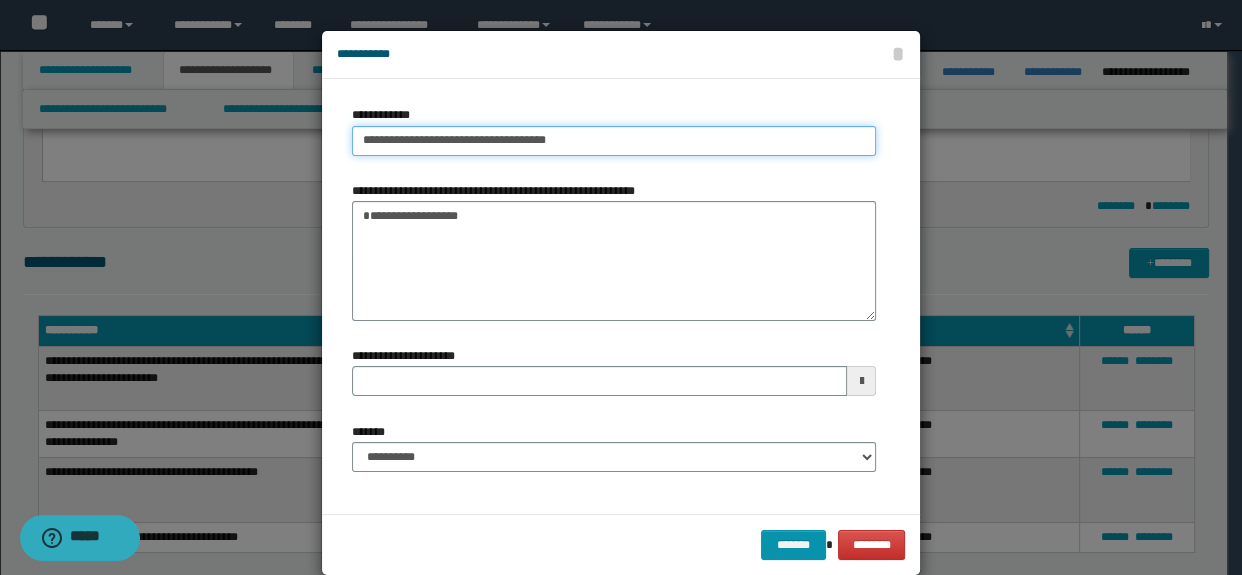 type on "**********" 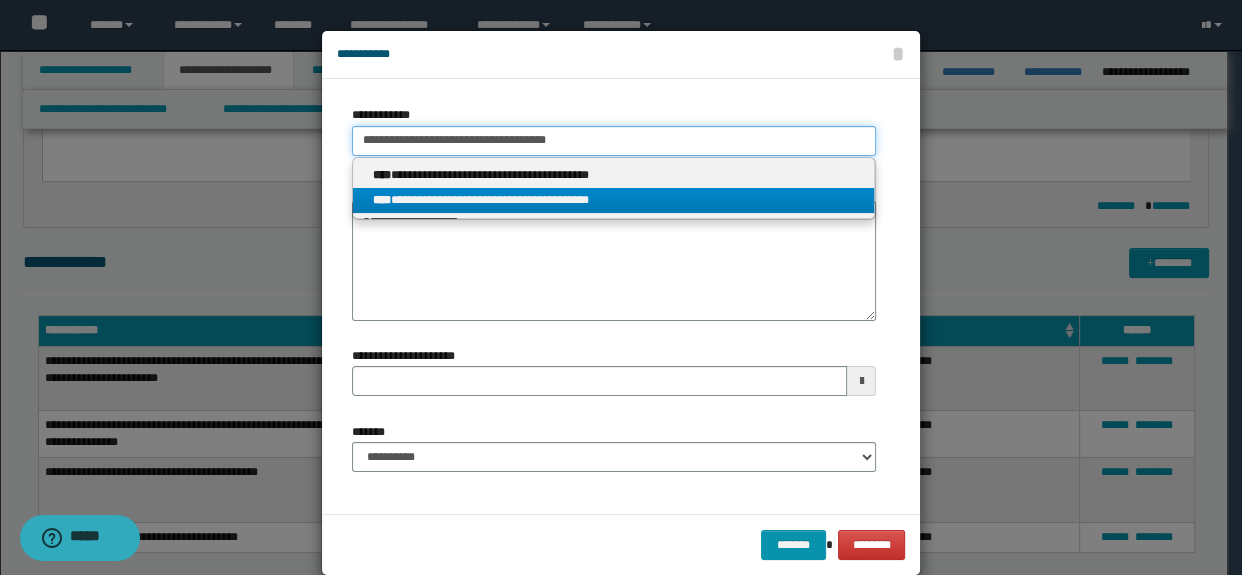 type on "**********" 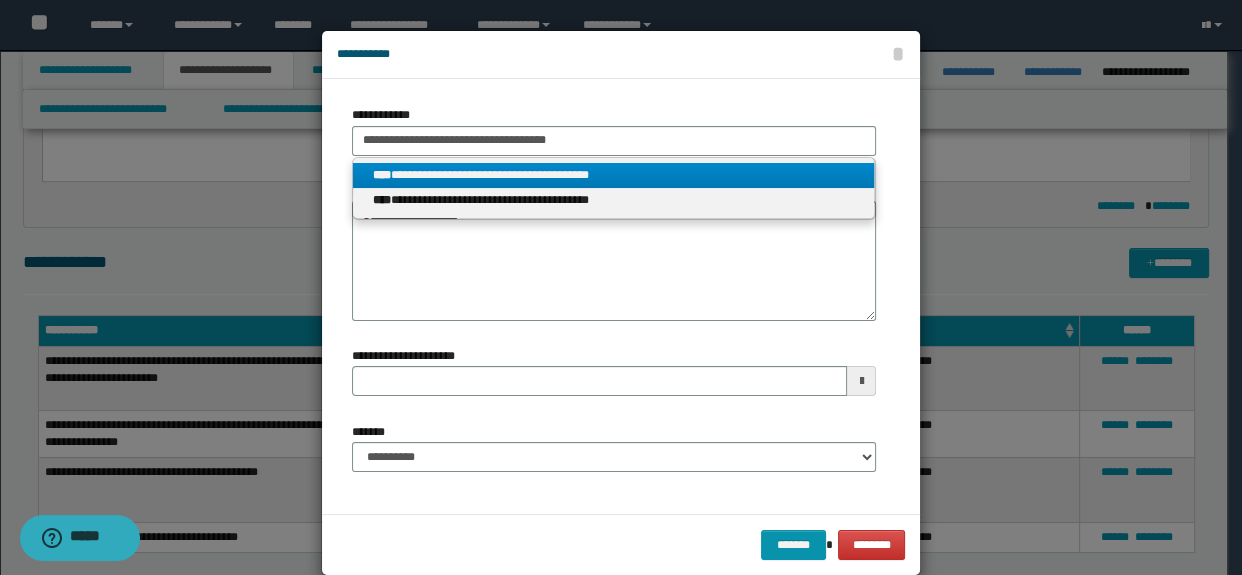 click on "**********" at bounding box center (614, 175) 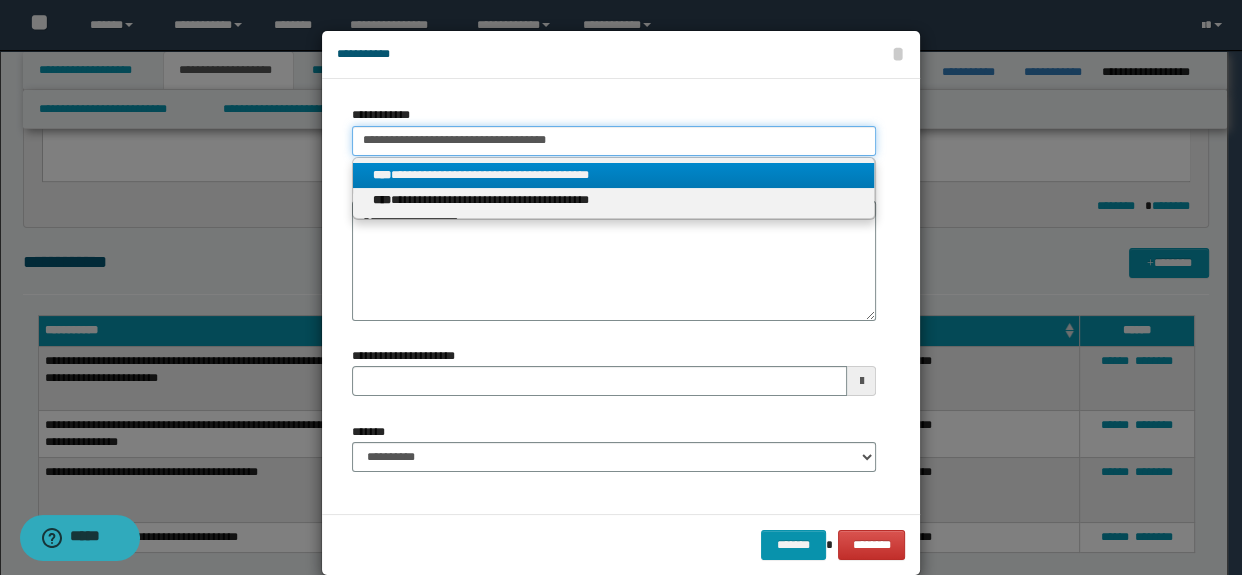 type 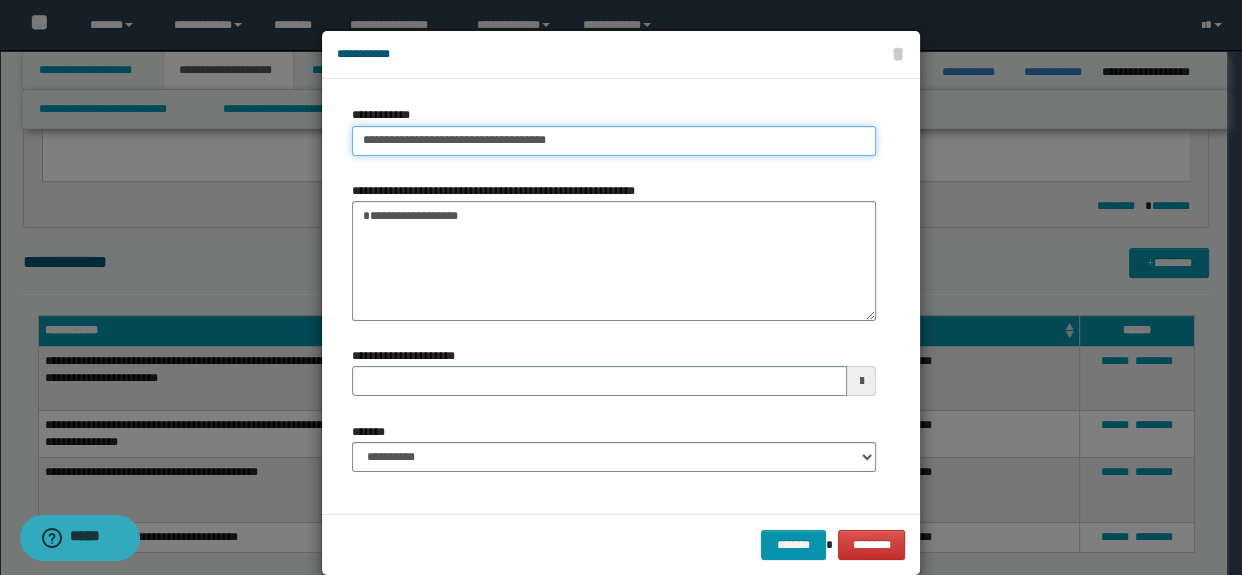 type 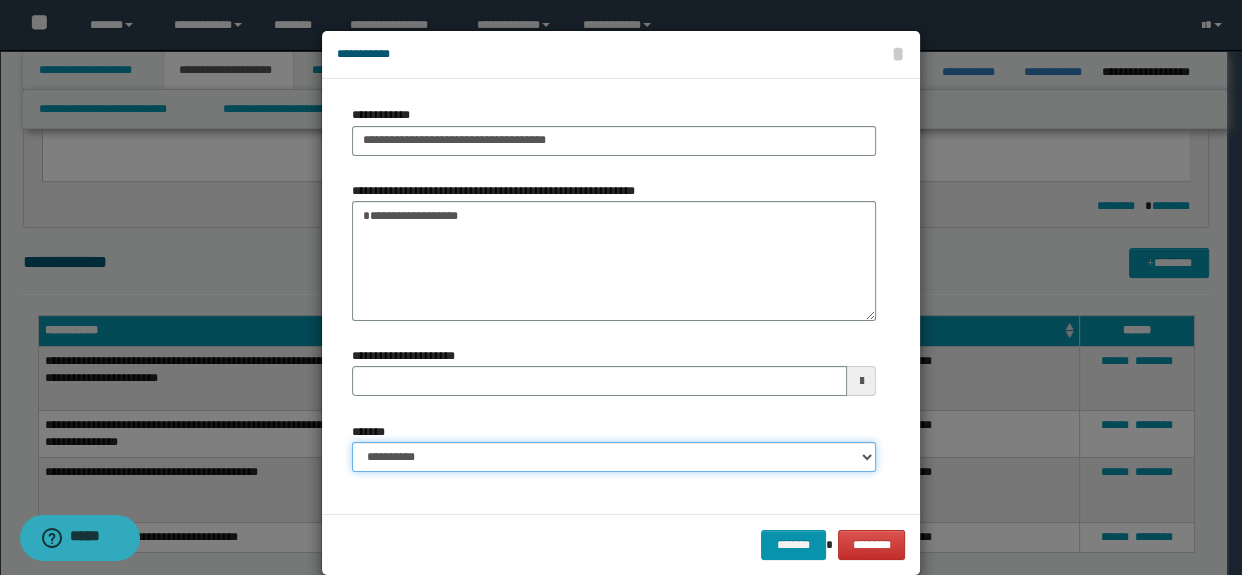 drag, startPoint x: 473, startPoint y: 459, endPoint x: 476, endPoint y: 442, distance: 17.262676 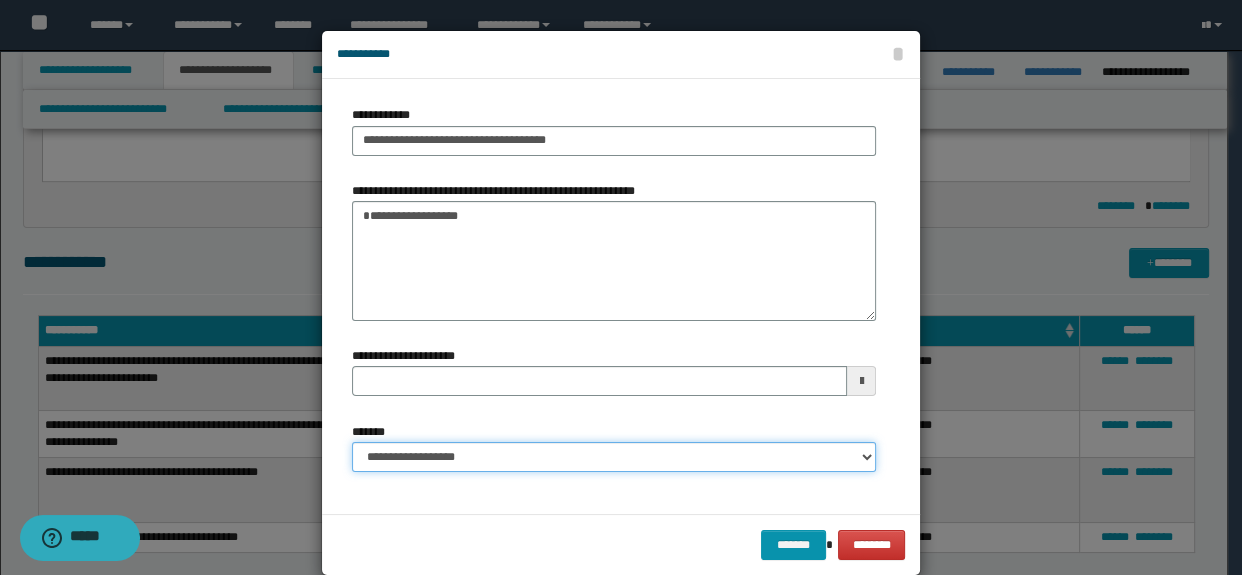 type 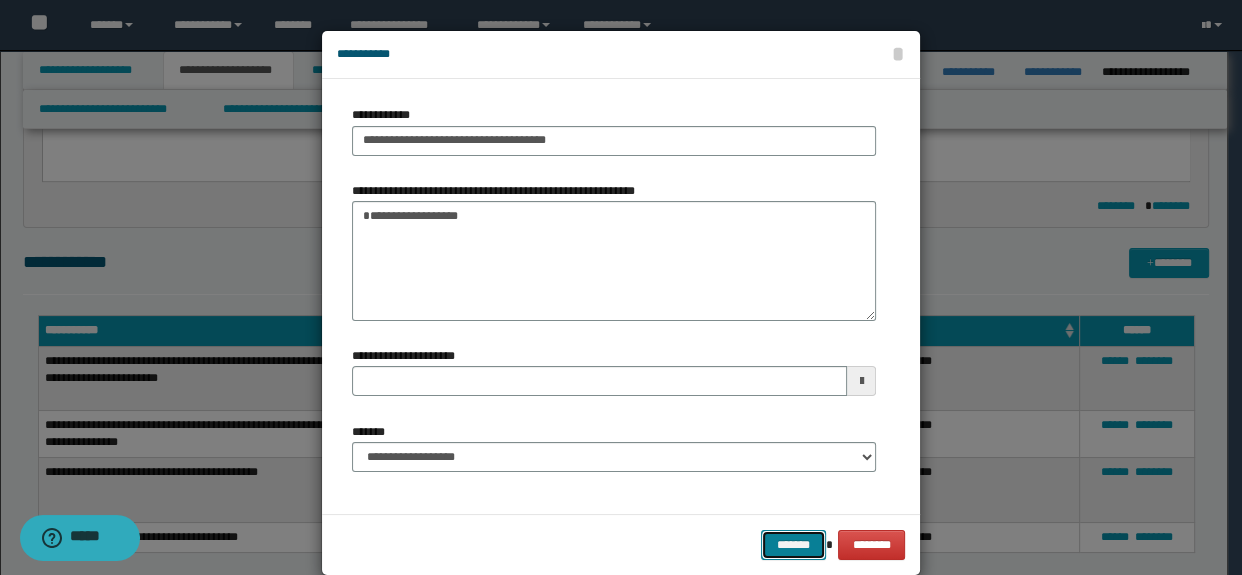 click on "*******" at bounding box center [793, 545] 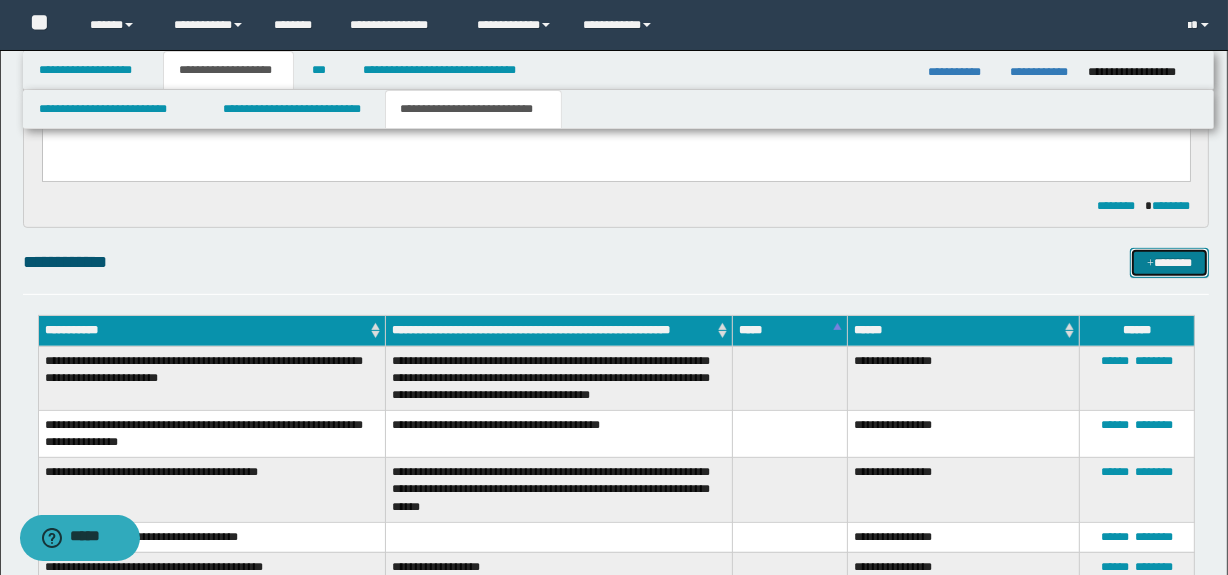 click at bounding box center [1150, 264] 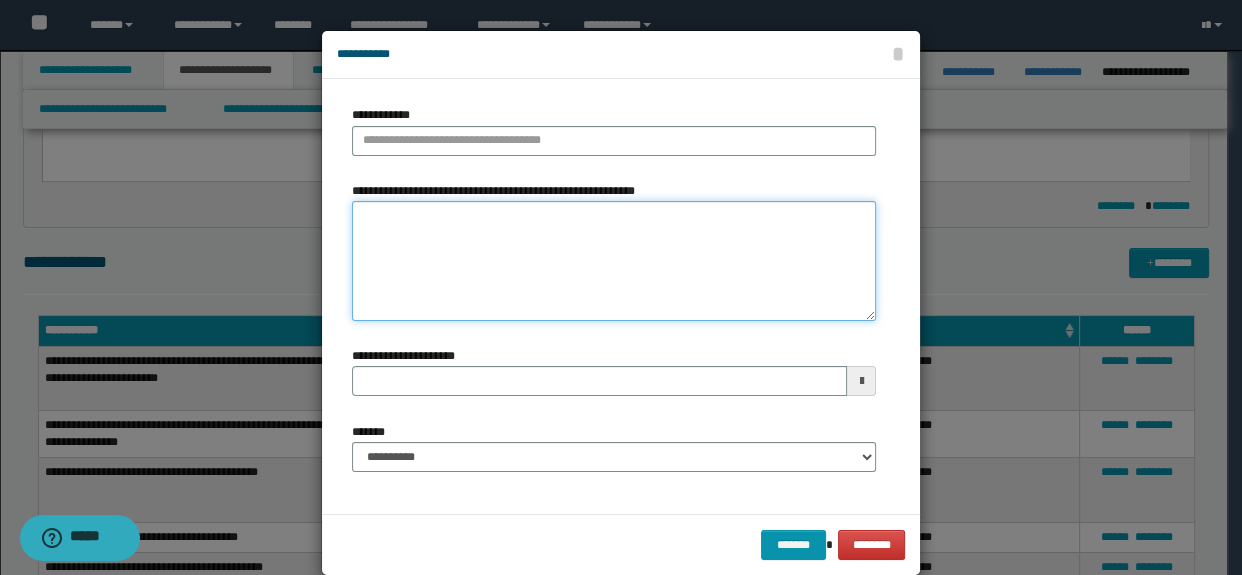 click on "**********" at bounding box center (614, 261) 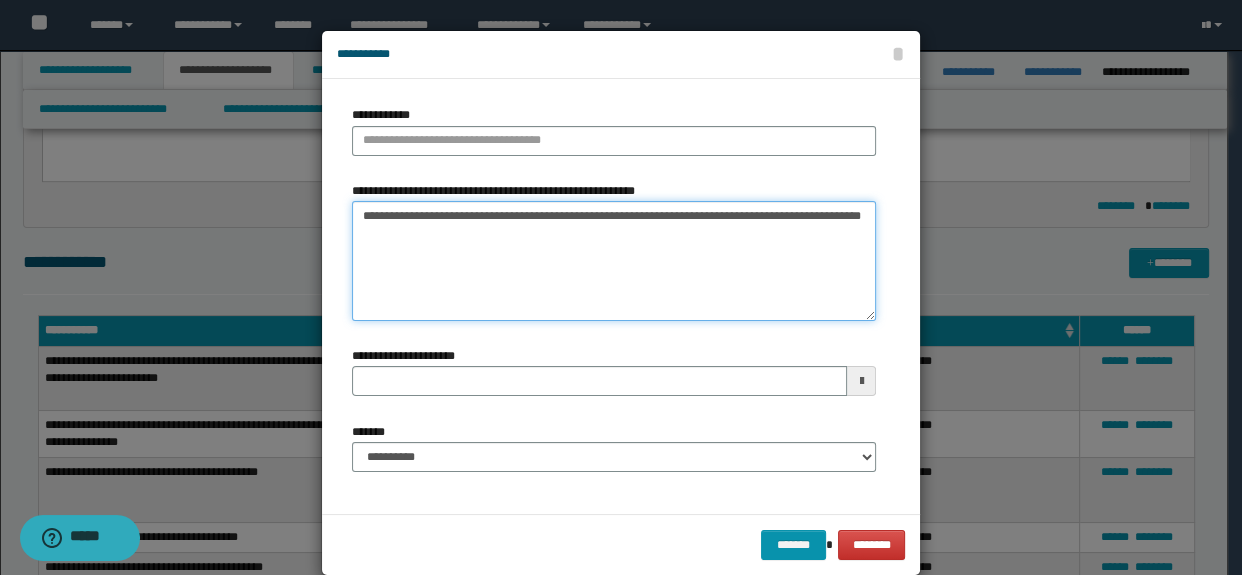 click on "**********" at bounding box center [614, 261] 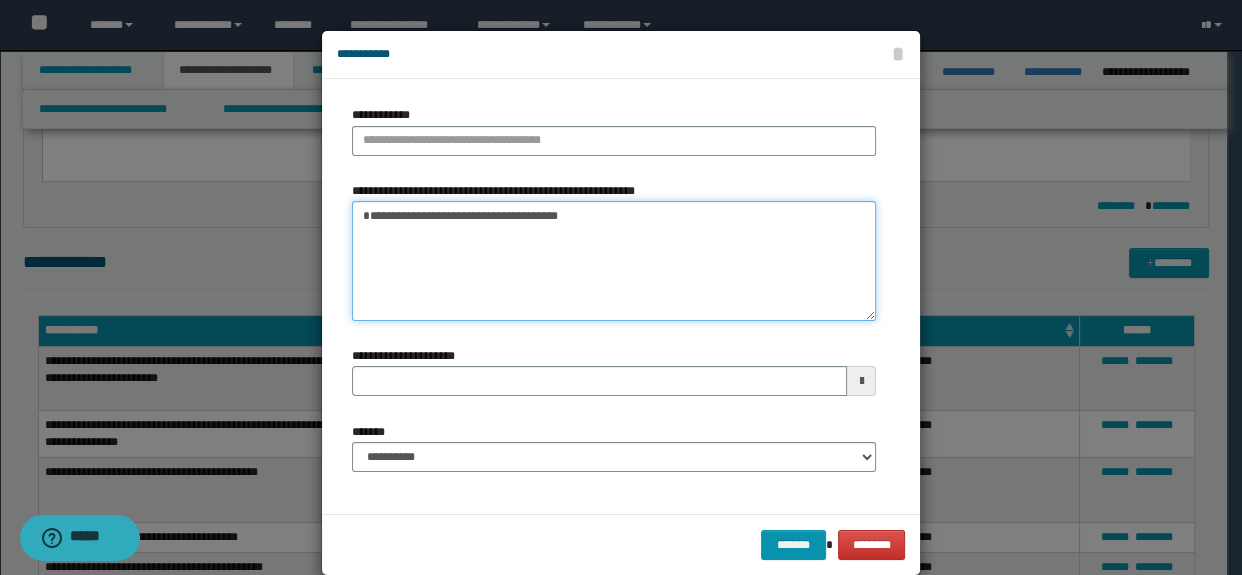 drag, startPoint x: 678, startPoint y: 217, endPoint x: 277, endPoint y: 215, distance: 401.00497 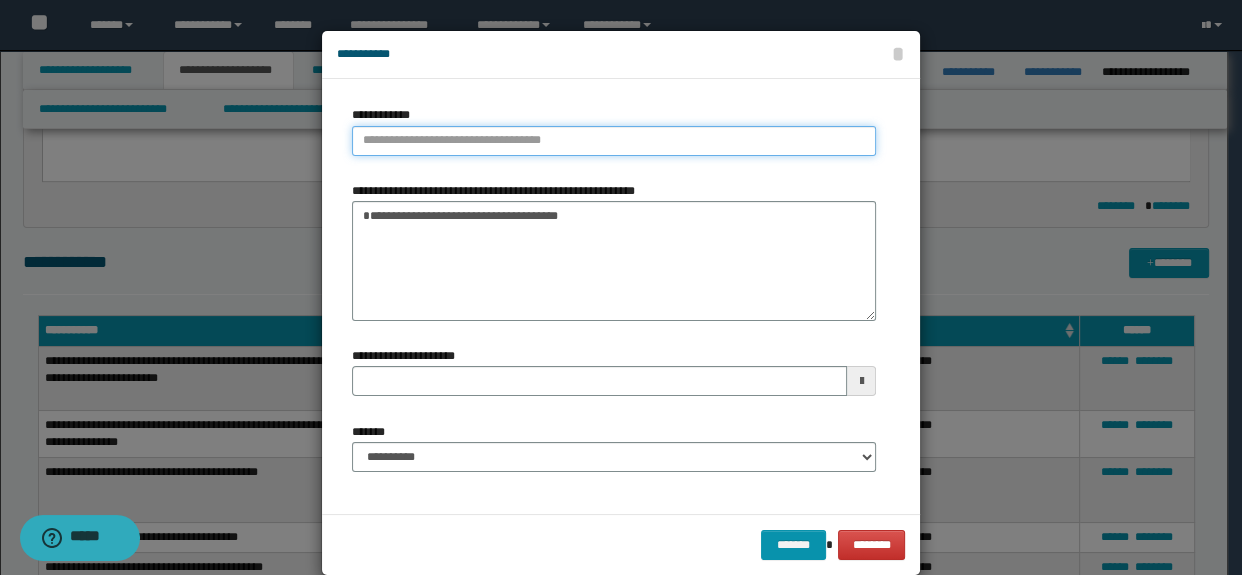type on "**********" 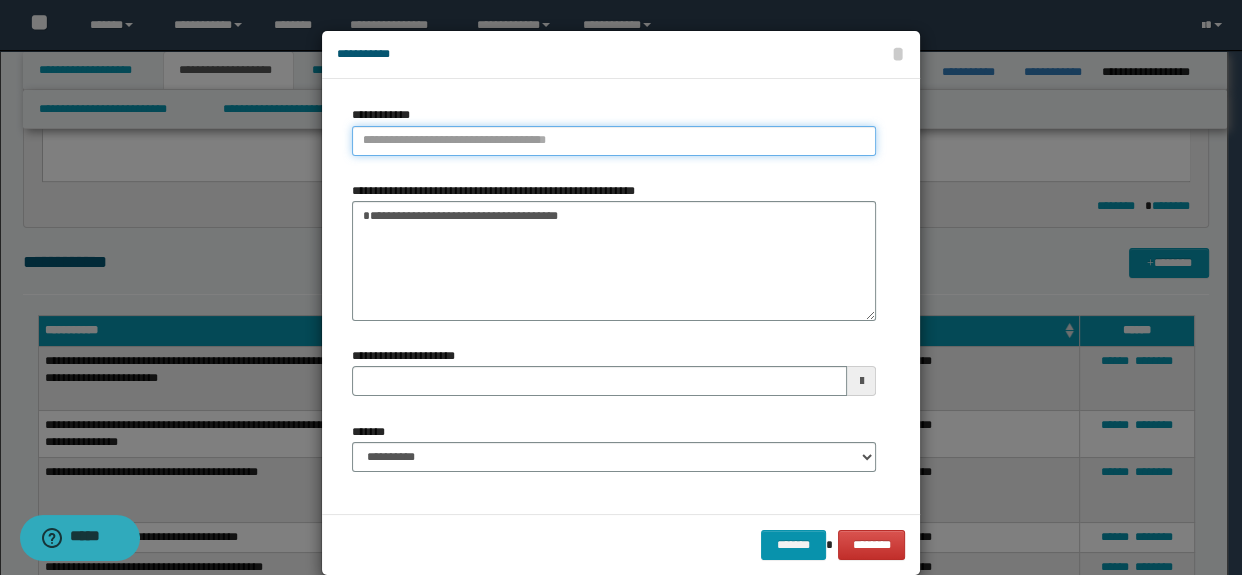 click on "**********" at bounding box center (614, 141) 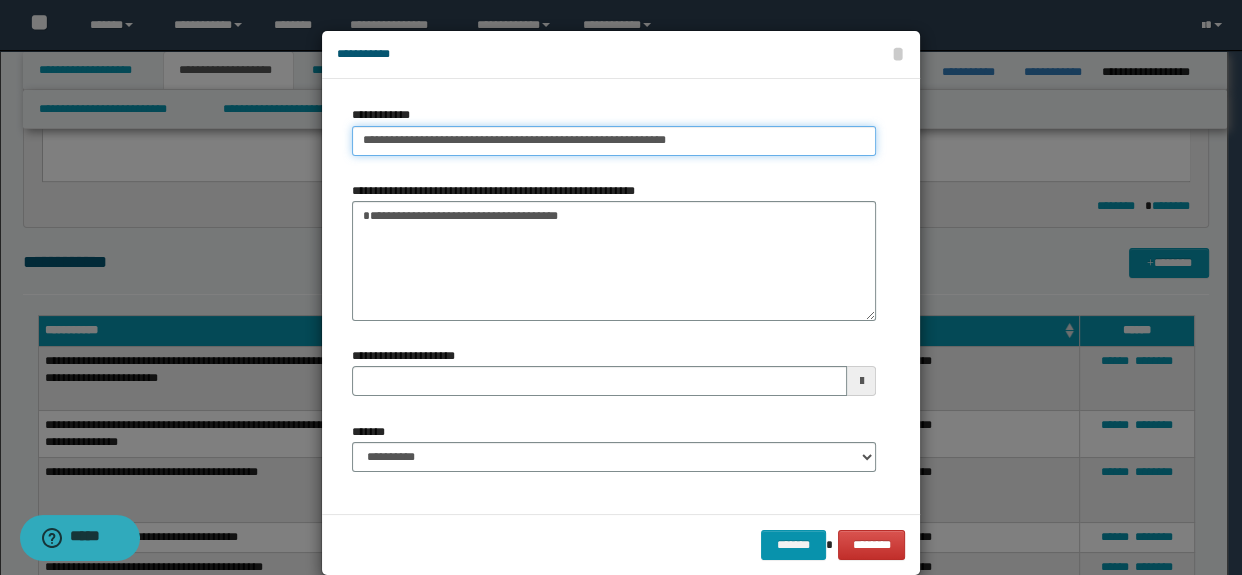 drag, startPoint x: 670, startPoint y: 140, endPoint x: 464, endPoint y: 147, distance: 206.1189 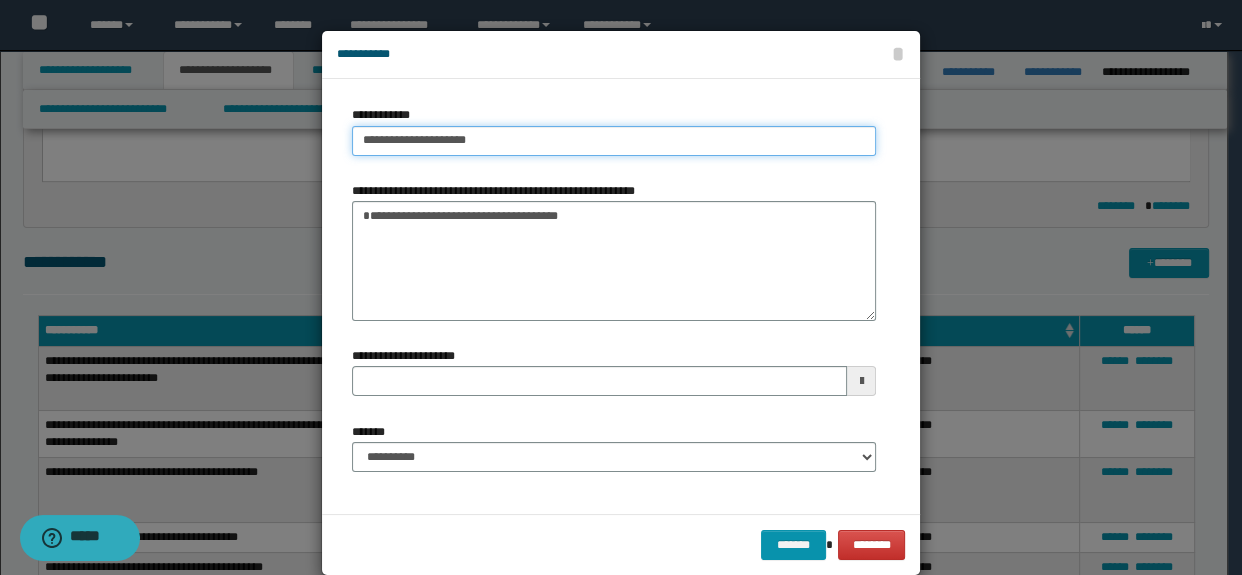 type on "**********" 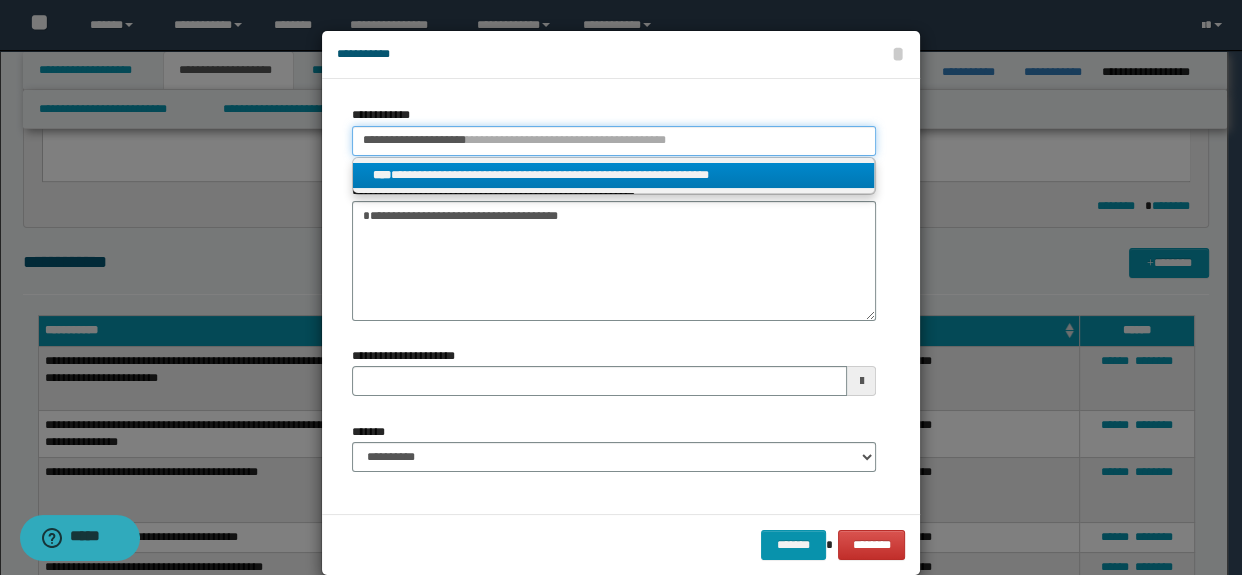 type on "**********" 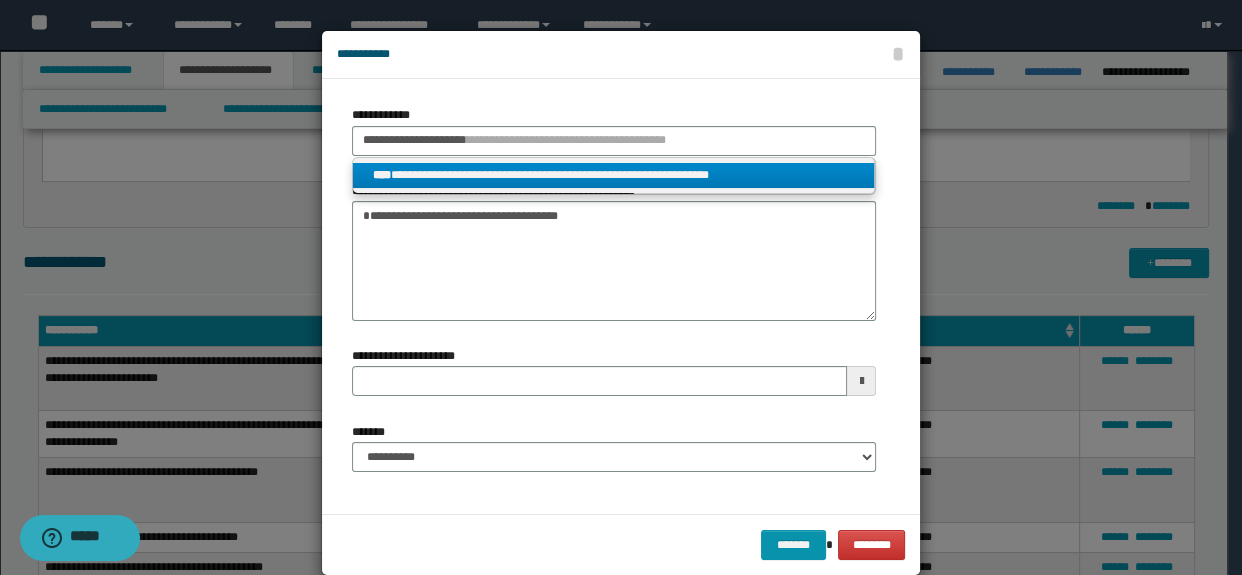 click on "**********" at bounding box center (614, 175) 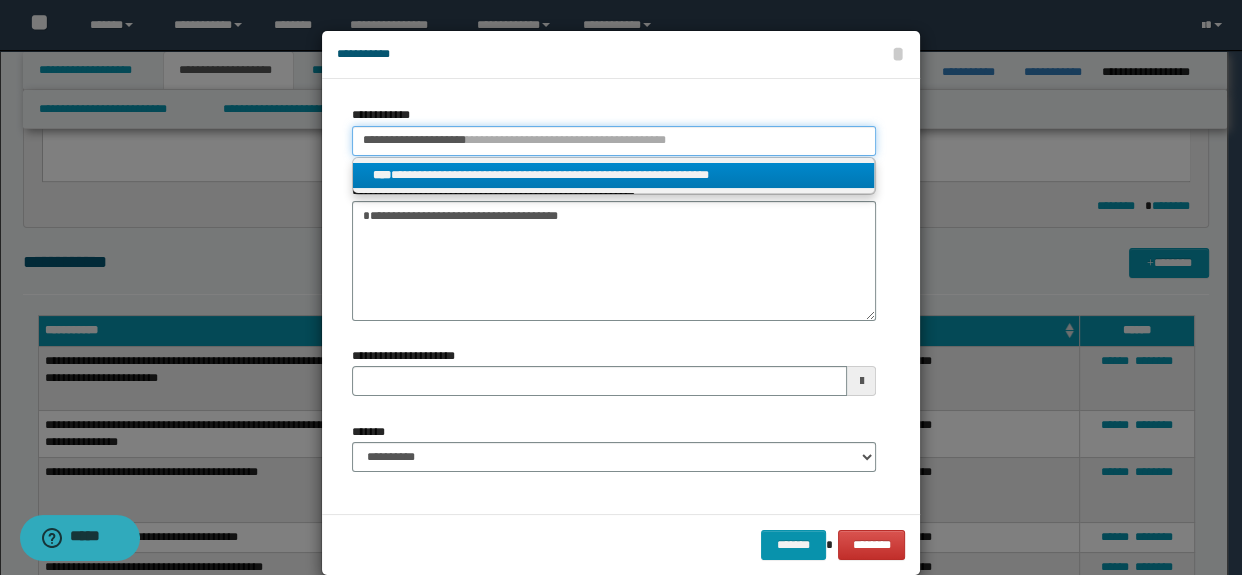 type 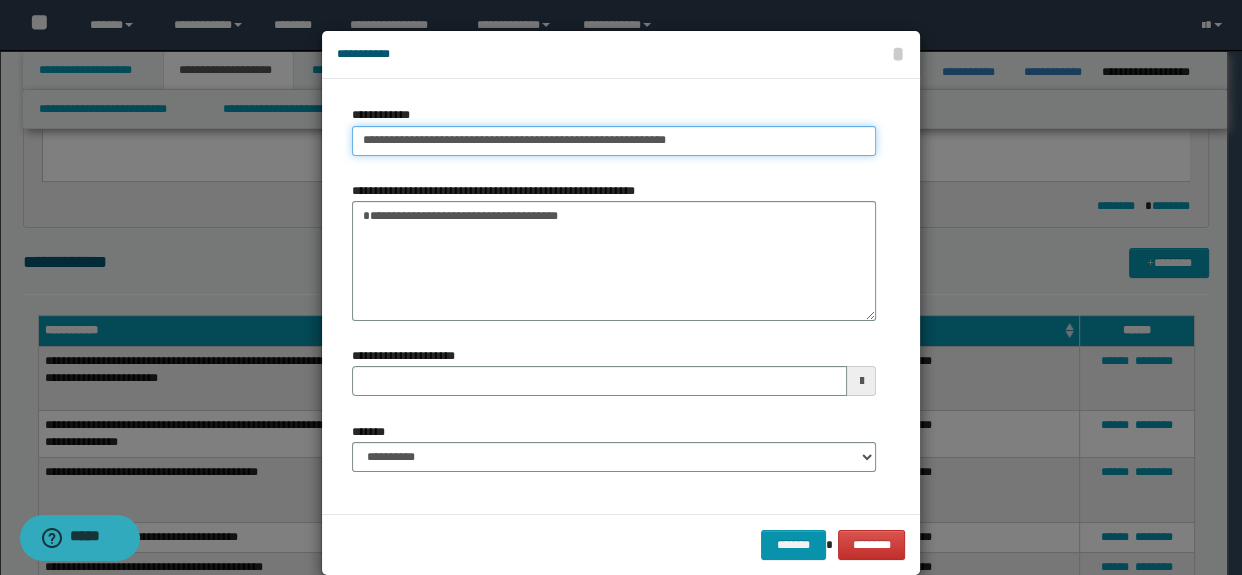 type 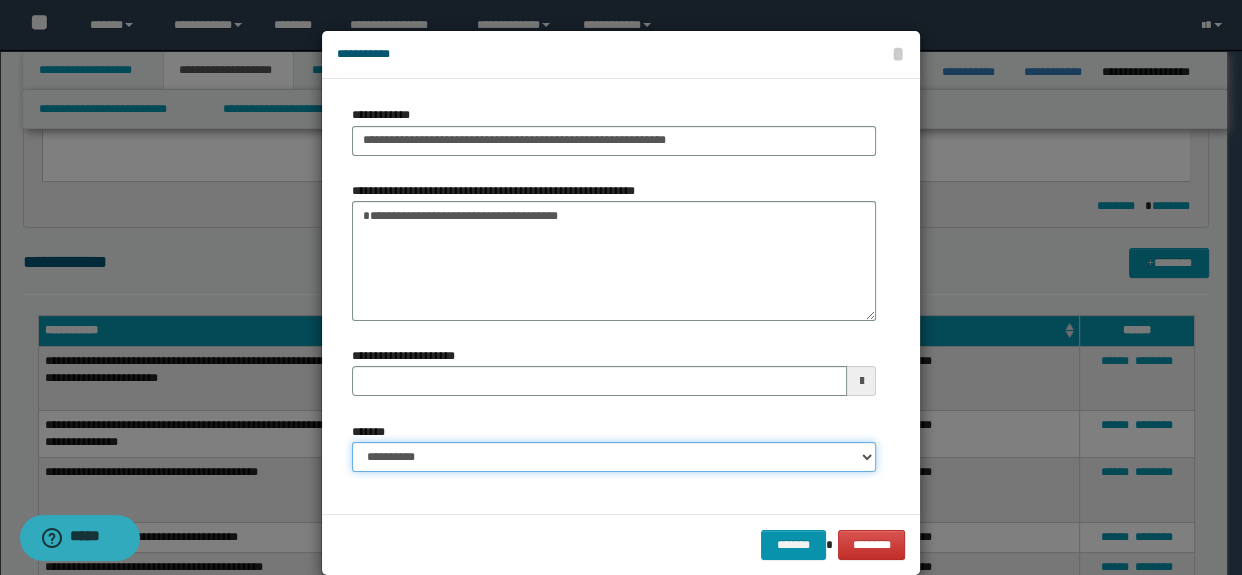 click on "**********" at bounding box center [614, 457] 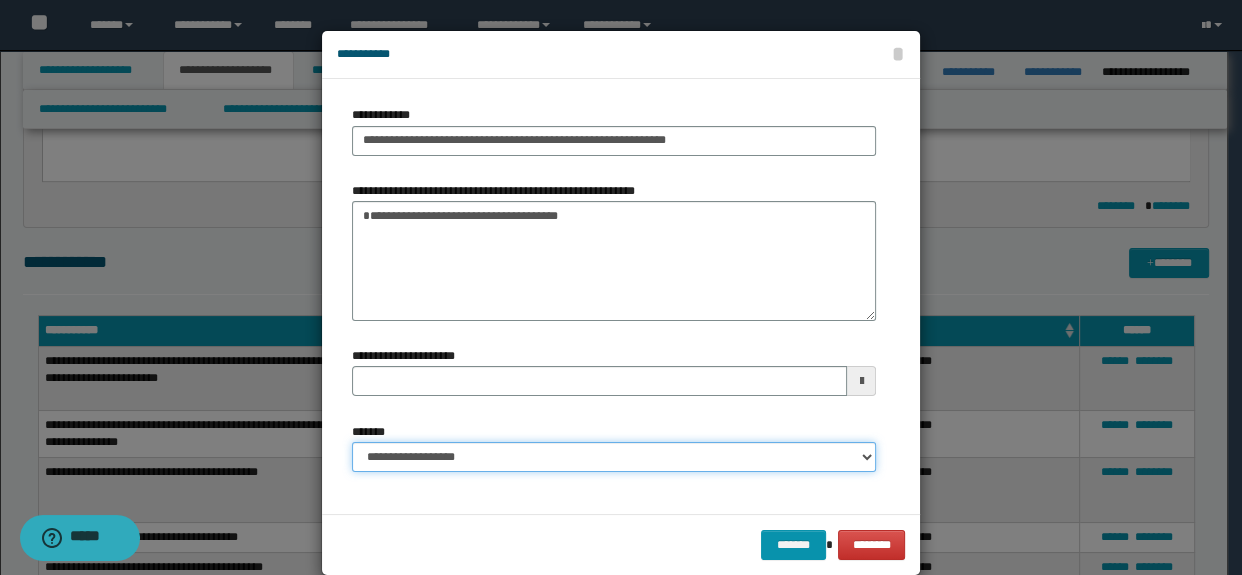 type 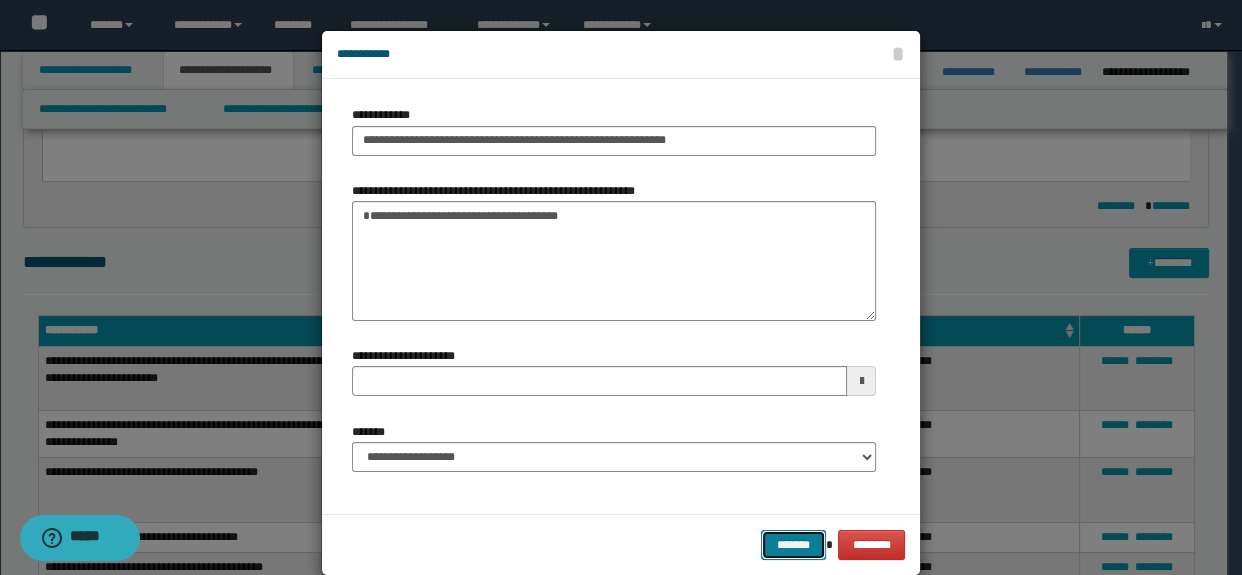 click on "*******" at bounding box center [793, 545] 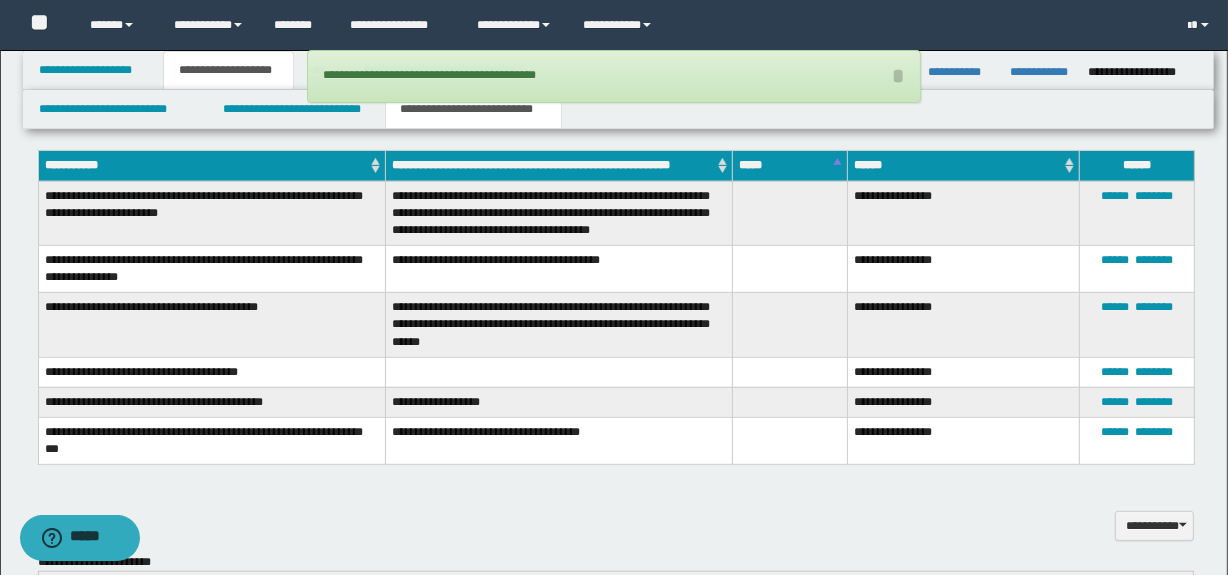 scroll, scrollTop: 876, scrollLeft: 0, axis: vertical 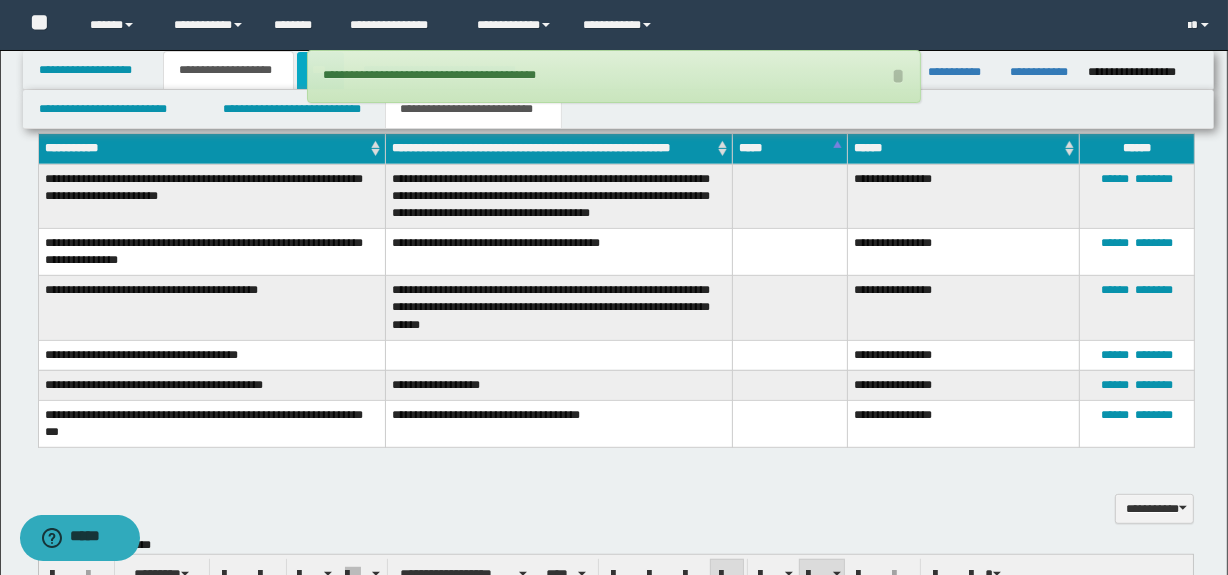 click on "***" at bounding box center [320, 70] 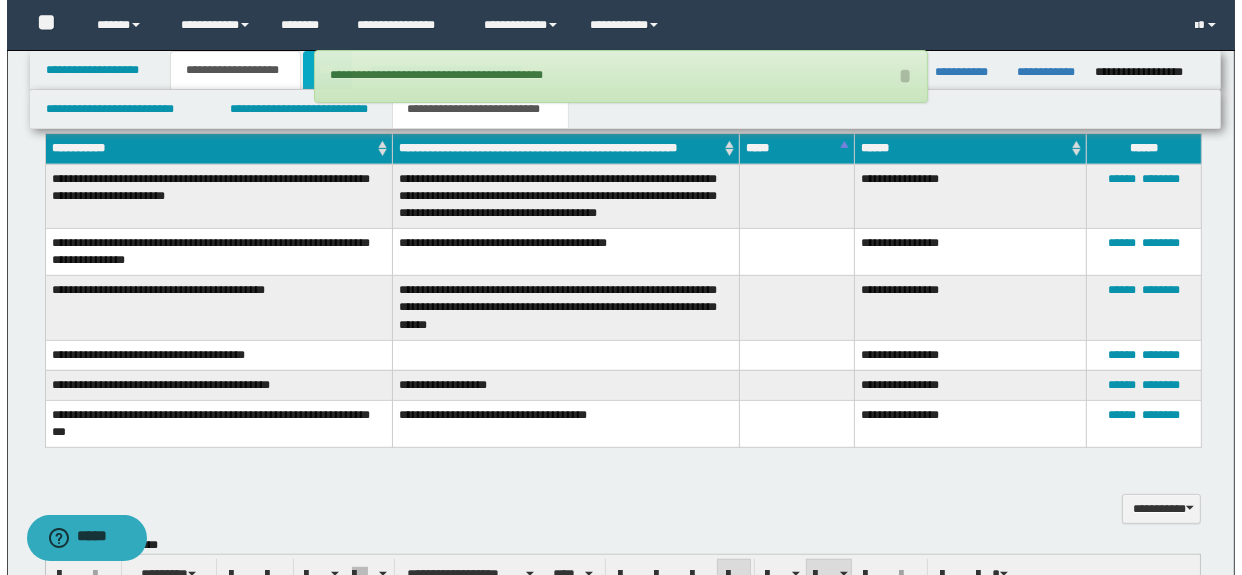 scroll, scrollTop: 0, scrollLeft: 0, axis: both 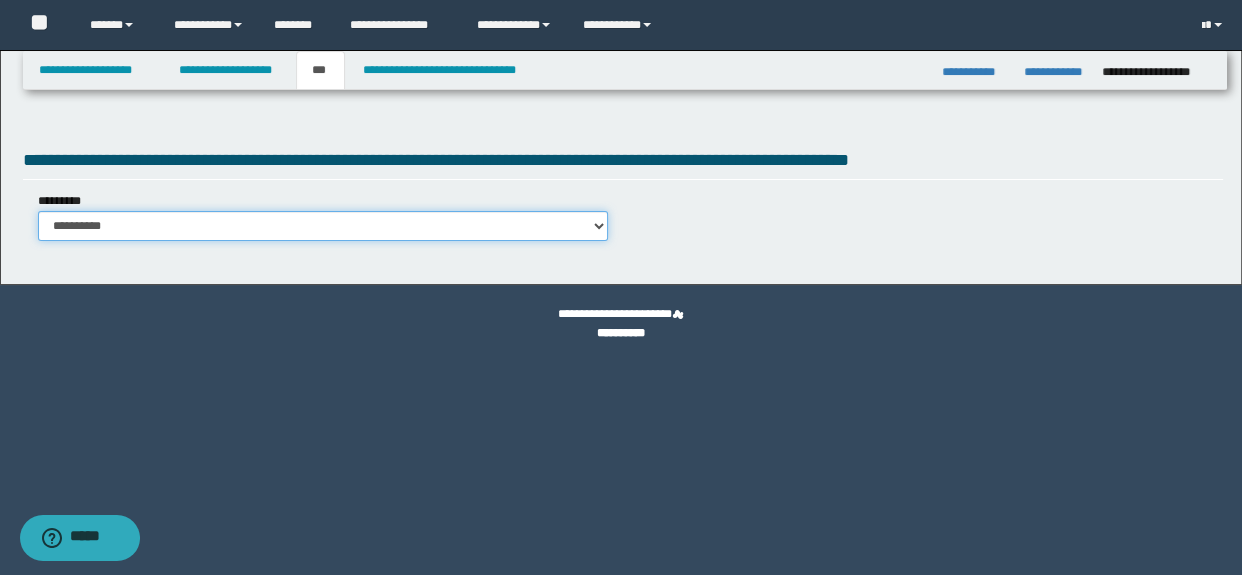 click on "**********" at bounding box center (323, 226) 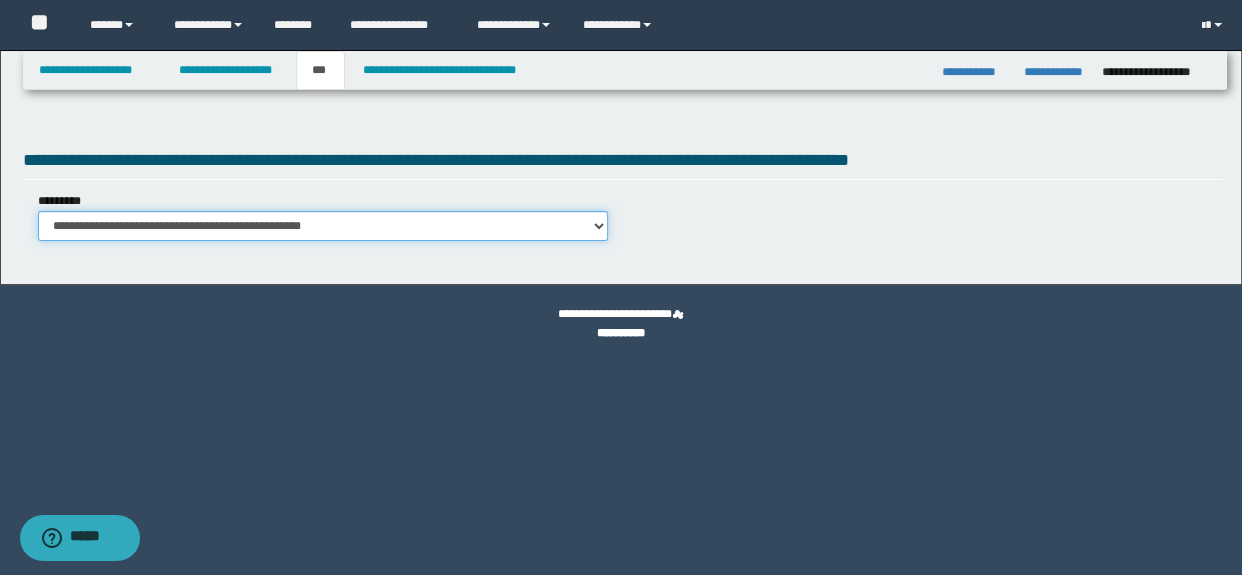 click on "**********" at bounding box center (323, 226) 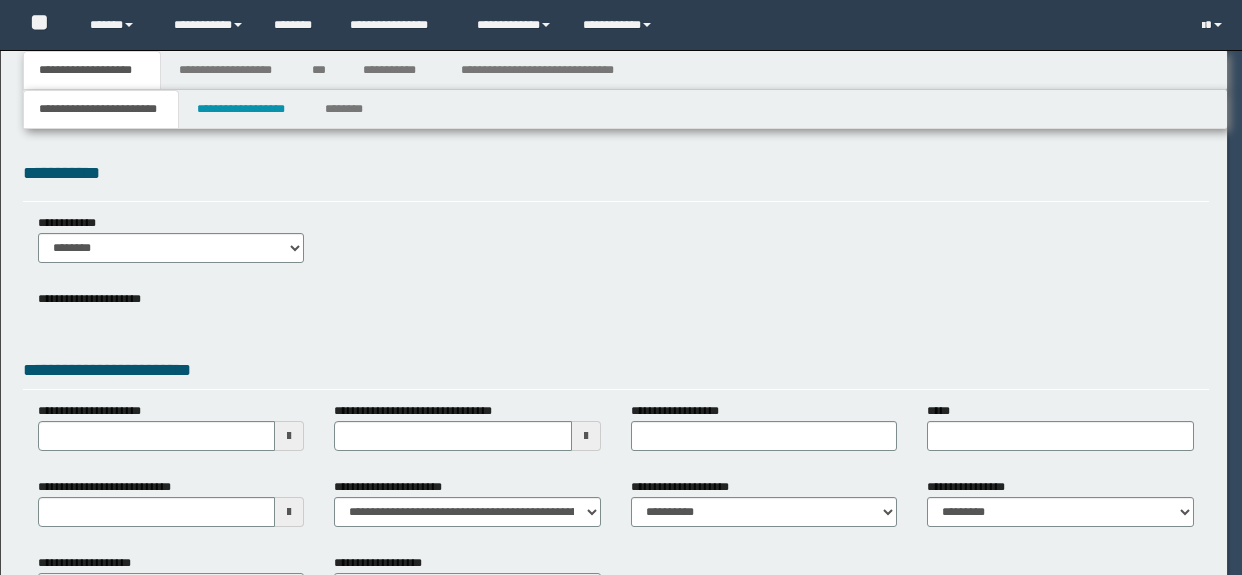 scroll, scrollTop: 0, scrollLeft: 0, axis: both 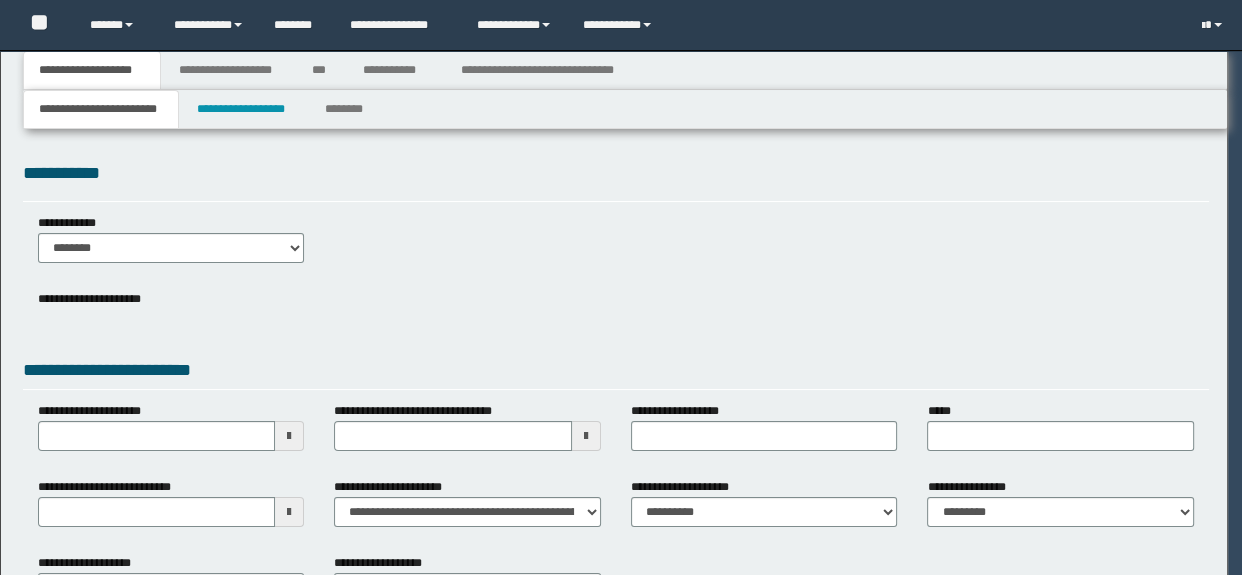 select on "*" 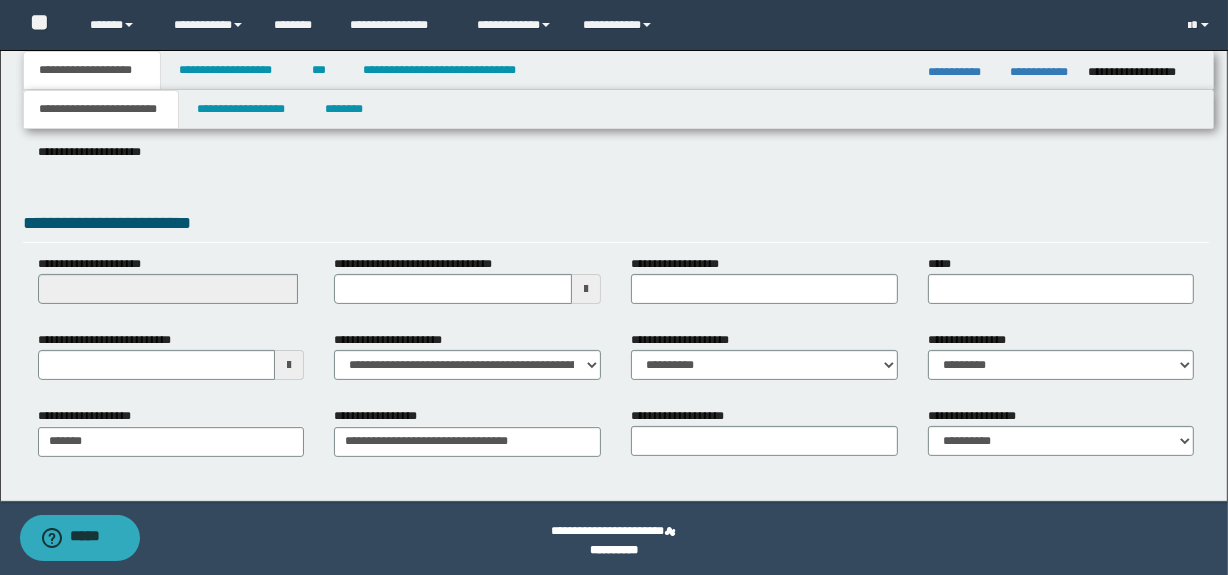 scroll, scrollTop: 308, scrollLeft: 0, axis: vertical 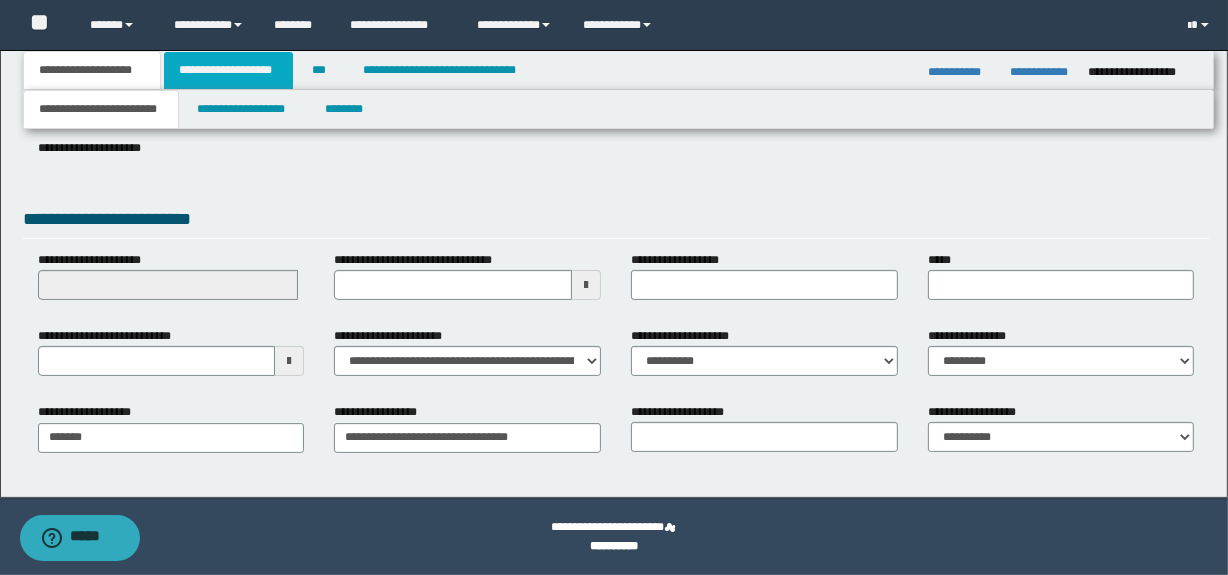 click on "**********" at bounding box center [228, 70] 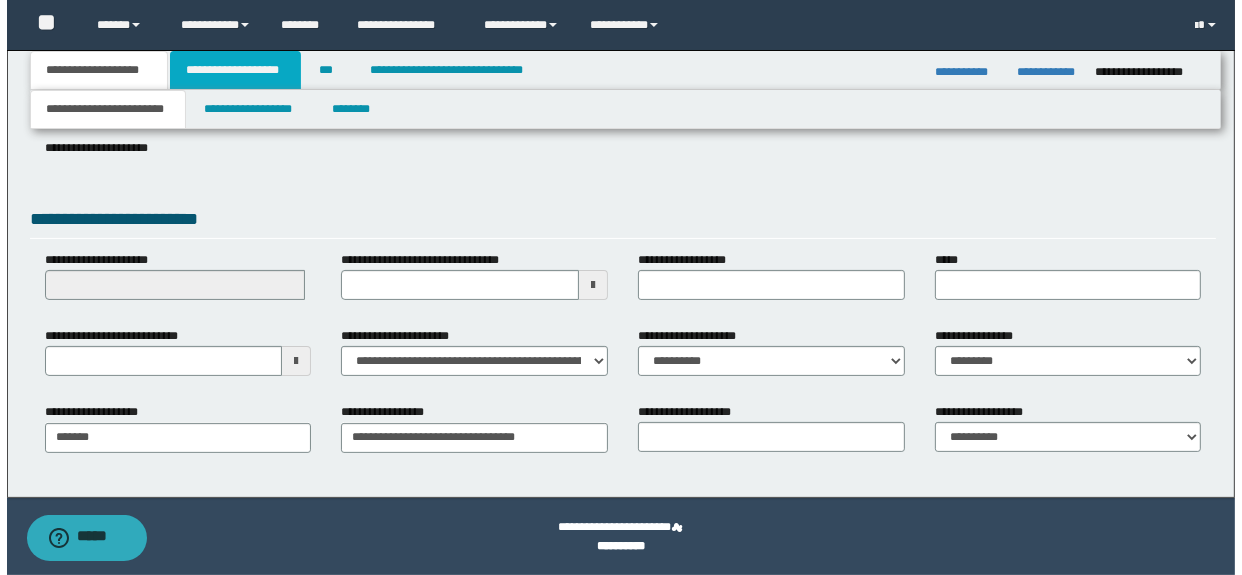 scroll, scrollTop: 0, scrollLeft: 0, axis: both 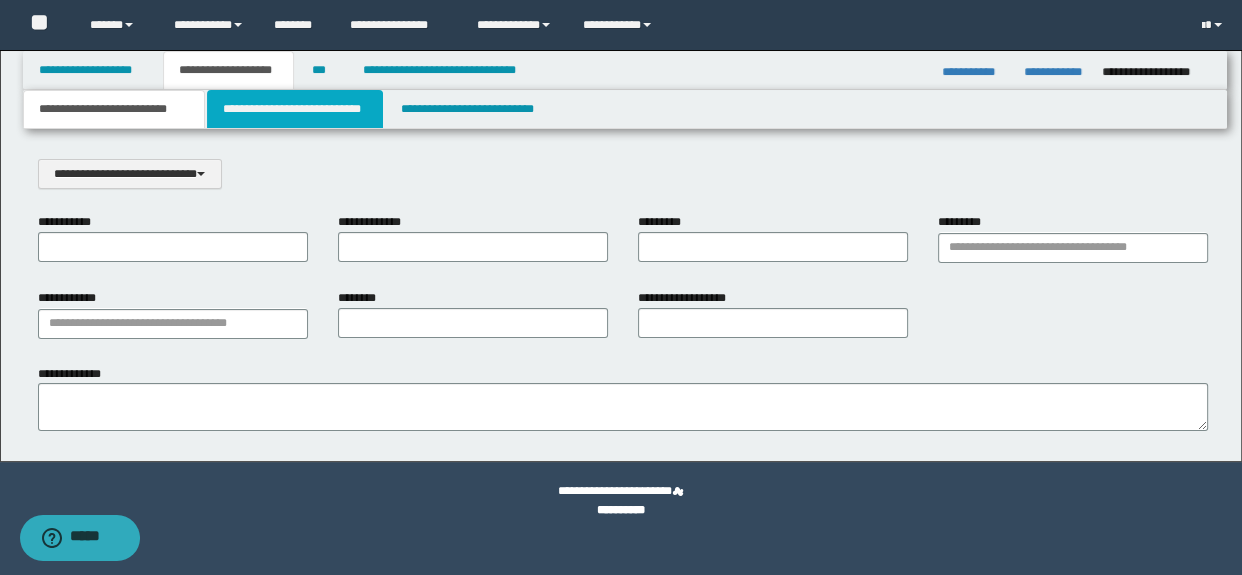 click on "**********" at bounding box center (294, 109) 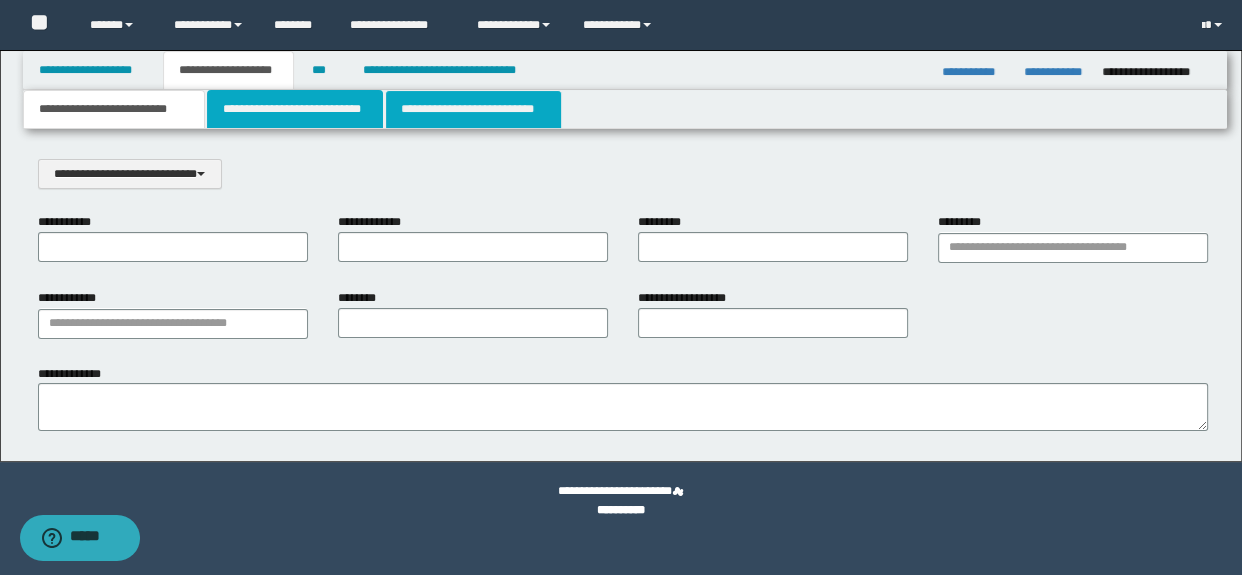 select on "*" 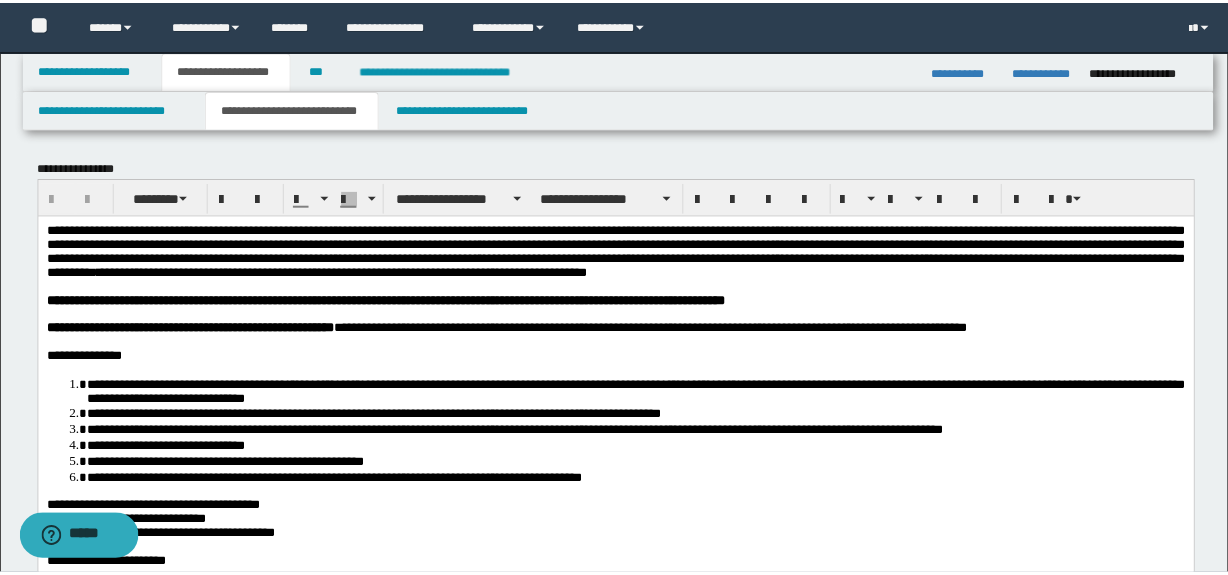 scroll, scrollTop: 0, scrollLeft: 0, axis: both 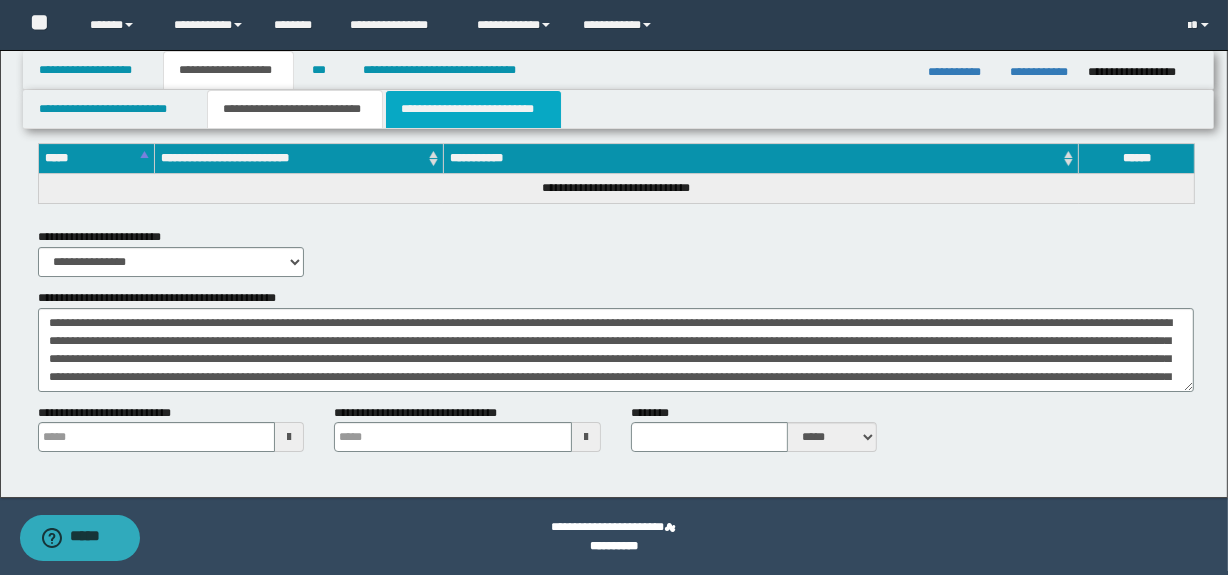click on "**********" at bounding box center [473, 109] 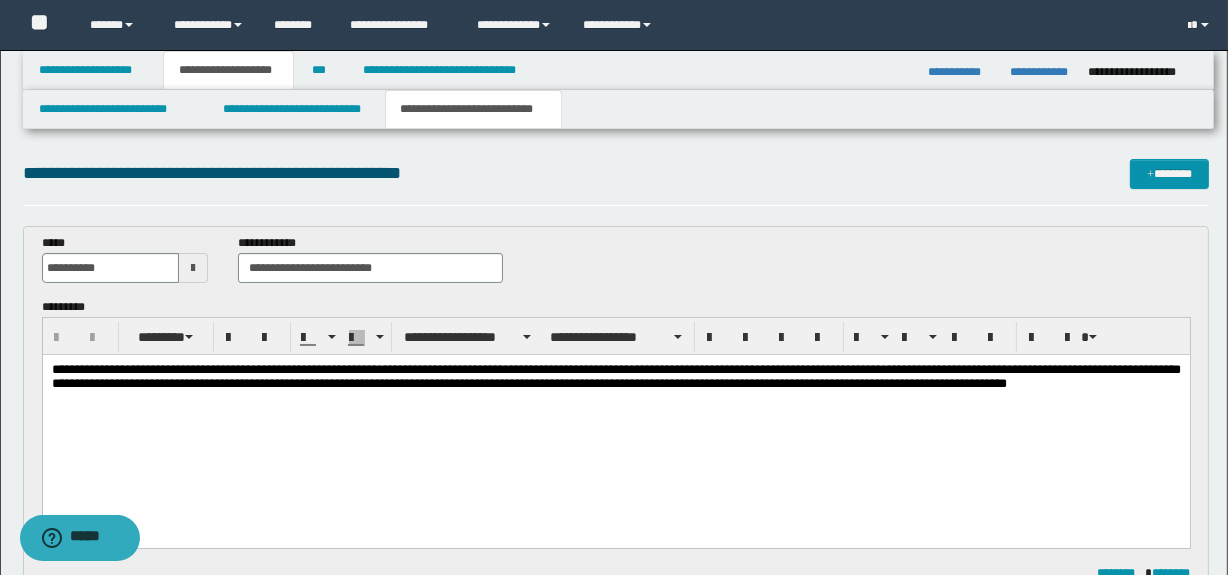 scroll, scrollTop: 0, scrollLeft: 0, axis: both 